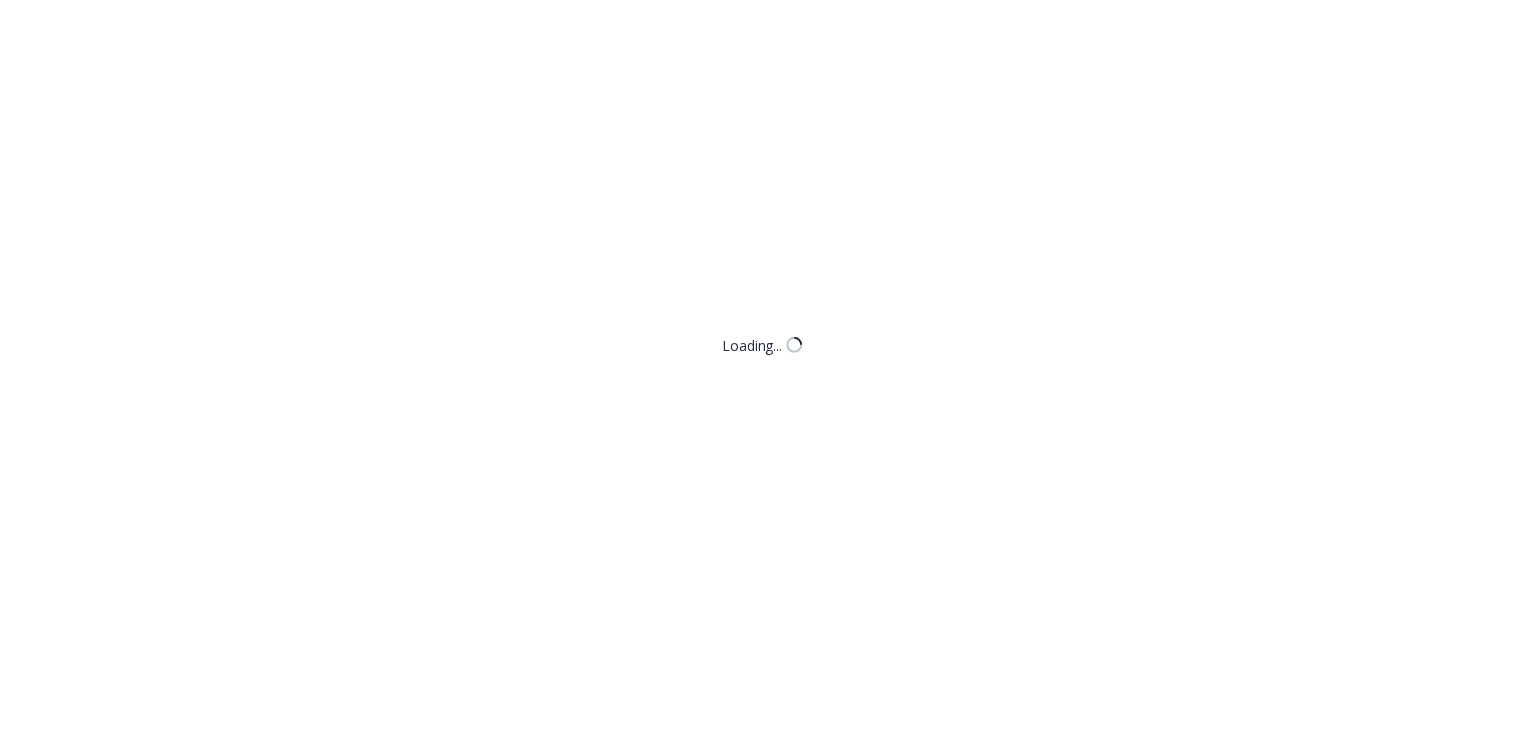 scroll, scrollTop: 0, scrollLeft: 0, axis: both 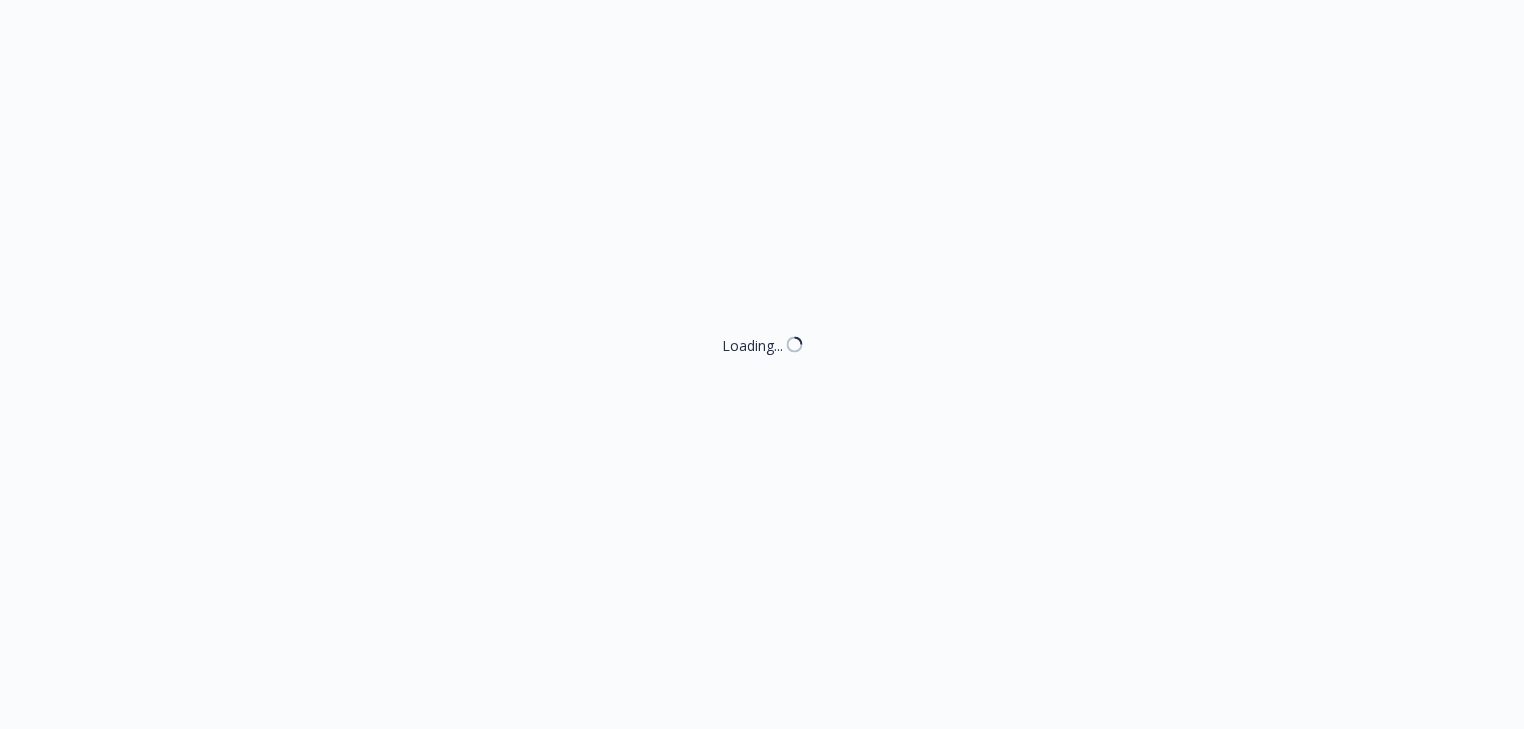 select on "ACCEPTED" 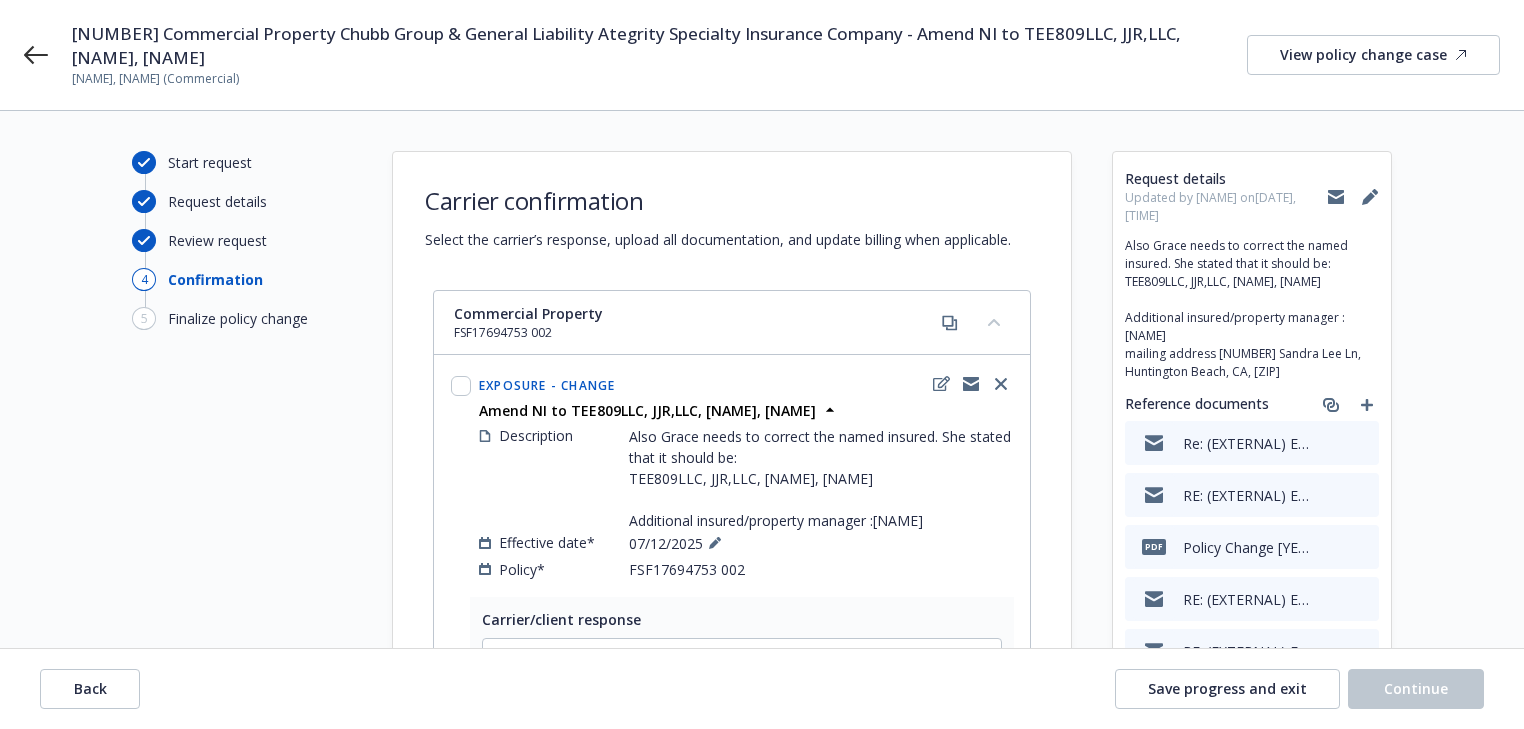 click on "Start request Request details Review request 4 Confirmation   5 Finalize policy change" at bounding box center (242, 1744) 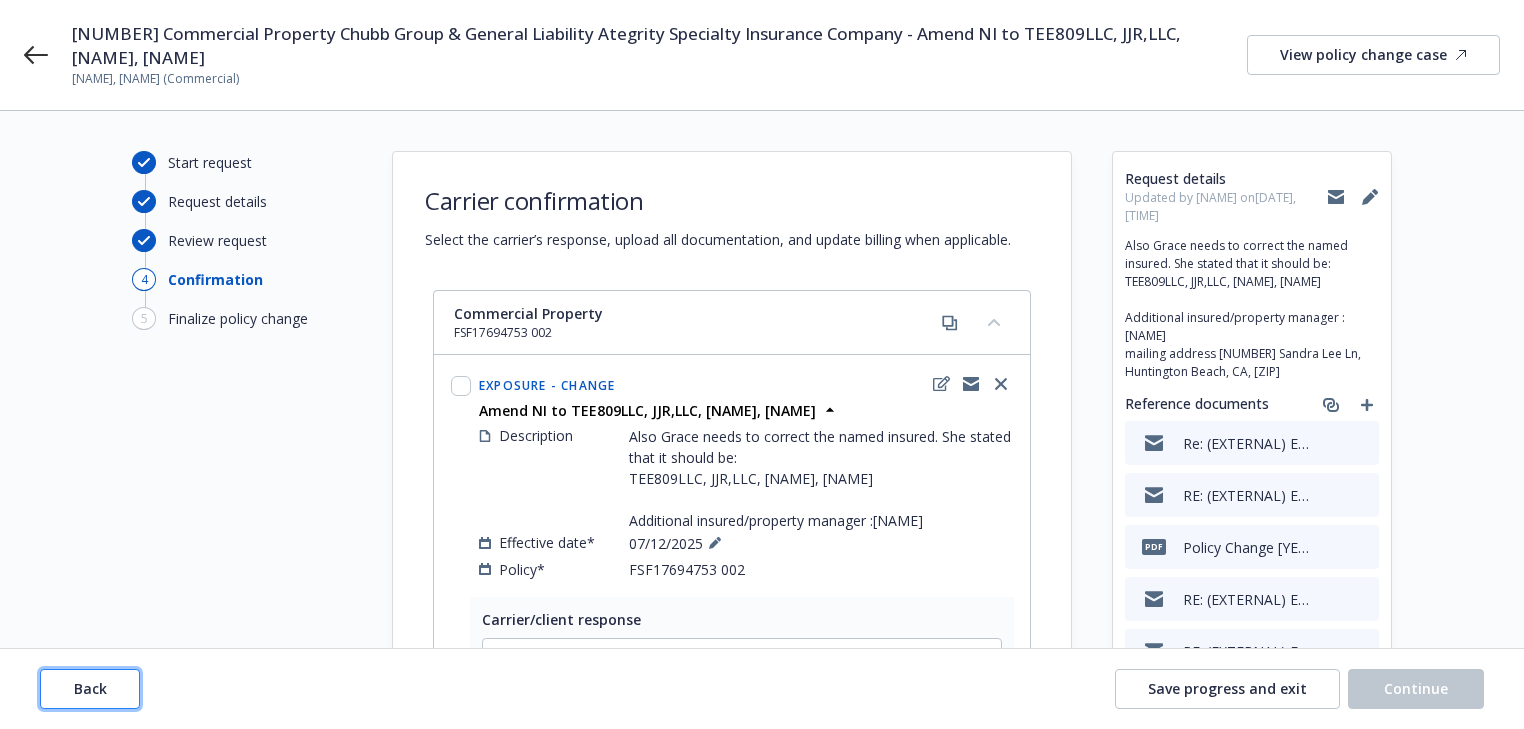 click on "Back" at bounding box center (90, 689) 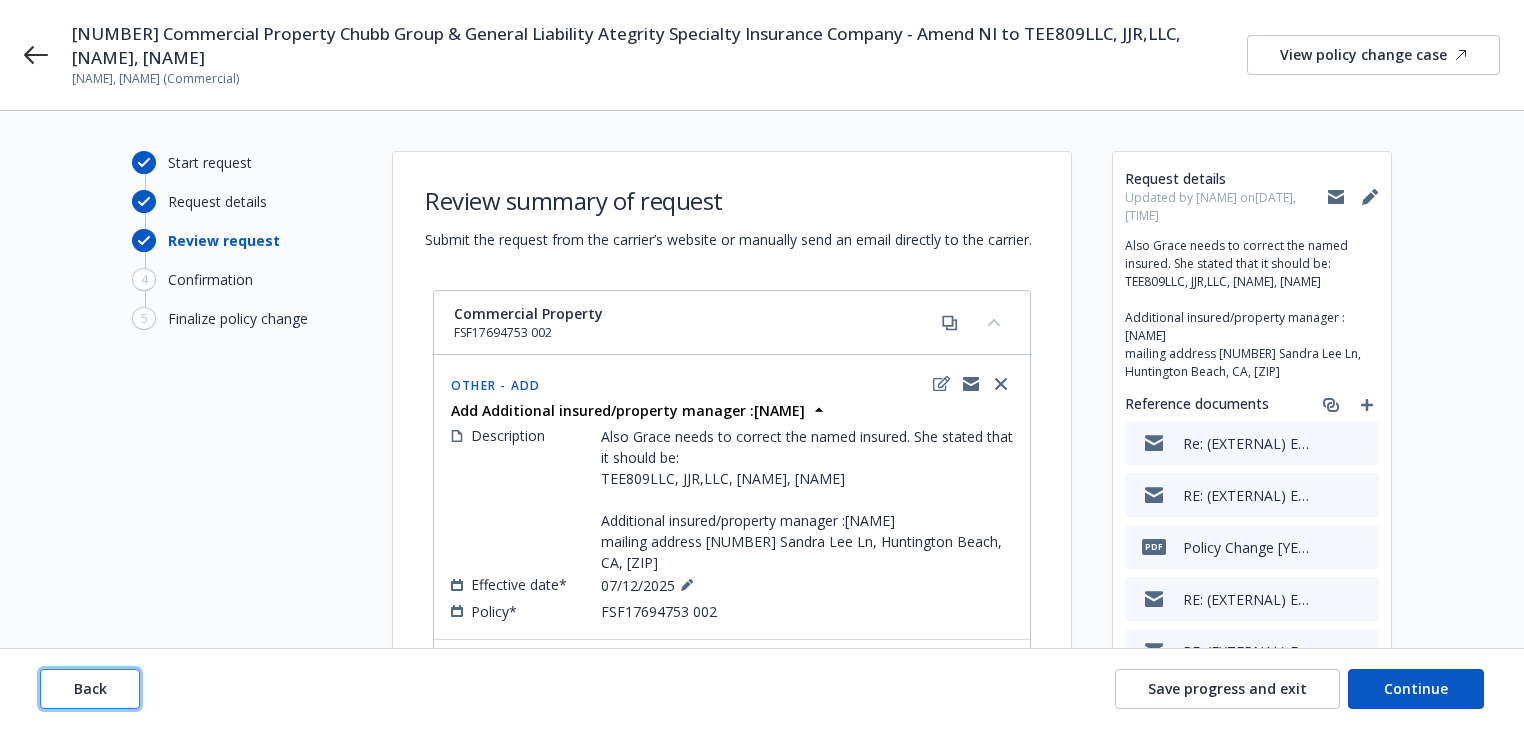 click on "Back" at bounding box center [90, 689] 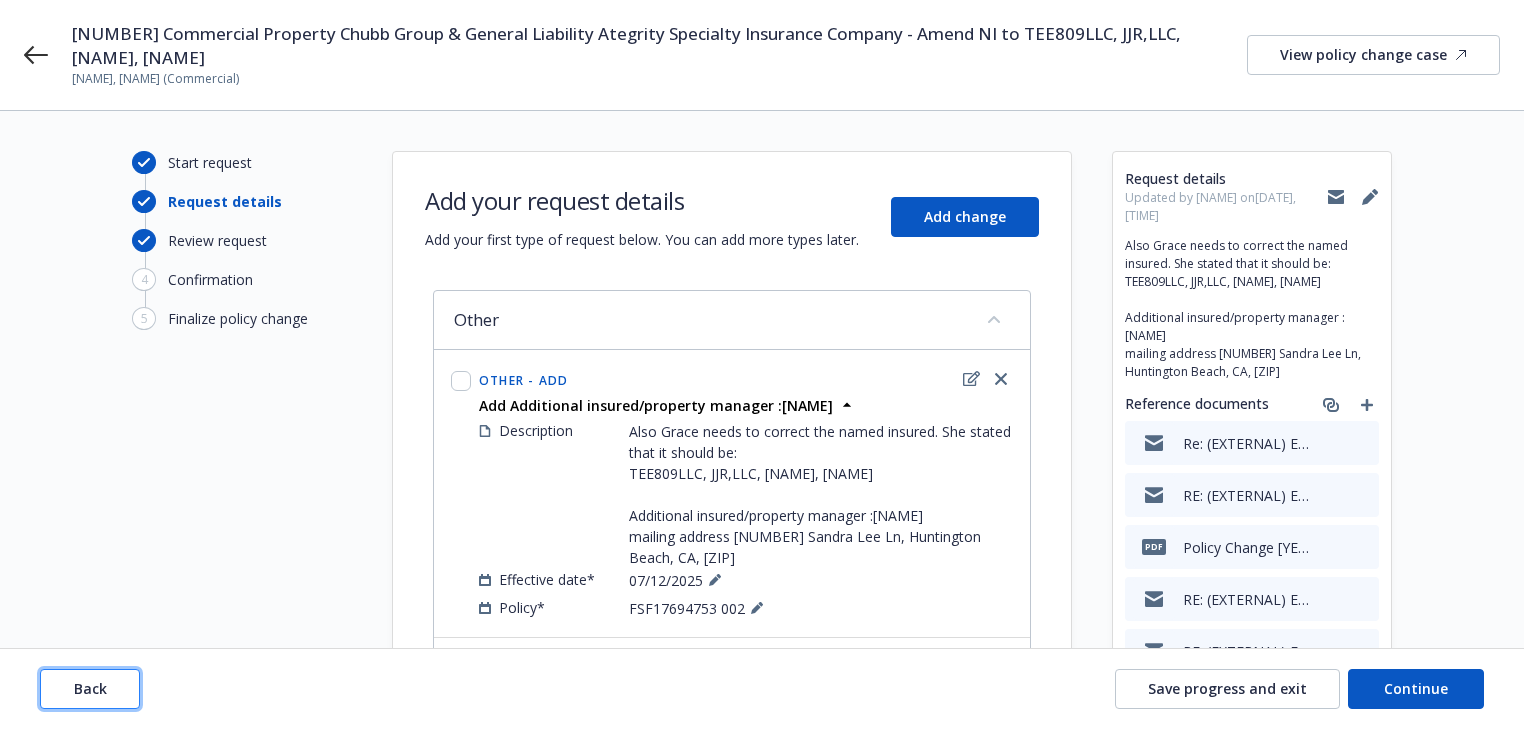 click on "Back" at bounding box center (90, 688) 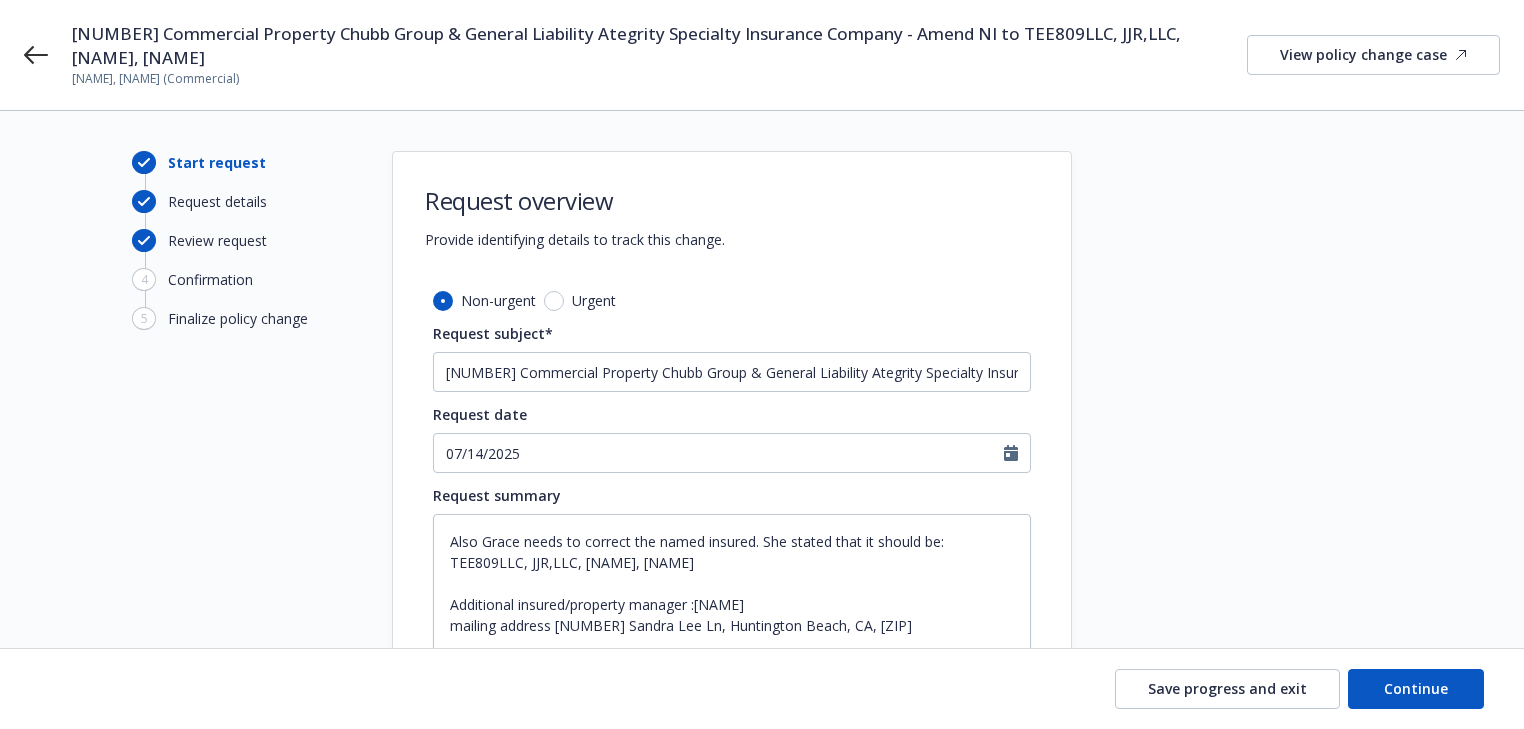 click on "Save progress and exit Continue" at bounding box center (762, 689) 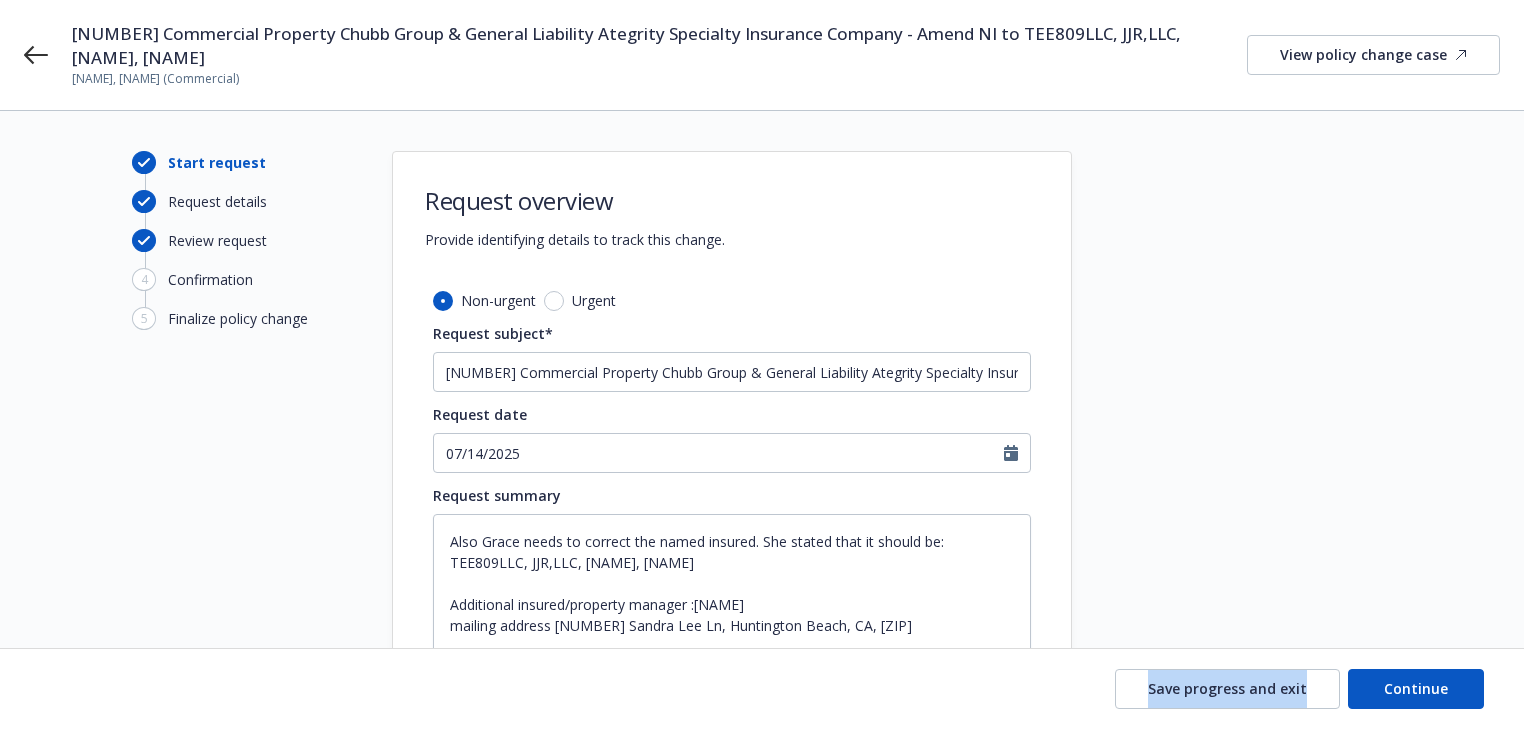 click on "Save progress and exit Continue" at bounding box center [762, 689] 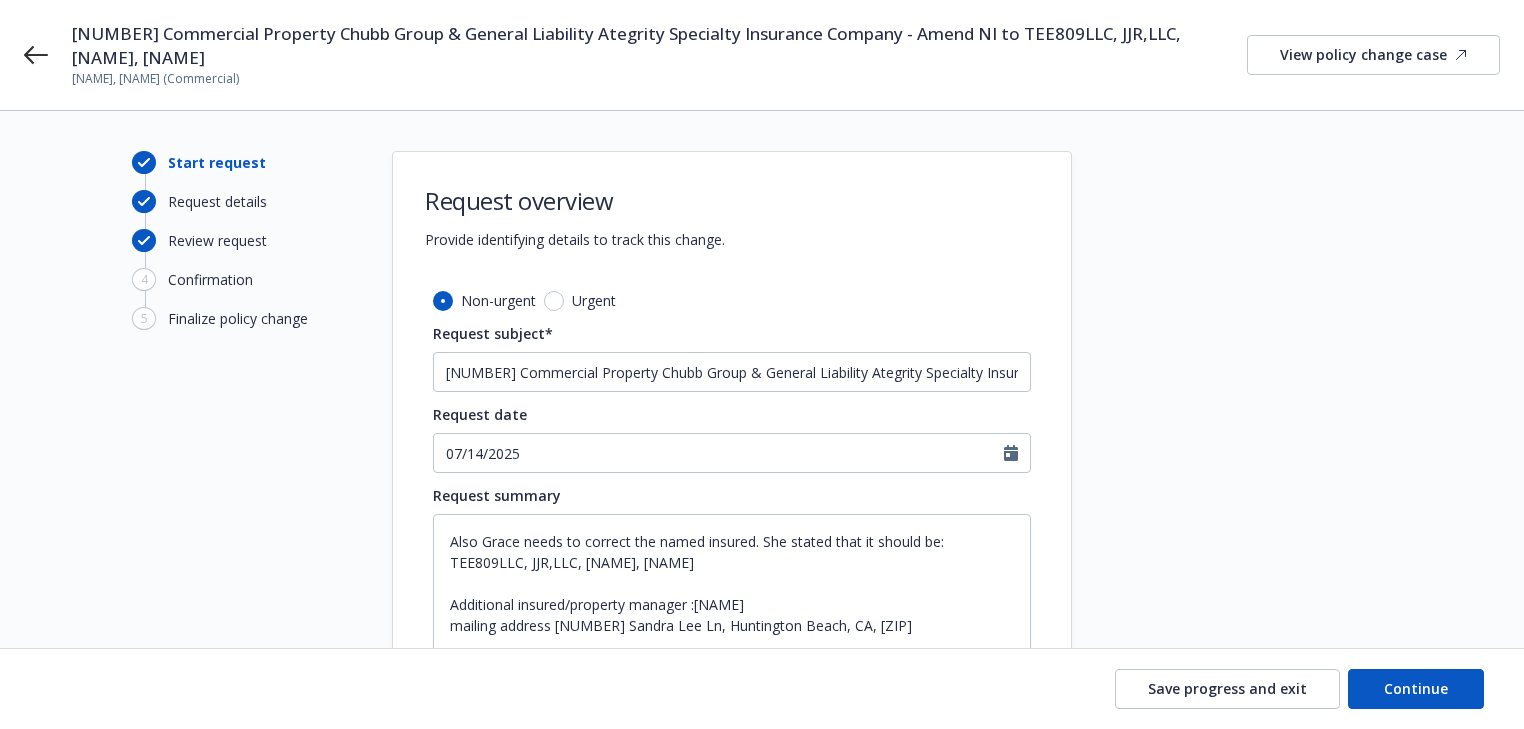 click at bounding box center [1252, 822] 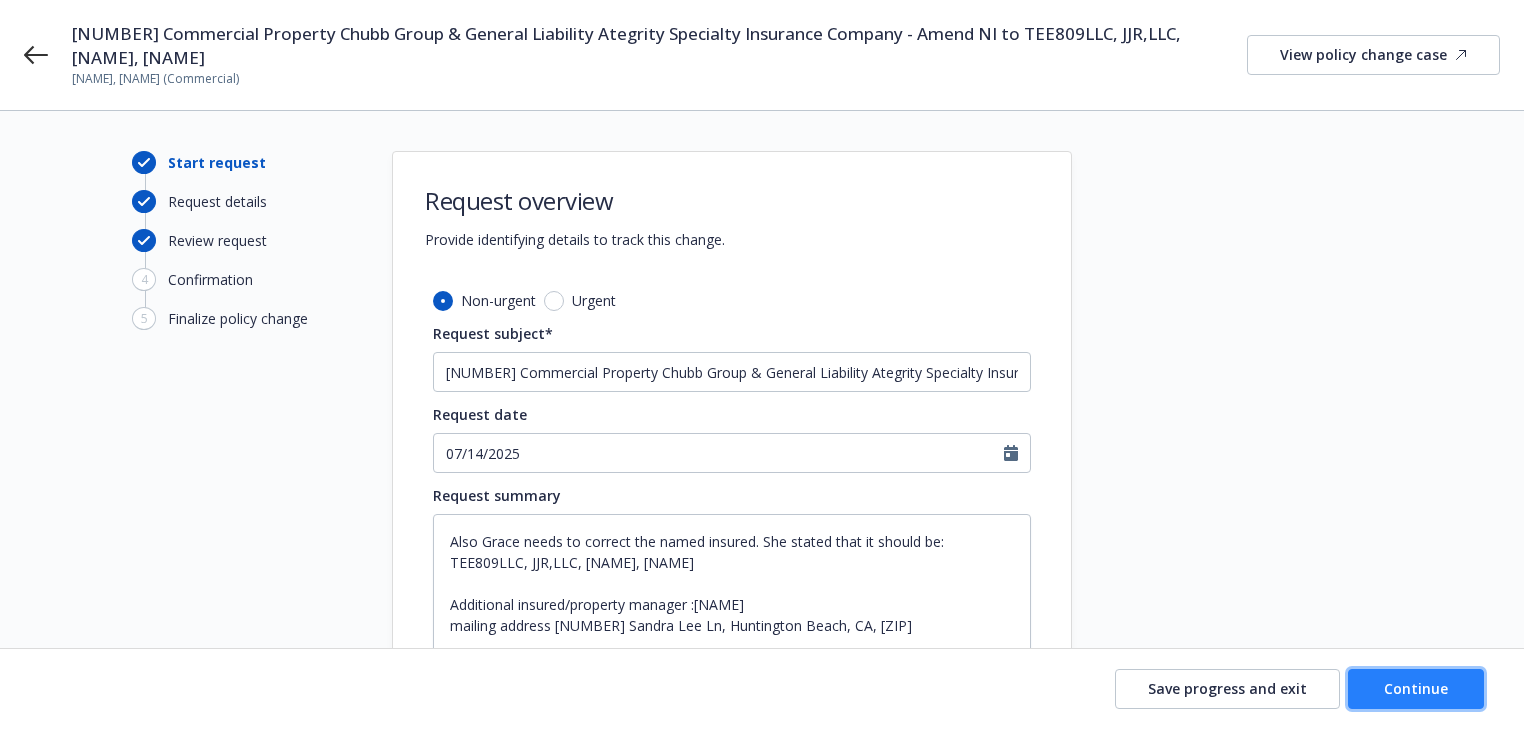 click on "Continue" at bounding box center (1416, 688) 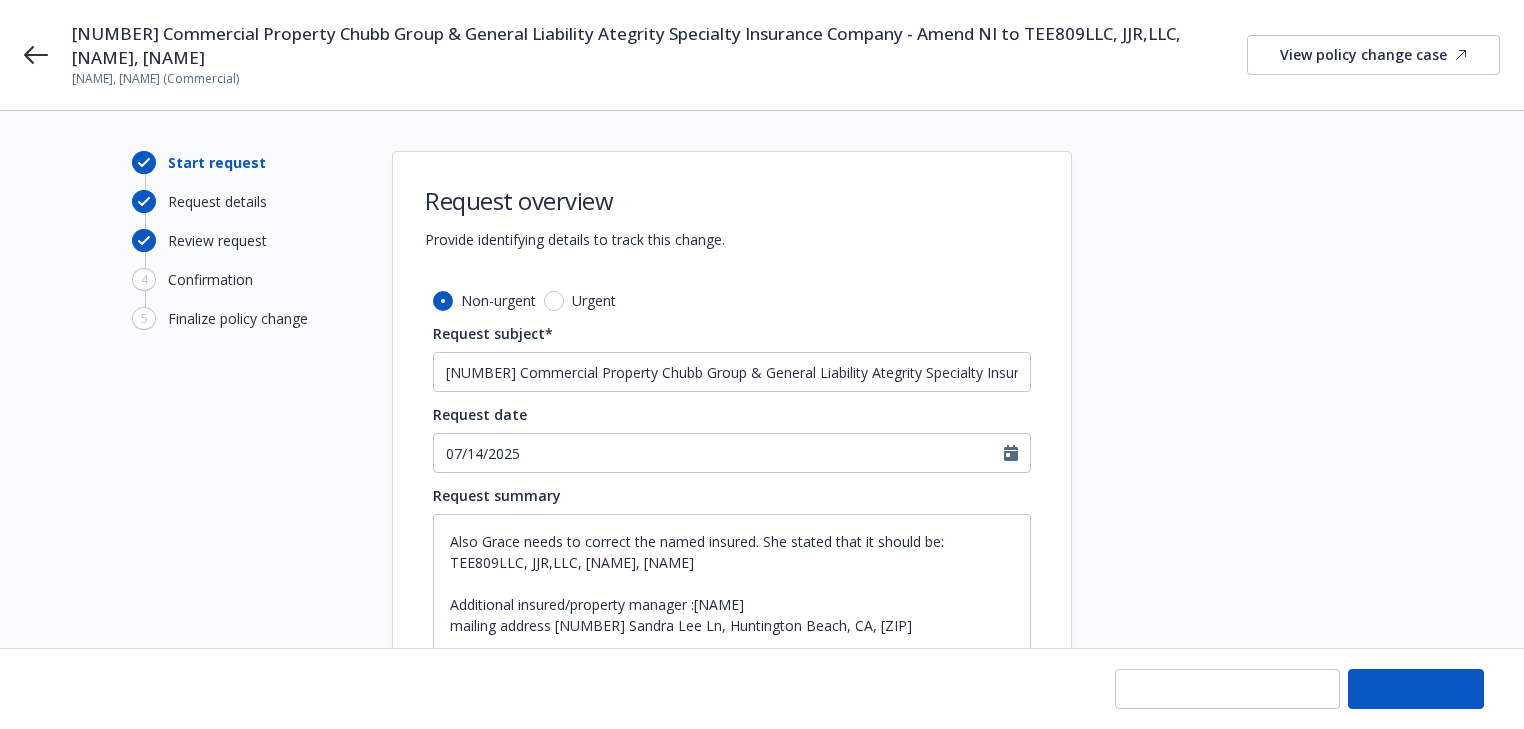type on "x" 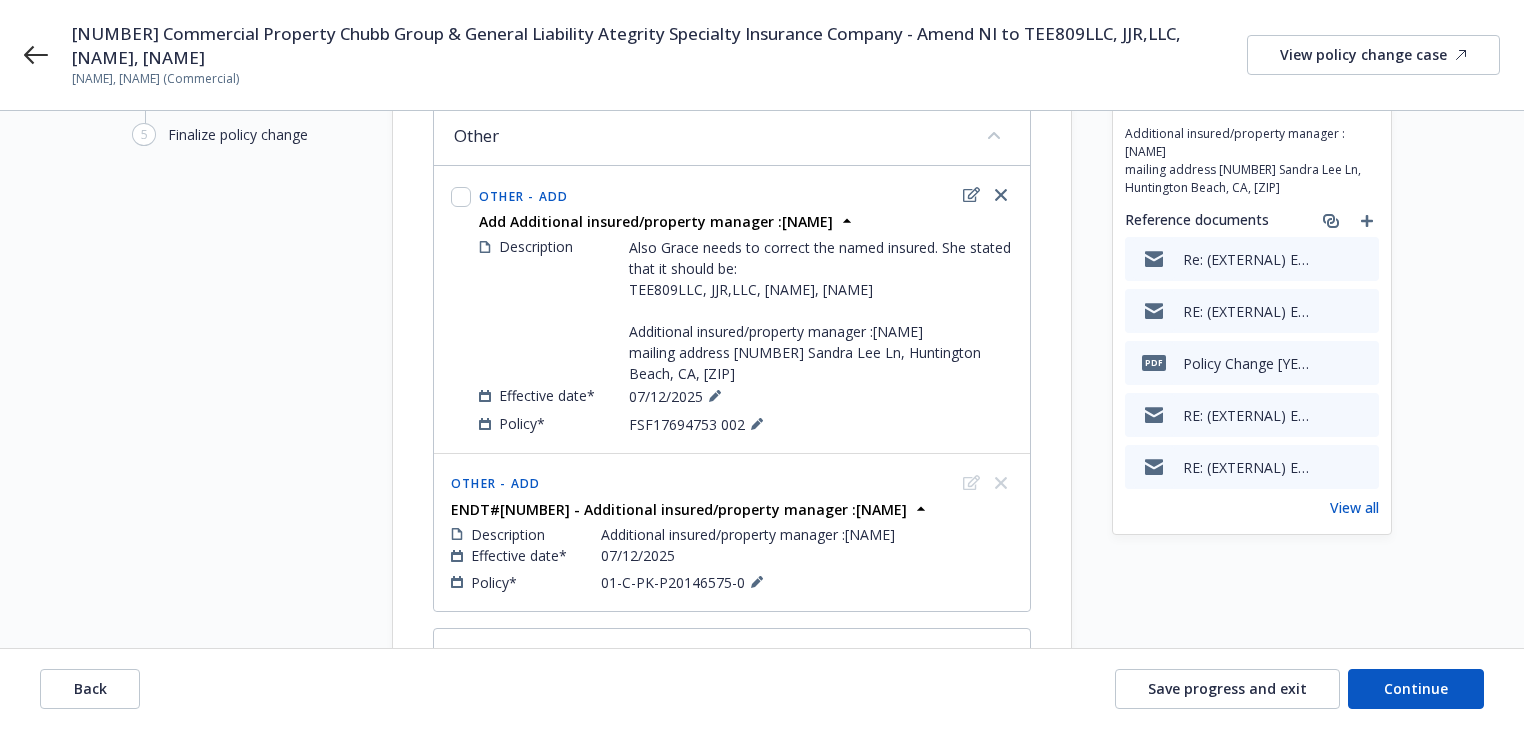scroll, scrollTop: 160, scrollLeft: 0, axis: vertical 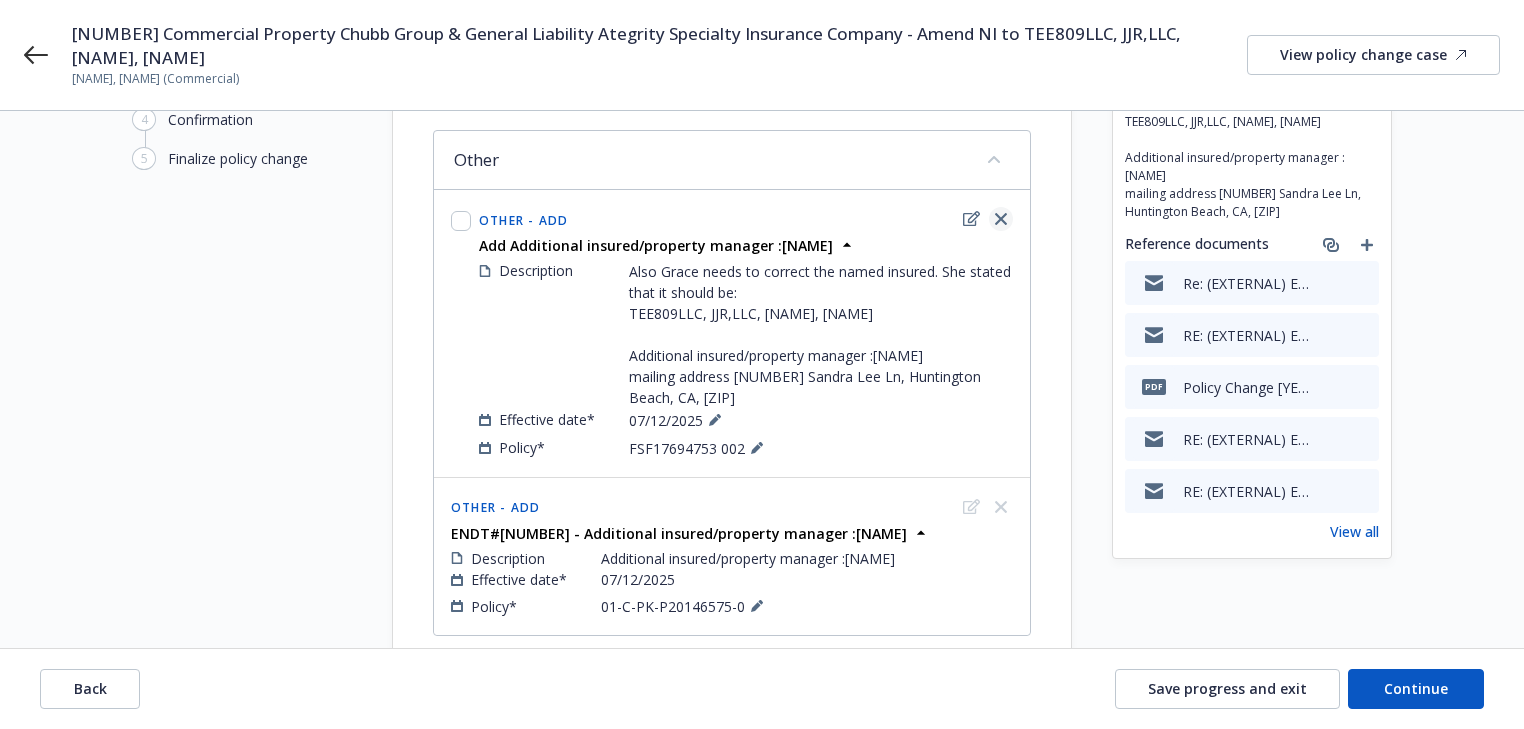 click 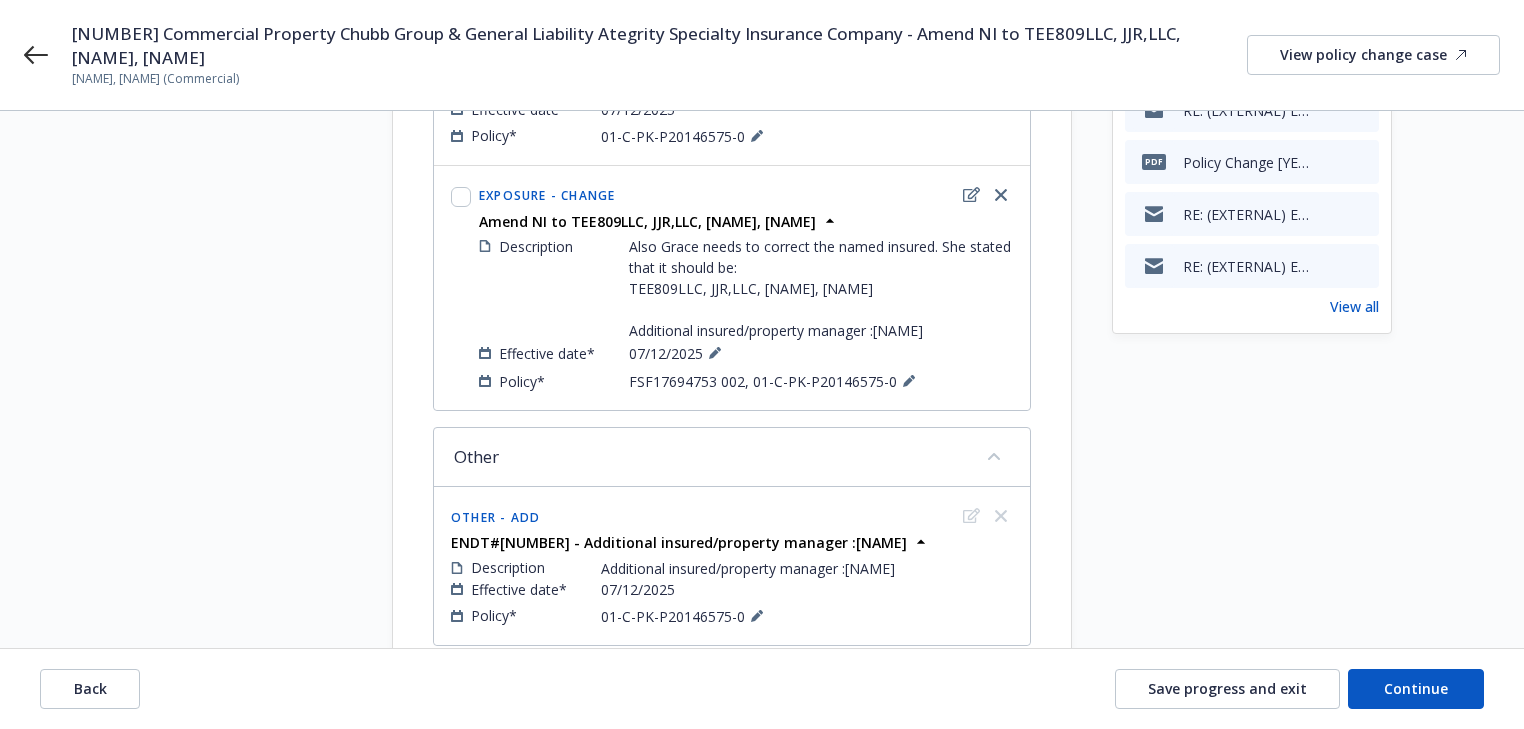 scroll, scrollTop: 400, scrollLeft: 0, axis: vertical 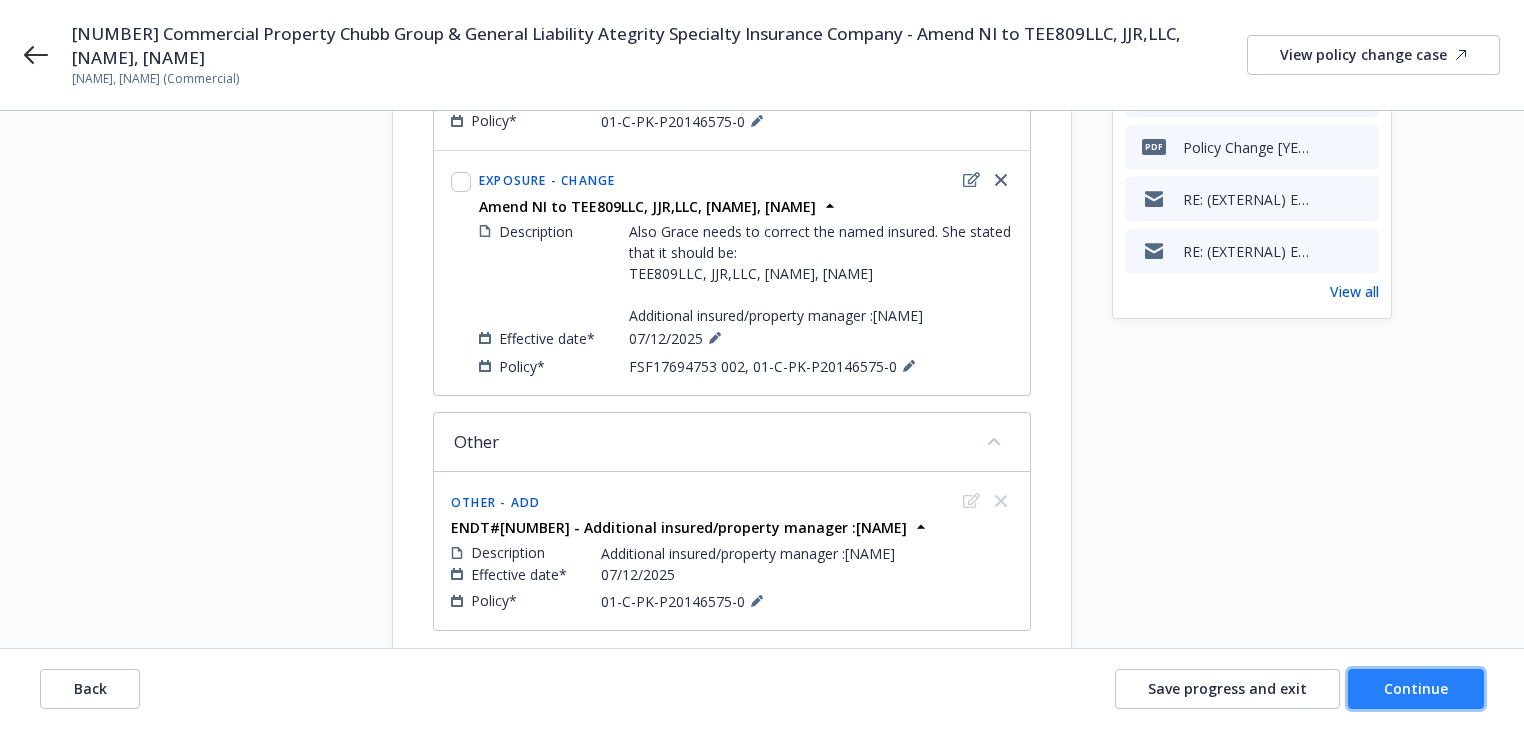 click on "Continue" at bounding box center (1416, 688) 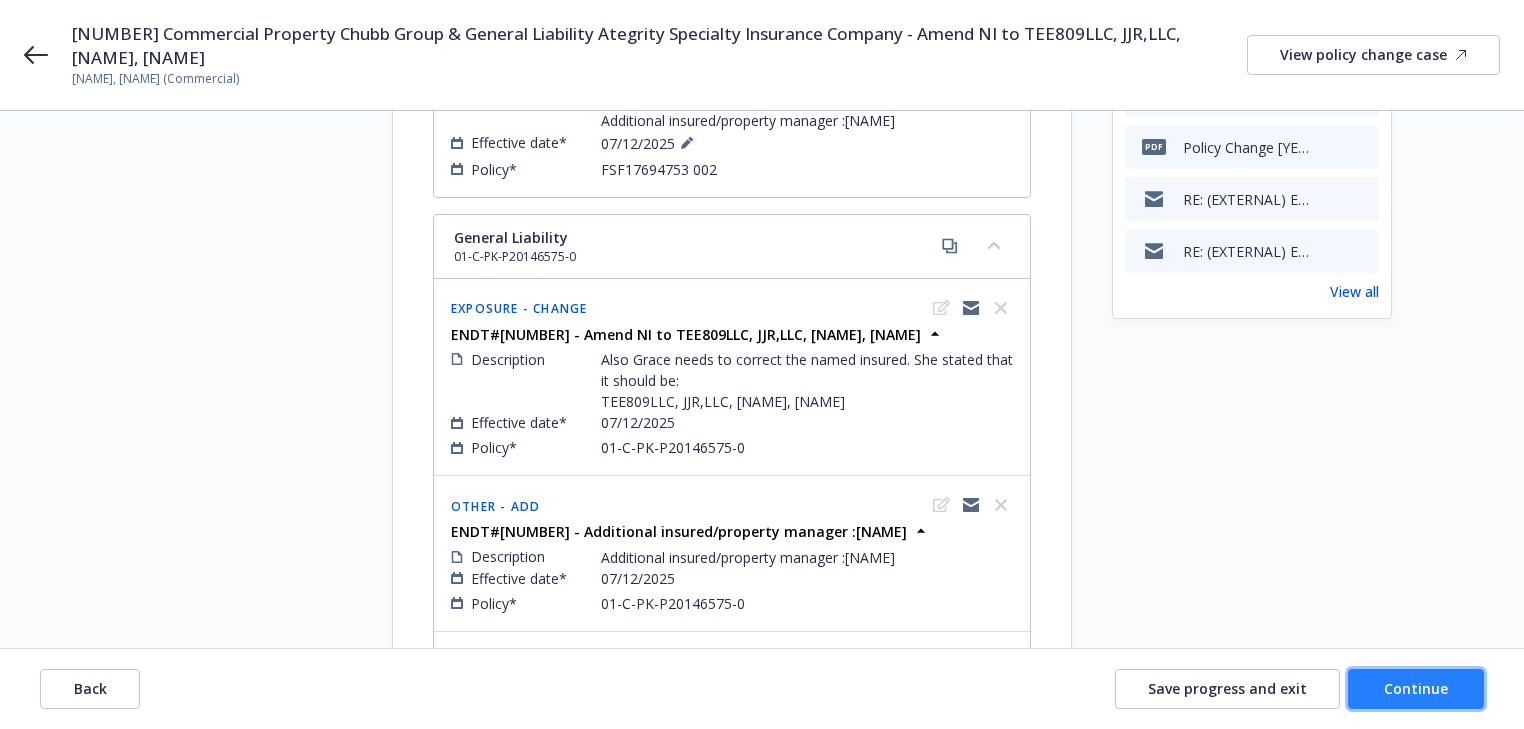 click on "Continue" at bounding box center [1416, 688] 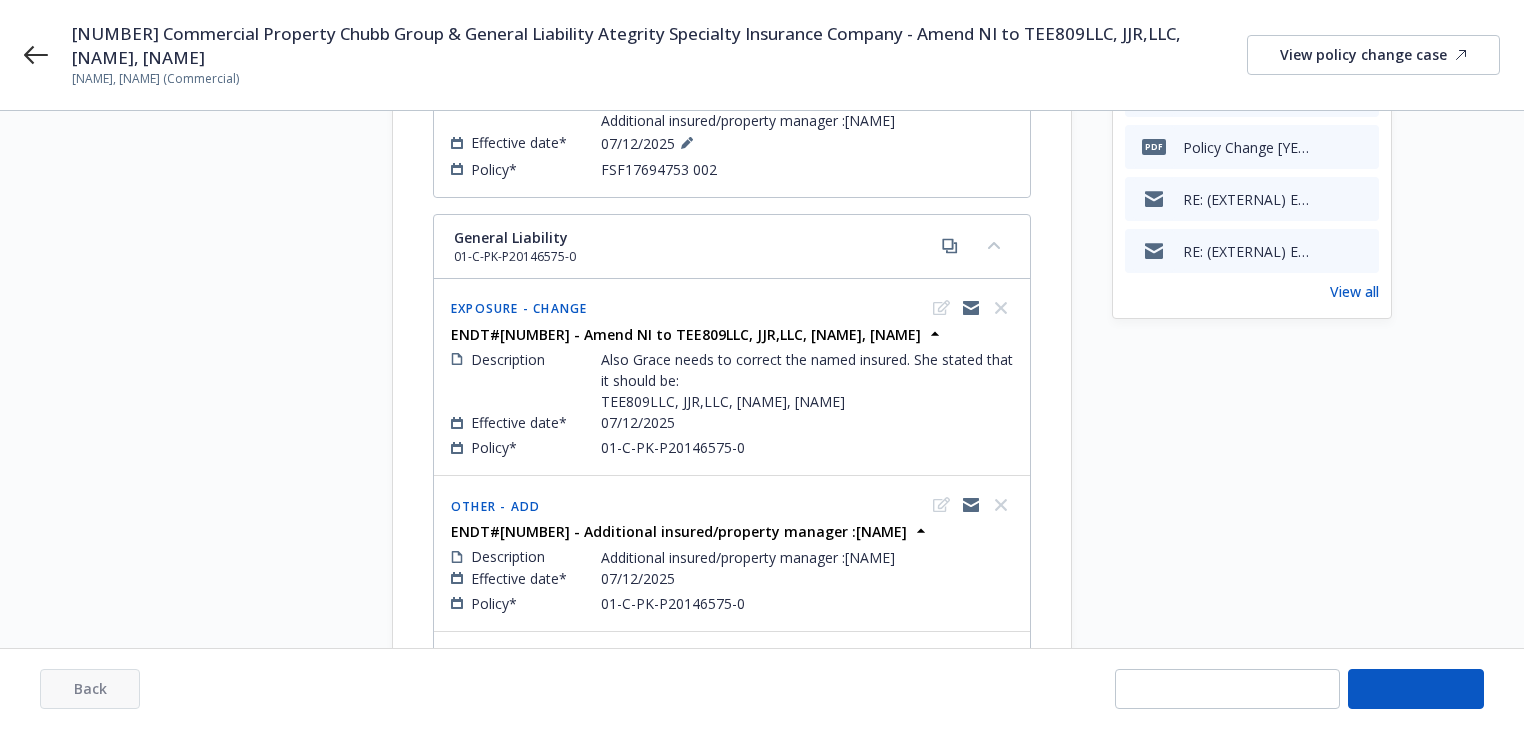 select on "ACCEPTED" 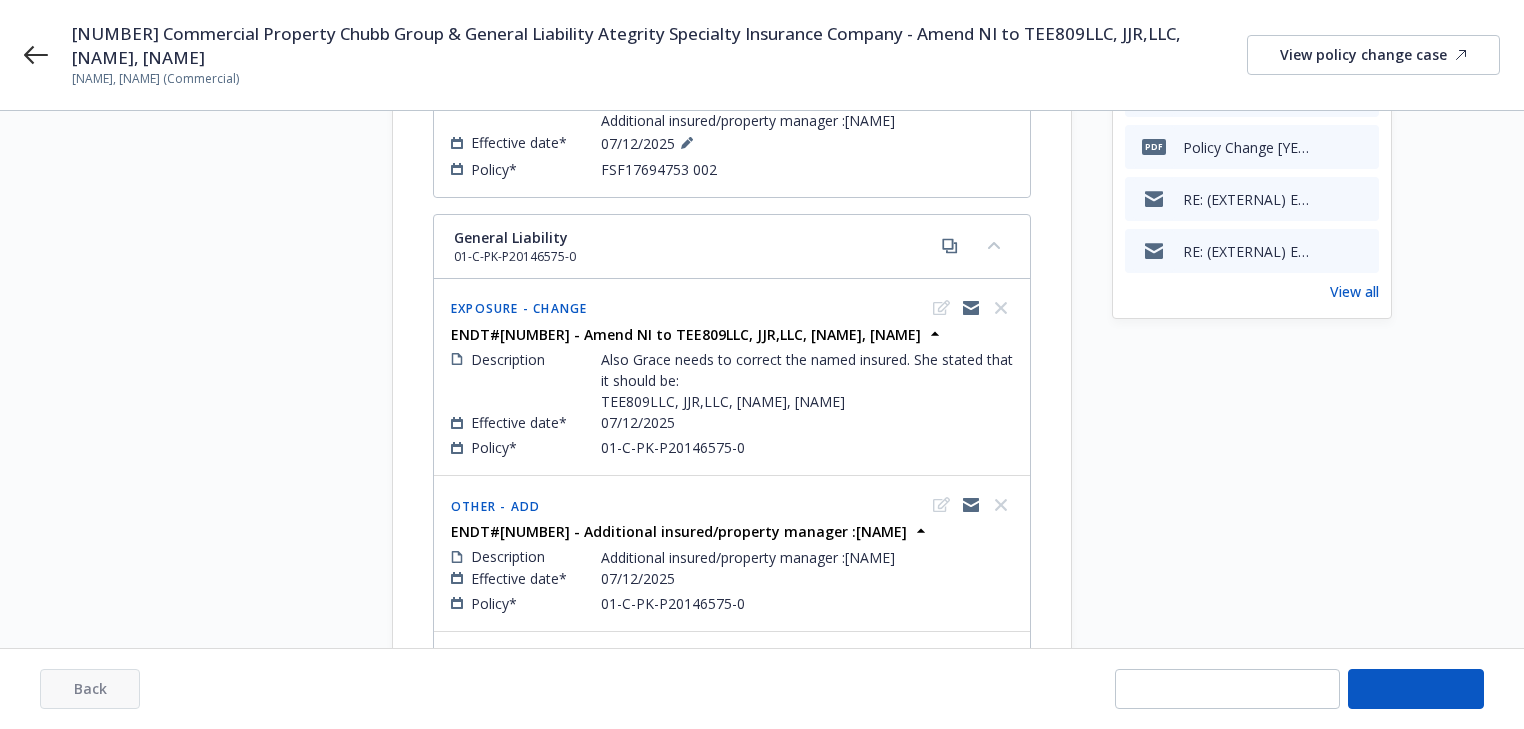 select on "ACCEPTED" 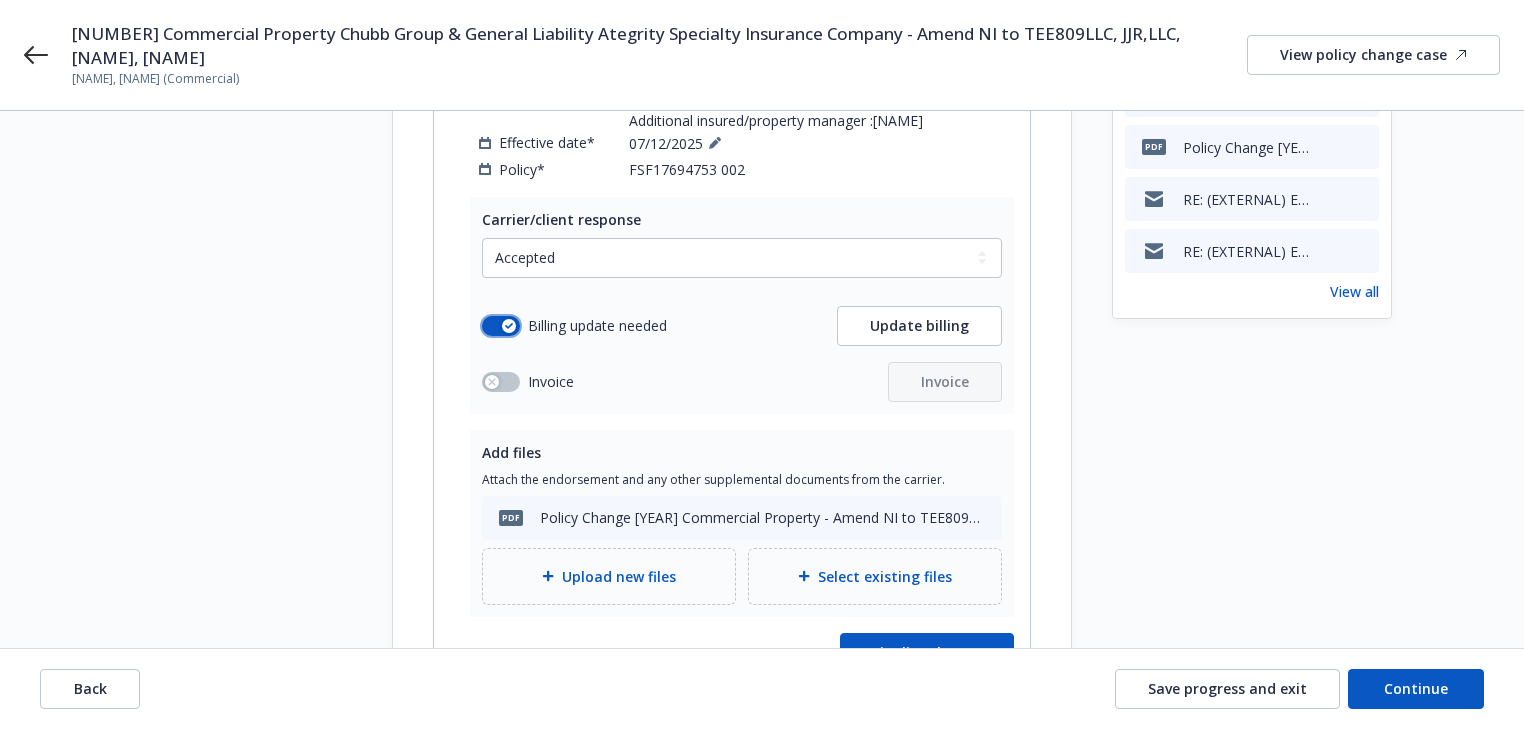 click at bounding box center (501, 326) 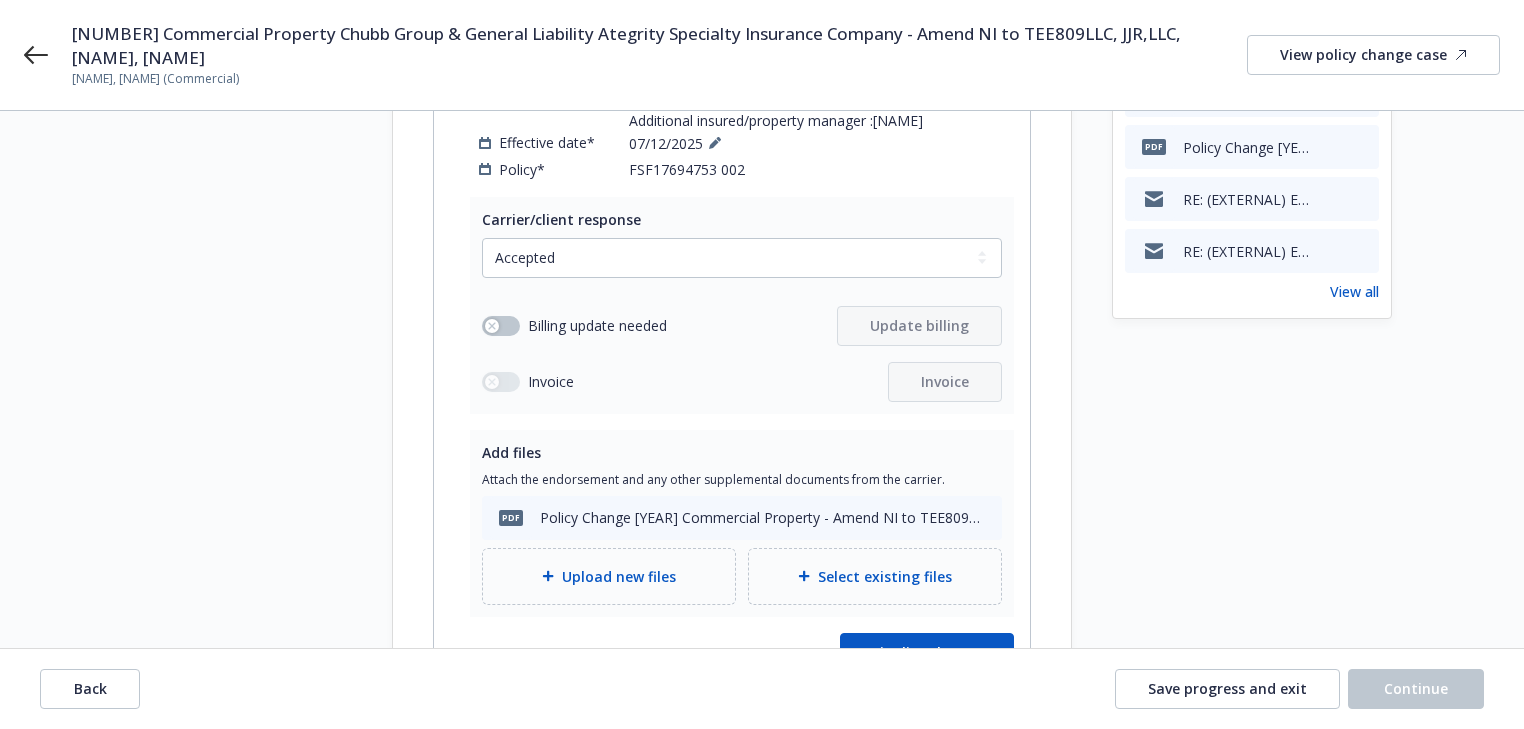 click on "Start request Request details Review request 4 Confirmation   5 Finalize policy change Carrier confirmation Select the carrier’s response, upload all documentation, and update billing  when applicable. Commercial Property FSF17694753 002 Exposure - Change Amend NI to TEE809LLC, JJR,LLC, Jackie Cho,  James Cho   Description Also Grace needs to correct the named insured. She stated that it should be:
TEE809LLC, JJR,LLC, Jackie Cho,  James Cho
Additional insured/property manager :Grace Shin
Effective date* 07/12/2025   Policy* FSF17694753 002 Carrier/client response Select a carrier response Accepted Accepted with revision No endorsement needed Declined by carrier Rejected by client Billing update needed Update billing Invoice Invoice Add files Attach the endorsement and any other supplemental documents from the carrier. pdf Policy Change 2025 Commercial Property - Amend NI to TEE809LLC, JJR,LLC, Jackie Cho, James Cho.pdf Upload new files Select existing files Finalize change General Liability Endorsed" at bounding box center [762, 982] 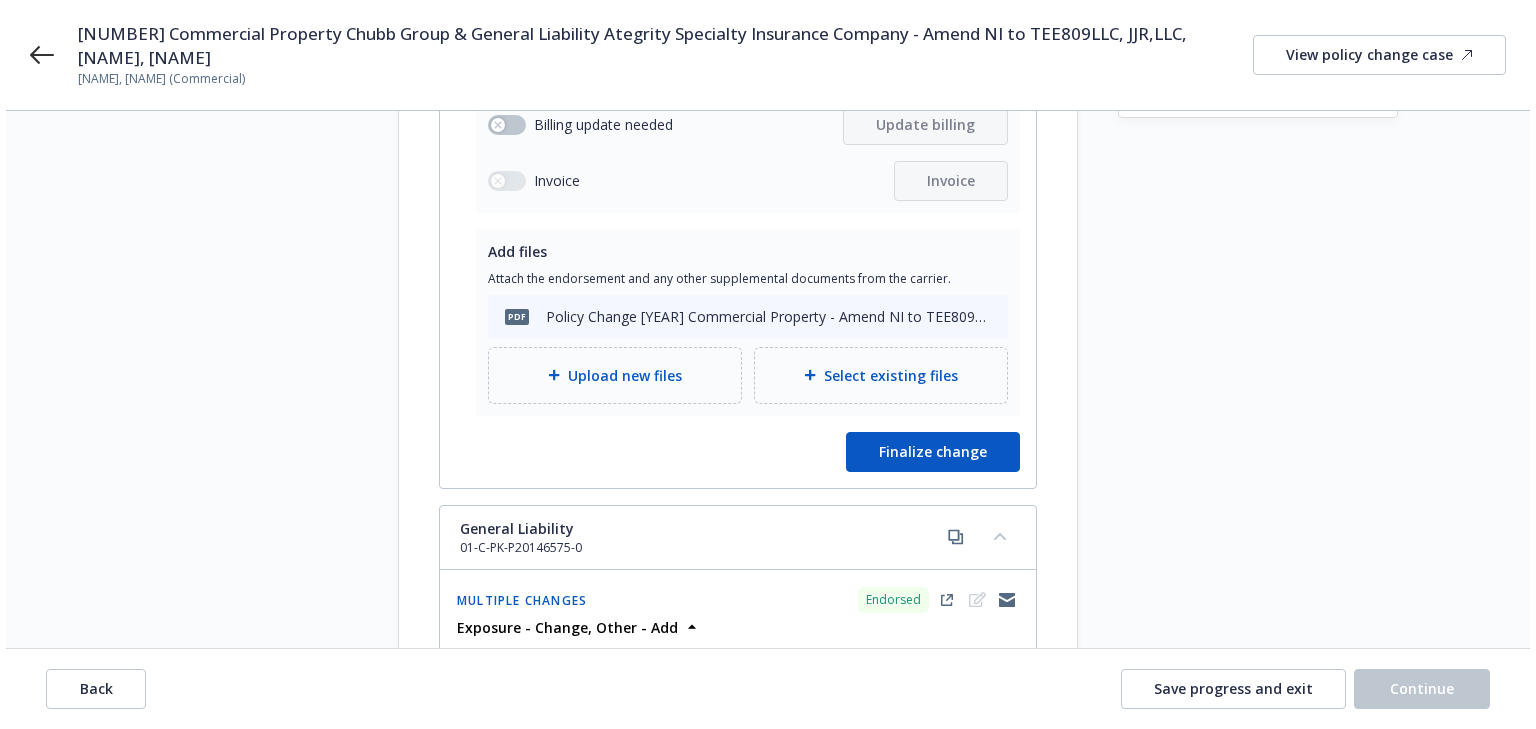 scroll, scrollTop: 640, scrollLeft: 0, axis: vertical 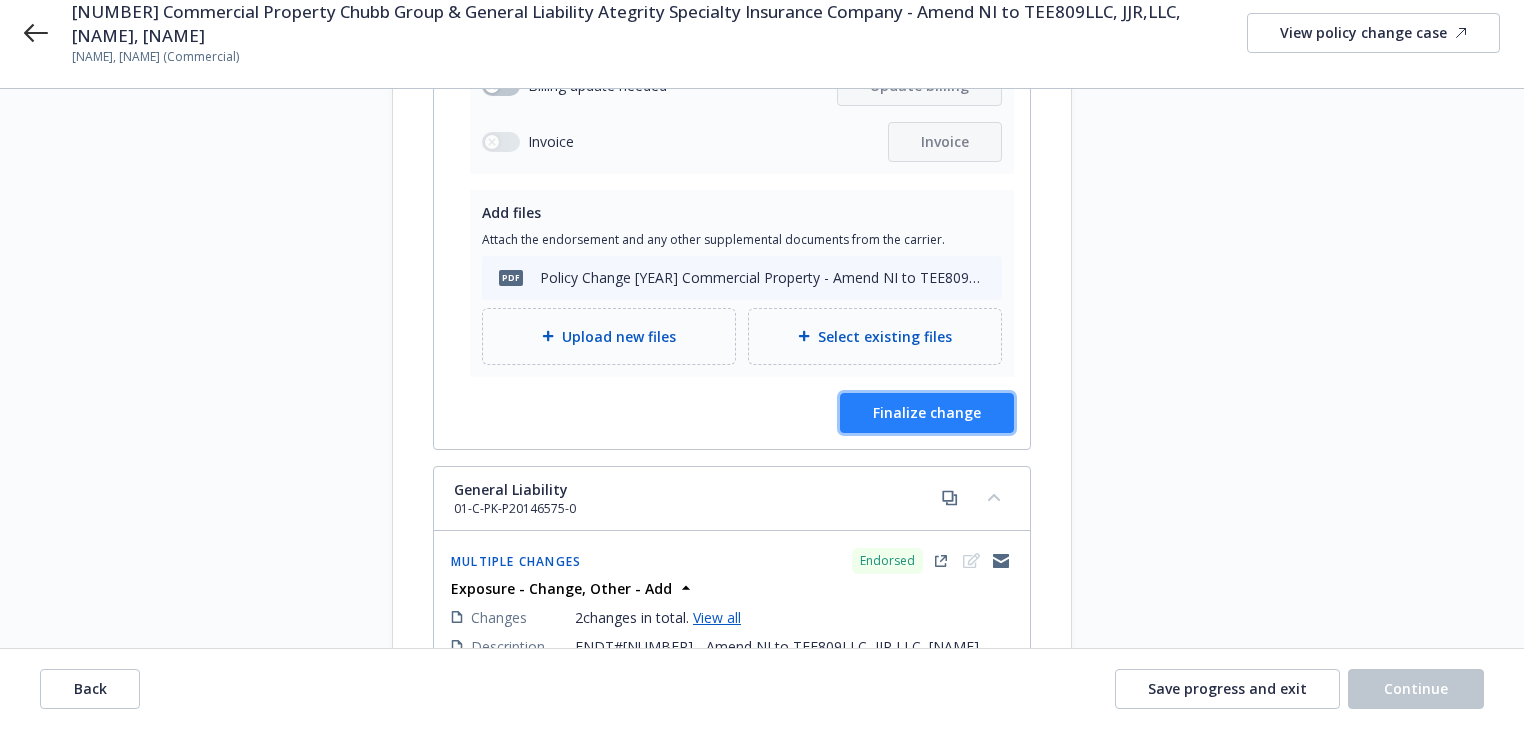click on "Finalize change" at bounding box center (927, 412) 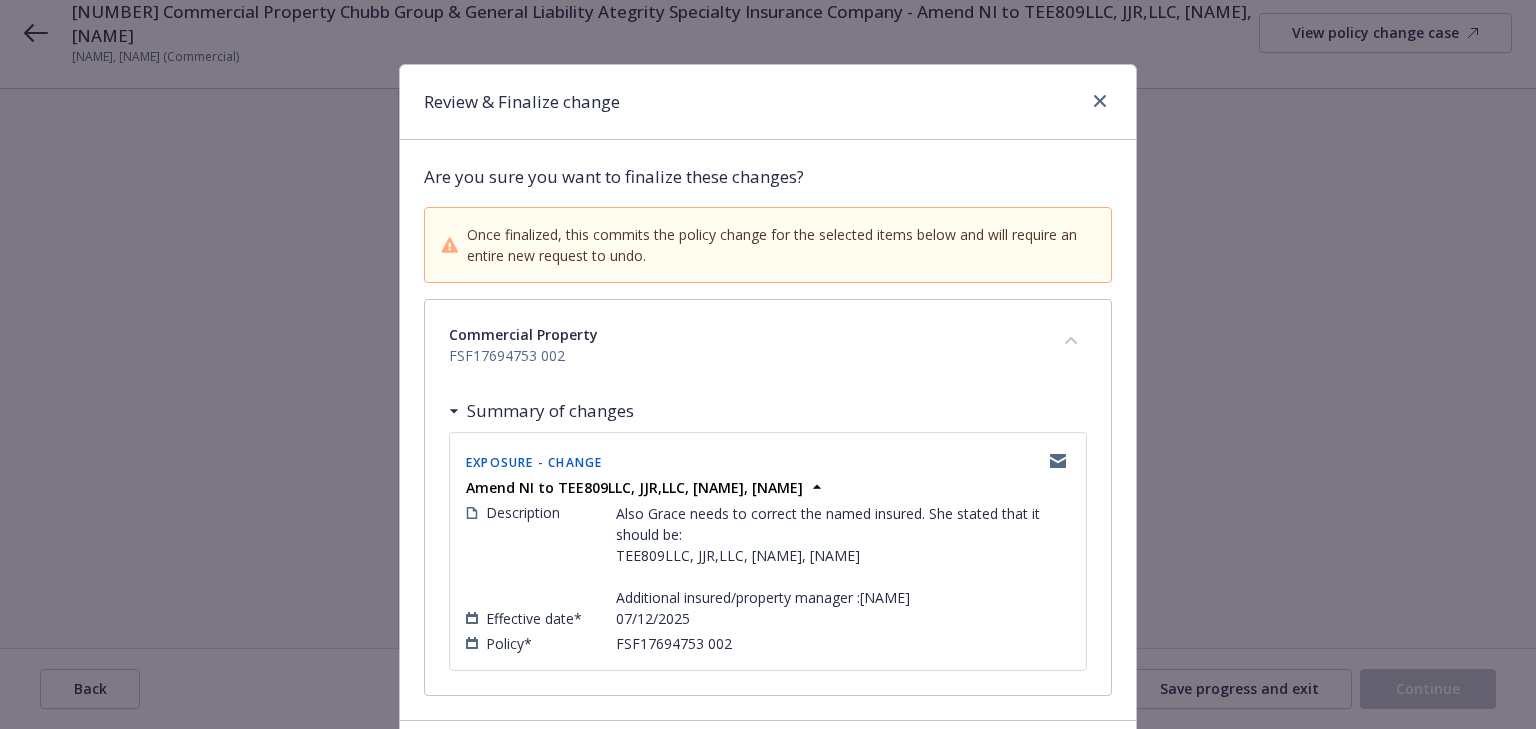click on "Commercial Property FSF17694753 002" at bounding box center [768, 345] 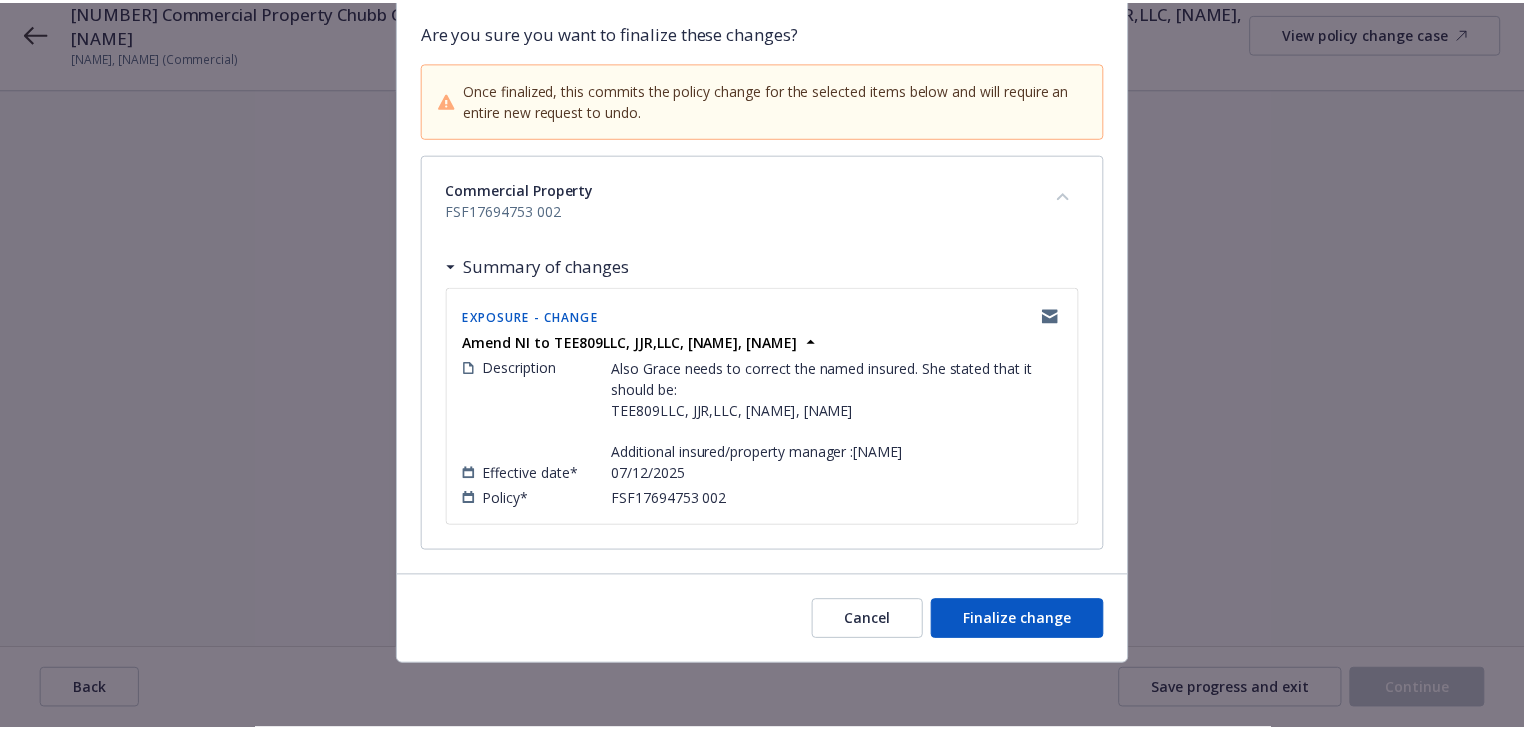 scroll, scrollTop: 184, scrollLeft: 0, axis: vertical 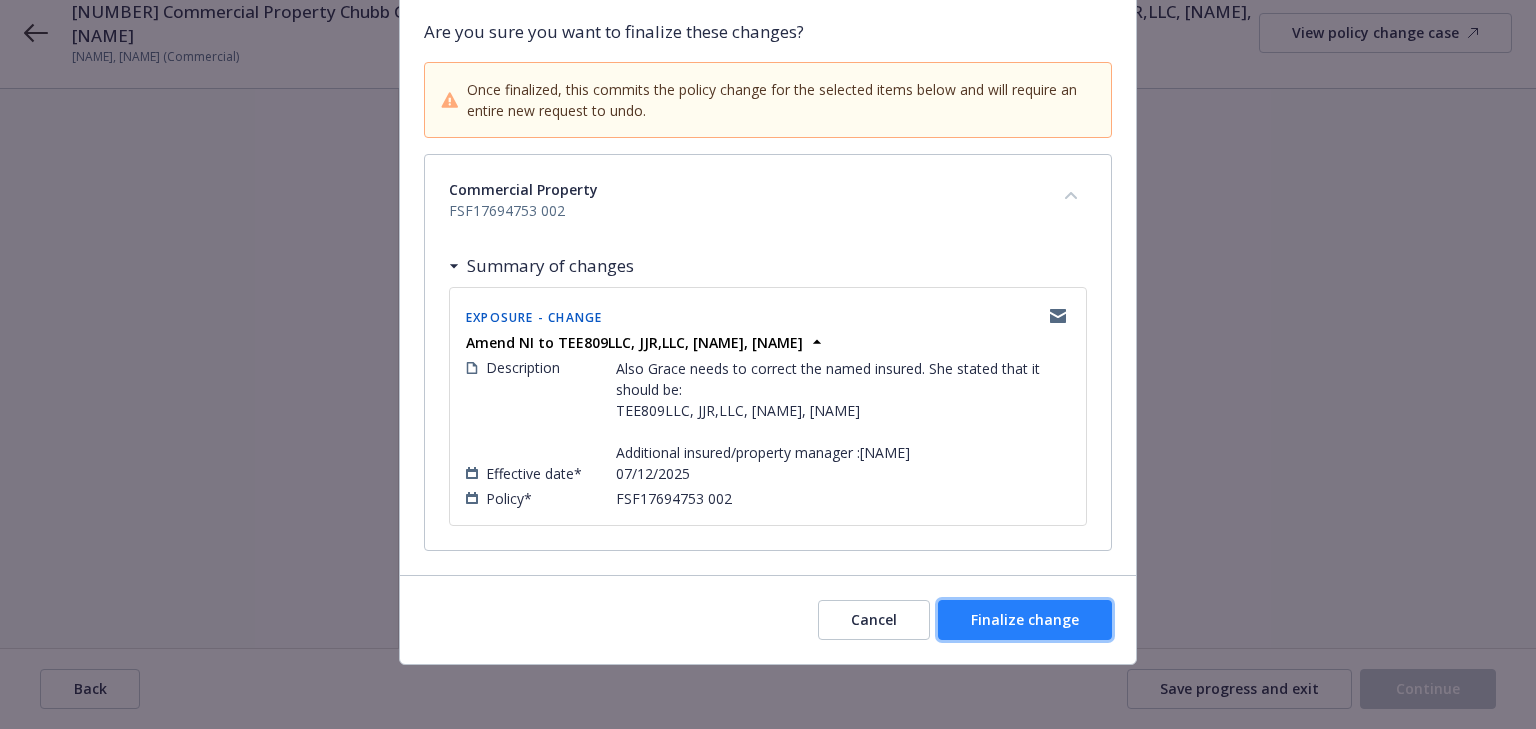 click on "Finalize change" at bounding box center [1025, 619] 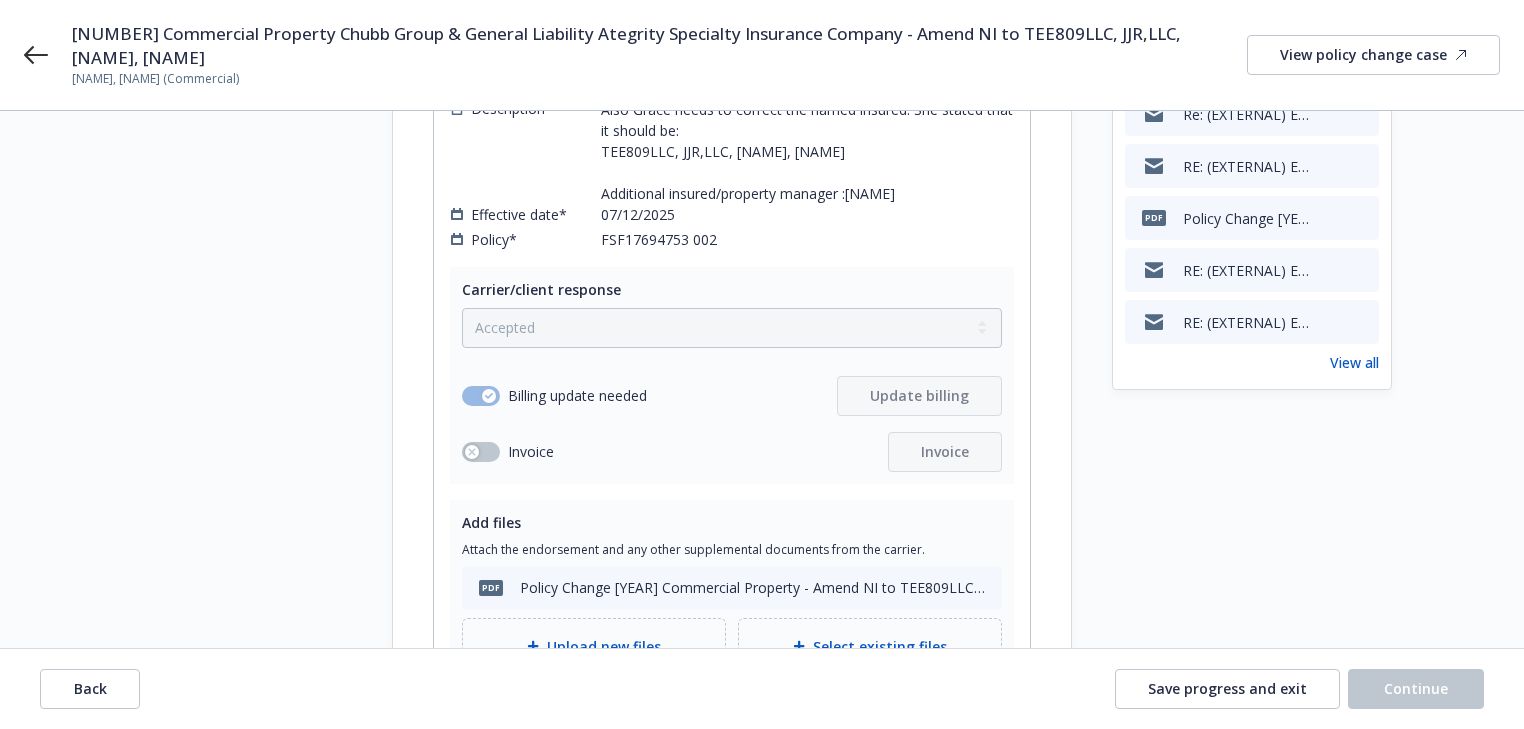 scroll, scrollTop: 320, scrollLeft: 0, axis: vertical 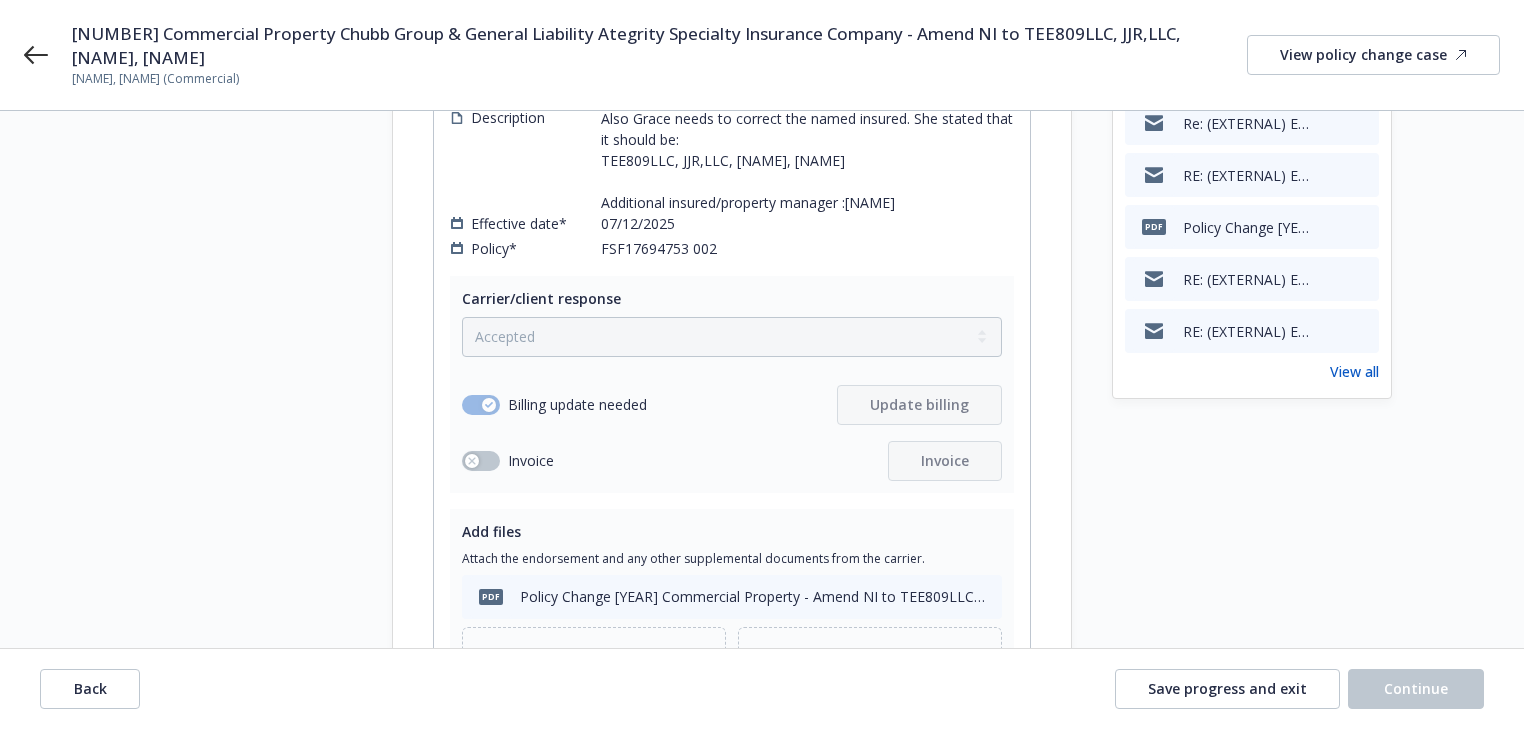 click on "View all" at bounding box center [1354, 371] 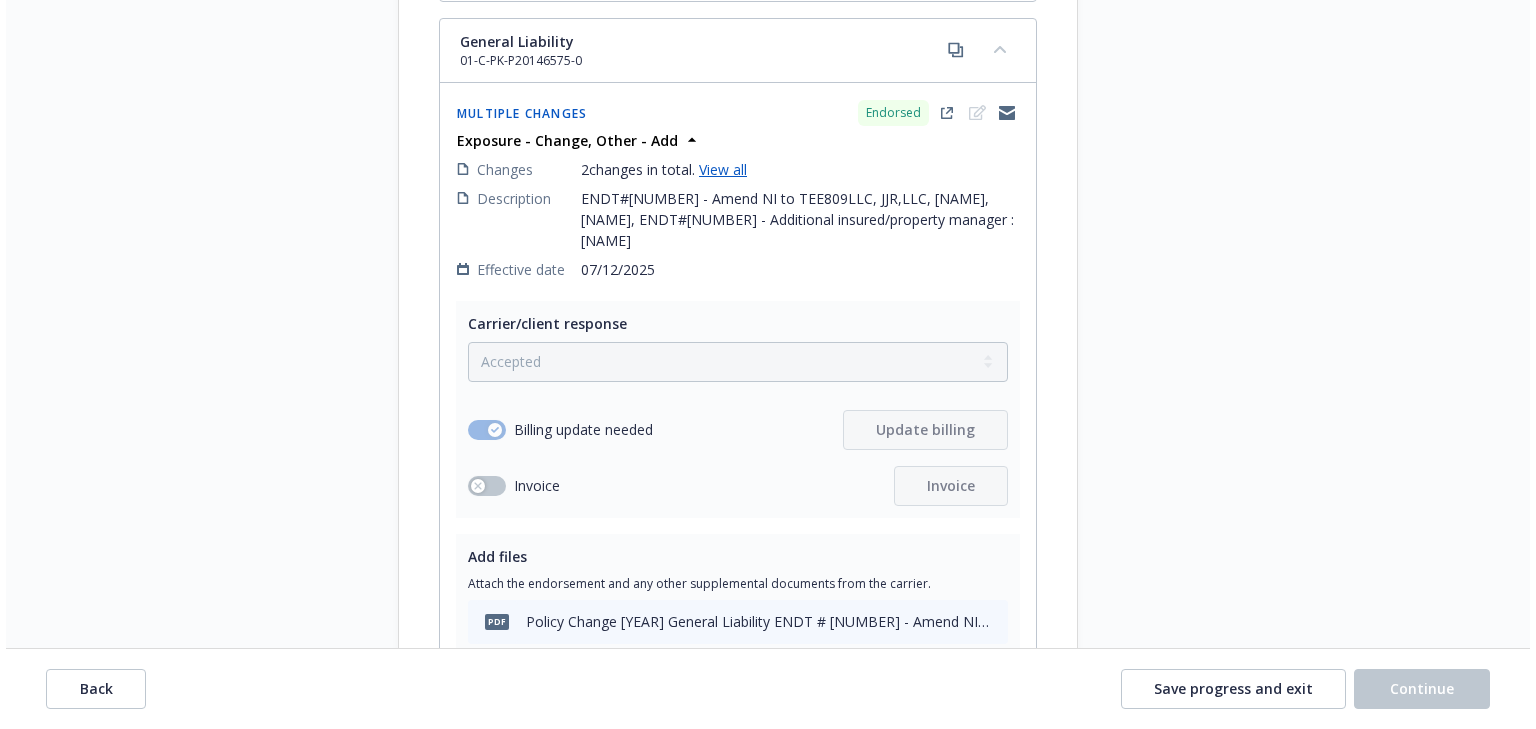 scroll, scrollTop: 1100, scrollLeft: 0, axis: vertical 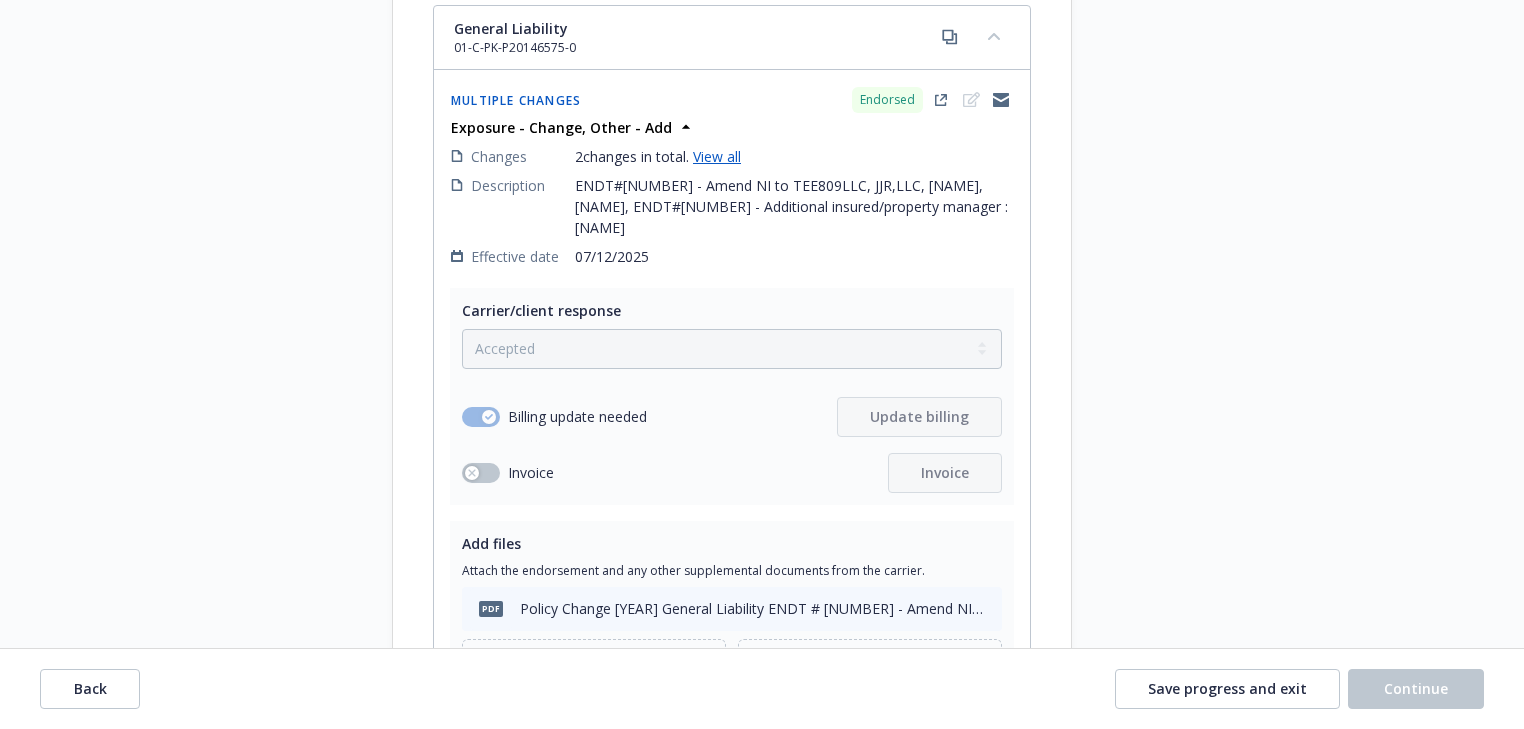 click on "2  changes in total.   View all" at bounding box center [794, 156] 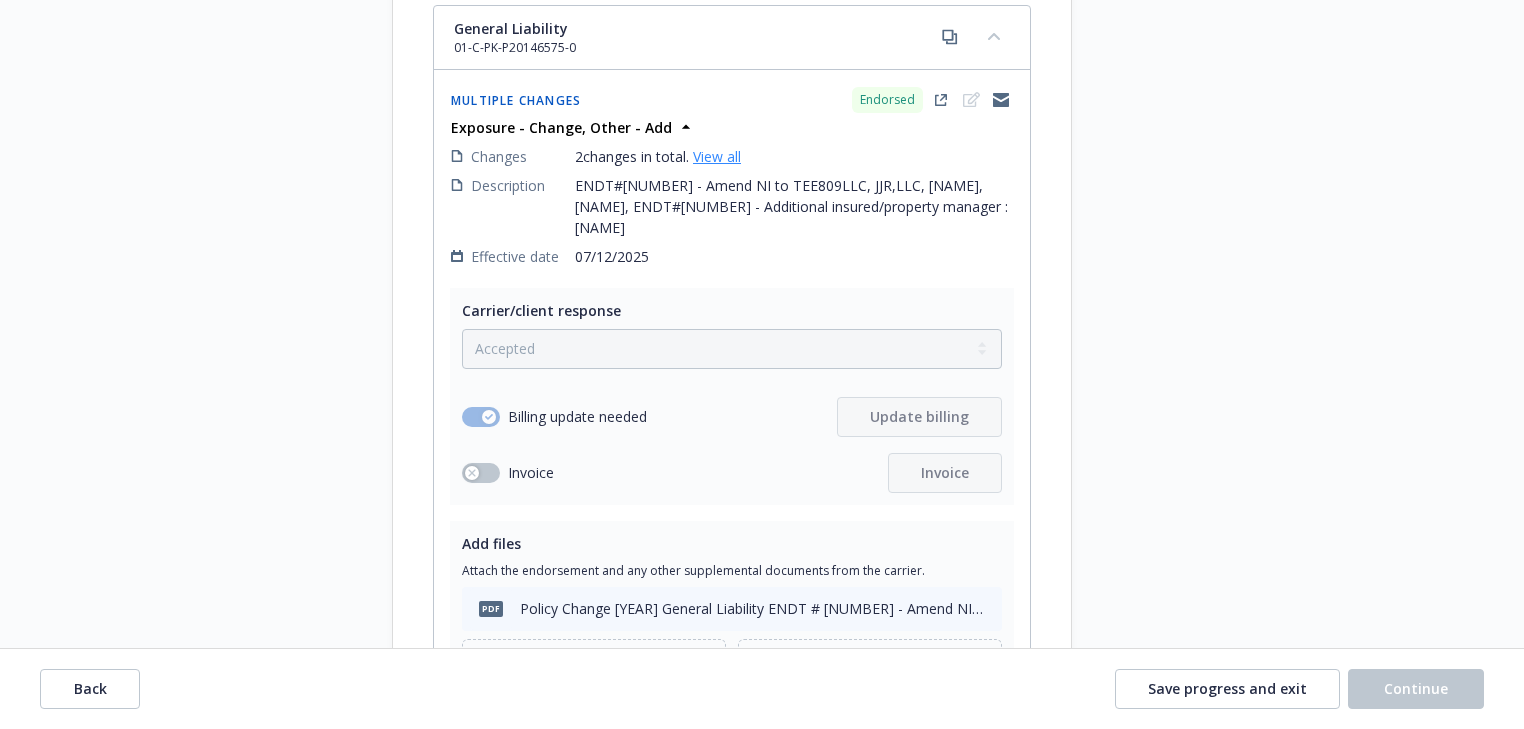 click on "View all" at bounding box center [717, 156] 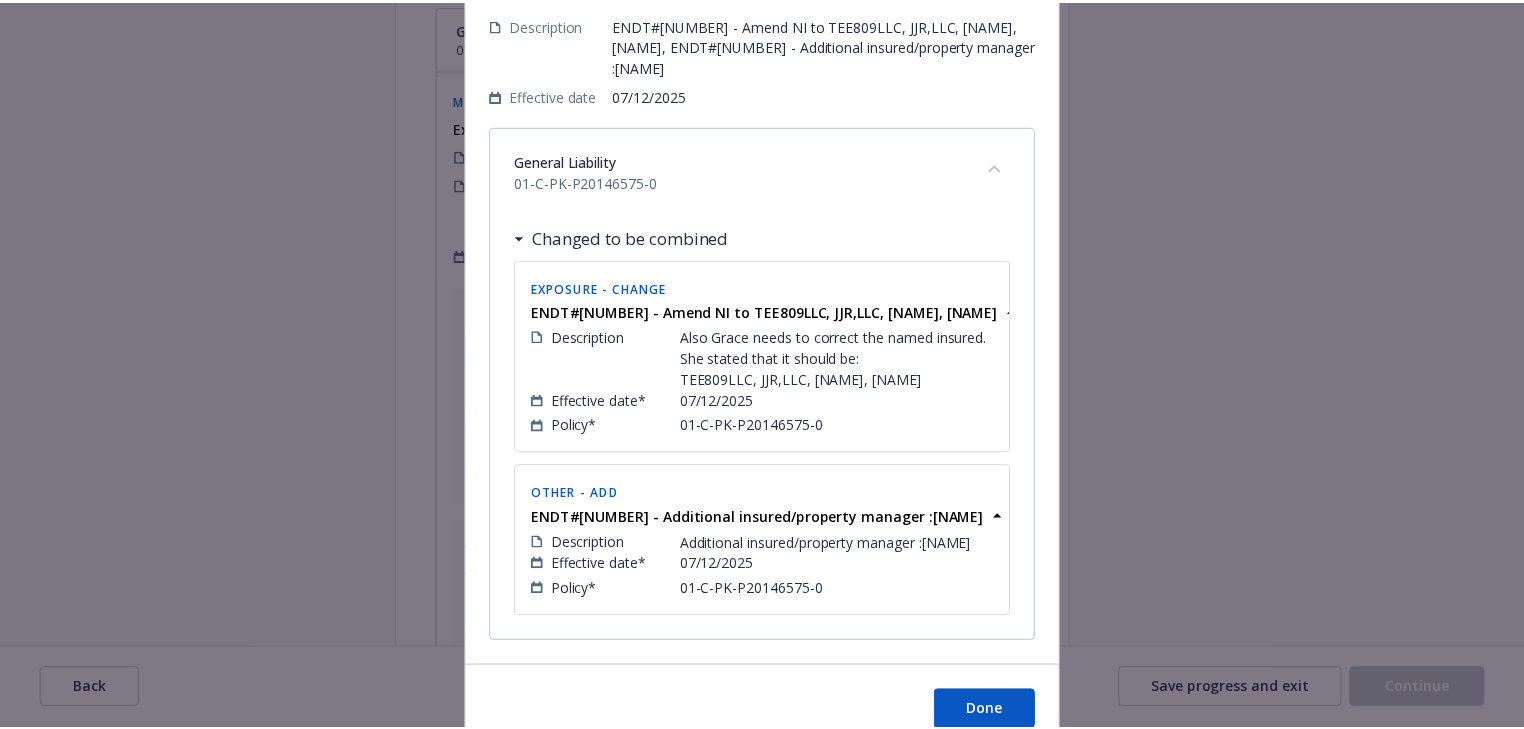 scroll, scrollTop: 7, scrollLeft: 0, axis: vertical 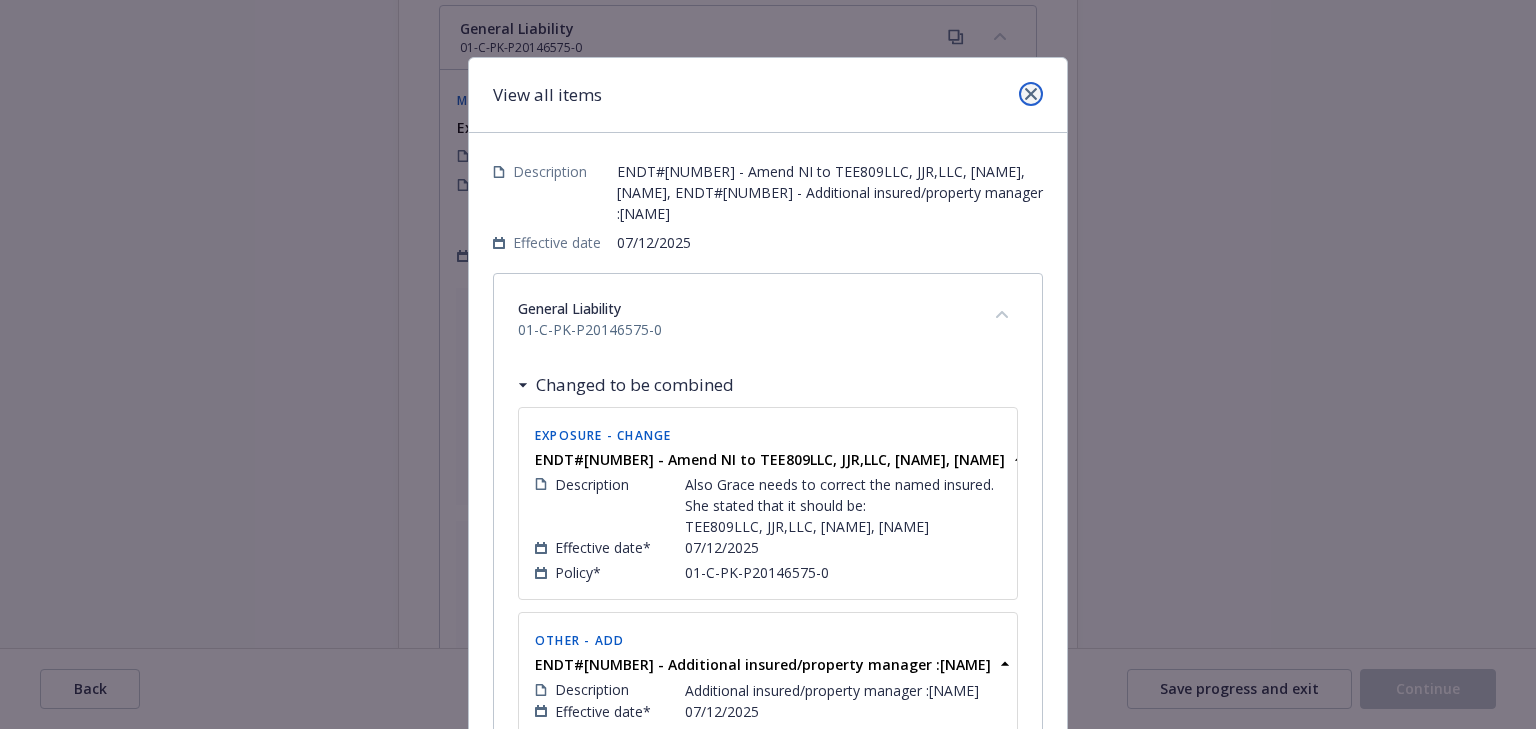 click 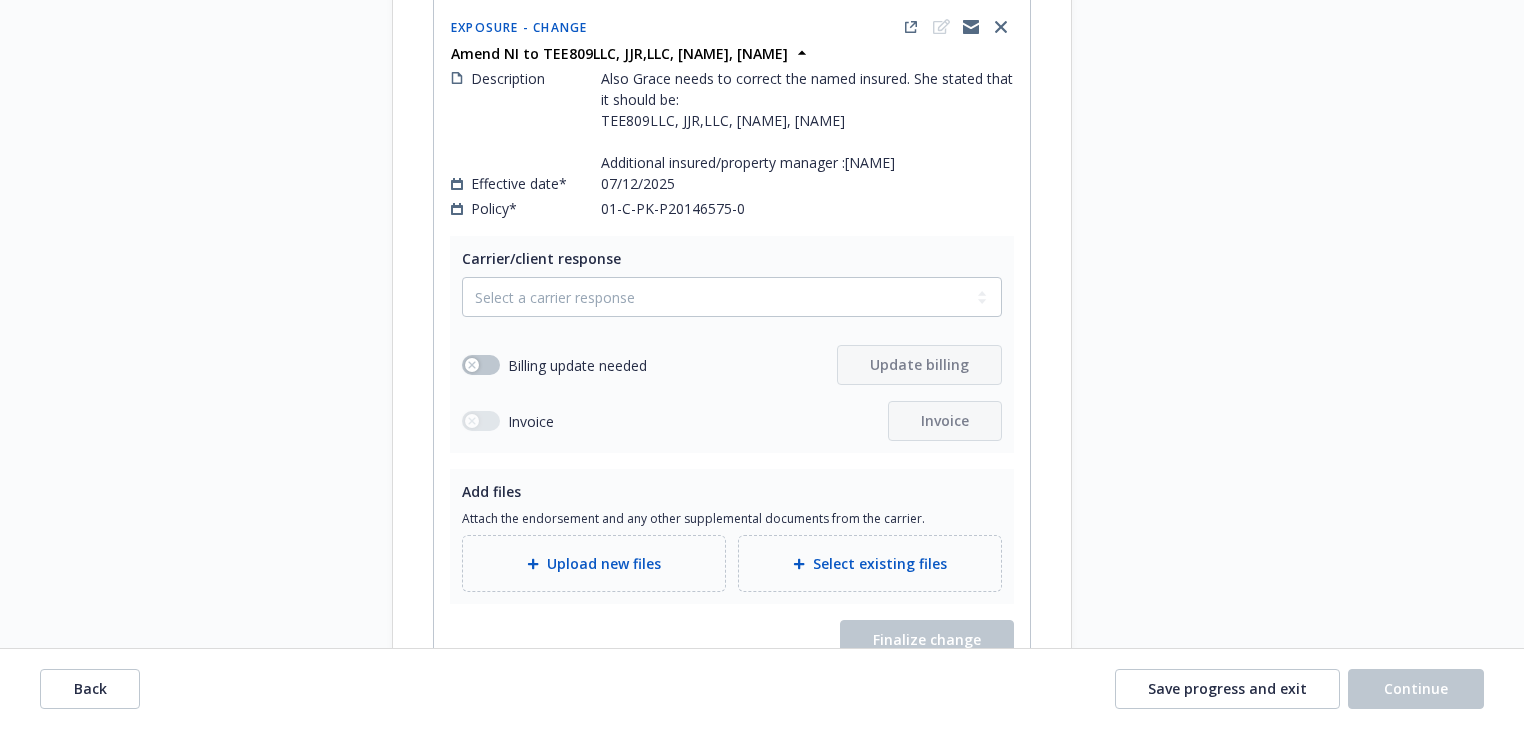 scroll, scrollTop: 1900, scrollLeft: 0, axis: vertical 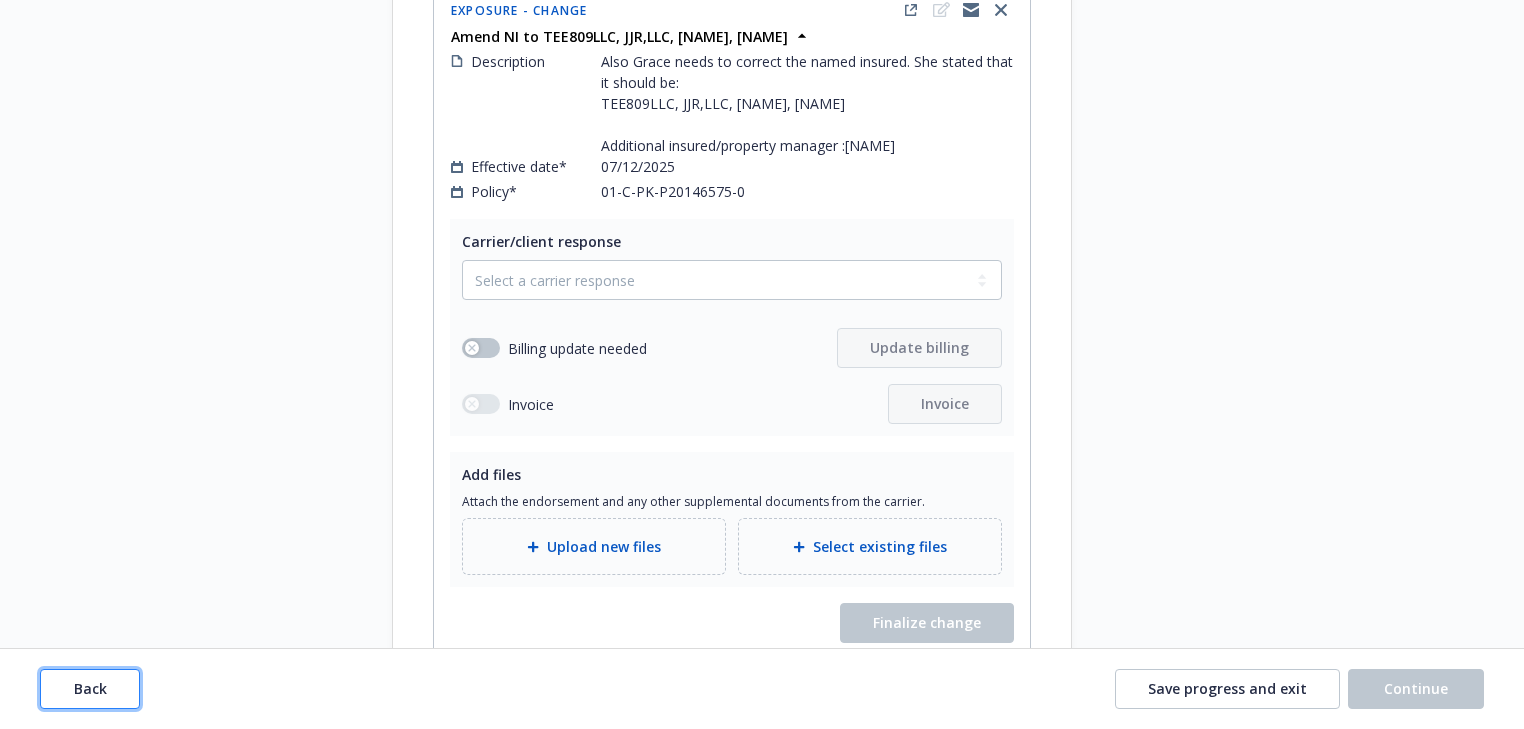 click on "Back" at bounding box center [90, 688] 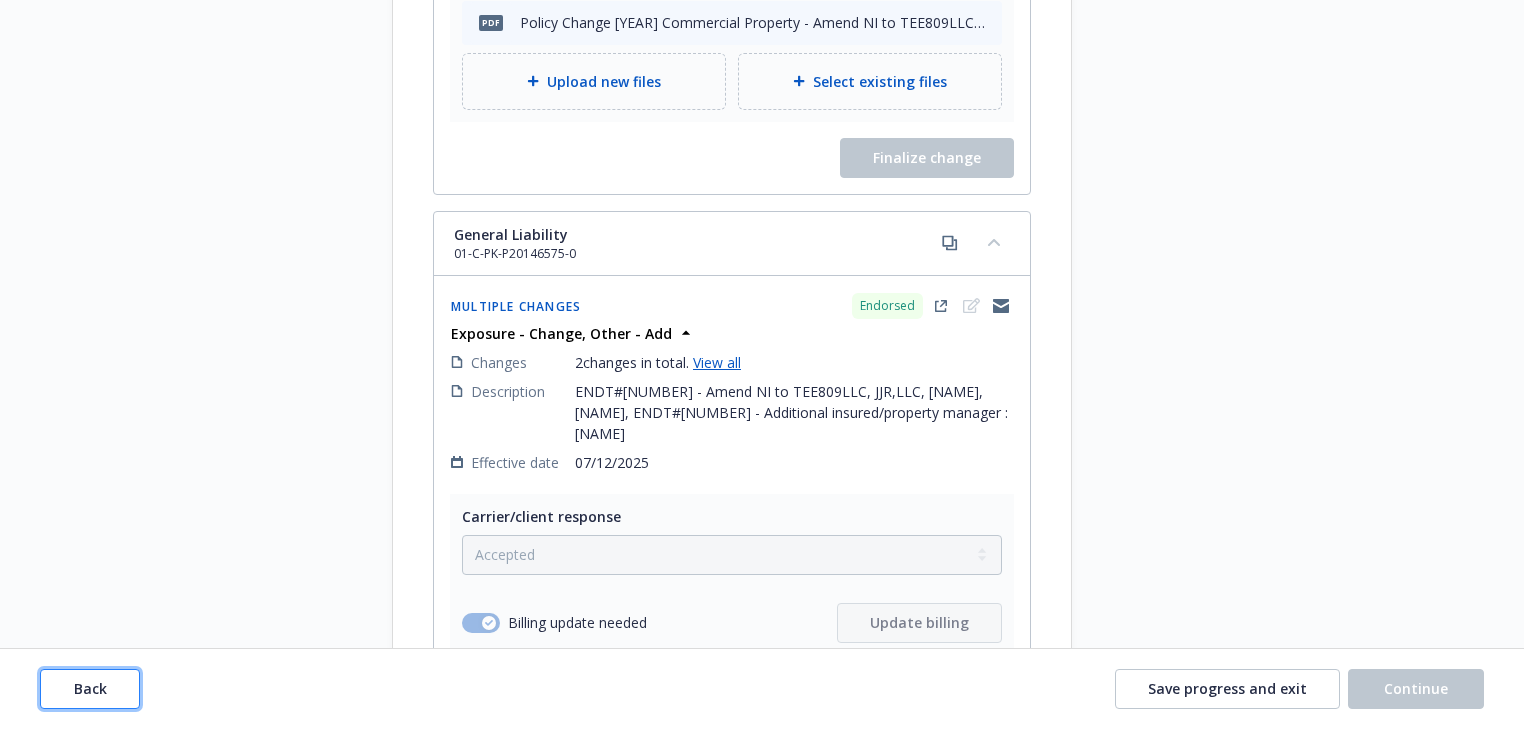 click on "Back" at bounding box center [90, 688] 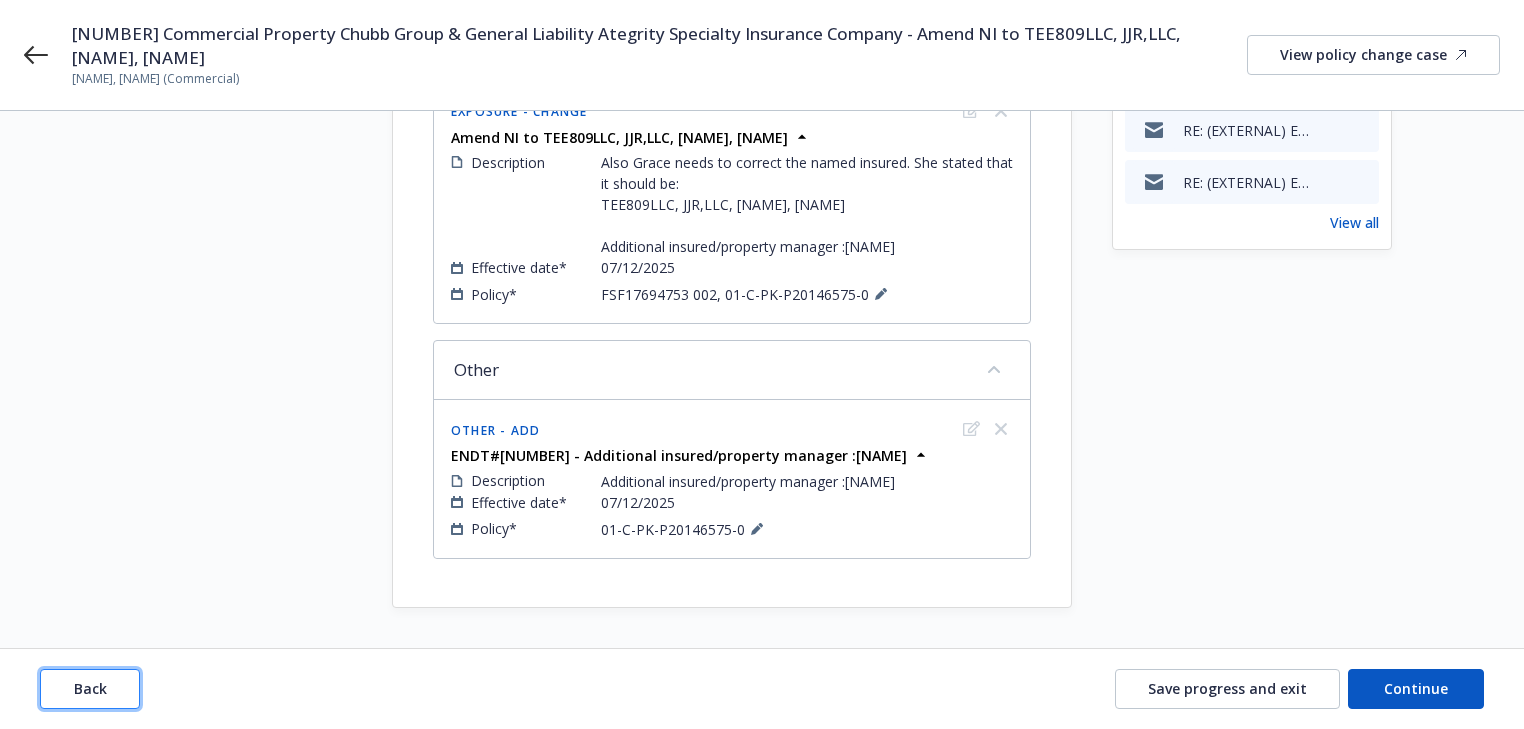 scroll, scrollTop: 591, scrollLeft: 0, axis: vertical 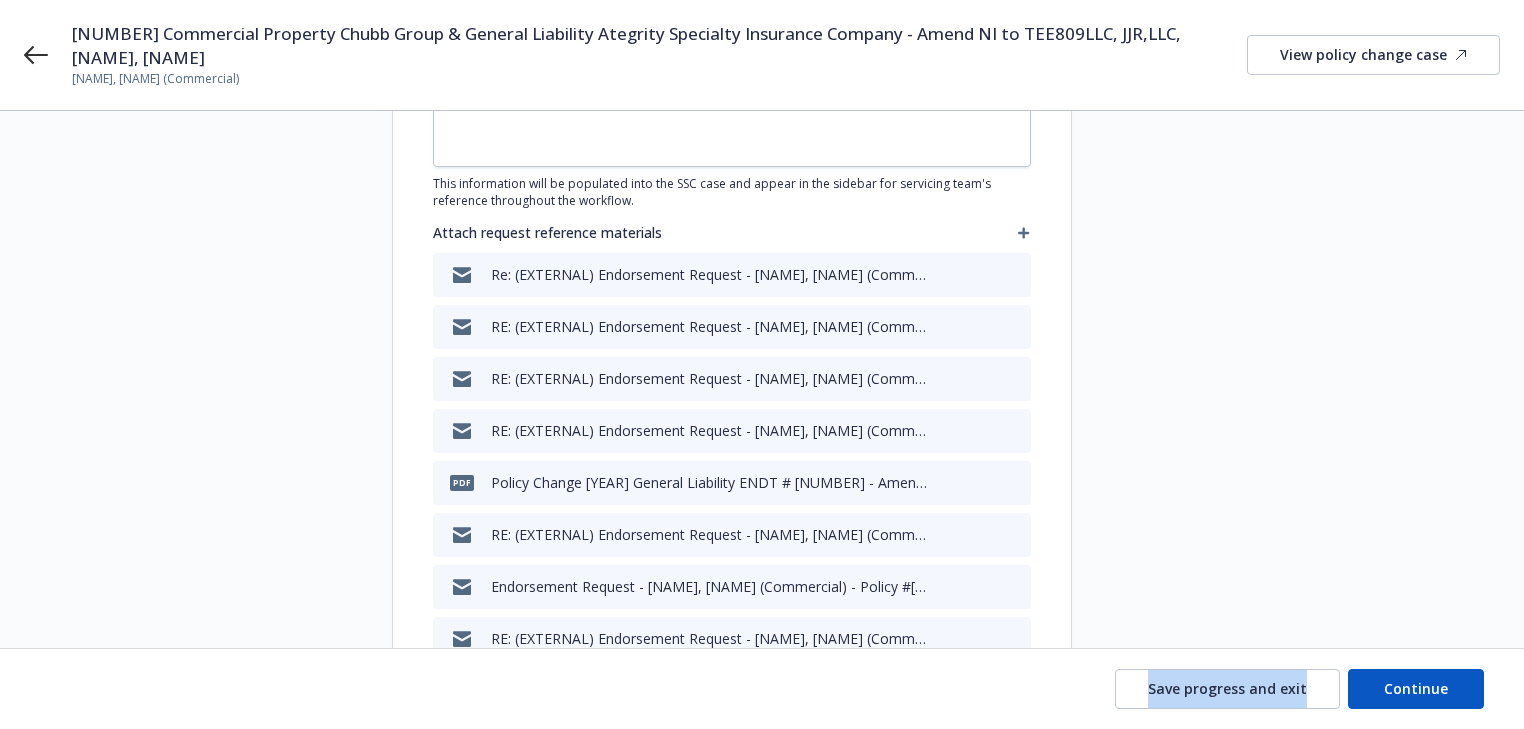 click on "Save progress and exit Continue" at bounding box center (762, 689) 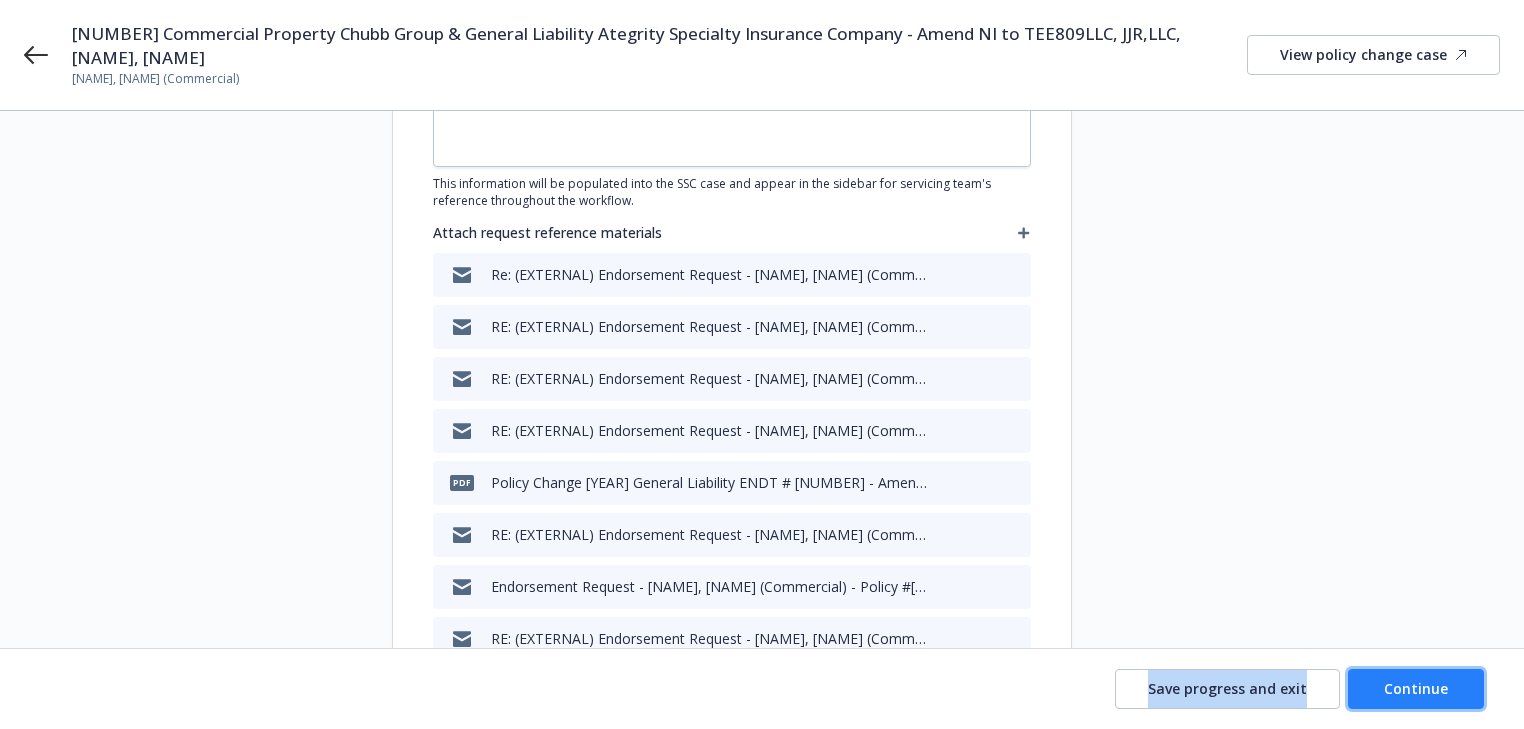 click on "Continue" at bounding box center [1416, 688] 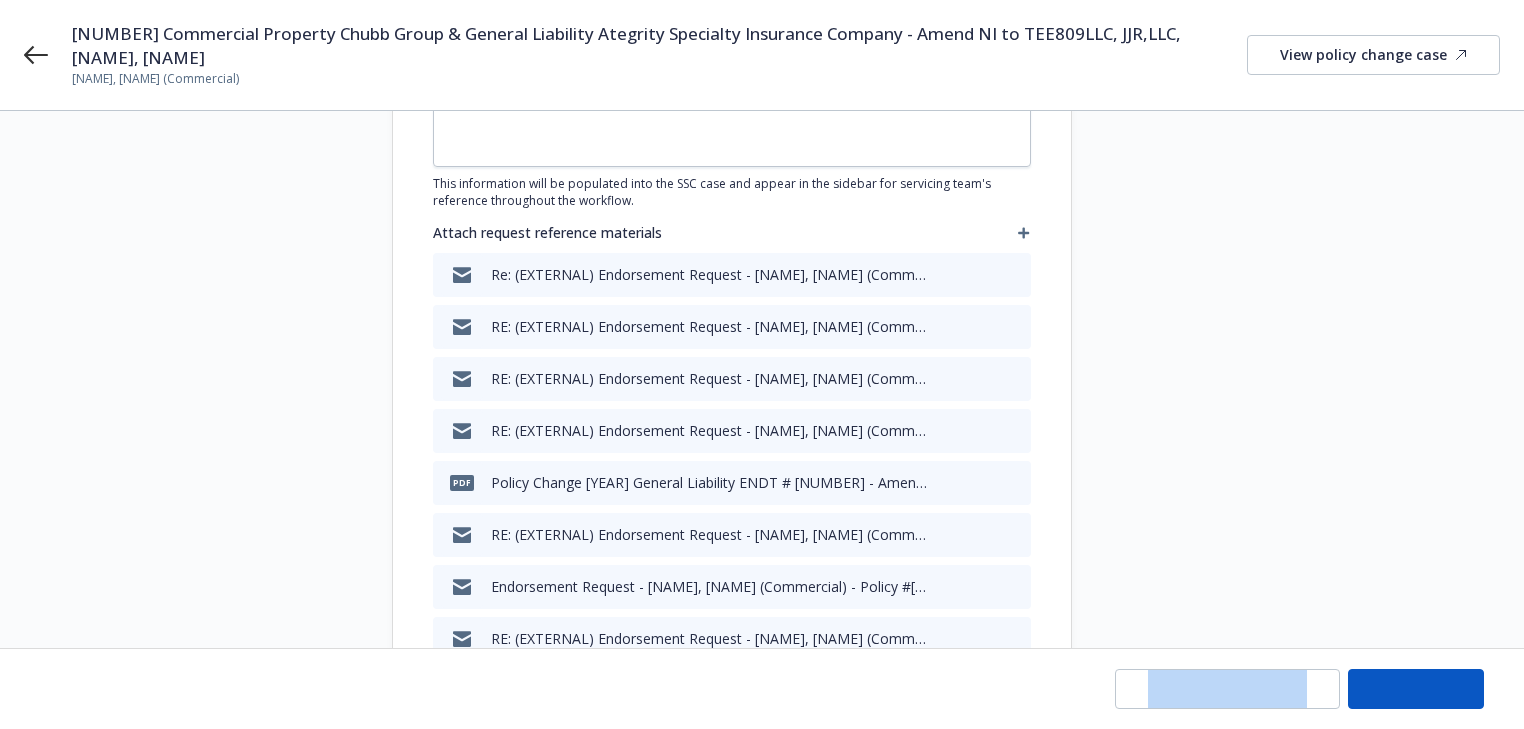 type on "x" 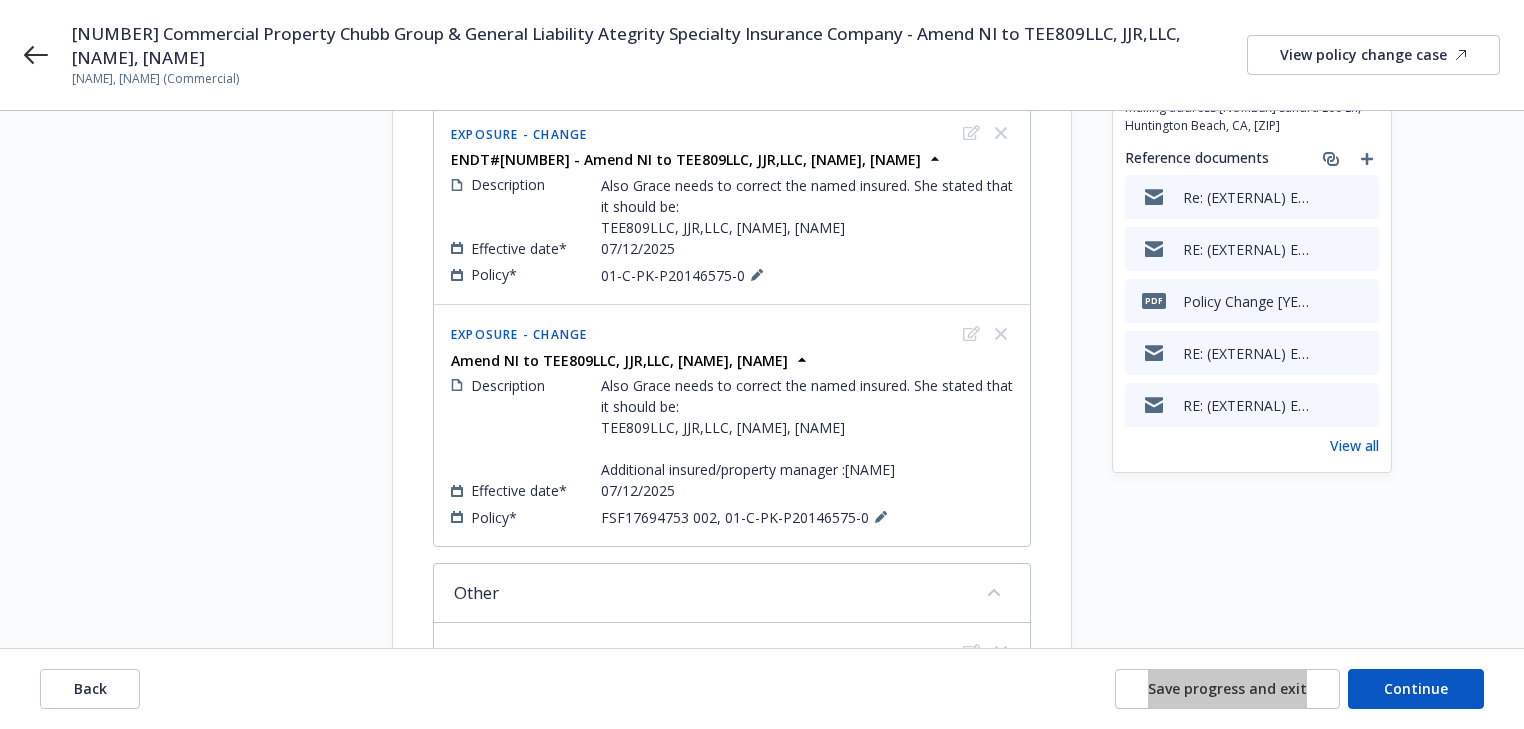 scroll, scrollTop: 431, scrollLeft: 0, axis: vertical 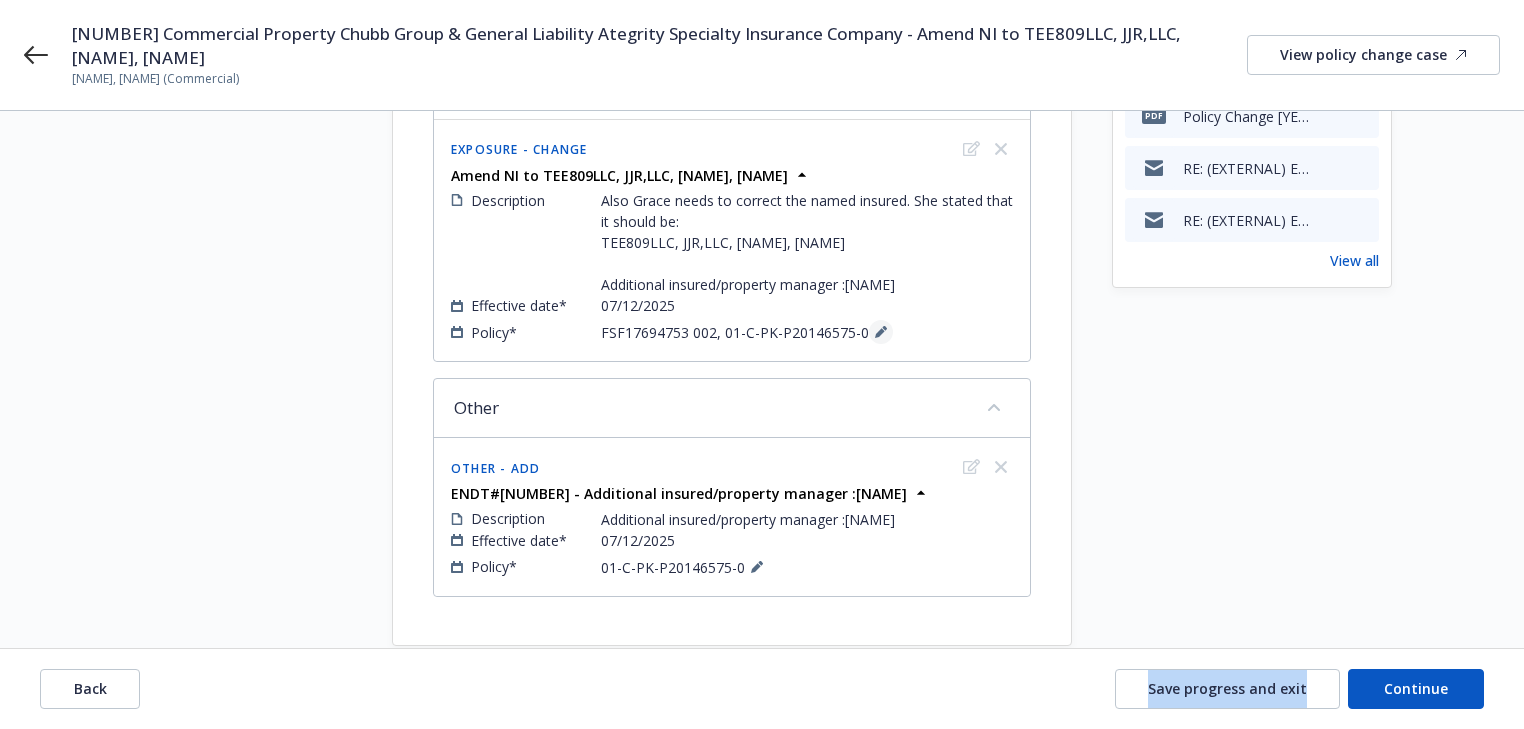 click 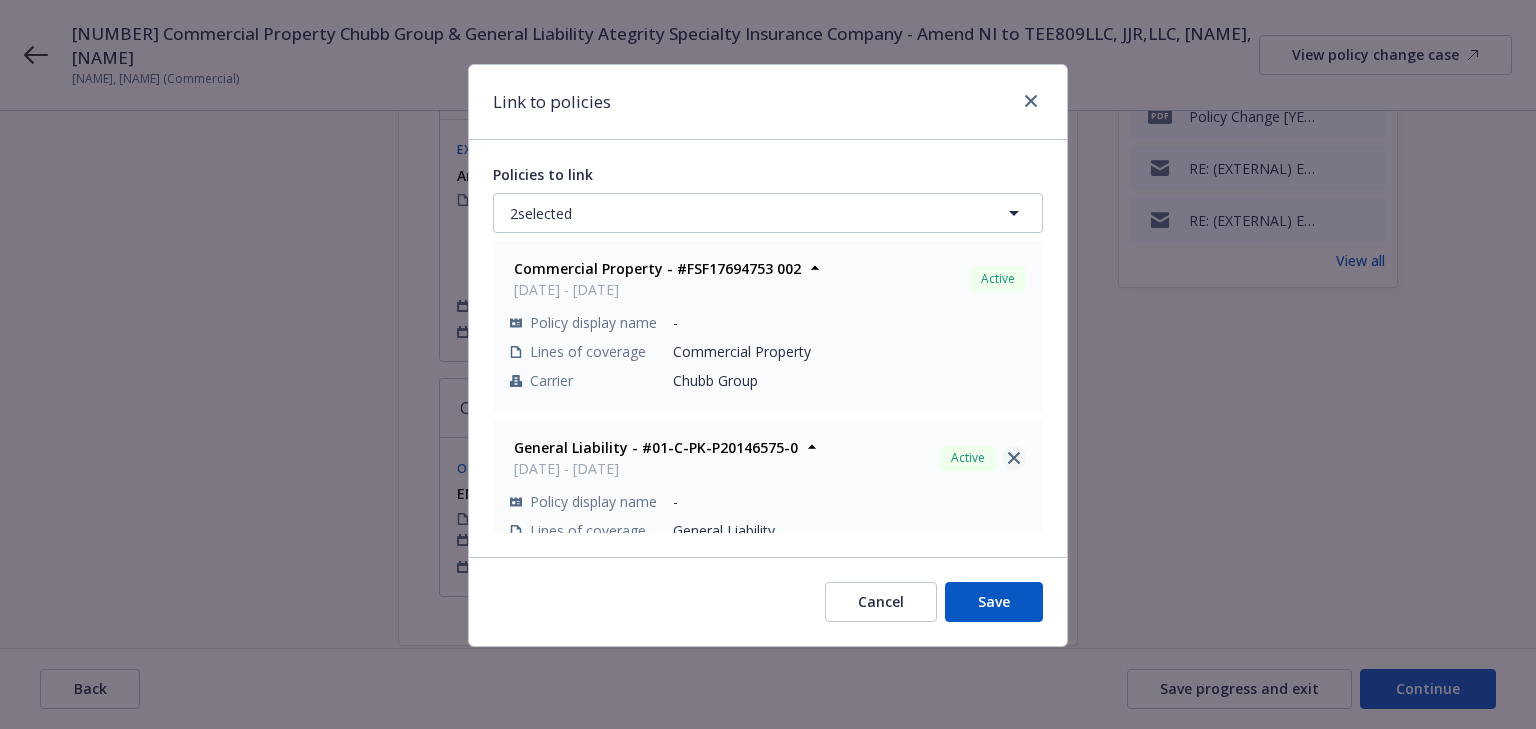 click 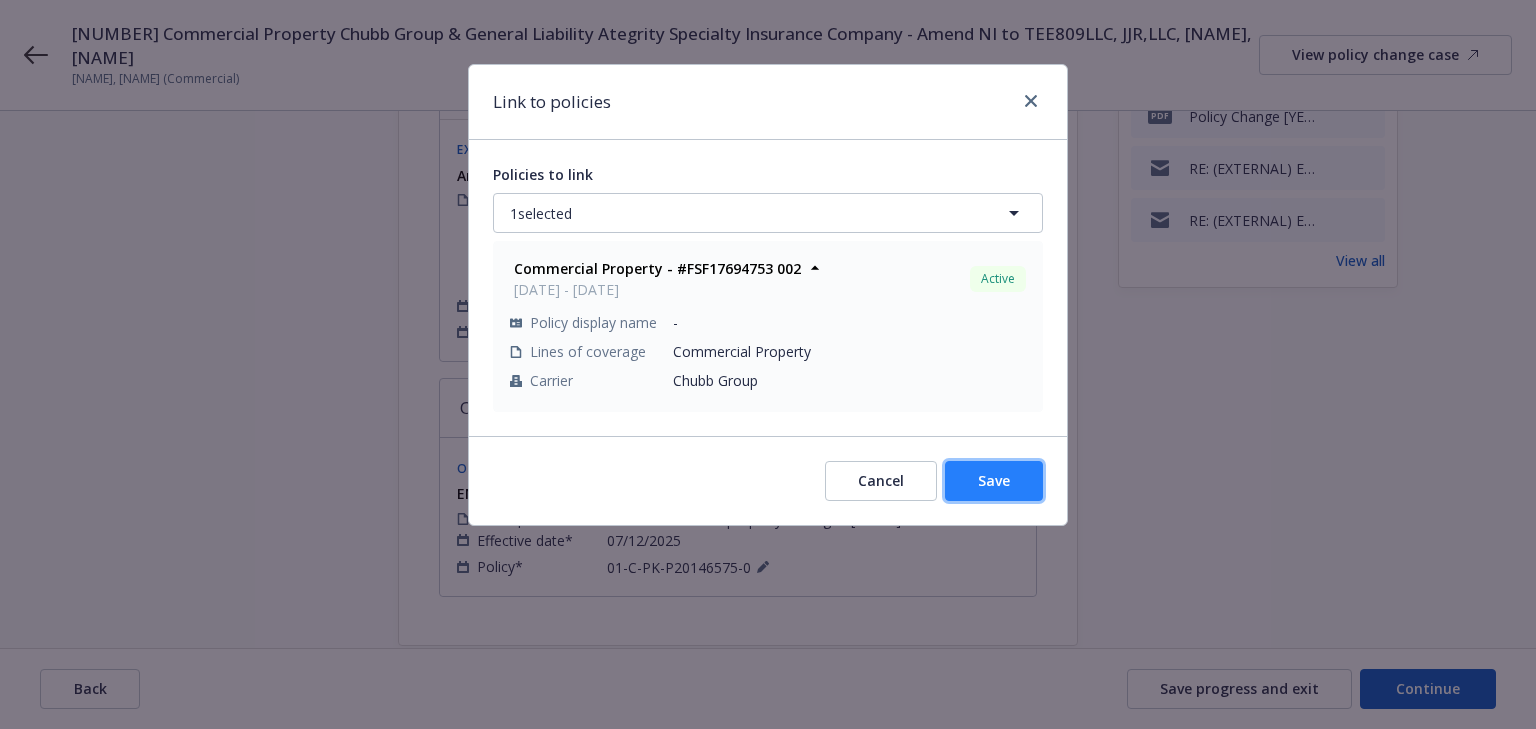 click on "Save" at bounding box center (994, 480) 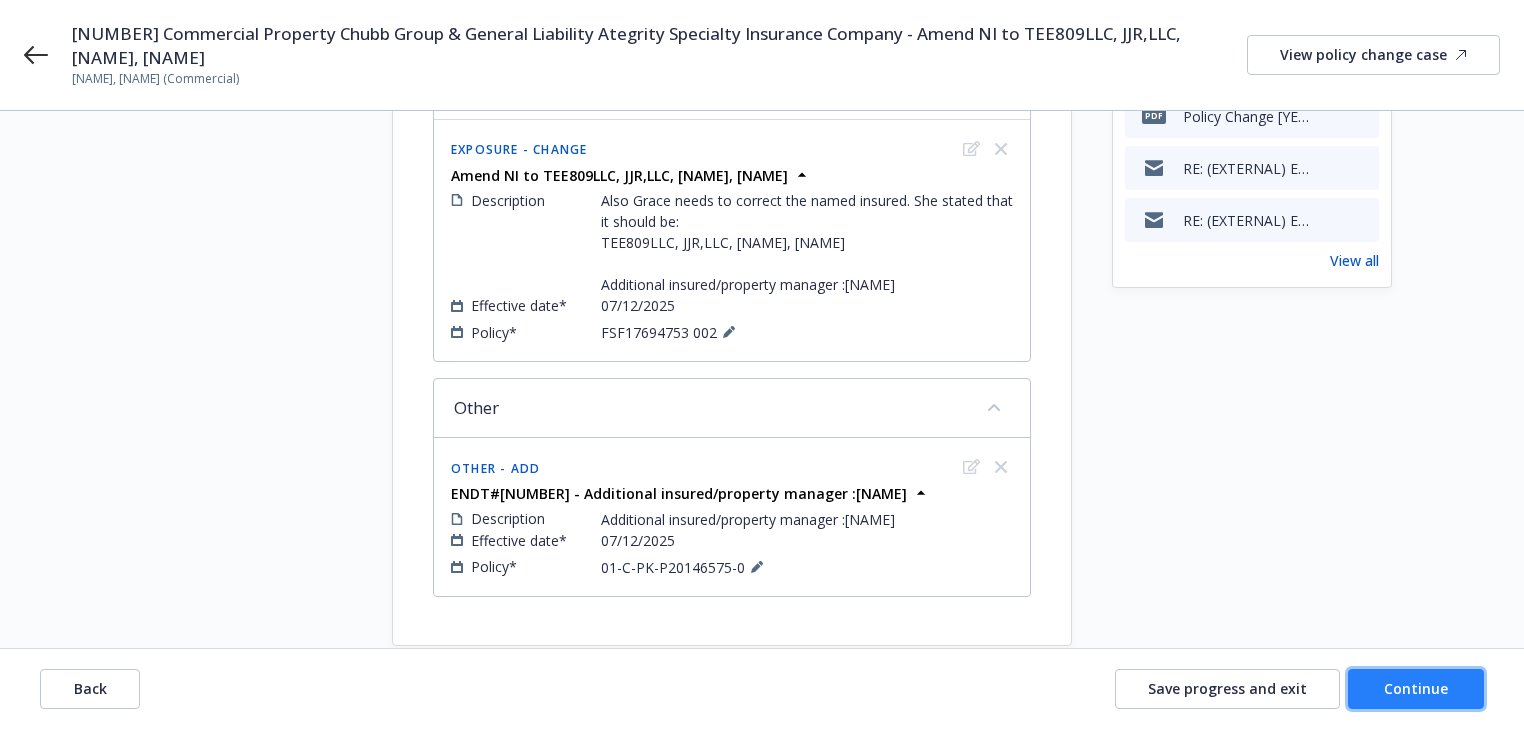 click on "Continue" at bounding box center [1416, 689] 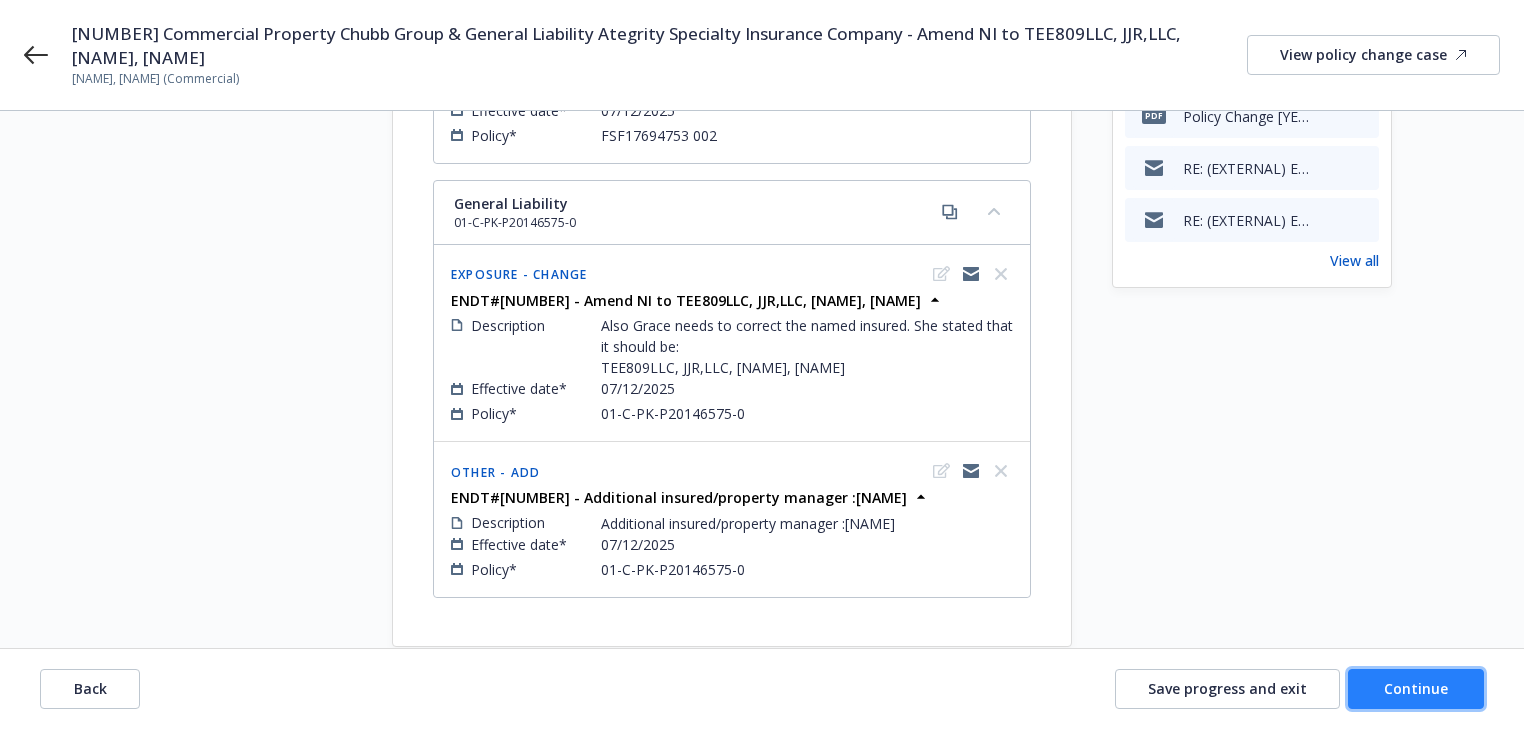 click on "Continue" at bounding box center [1416, 689] 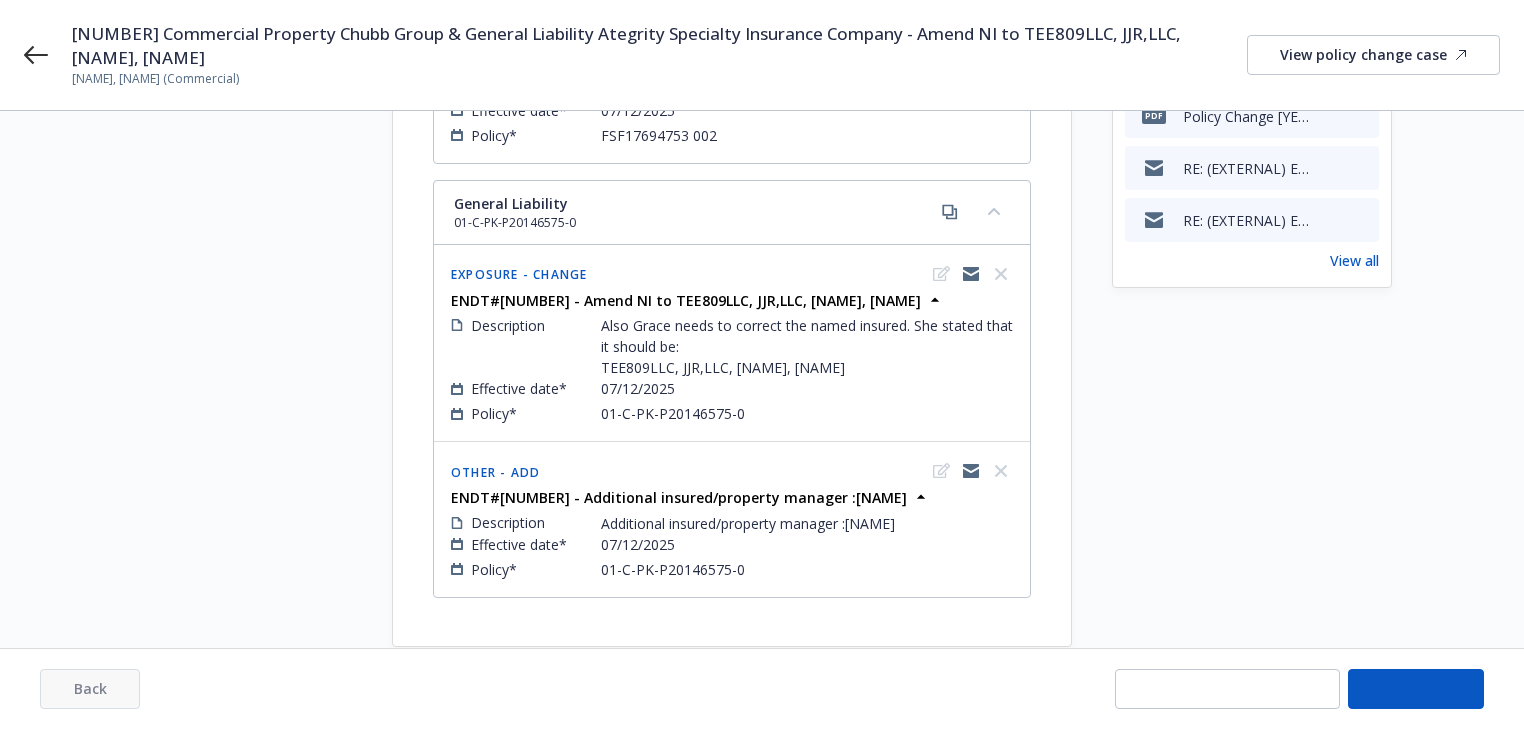 select on "ACCEPTED" 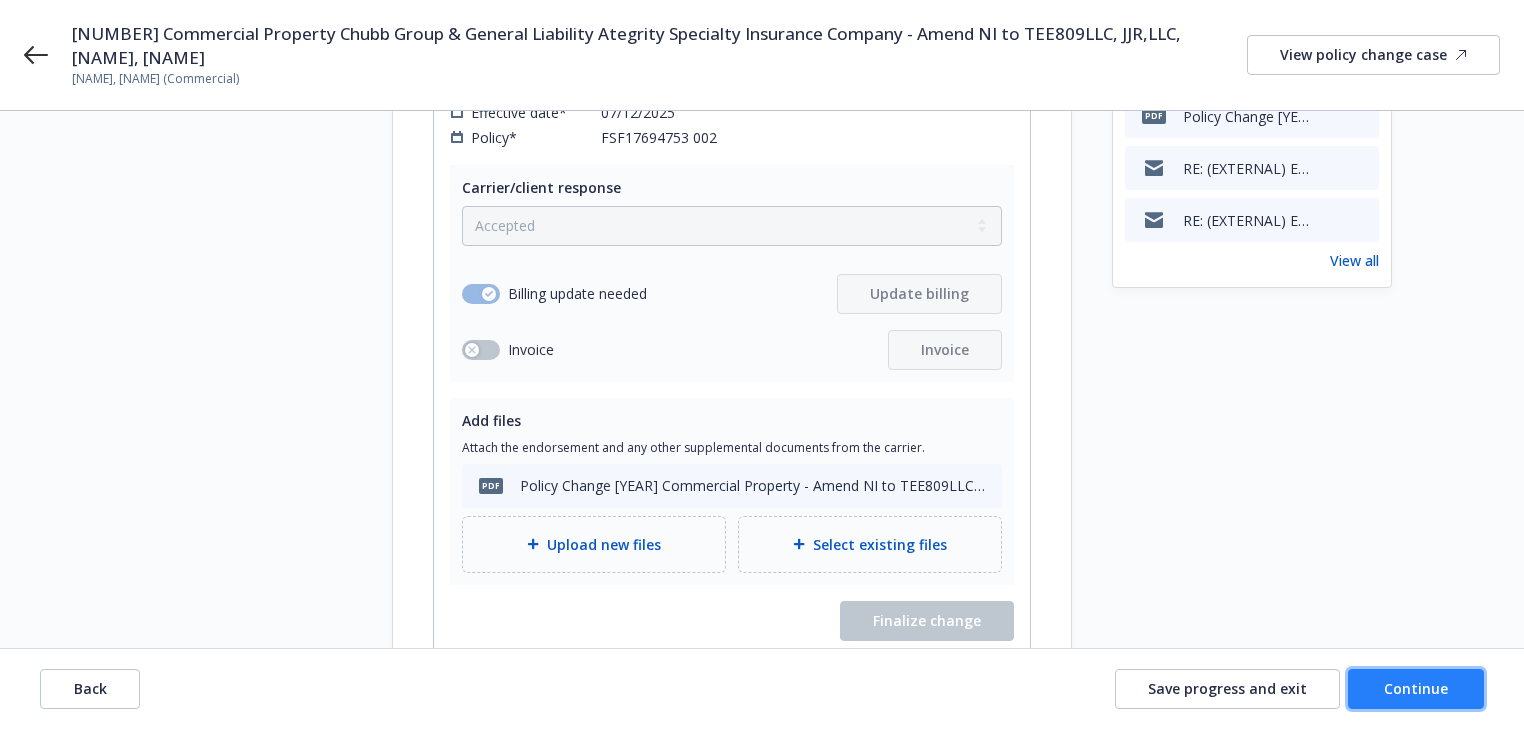 click on "Continue" at bounding box center [1416, 689] 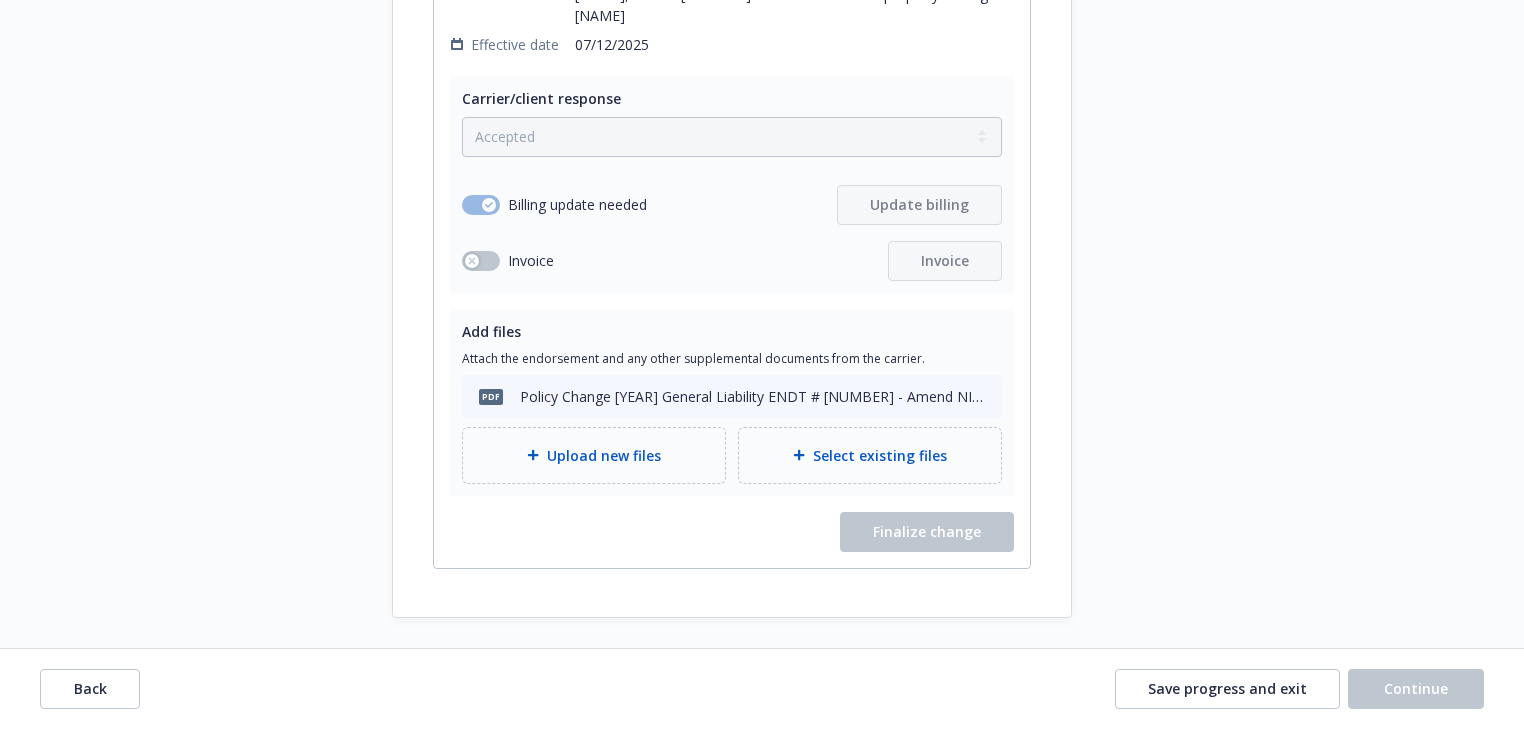 scroll, scrollTop: 1339, scrollLeft: 0, axis: vertical 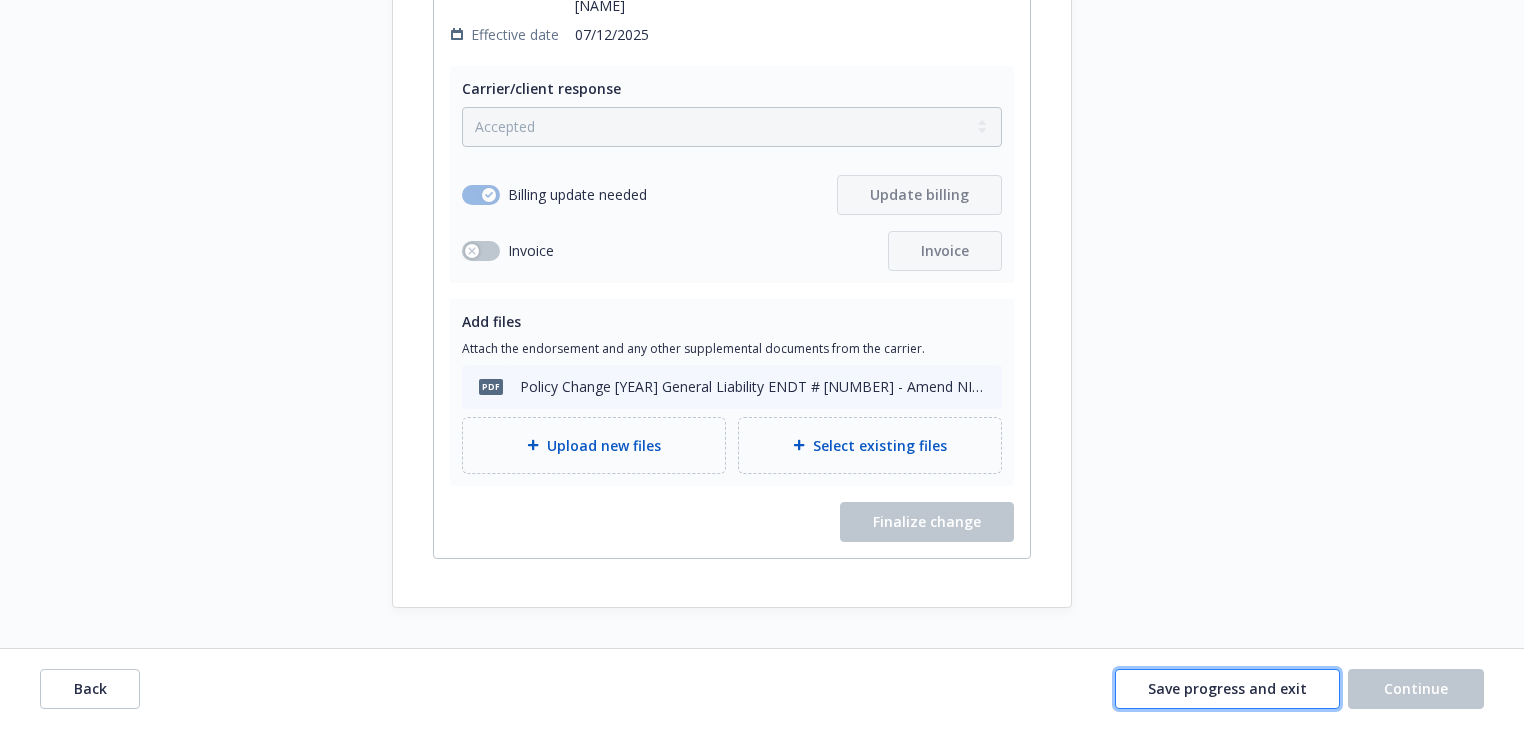 click on "Save progress and exit" at bounding box center (1227, 689) 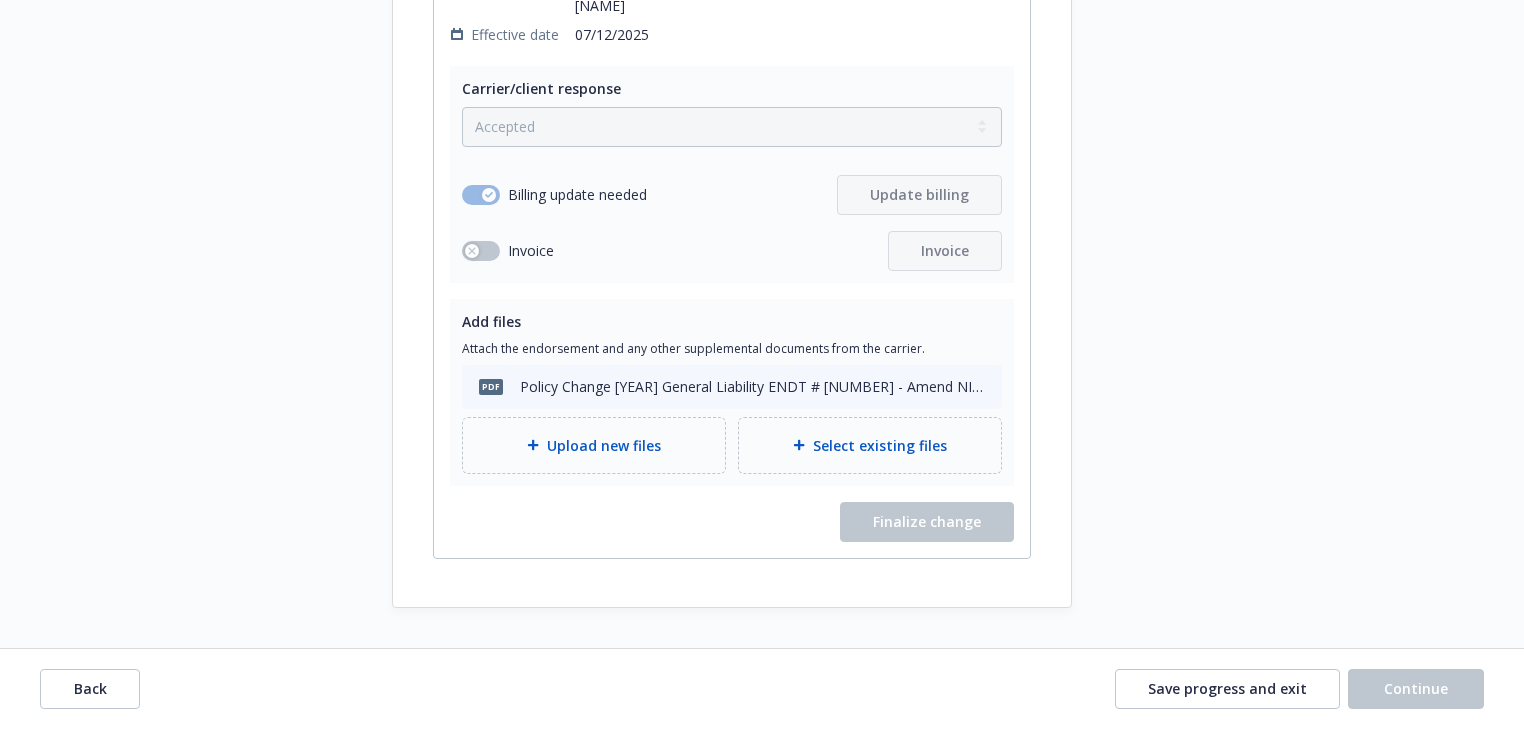 select on "ACCEPTED" 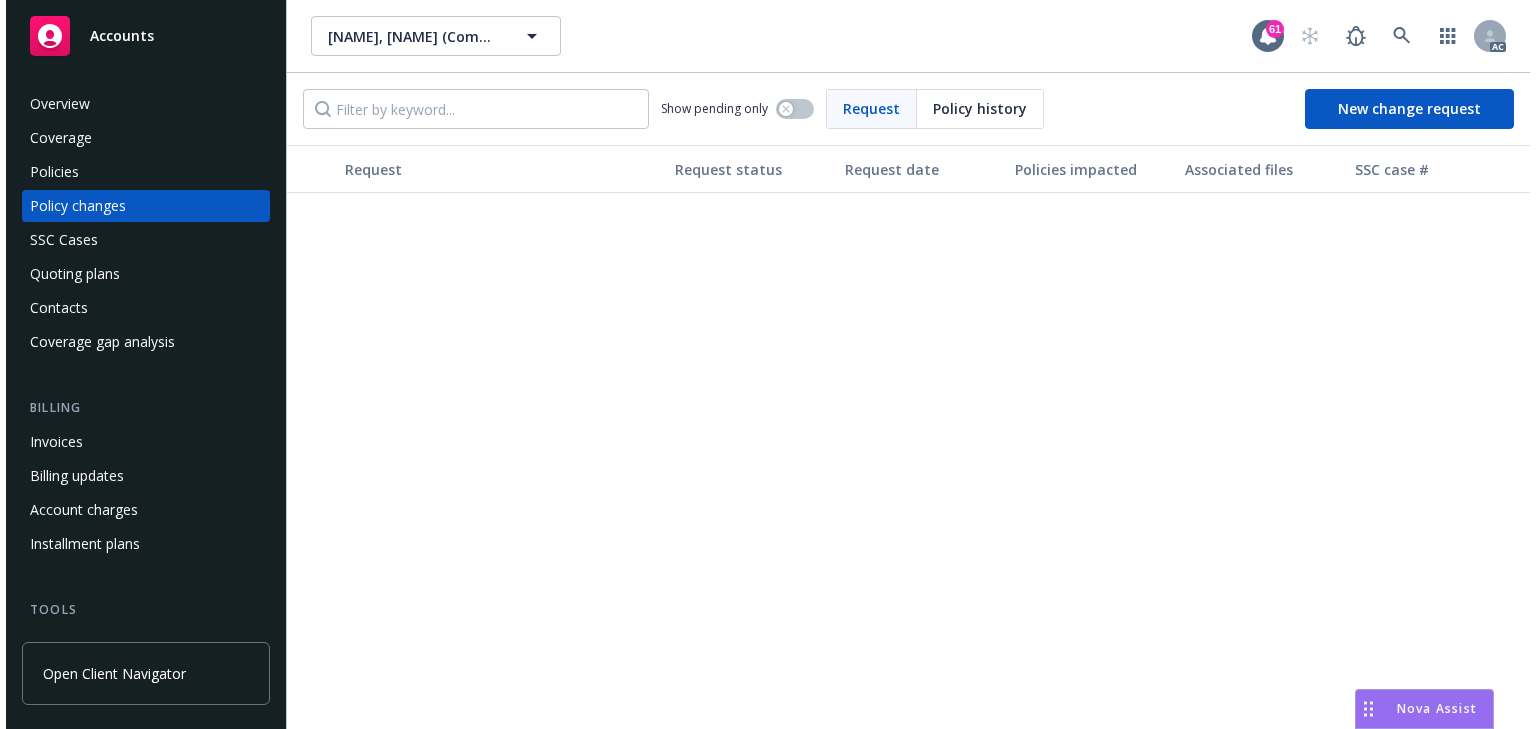 scroll, scrollTop: 0, scrollLeft: 0, axis: both 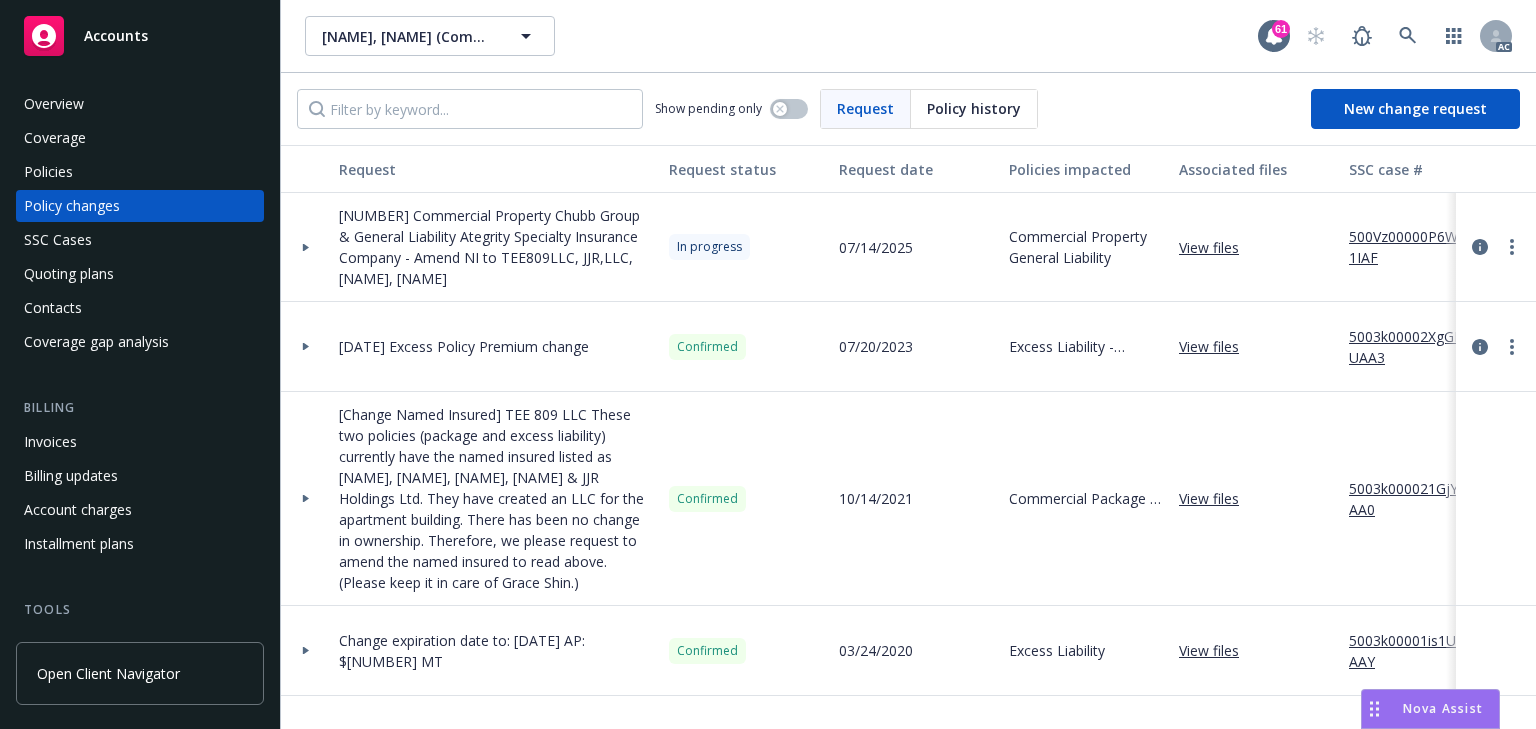 click at bounding box center (306, 247) 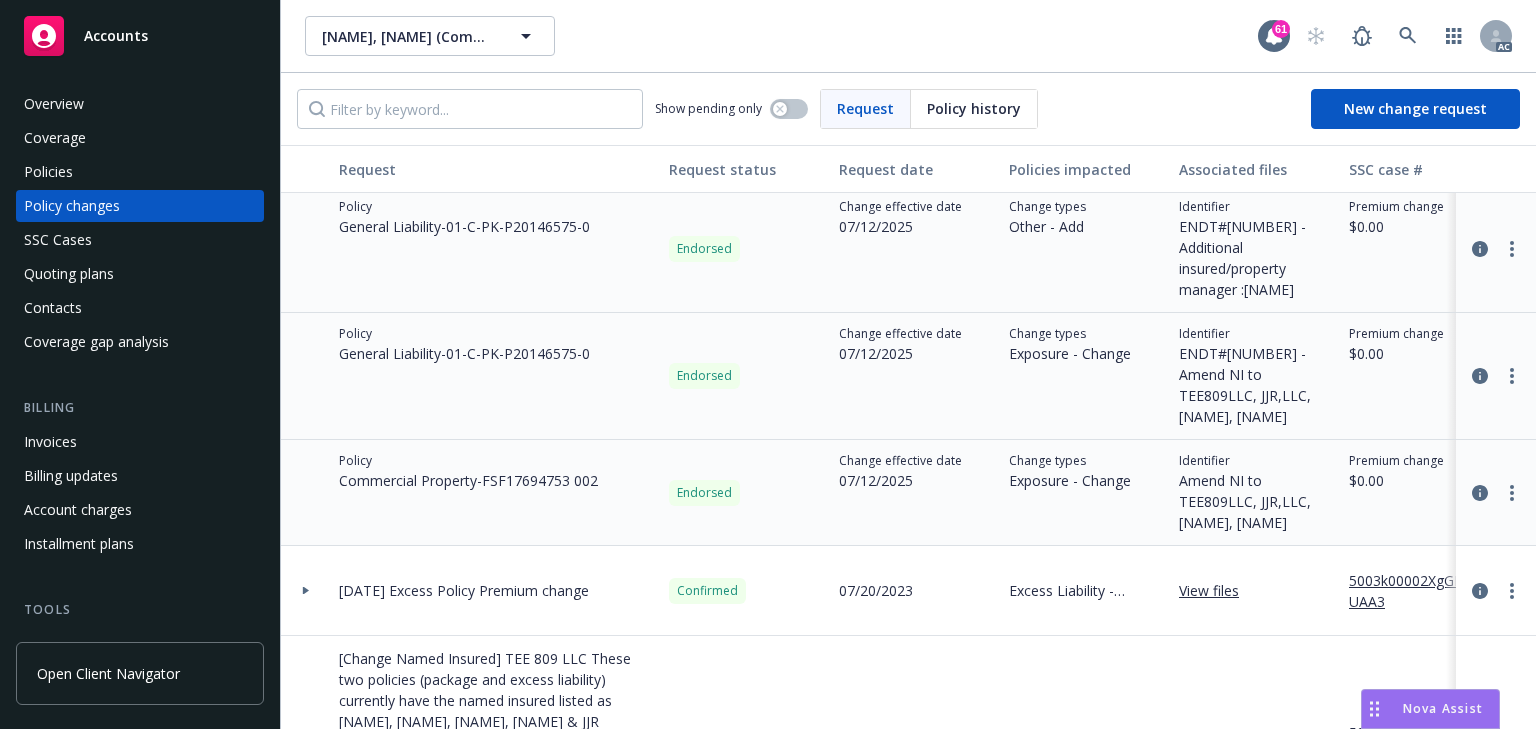 scroll, scrollTop: 0, scrollLeft: 0, axis: both 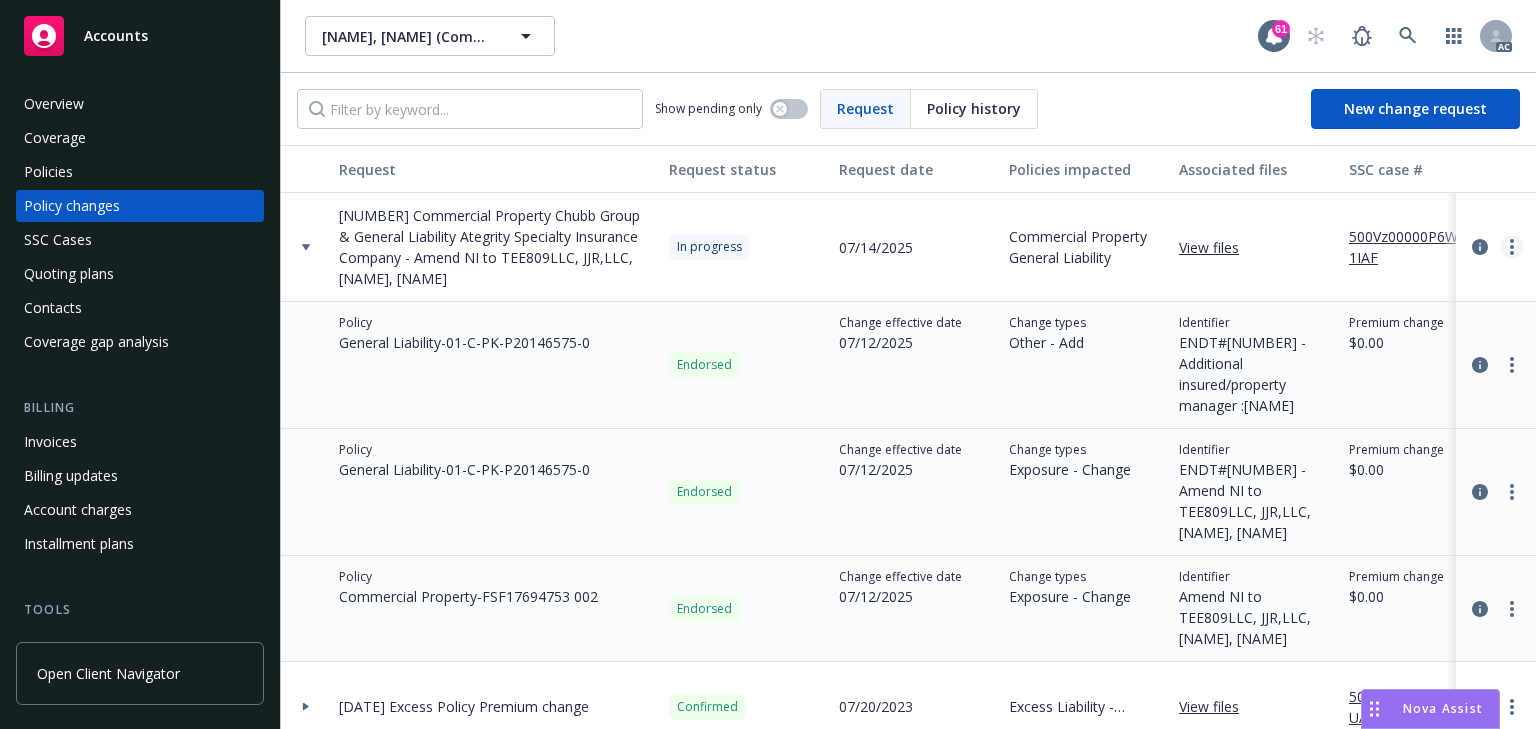click 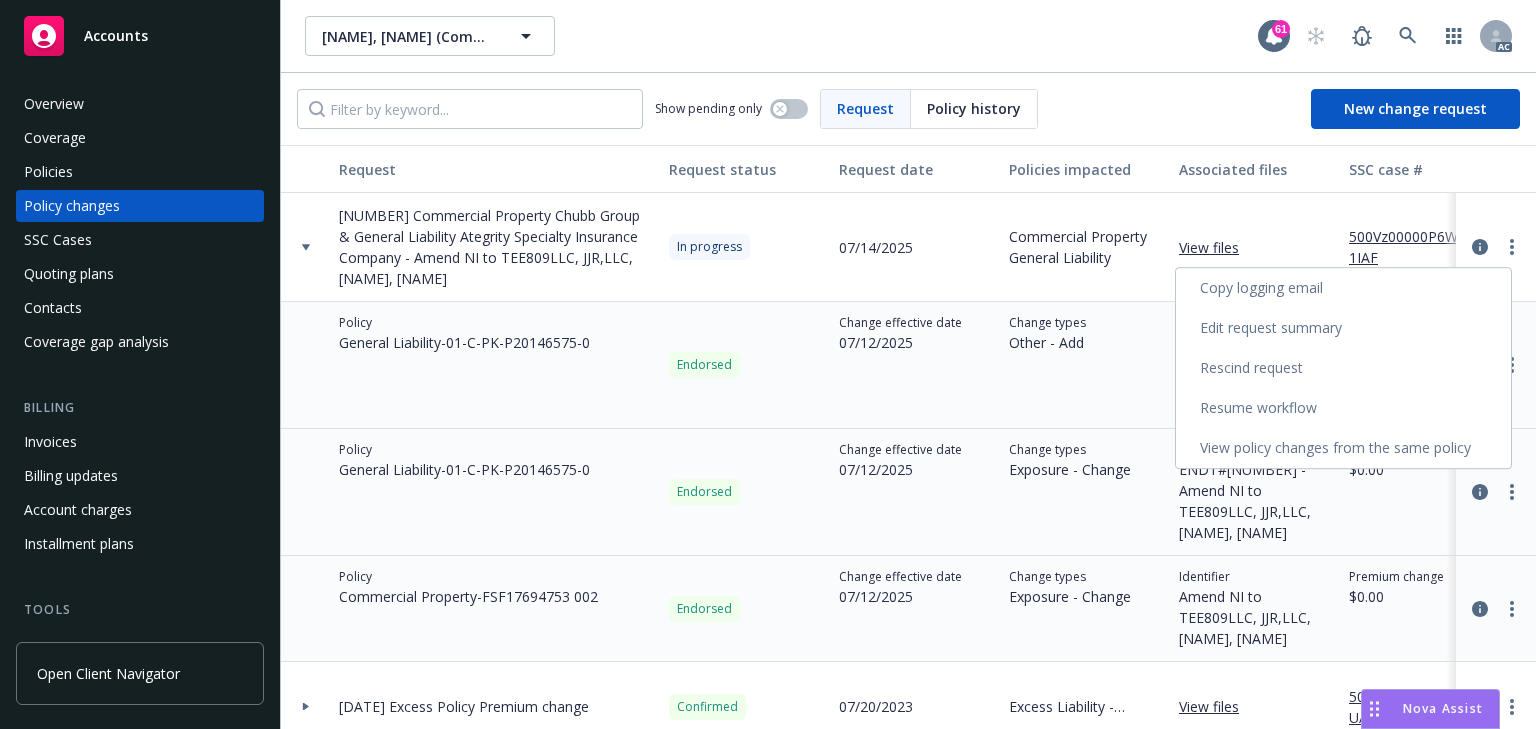click on "Resume workflow" at bounding box center (1343, 408) 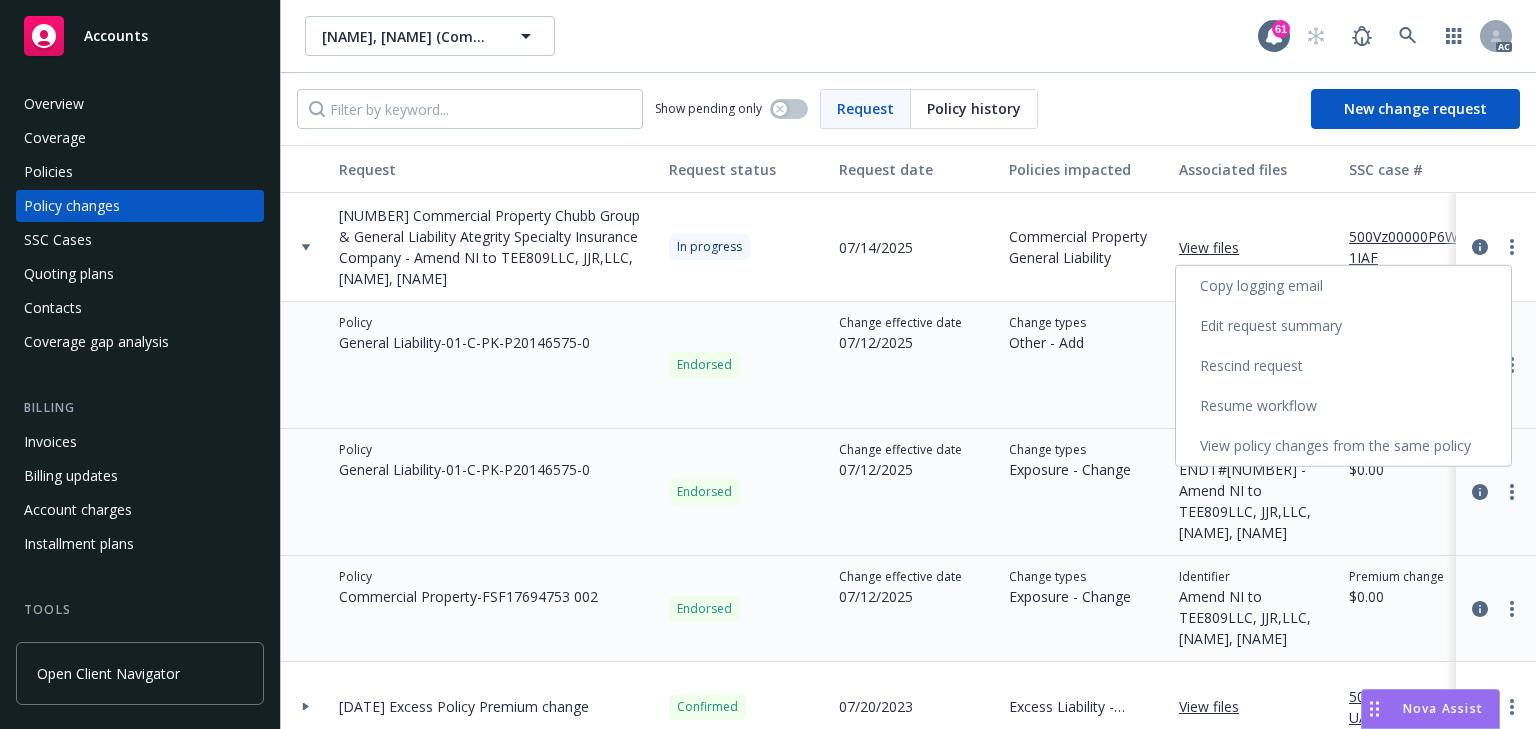 select on "ACCEPTED" 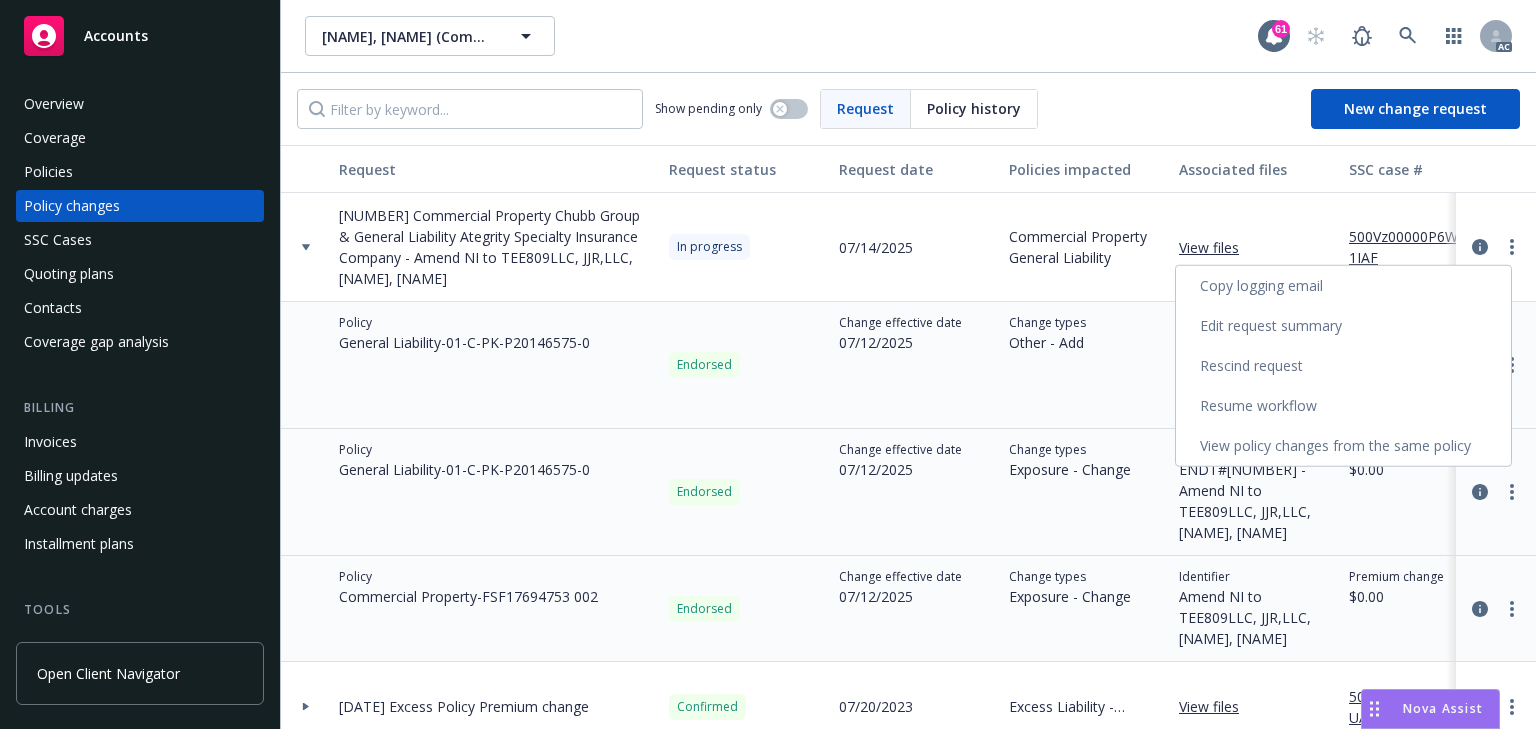 select on "ACCEPTED" 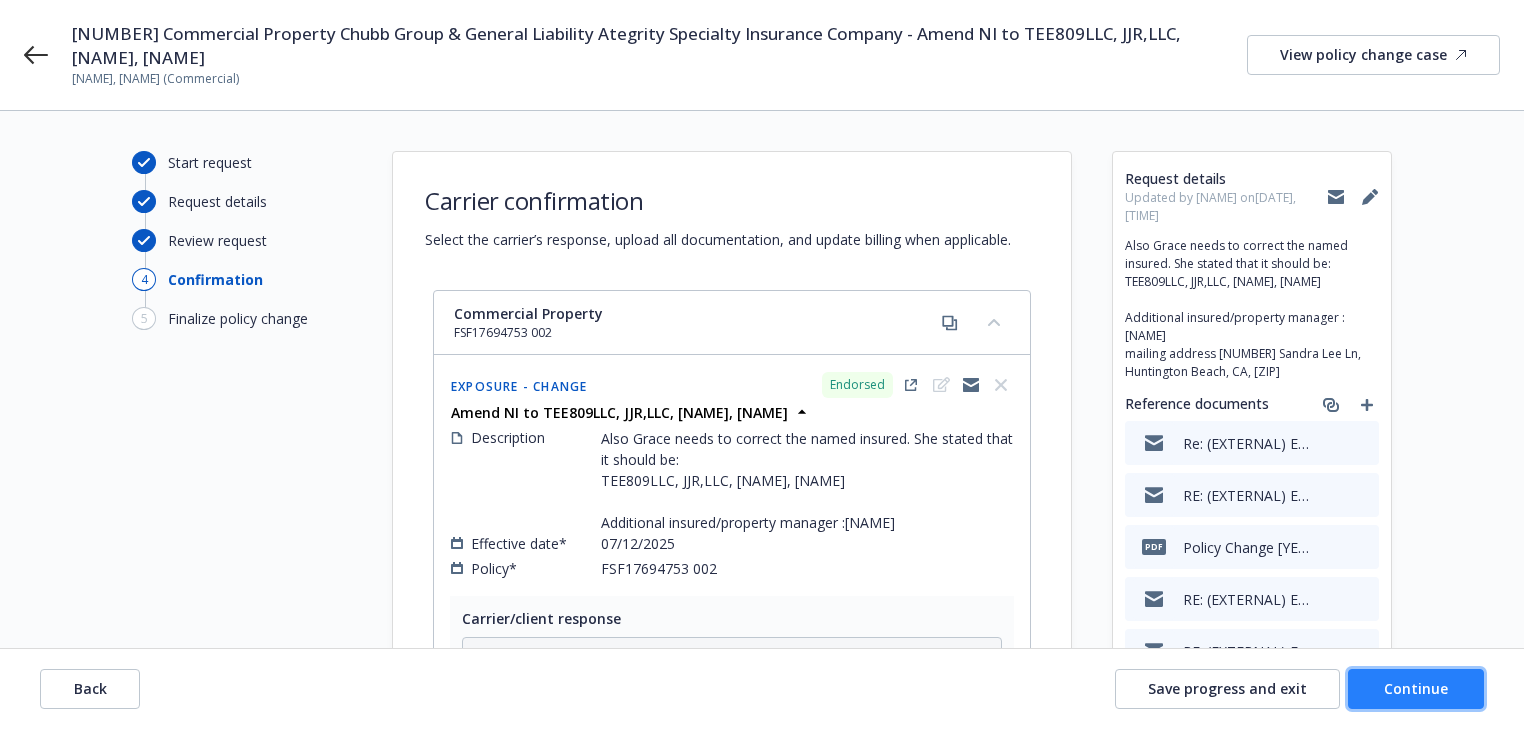 click on "Continue" at bounding box center [1416, 688] 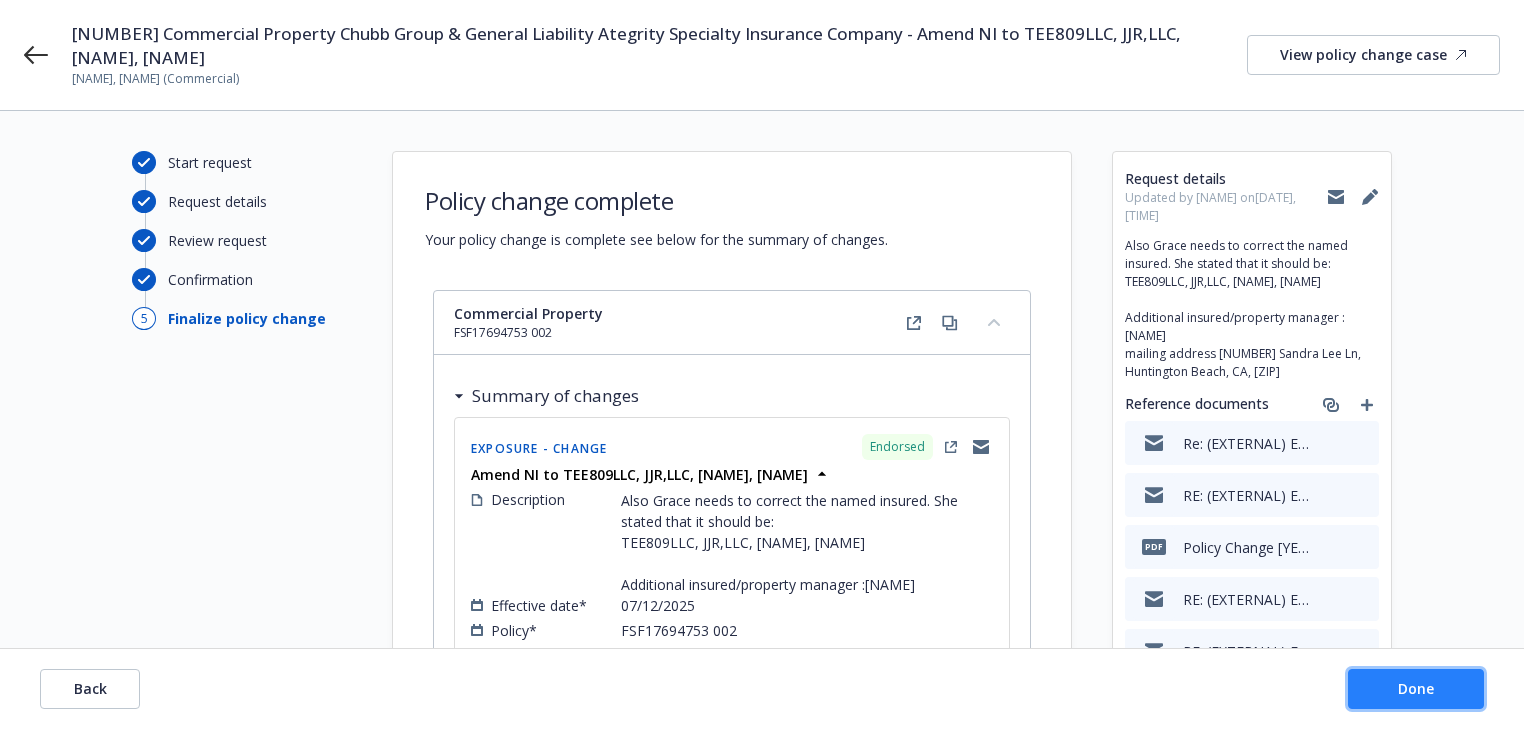 click on "Done" at bounding box center [1416, 689] 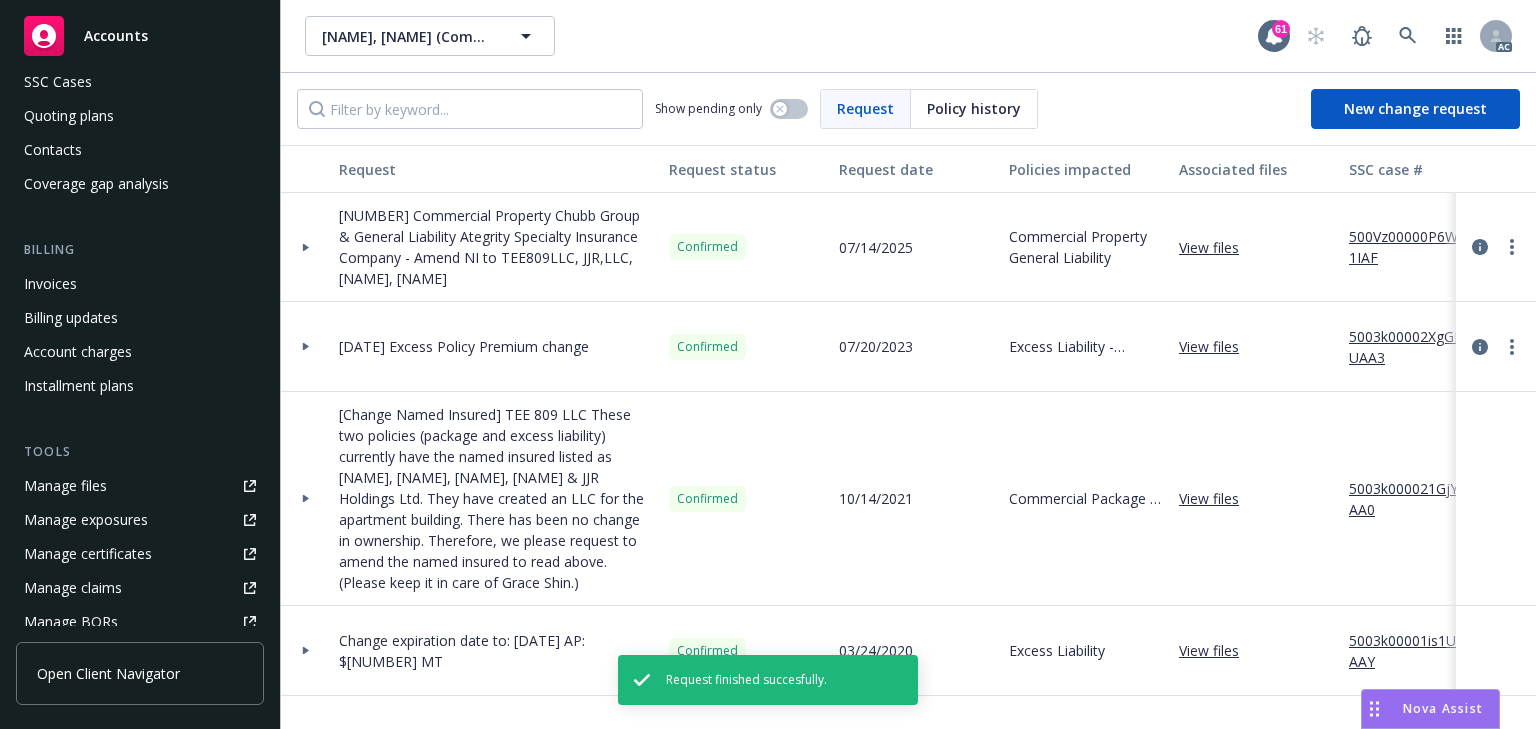 scroll, scrollTop: 160, scrollLeft: 0, axis: vertical 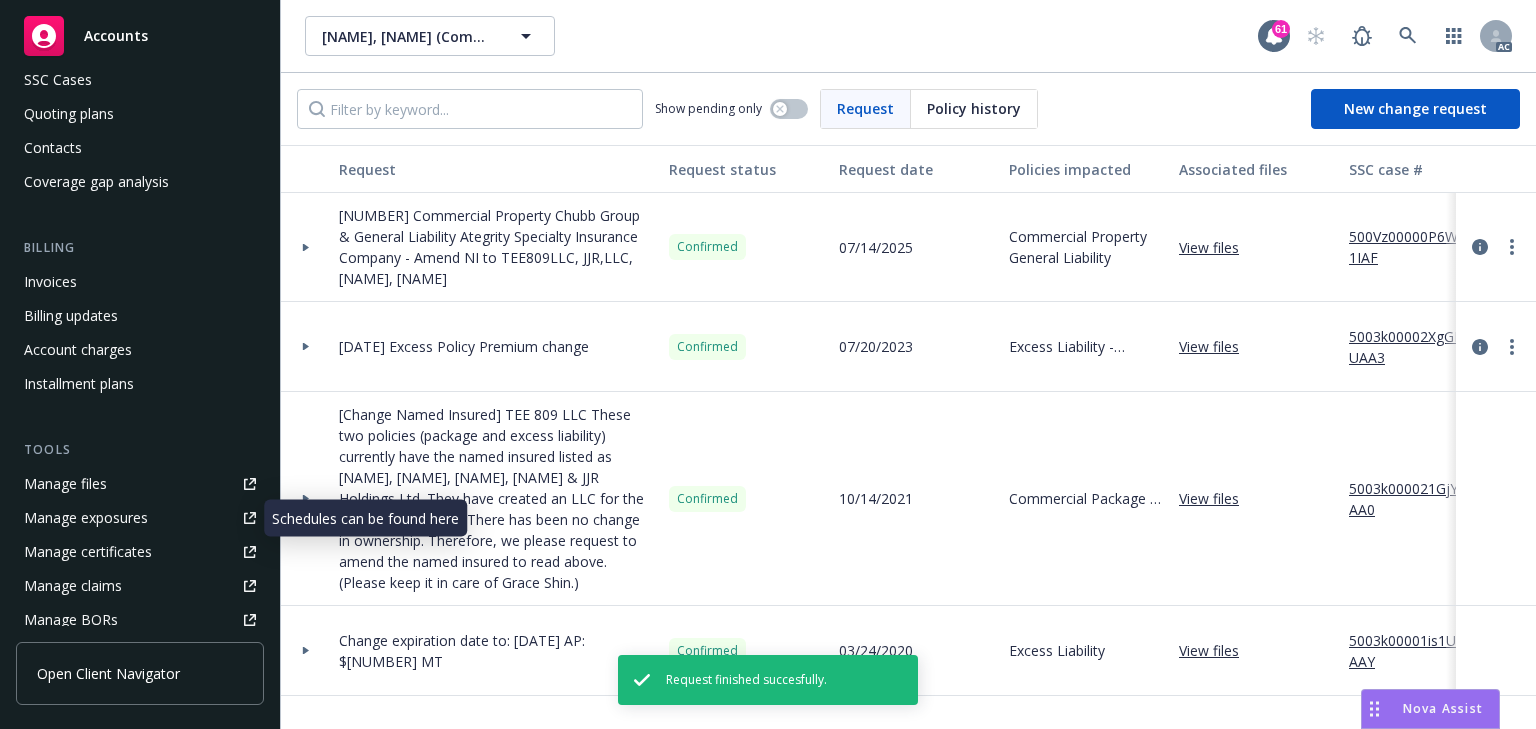 click on "Manage exposures" at bounding box center (86, 518) 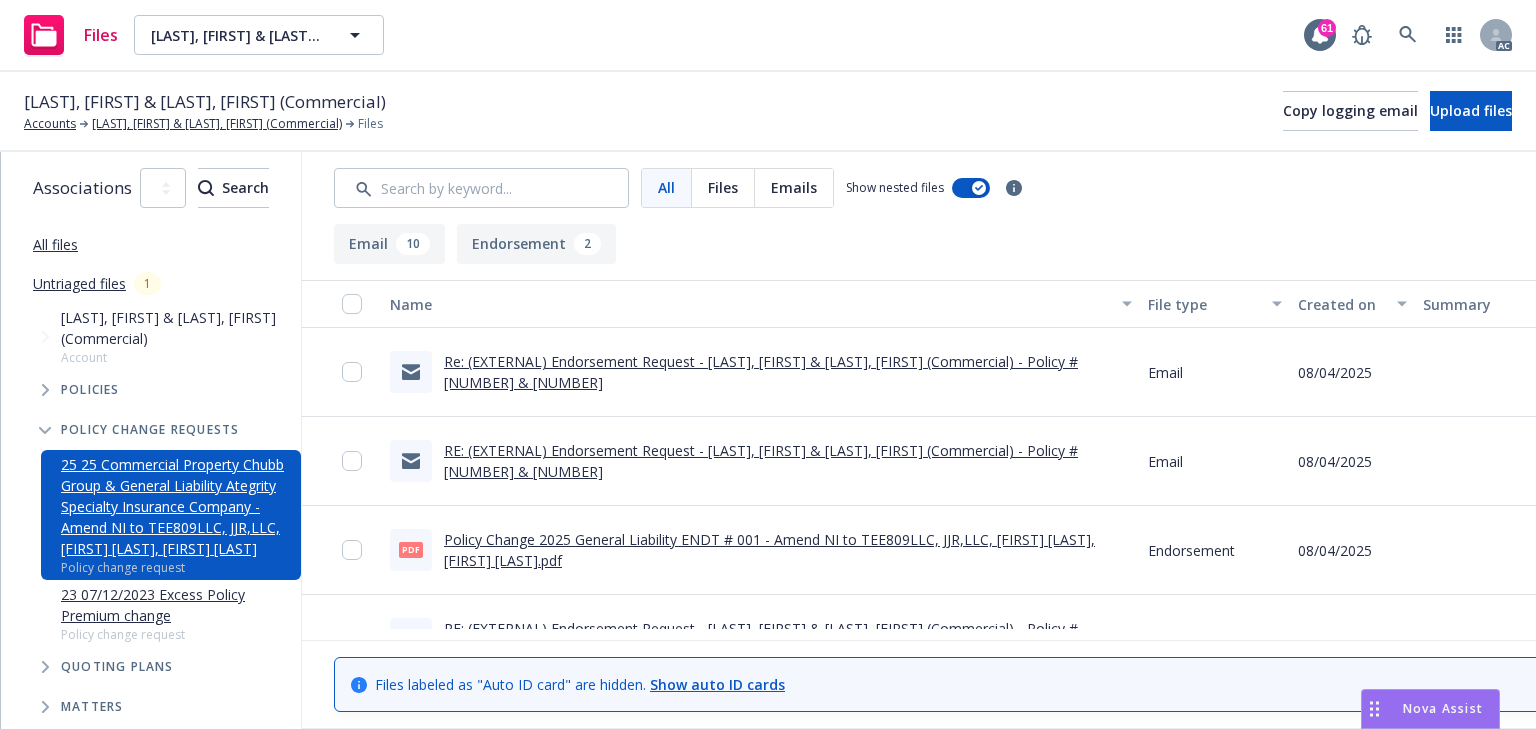 scroll, scrollTop: 0, scrollLeft: 0, axis: both 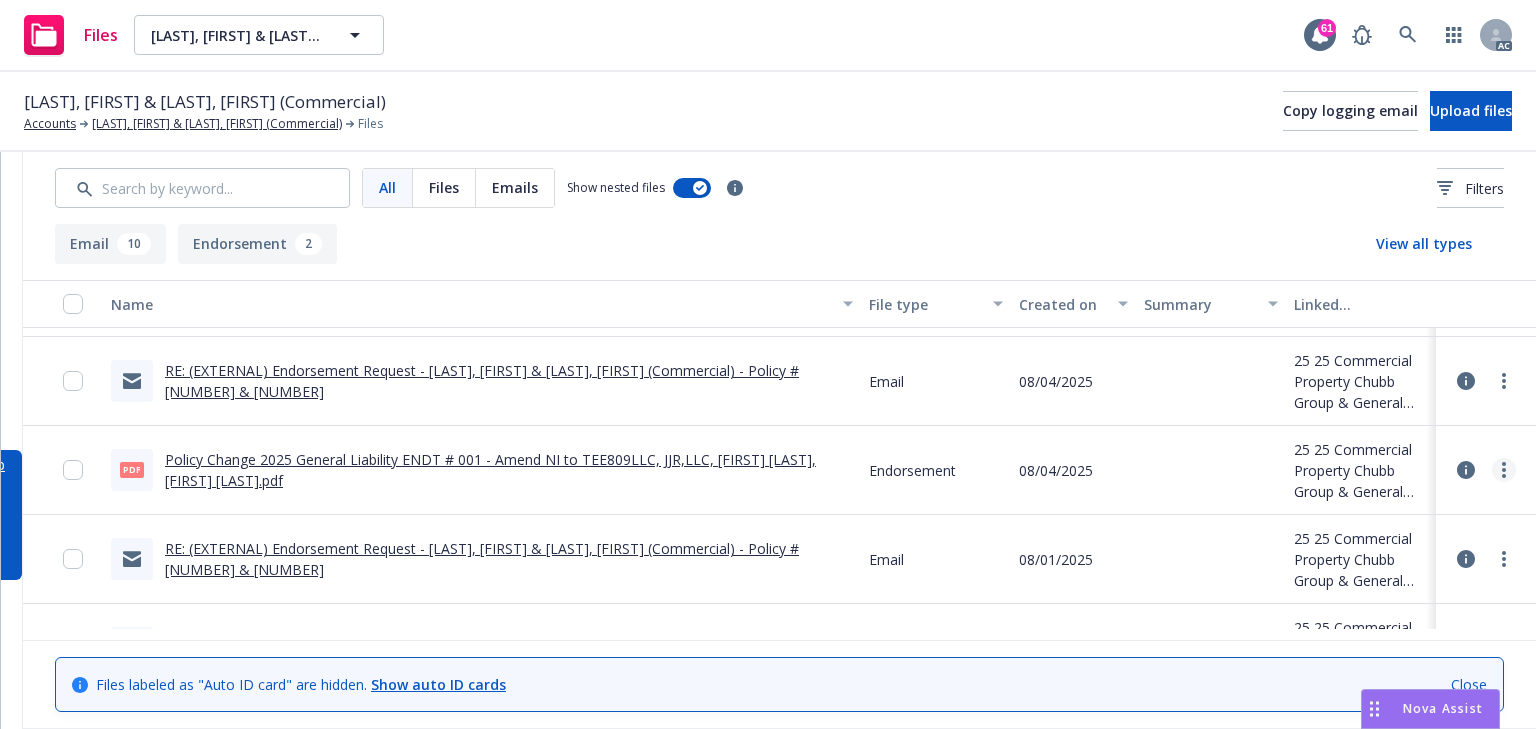 click at bounding box center [1504, 470] 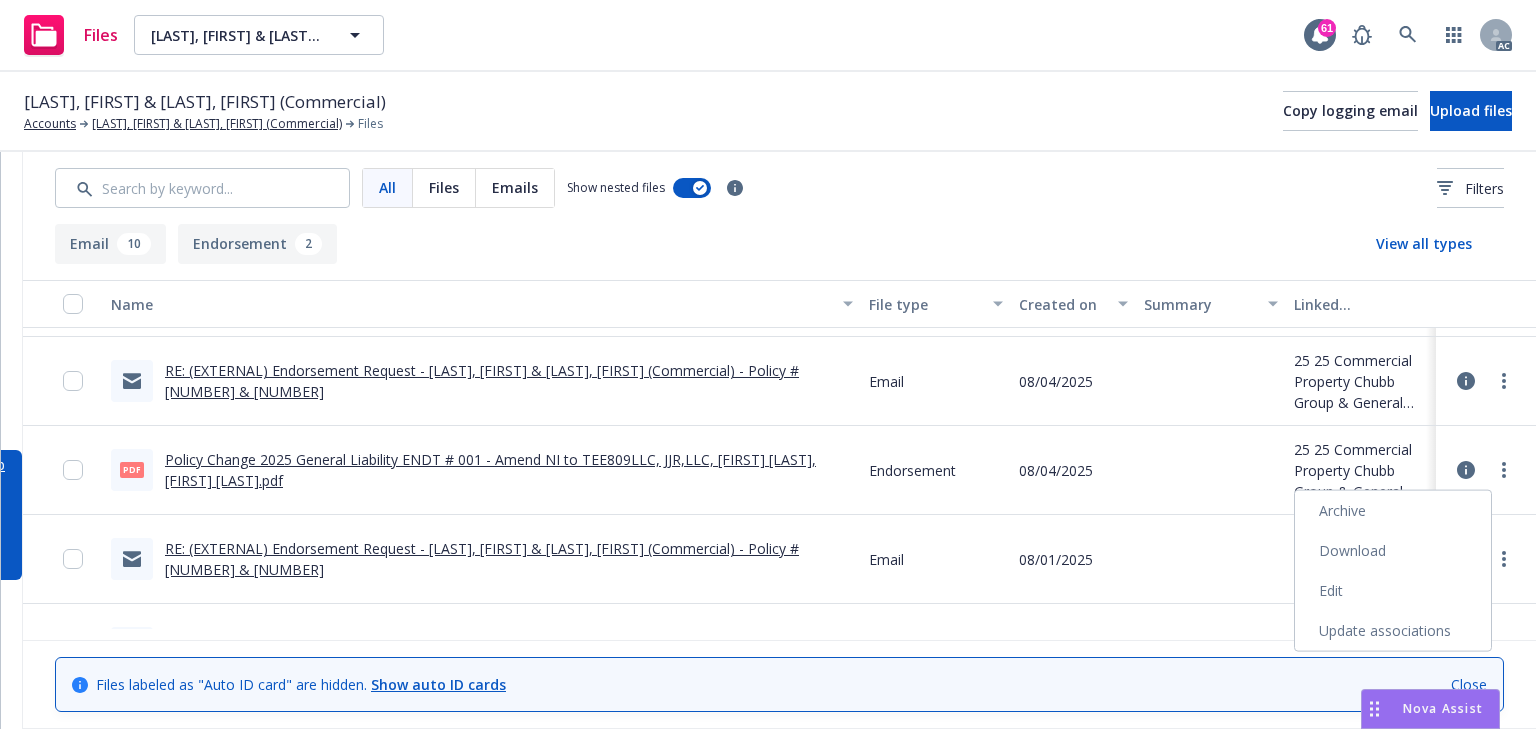 click on "Download" at bounding box center [1393, 551] 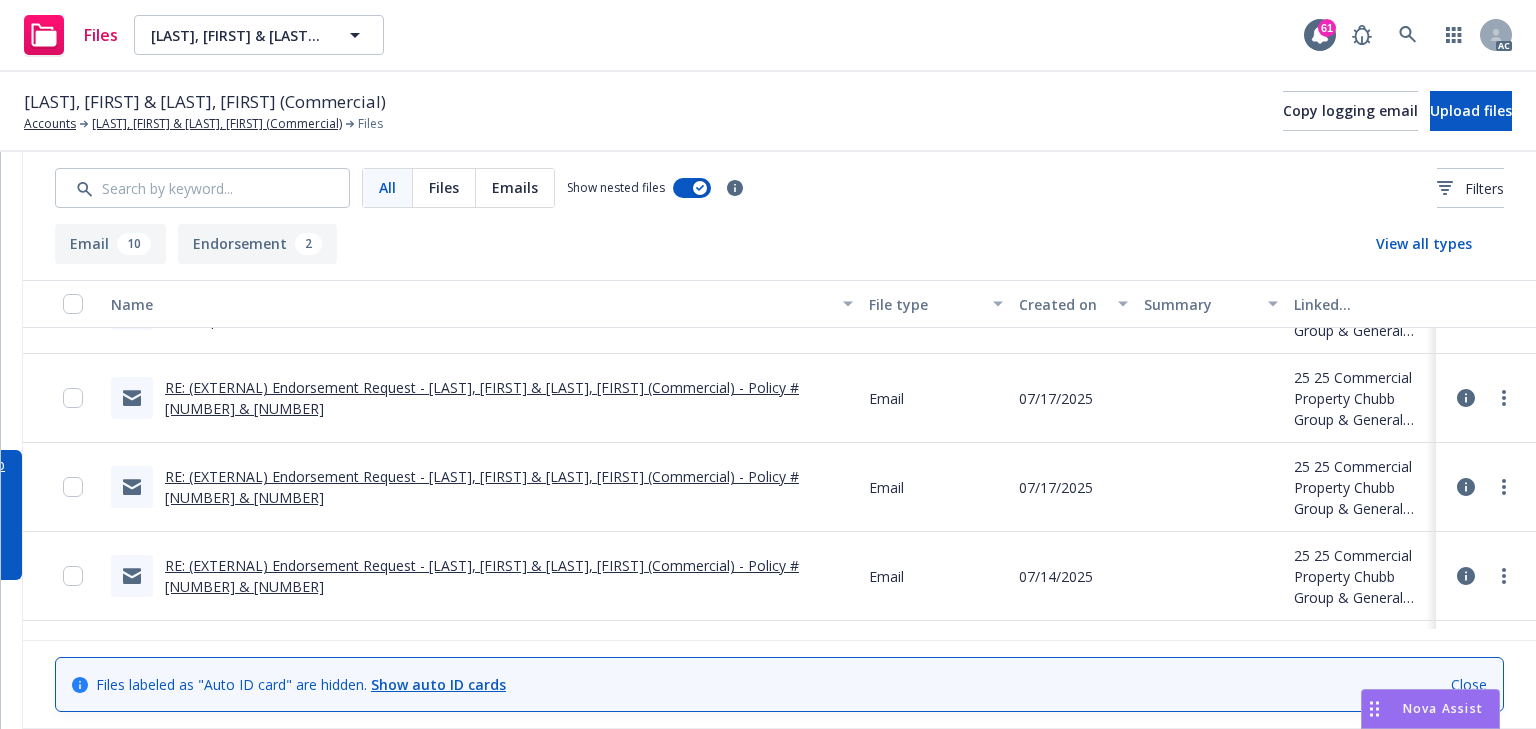 scroll, scrollTop: 759, scrollLeft: 0, axis: vertical 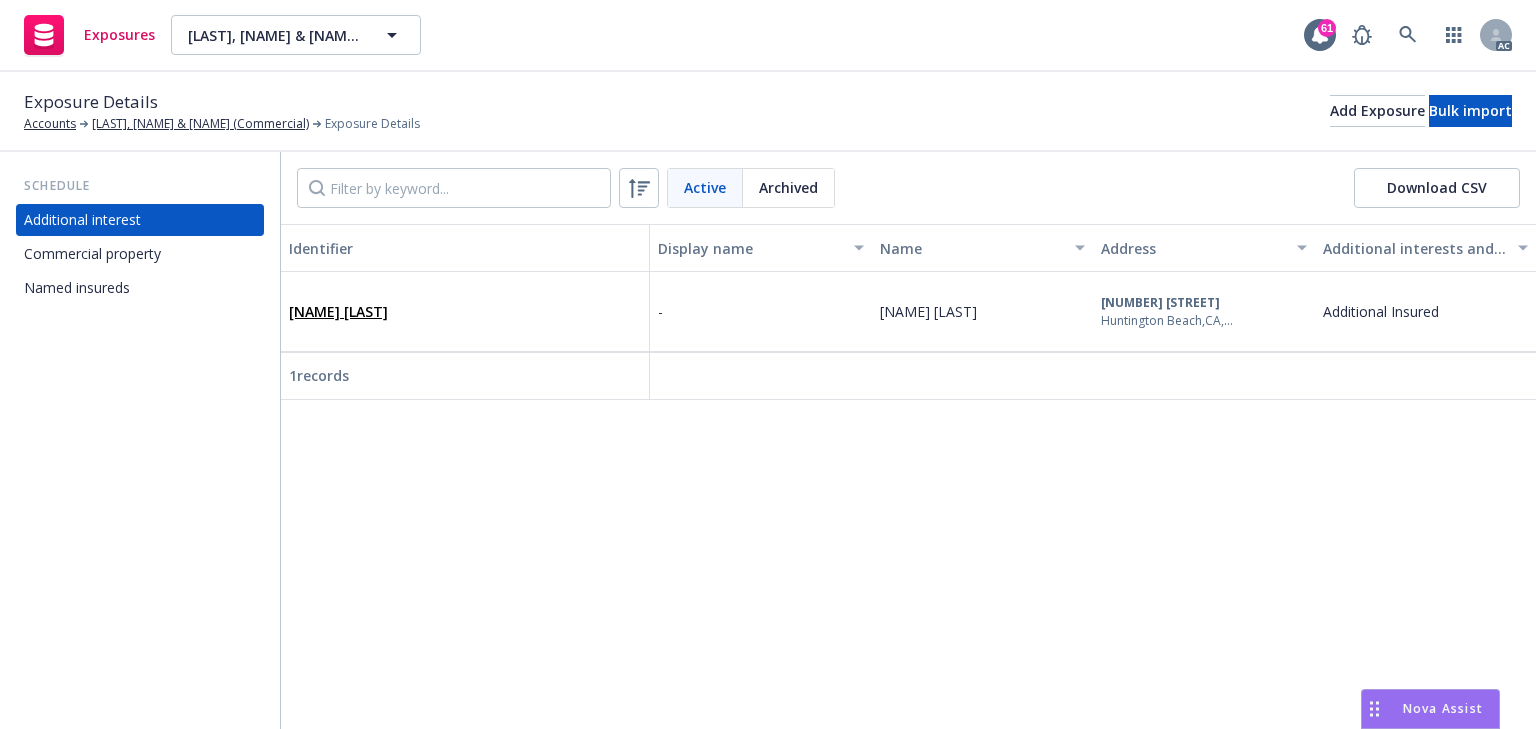 click on "Named insureds" at bounding box center (77, 288) 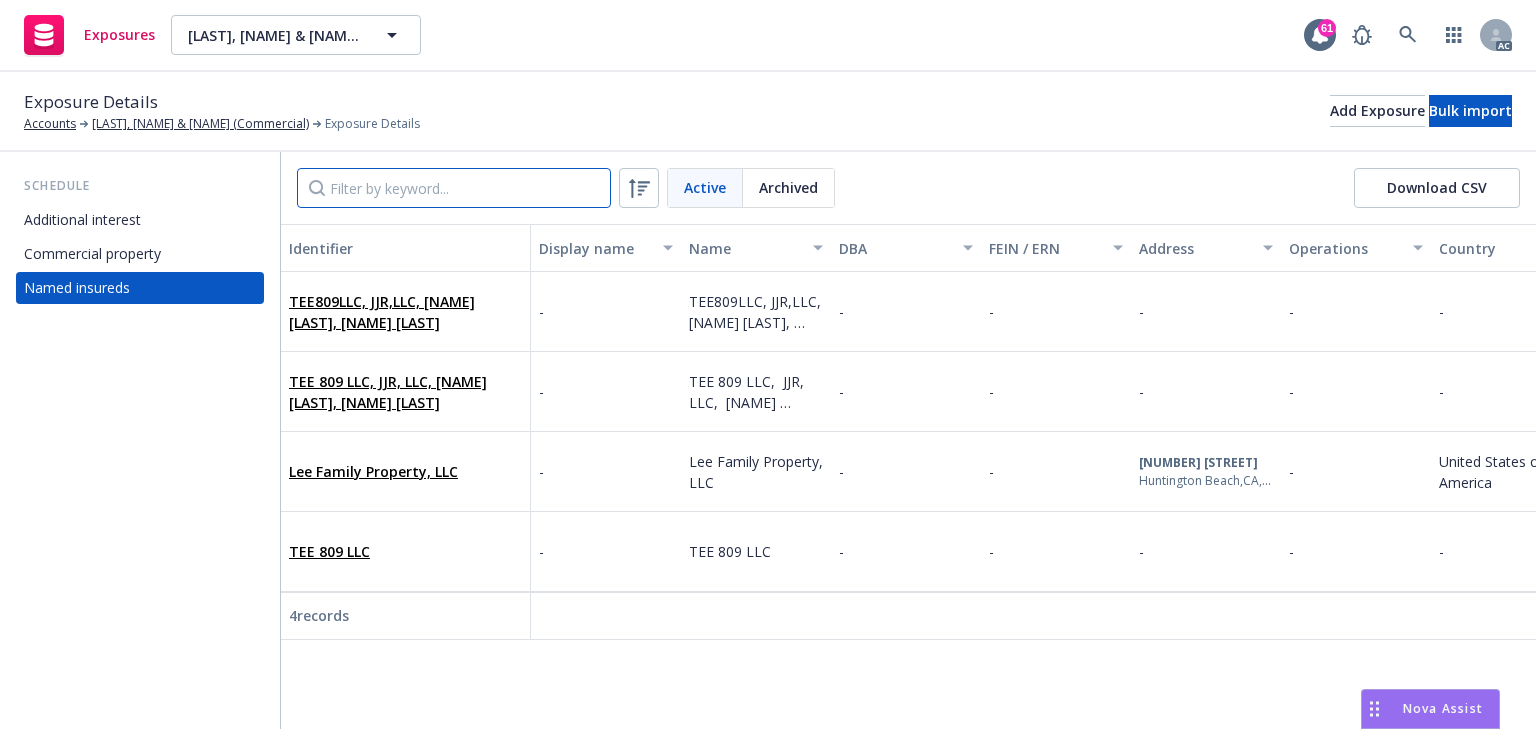 click at bounding box center [454, 188] 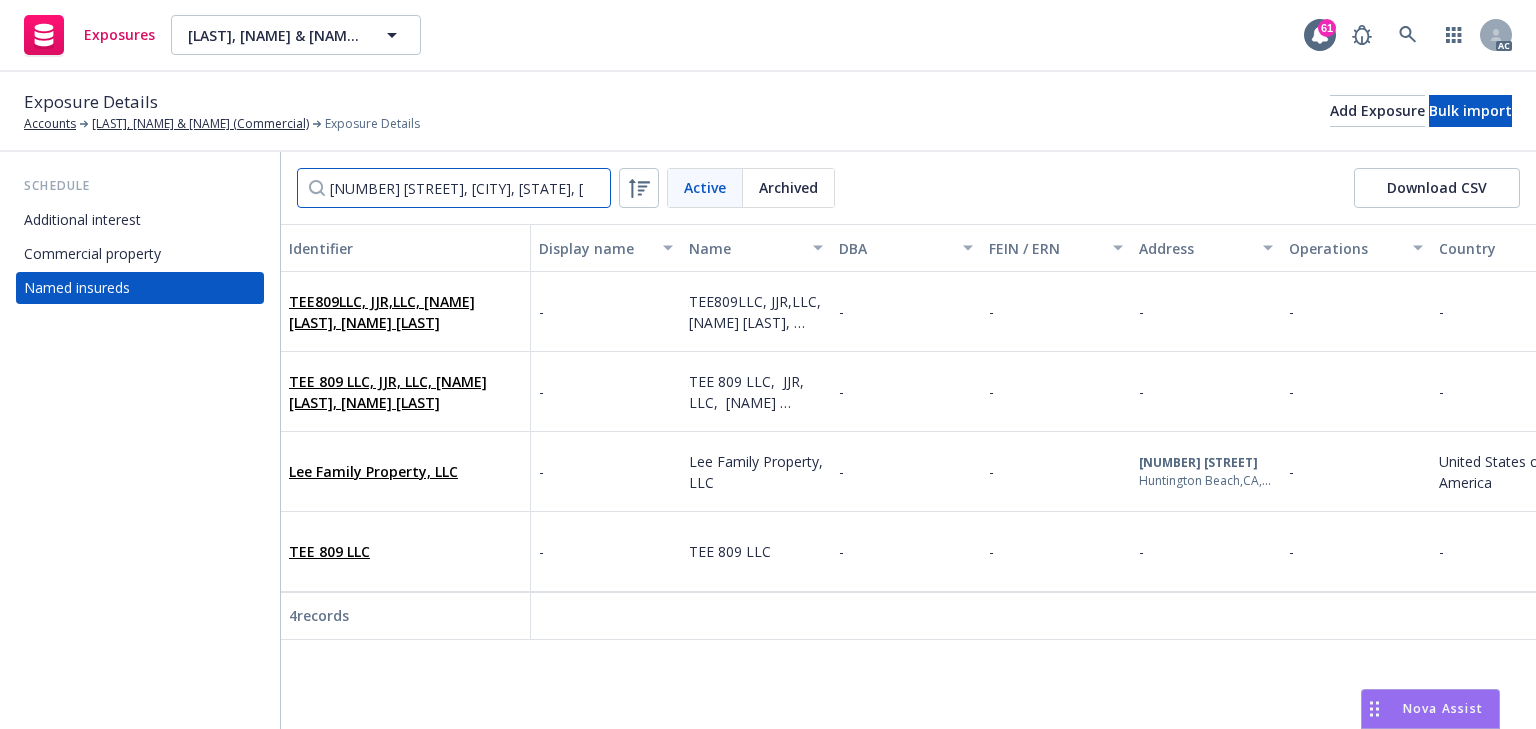 scroll, scrollTop: 0, scrollLeft: 78, axis: horizontal 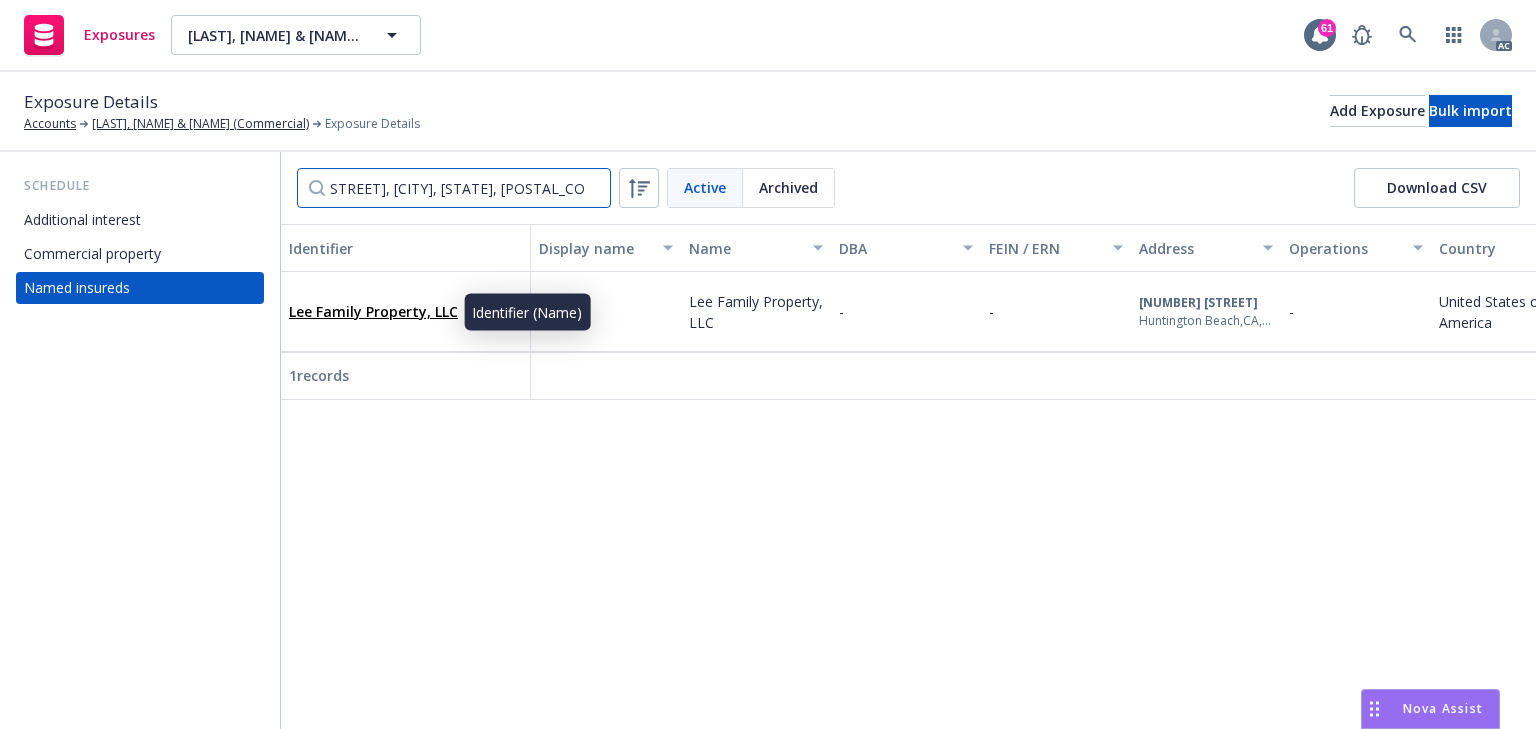 type on "17242 Sandra Lee Ln, Huntington Beach, CA, 92649" 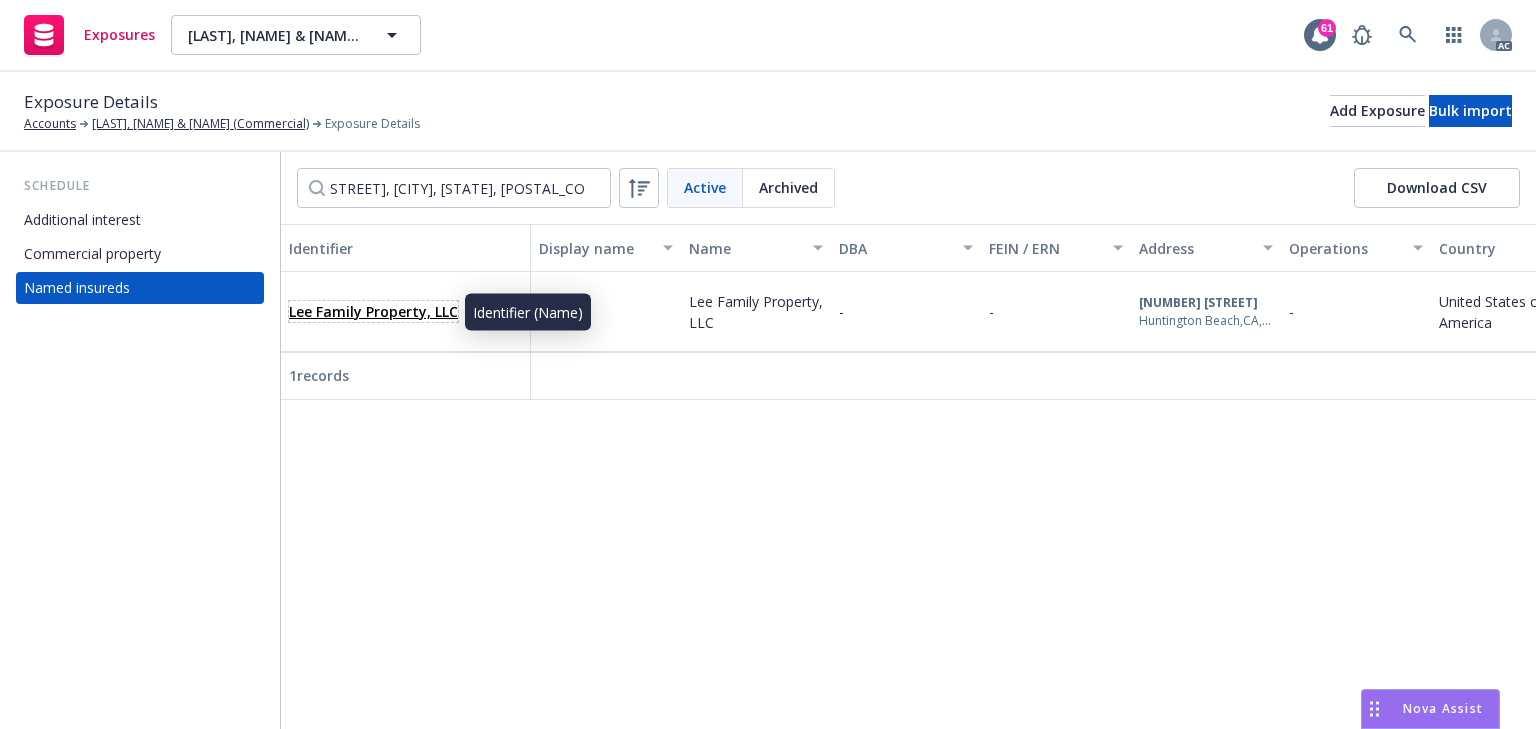scroll, scrollTop: 0, scrollLeft: 0, axis: both 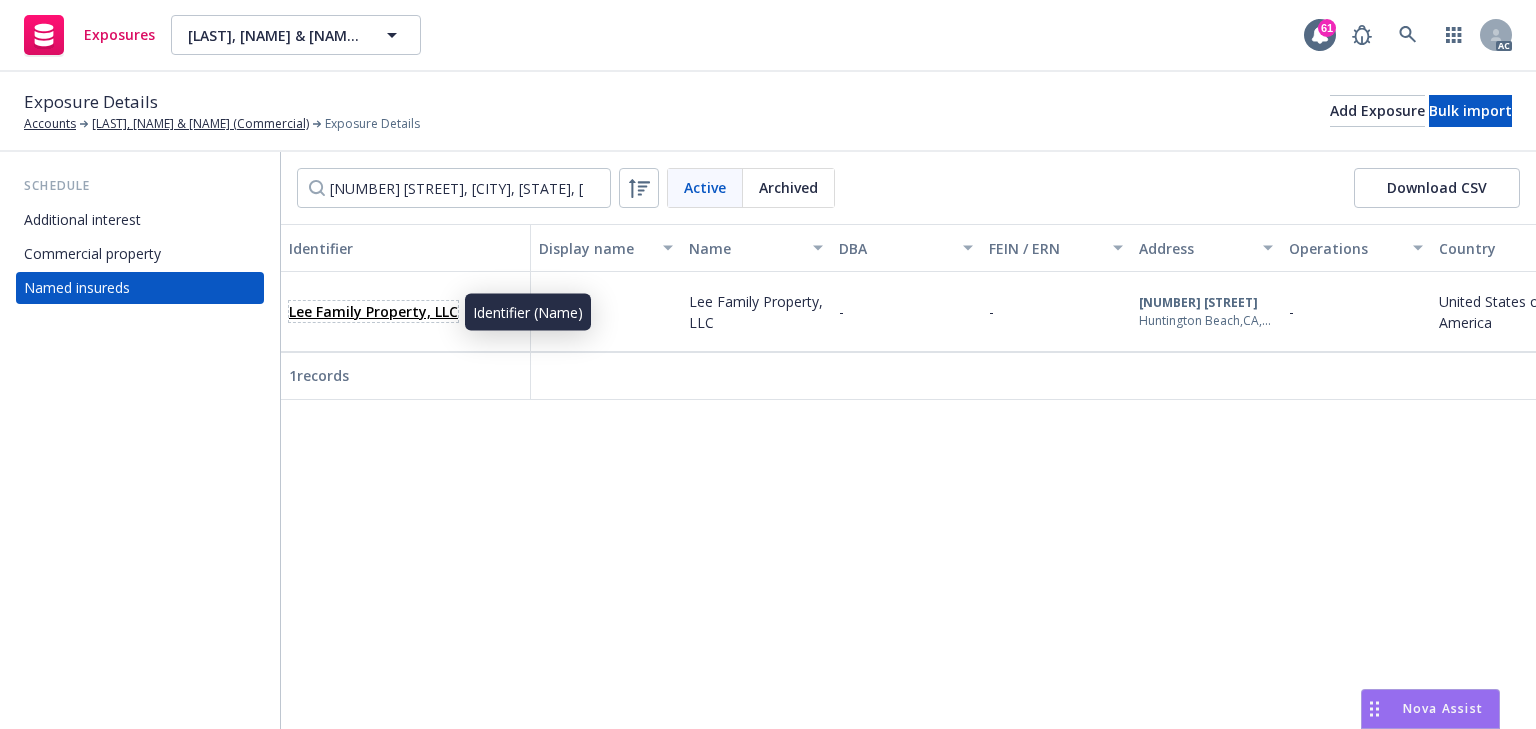 click on "Lee Family Property, LLC" at bounding box center (373, 311) 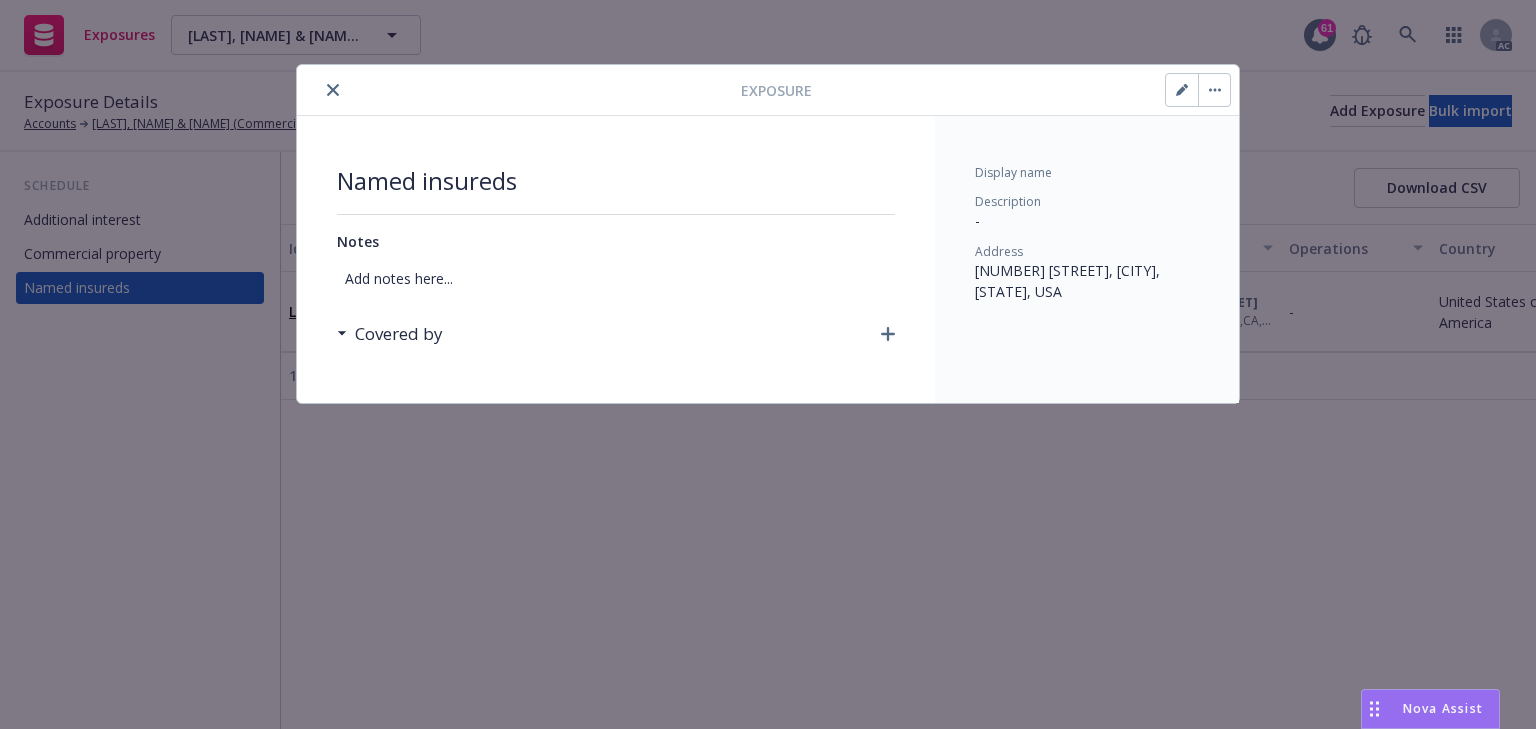 click 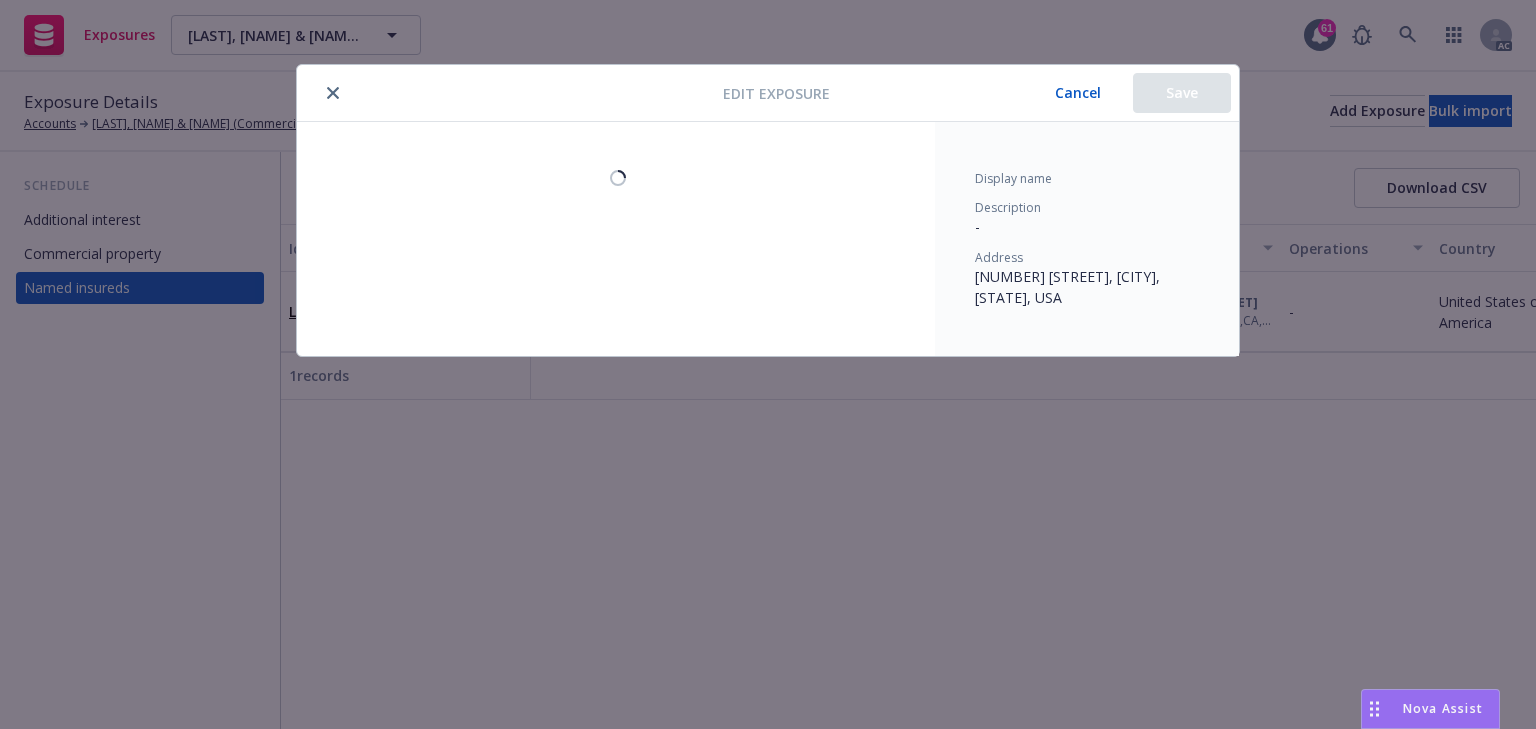 select on "USA" 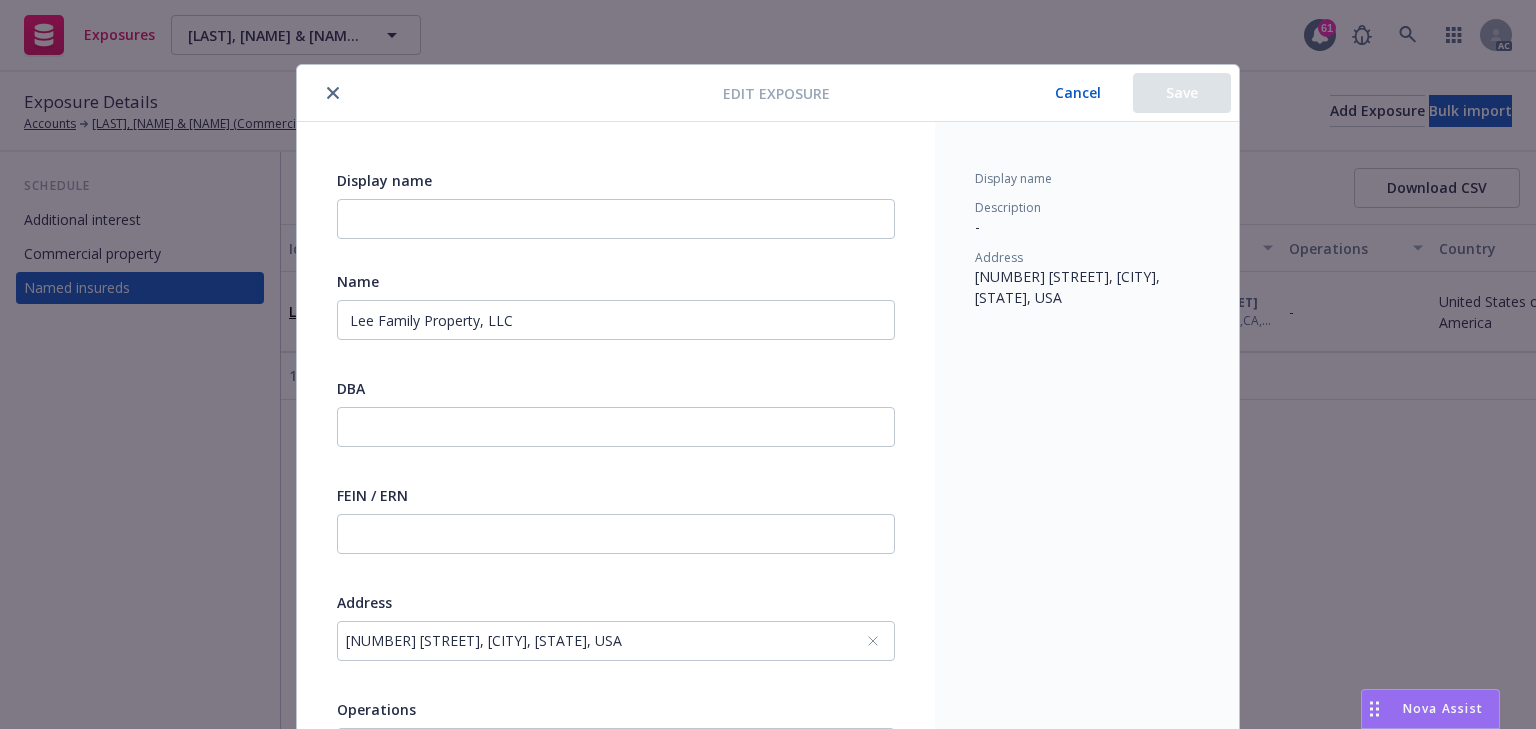 click 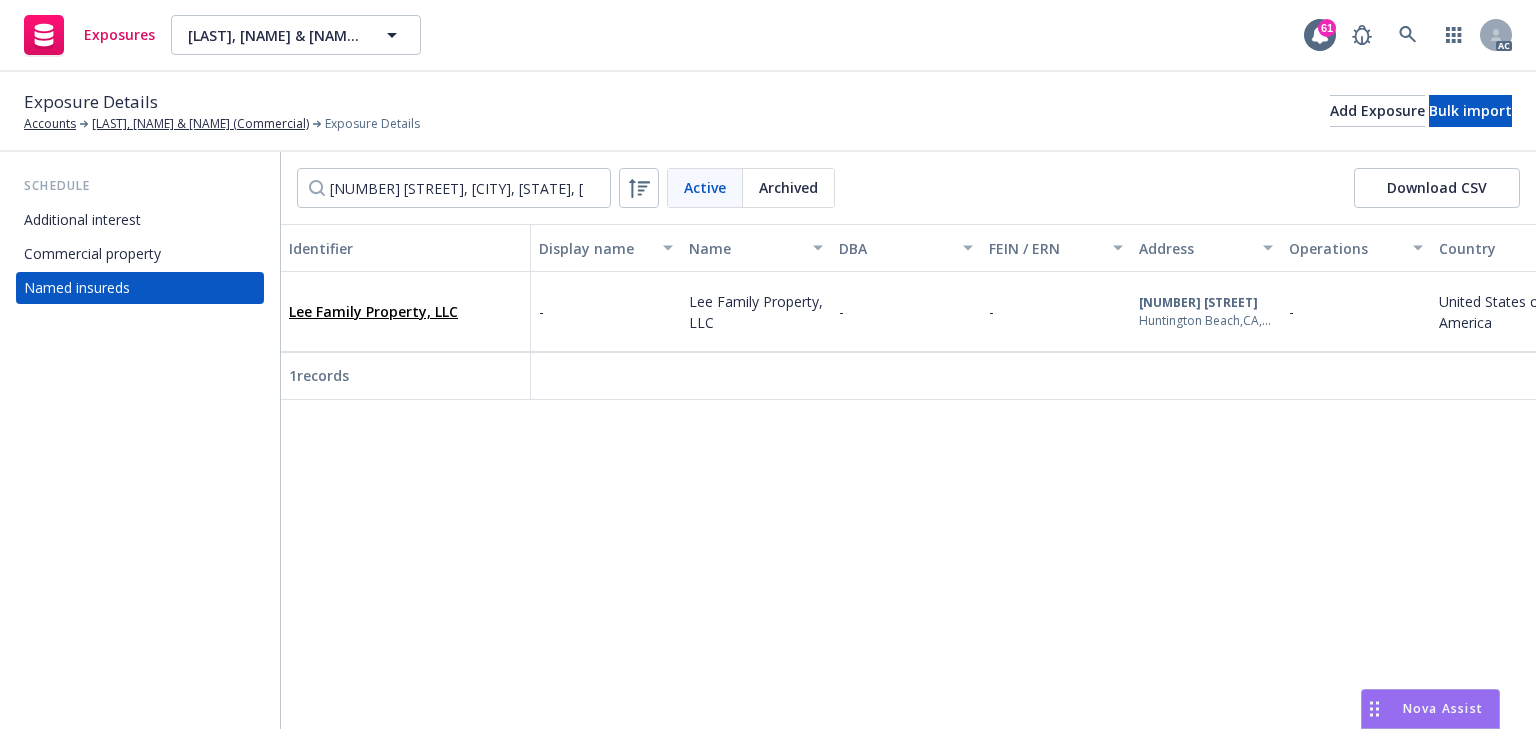 click on "Additional interest" at bounding box center (82, 220) 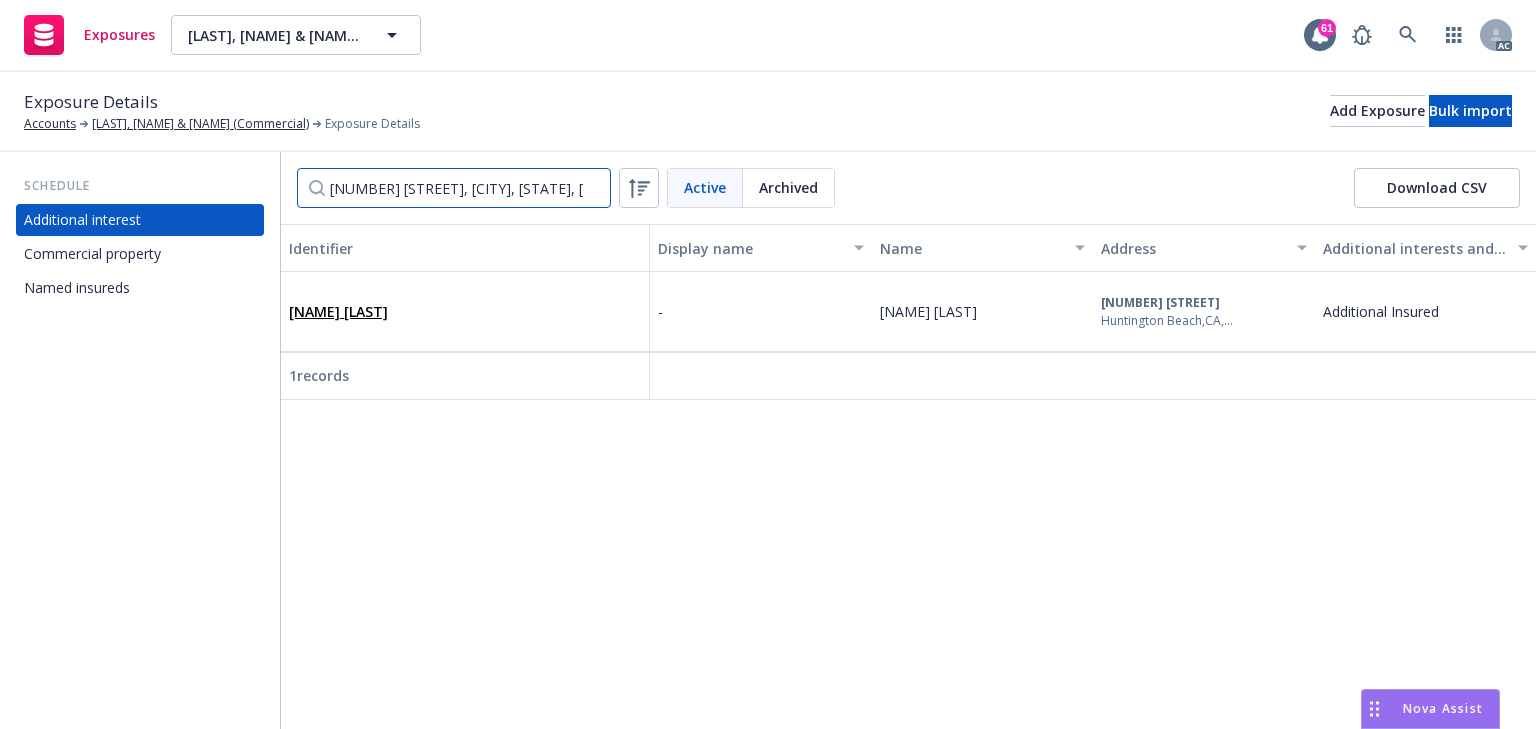 click on "17242 Sandra Lee Ln, Huntington Beach, CA, 92649" at bounding box center (454, 188) 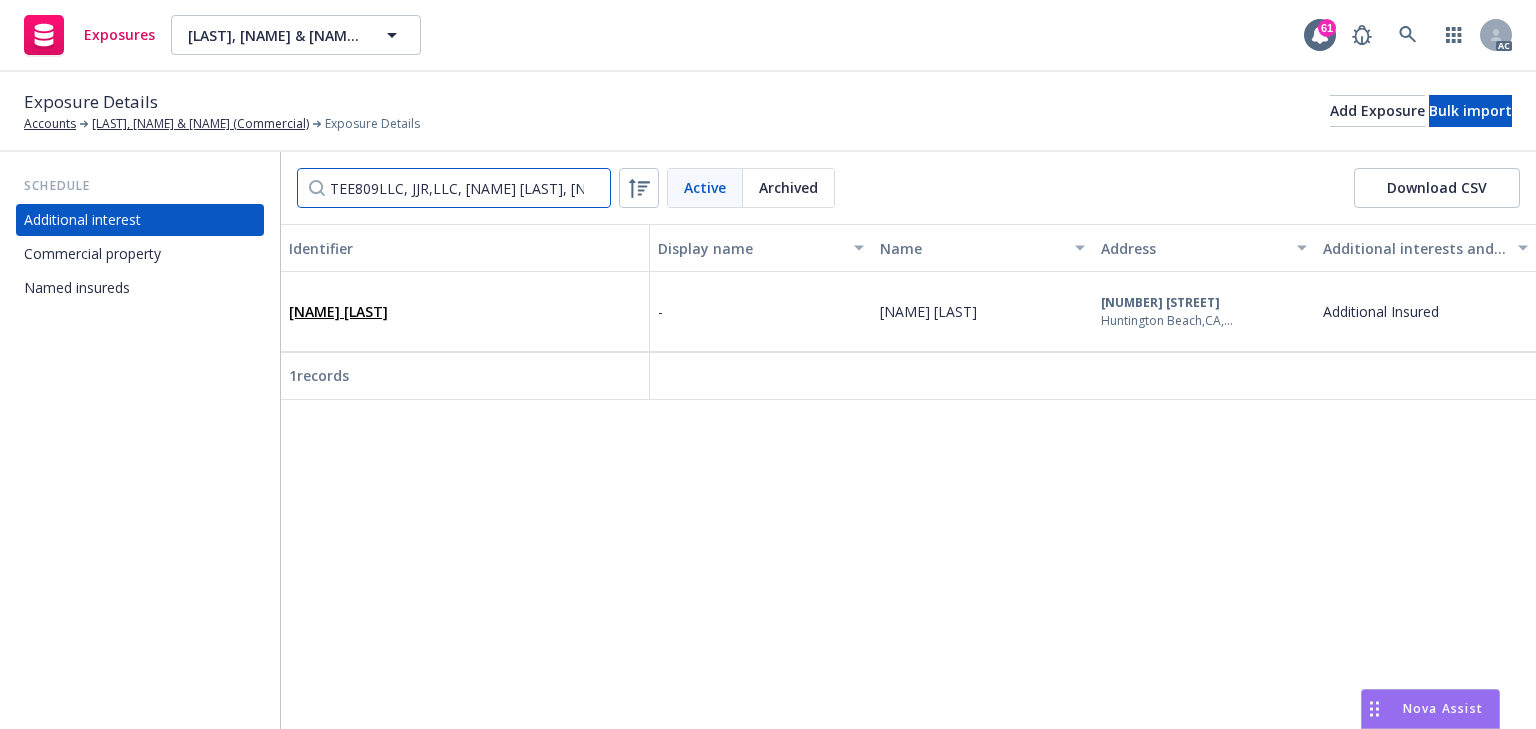 scroll, scrollTop: 0, scrollLeft: 15, axis: horizontal 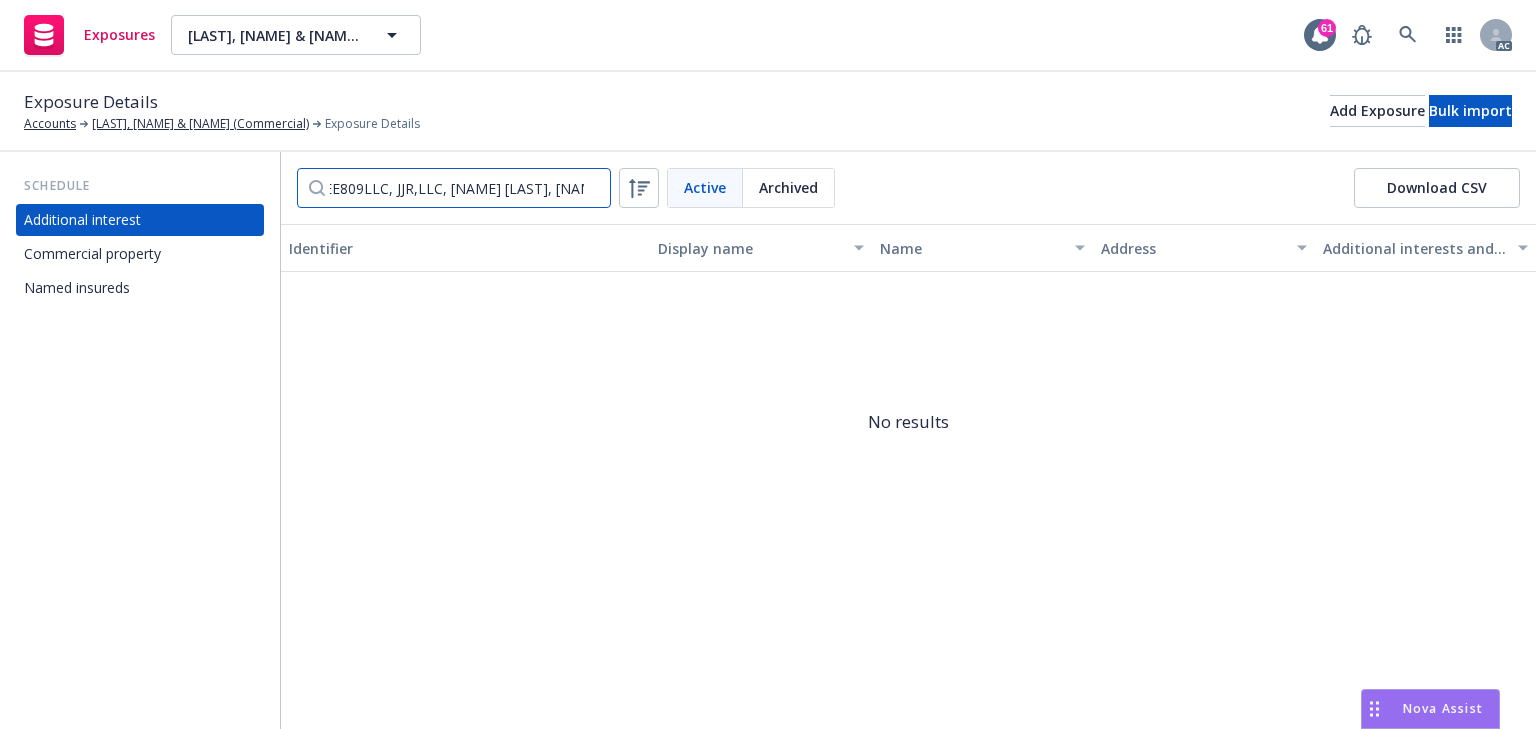 type on "TEE809LLC, JJR,LLC, Jackie Cho, James Cho" 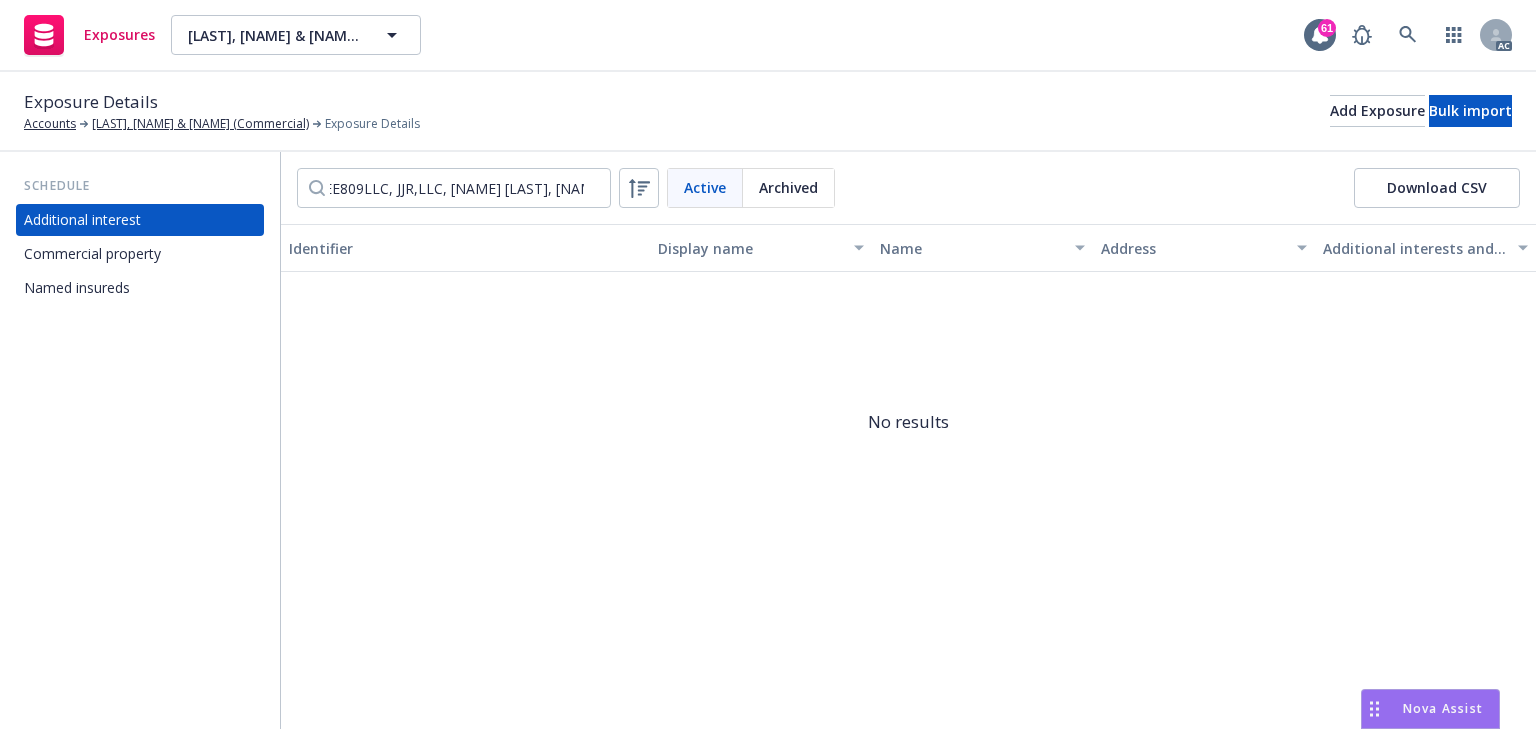 click on "Named insureds" at bounding box center [77, 288] 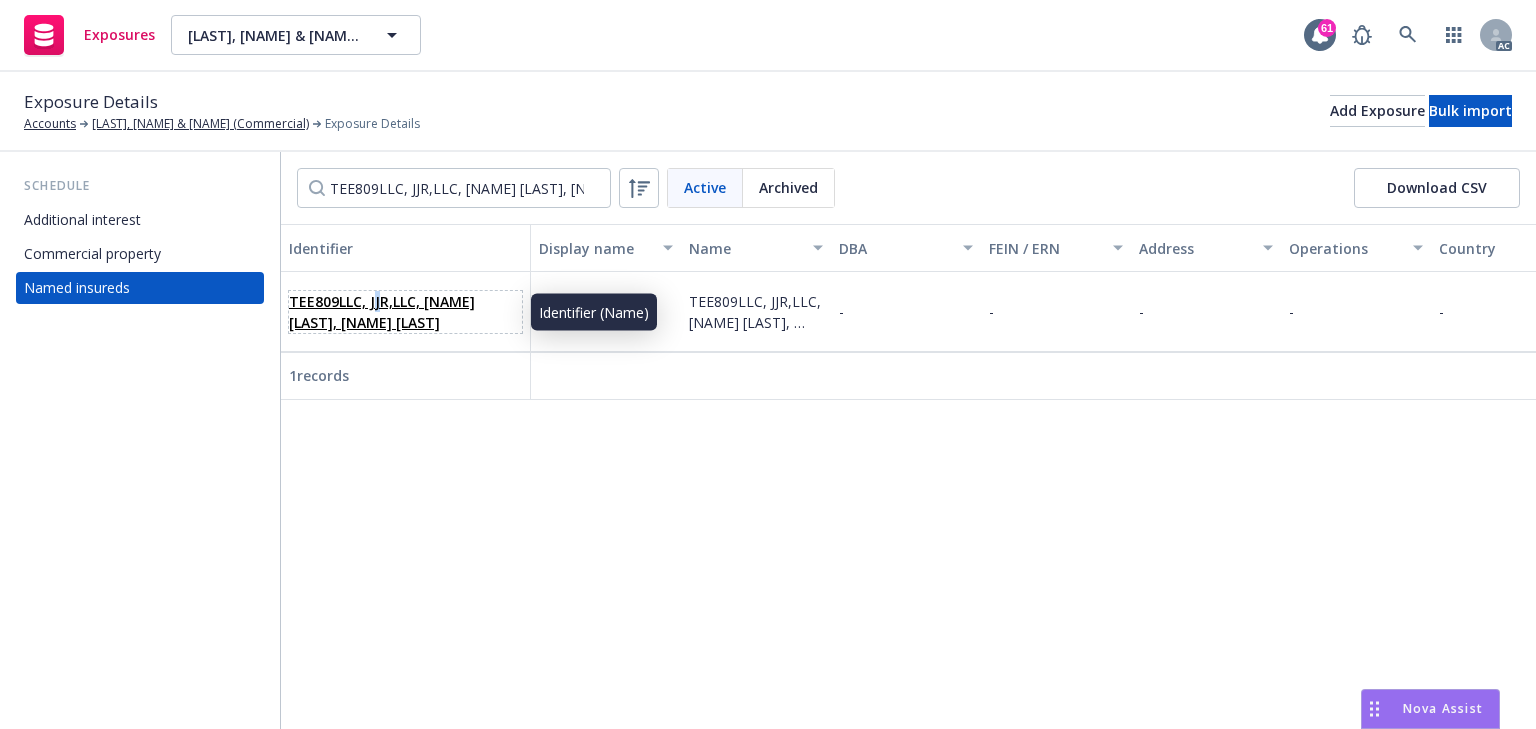 click on "TEE809LLC, JJR,LLC, Jackie Cho, James Cho" at bounding box center (382, 312) 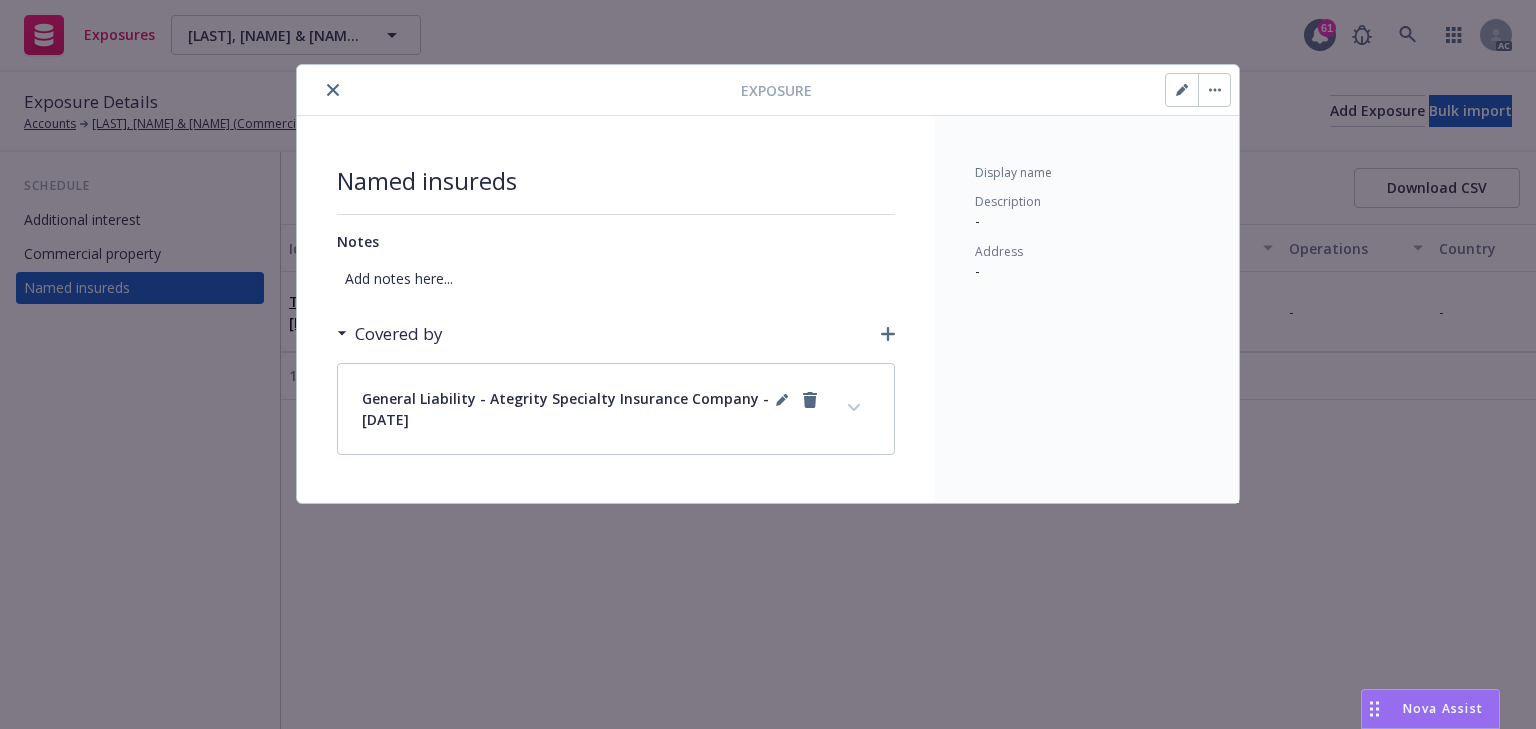 click 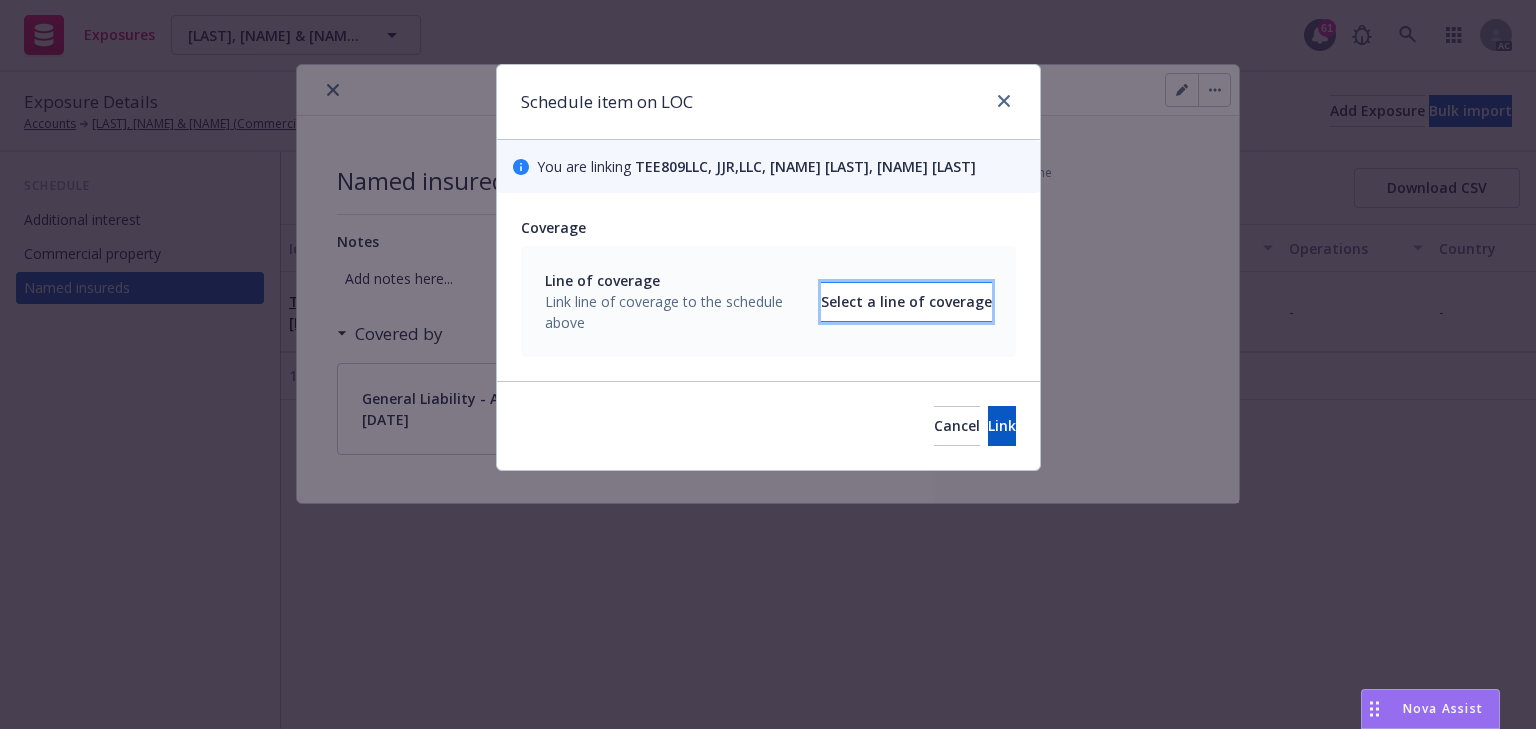 click on "Select a line of coverage" at bounding box center (906, 302) 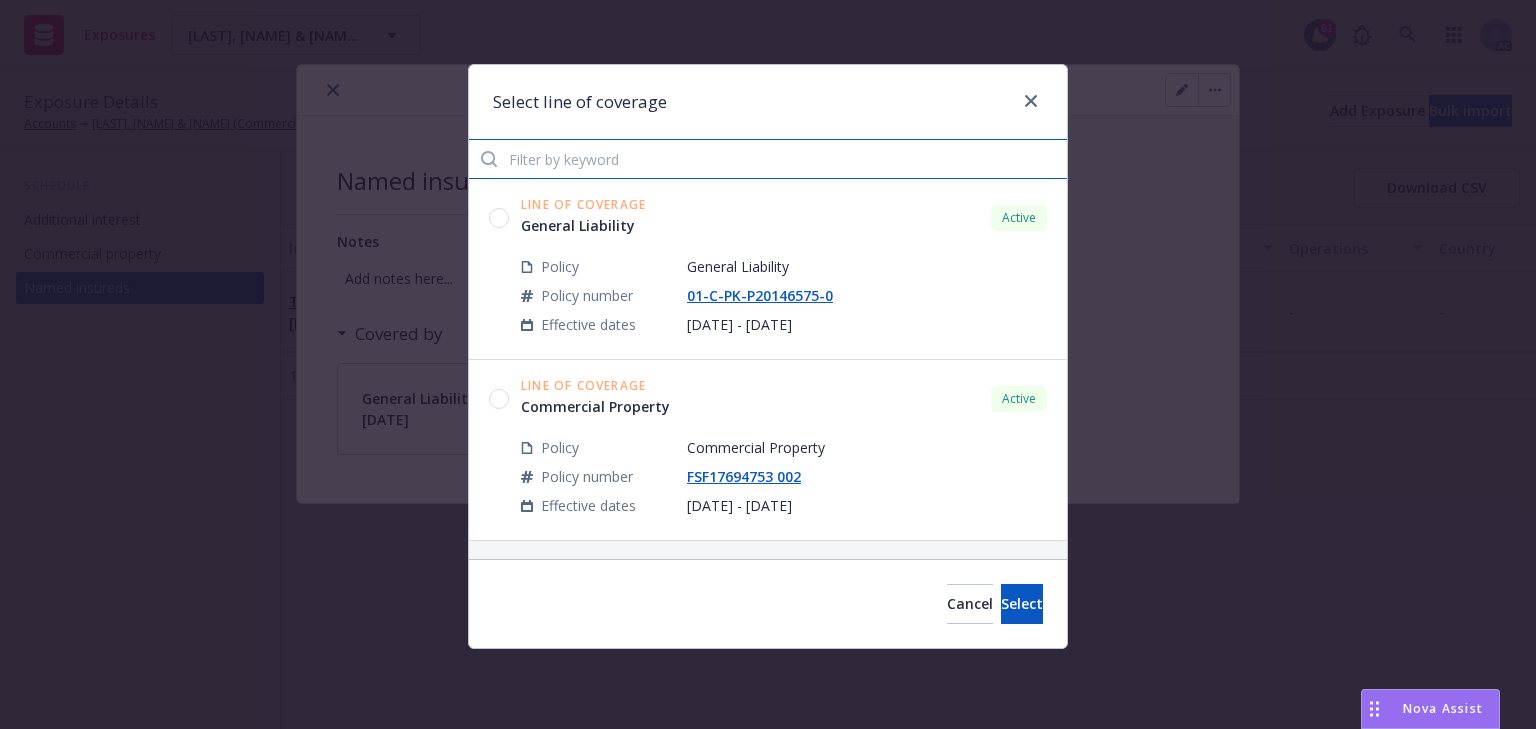 click at bounding box center [768, 159] 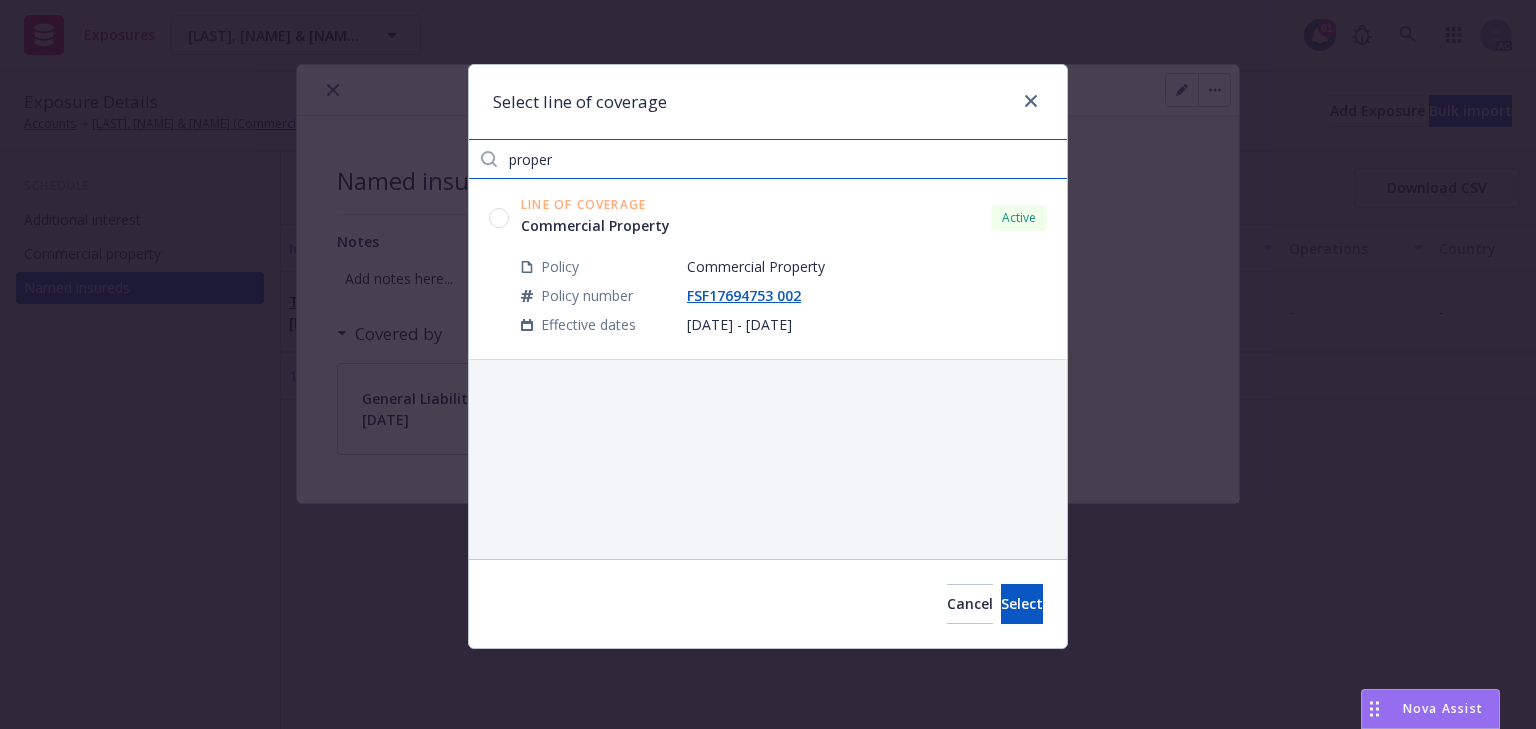type on "proper" 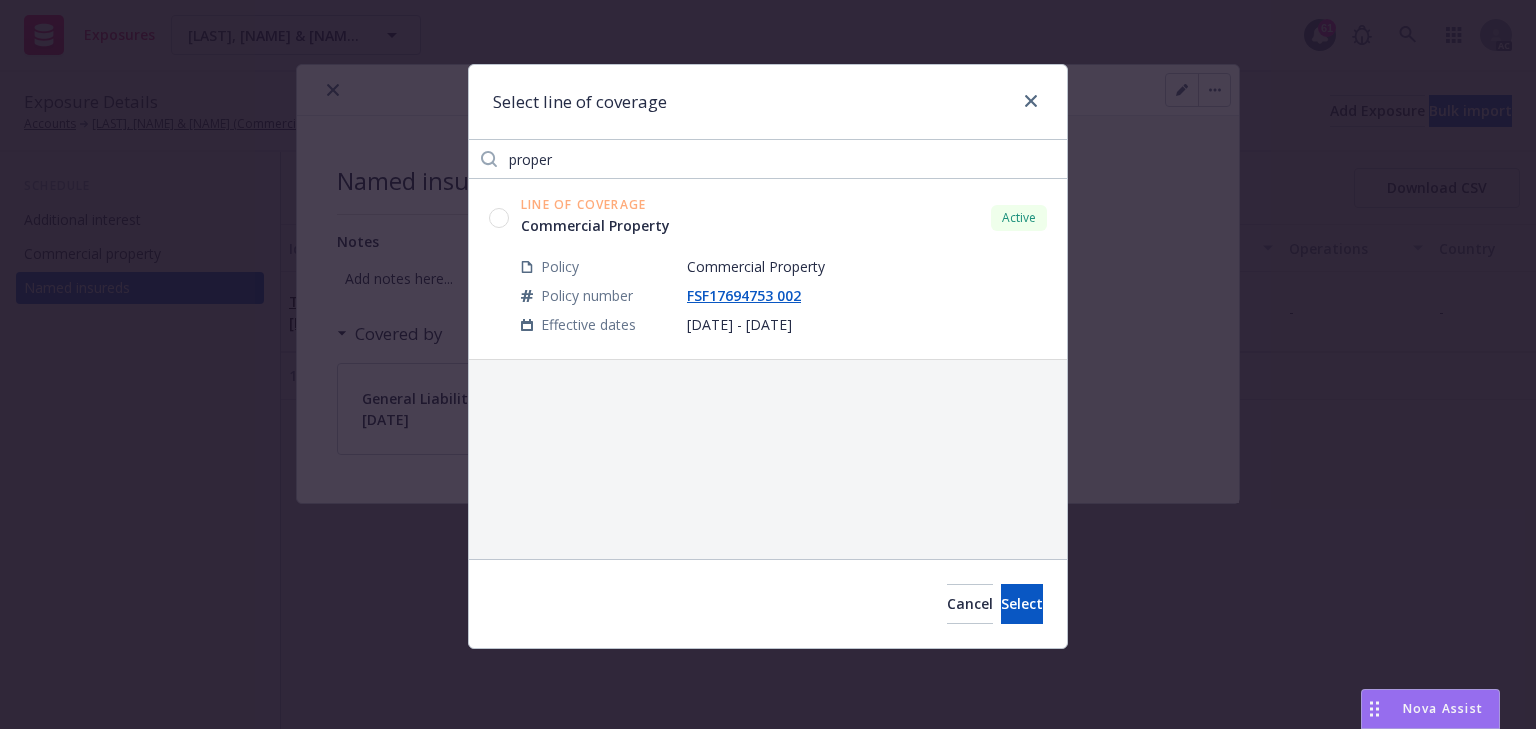 click 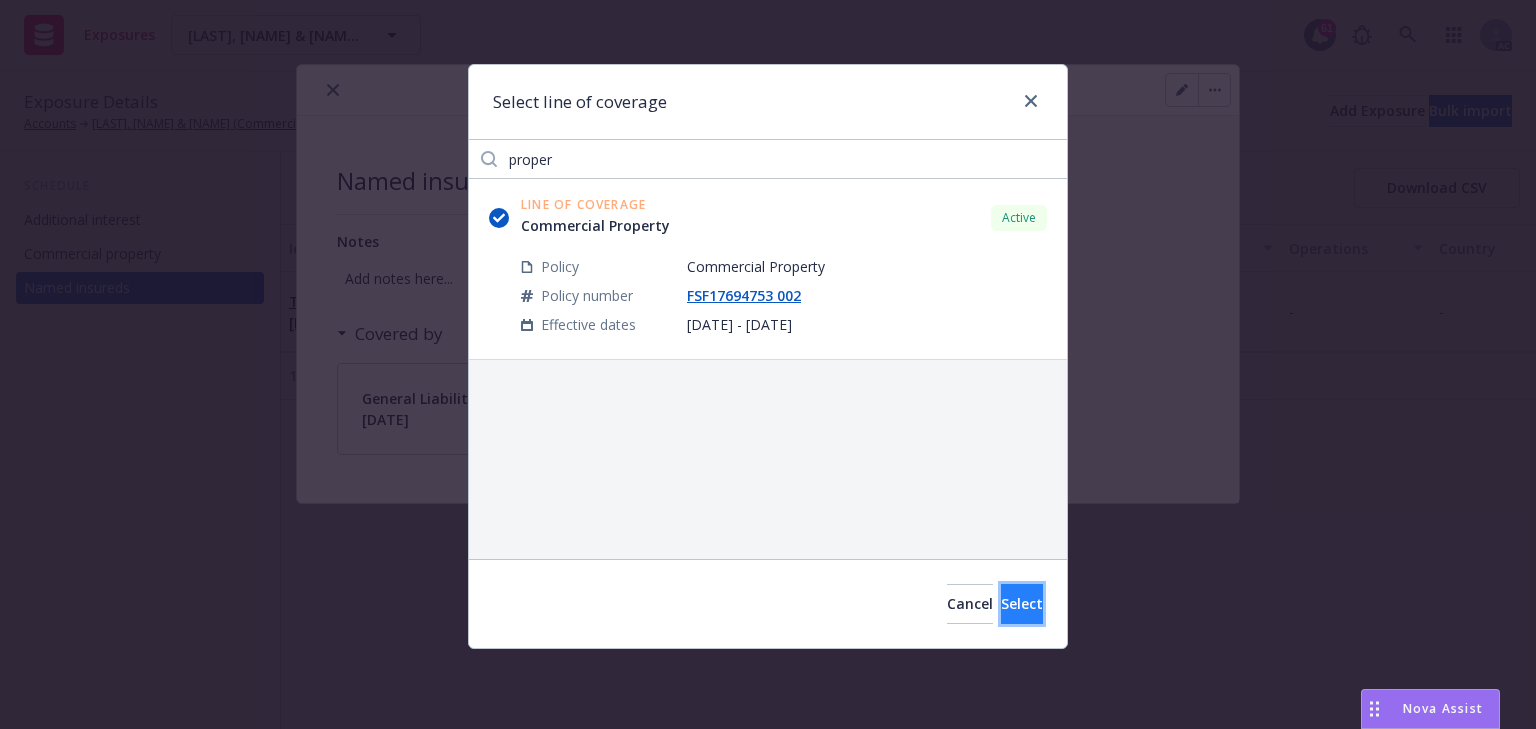 click on "Select" at bounding box center (1022, 603) 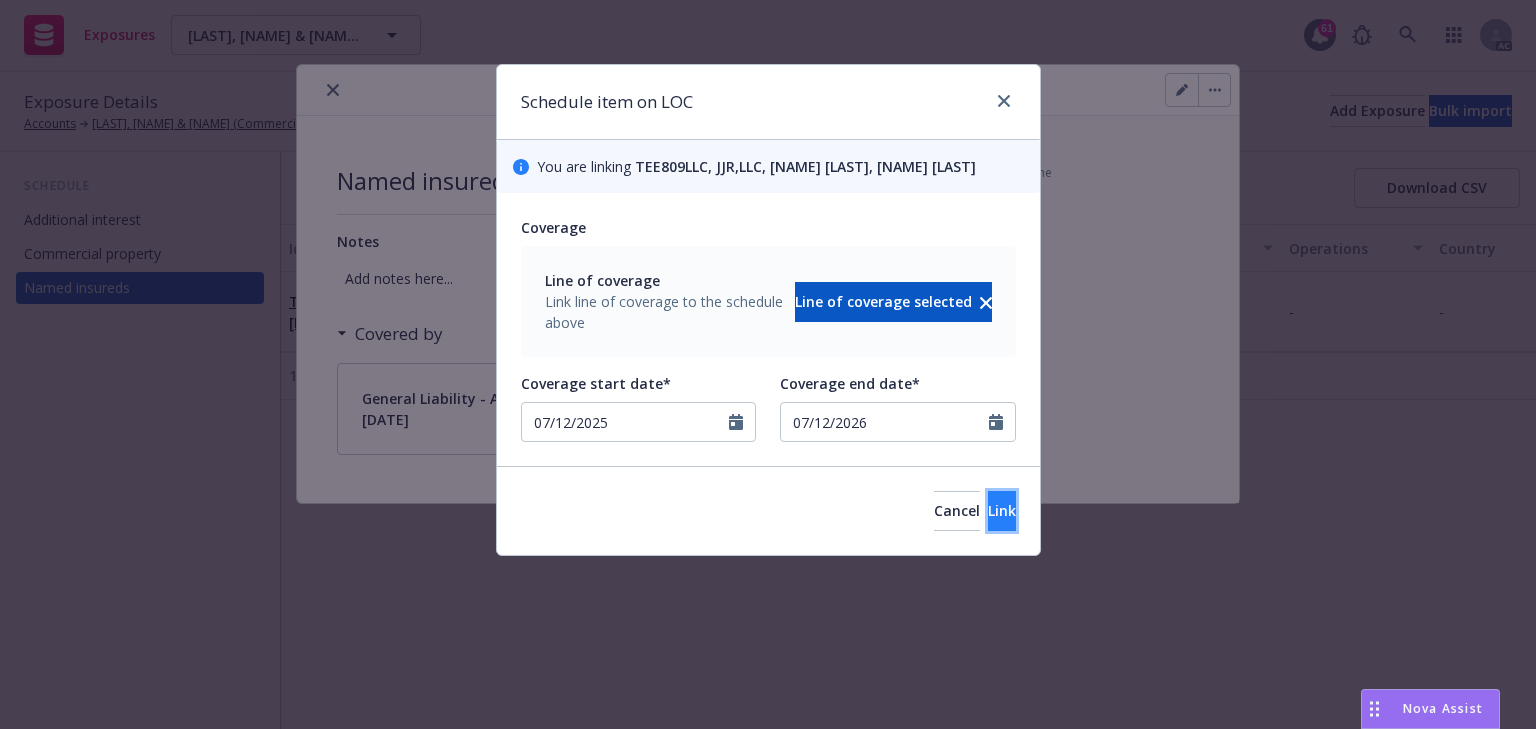 click on "Link" at bounding box center (1002, 510) 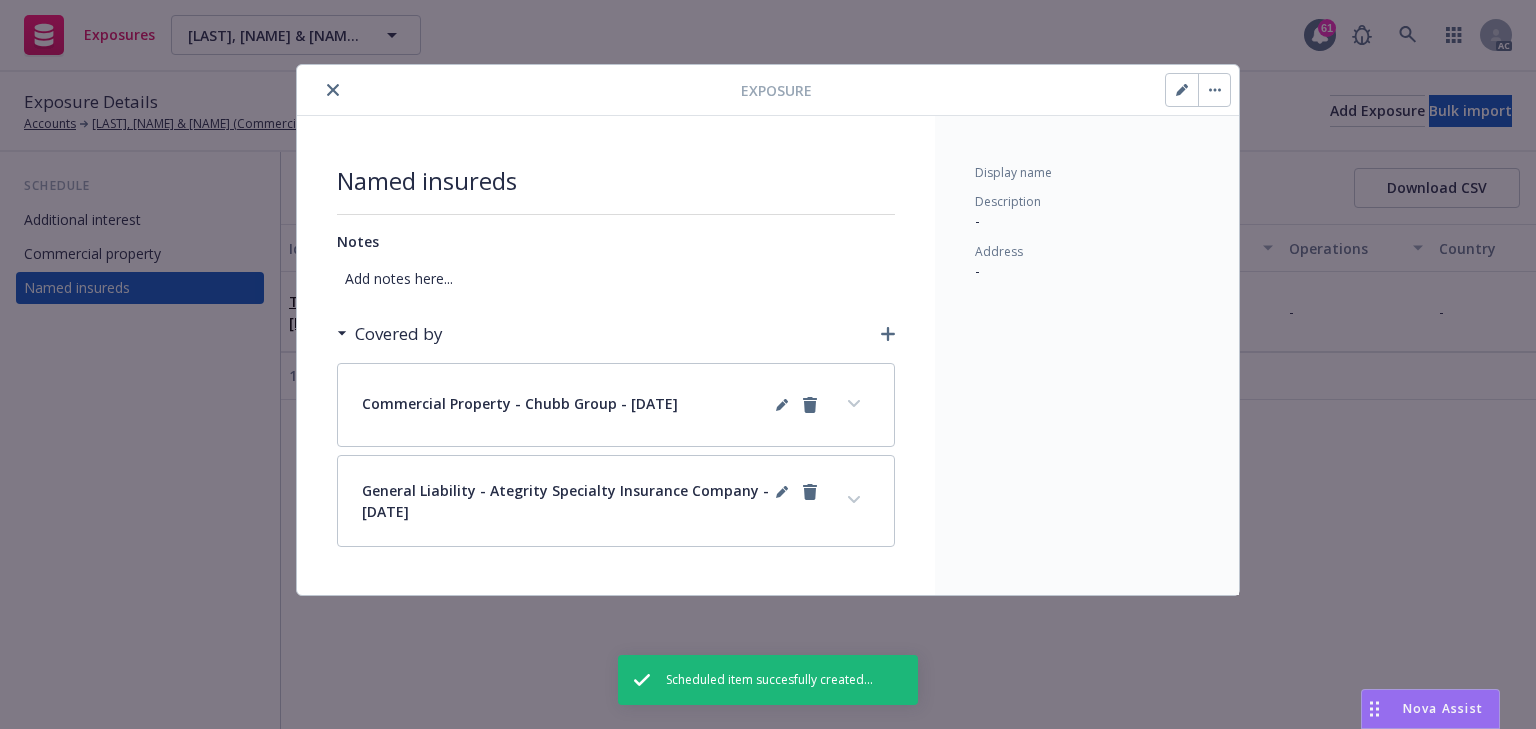 click 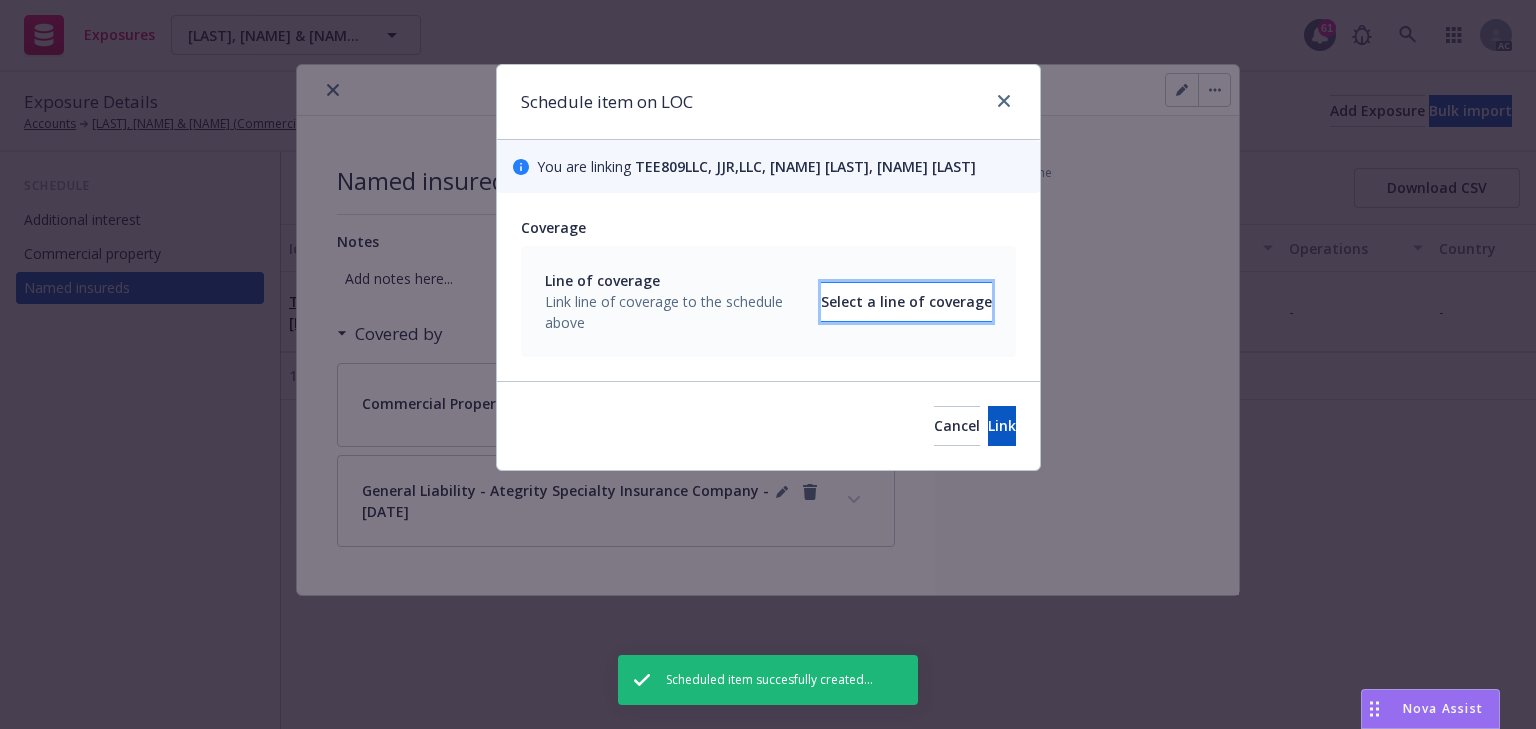 click on "Select a line of coverage" at bounding box center (906, 302) 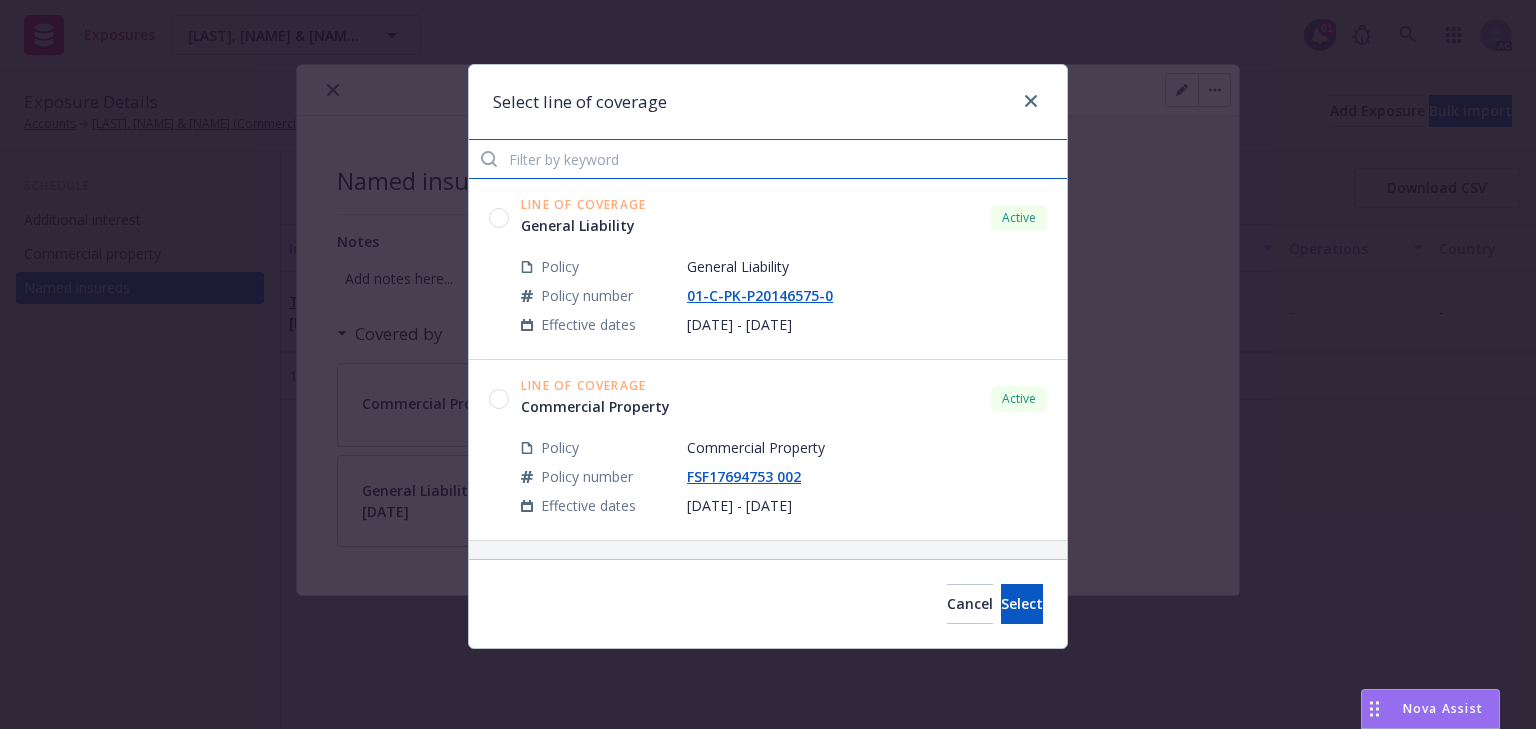 click at bounding box center (768, 159) 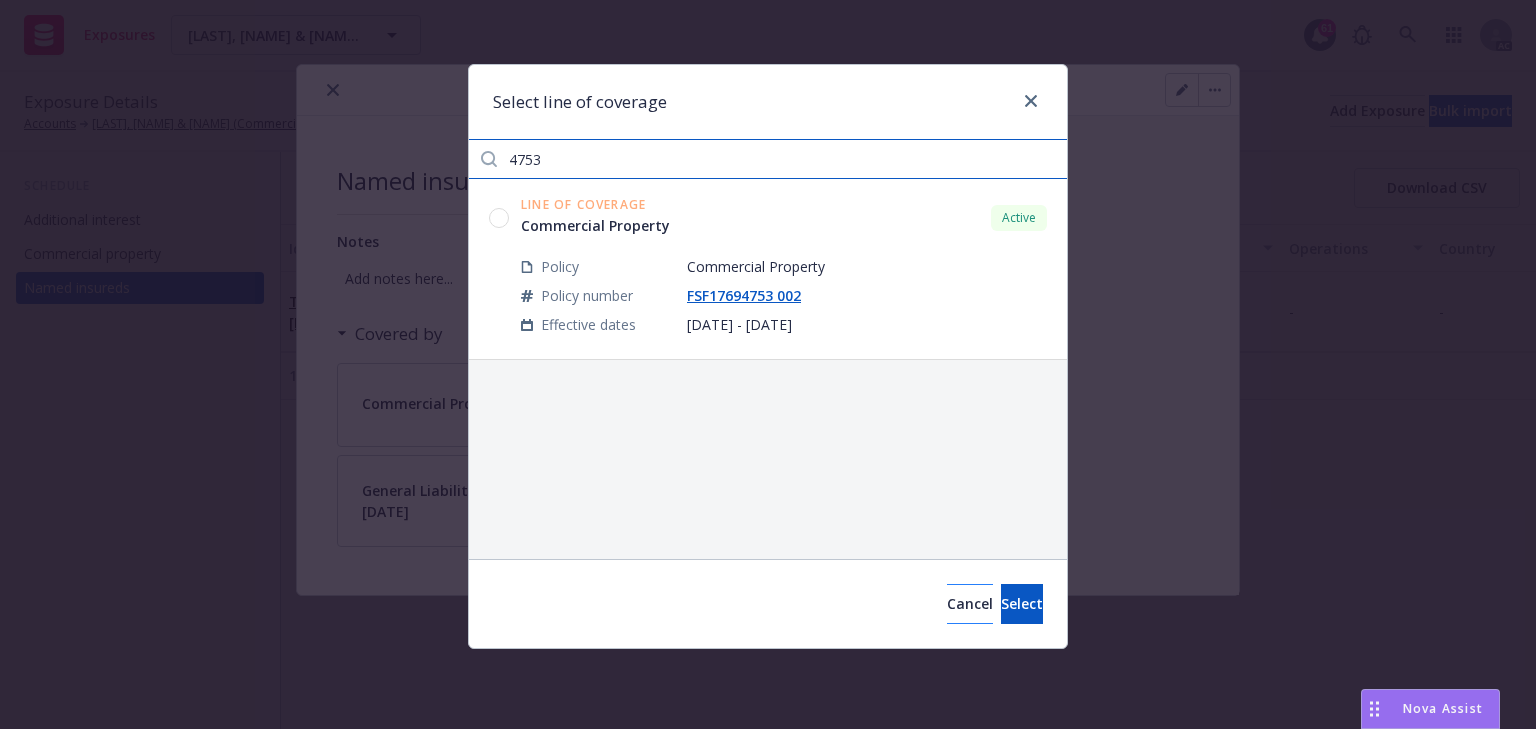 type on "4753" 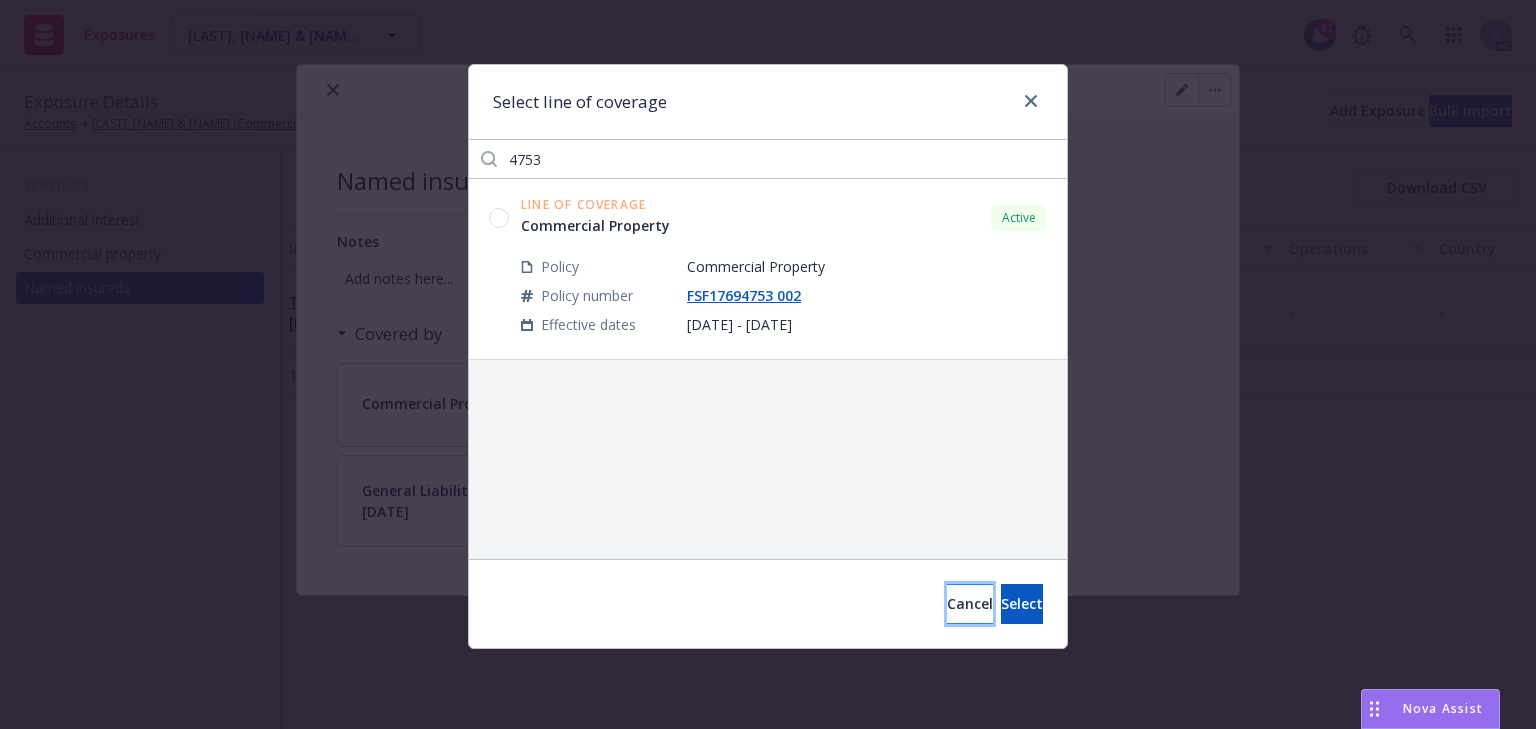 click on "Cancel" at bounding box center [970, 603] 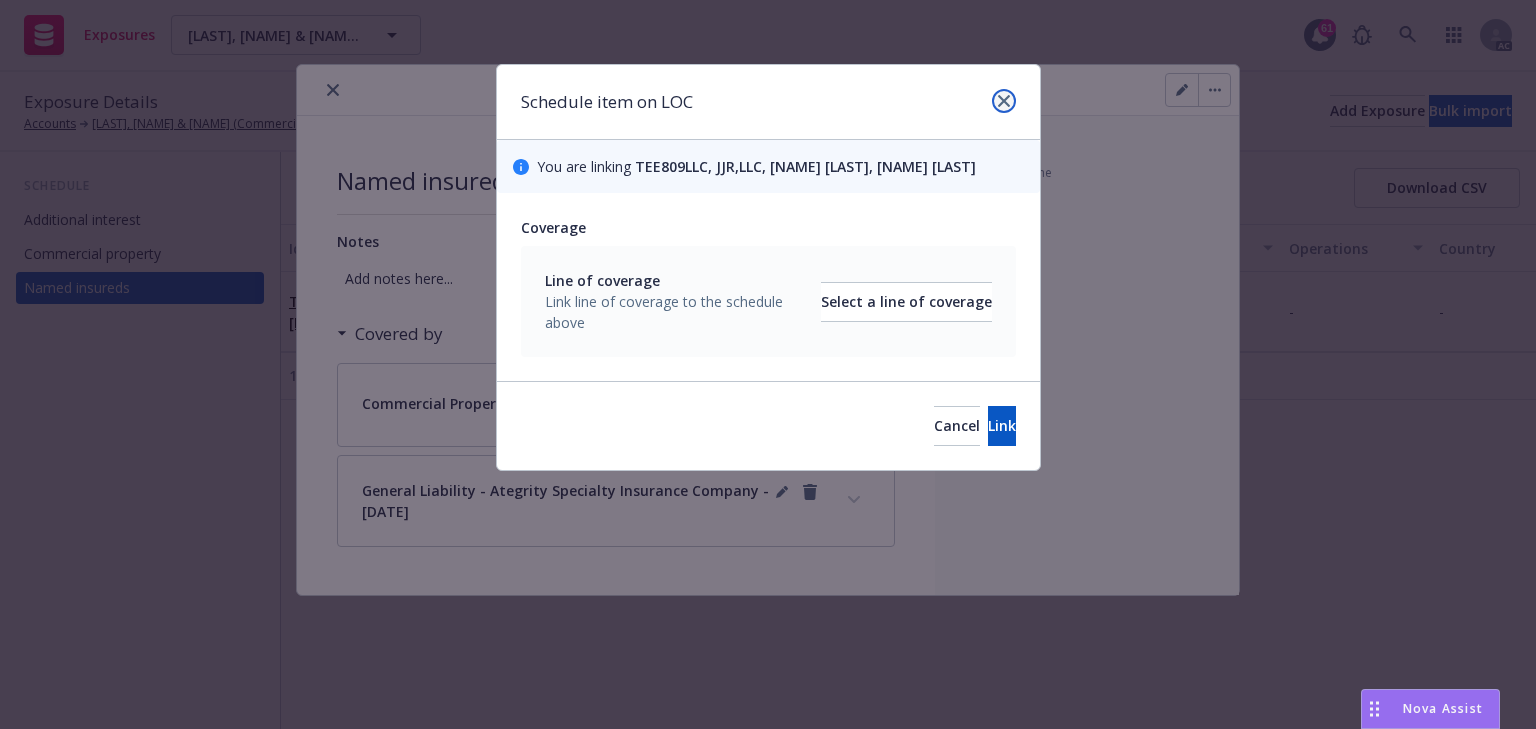 click 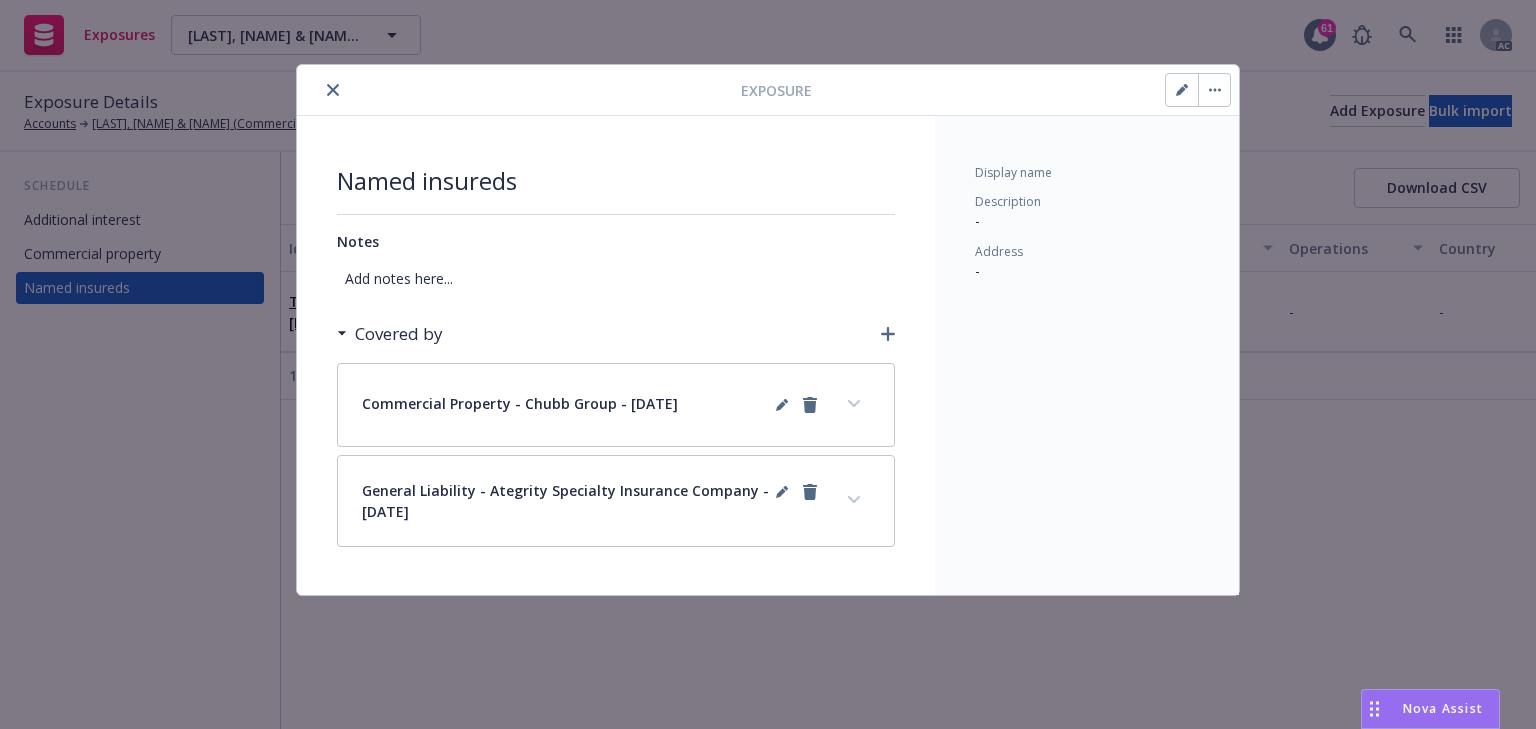 click 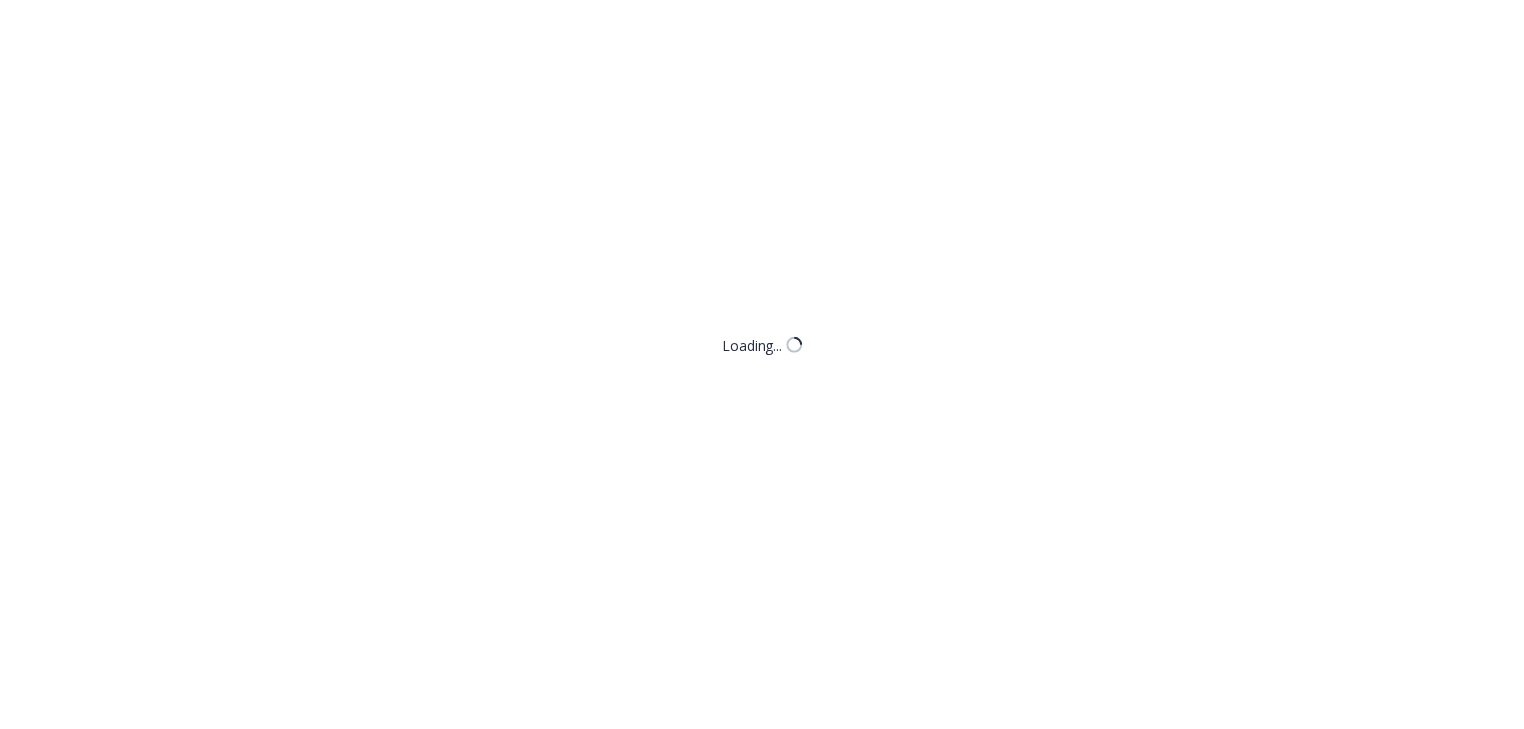 scroll, scrollTop: 0, scrollLeft: 0, axis: both 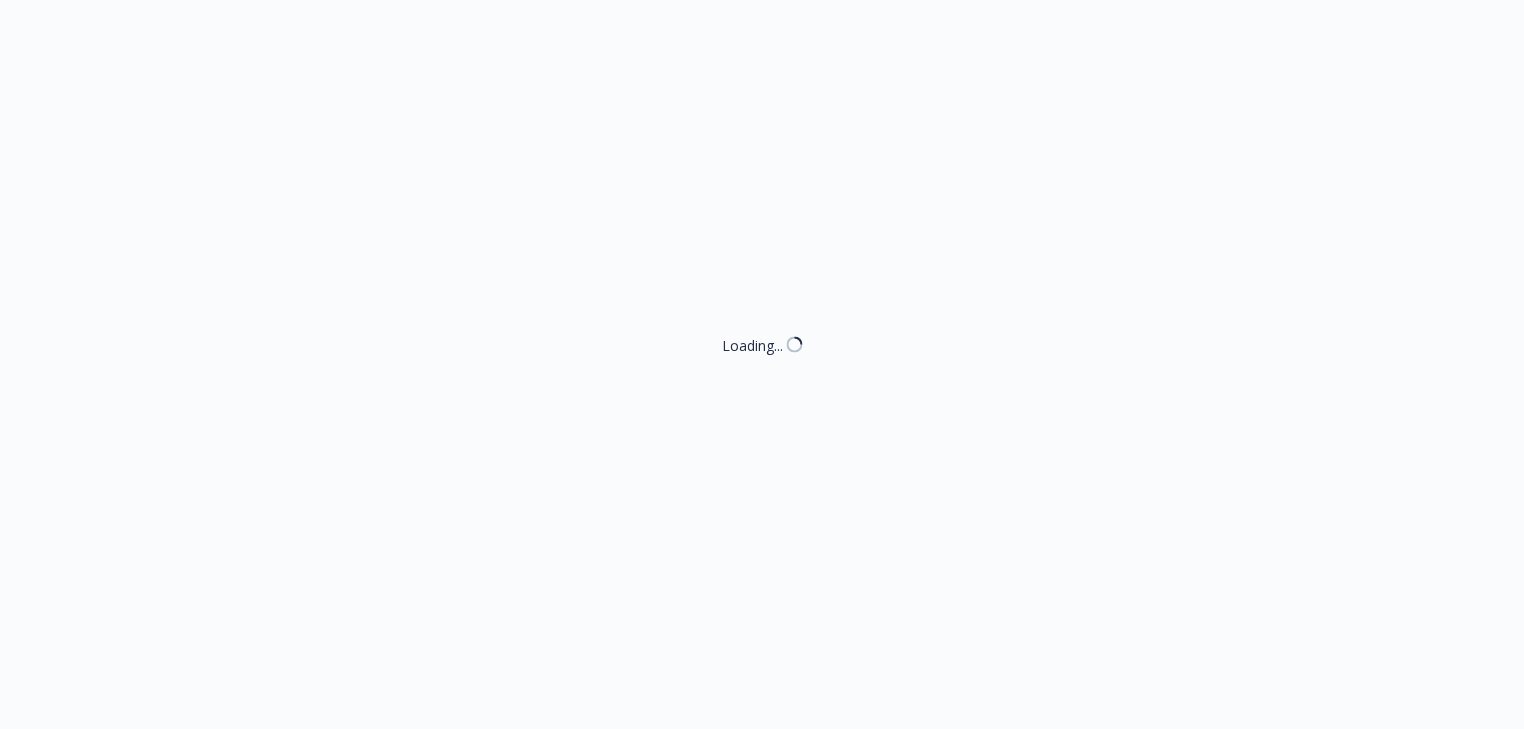 select on "ACCEPTED" 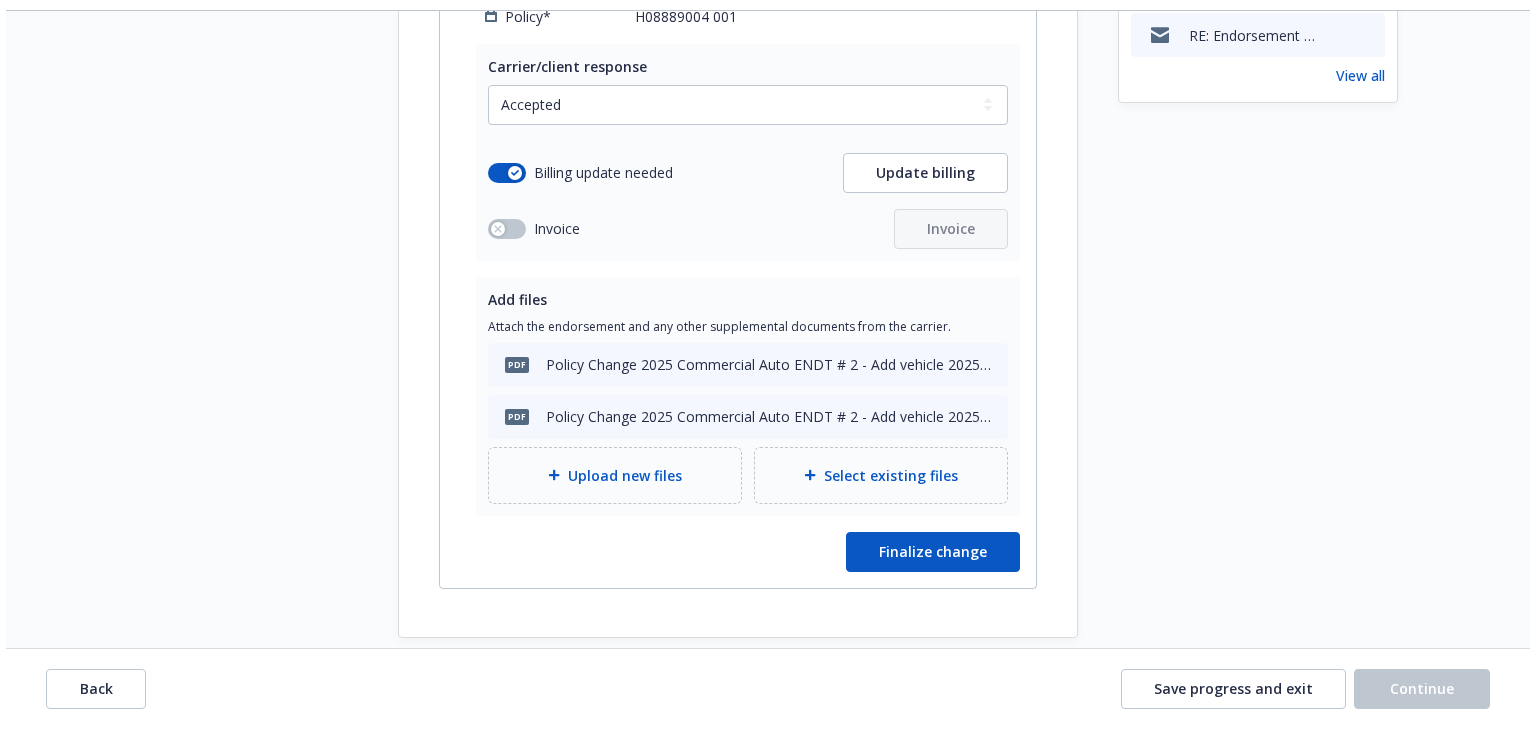 scroll, scrollTop: 745, scrollLeft: 0, axis: vertical 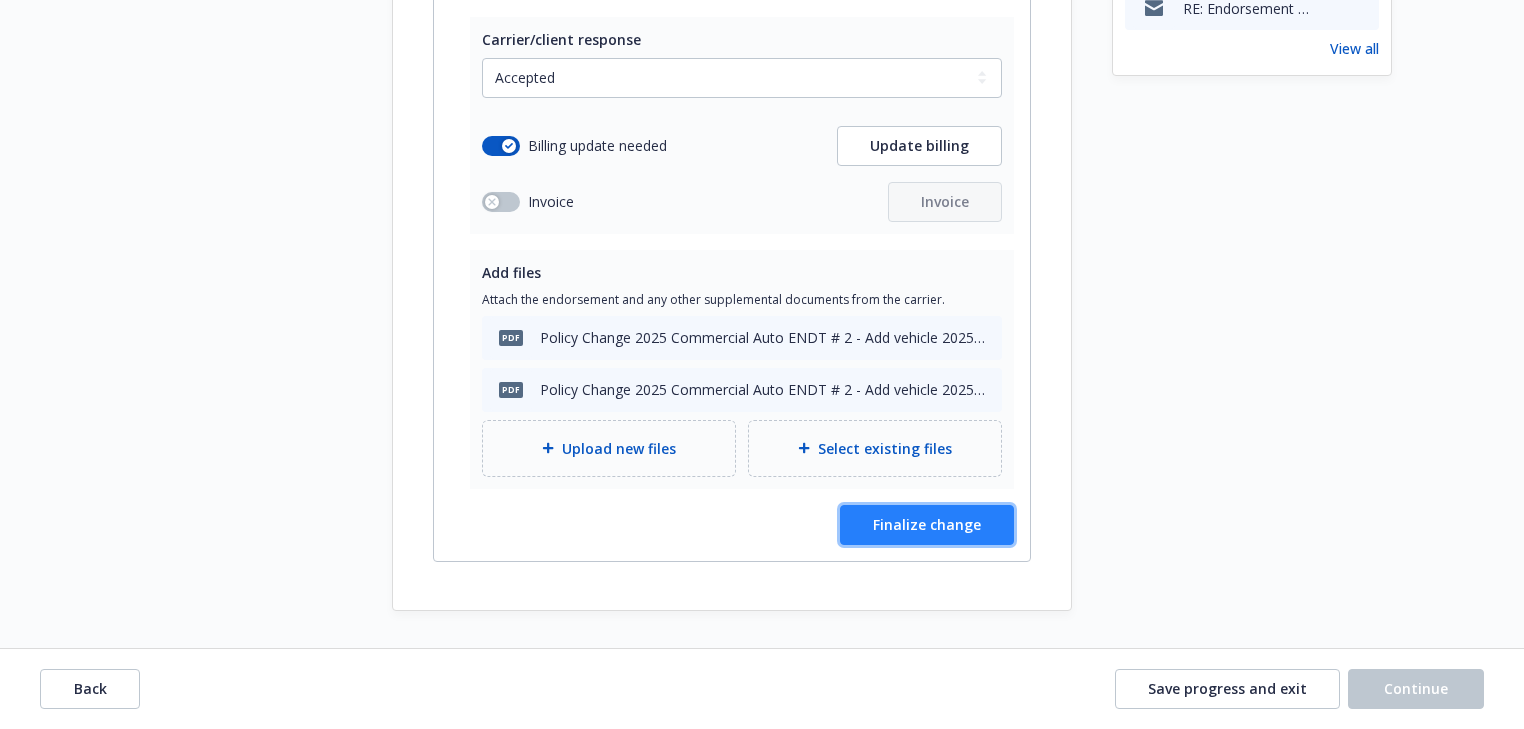 click on "Finalize change" at bounding box center [927, 524] 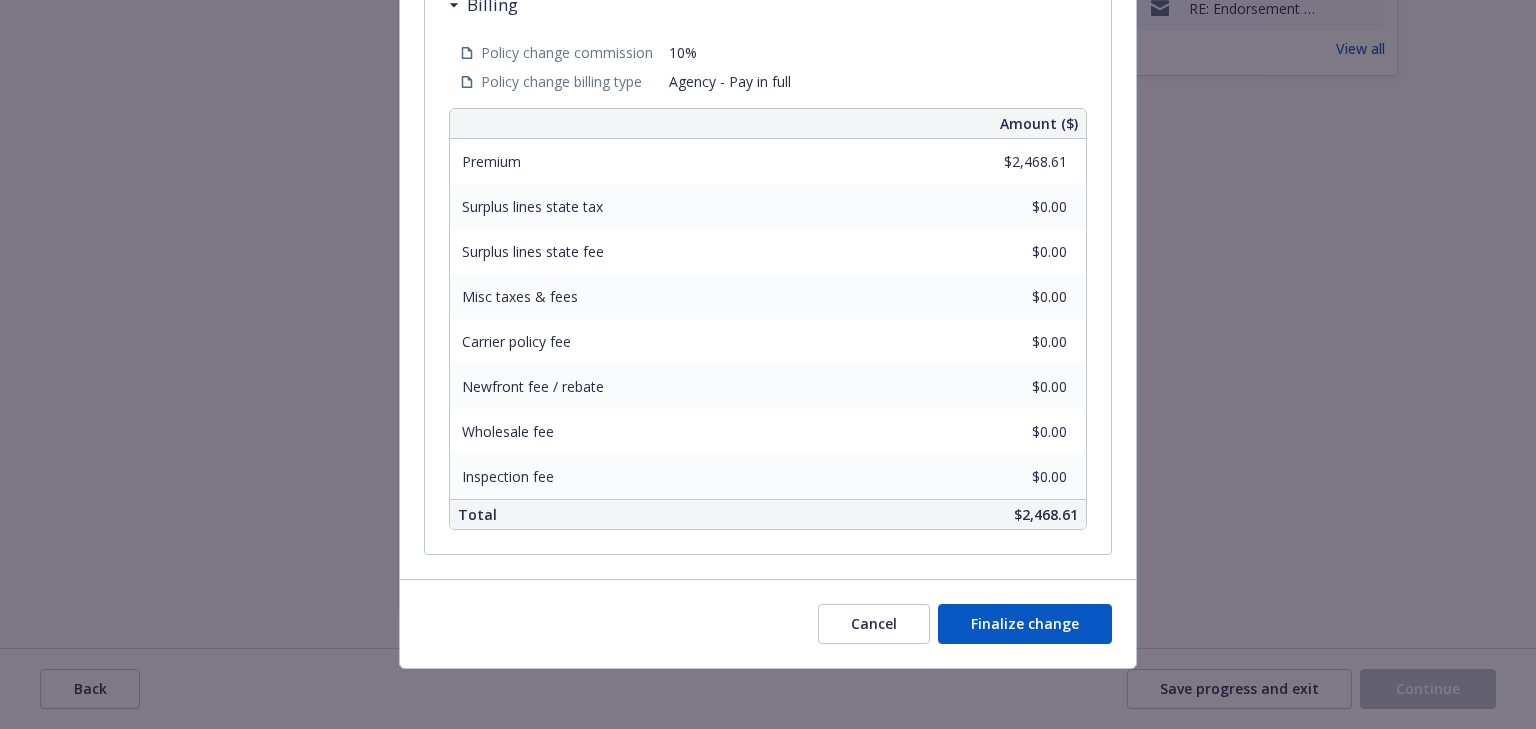 scroll, scrollTop: 893, scrollLeft: 0, axis: vertical 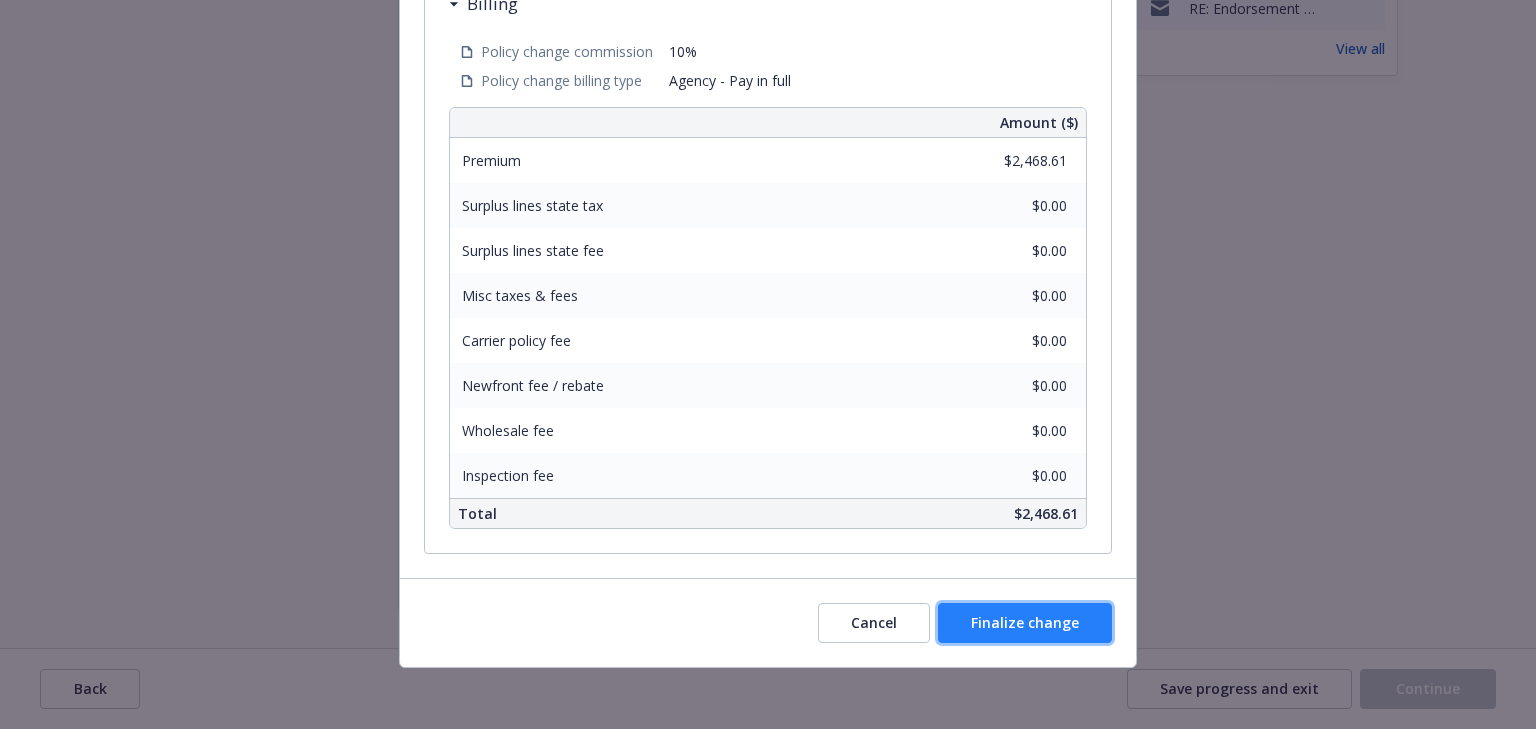 click on "Finalize change" at bounding box center [1025, 623] 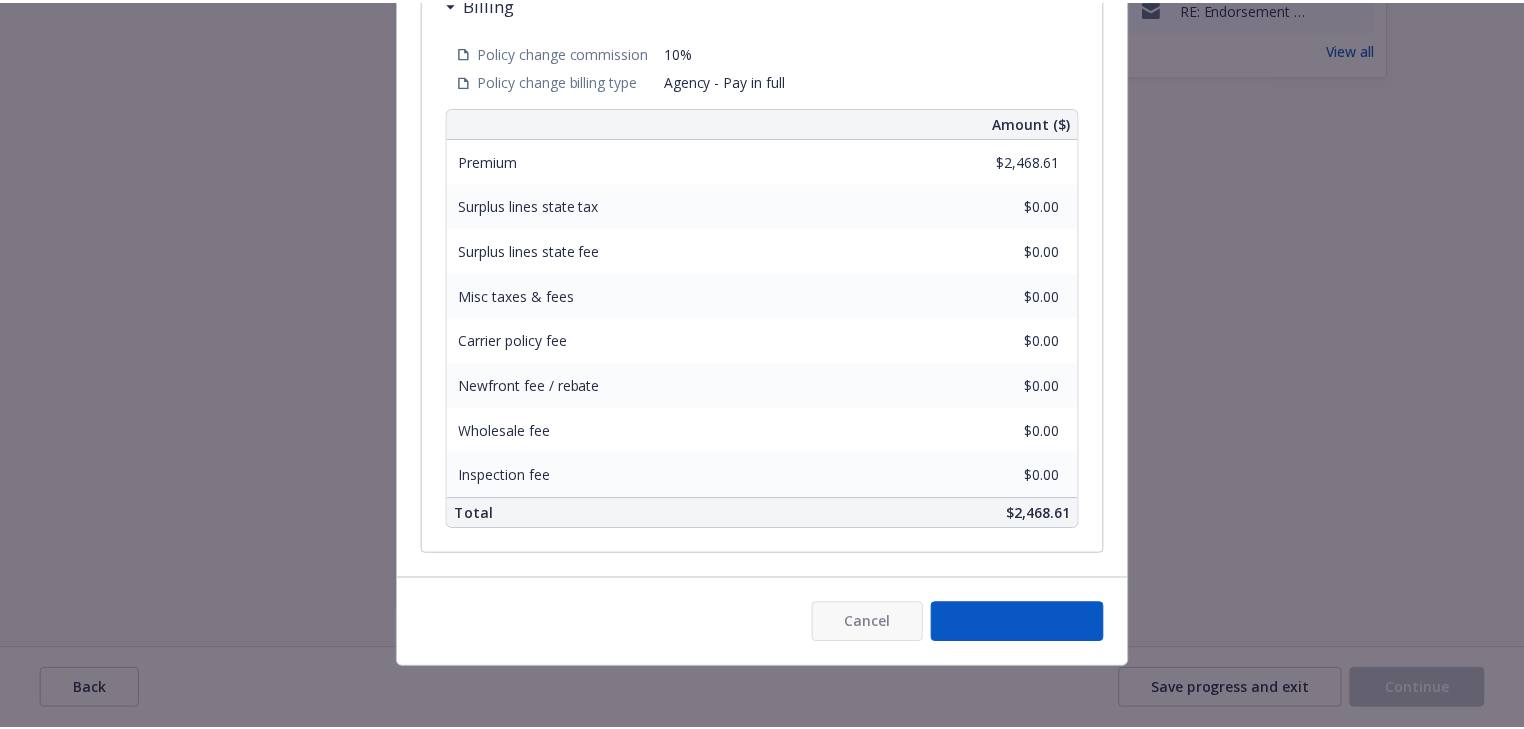 scroll, scrollTop: 744, scrollLeft: 0, axis: vertical 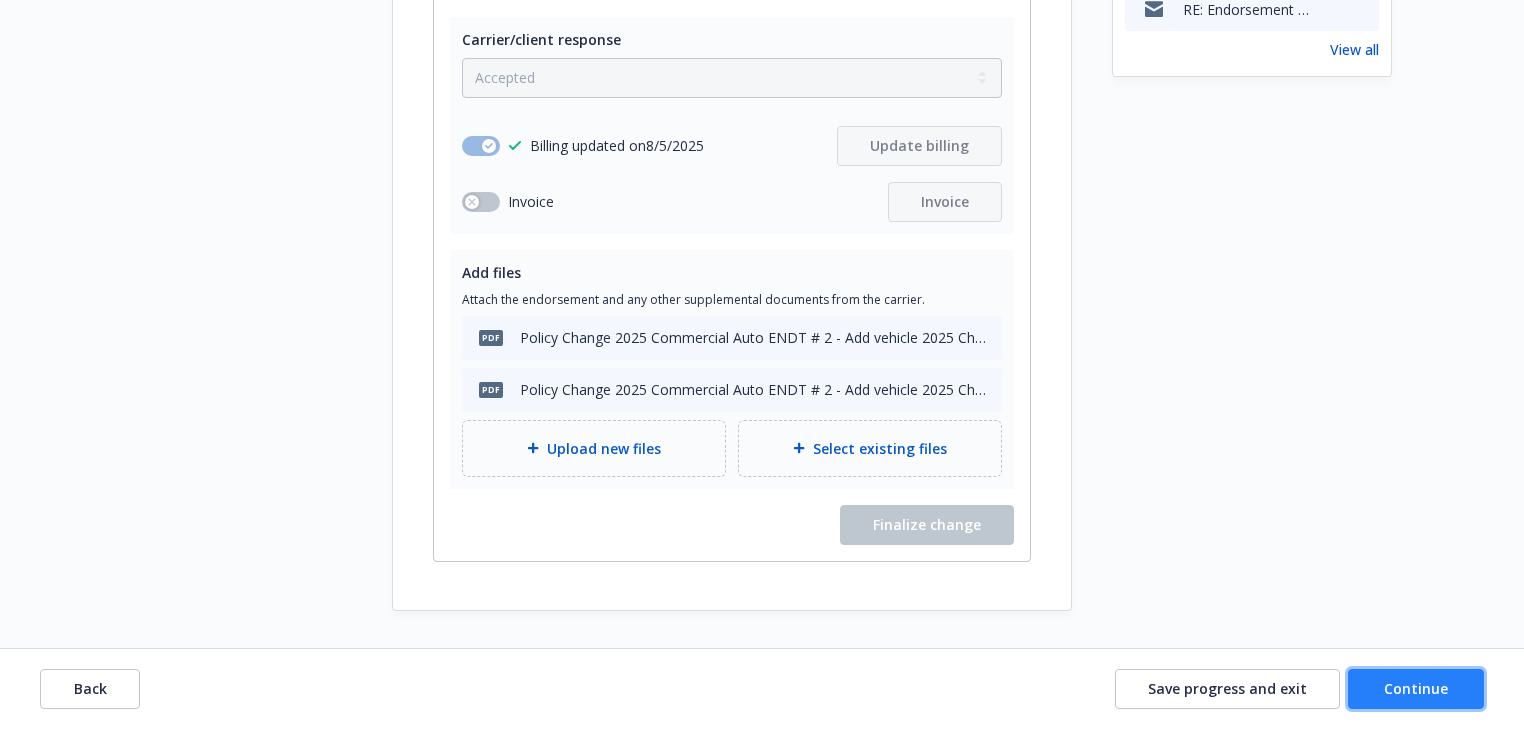 click on "Continue" at bounding box center (1416, 688) 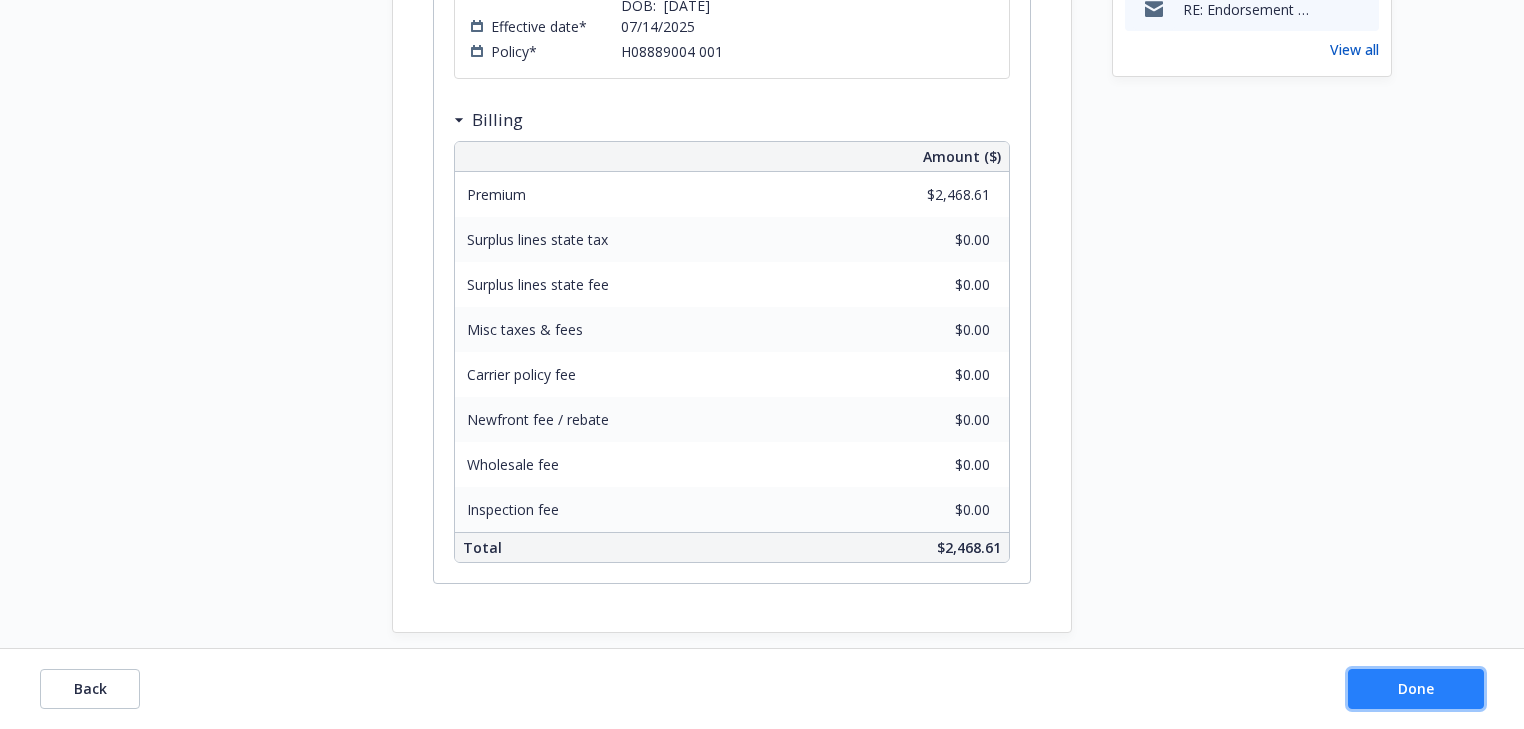 click on "Done" at bounding box center [1416, 688] 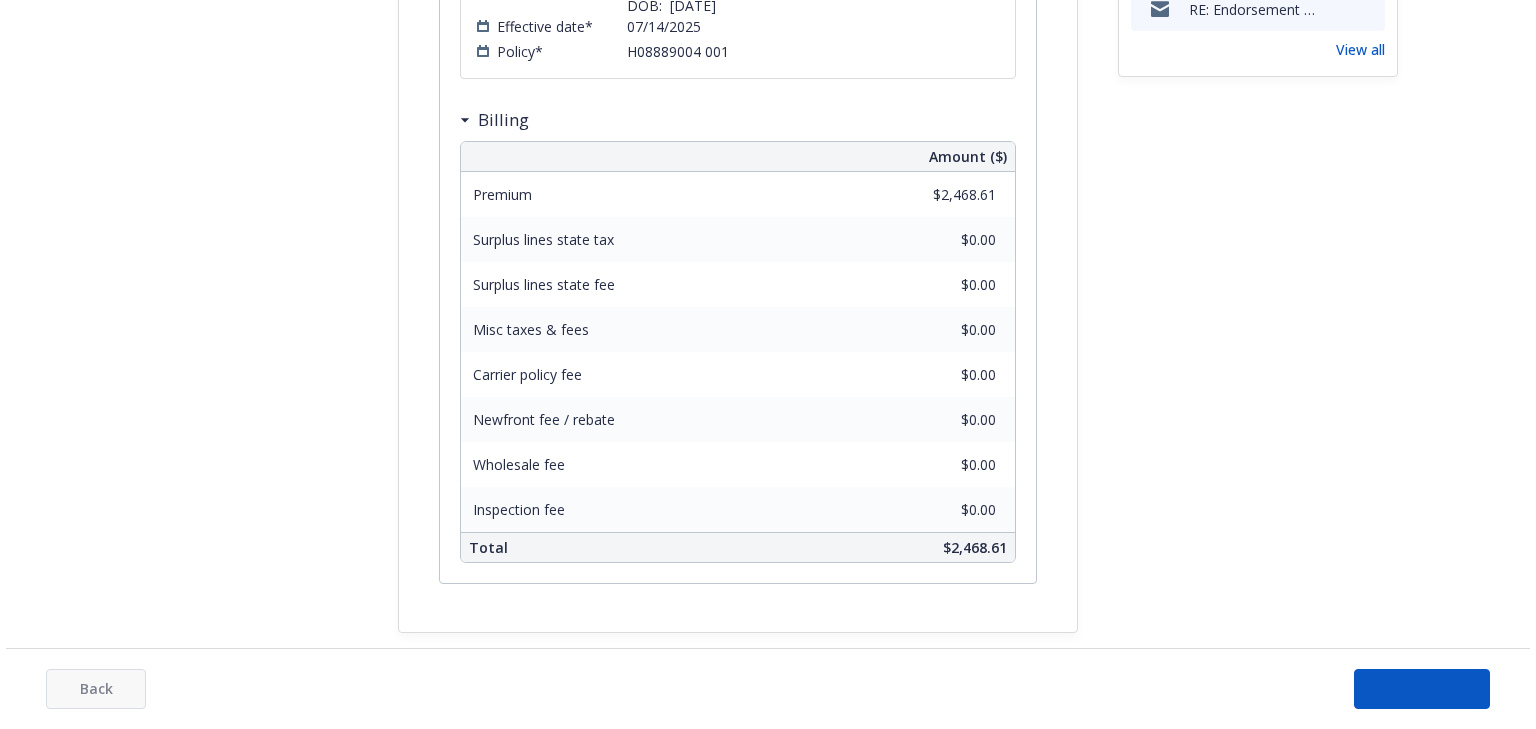scroll, scrollTop: 0, scrollLeft: 0, axis: both 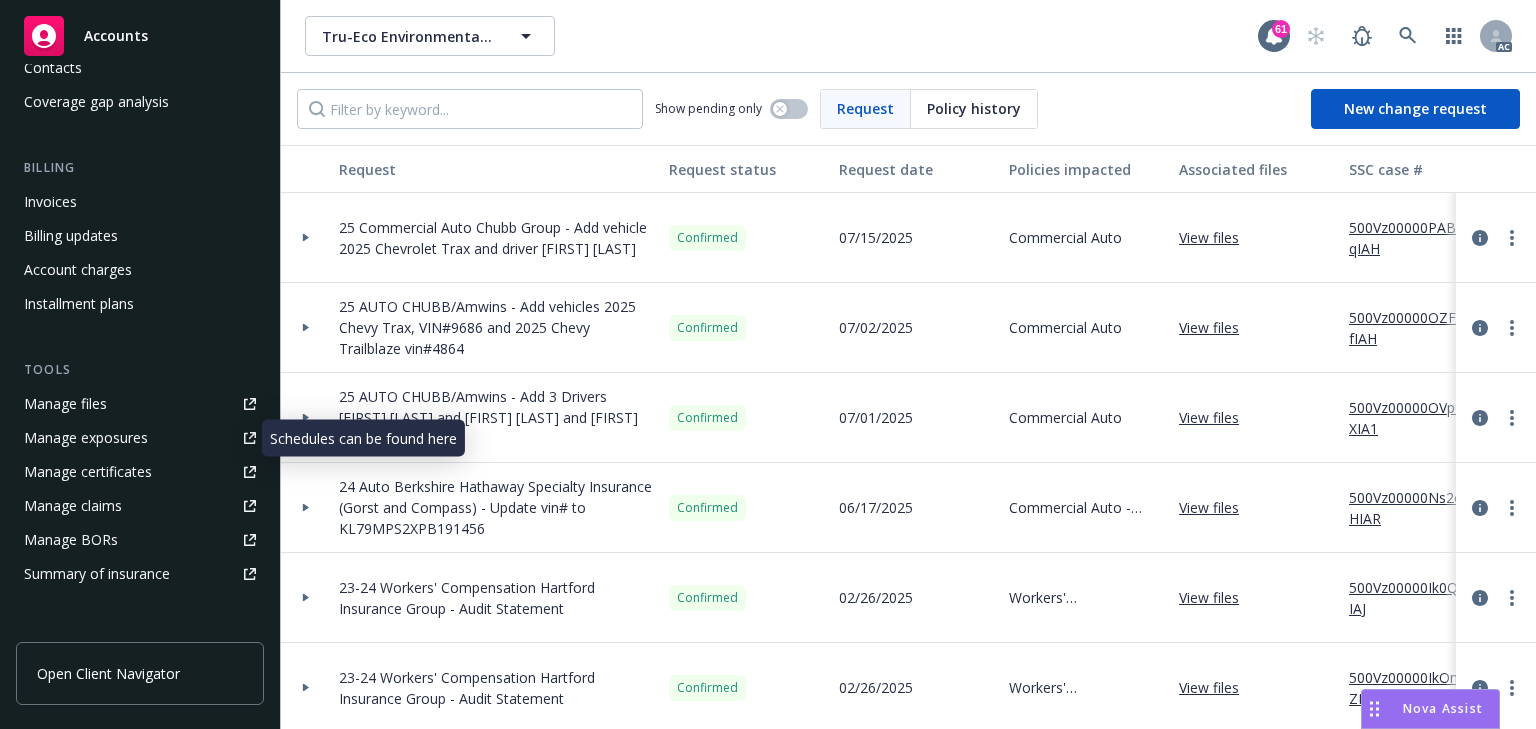 click on "Manage exposures" at bounding box center (86, 438) 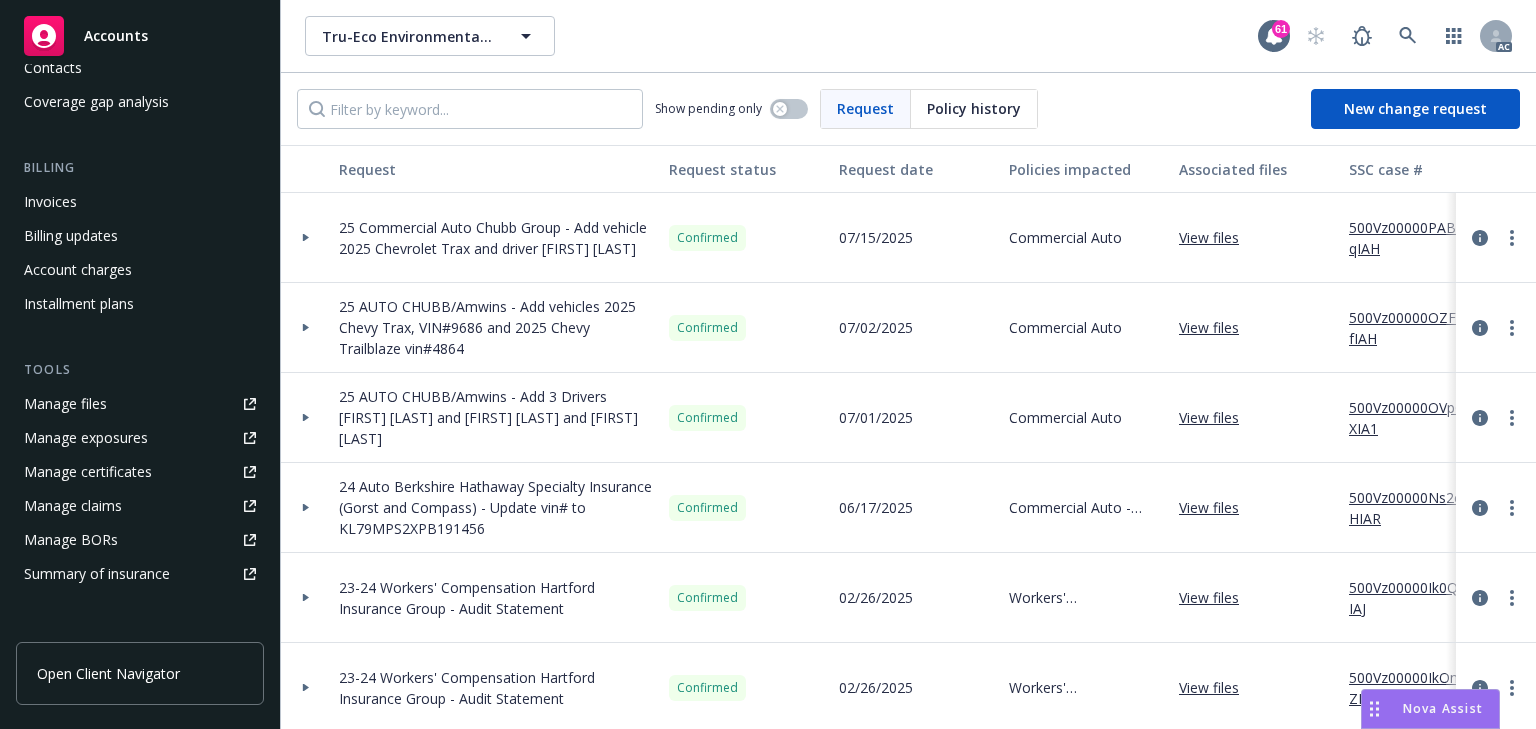 click on "Invoices" at bounding box center (50, 202) 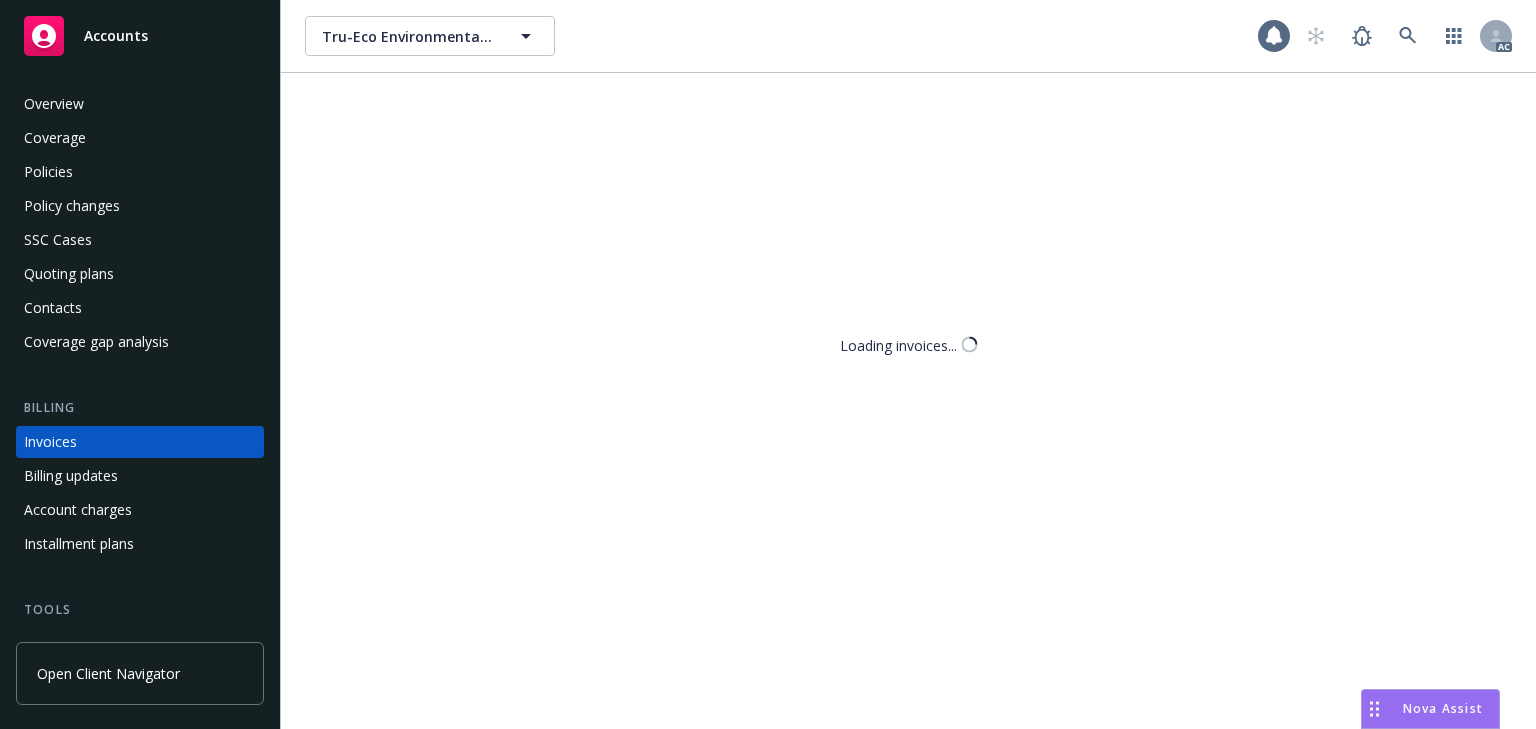 scroll, scrollTop: 45, scrollLeft: 0, axis: vertical 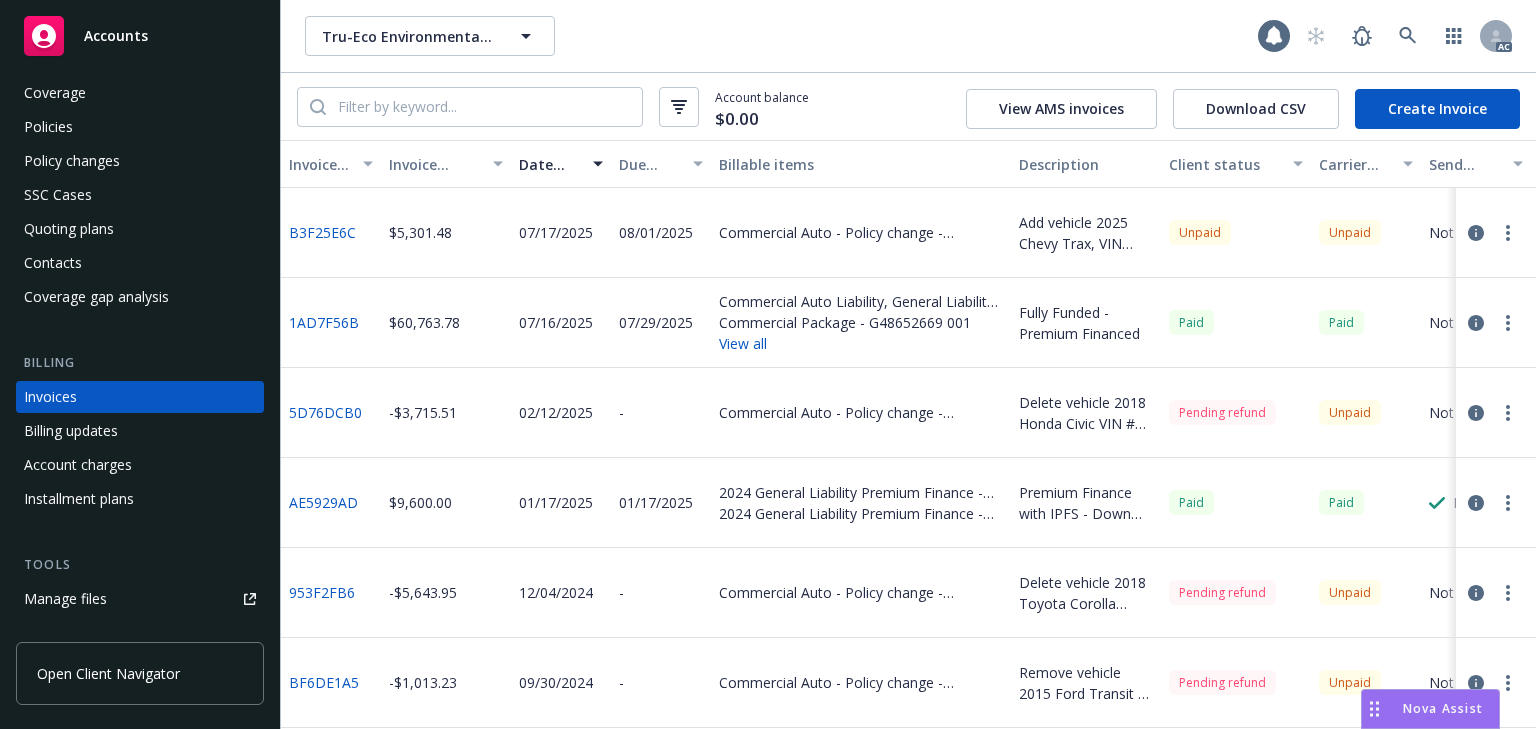 click on "Create Invoice" at bounding box center (1437, 109) 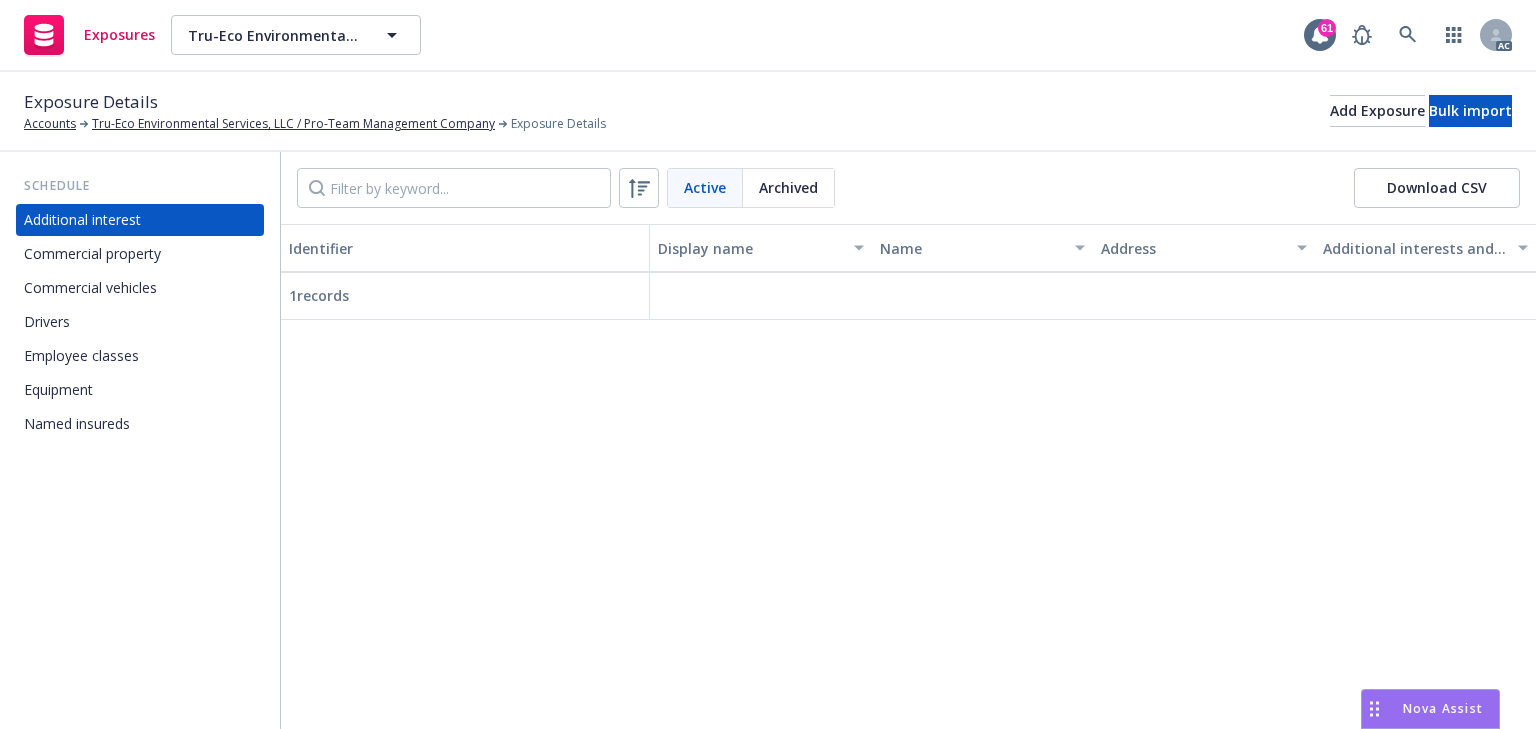 scroll, scrollTop: 0, scrollLeft: 0, axis: both 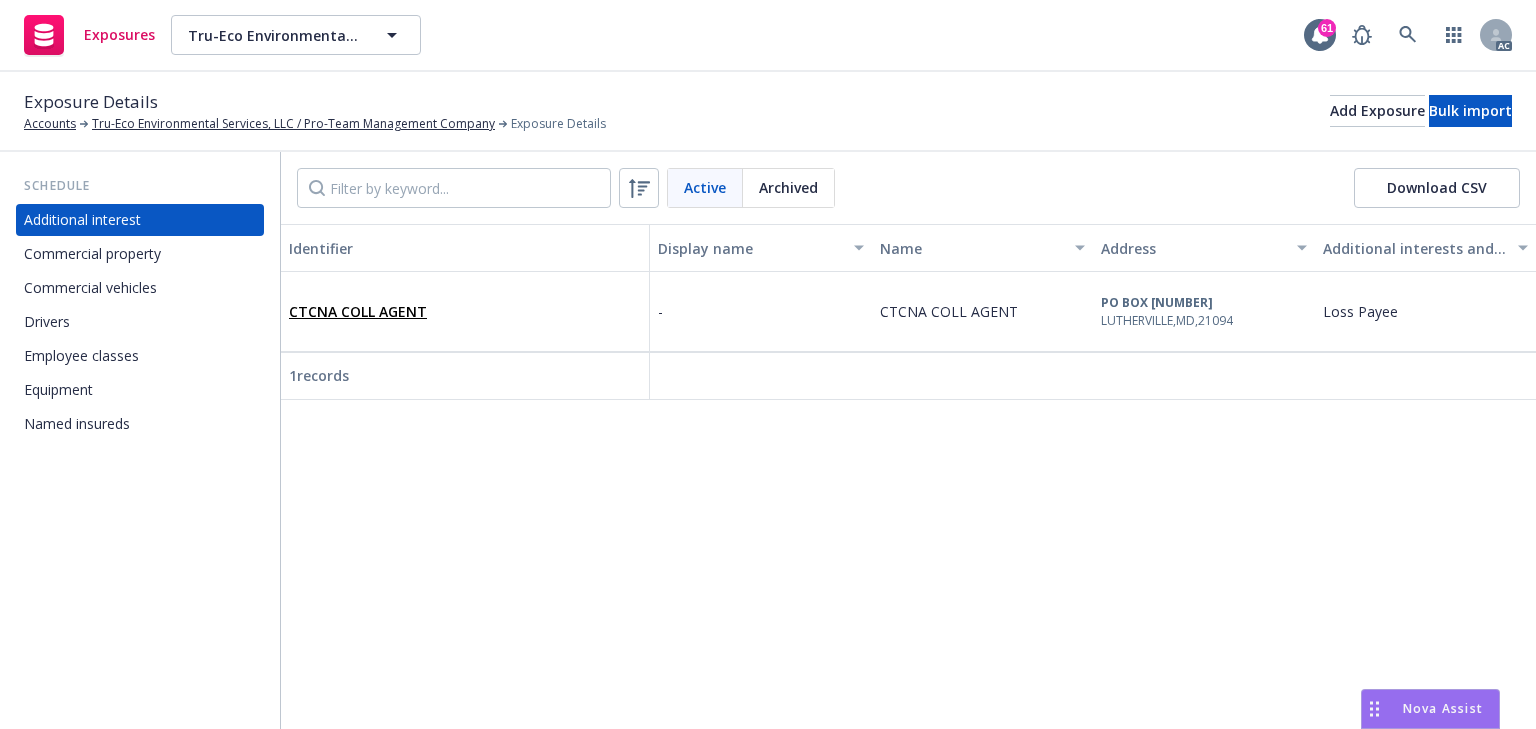 click on "Commercial vehicles" at bounding box center [90, 288] 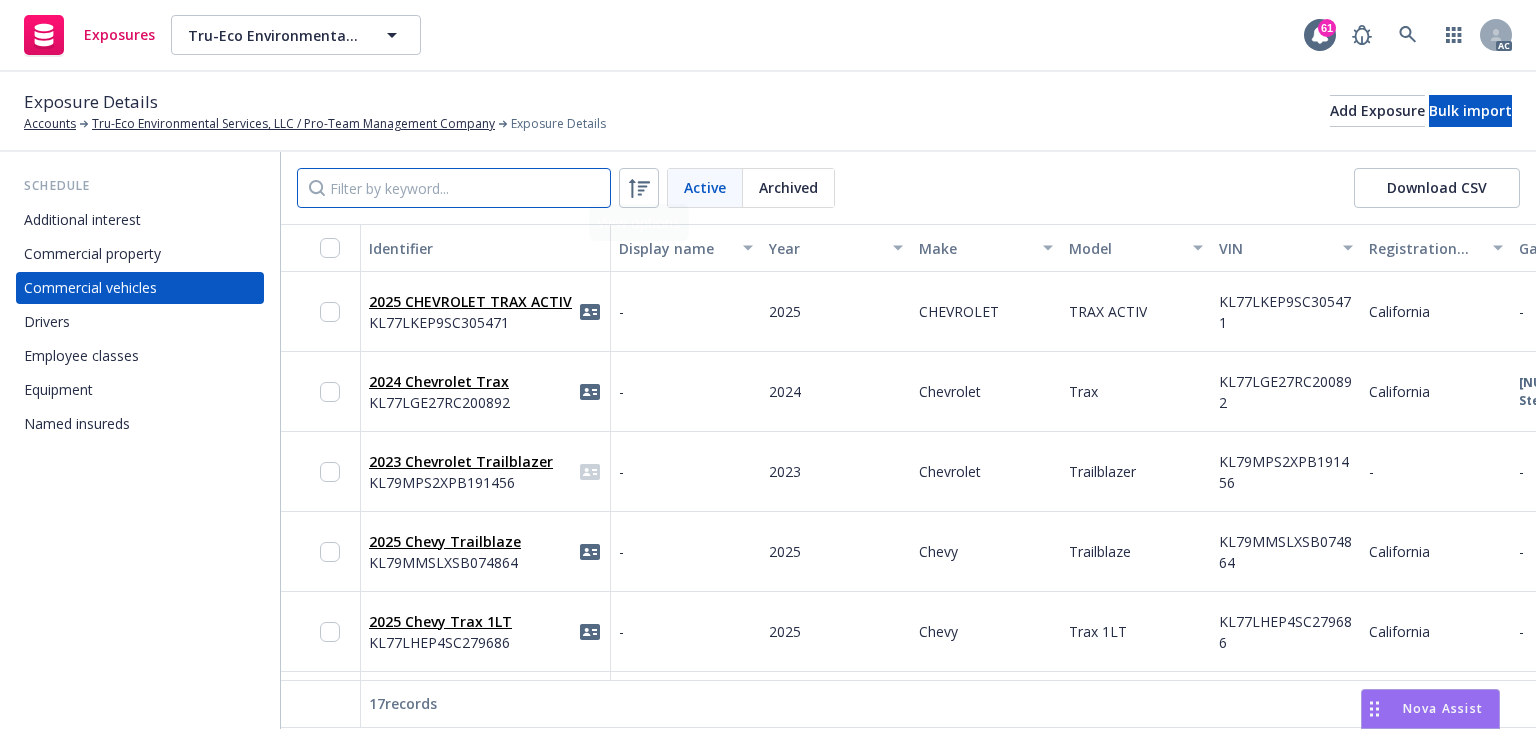 click at bounding box center (454, 188) 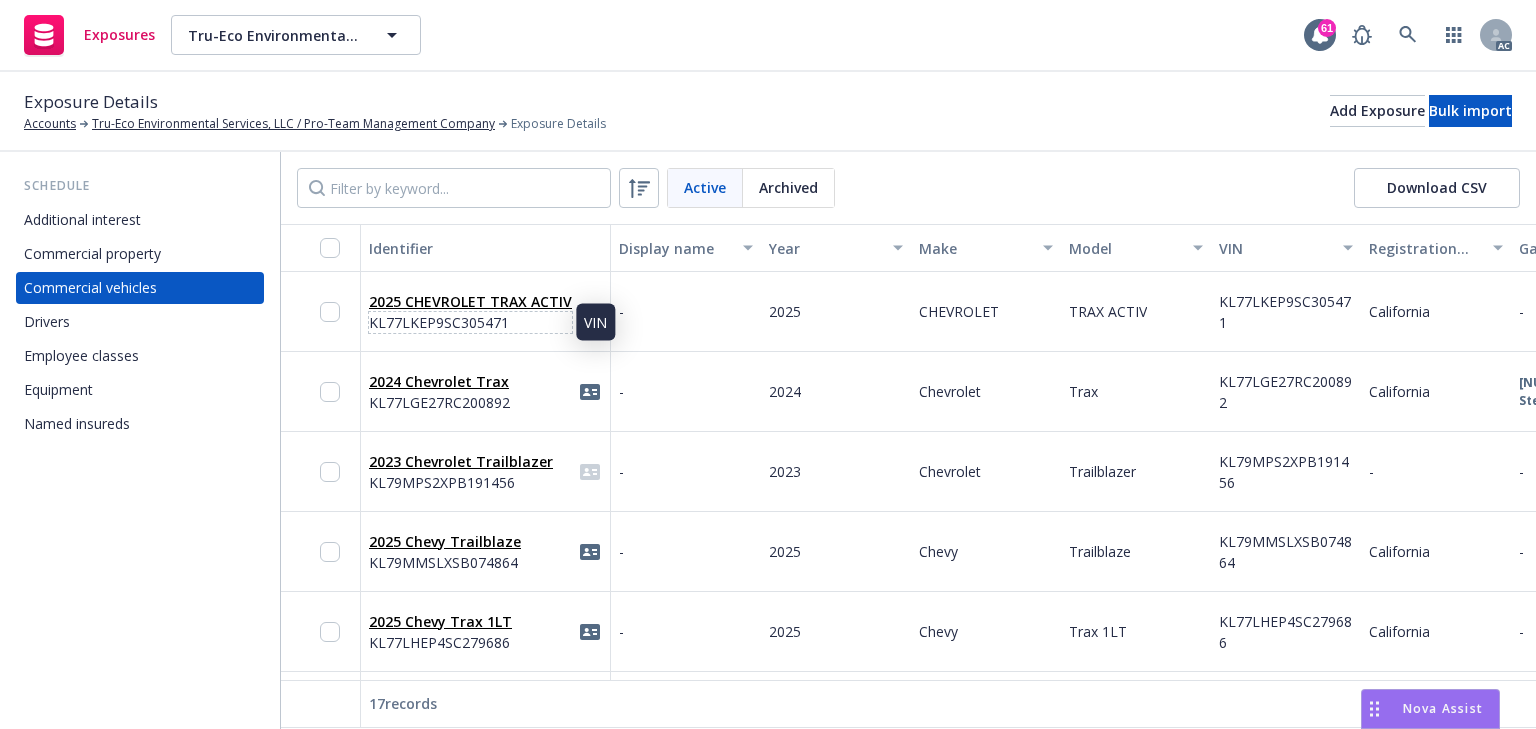 click on "KL77LKEP9SC305471" at bounding box center [470, 322] 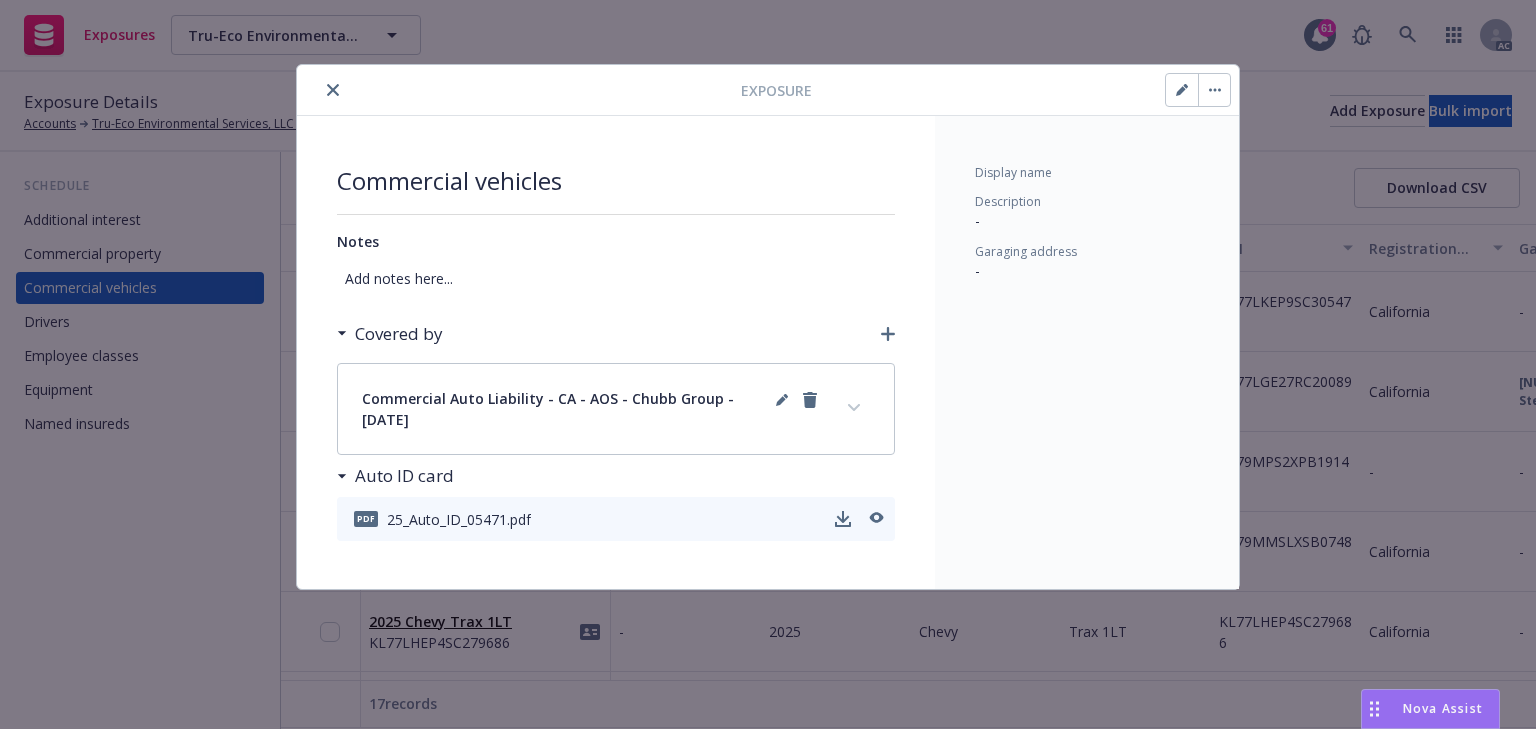 click at bounding box center (1182, 90) 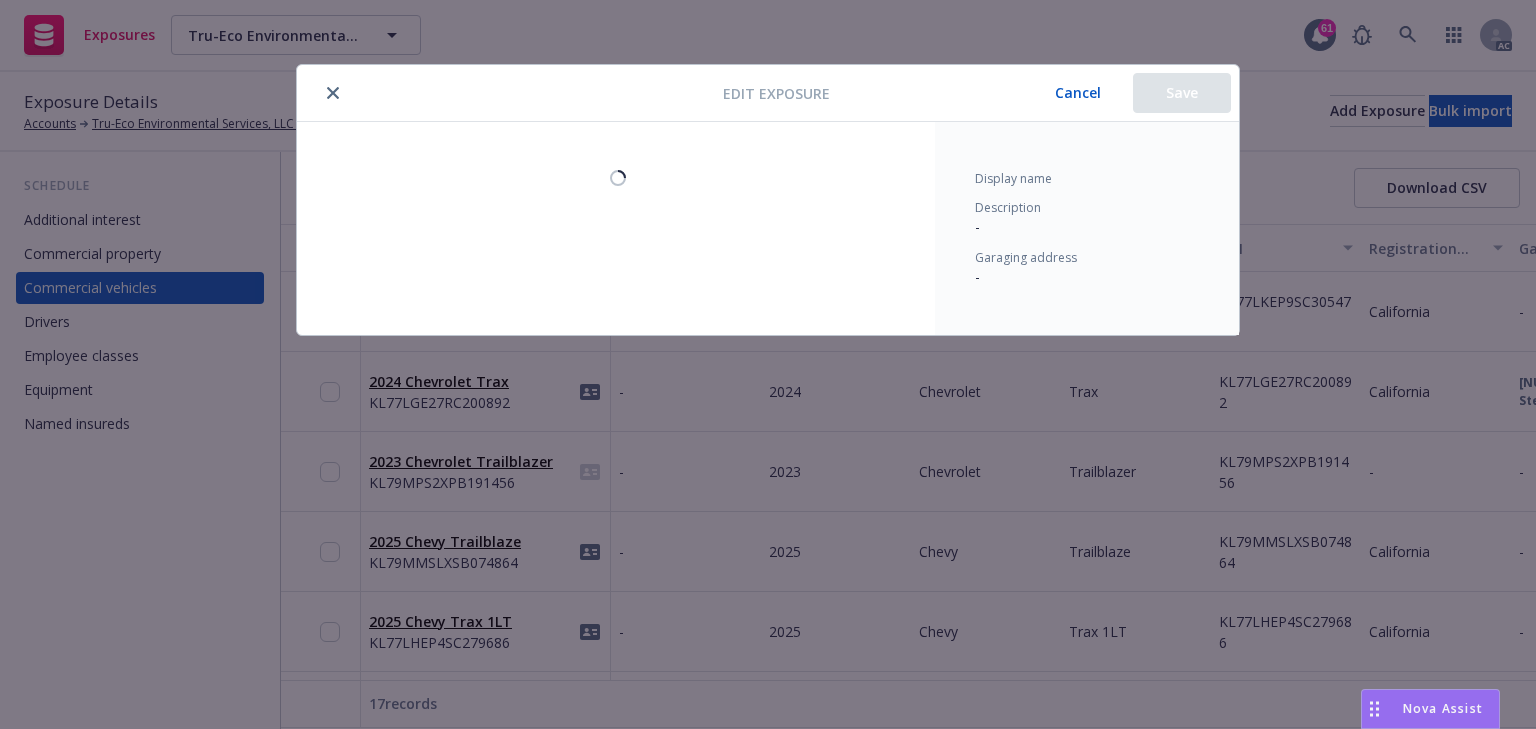 select on "CA" 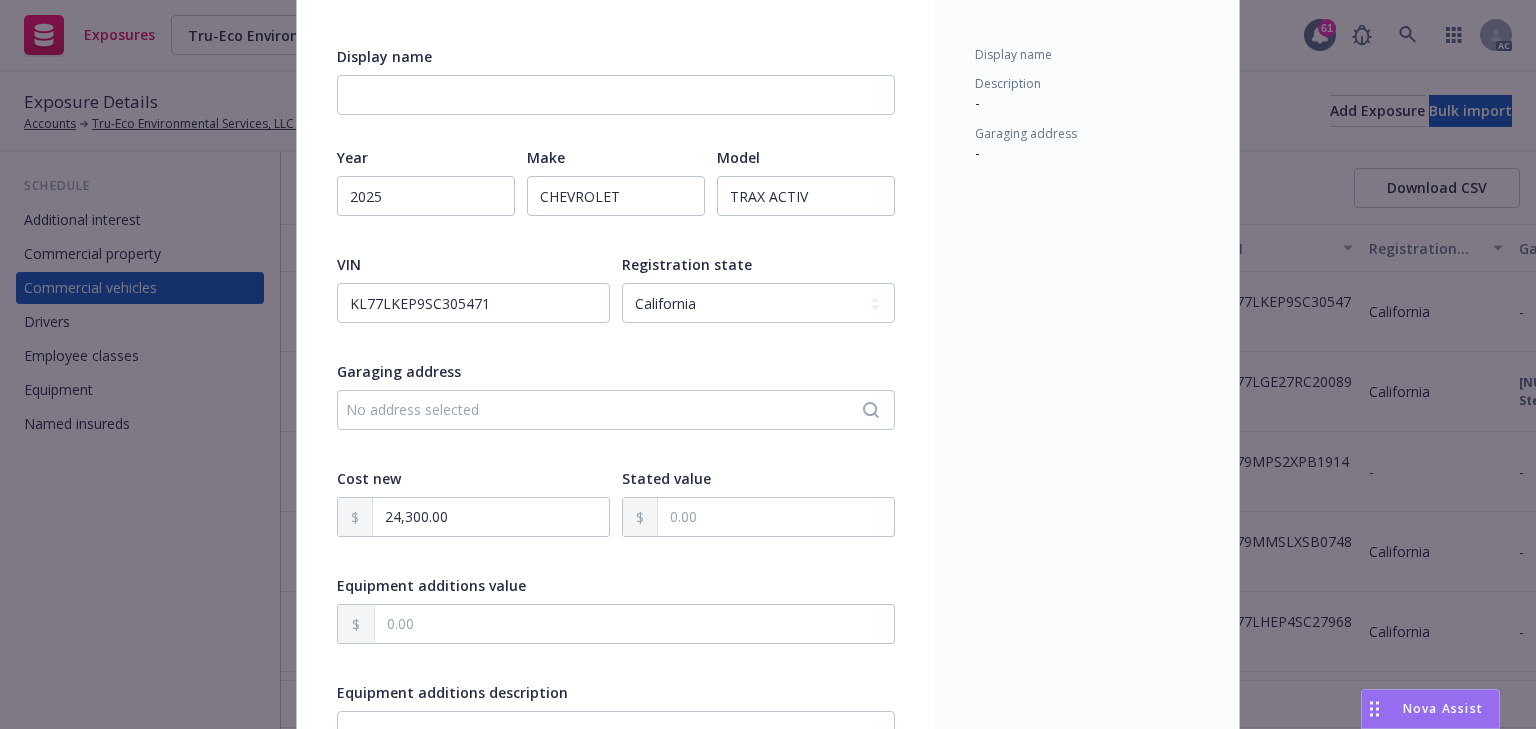 scroll, scrollTop: 0, scrollLeft: 0, axis: both 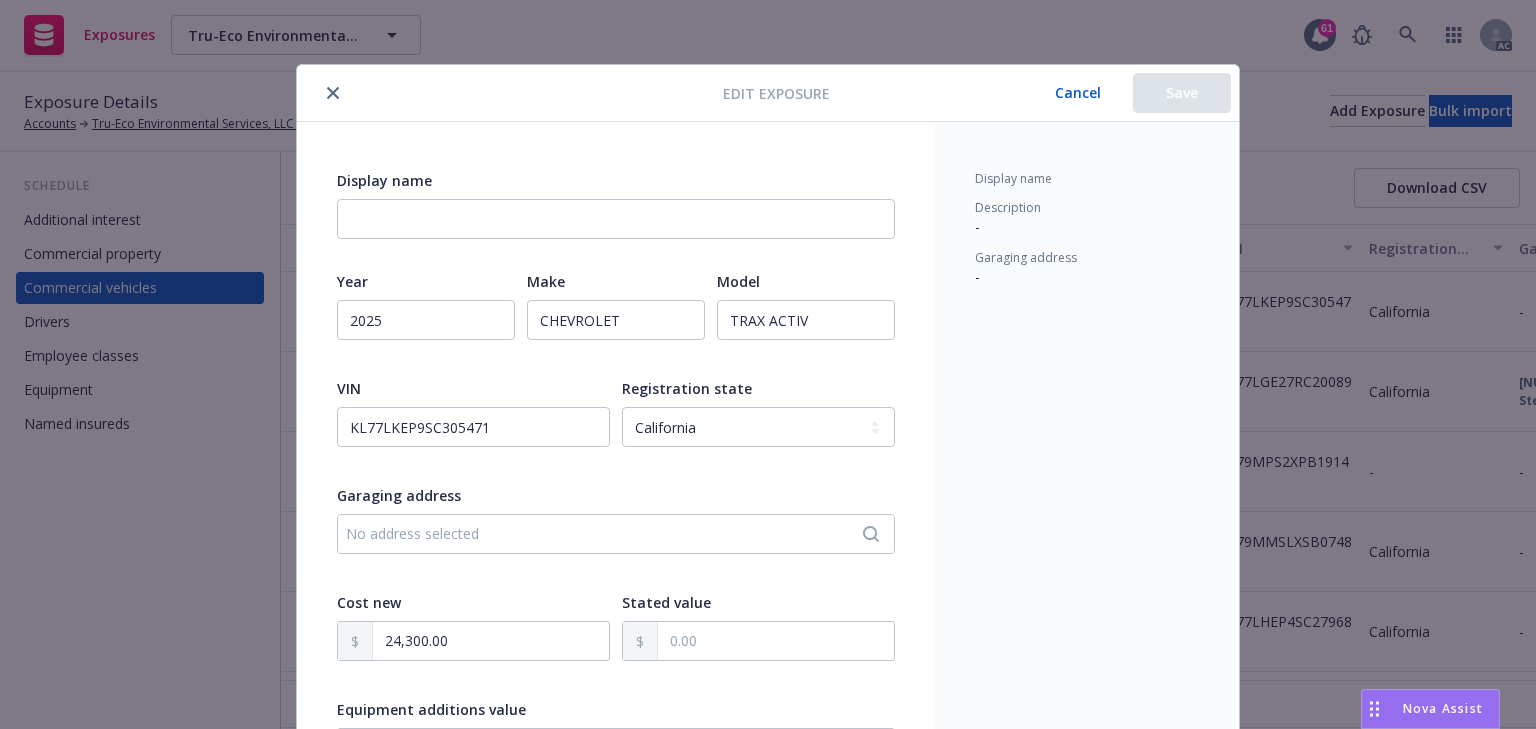 click on "Cancel" at bounding box center [1078, 93] 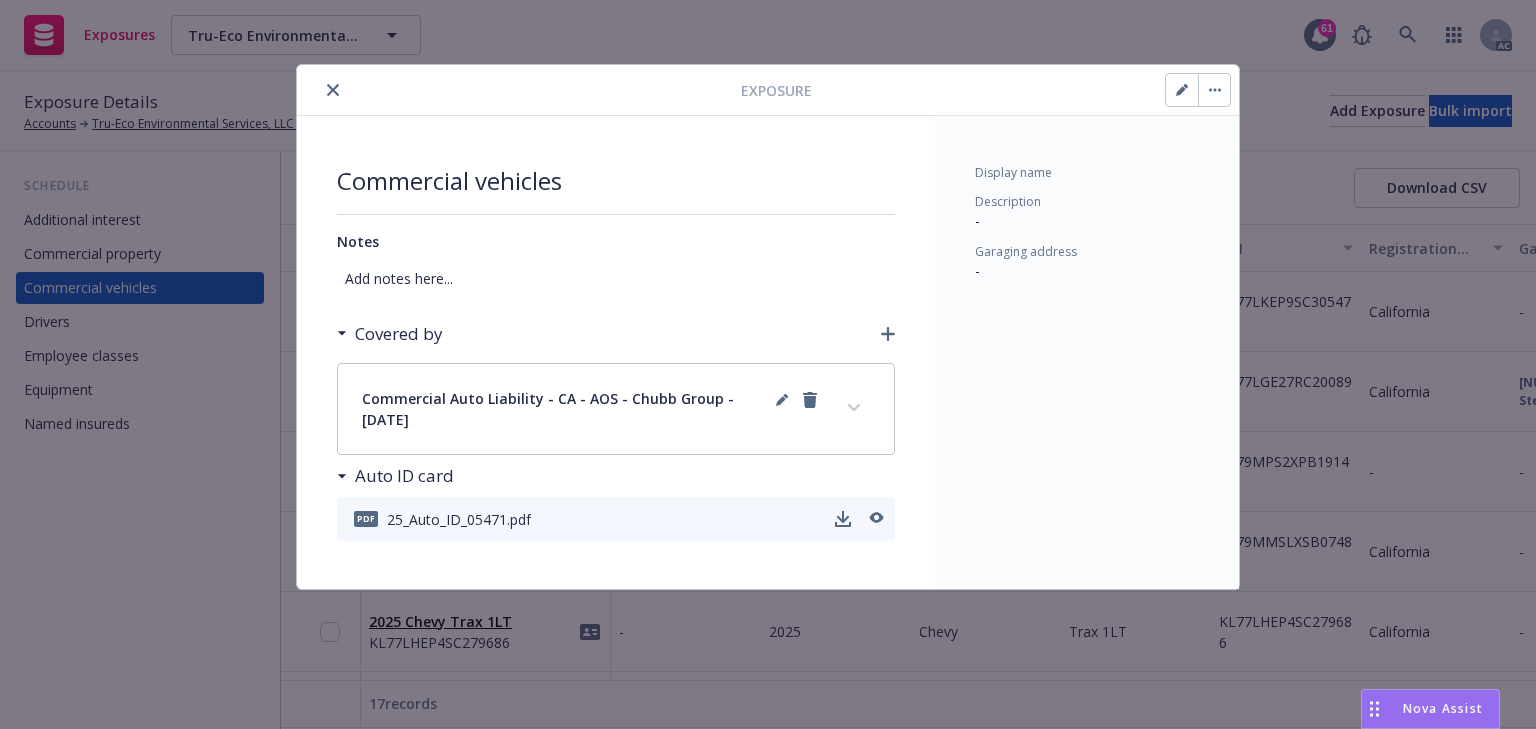 click at bounding box center [854, 408] 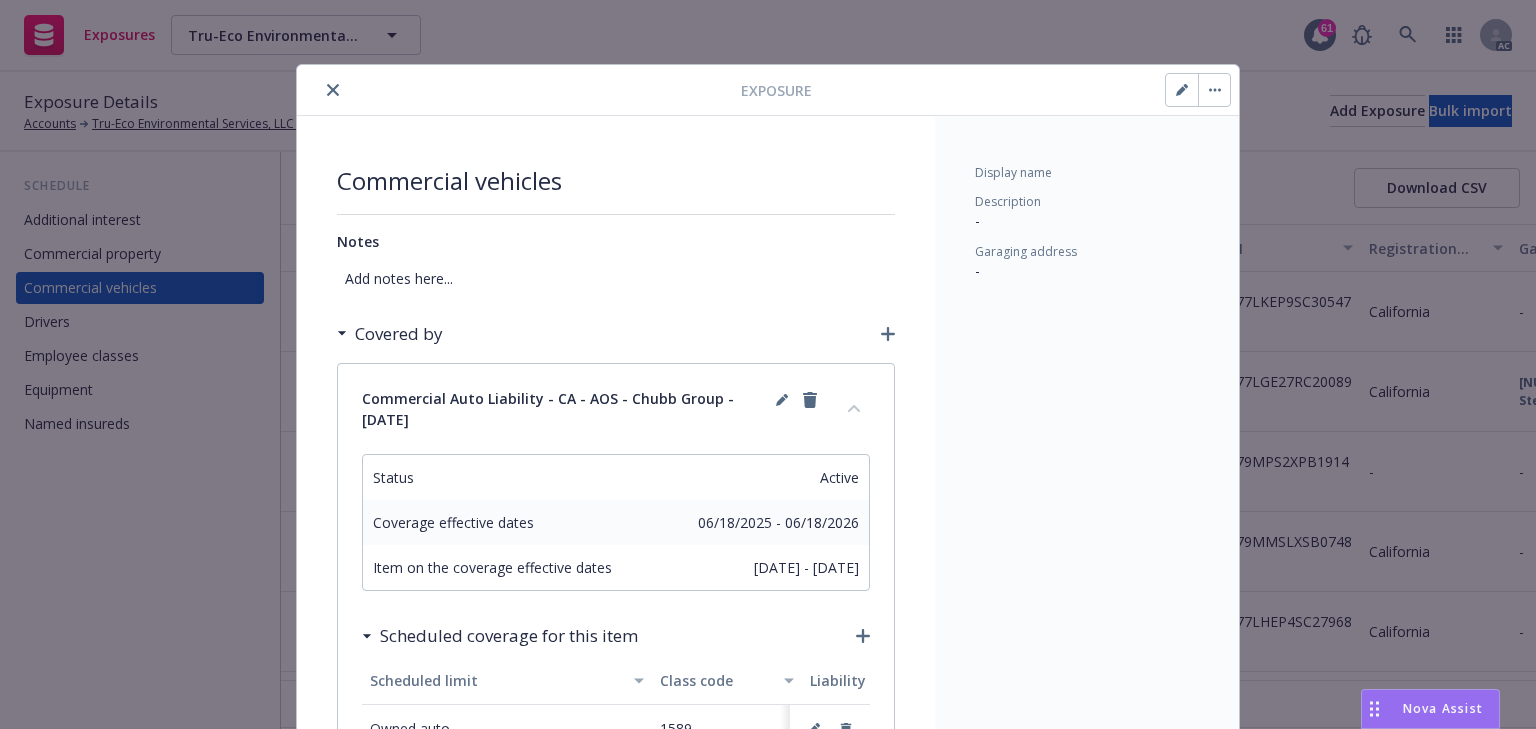 scroll, scrollTop: 320, scrollLeft: 0, axis: vertical 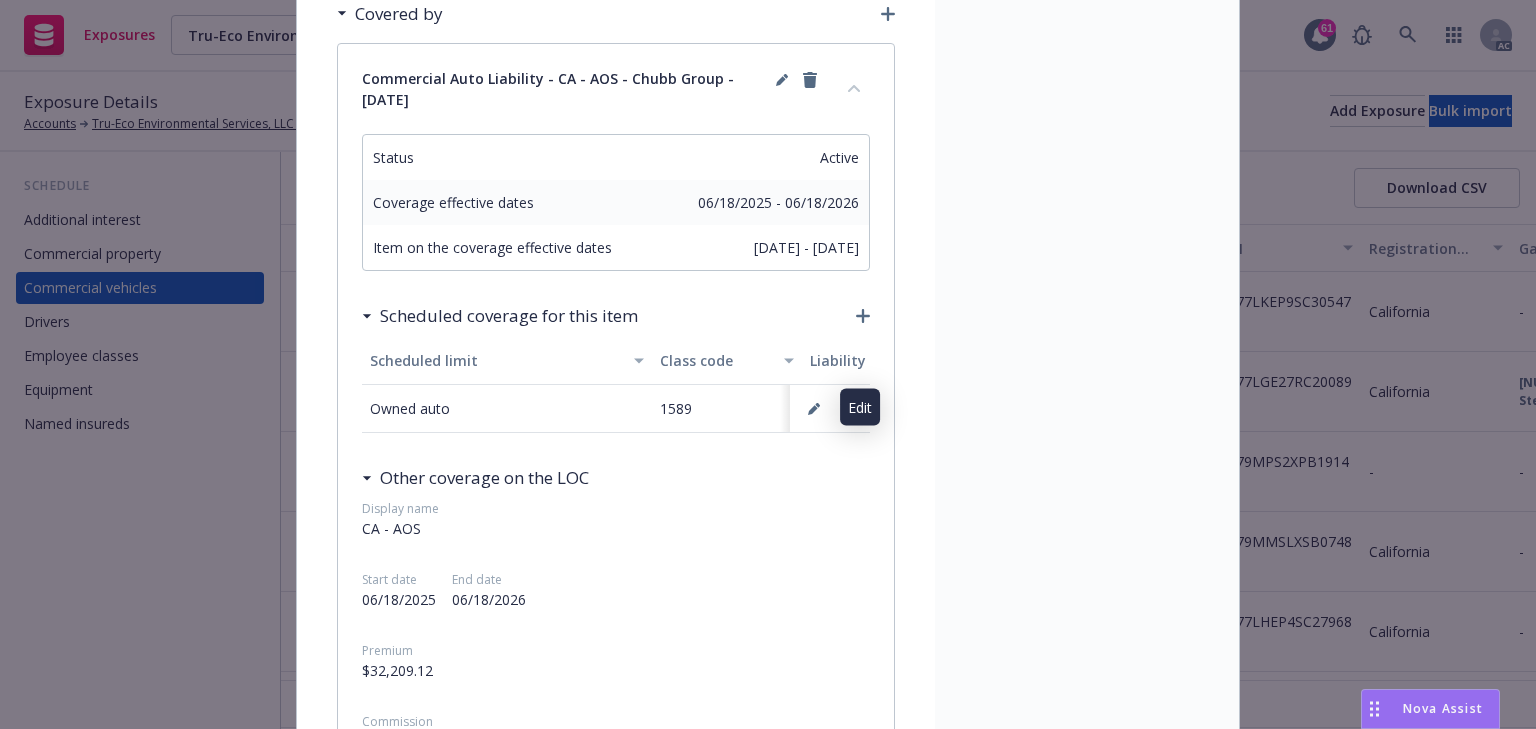 click at bounding box center [814, 409] 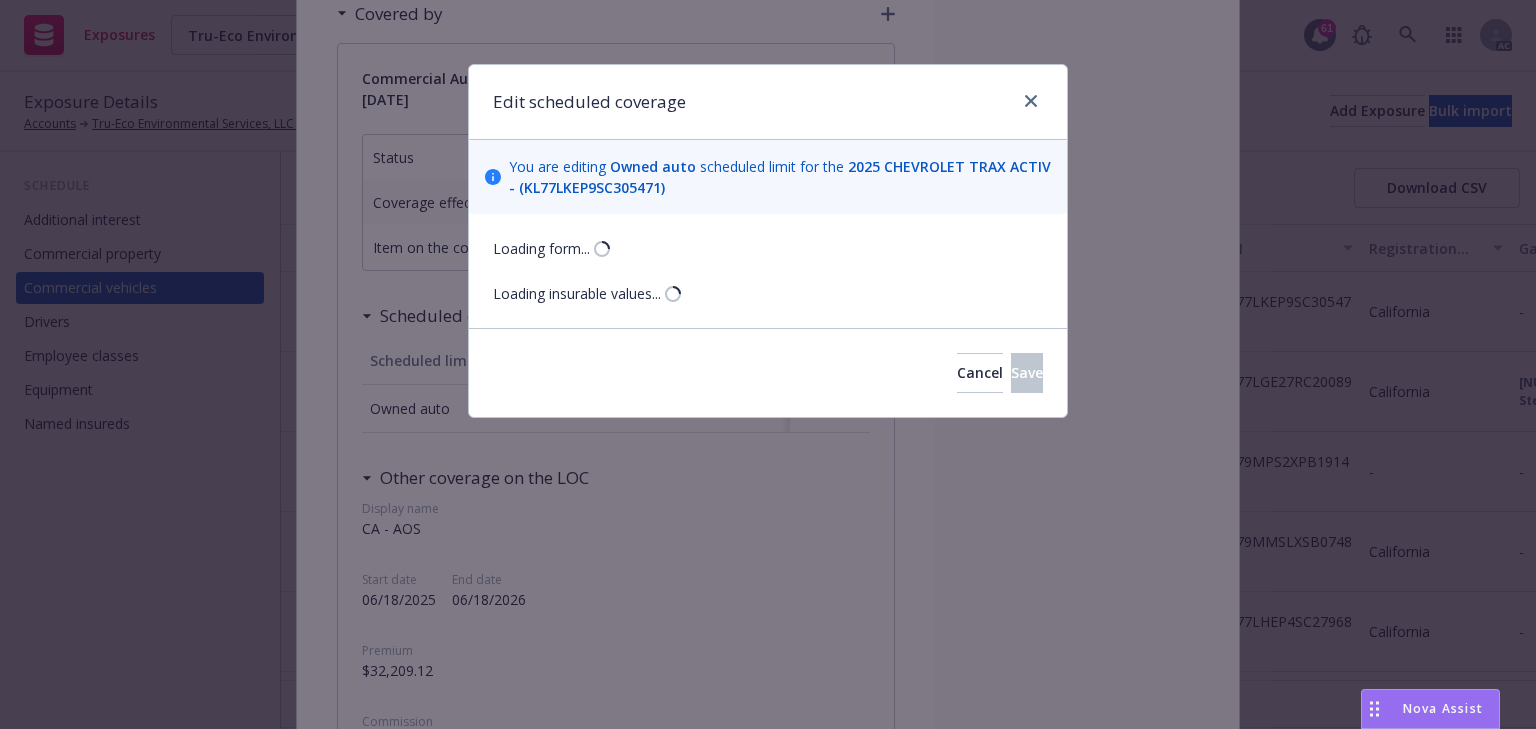 select on "MONETARY" 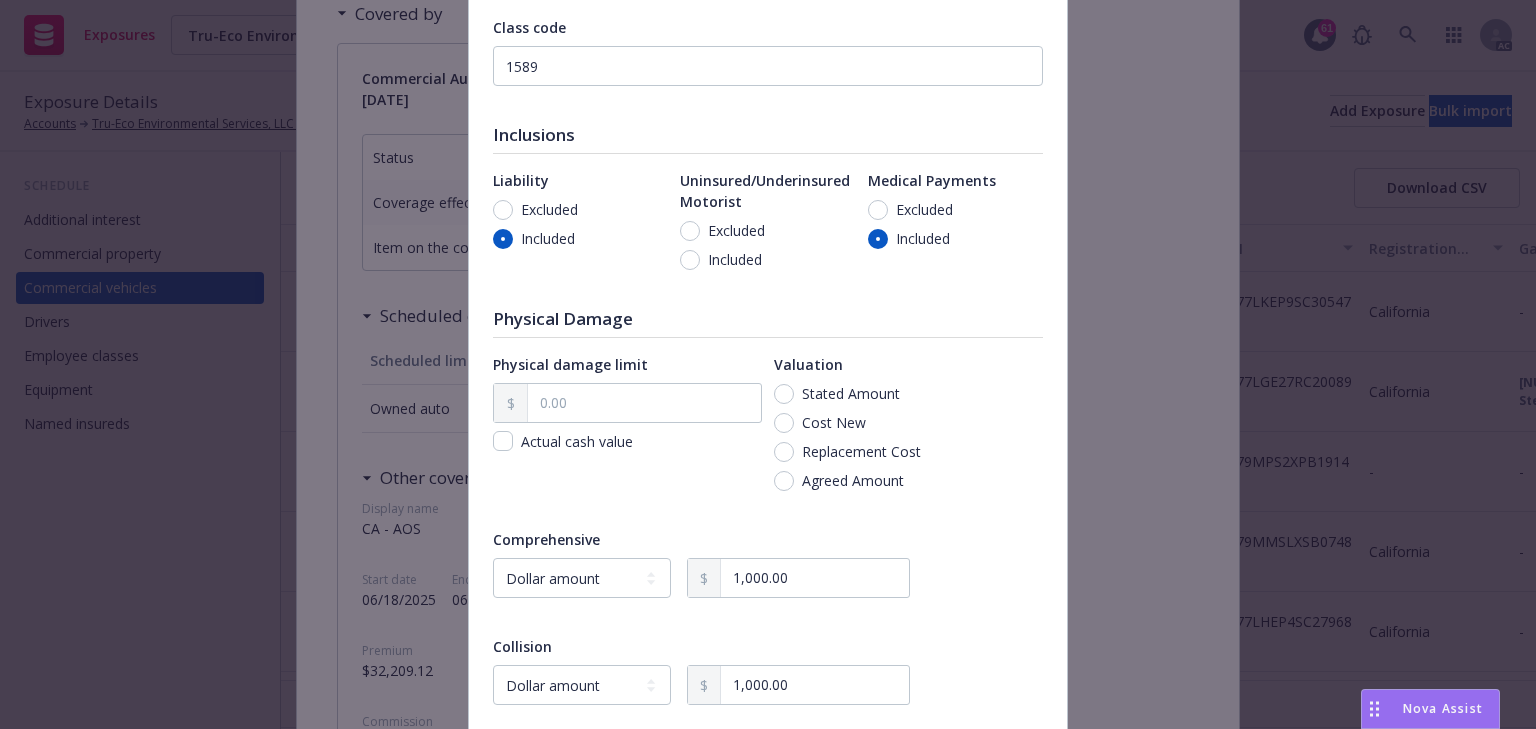scroll, scrollTop: 320, scrollLeft: 0, axis: vertical 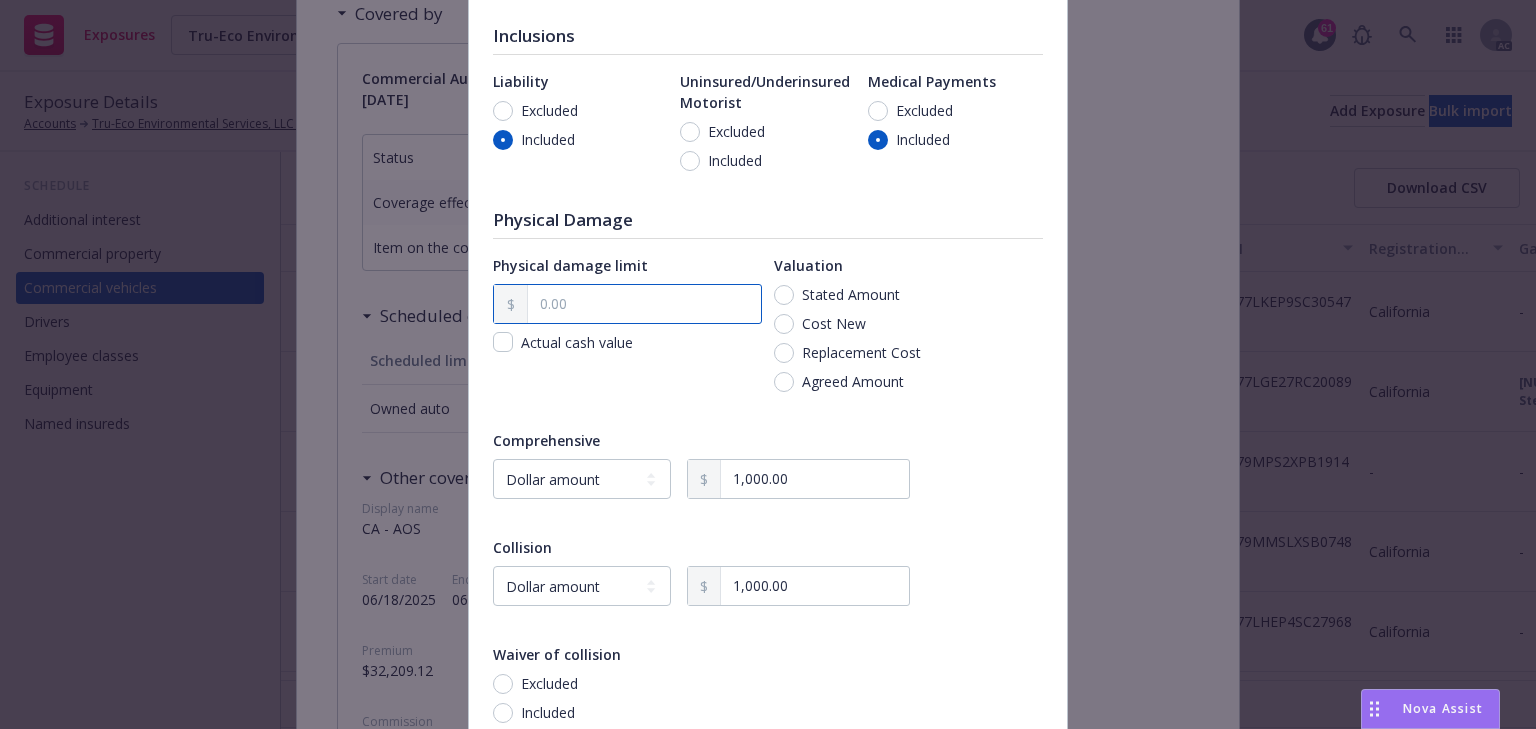 click at bounding box center (644, 304) 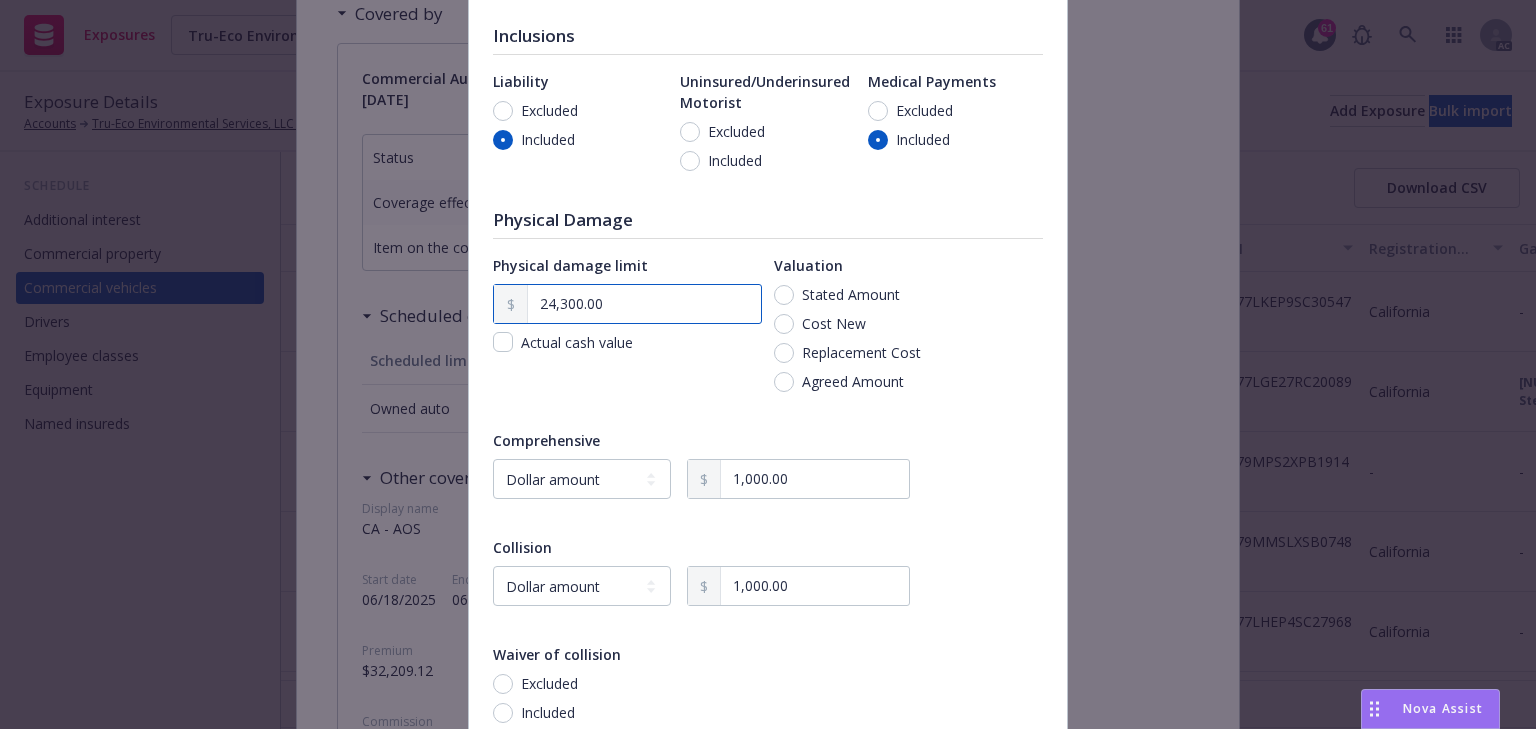 scroll, scrollTop: 541, scrollLeft: 0, axis: vertical 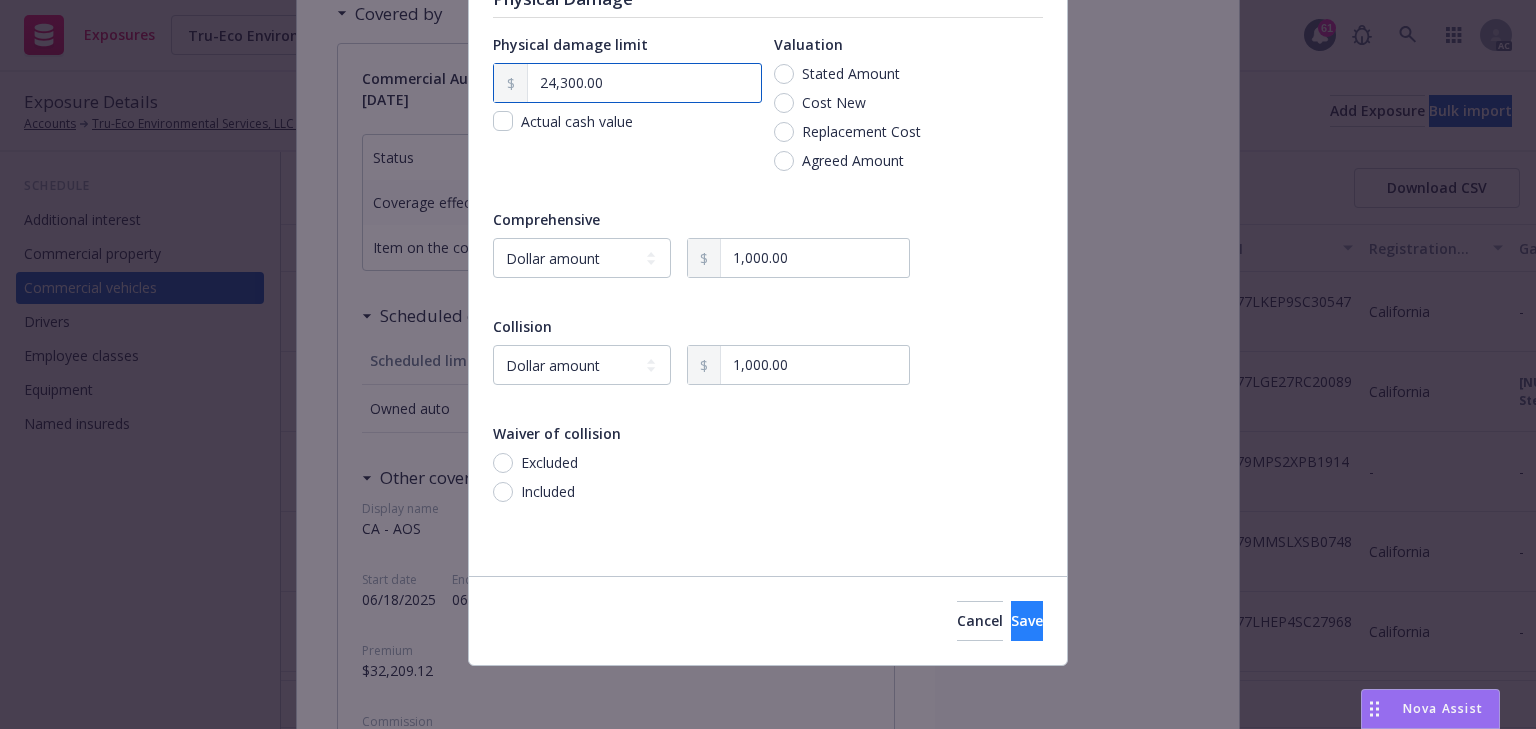 type on "24,300.00" 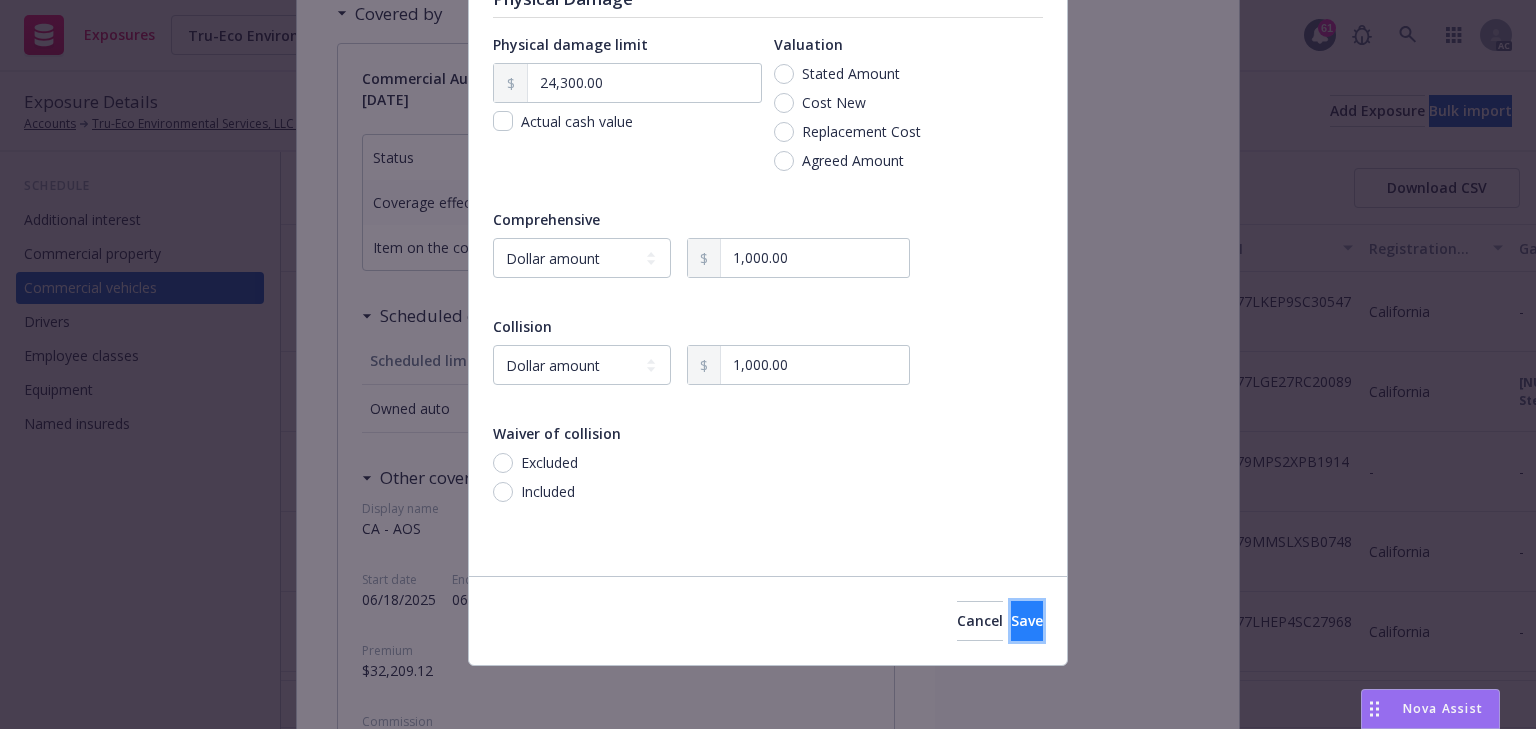 click on "Save" at bounding box center (1027, 621) 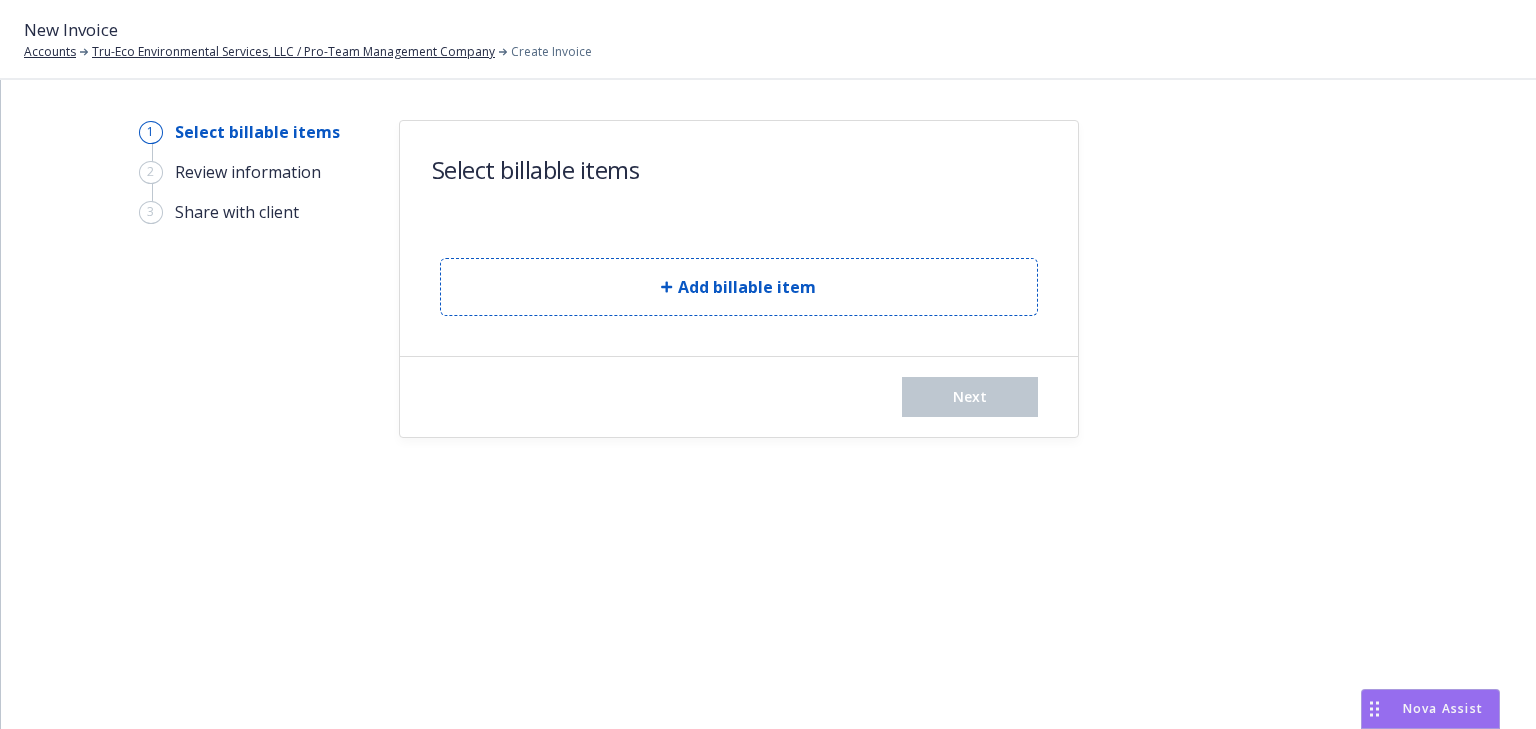 scroll, scrollTop: 0, scrollLeft: 0, axis: both 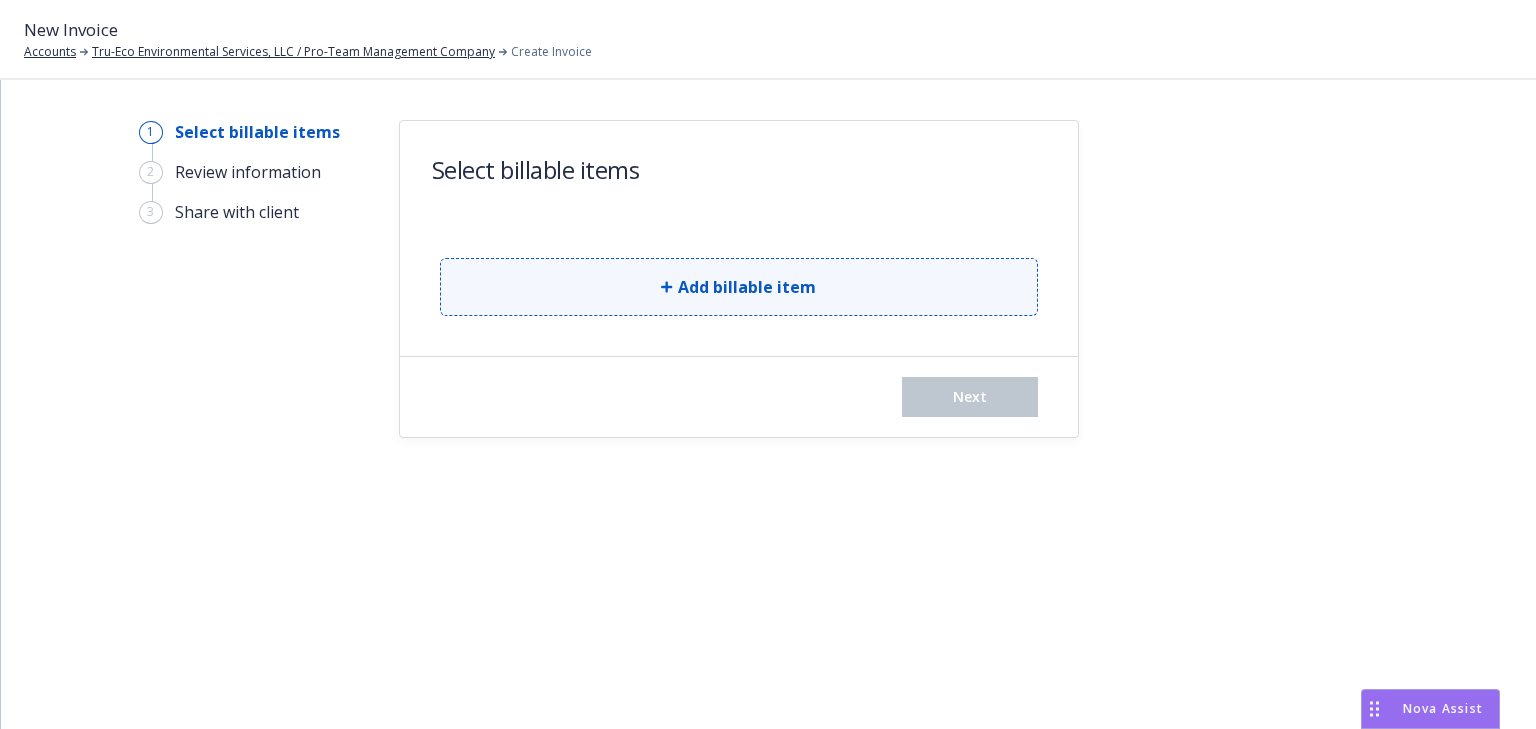 click on "Add billable item" at bounding box center (747, 287) 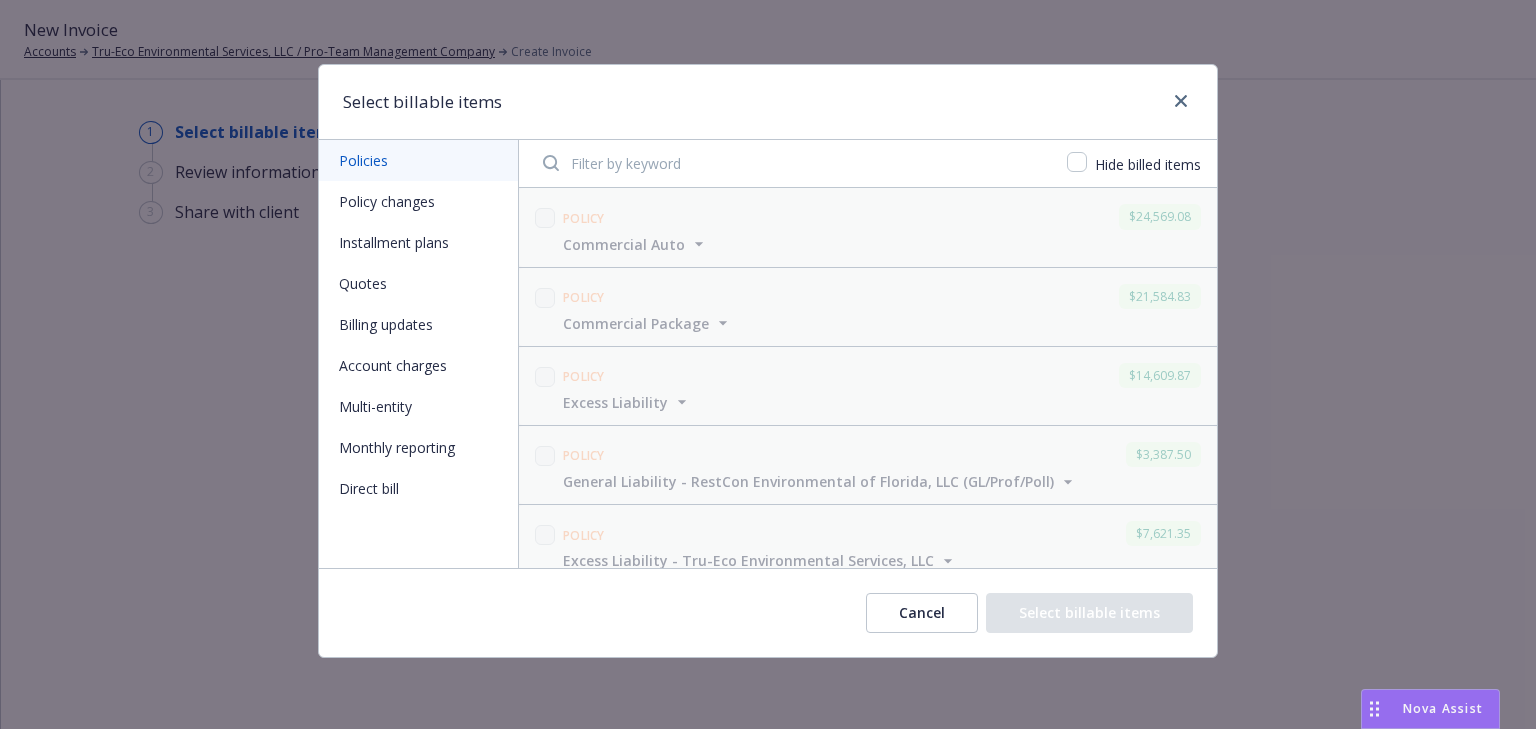click on "Policy changes" at bounding box center [418, 201] 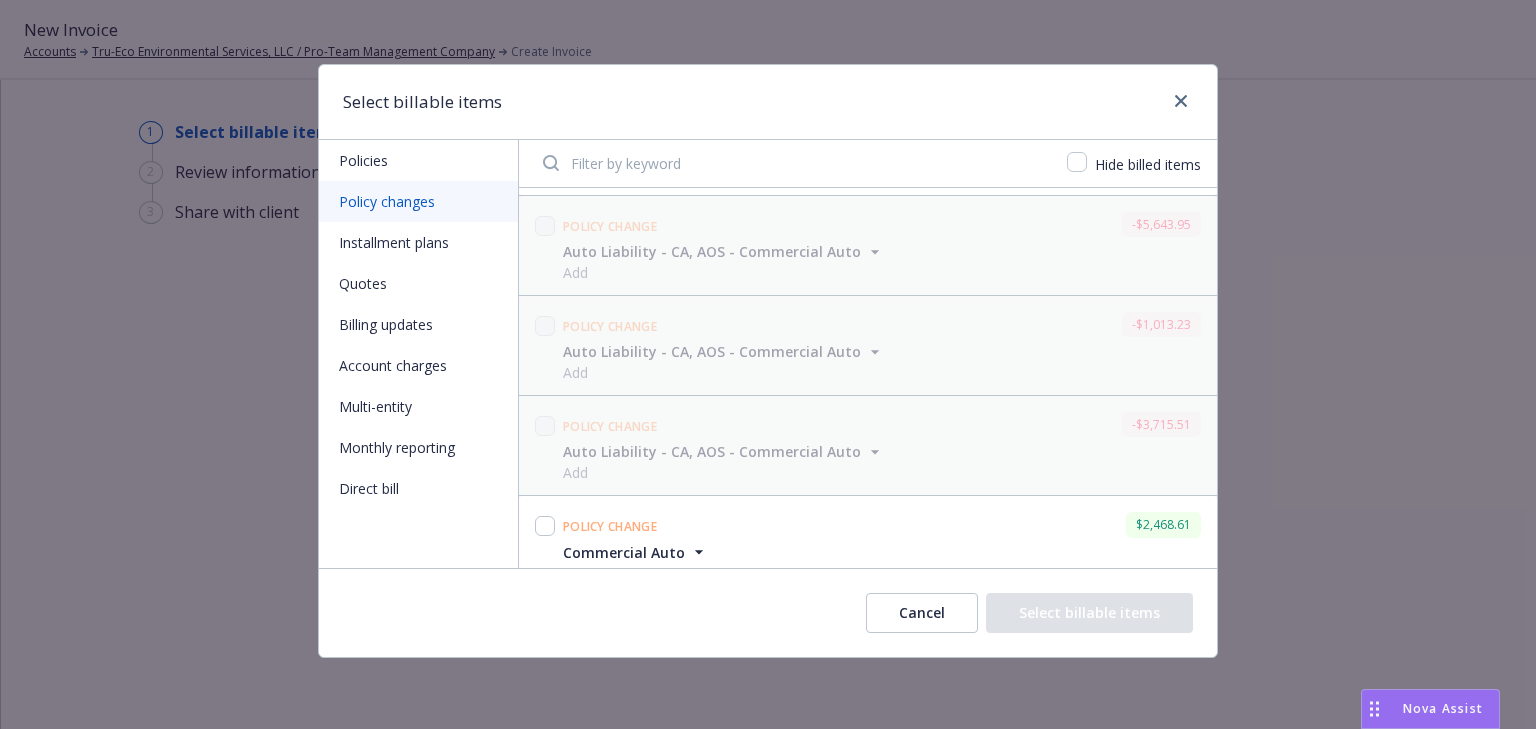 scroll, scrollTop: 419, scrollLeft: 0, axis: vertical 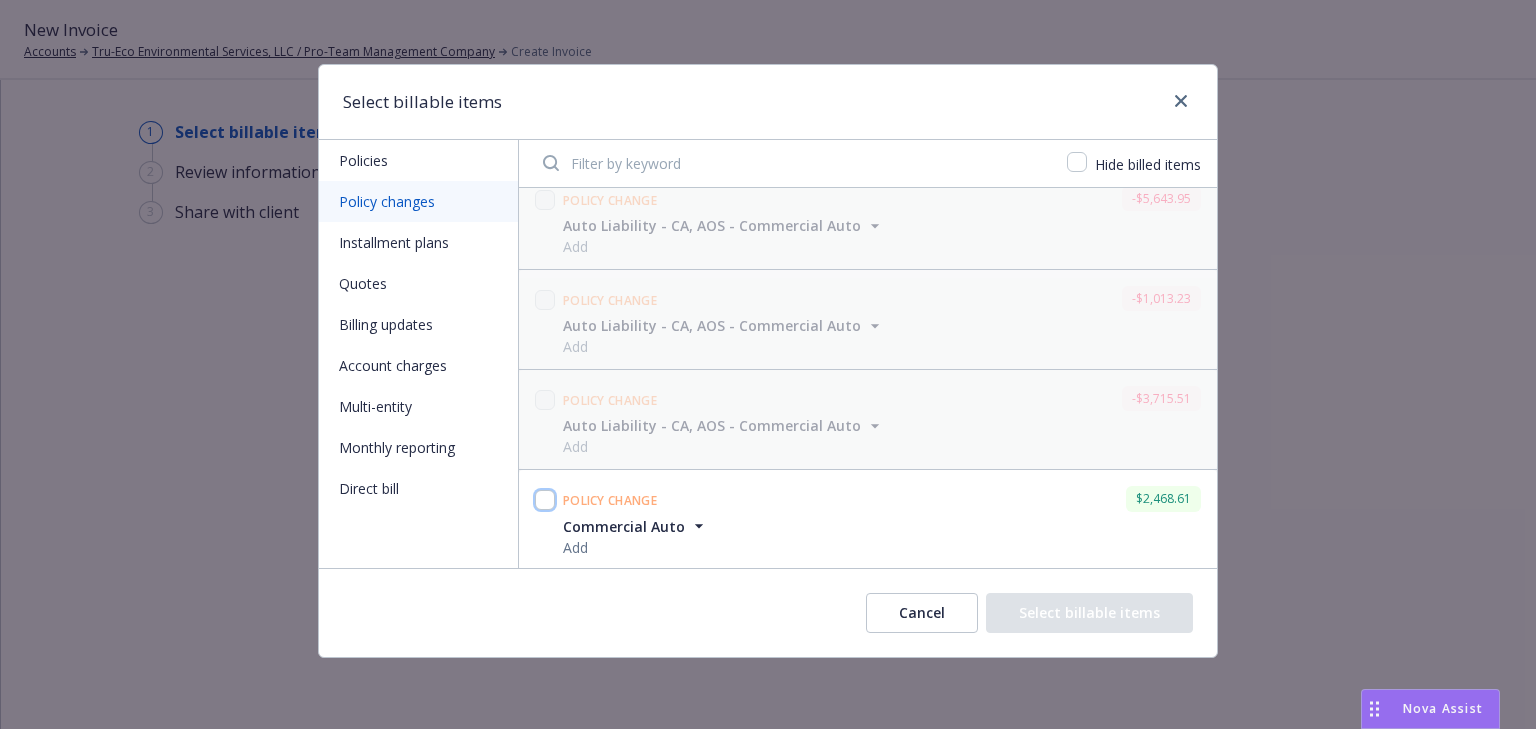 click at bounding box center (545, 500) 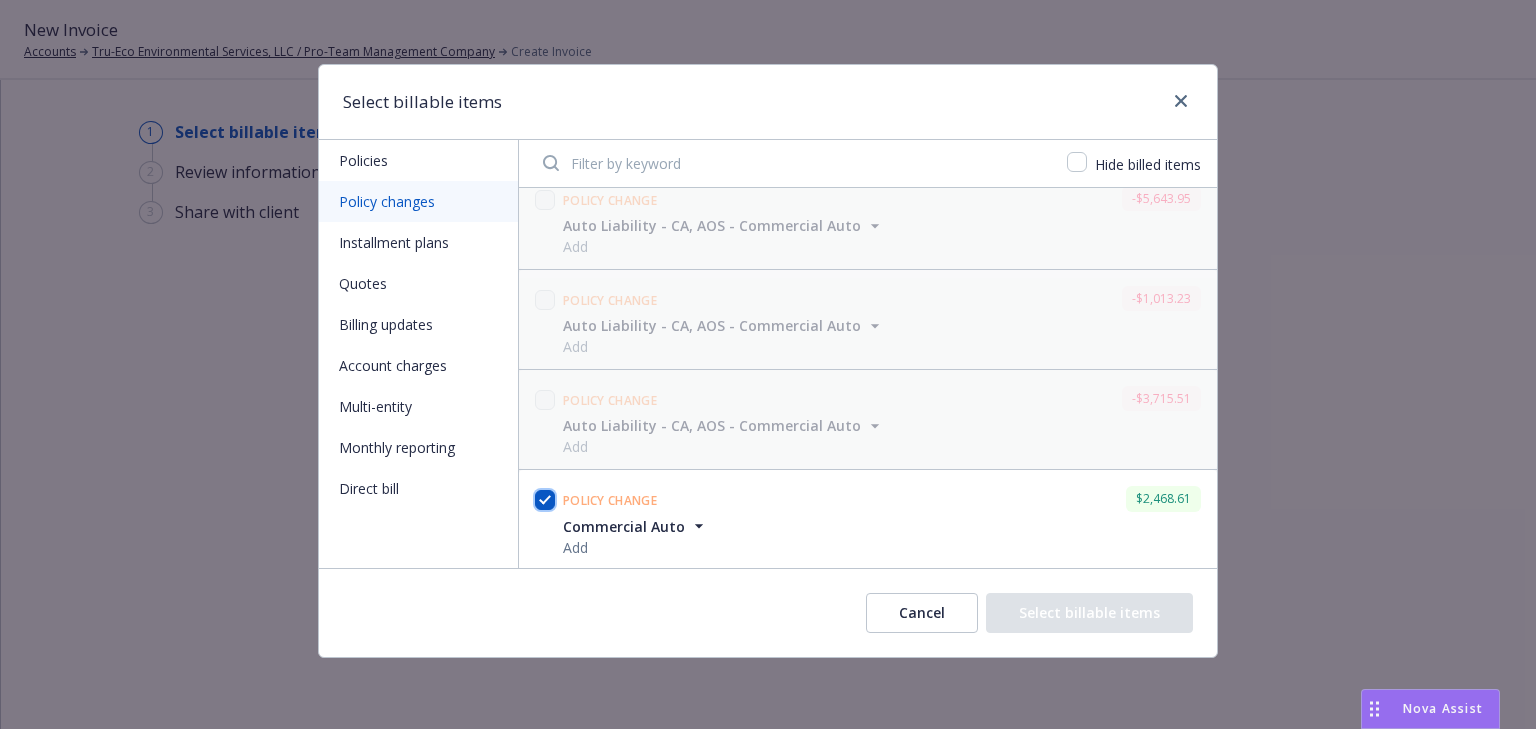 checkbox on "true" 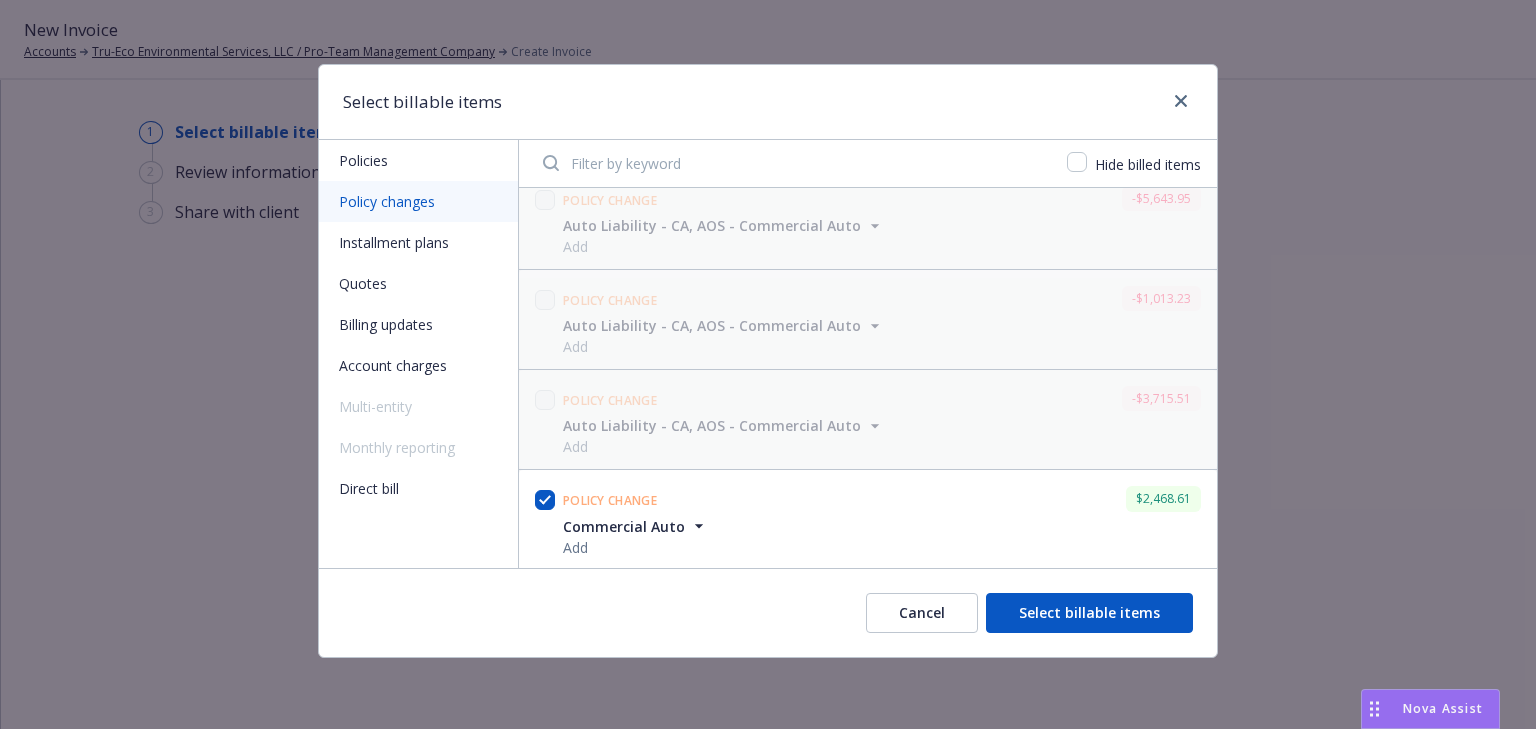 click on "Select billable items" at bounding box center [1089, 613] 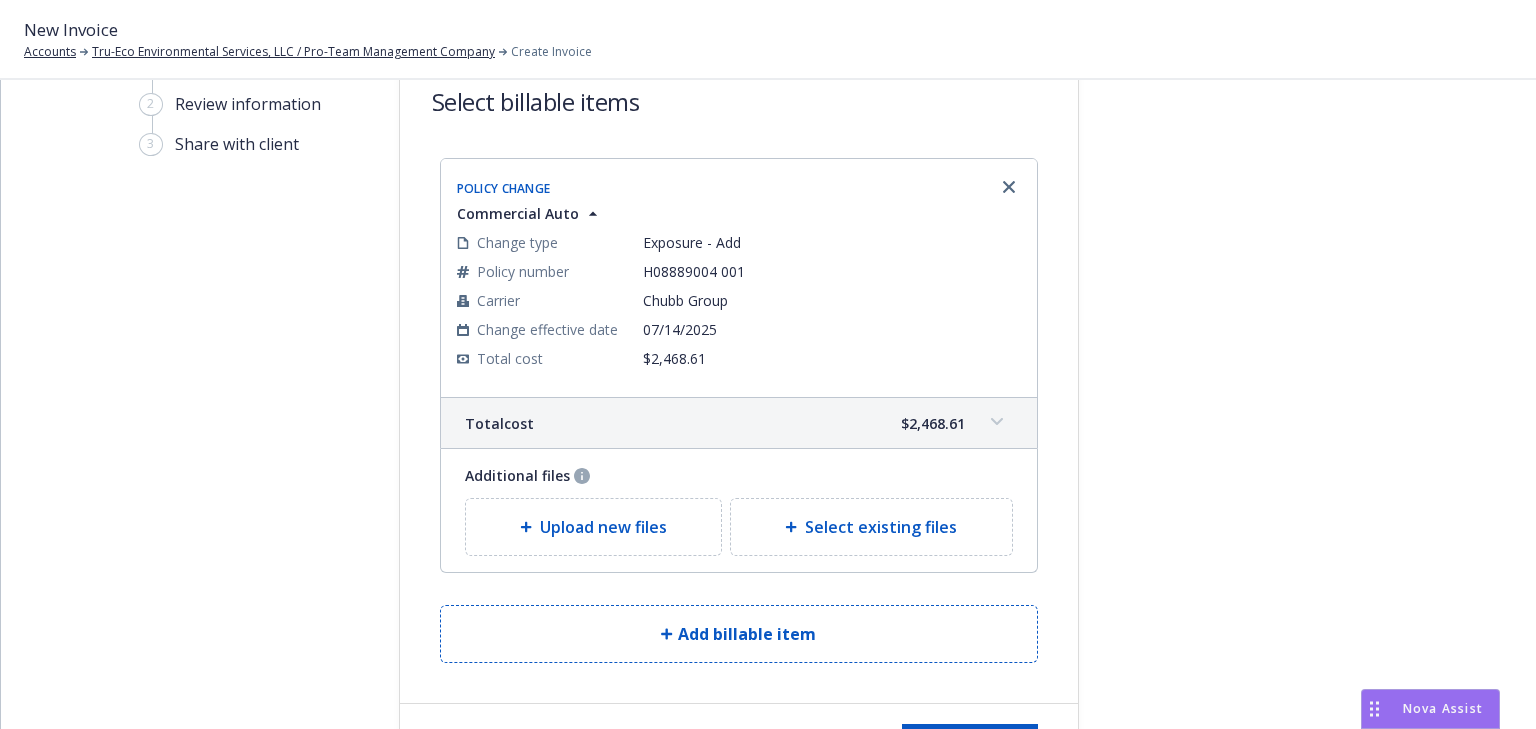 scroll, scrollTop: 162, scrollLeft: 0, axis: vertical 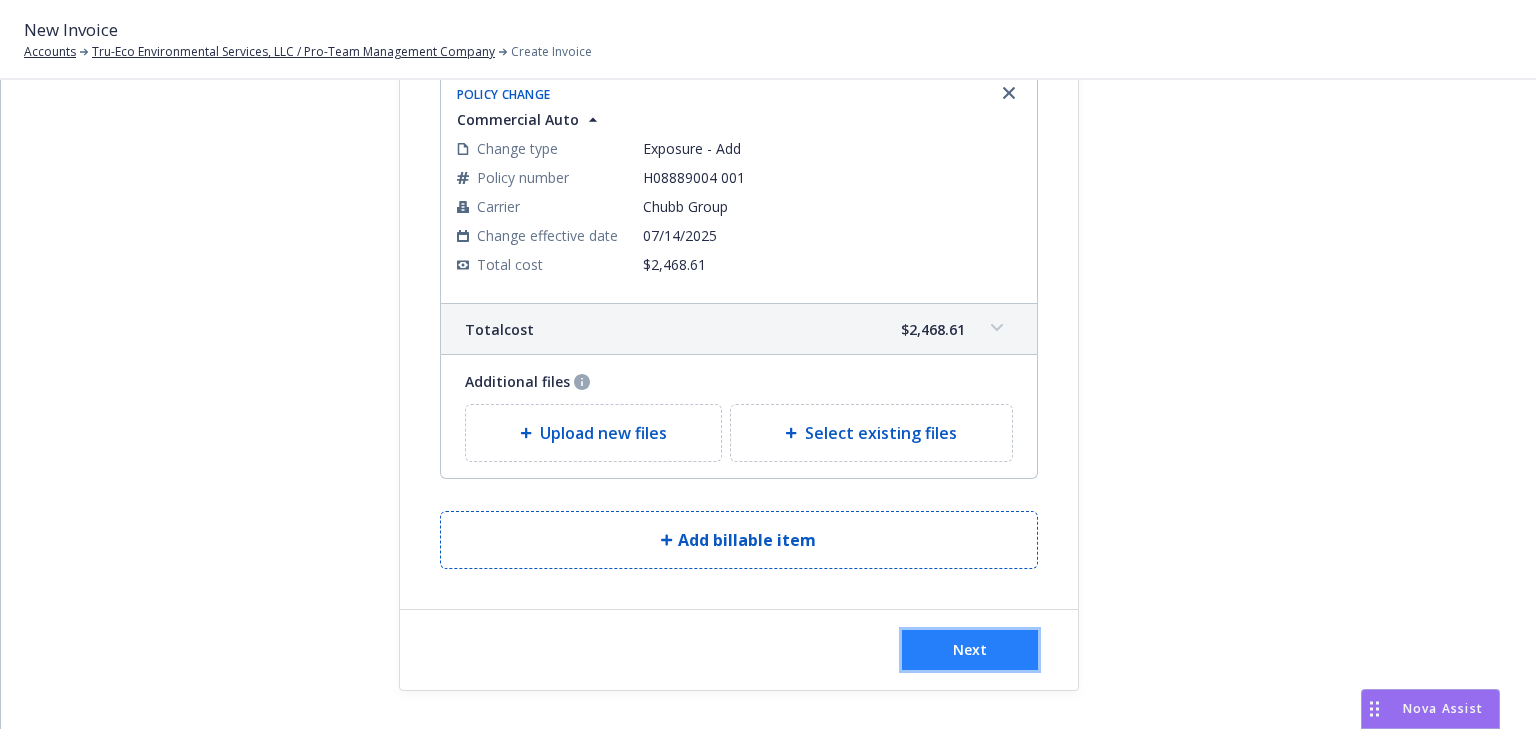 click on "Next" at bounding box center (970, 650) 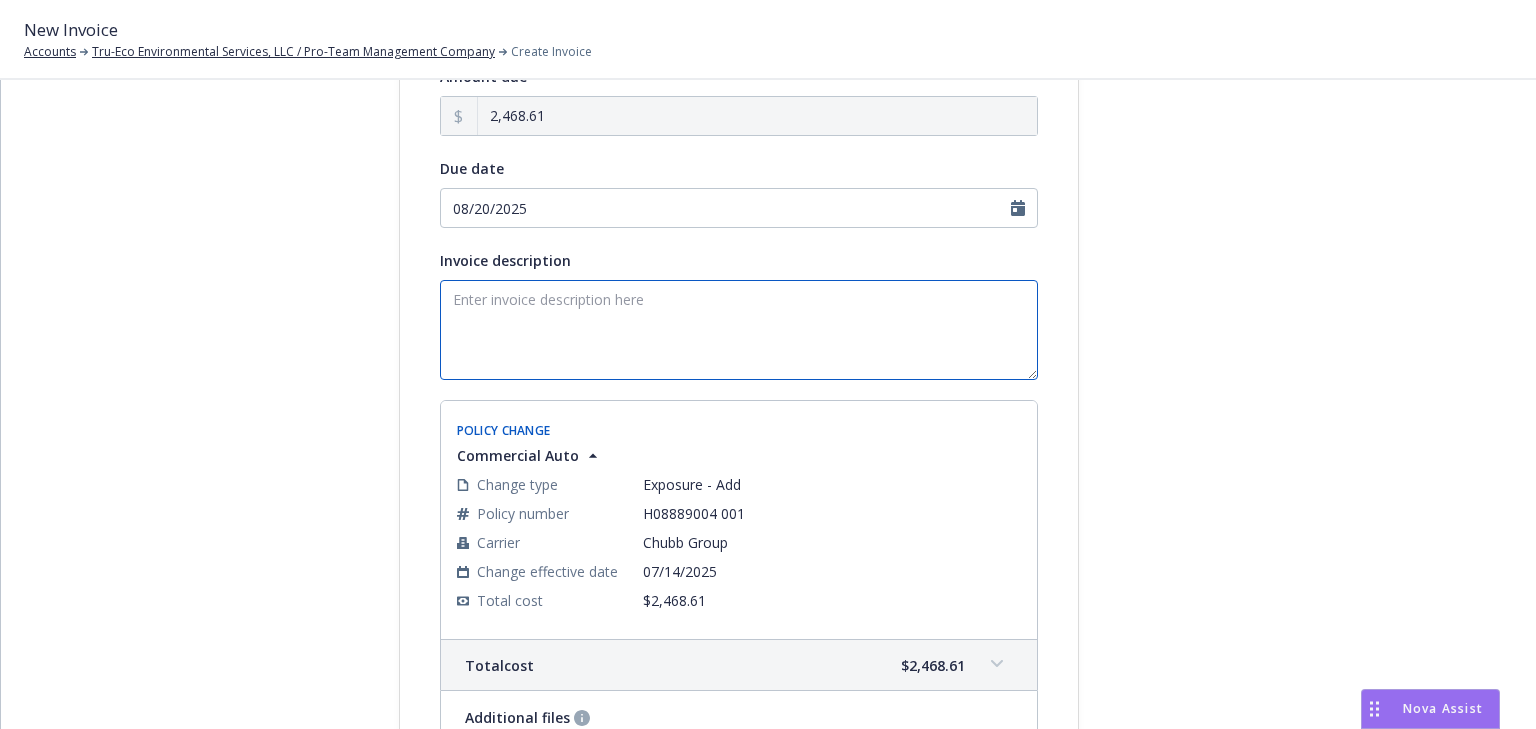click on "Invoice description" at bounding box center [739, 330] 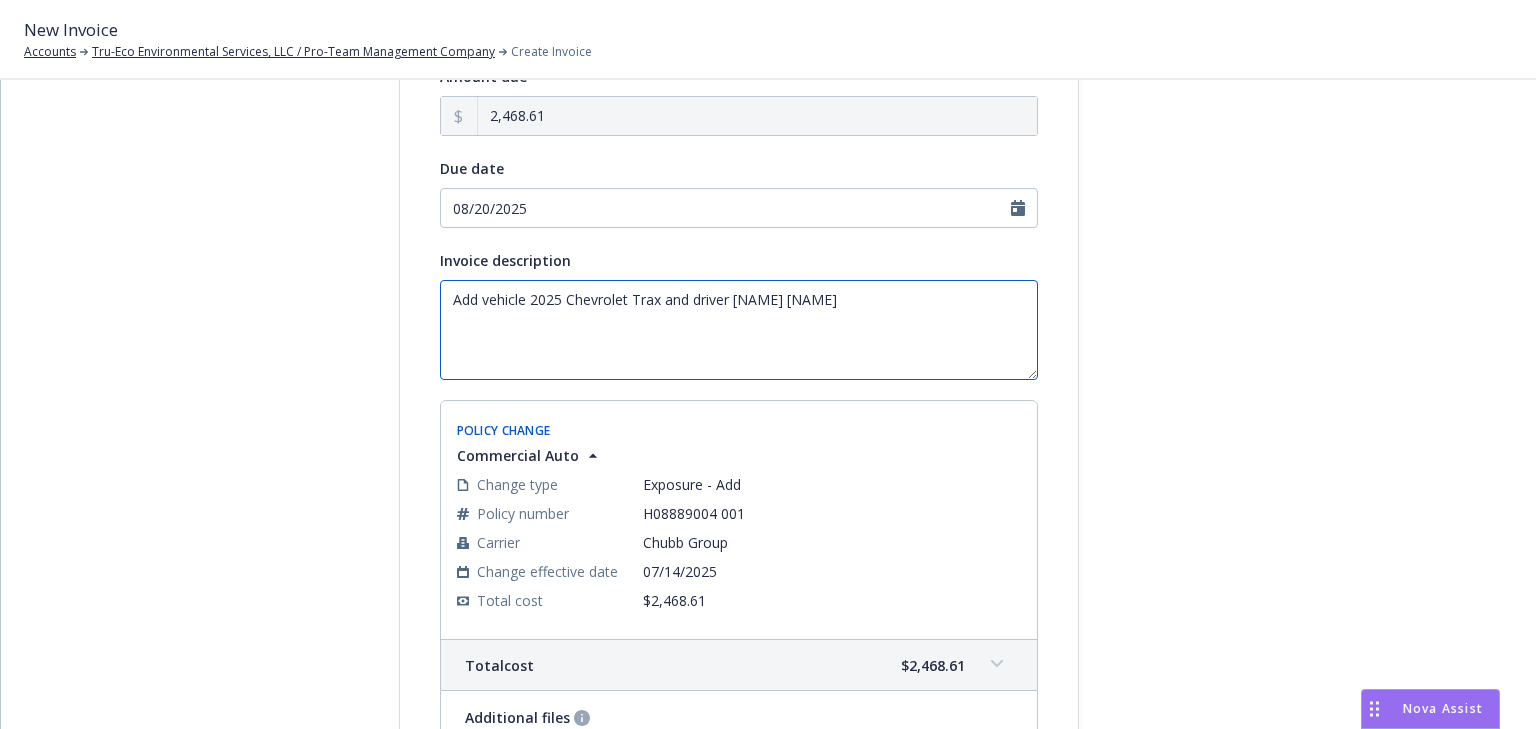 click on "Add vehicle 2025 Chevrolet Trax and driver Segio E Figueroa" at bounding box center [739, 330] 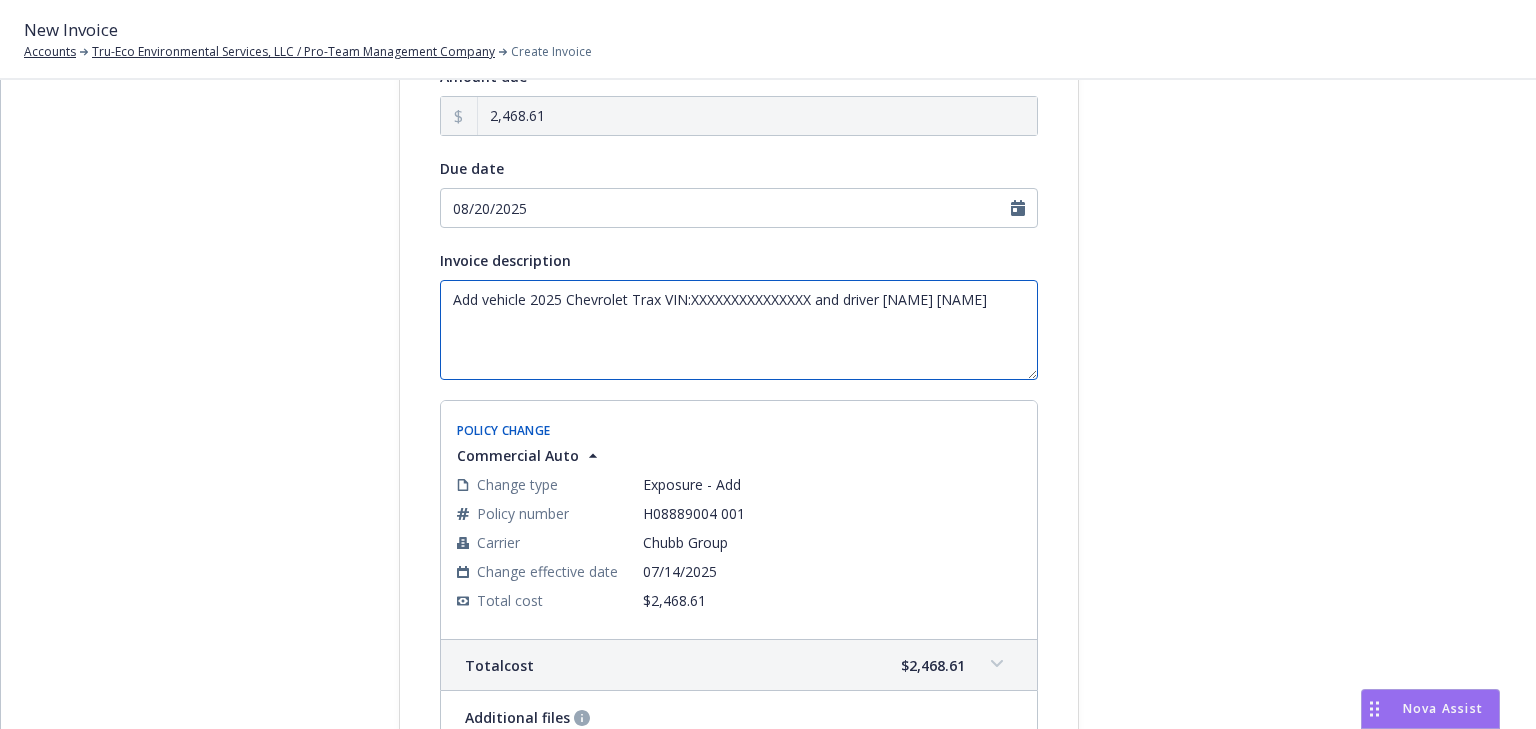 type on "Add vehicle 2025 Chevrolet Trax VIN:KL77LKEP9SC305471 and driver [NAME] [NAME]" 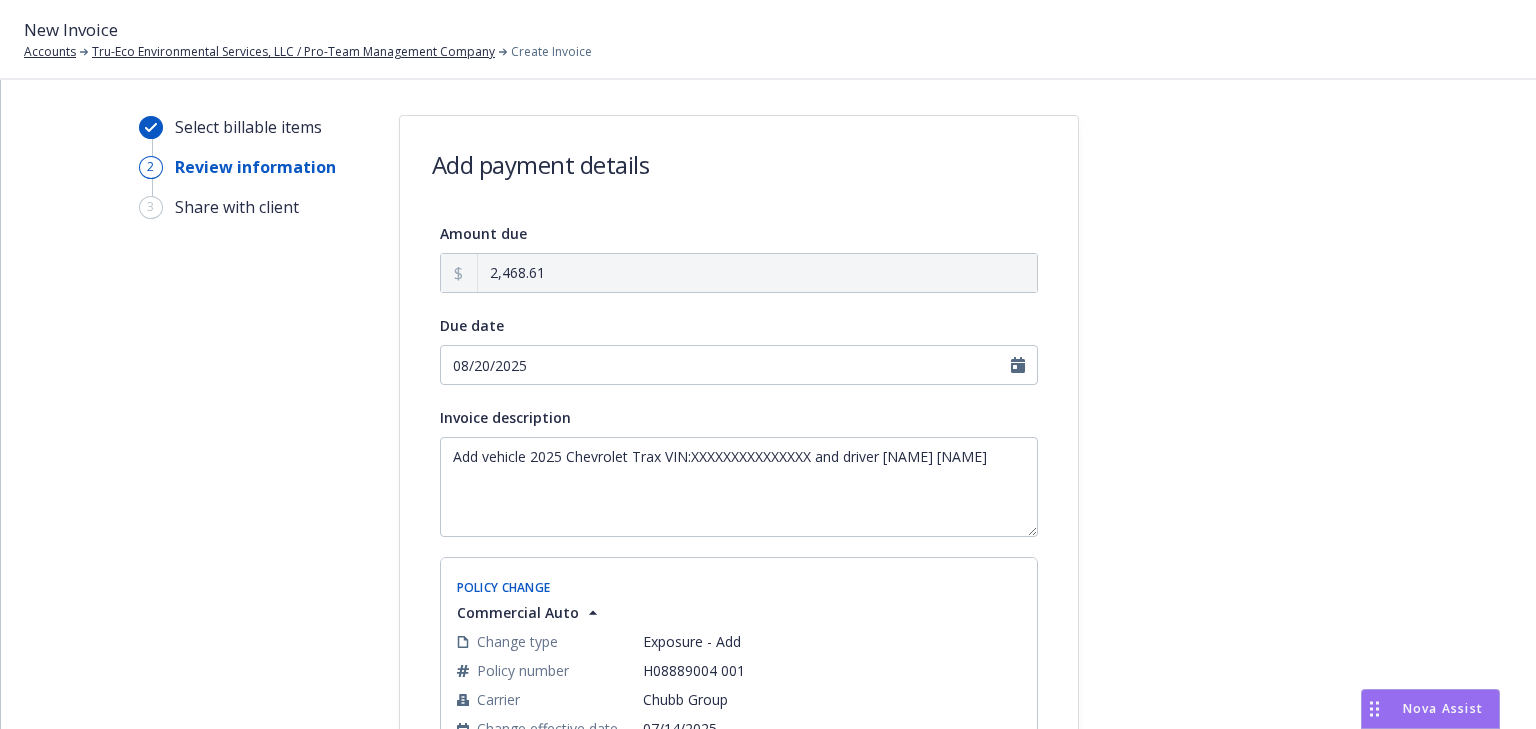scroll, scrollTop: 2, scrollLeft: 0, axis: vertical 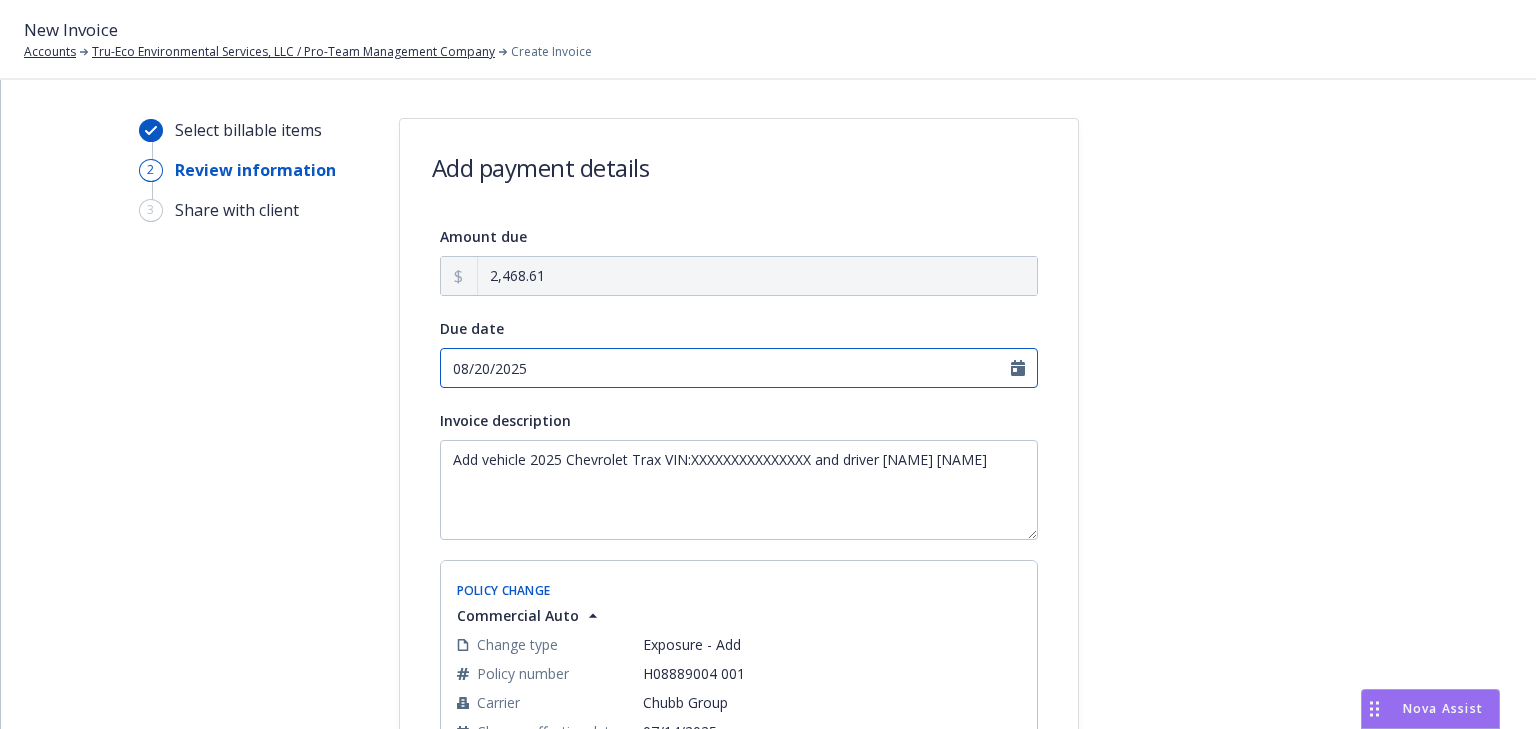 click on "08/20/2025" at bounding box center [739, 368] 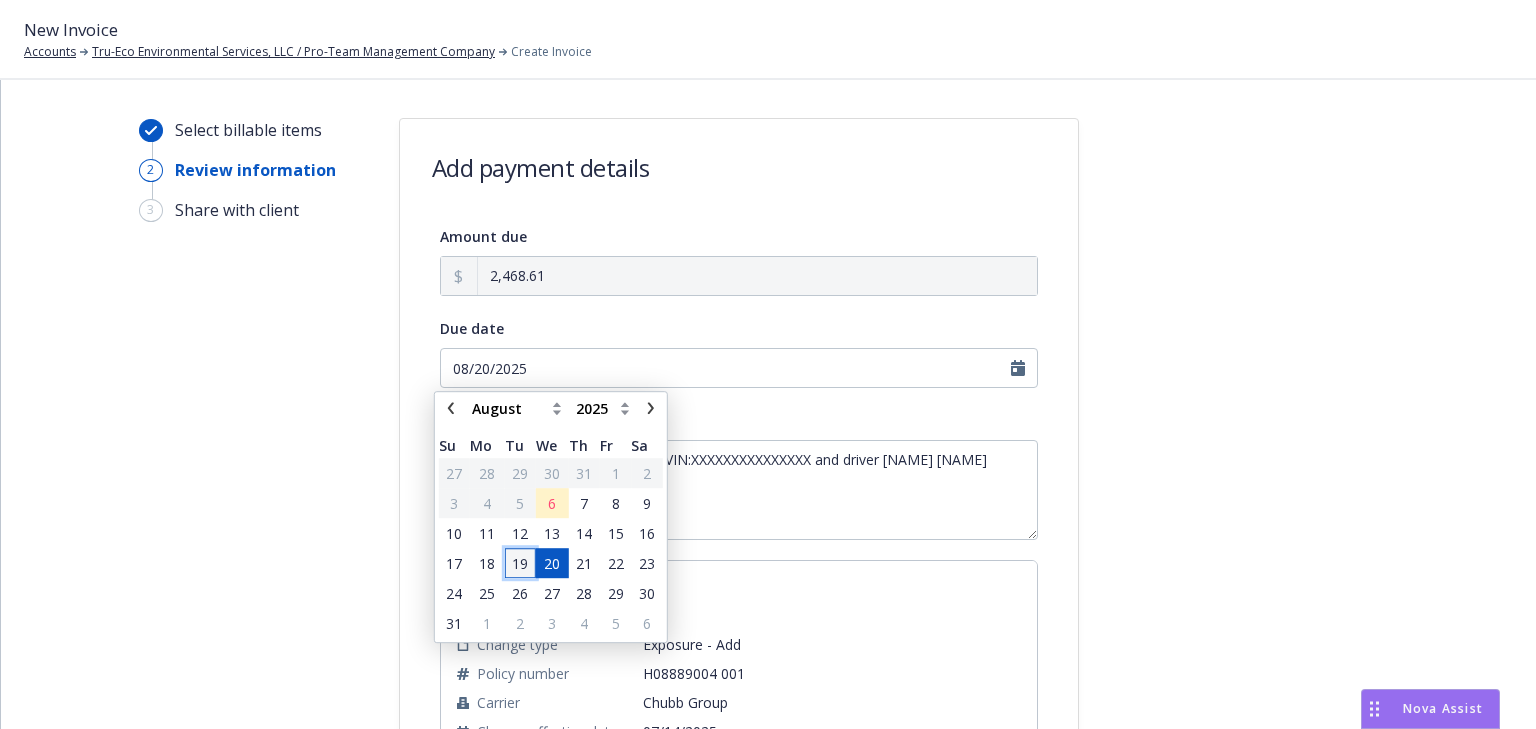click on "19" at bounding box center [520, 563] 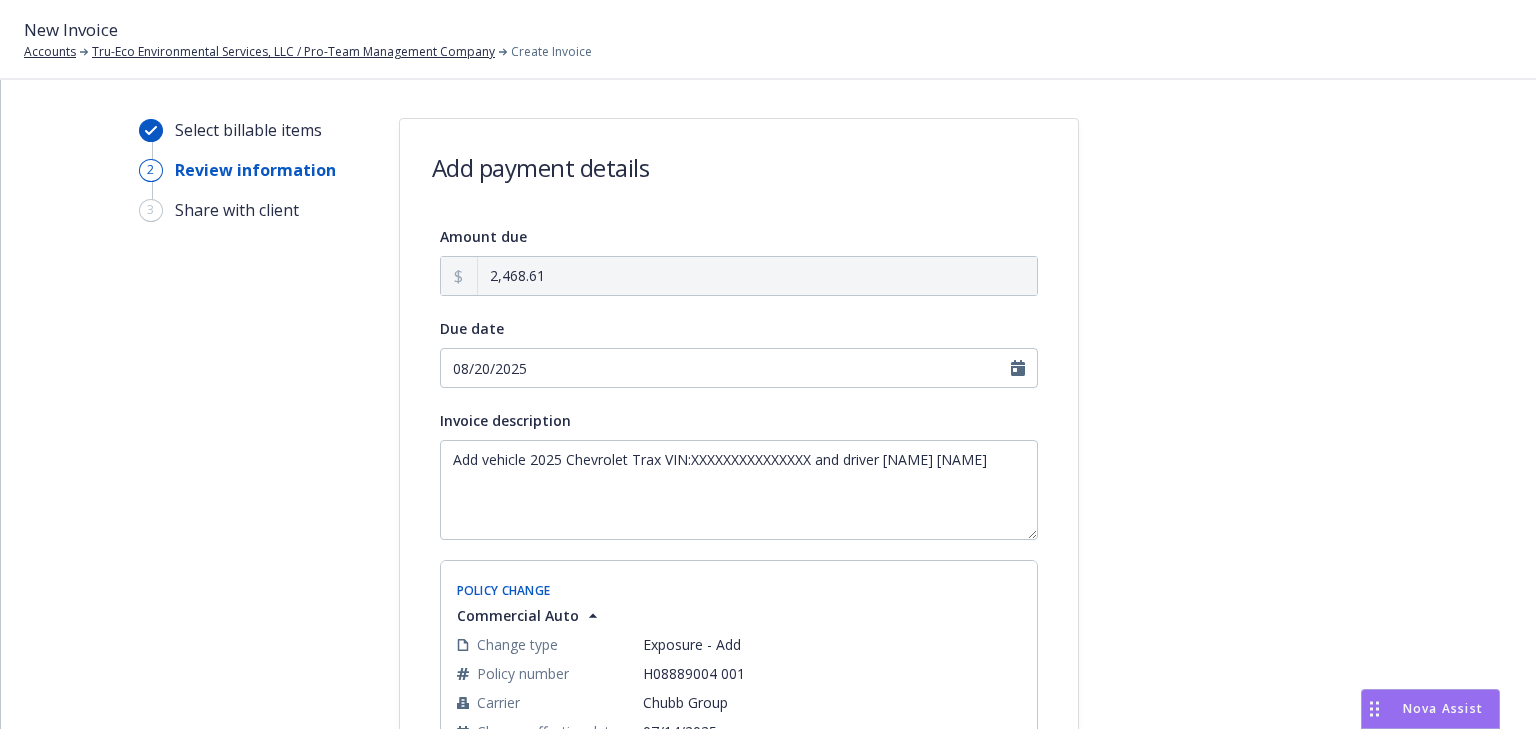 type on "08/19/2025" 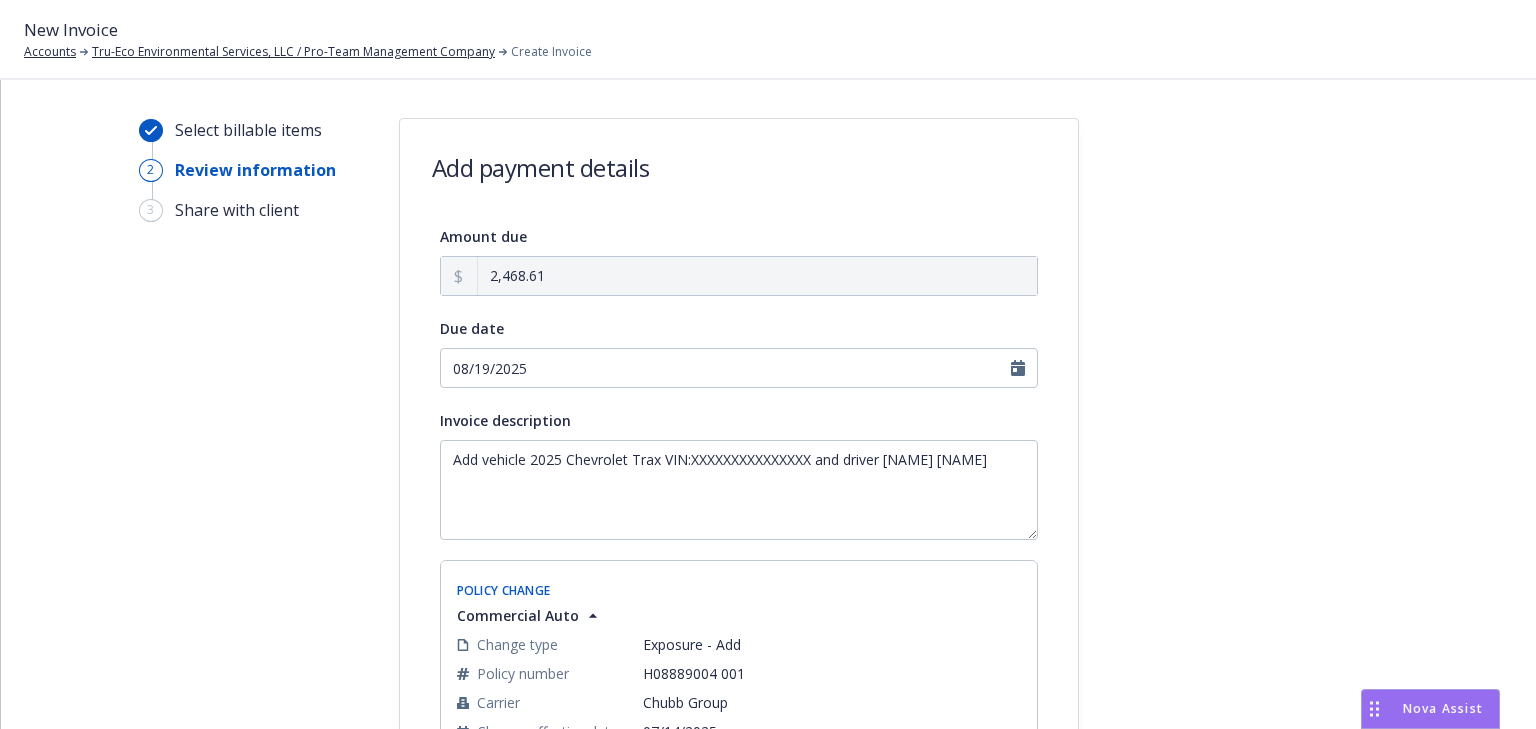 click at bounding box center (1259, 607) 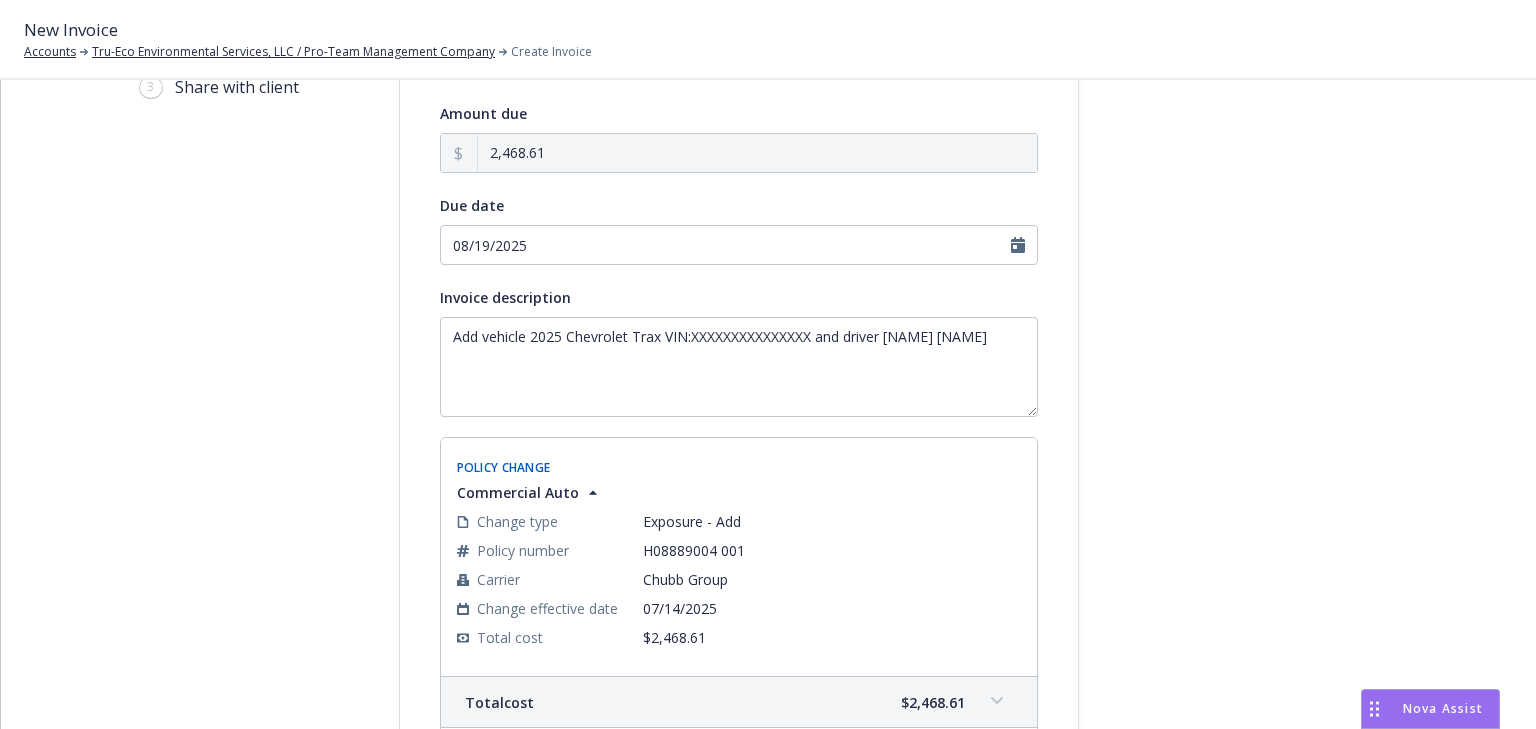 scroll, scrollTop: 402, scrollLeft: 0, axis: vertical 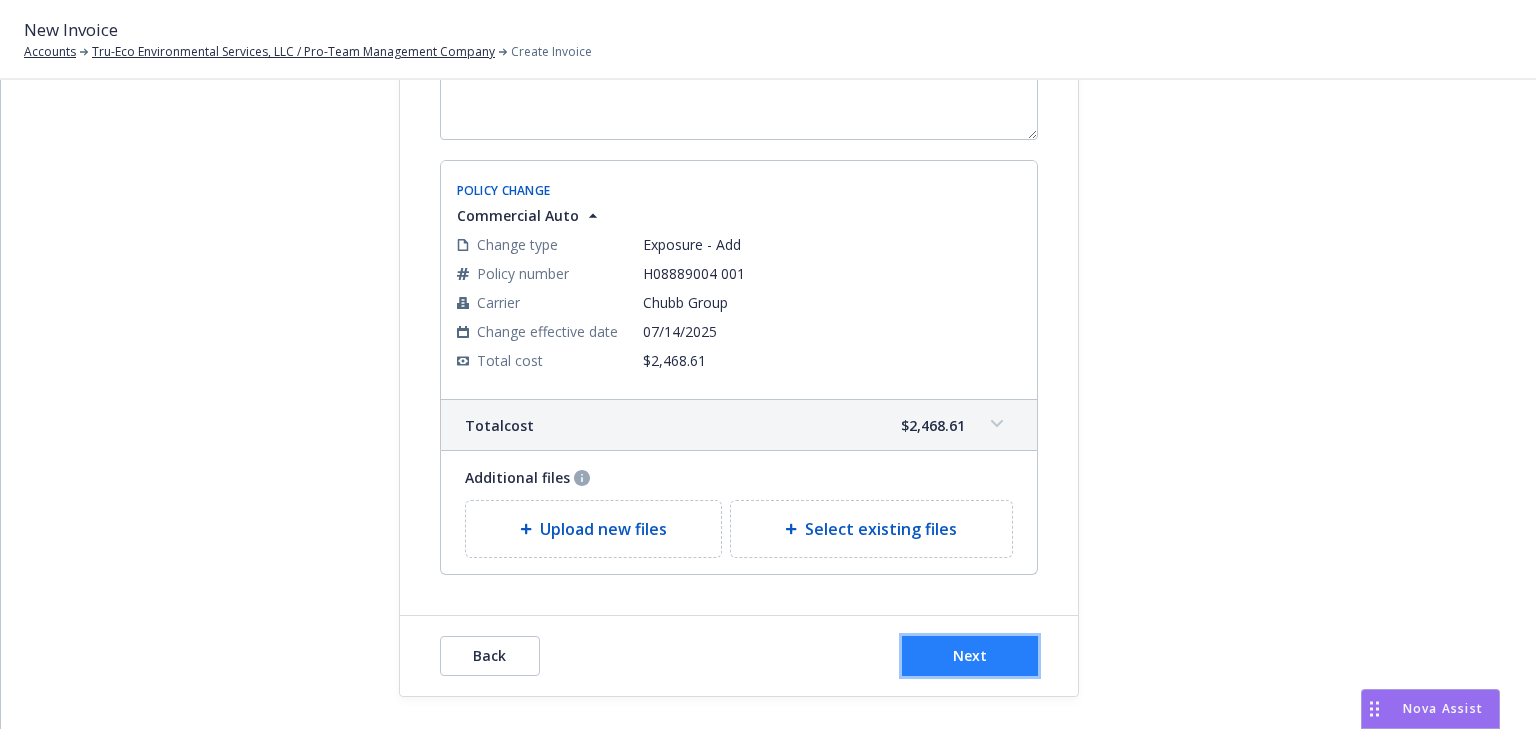 click on "Next" at bounding box center (970, 655) 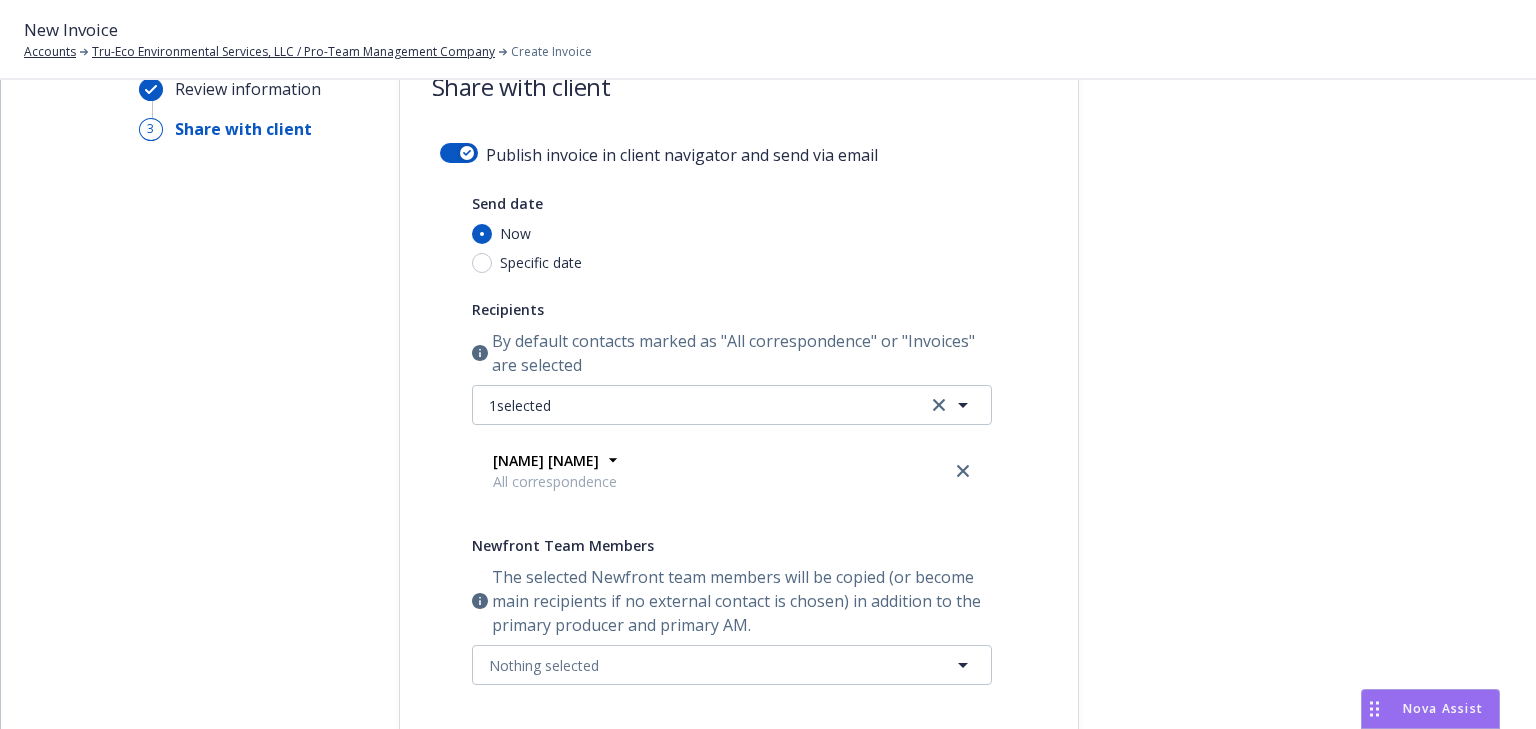 scroll, scrollTop: 82, scrollLeft: 0, axis: vertical 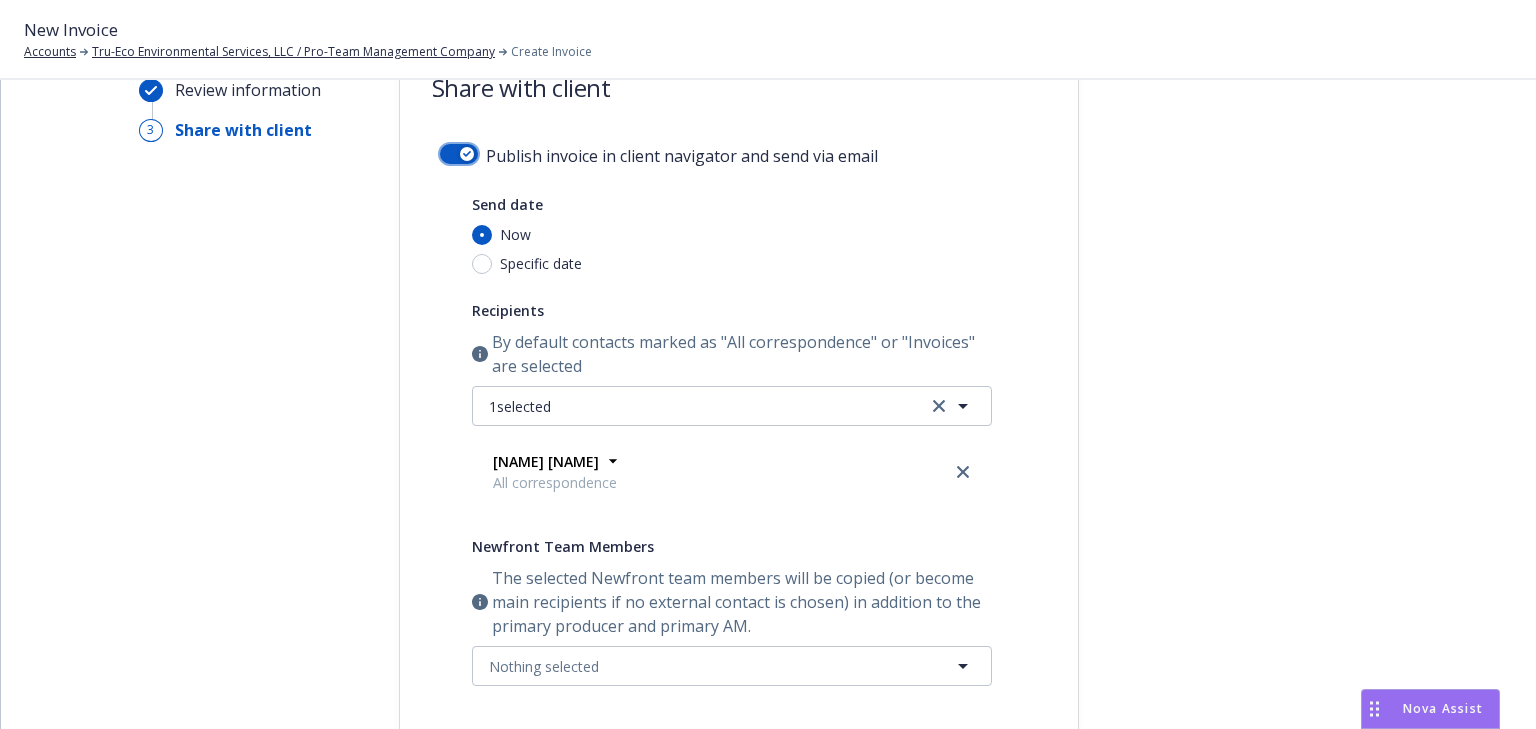 click at bounding box center (467, 154) 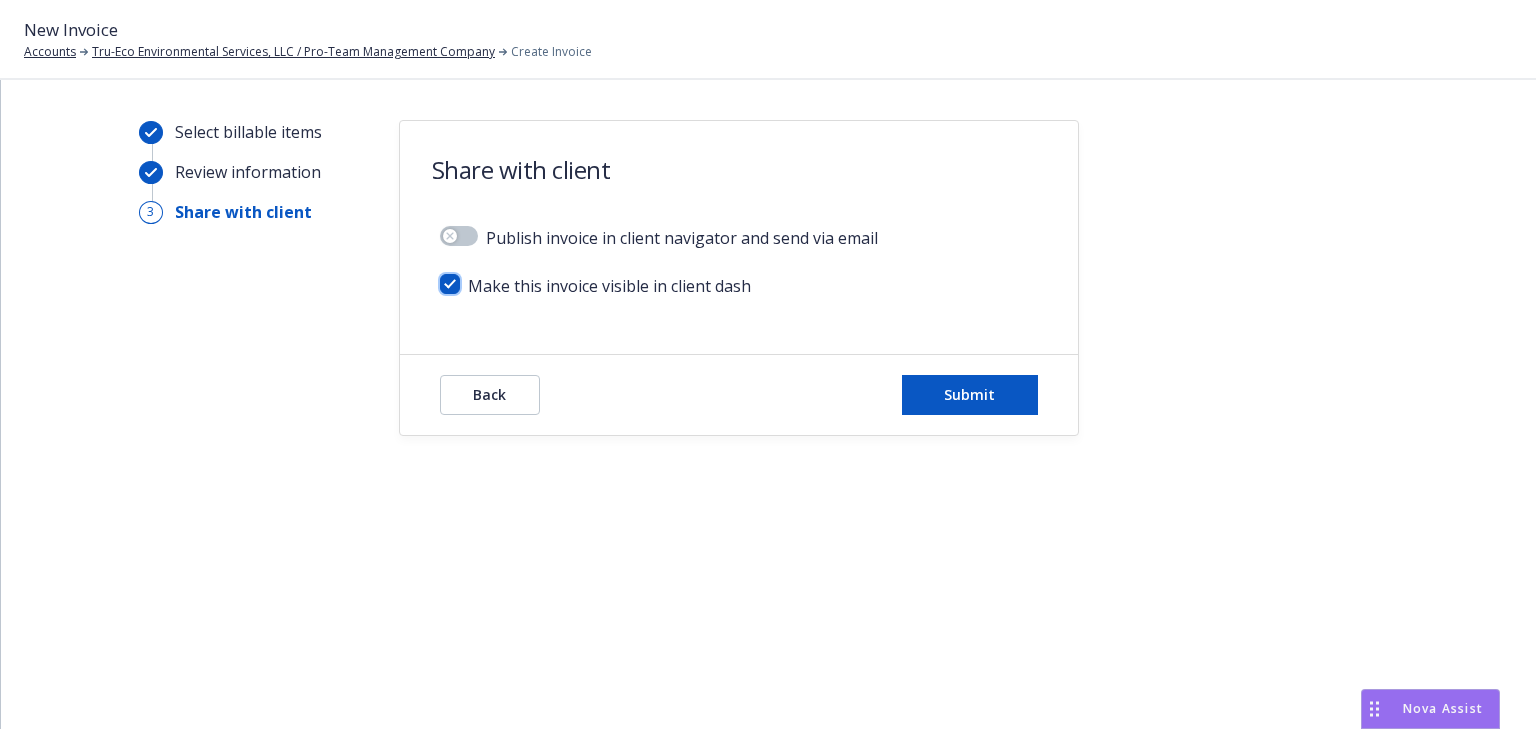 click at bounding box center (450, 284) 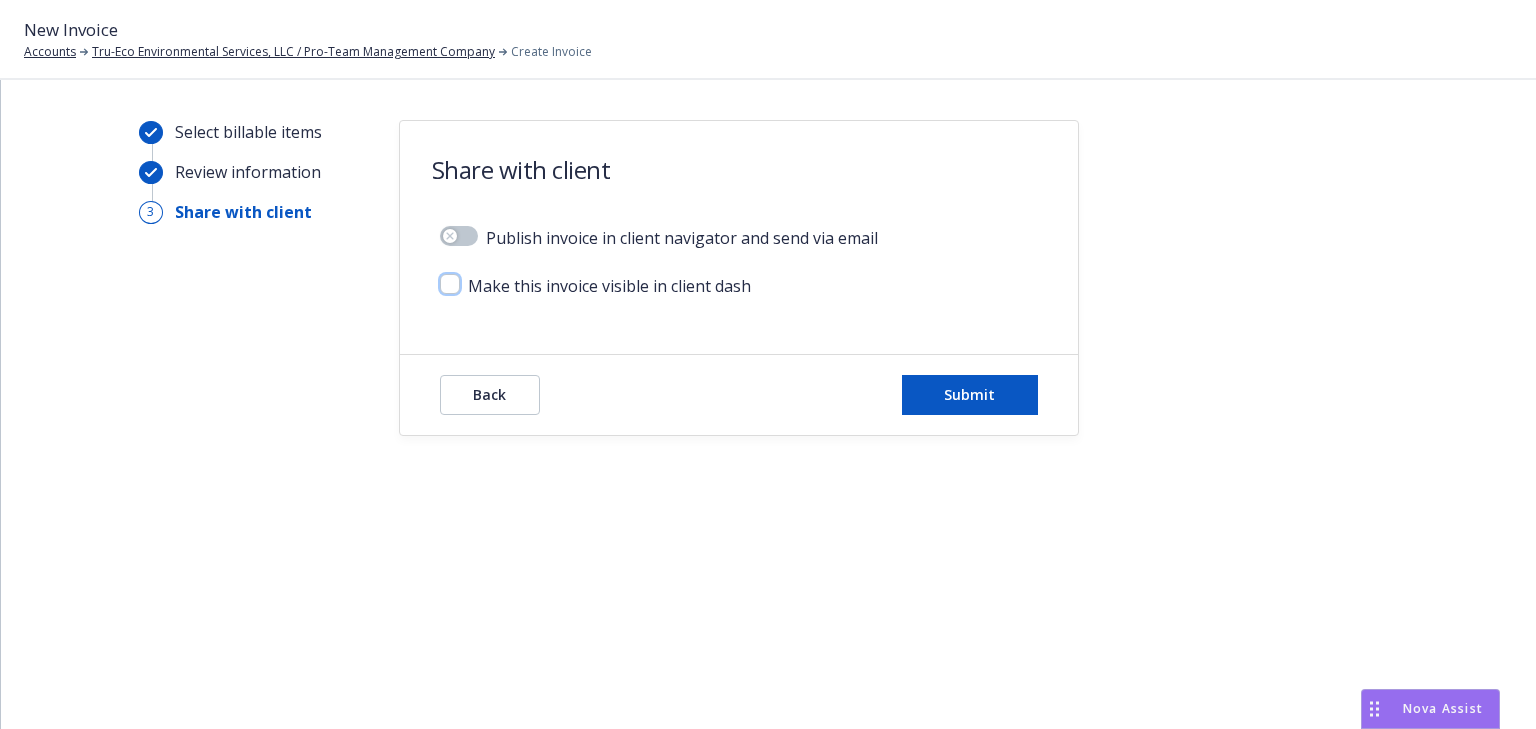 checkbox on "false" 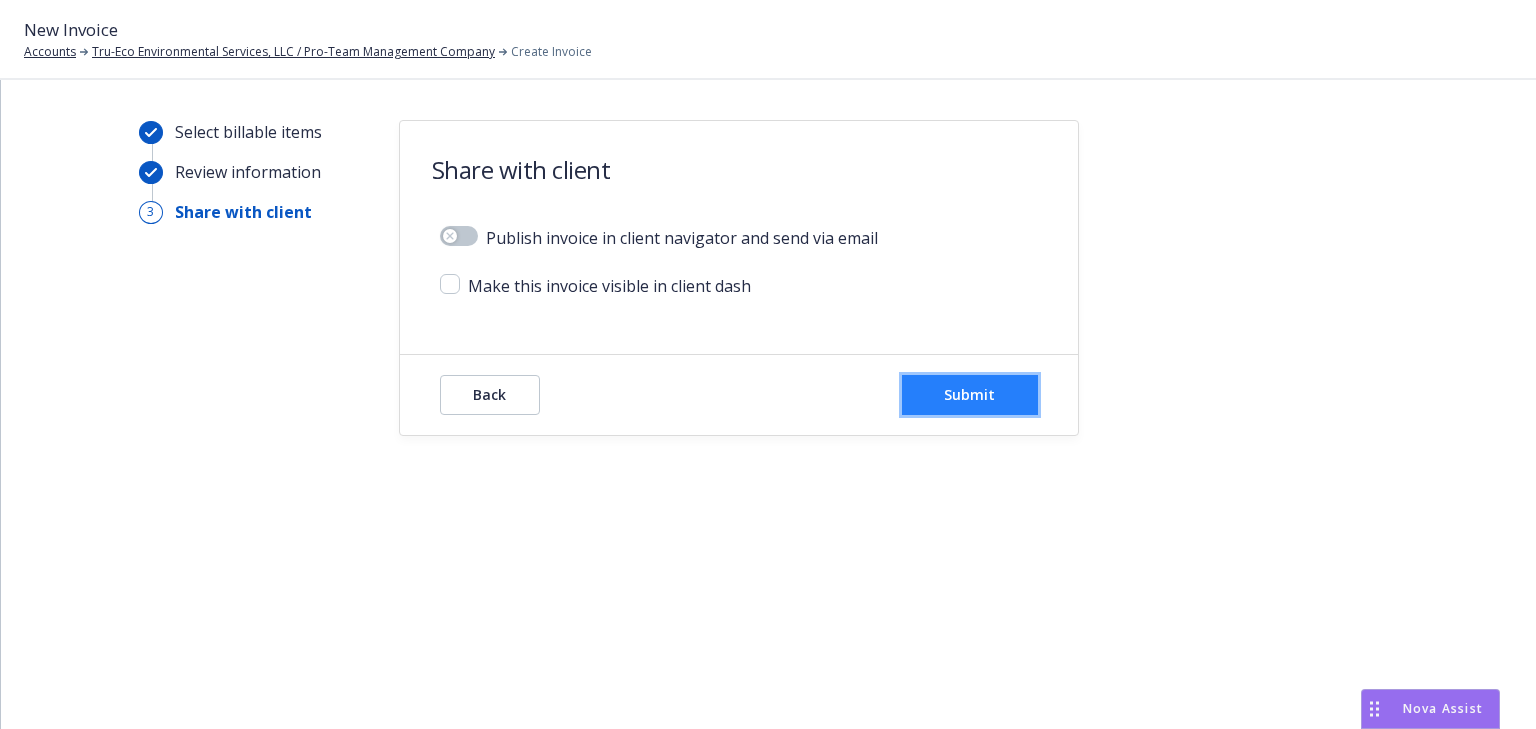 click on "Submit" at bounding box center (969, 394) 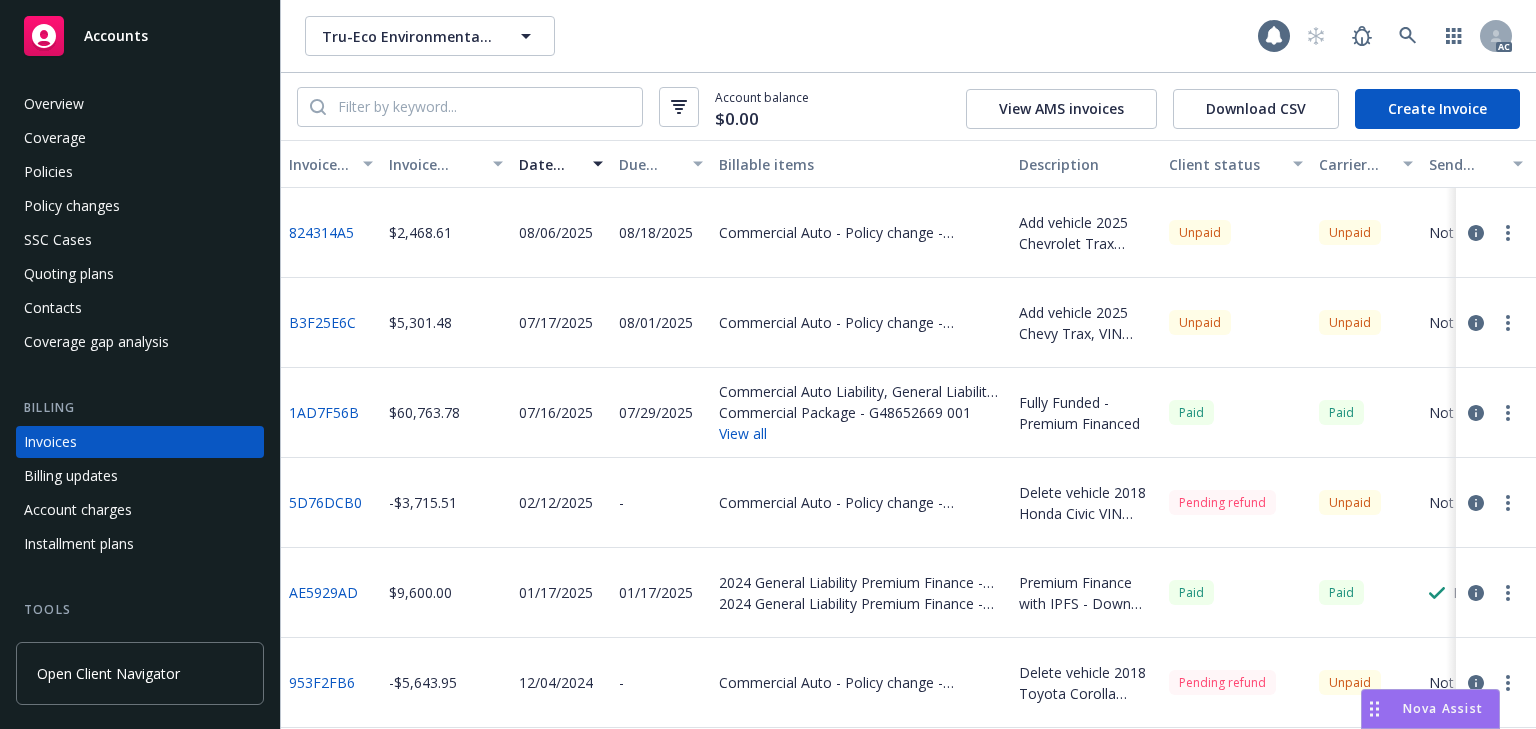 scroll, scrollTop: 0, scrollLeft: 0, axis: both 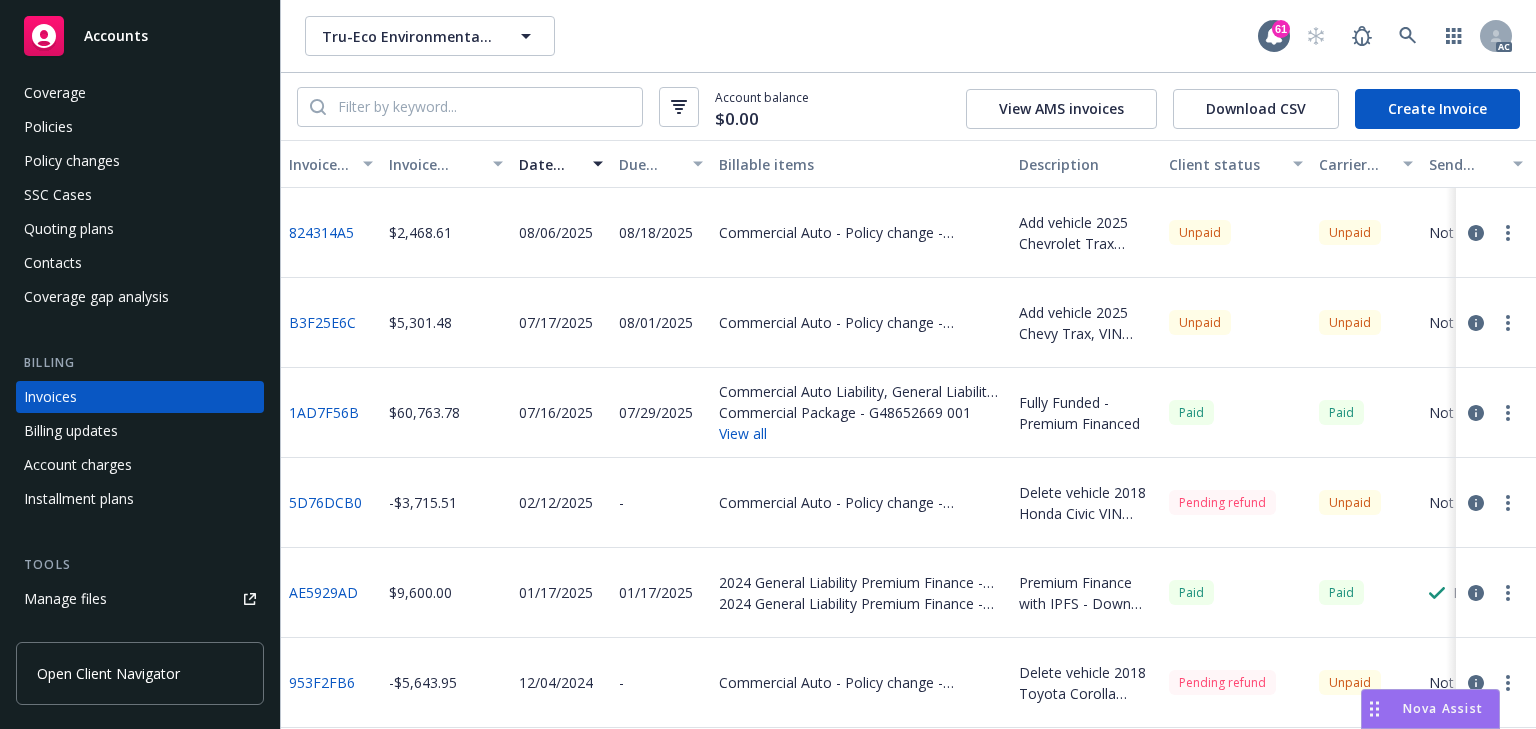 click 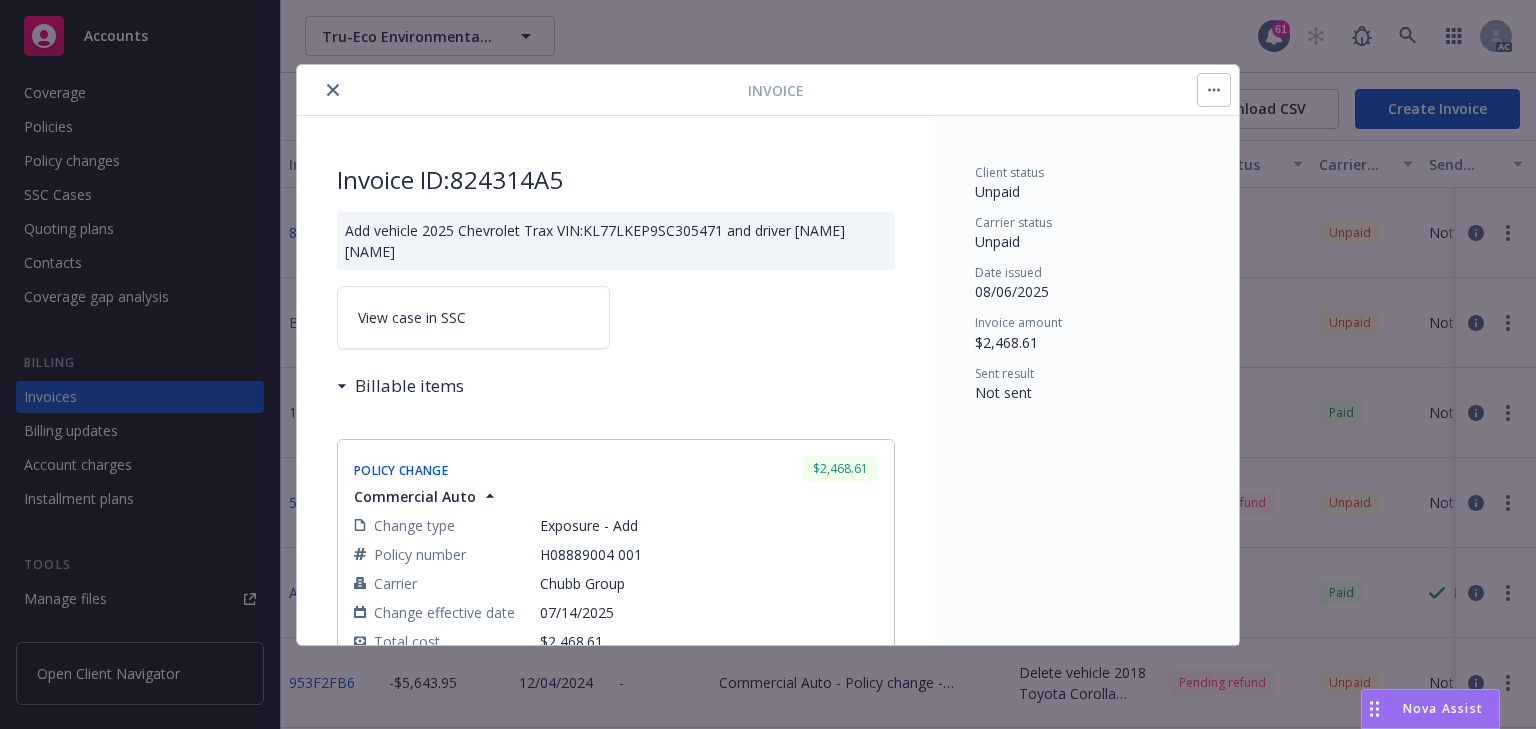 click on "View case in SSC" at bounding box center (412, 317) 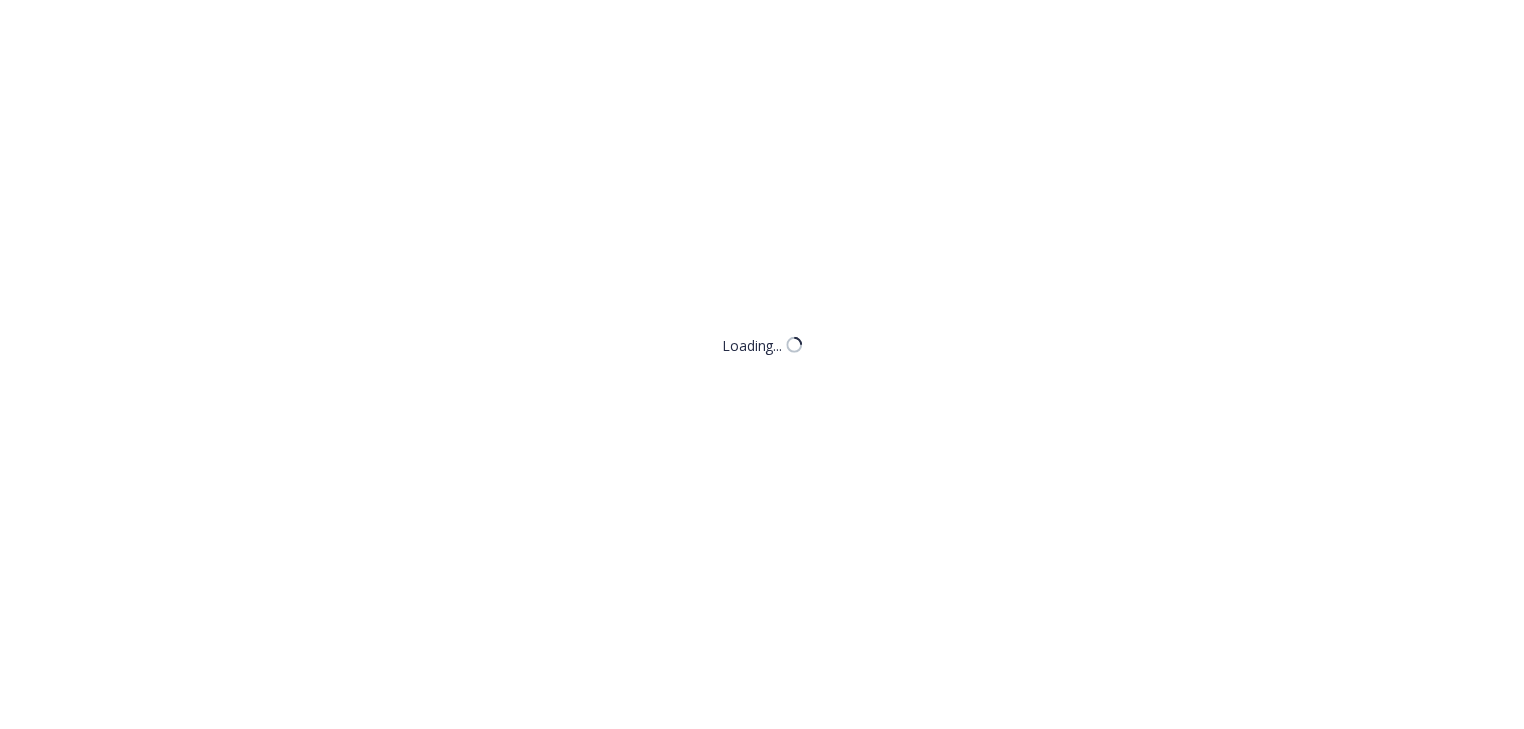 scroll, scrollTop: 0, scrollLeft: 0, axis: both 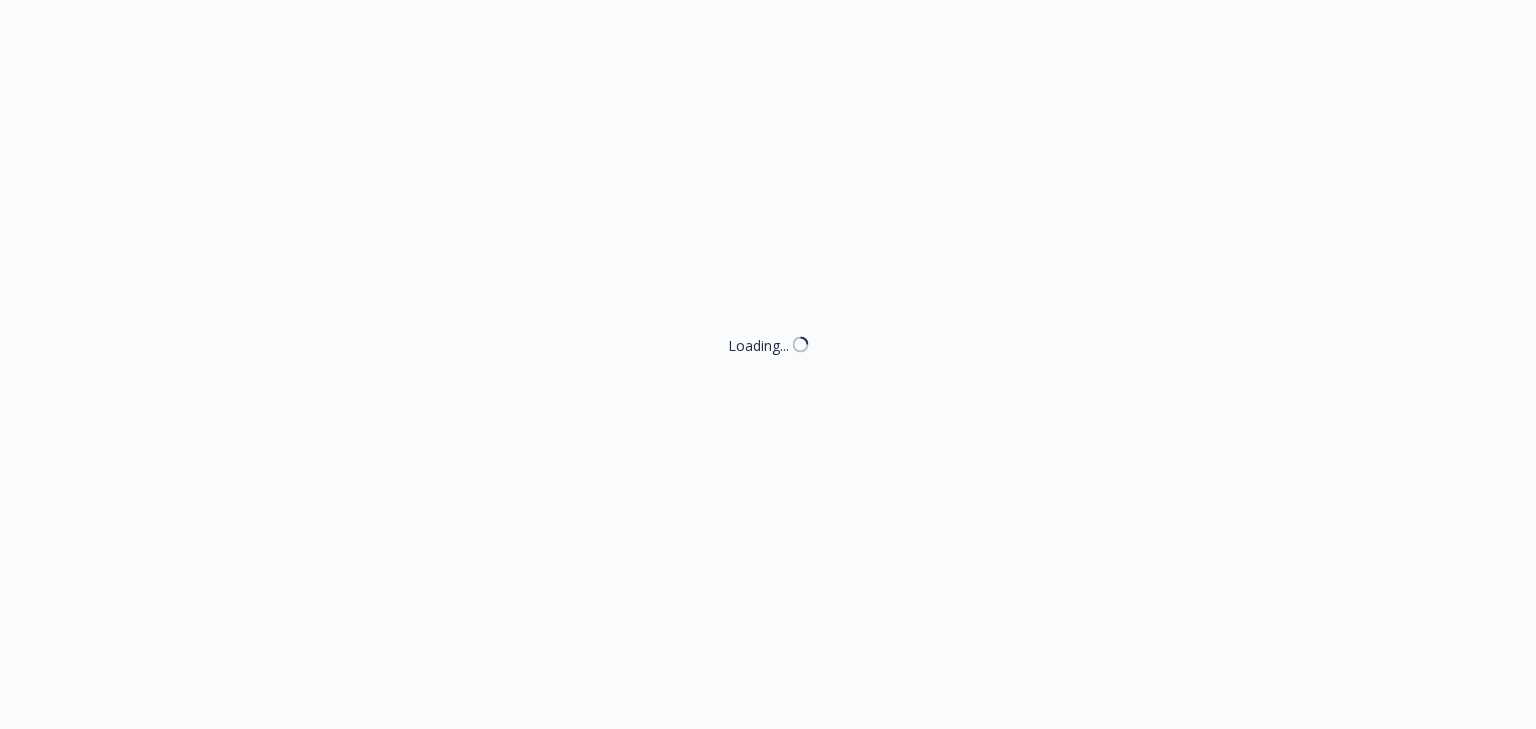 select on "DECLINED_BY_CLIENT" 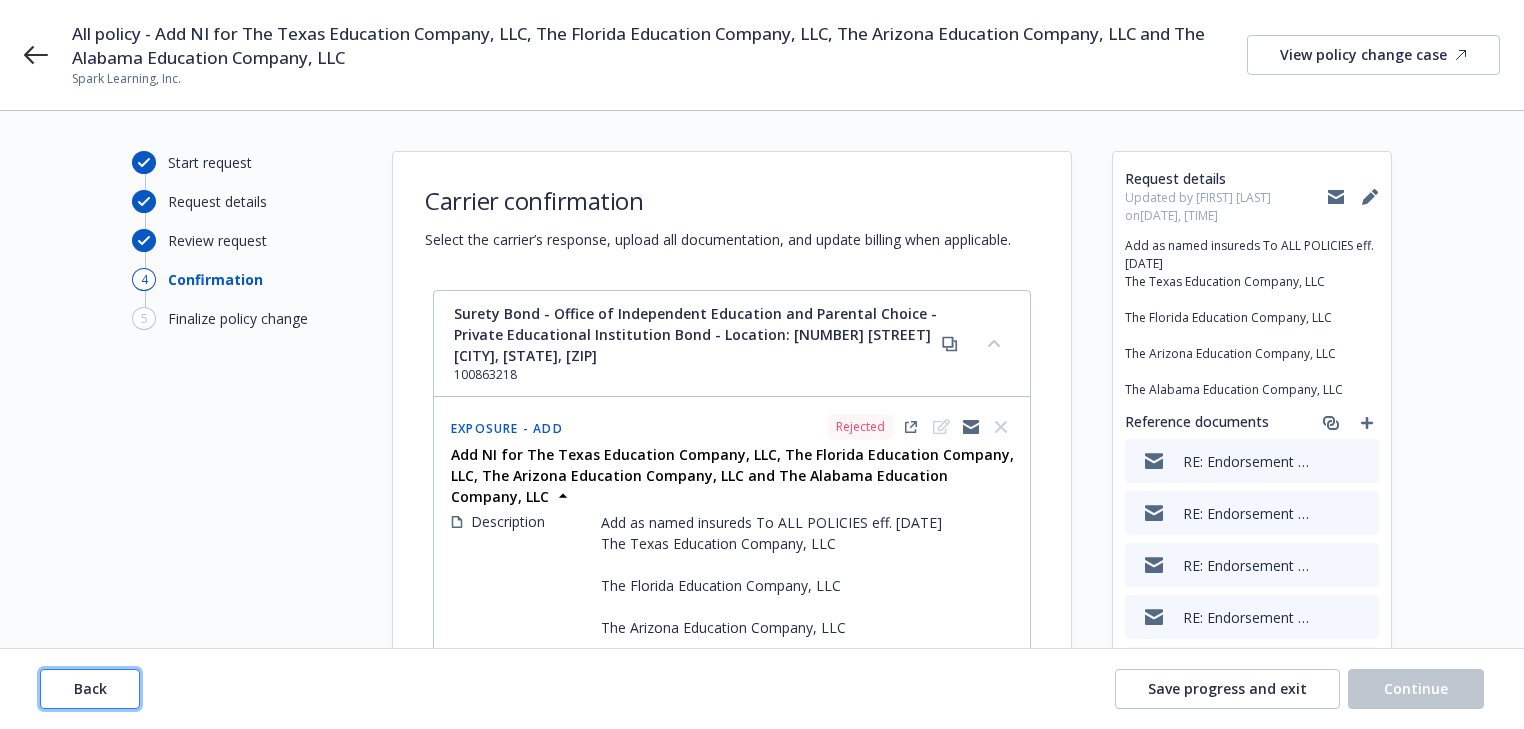 click on "Back" at bounding box center (90, 688) 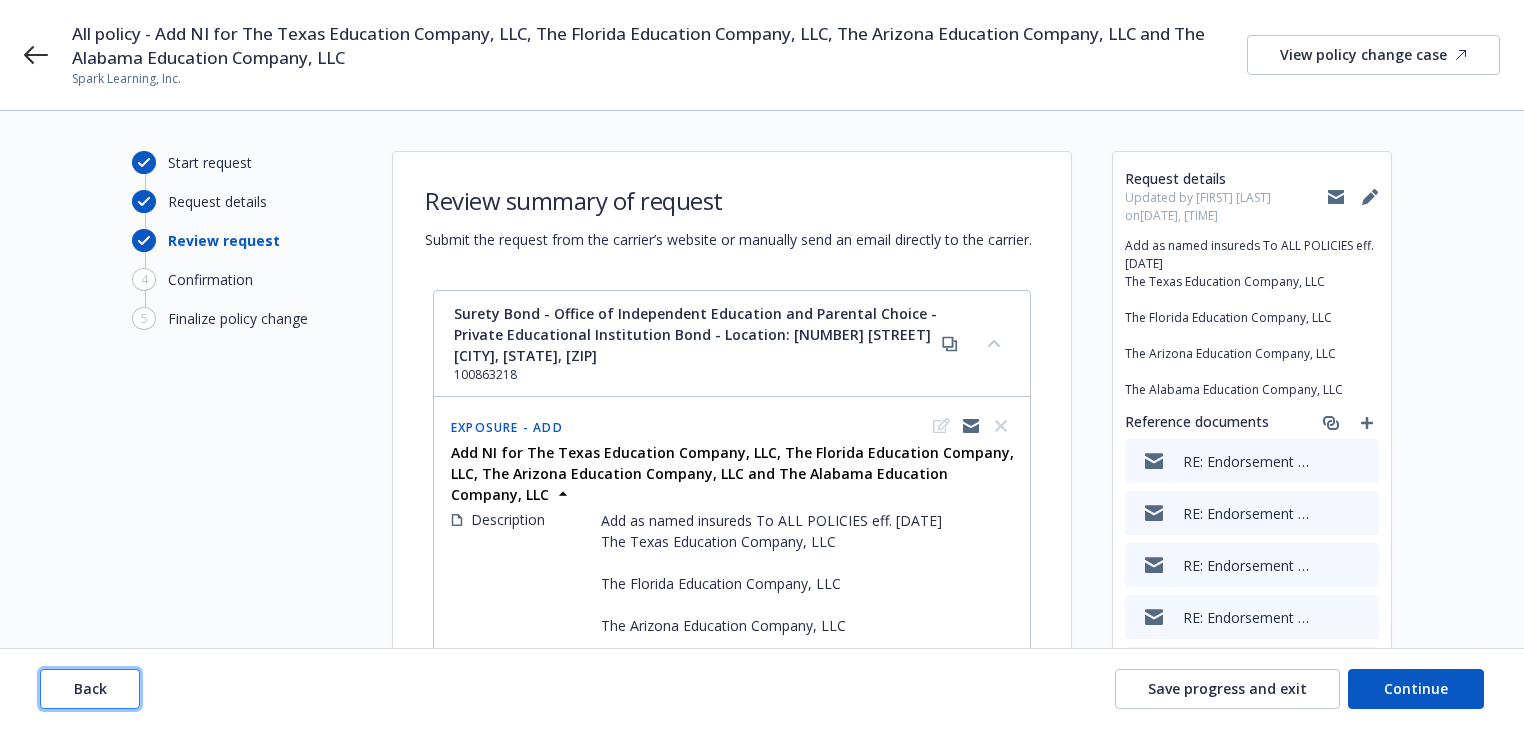 click on "Back" at bounding box center (90, 688) 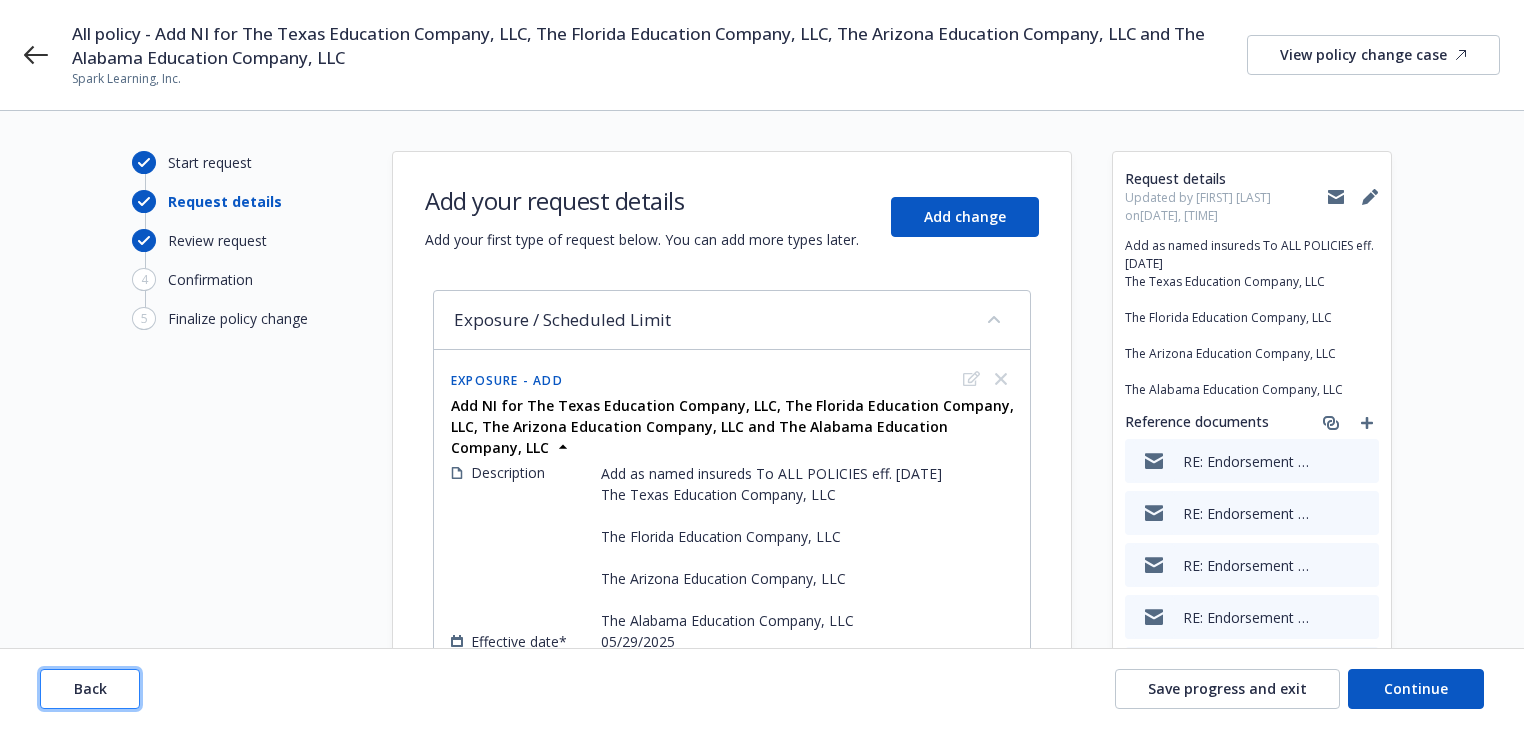 click on "Back" at bounding box center (90, 688) 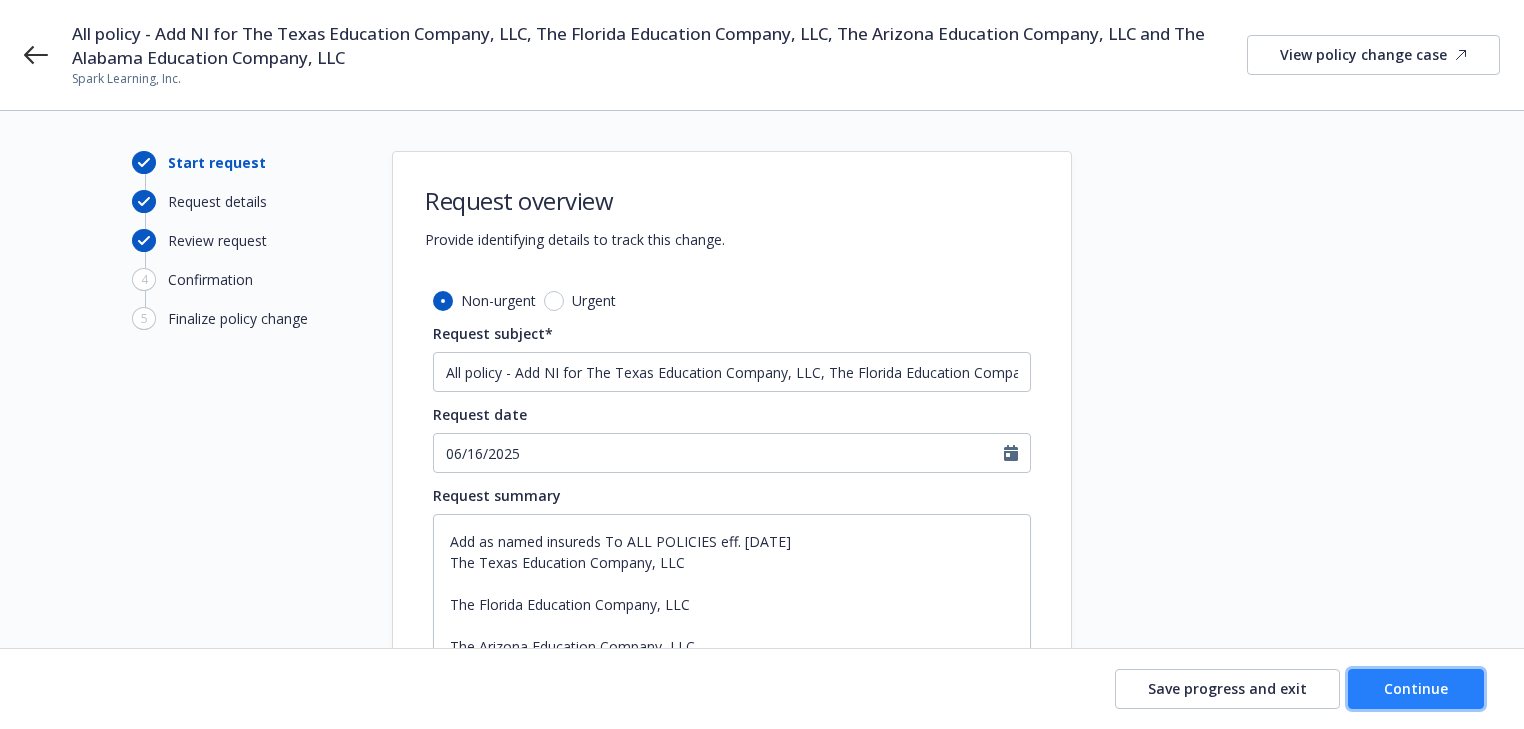 click on "Continue" at bounding box center (1416, 688) 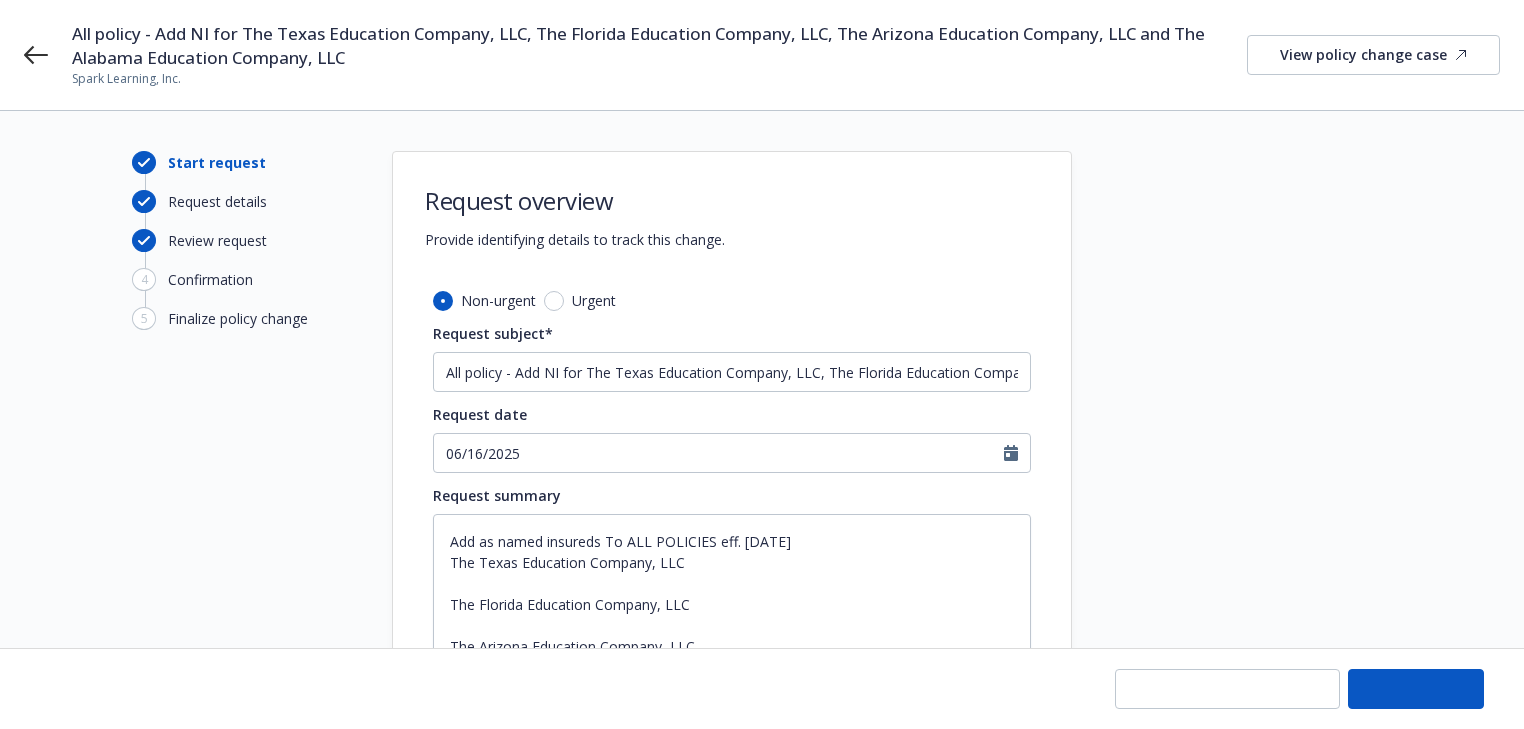 type on "x" 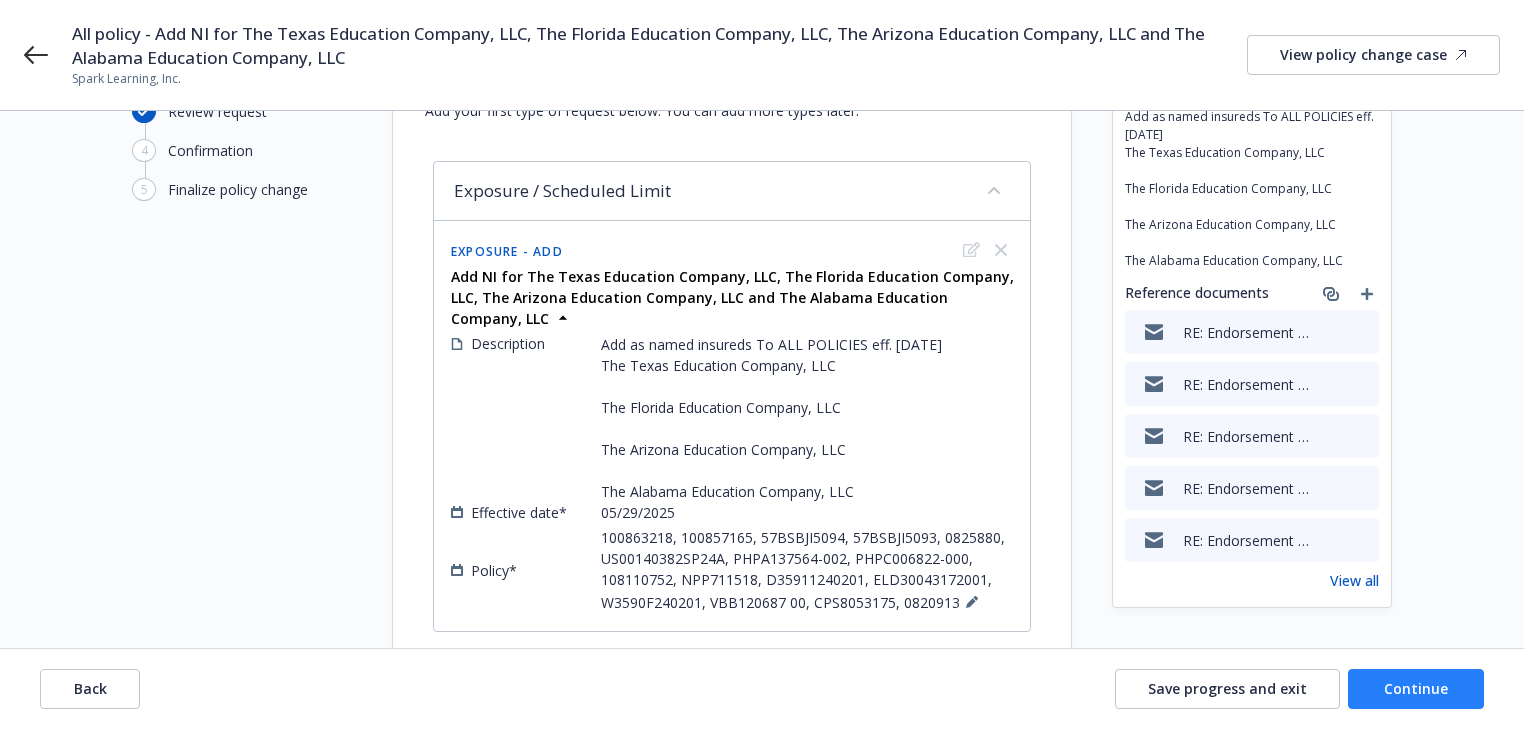 scroll, scrollTop: 160, scrollLeft: 0, axis: vertical 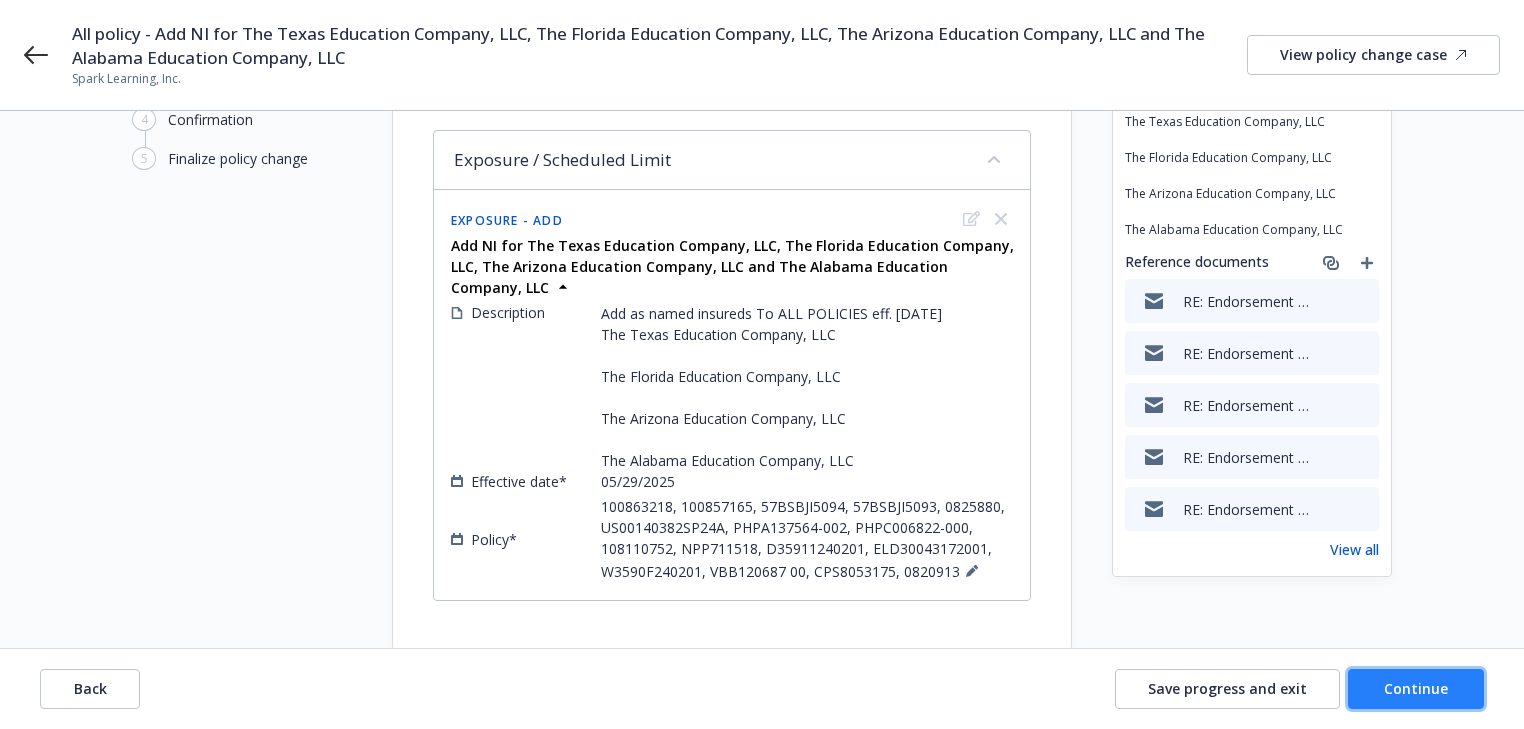 click on "Continue" at bounding box center (1416, 689) 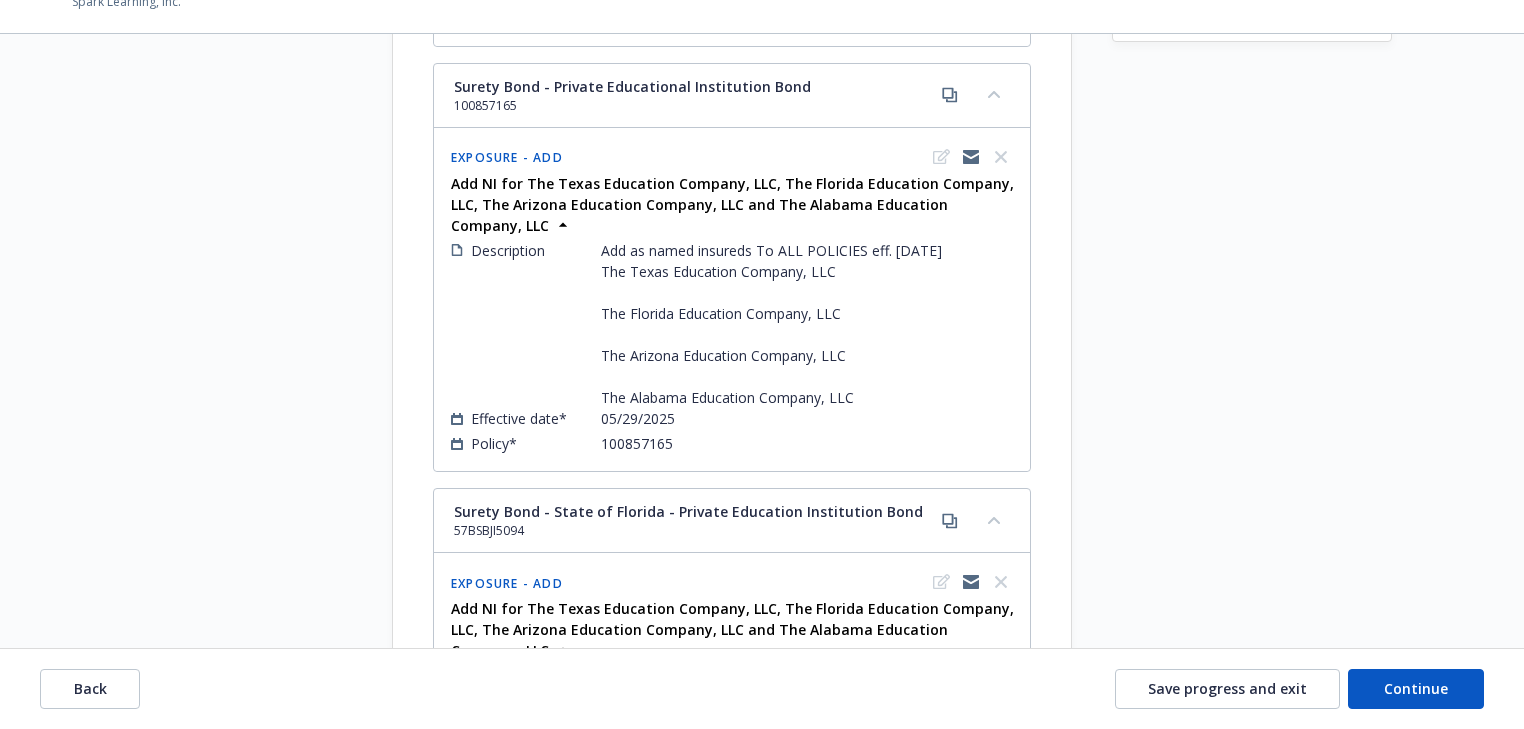 scroll, scrollTop: 720, scrollLeft: 0, axis: vertical 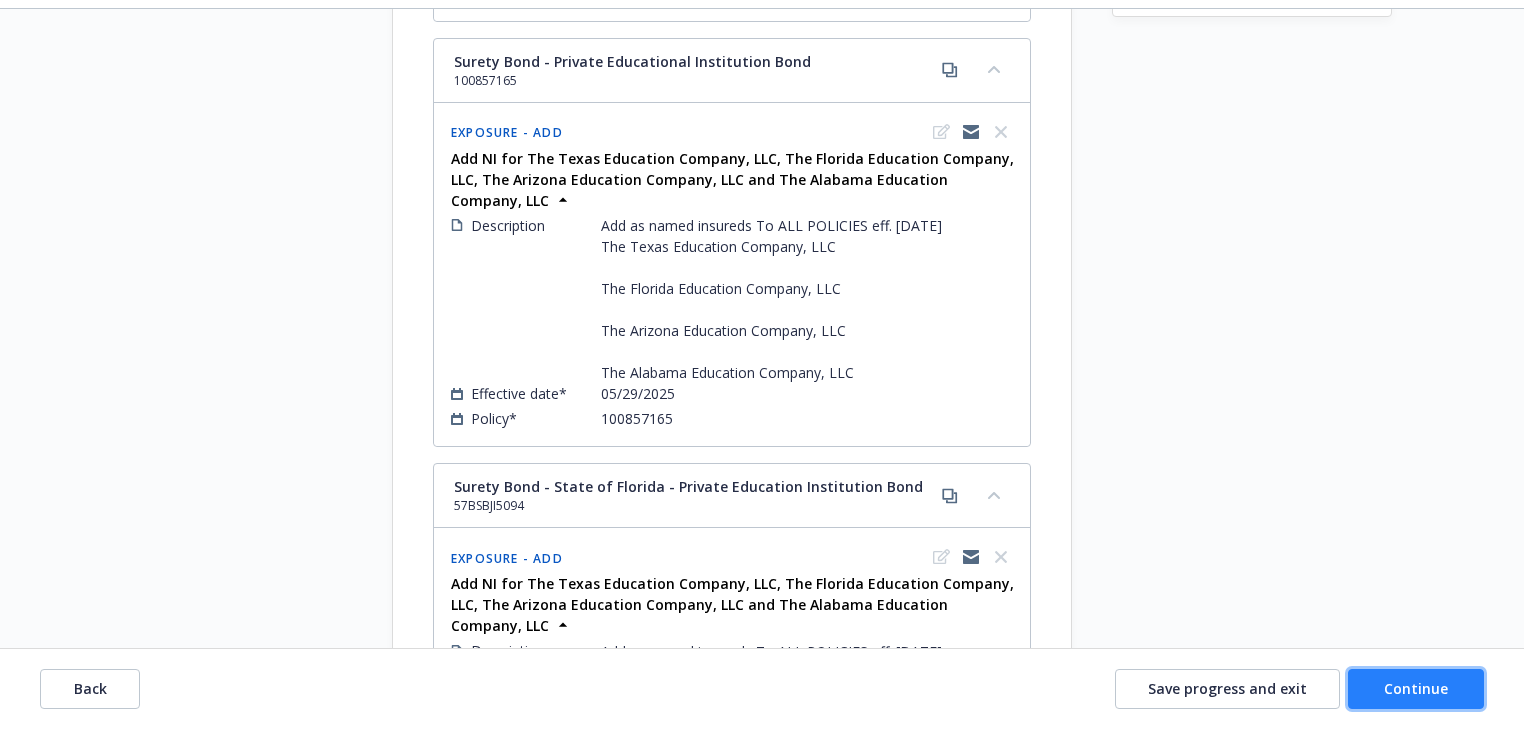 click on "Continue" at bounding box center (1416, 688) 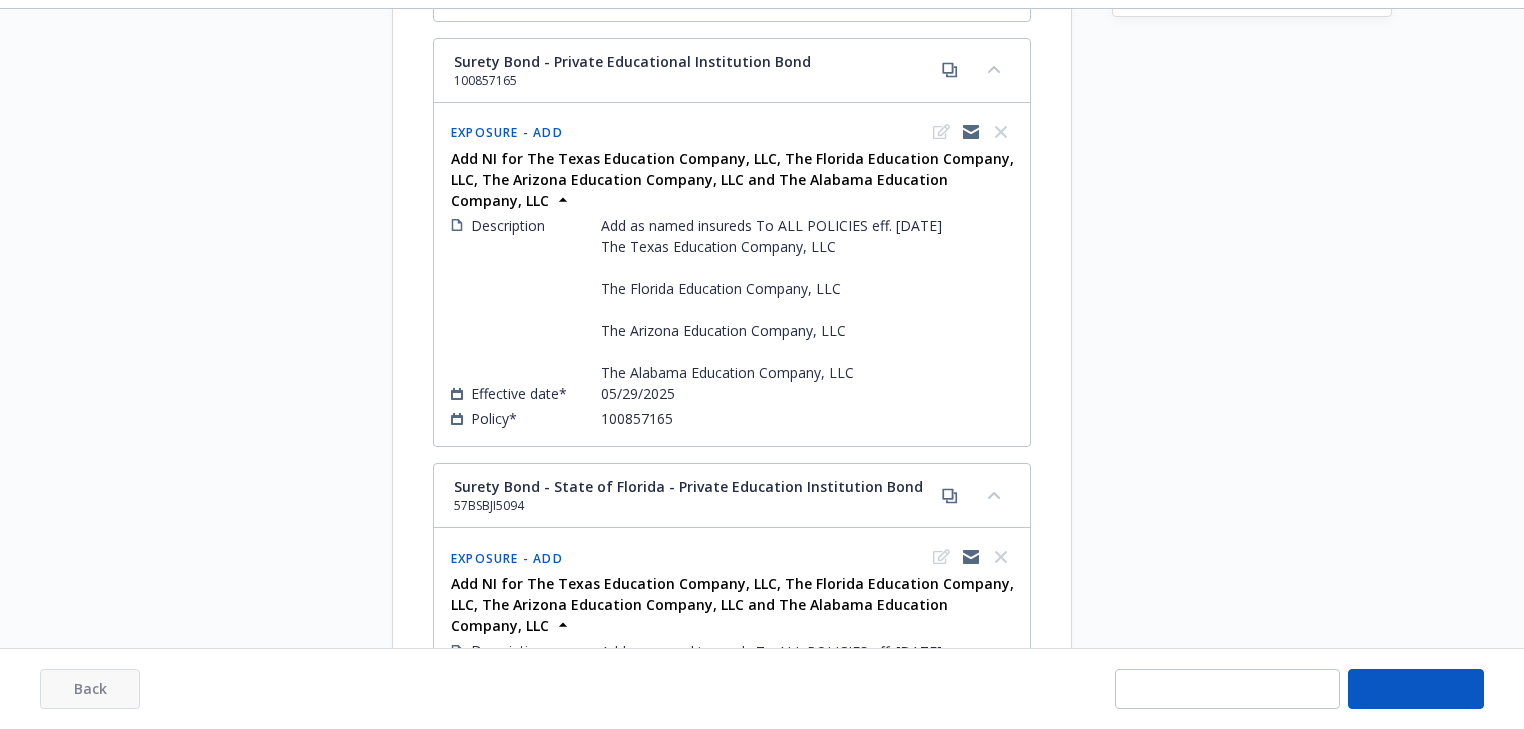 select on "DECLINED_BY_CLIENT" 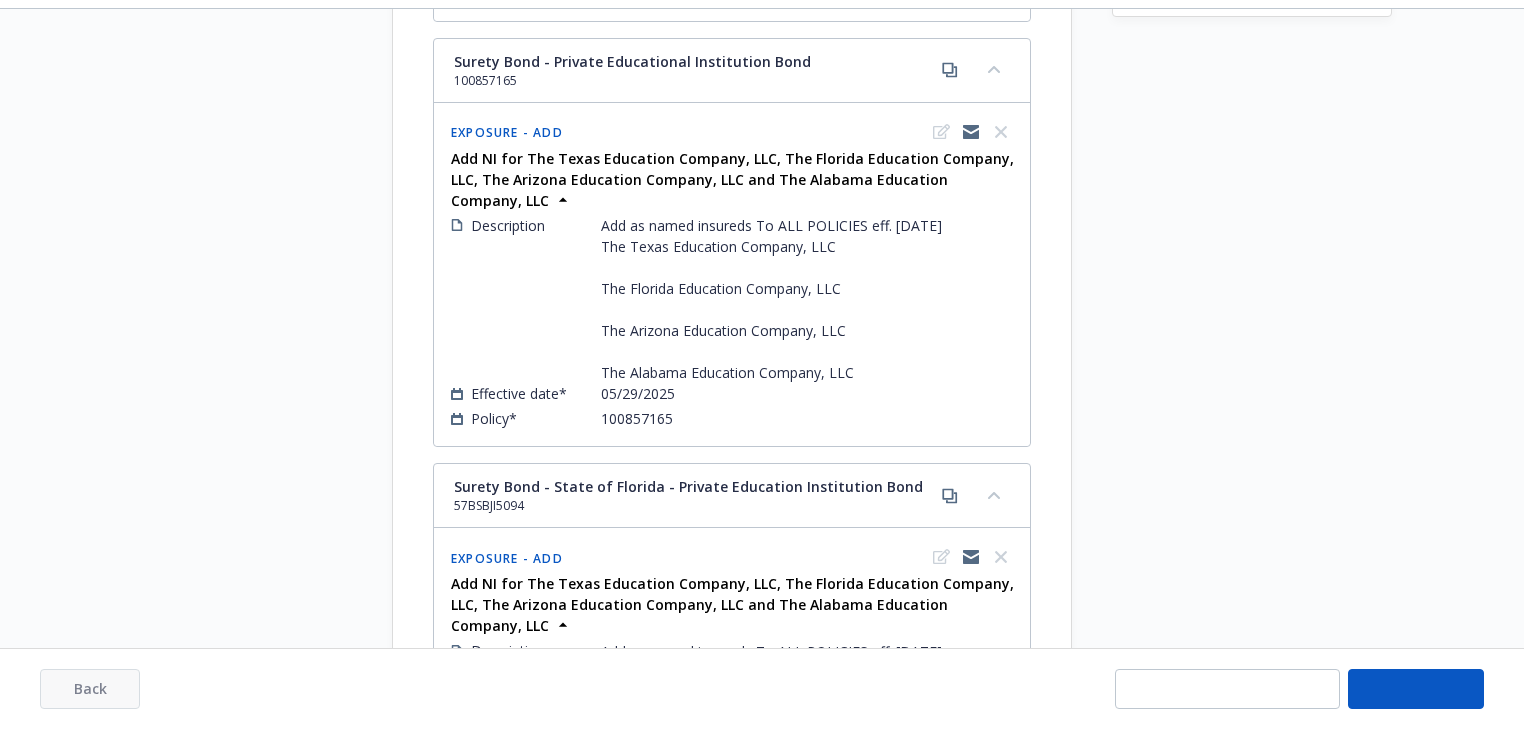 select on "DECLINED_BY_CLIENT" 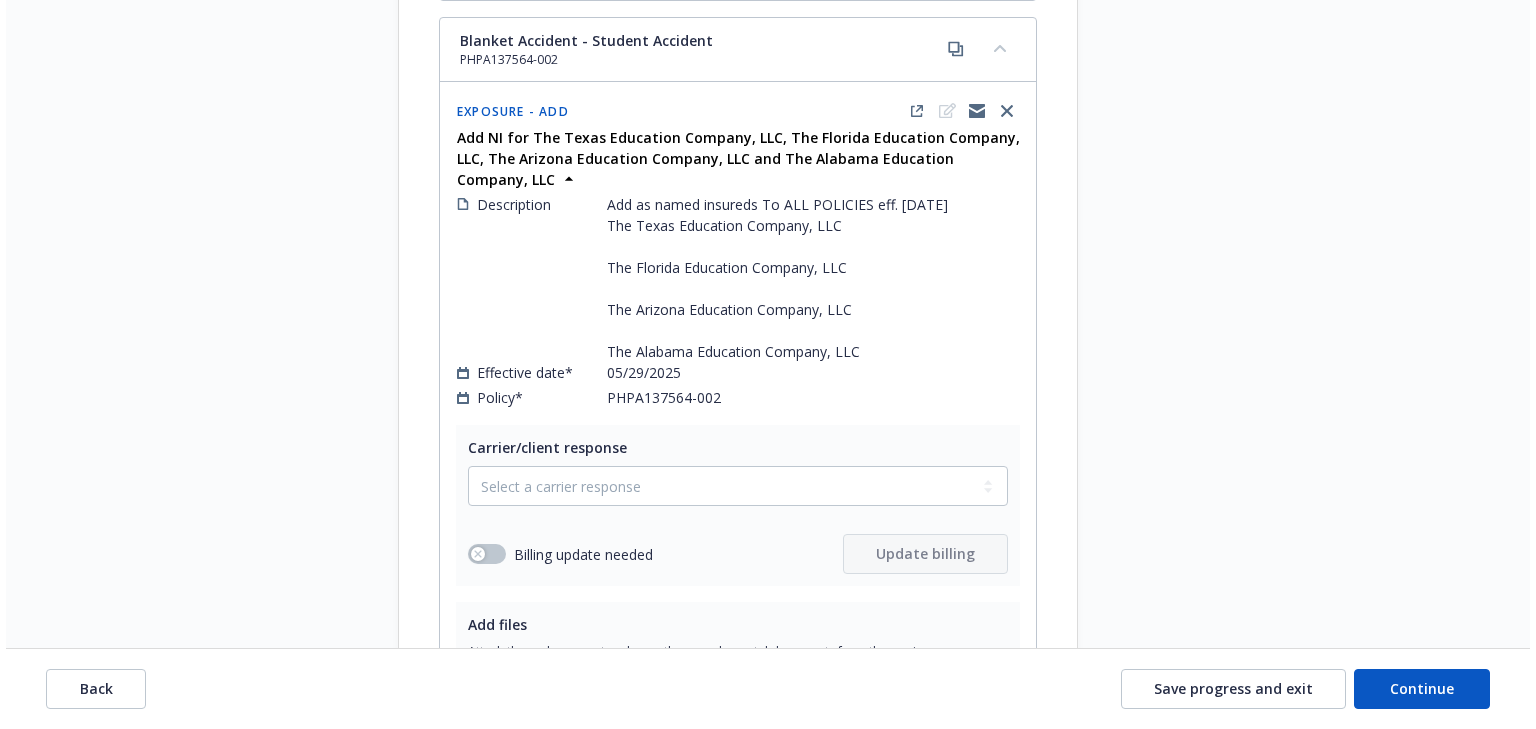 scroll, scrollTop: 4800, scrollLeft: 0, axis: vertical 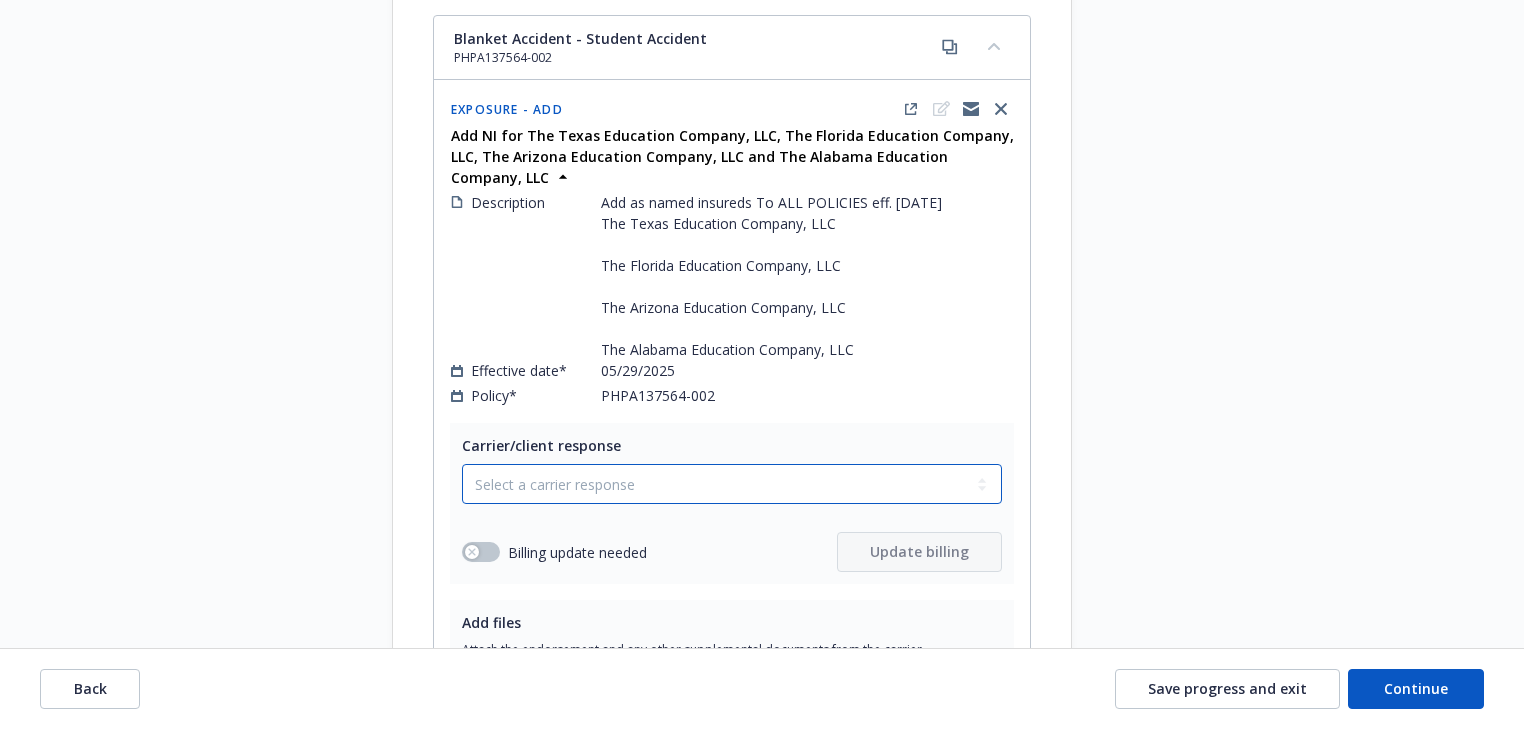 click on "Select a carrier response Accepted Accepted with revision No endorsement needed Declined by carrier Rejected by client" at bounding box center [732, 484] 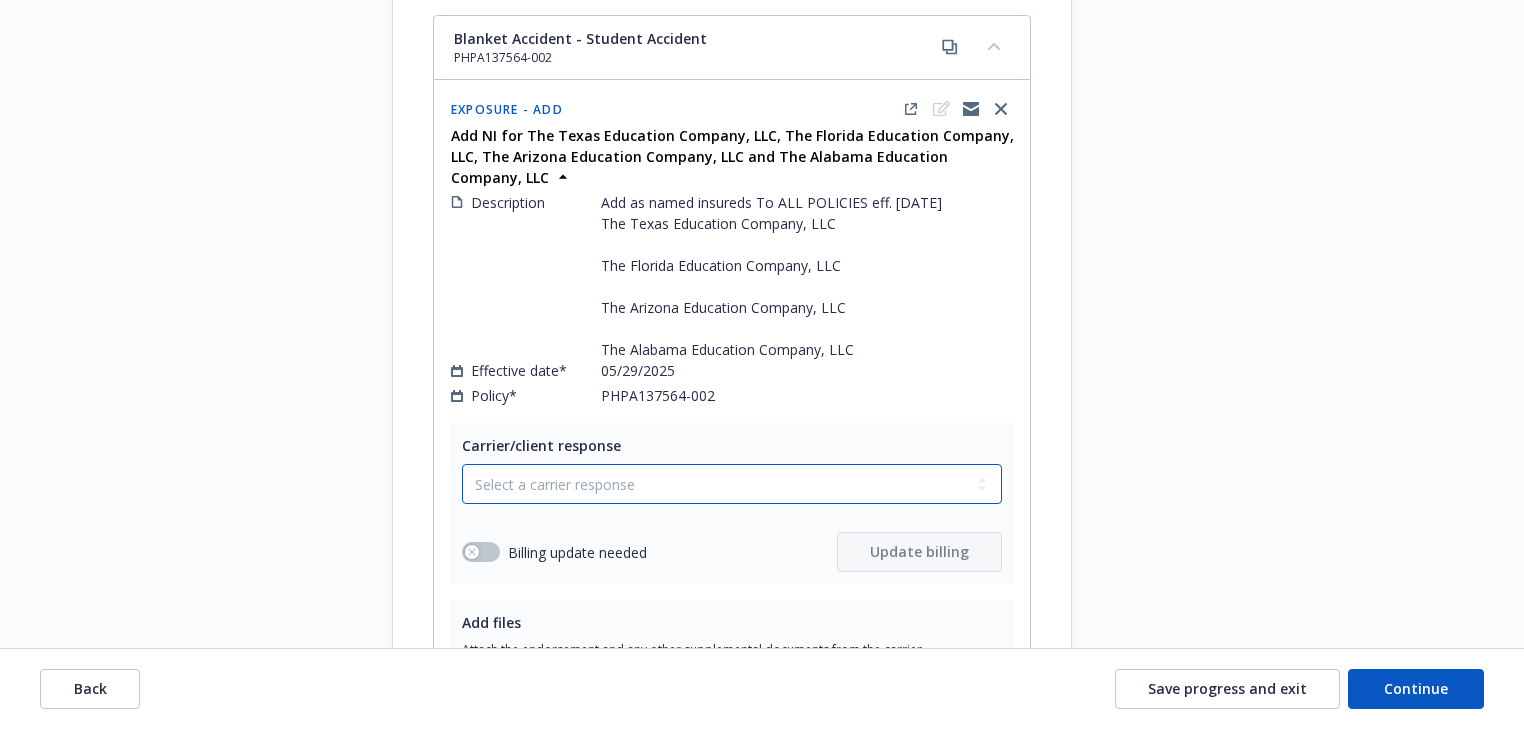 select on "DECLINED_BY_CARRIER" 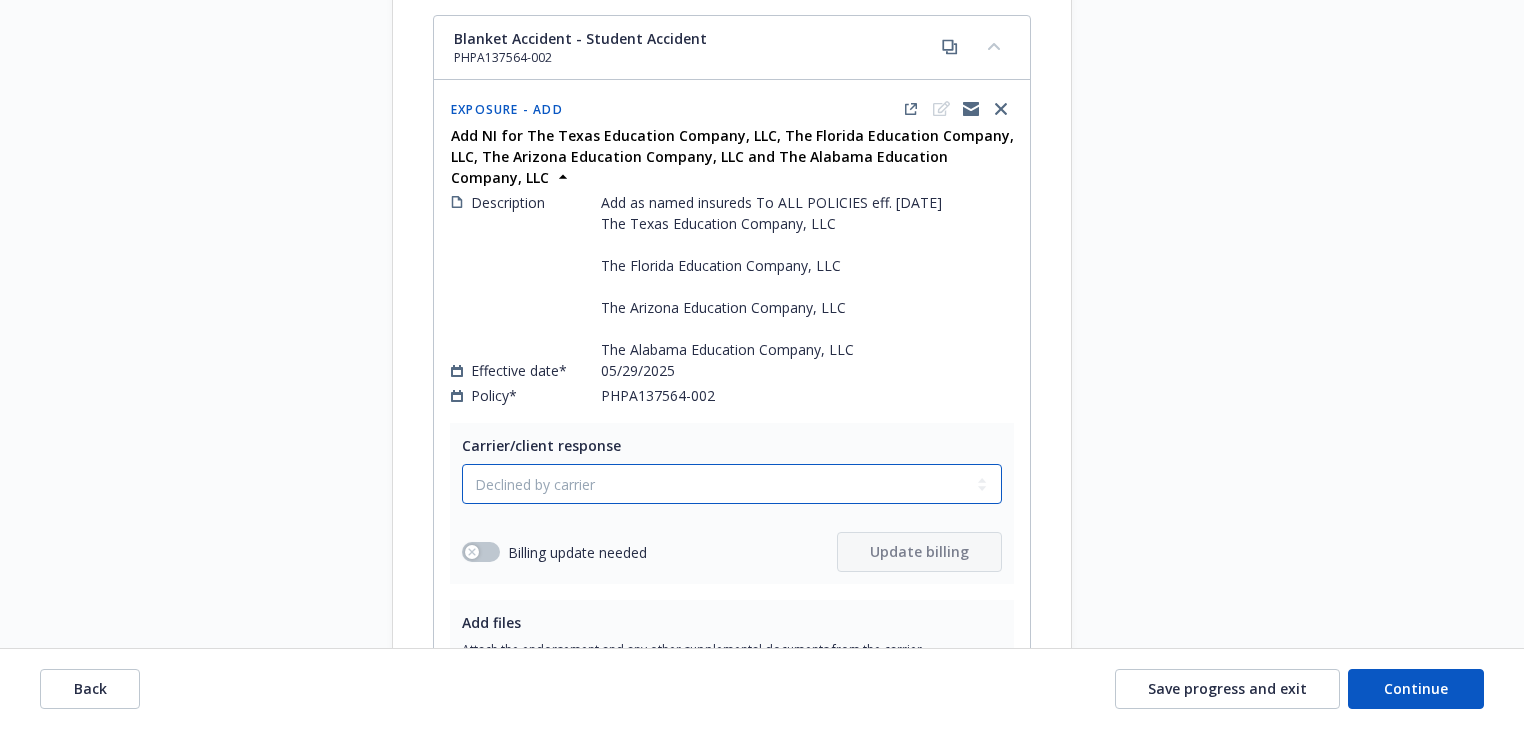 click on "Select a carrier response Accepted Accepted with revision No endorsement needed Declined by carrier Rejected by client" at bounding box center [732, 484] 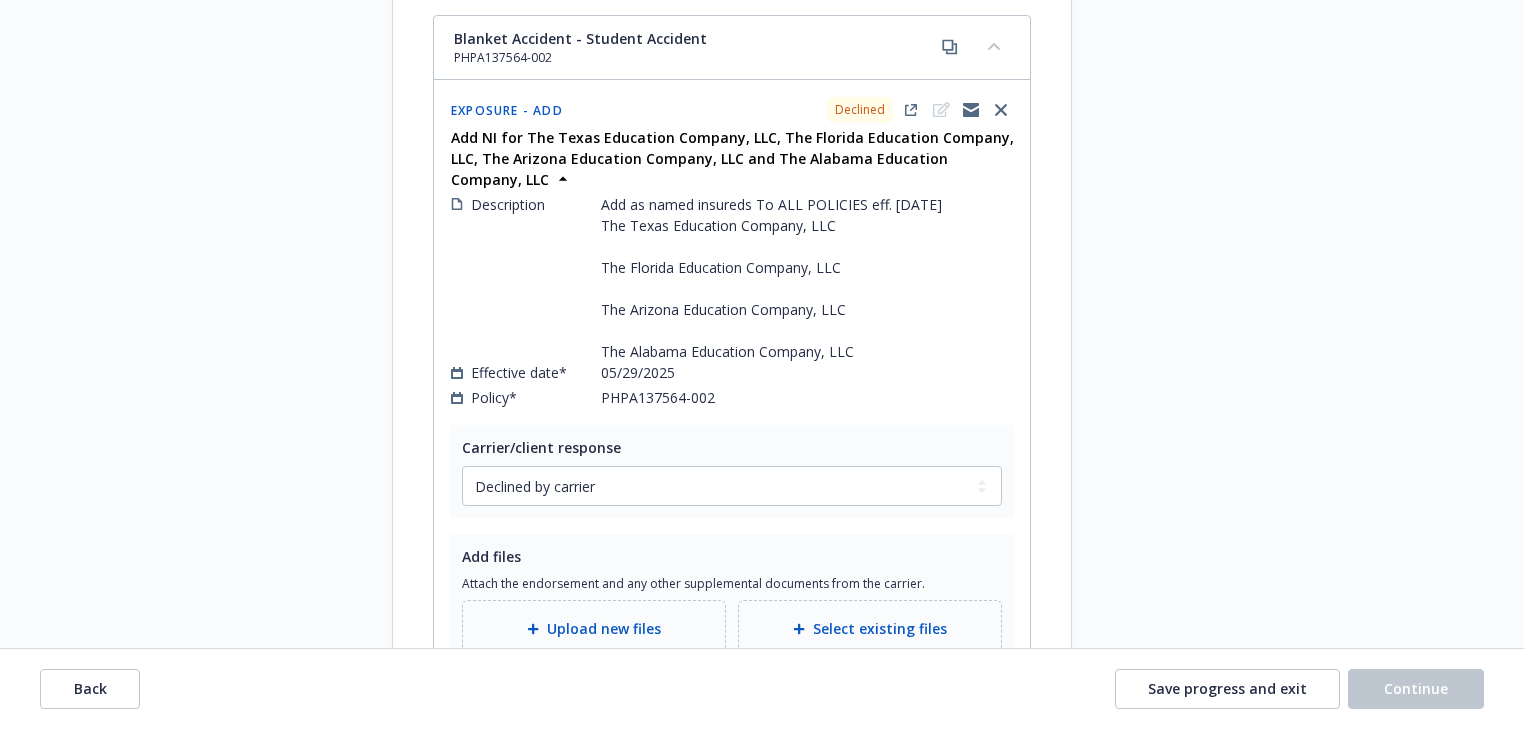 click on "Finalize change" at bounding box center [927, 705] 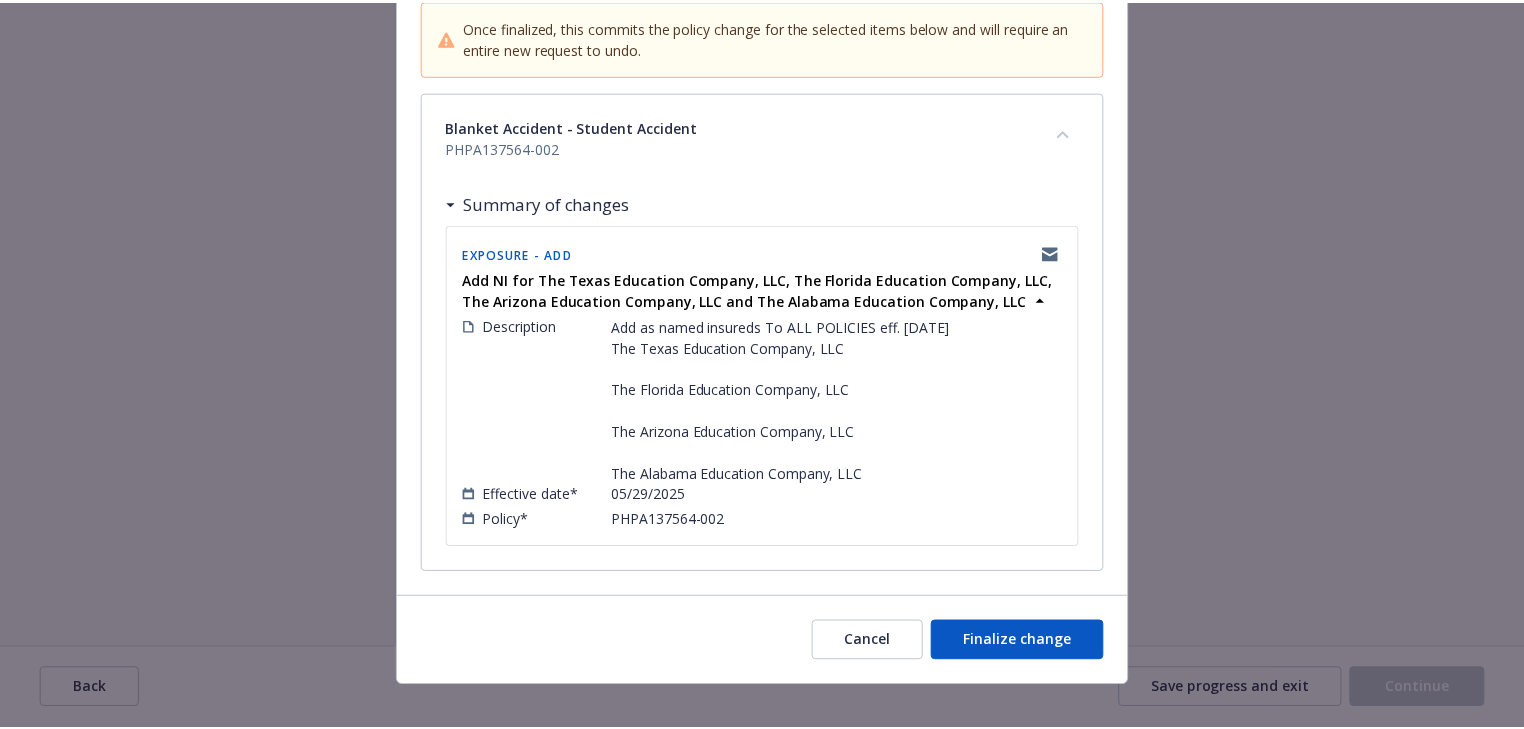 scroll, scrollTop: 227, scrollLeft: 0, axis: vertical 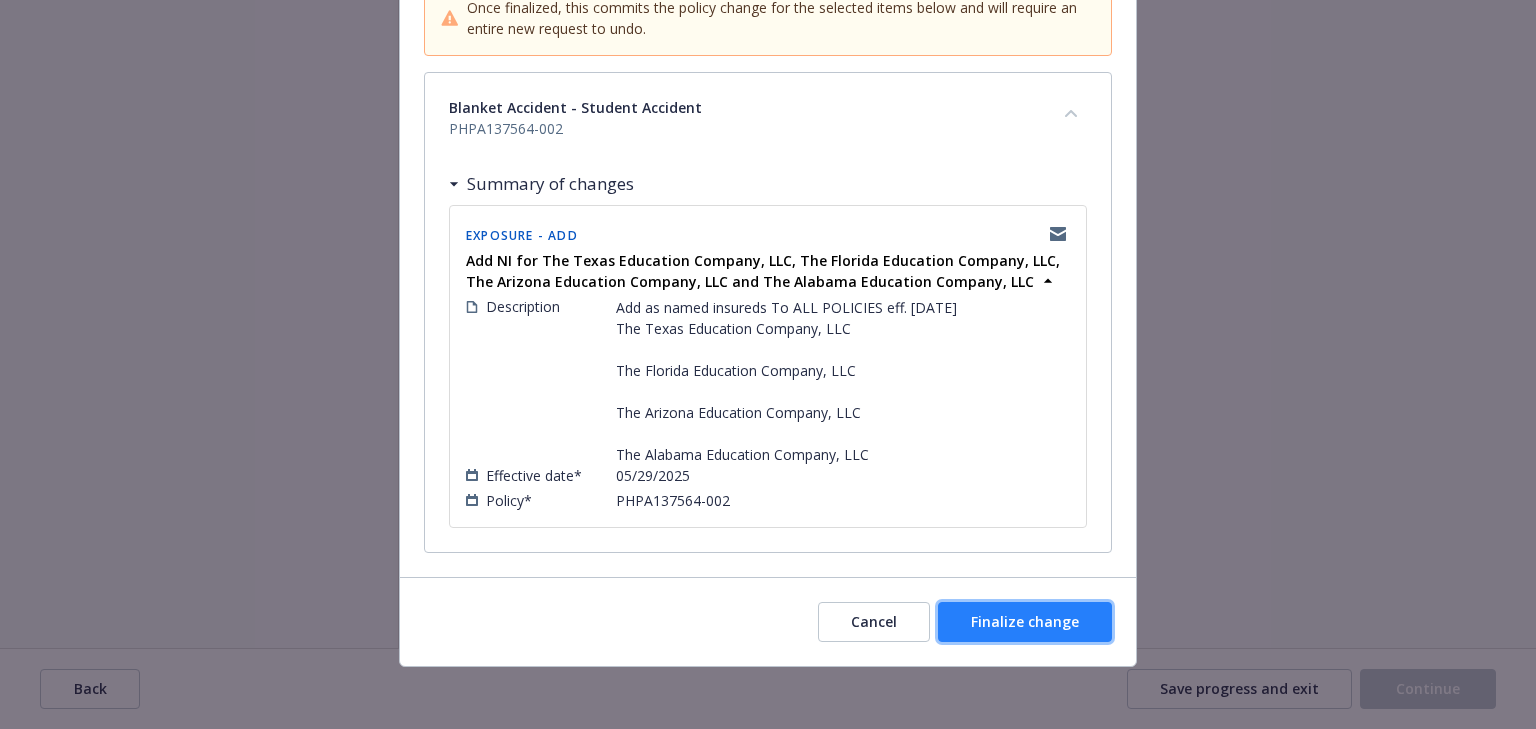 click on "Finalize change" at bounding box center [1025, 621] 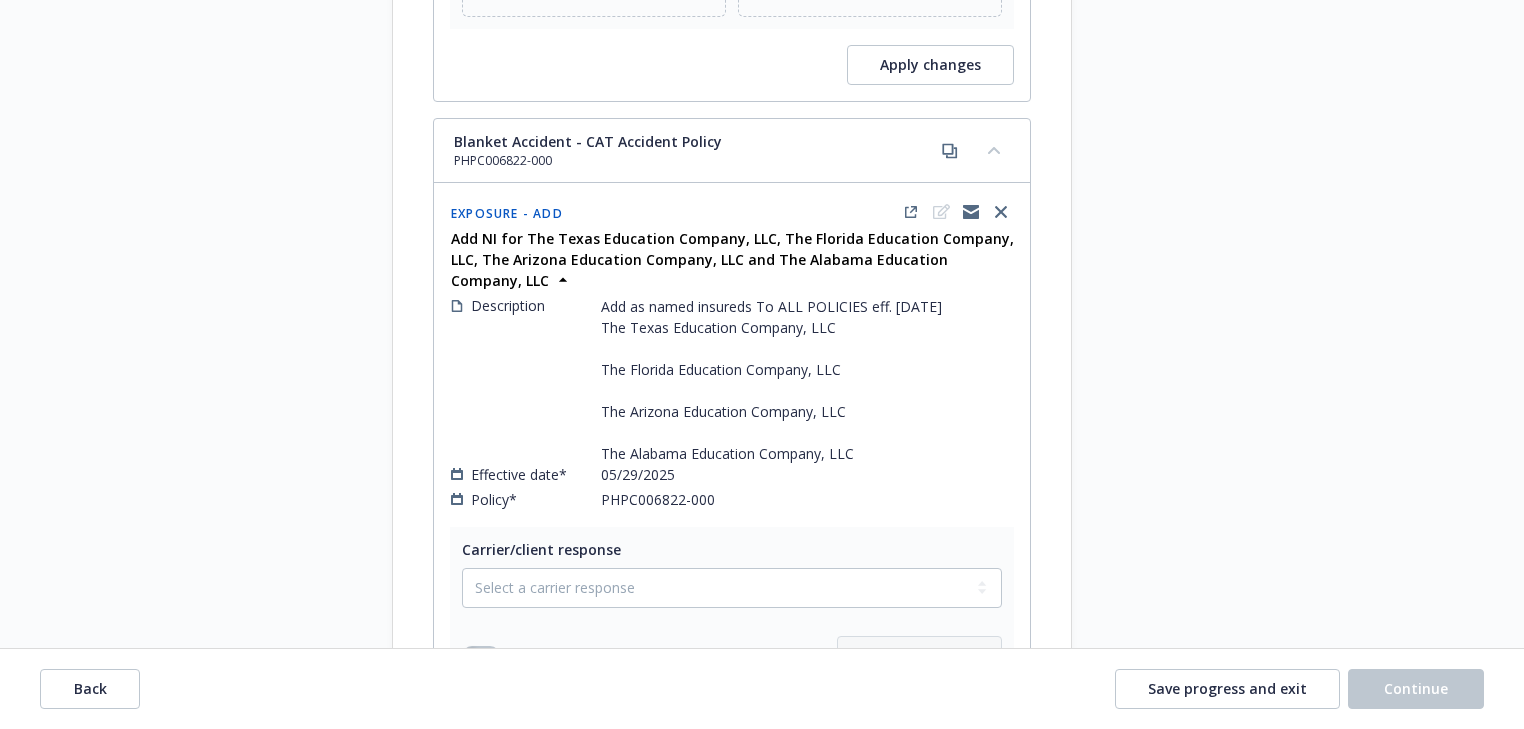 scroll, scrollTop: 5360, scrollLeft: 0, axis: vertical 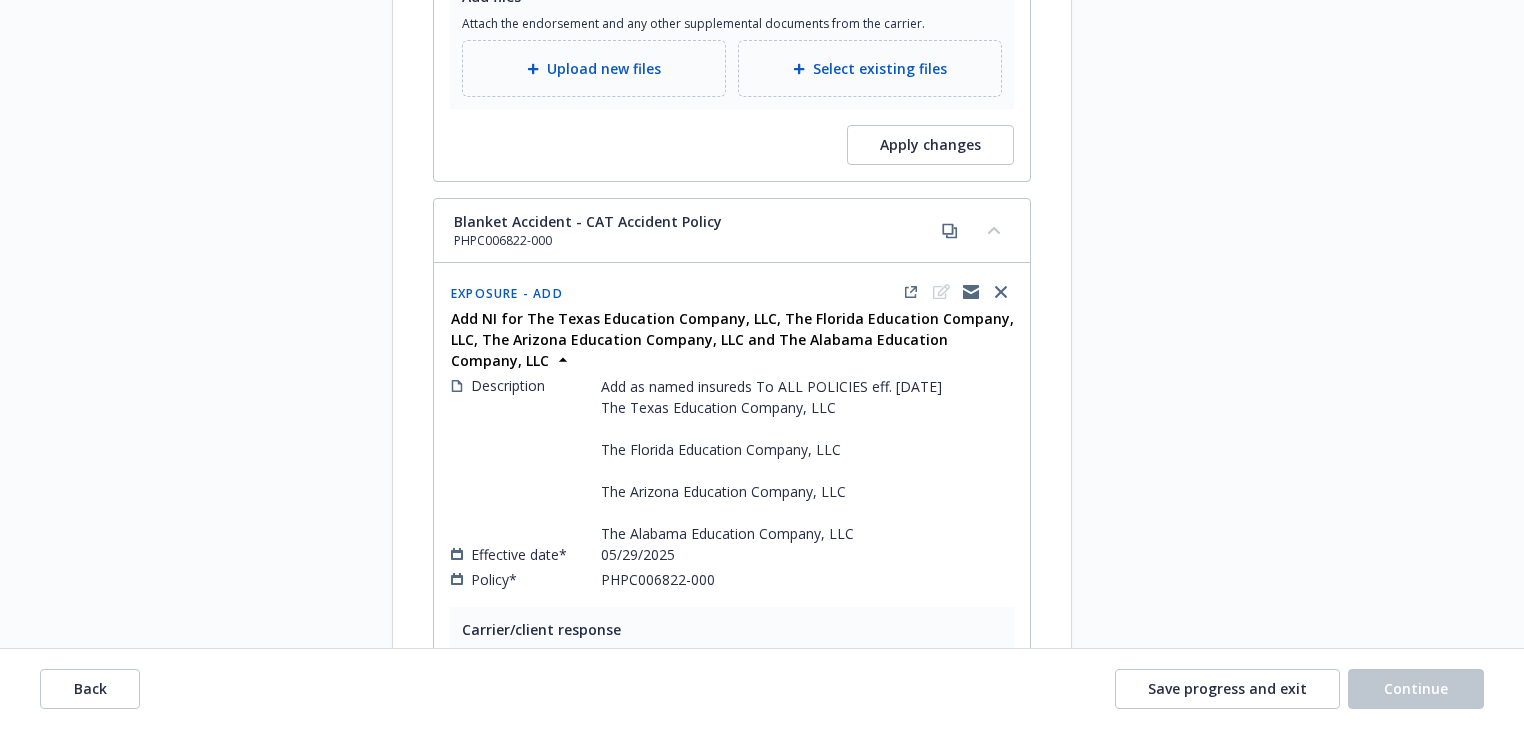click on "Select a carrier response Accepted Accepted with revision No endorsement needed Declined by carrier Rejected by client" at bounding box center (732, 668) 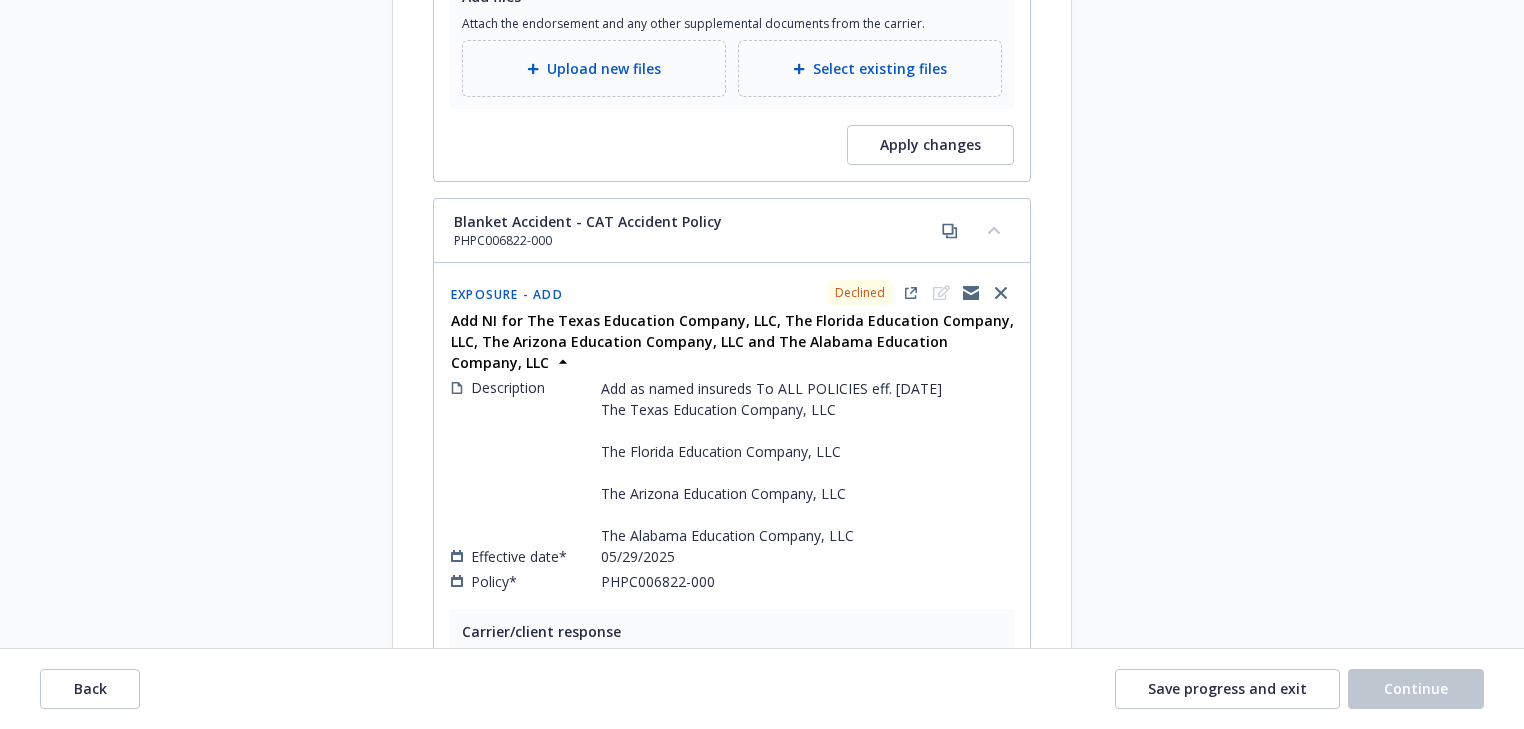 click on "Start request Request details Review request 4 Confirmation   5 Finalize policy change" at bounding box center [242, 929] 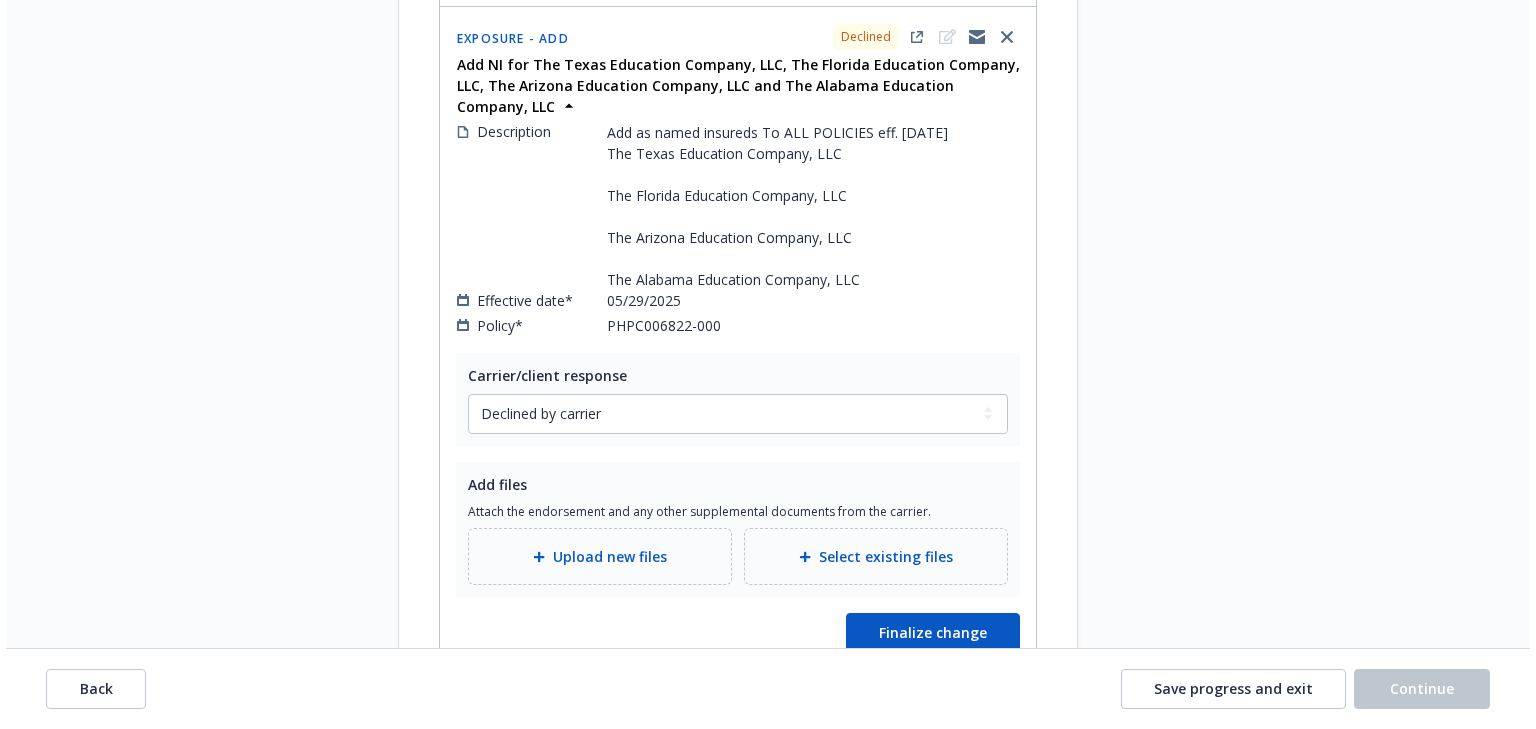 scroll, scrollTop: 5680, scrollLeft: 0, axis: vertical 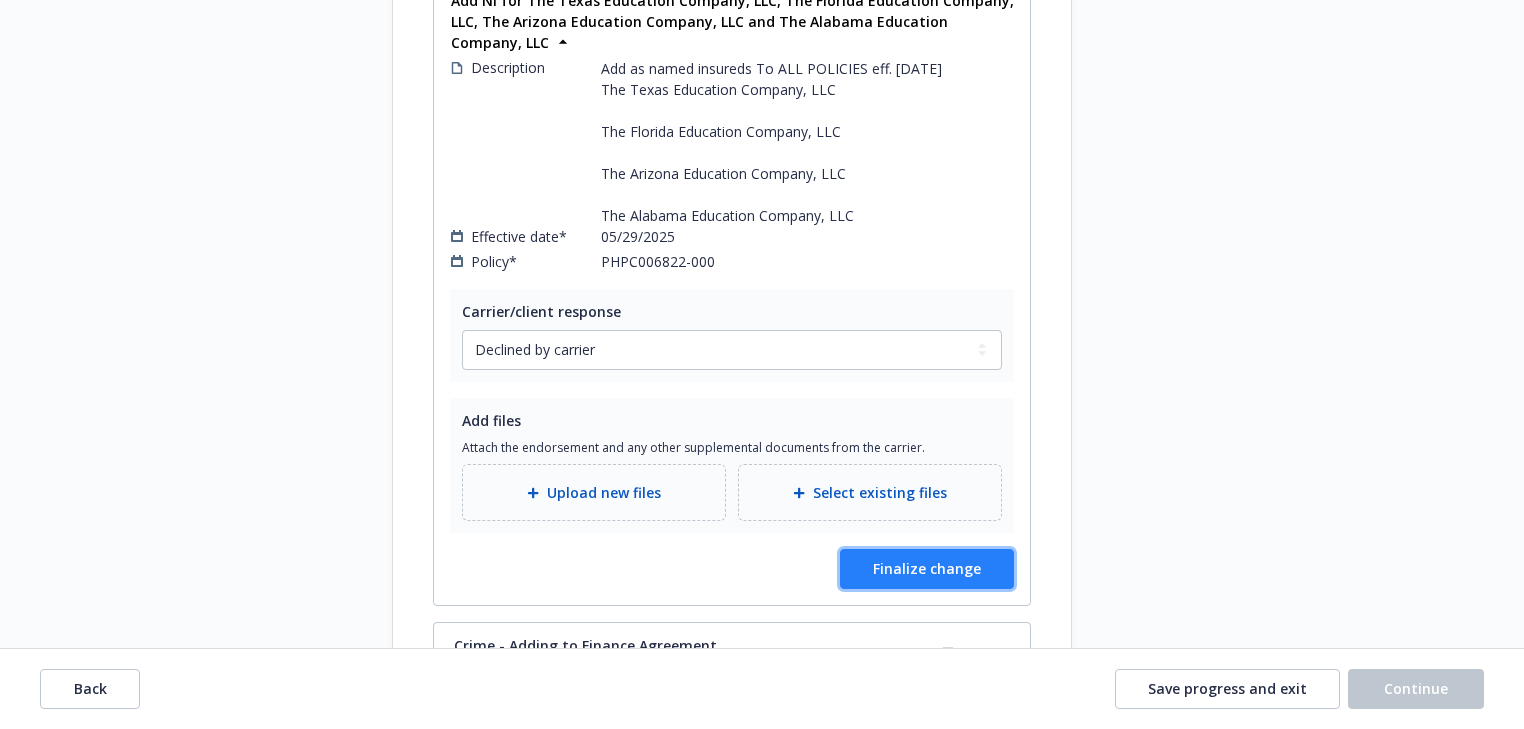 click on "Finalize change" at bounding box center [927, 569] 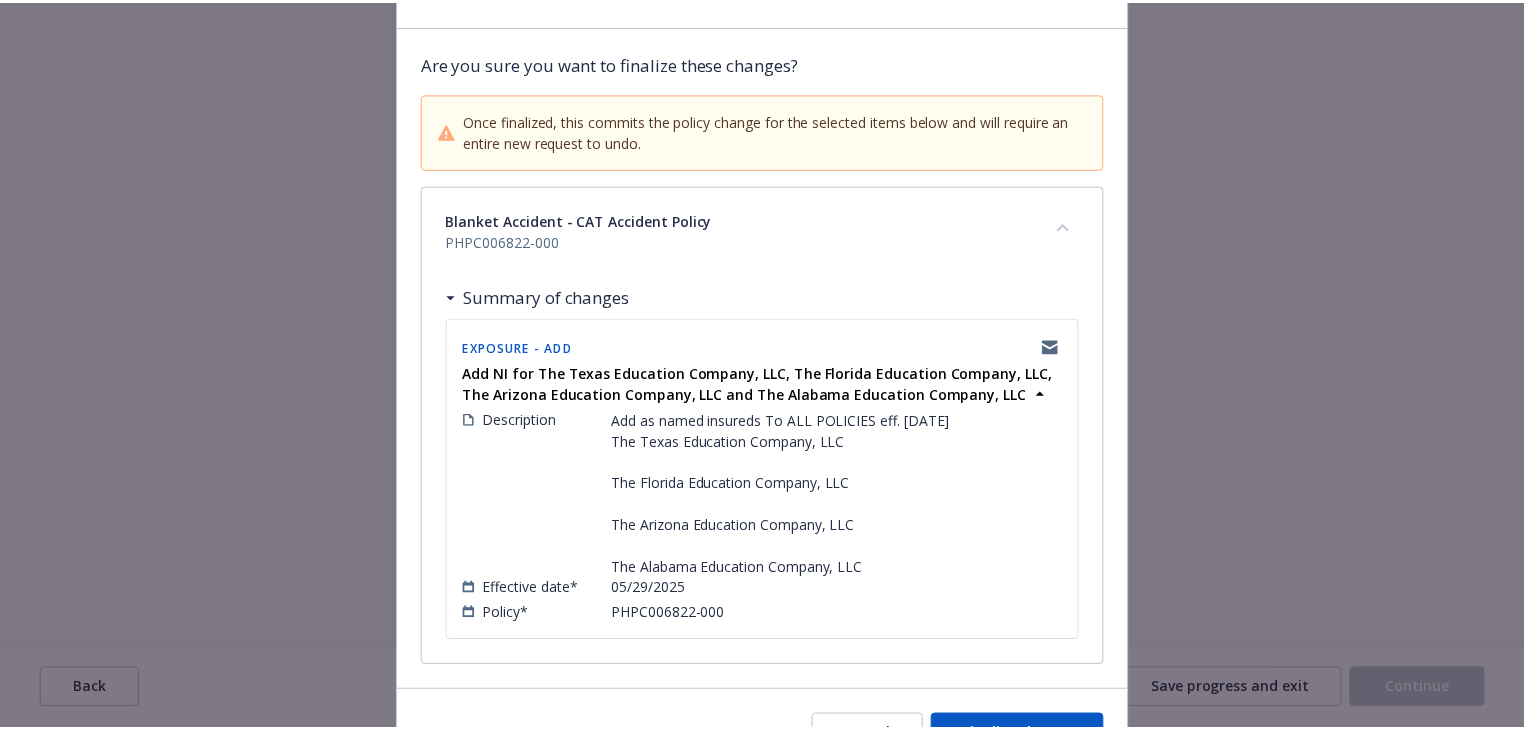 scroll, scrollTop: 227, scrollLeft: 0, axis: vertical 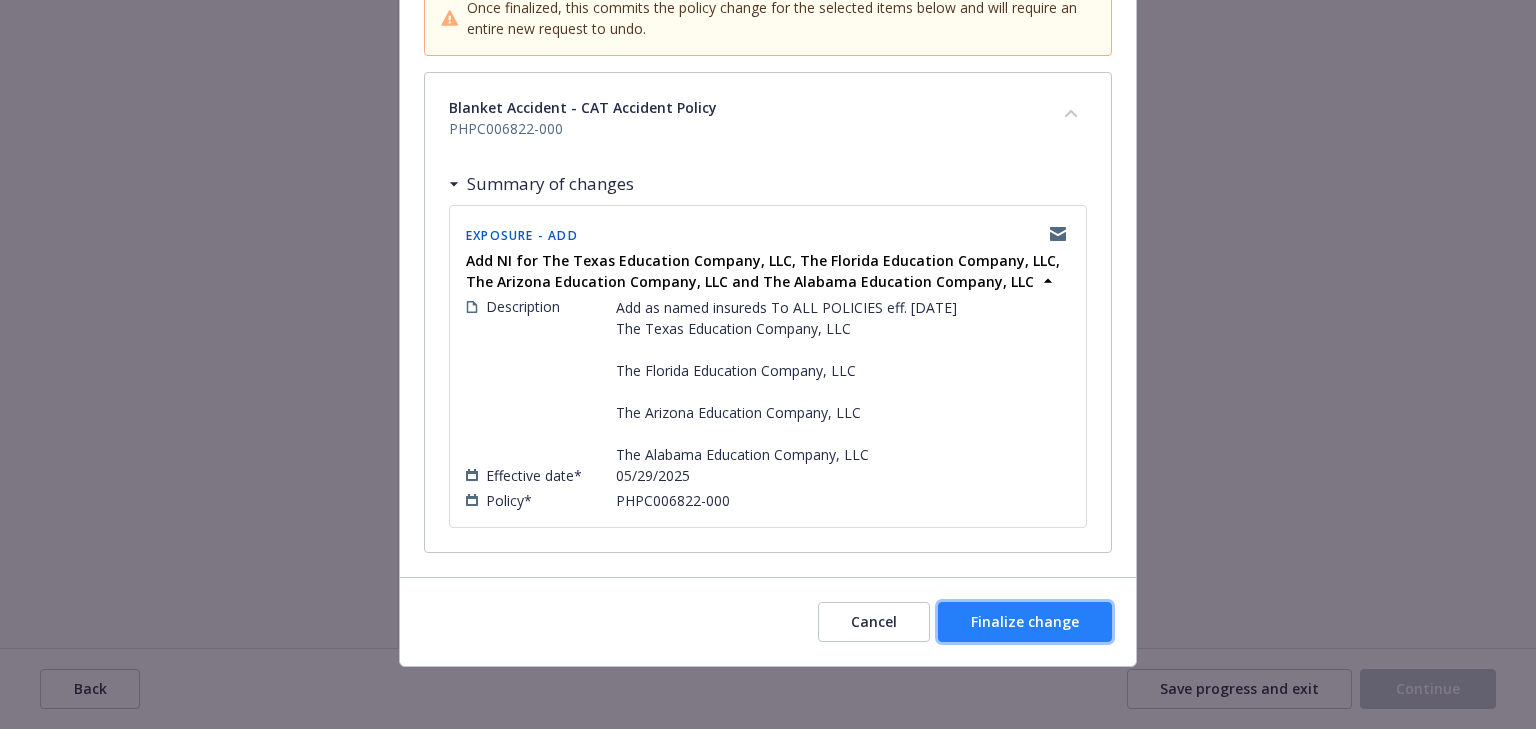 click on "Finalize change" at bounding box center (1025, 621) 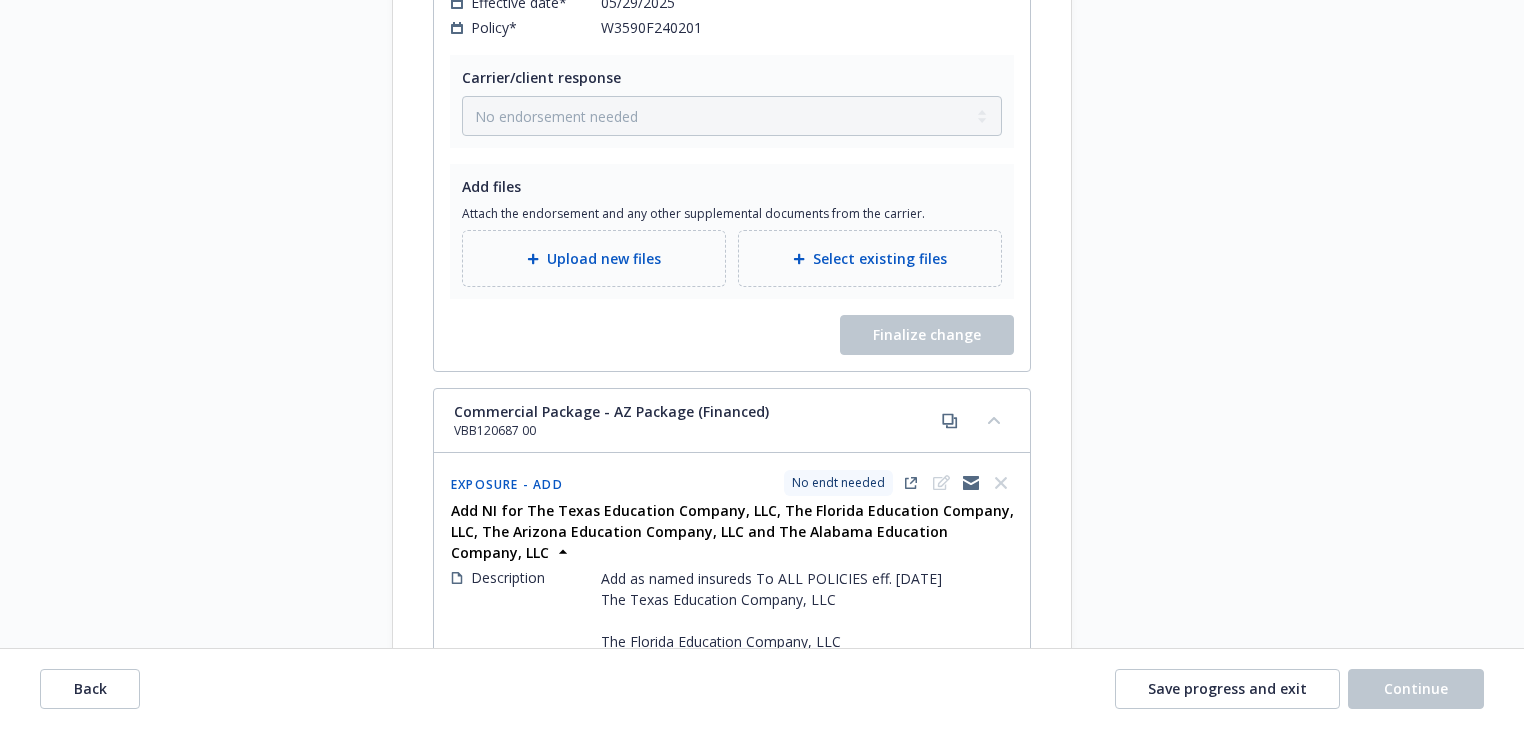 scroll, scrollTop: 9920, scrollLeft: 0, axis: vertical 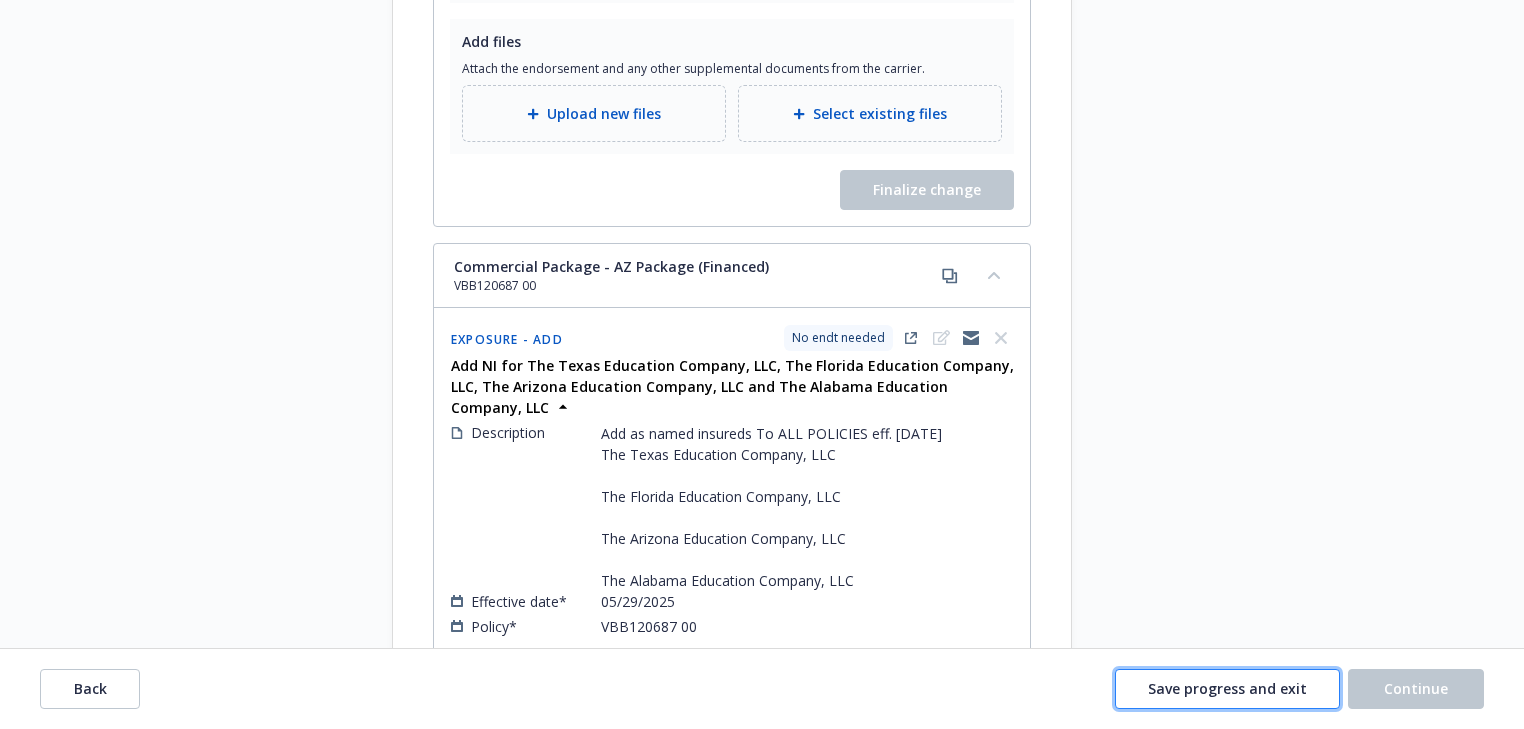 click on "Save progress and exit" at bounding box center [1227, 688] 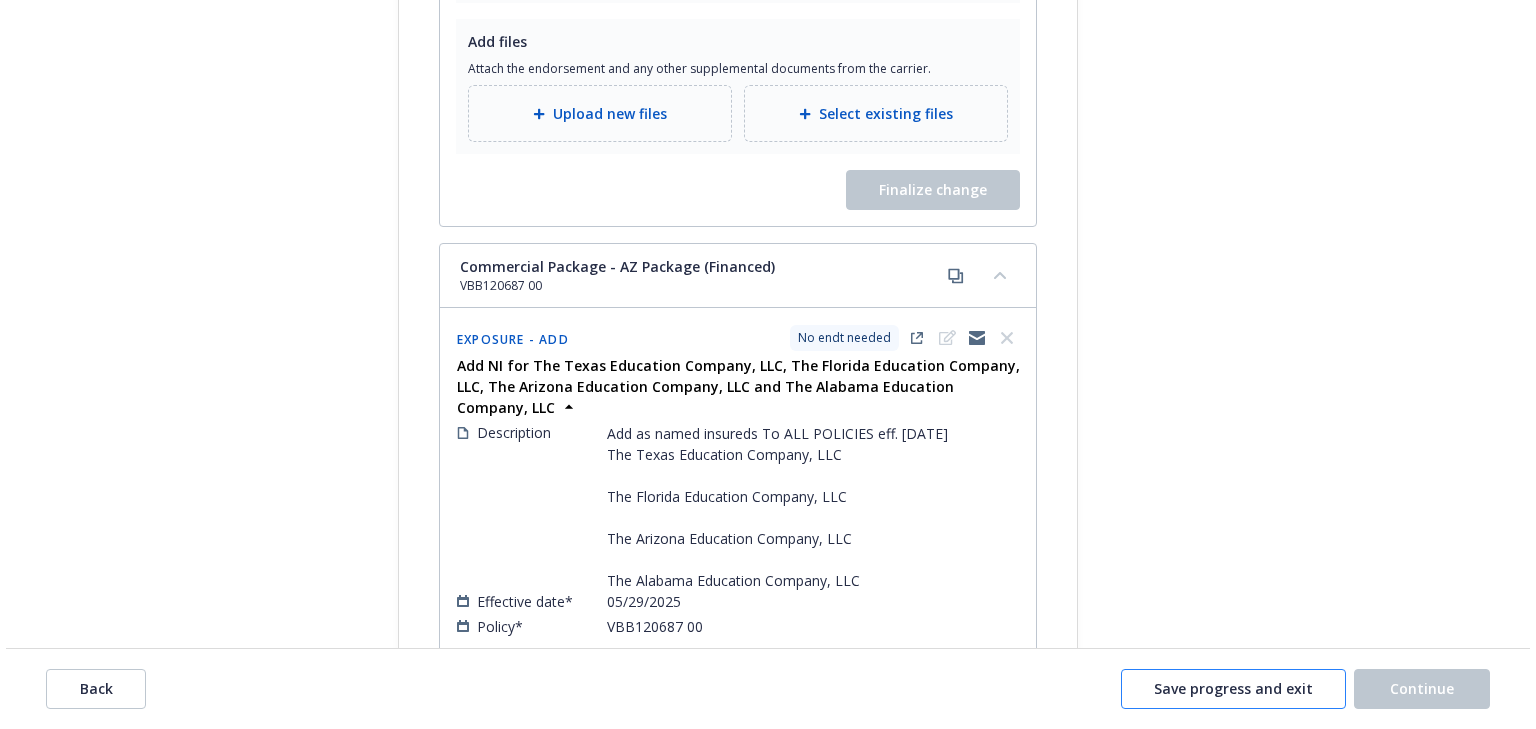 scroll, scrollTop: 0, scrollLeft: 0, axis: both 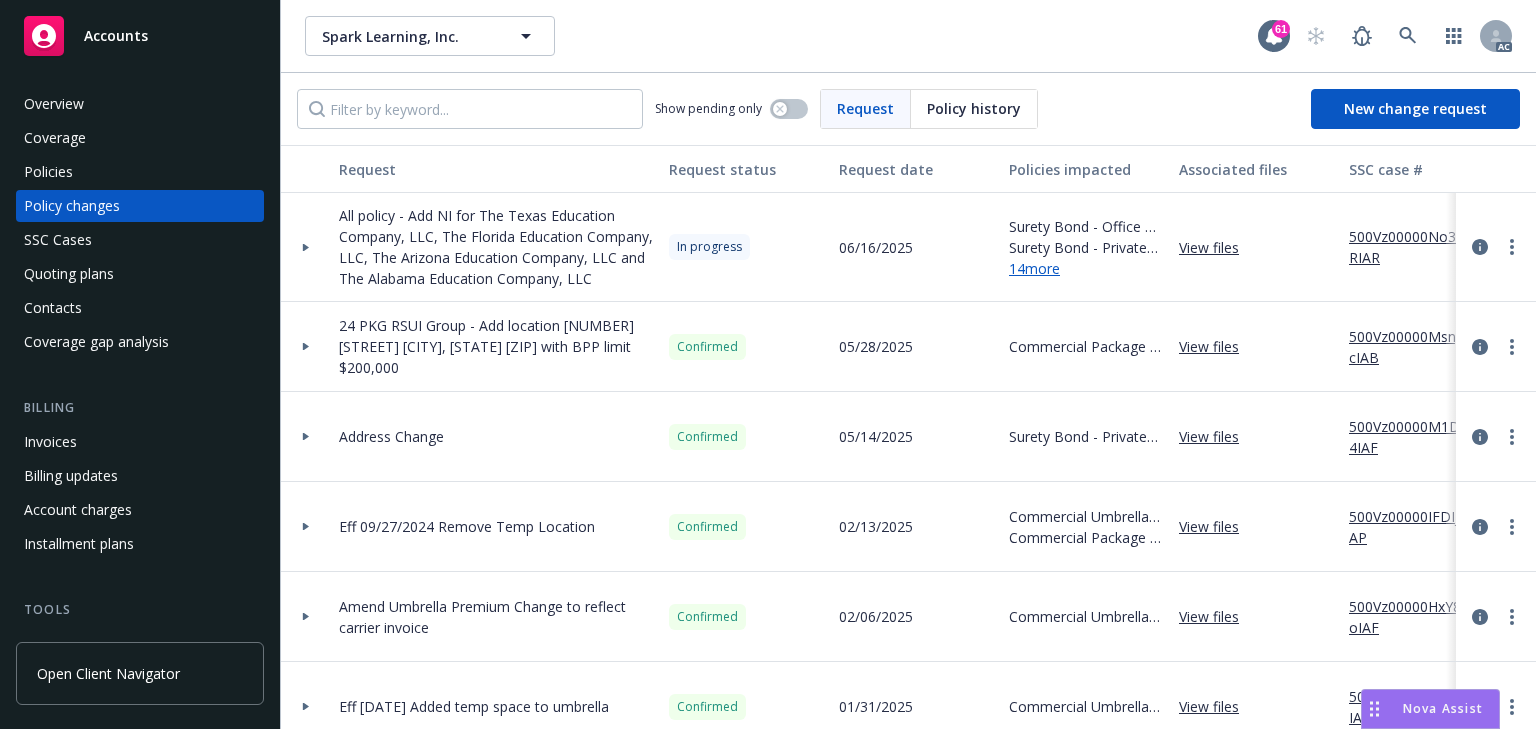 click on "Policies" at bounding box center [140, 172] 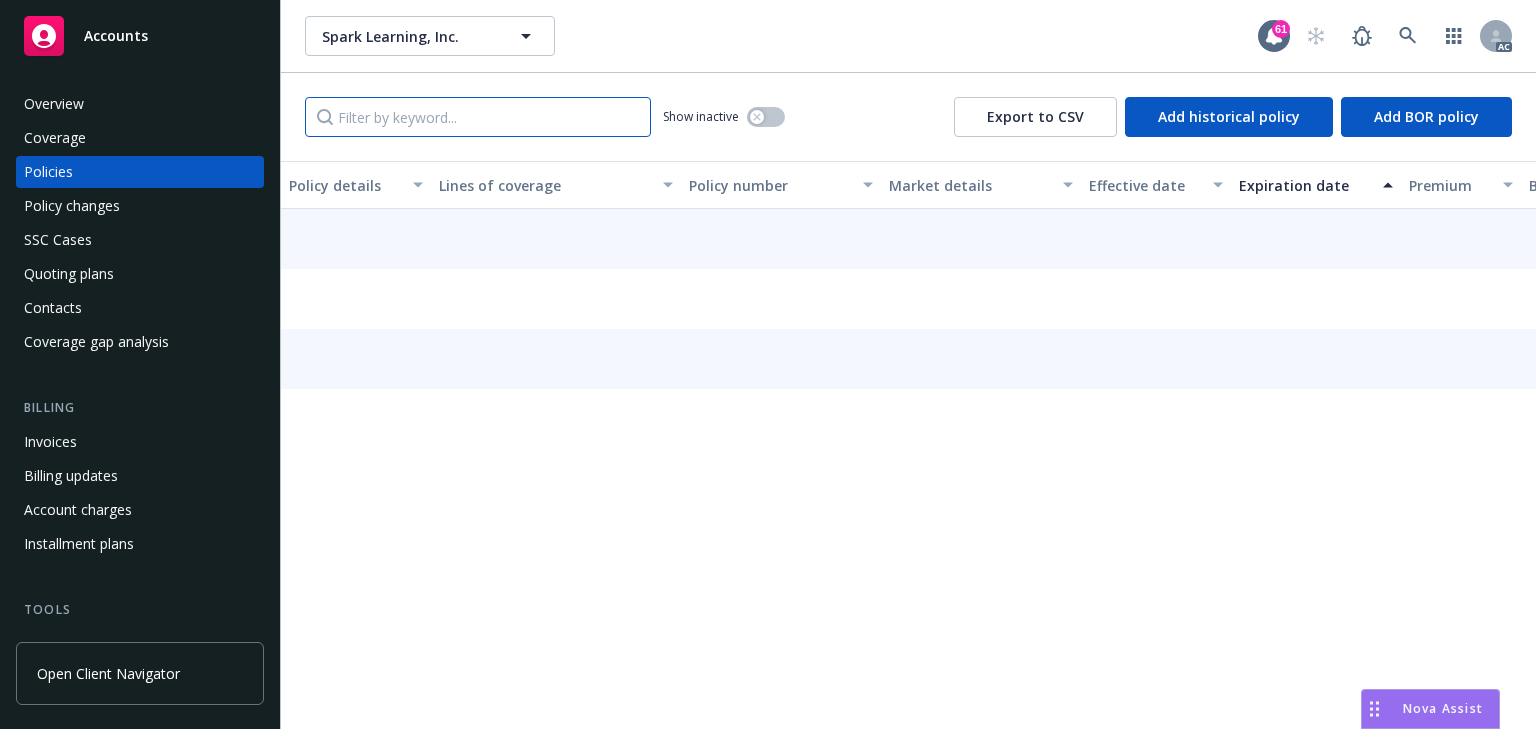 click at bounding box center (478, 117) 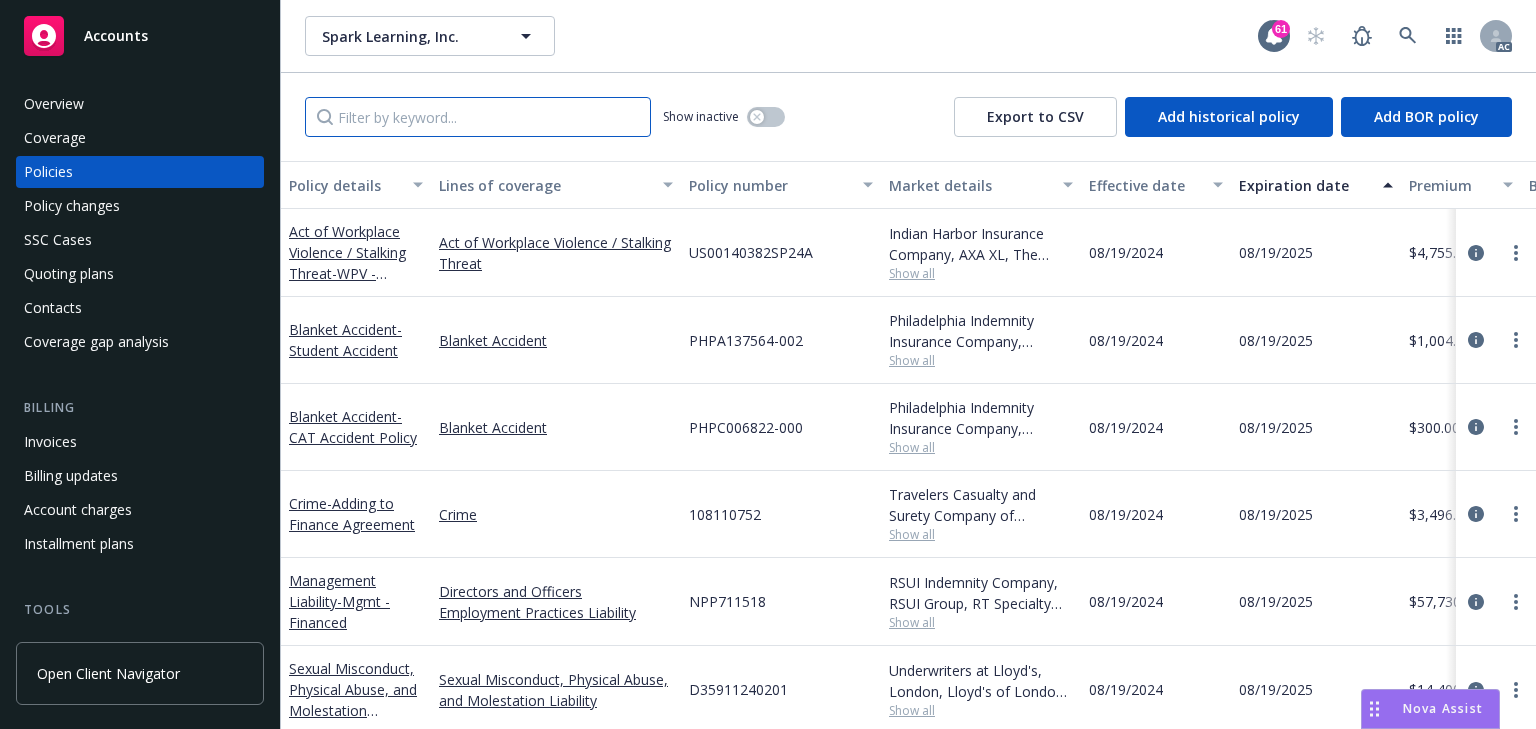 click at bounding box center (478, 117) 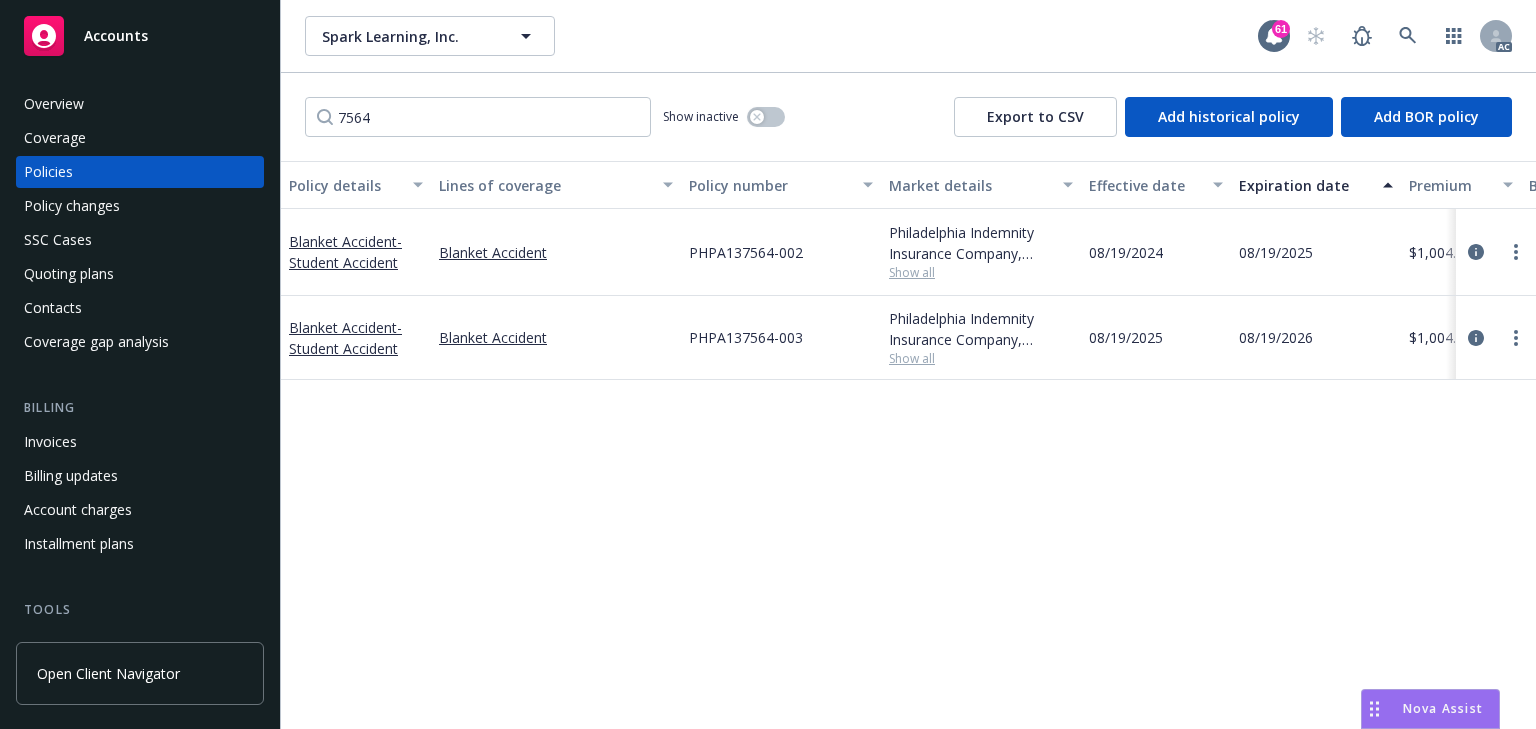 click on "Show all" at bounding box center (981, 272) 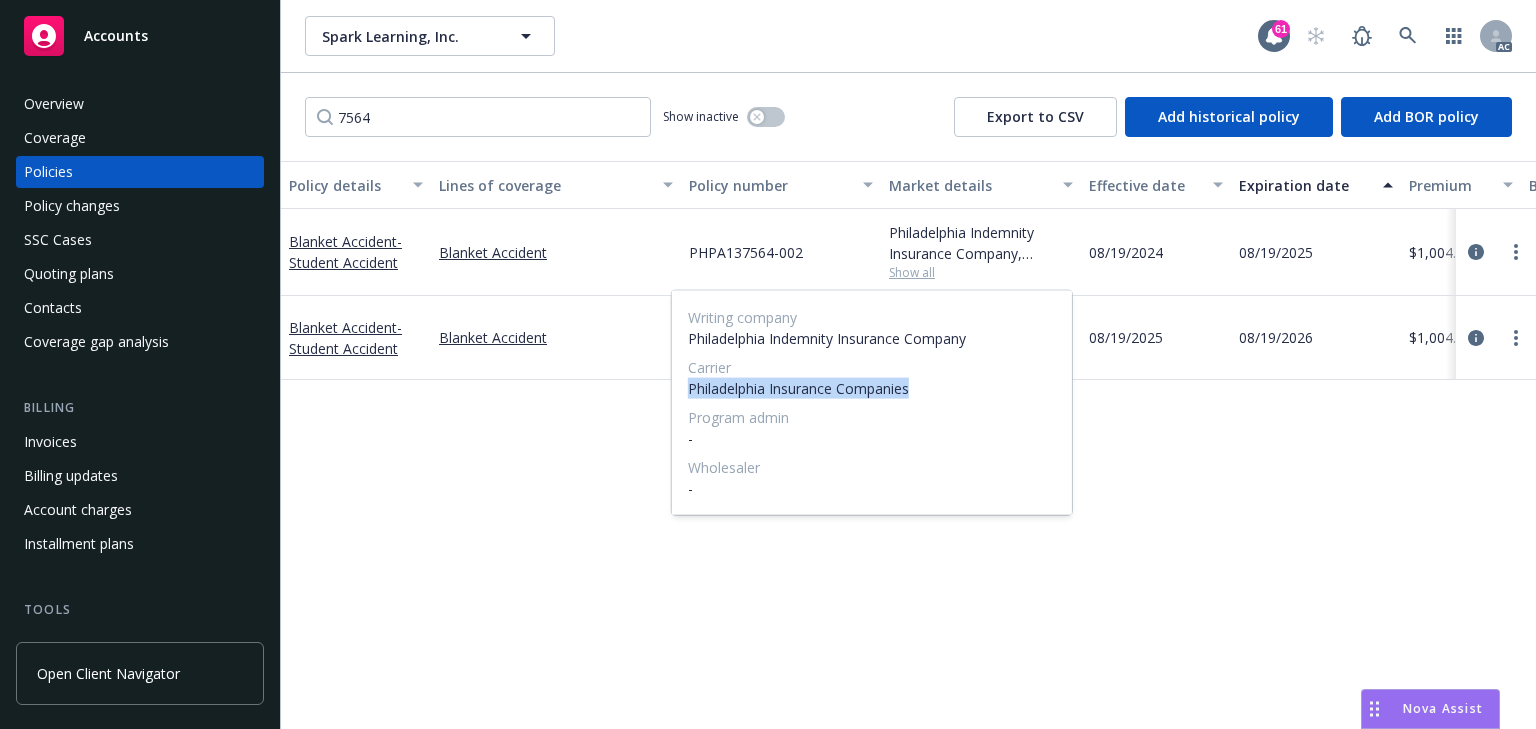 drag, startPoint x: 689, startPoint y: 390, endPoint x: 967, endPoint y: 380, distance: 278.1798 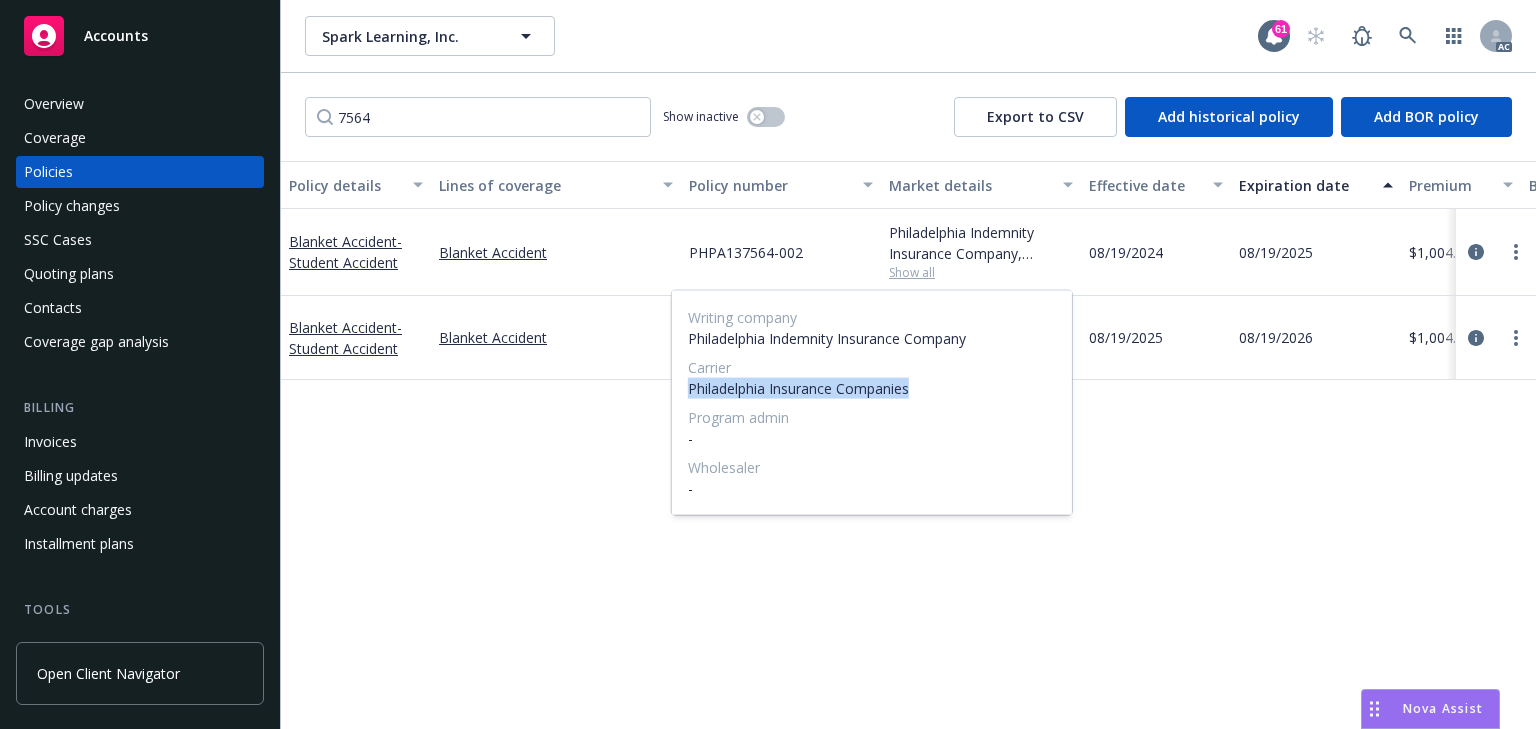 click on "Philadelphia Insurance Companies" at bounding box center [872, 388] 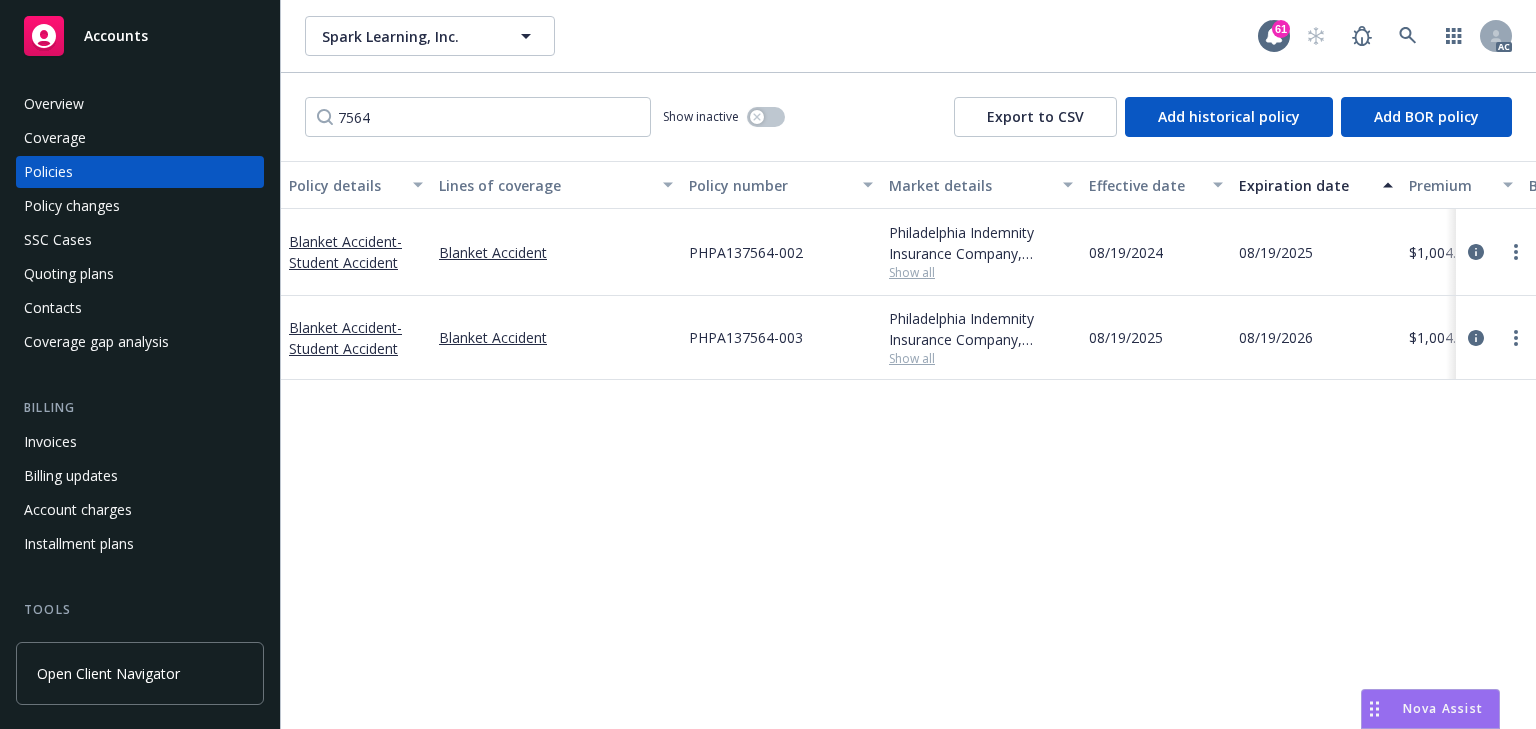 click on "Policy details Lines of coverage Policy number Market details Effective date Expiration date Premium Billing method Stage Status Service team leaders Blanket Accident  -  Student Accident Blanket Accident PHPA137564-002 Philadelphia Indemnity Insurance Company, Philadelphia Insurance Companies Show all 08/19/2024 08/19/2025 $1,004.00 Direct Renewal Active Miles Crenwelge AC Daniel Campbell AM 1 more Blanket Accident  -  Student Accident Blanket Accident PHPA137564-003 Philadelphia Indemnity Insurance Company, Philadelphia Insurance Companies Show all 08/19/2025 08/19/2026 $1,004.00 Direct Renewal Upcoming Daniel Campbell AM Ivoree Jordan PD" at bounding box center [908, 445] 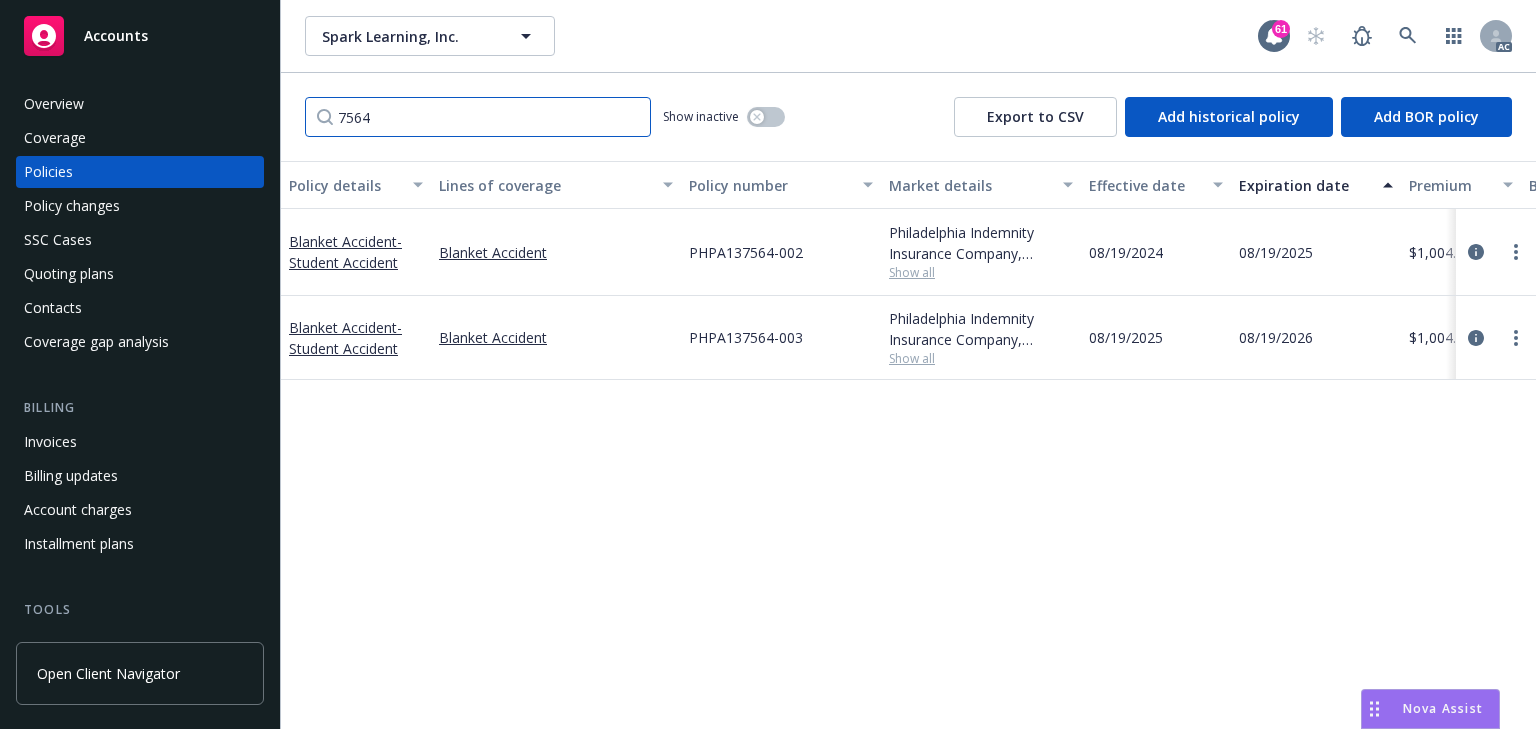 click on "7564" at bounding box center (478, 117) 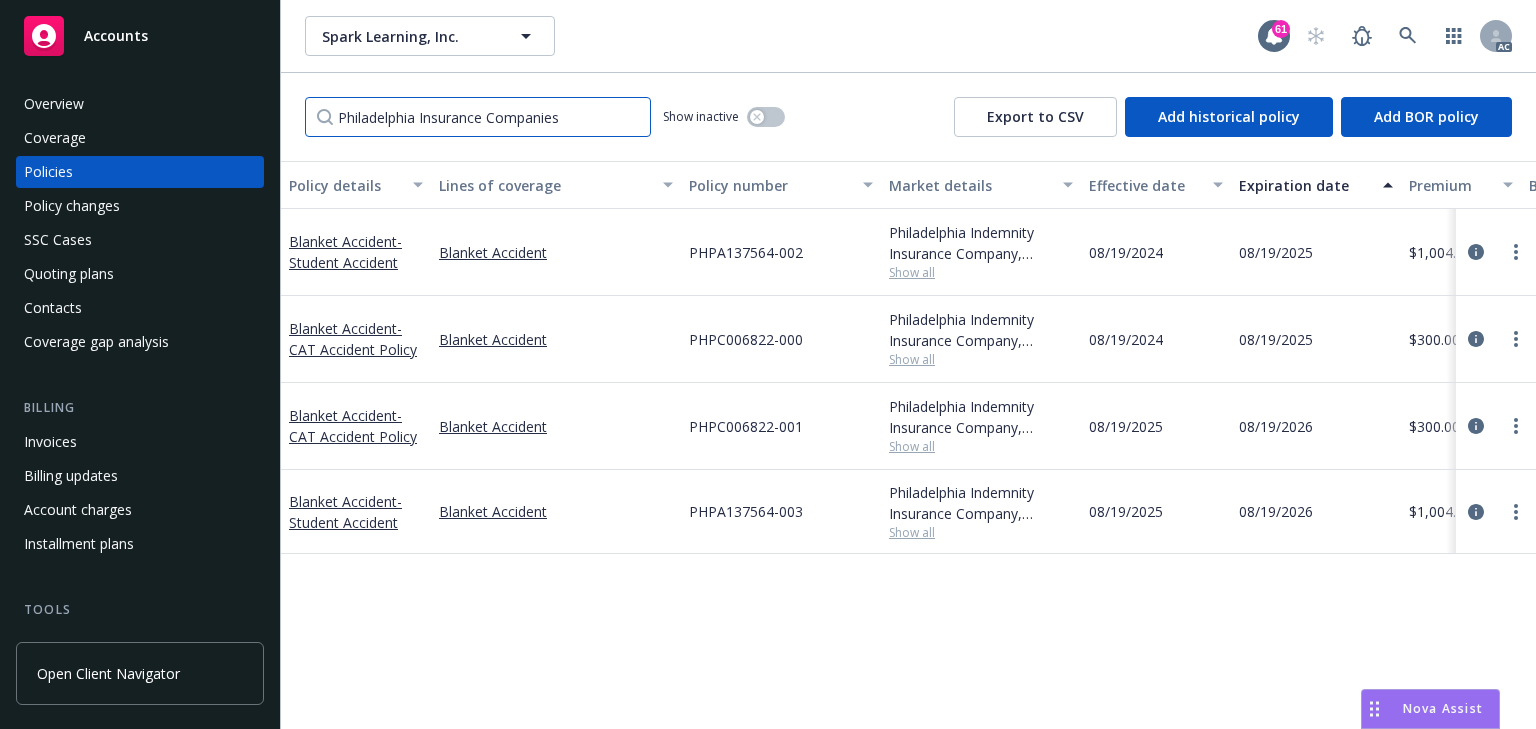 type on "Philadelphia Insurance Companies" 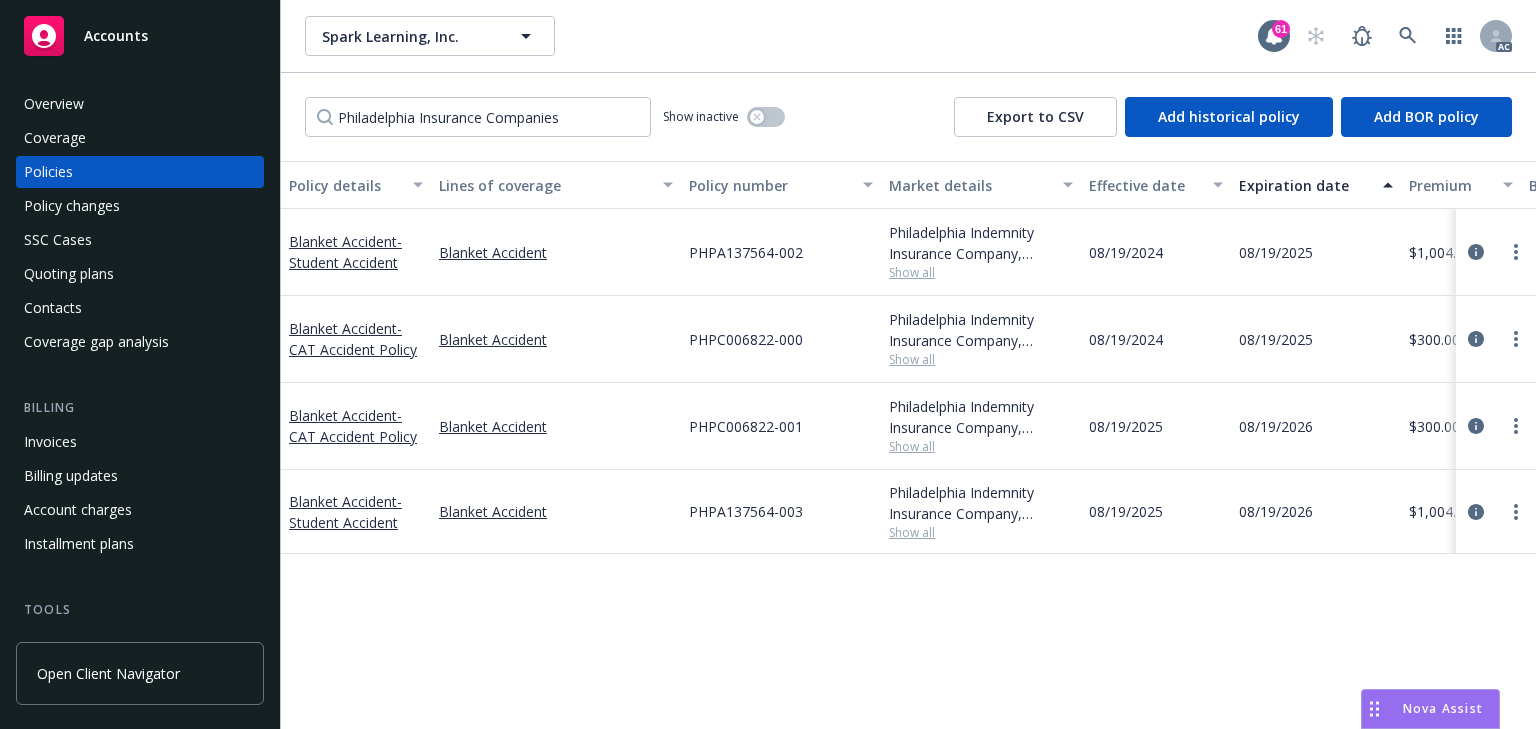 click on "Policy changes" at bounding box center (72, 206) 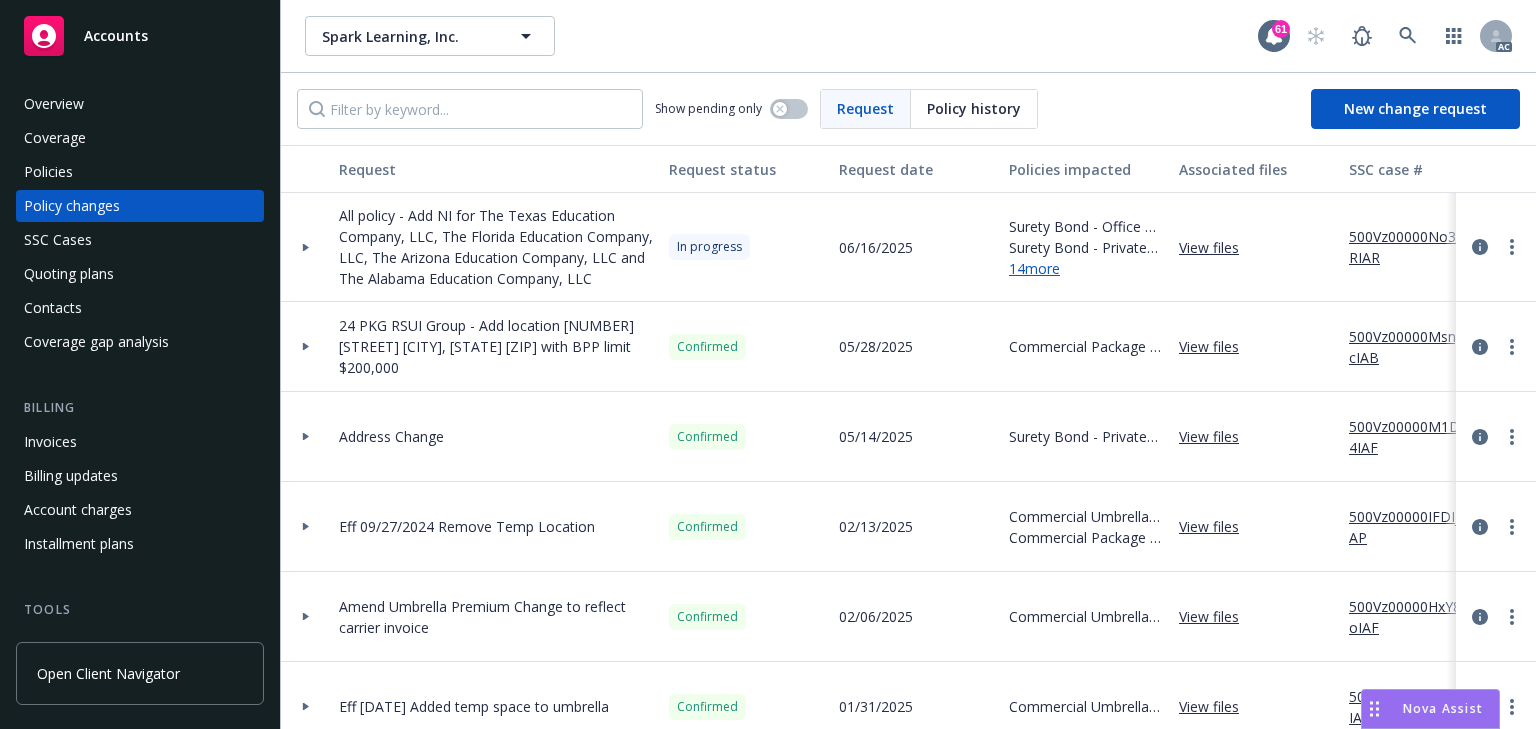 click 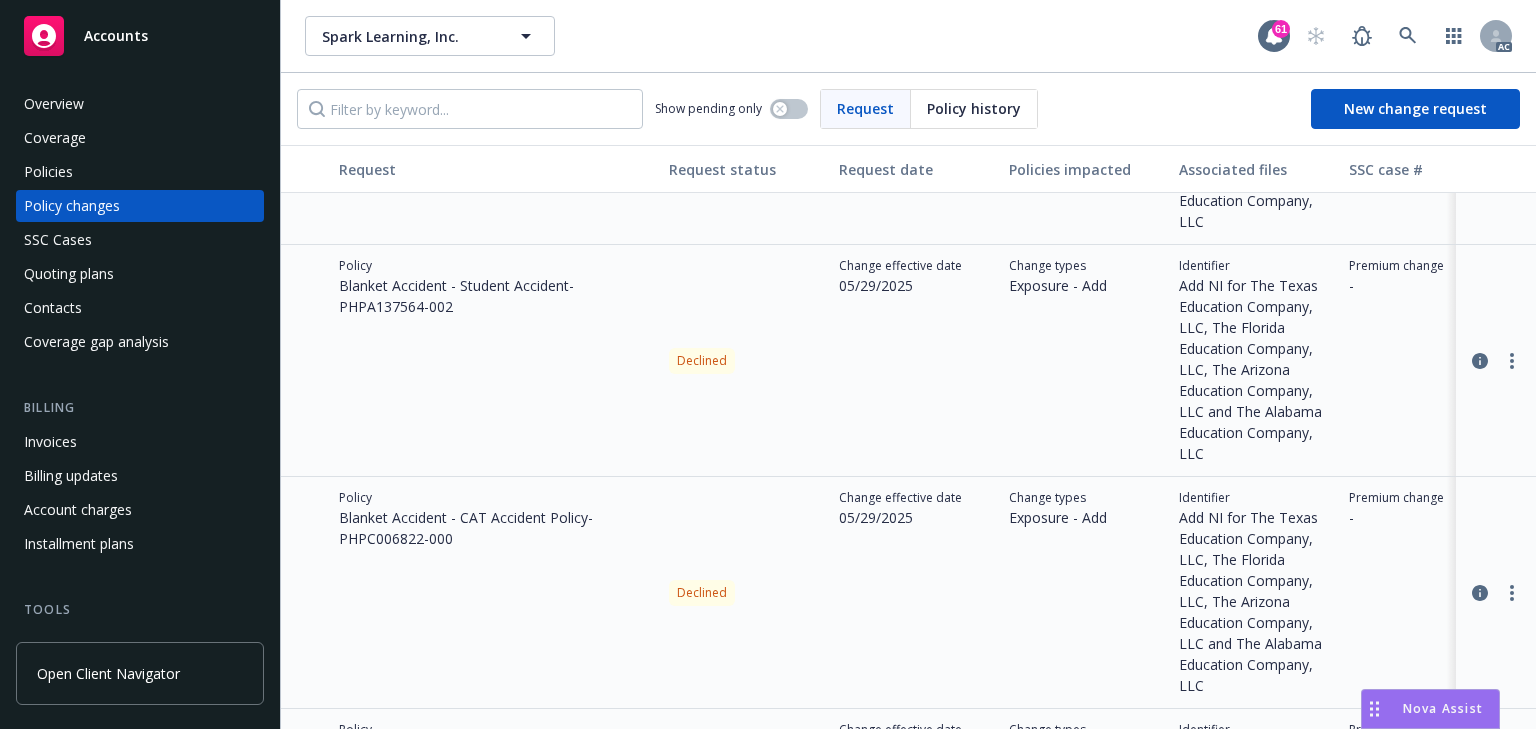 scroll, scrollTop: 640, scrollLeft: 0, axis: vertical 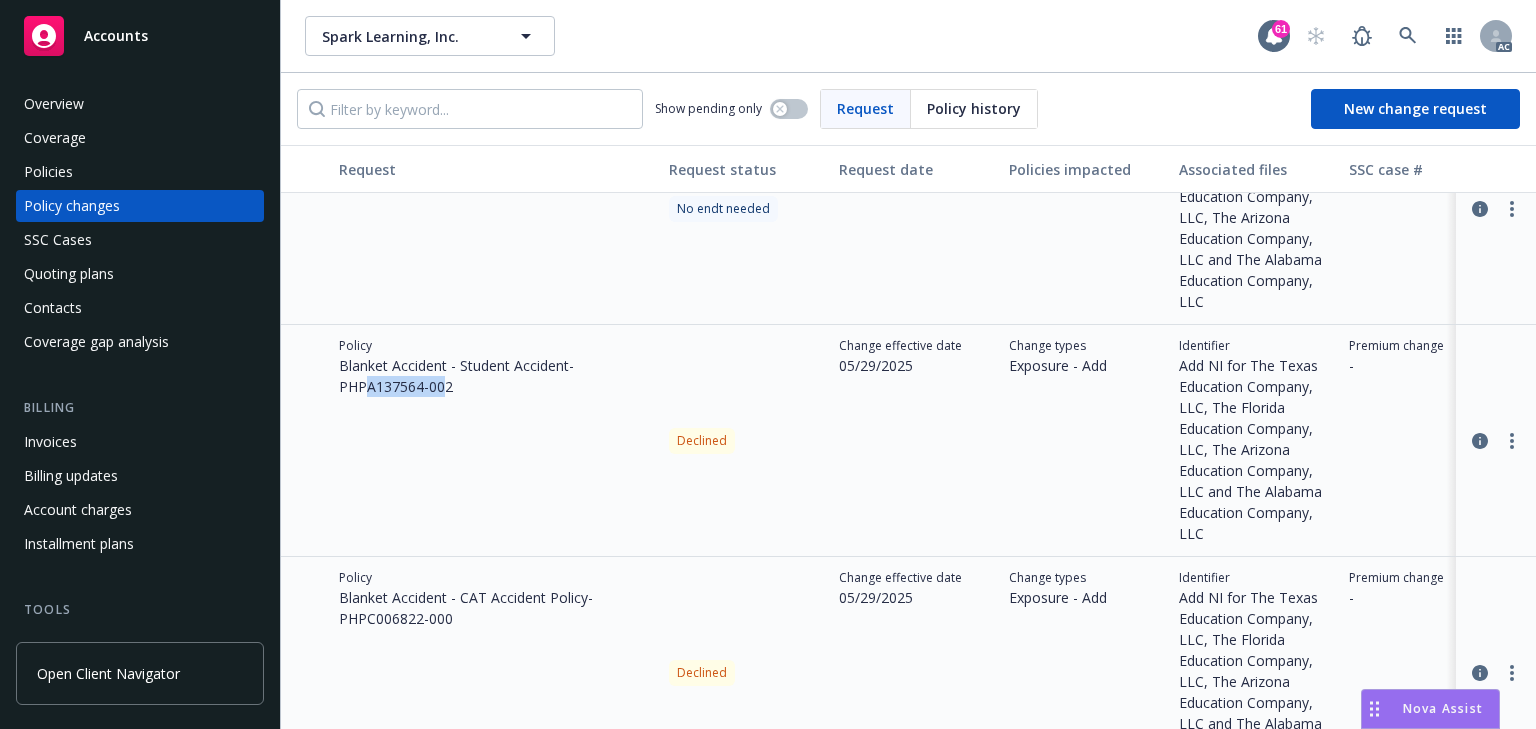 drag, startPoint x: 364, startPoint y: 386, endPoint x: 443, endPoint y: 388, distance: 79.025314 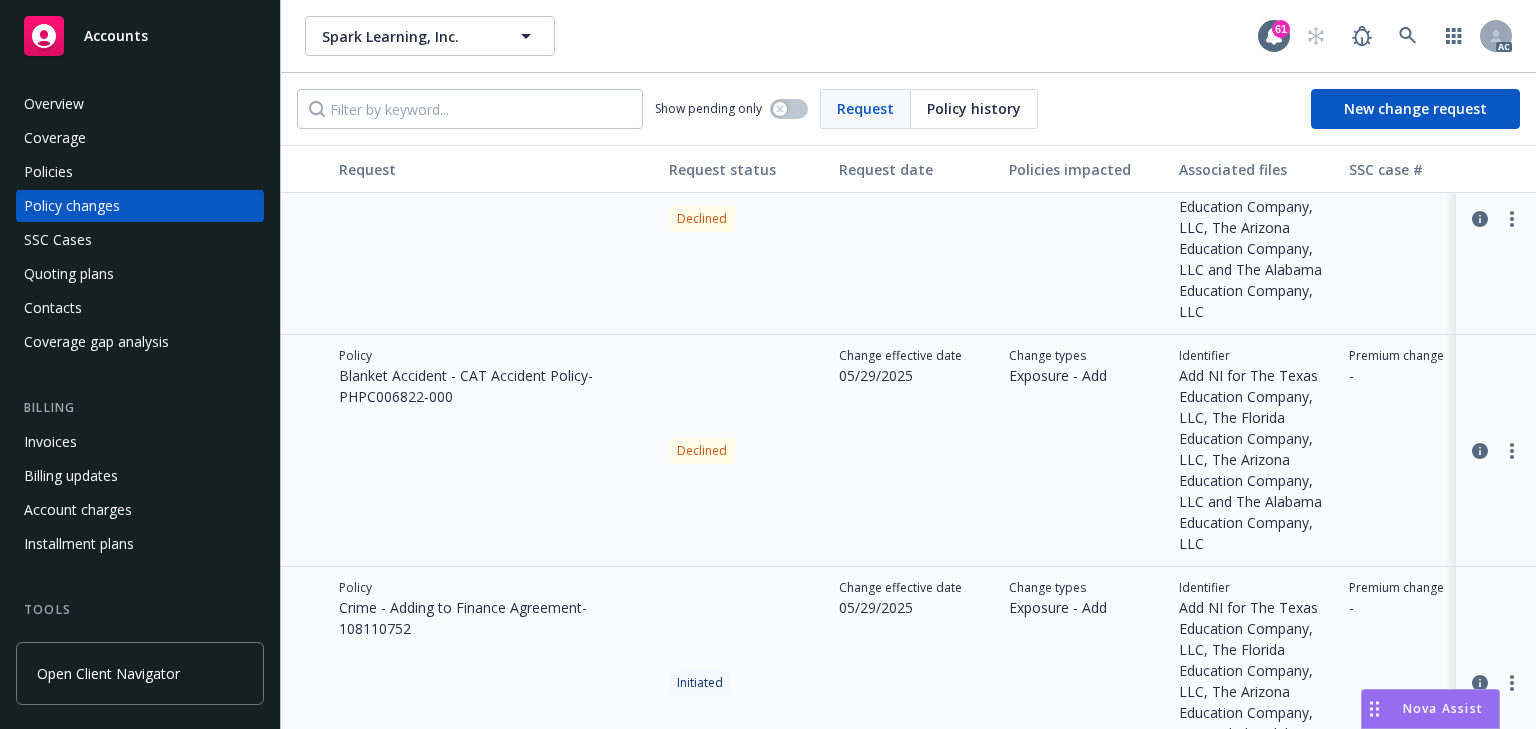 scroll, scrollTop: 800, scrollLeft: 0, axis: vertical 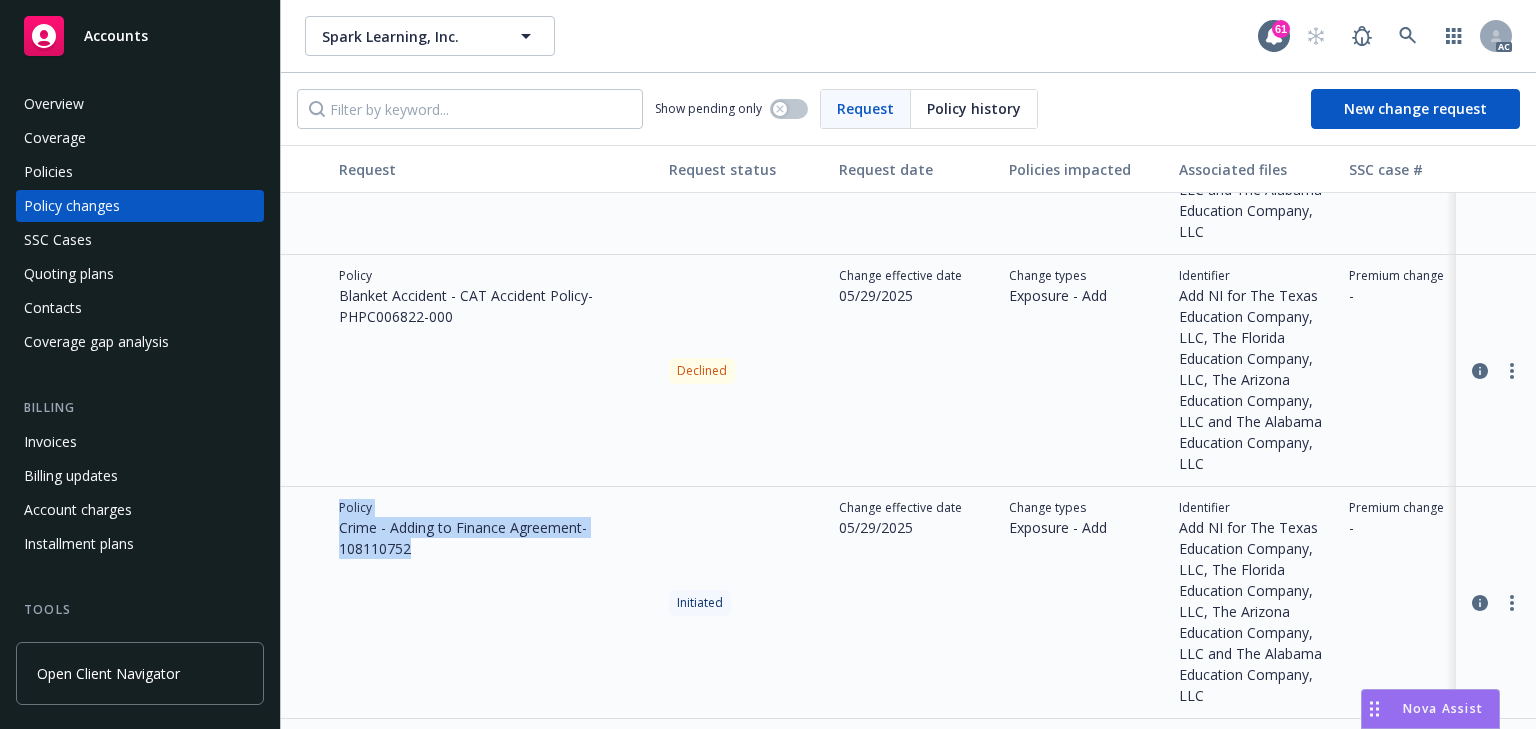 drag, startPoint x: 328, startPoint y: 515, endPoint x: 484, endPoint y: 574, distance: 166.78429 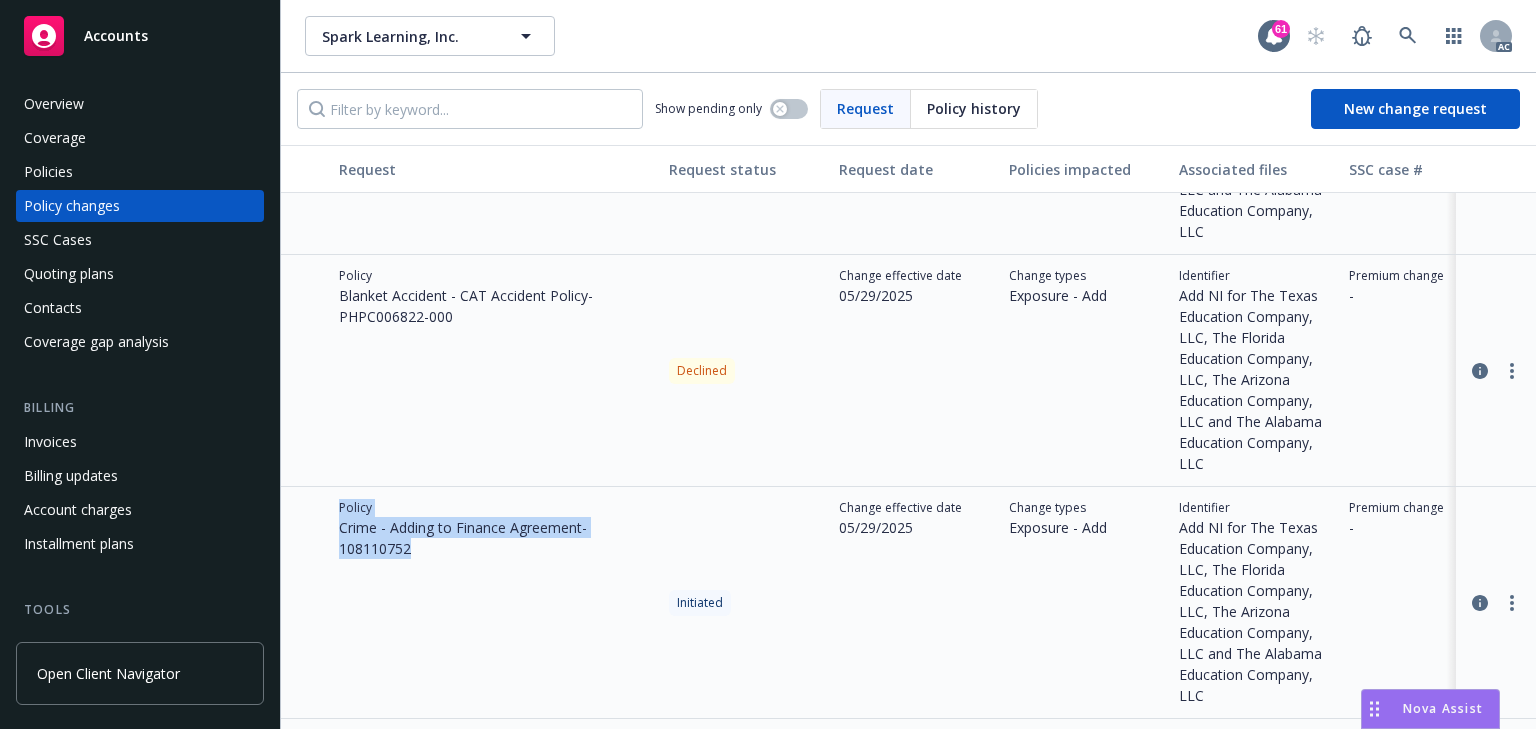 click on "Policy Crime - Adding to Finance Agreement  -  108110752" at bounding box center [496, 603] 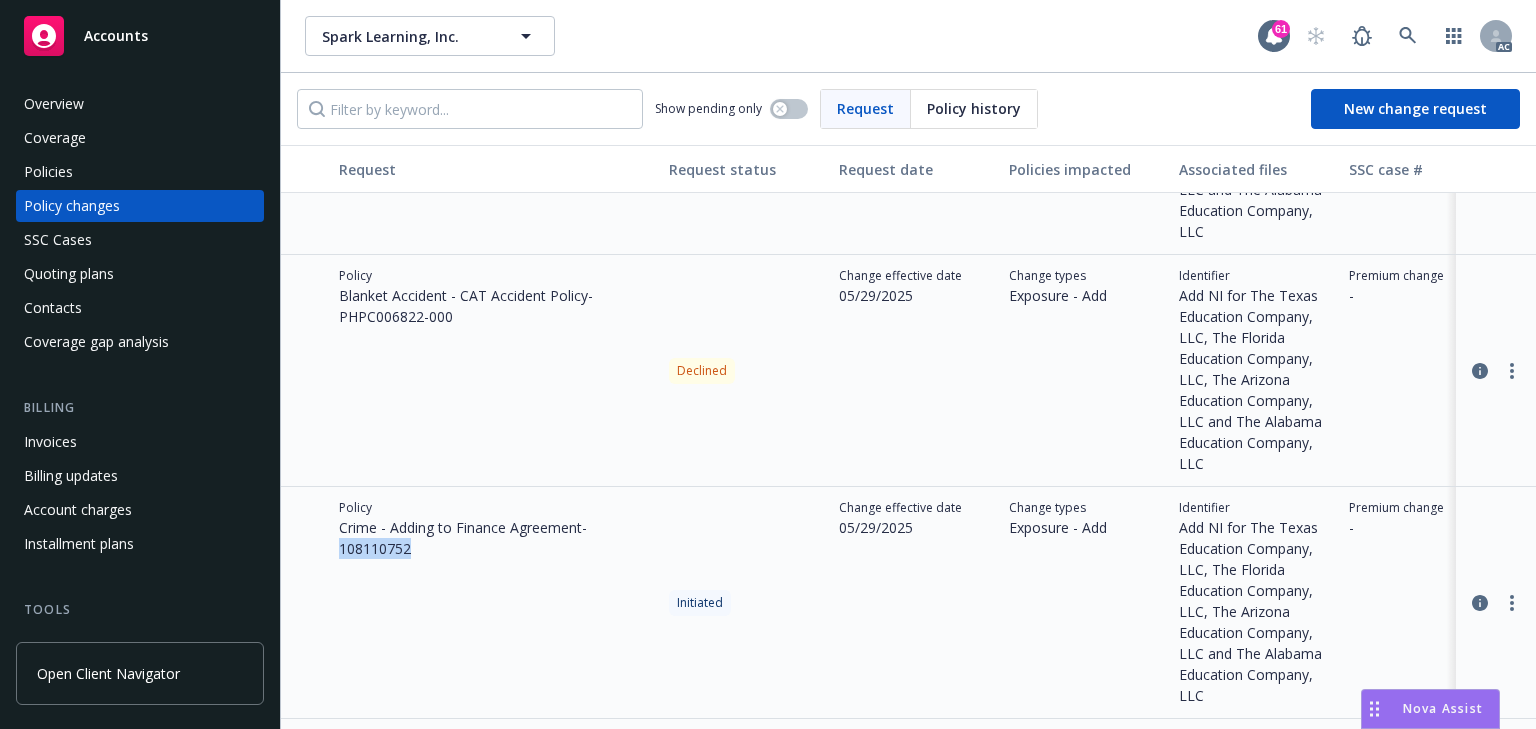 drag, startPoint x: 446, startPoint y: 561, endPoint x: 335, endPoint y: 556, distance: 111.11256 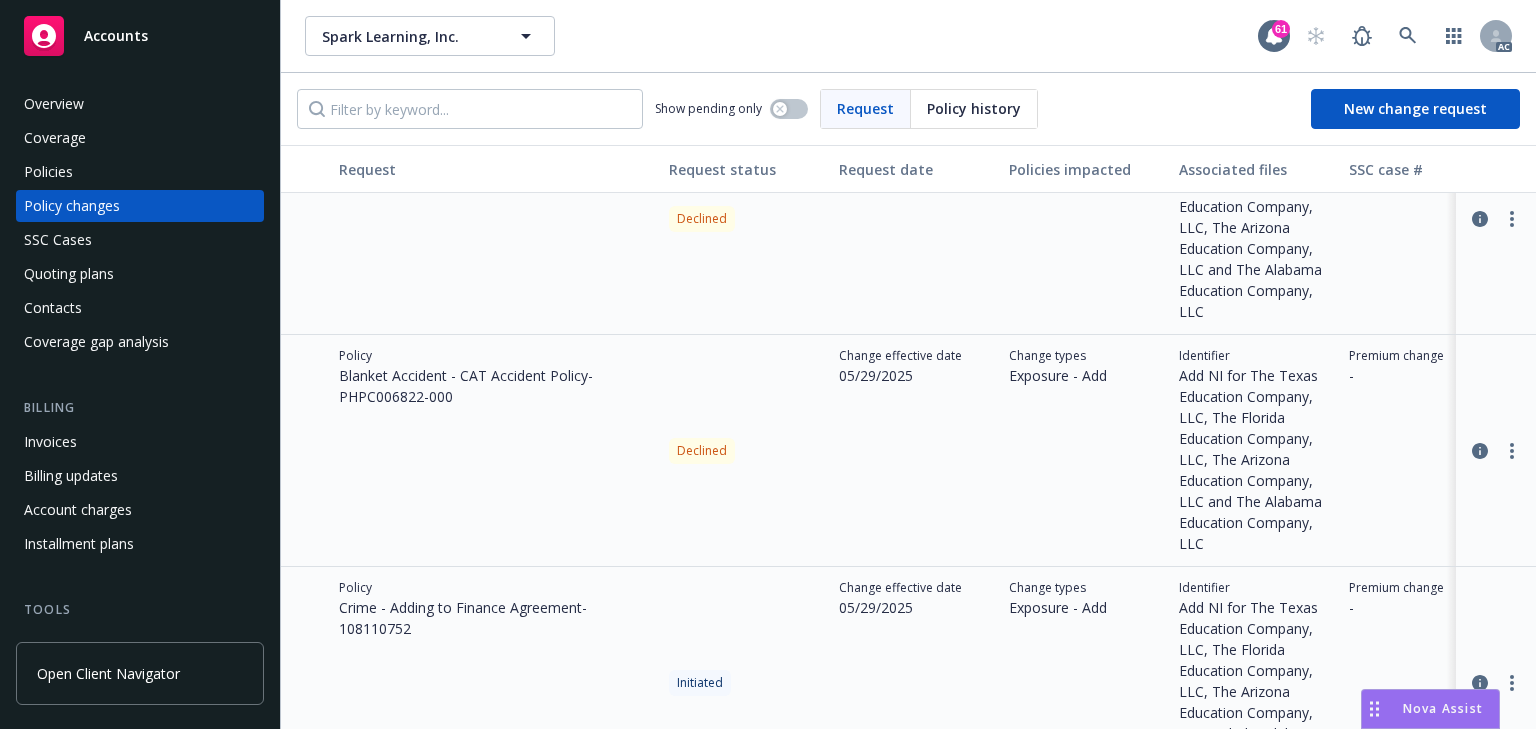 scroll, scrollTop: 800, scrollLeft: 0, axis: vertical 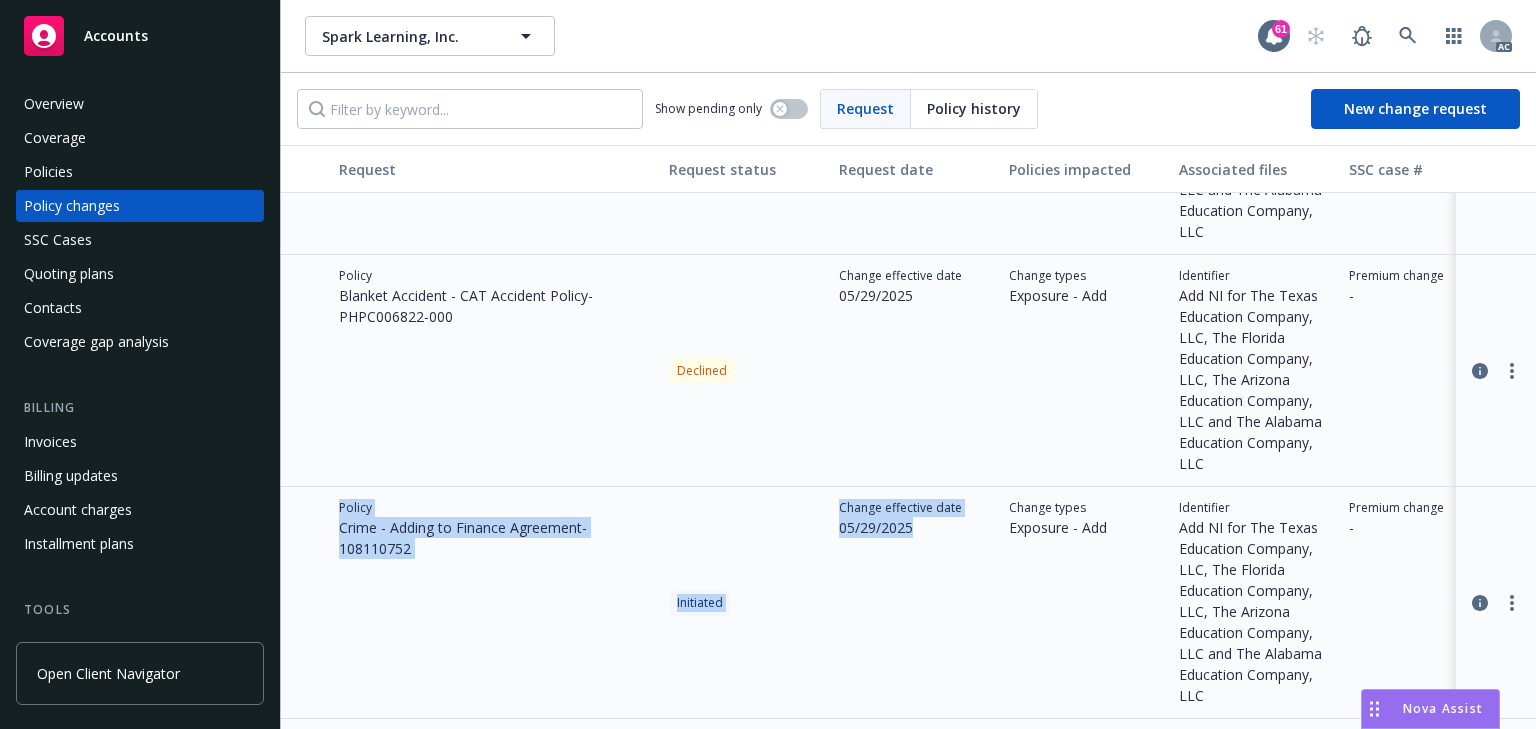 drag, startPoint x: 321, startPoint y: 497, endPoint x: 910, endPoint y: 589, distance: 596.1418 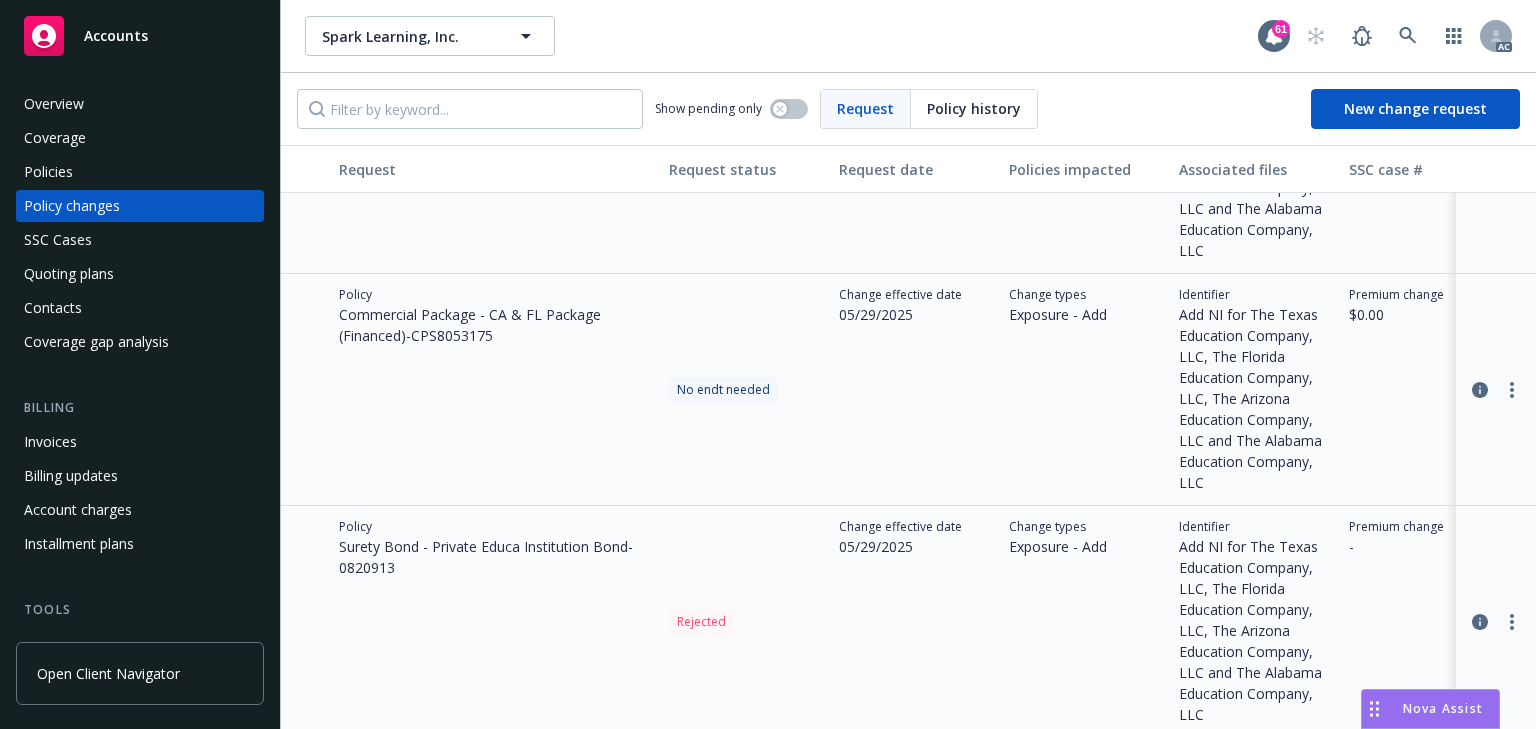 scroll, scrollTop: 1440, scrollLeft: 0, axis: vertical 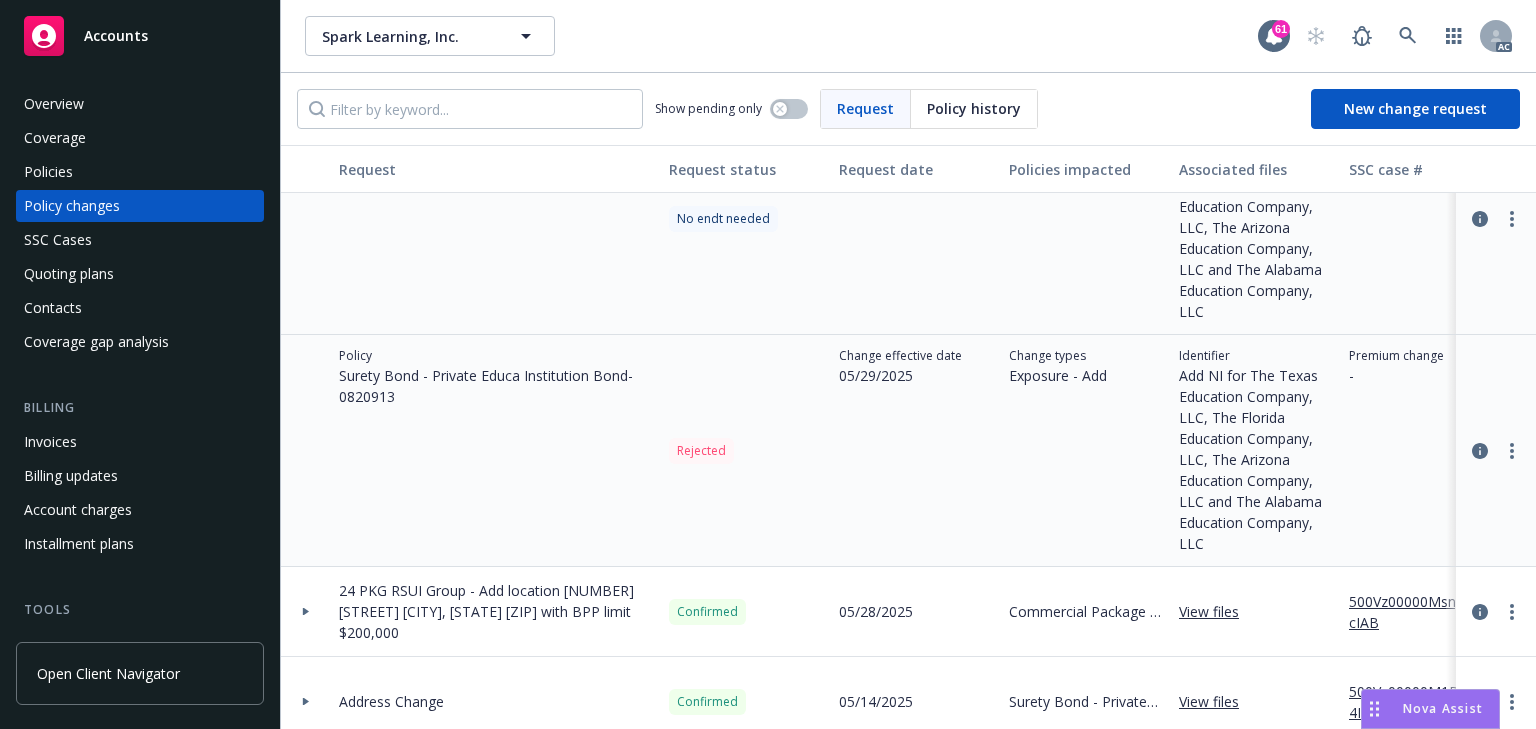 click on "Policies" at bounding box center (140, 172) 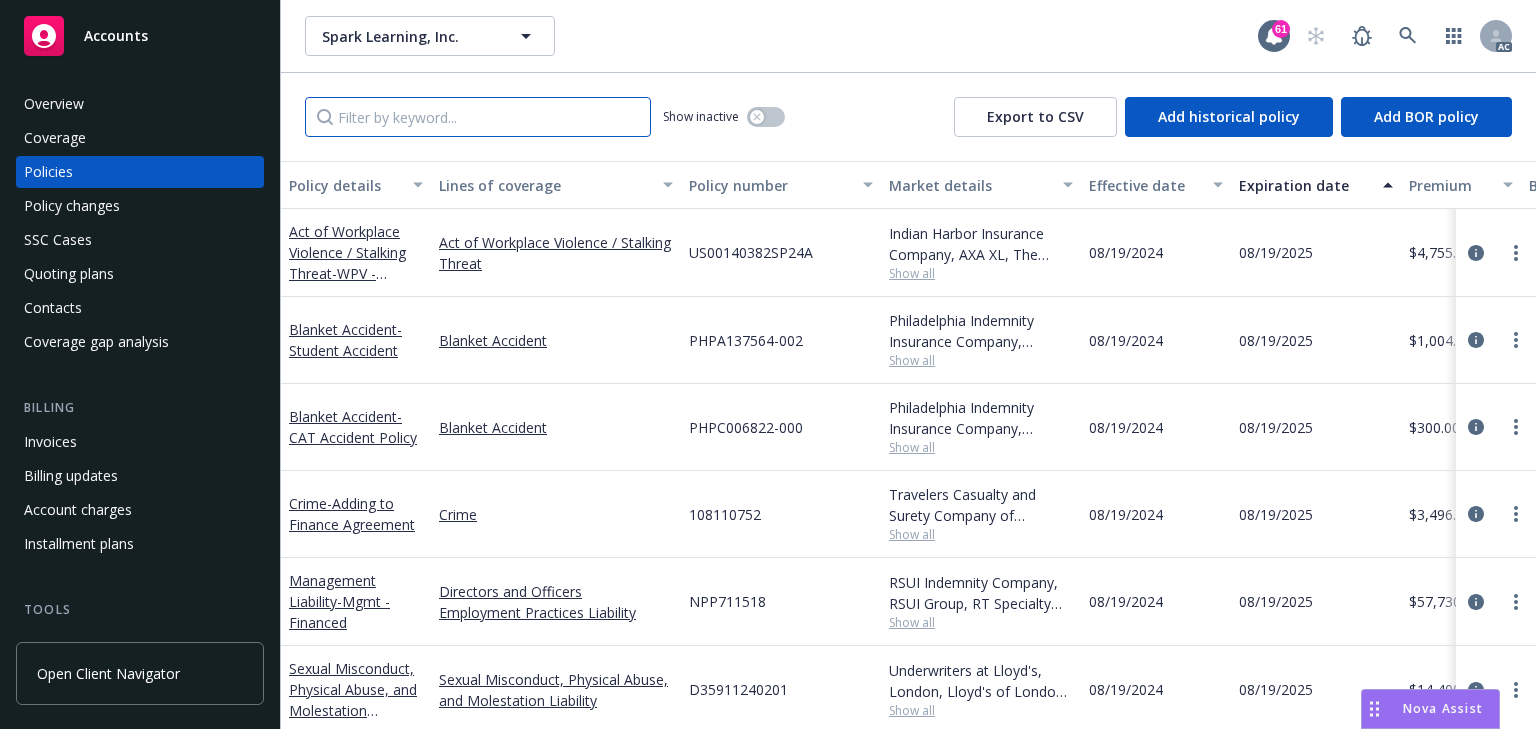 click at bounding box center (478, 117) 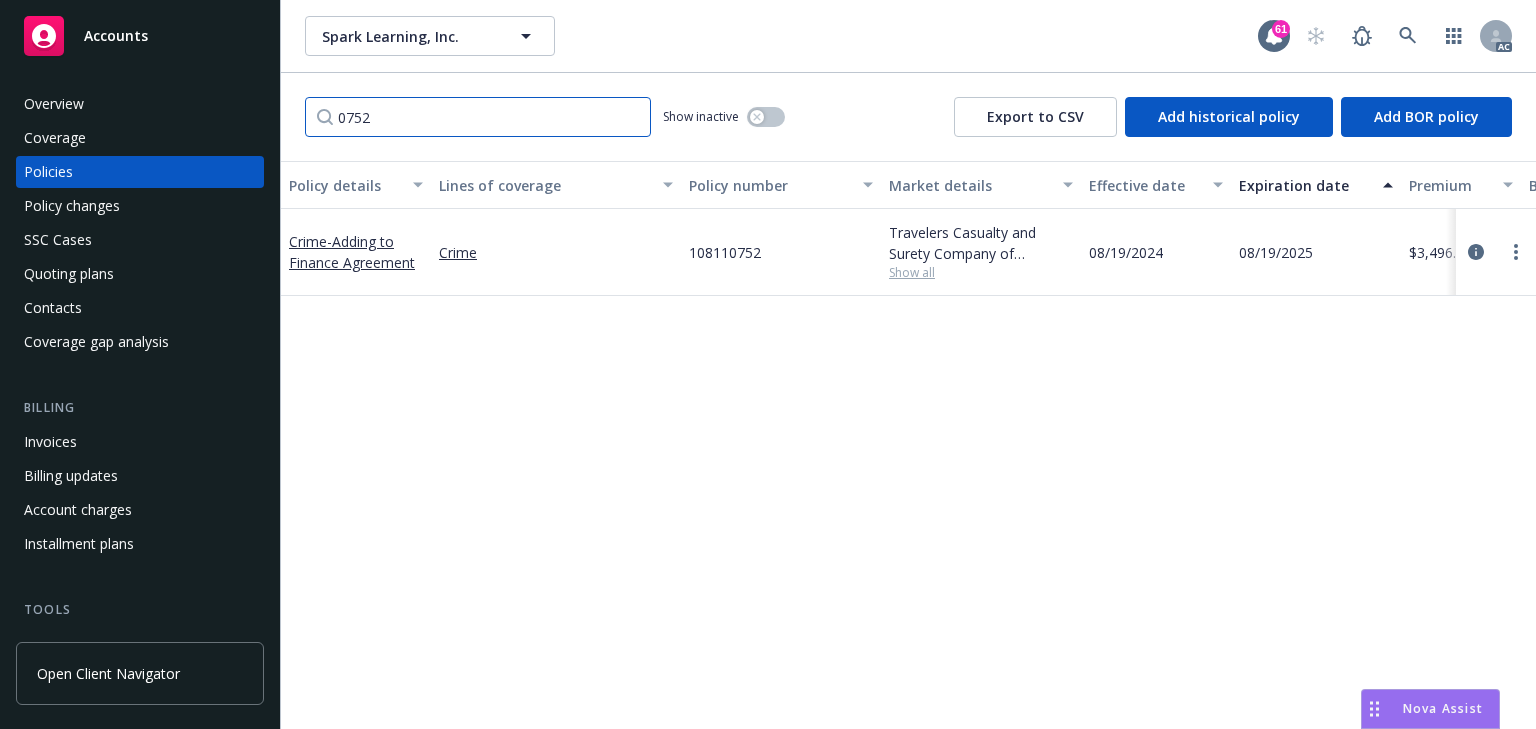 type on "0752" 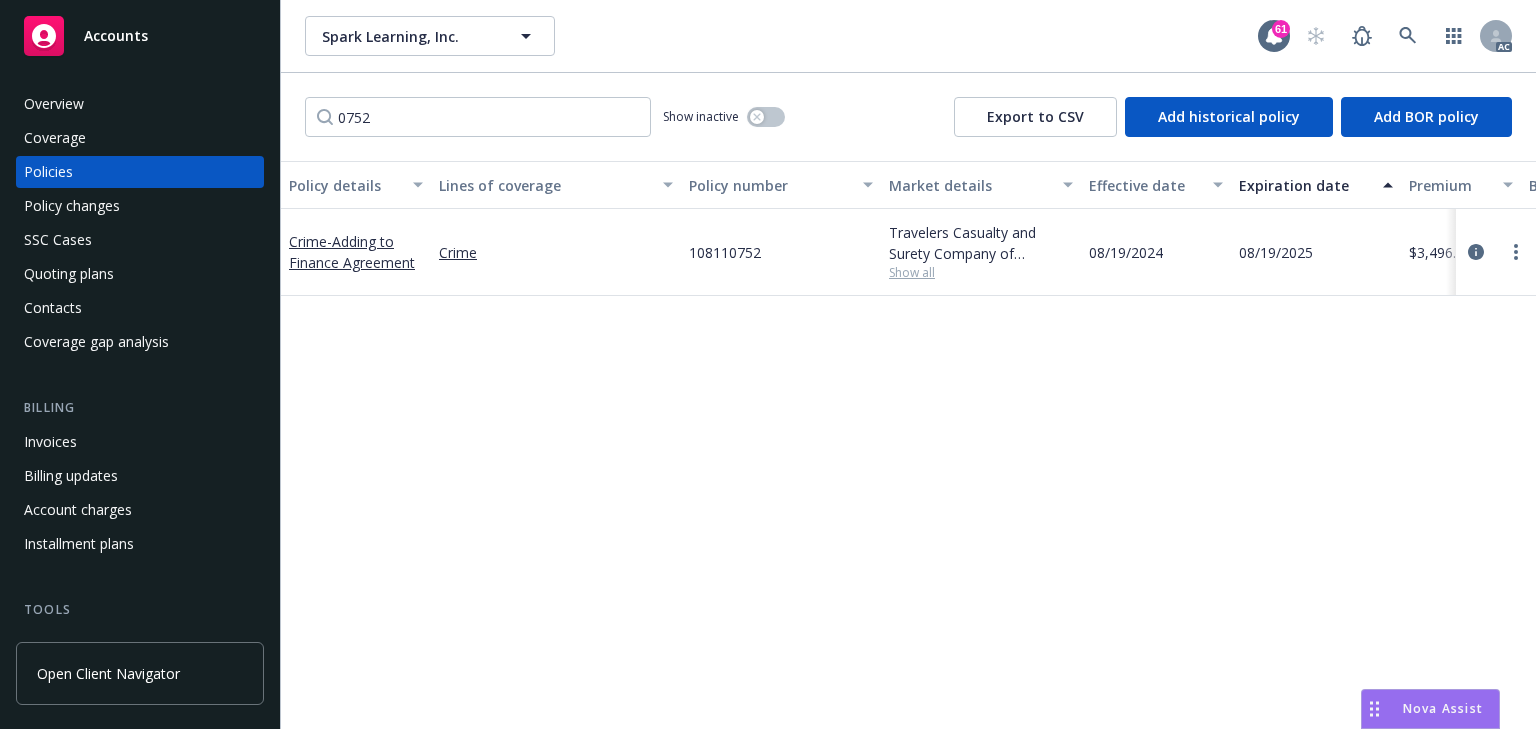 click on "Show all" at bounding box center [981, 272] 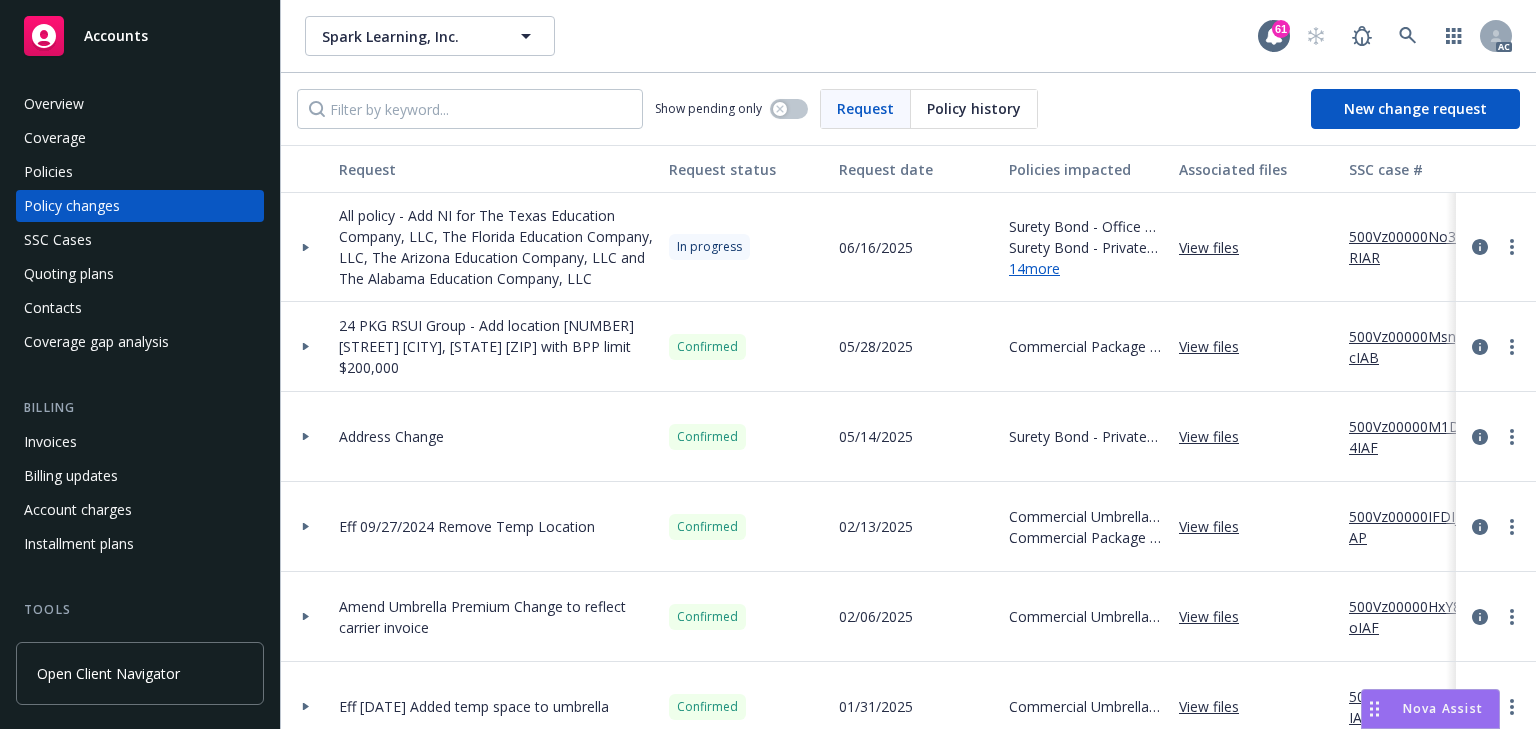 click on "Policies" at bounding box center [140, 172] 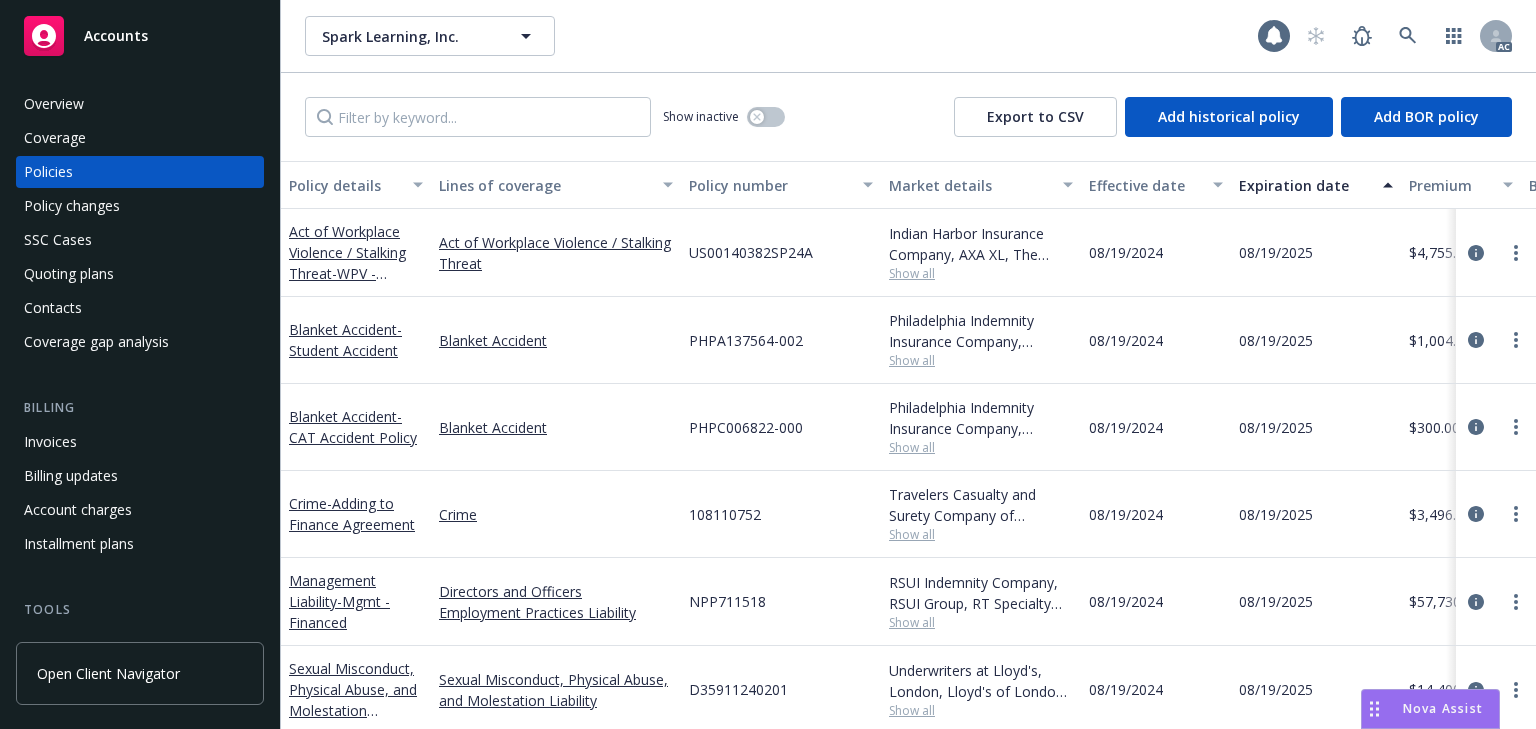 click on "Policy changes" at bounding box center [72, 206] 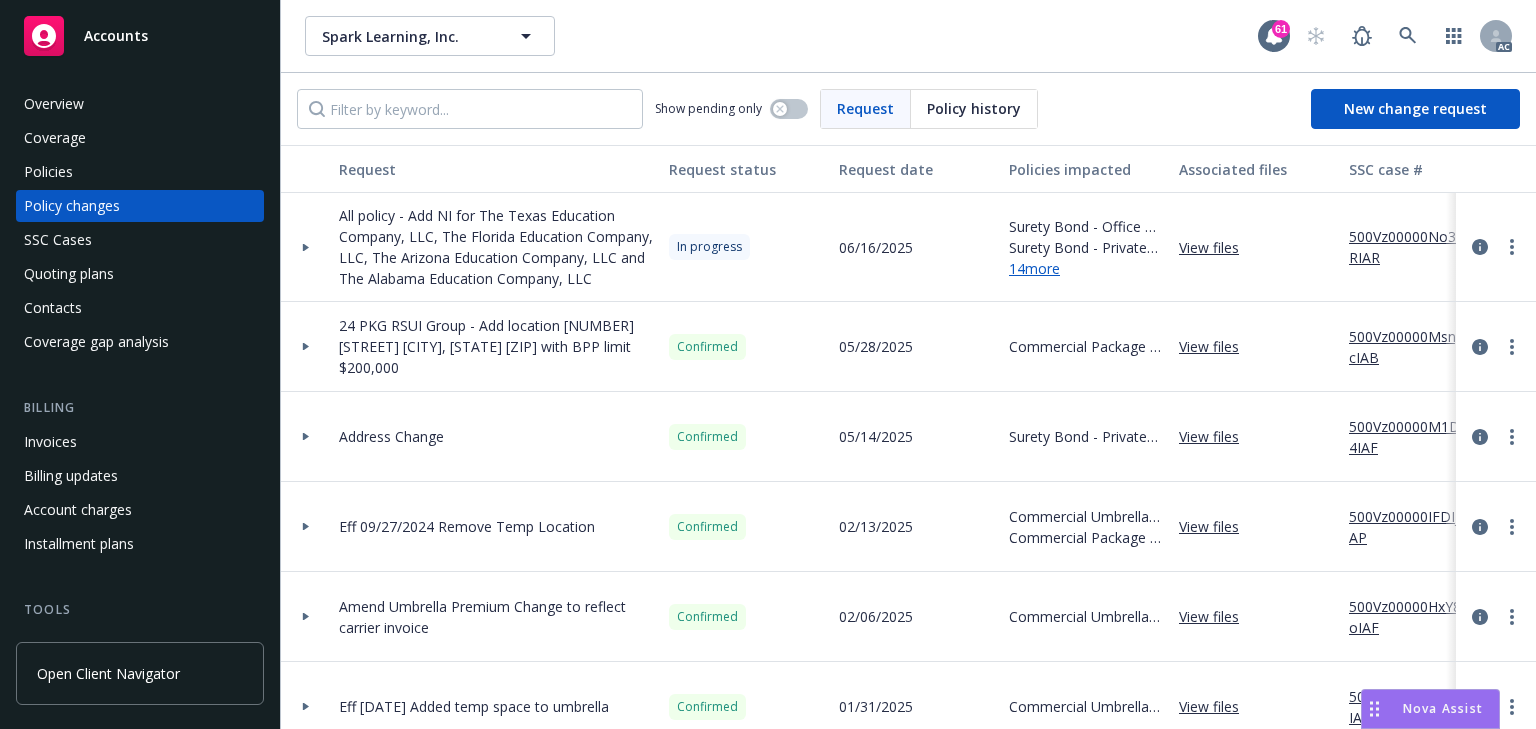 click at bounding box center (306, 247) 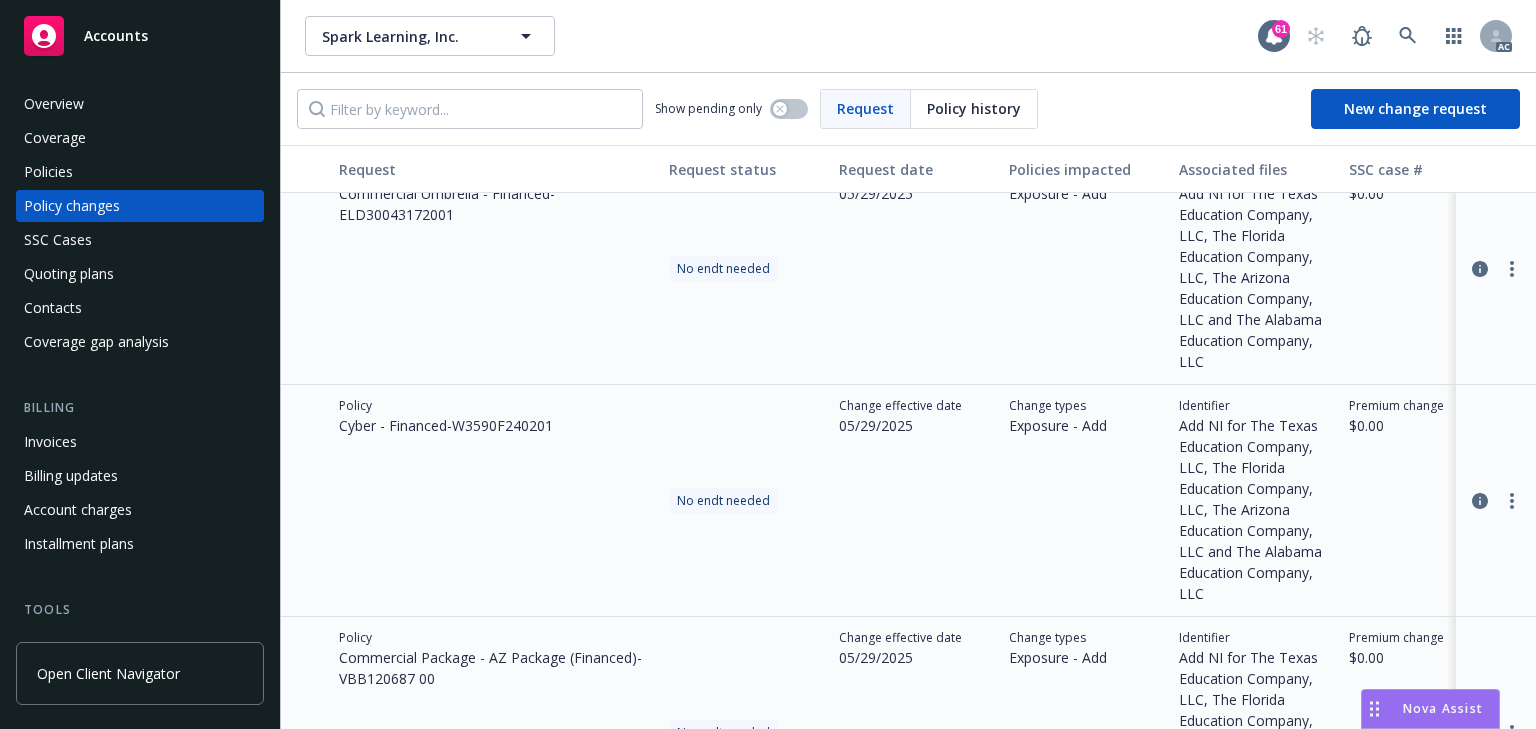 scroll, scrollTop: 1200, scrollLeft: 0, axis: vertical 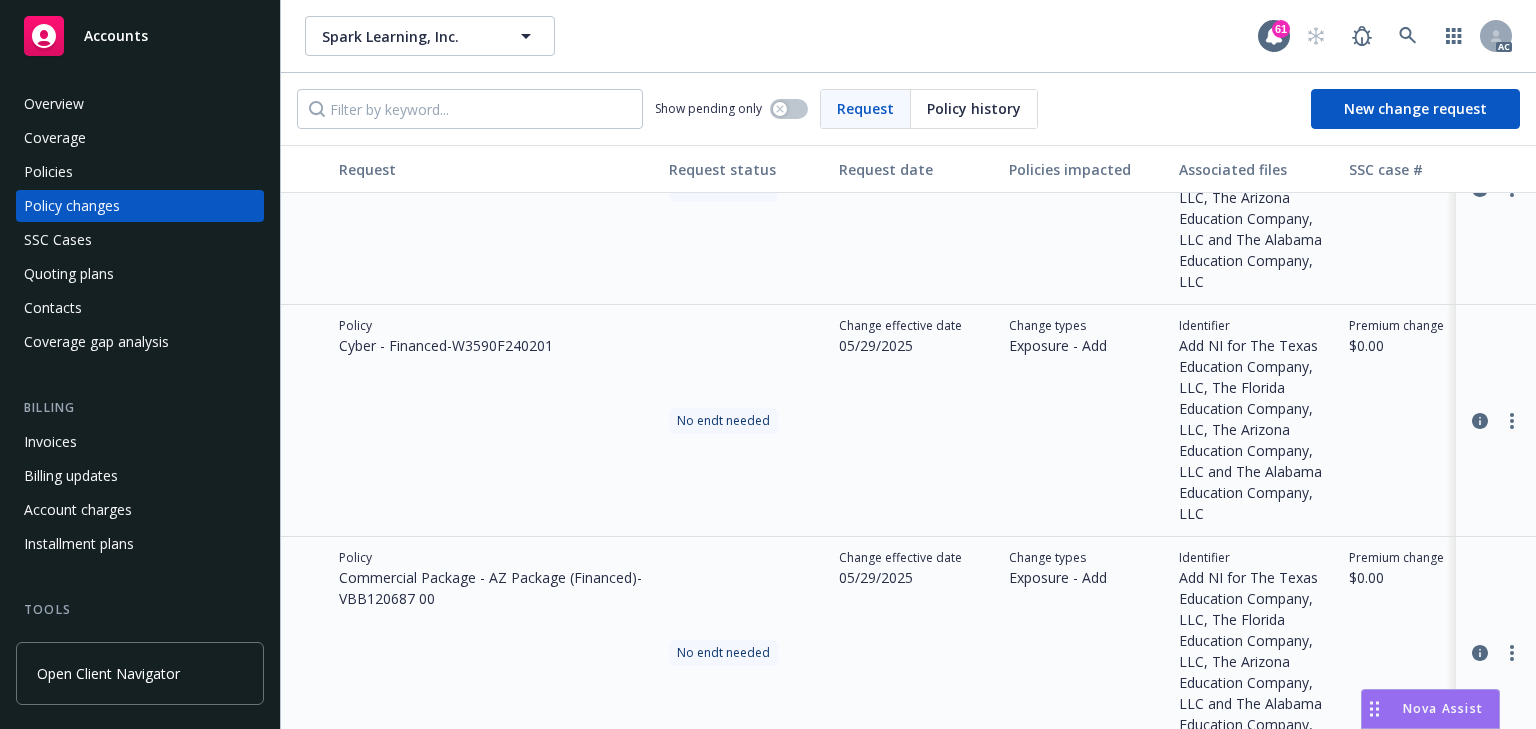 click on "Policies" at bounding box center (140, 172) 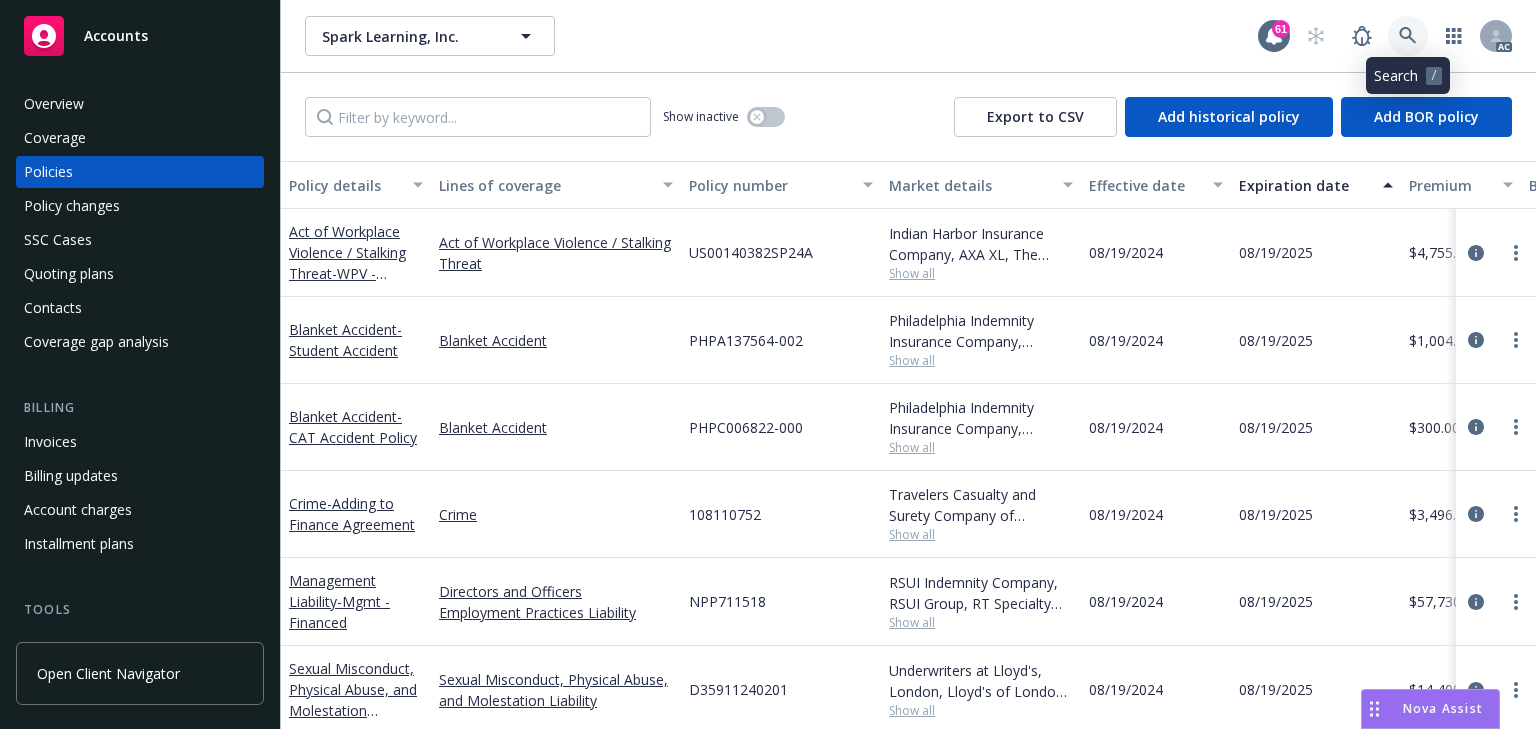 click 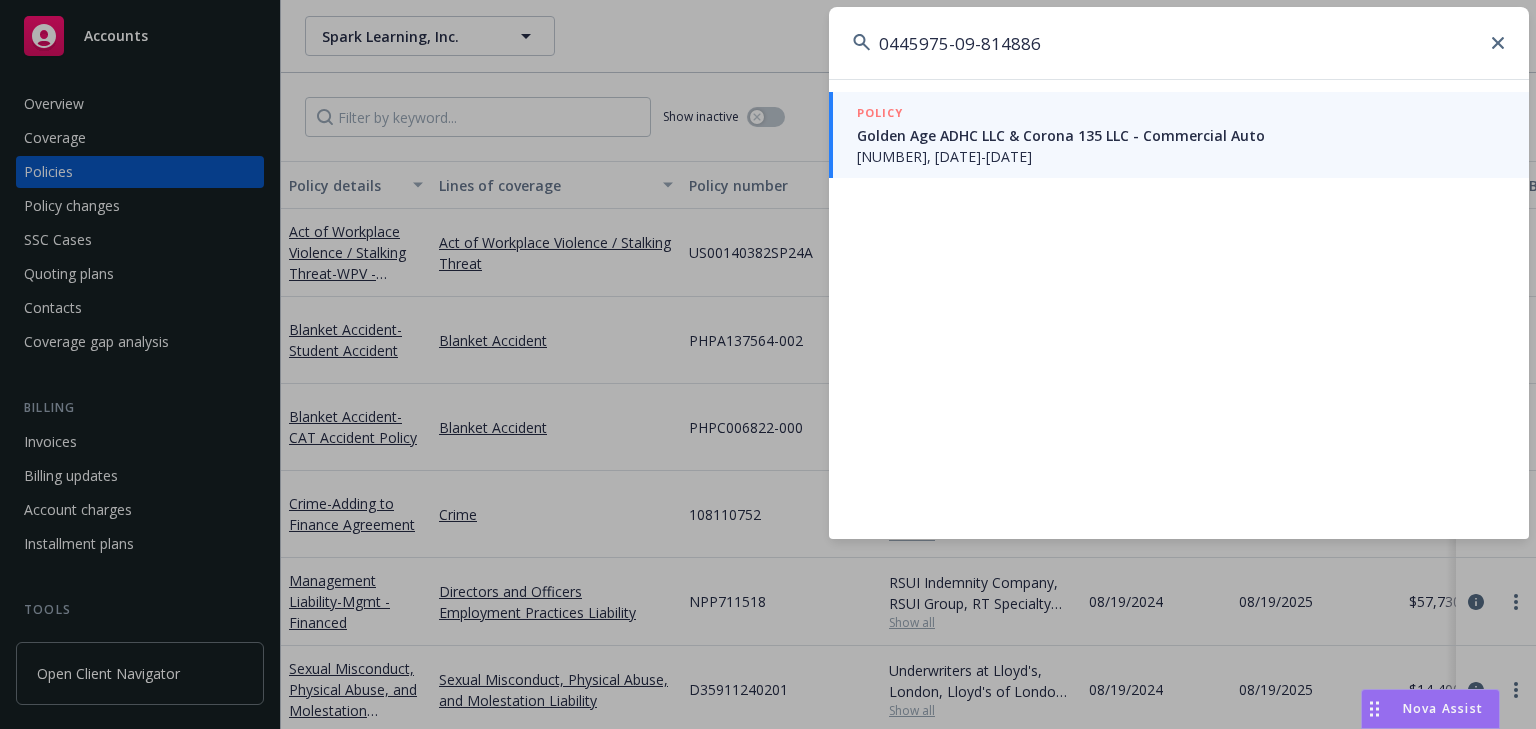 type on "0445975-09-814886" 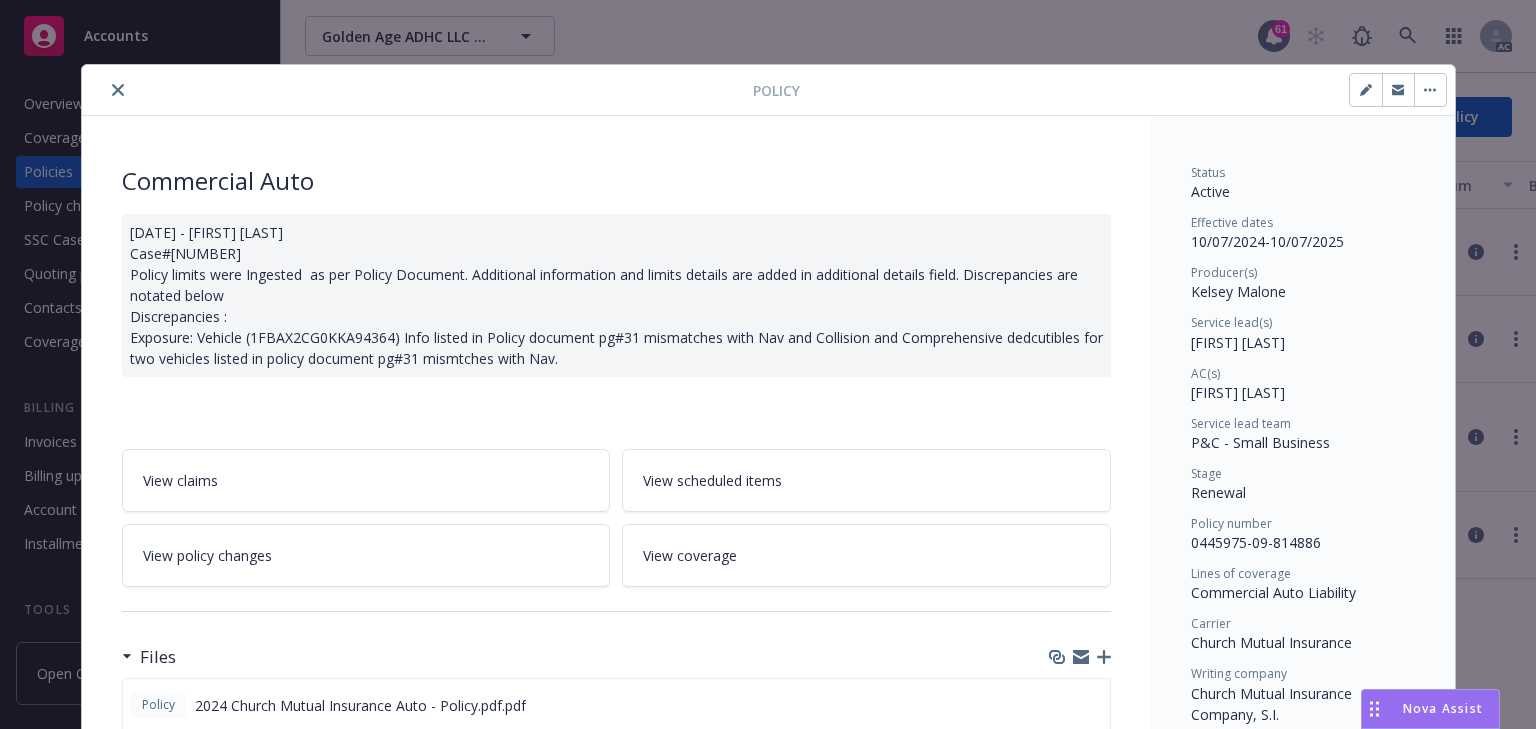 click on "View policy changes" at bounding box center [366, 555] 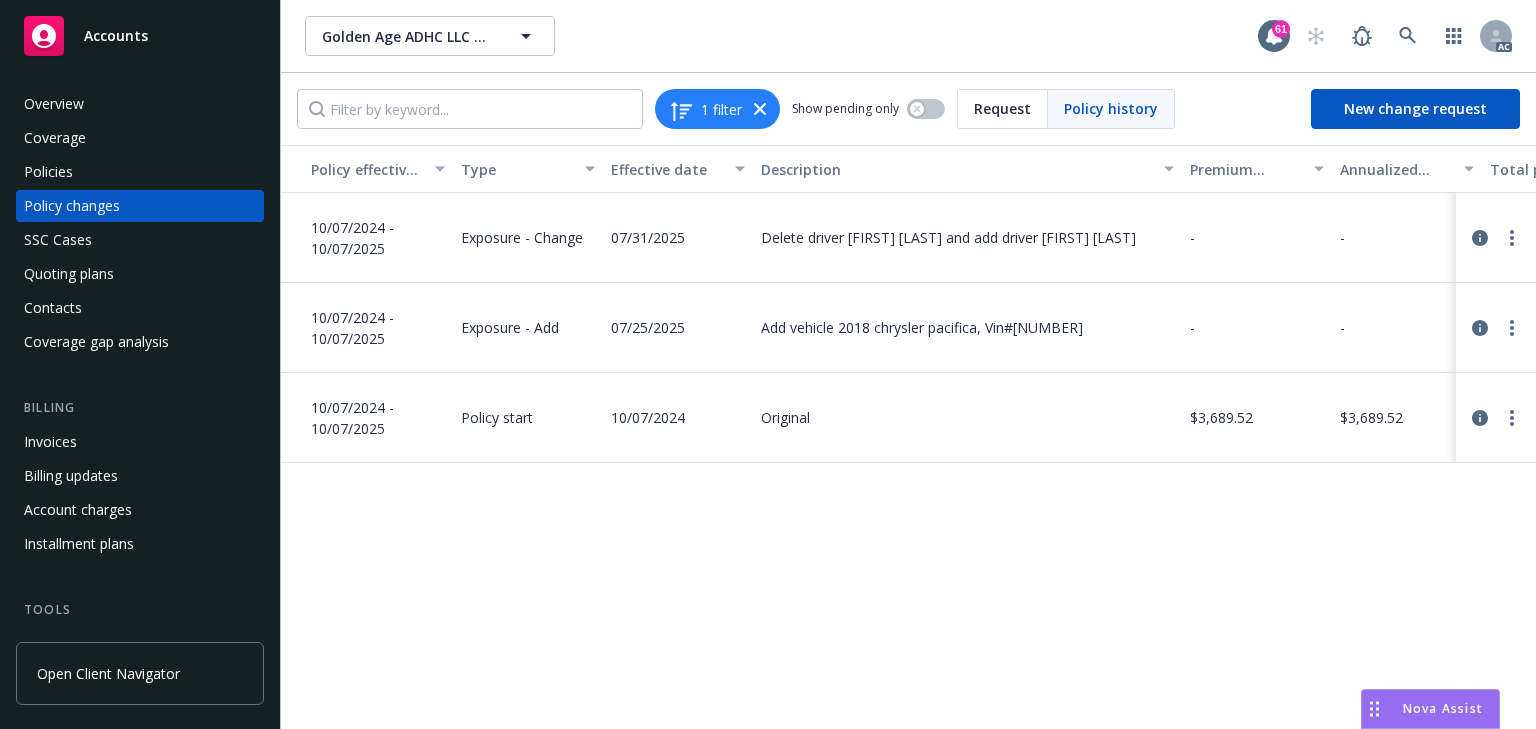 scroll, scrollTop: 0, scrollLeft: 633, axis: horizontal 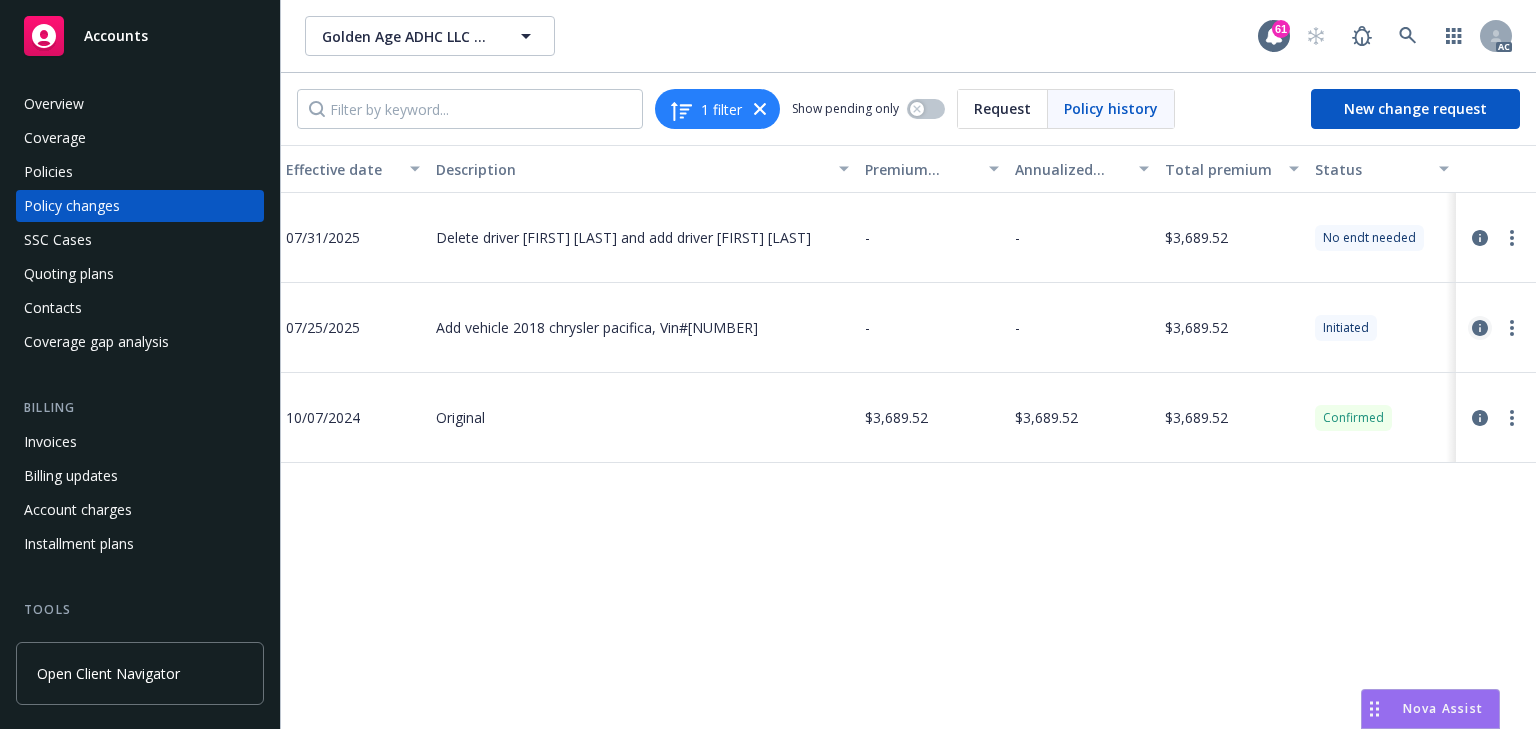 click 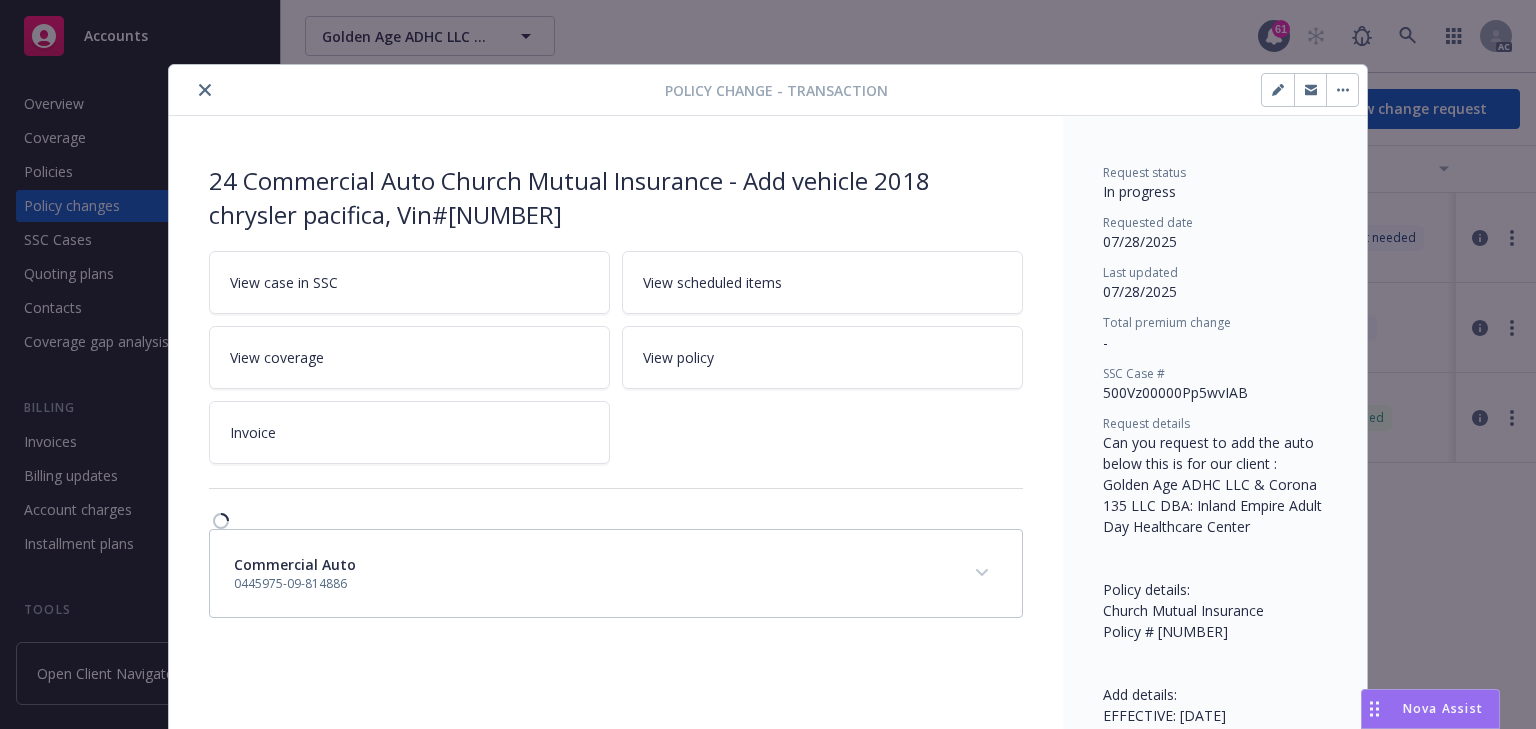 scroll, scrollTop: 60, scrollLeft: 0, axis: vertical 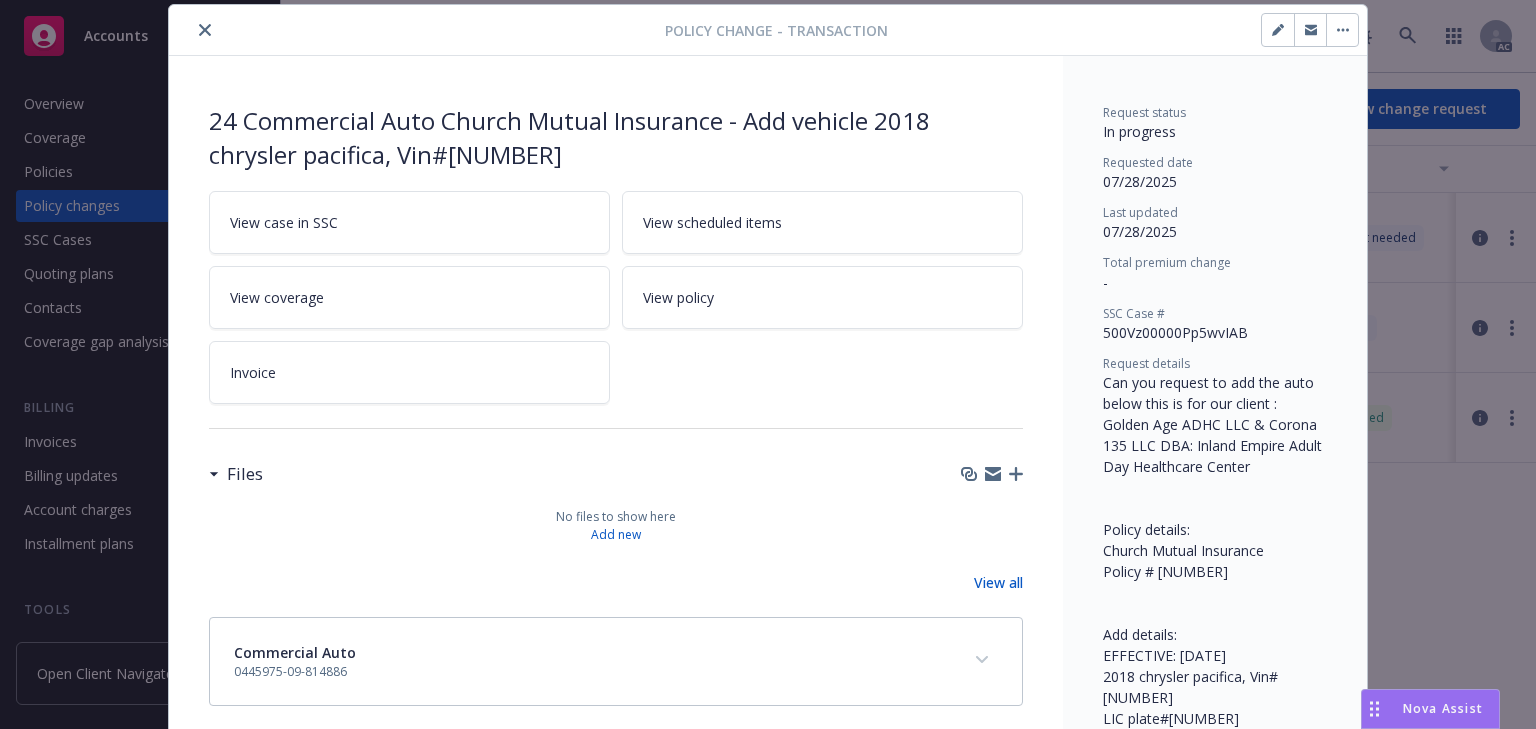 click on "View case in SSC" at bounding box center [409, 222] 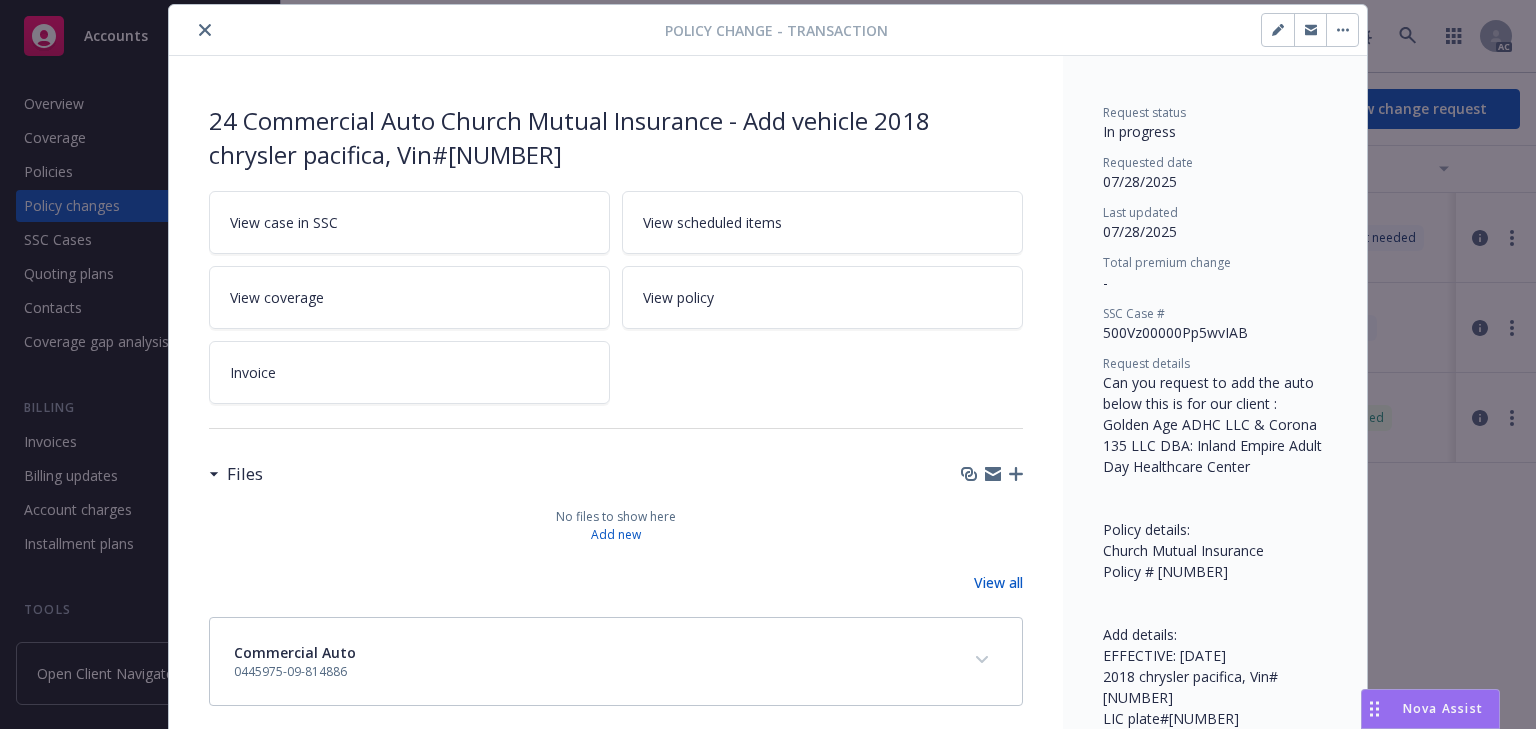 drag, startPoint x: 210, startPoint y: 20, endPoint x: 200, endPoint y: 24, distance: 10.770329 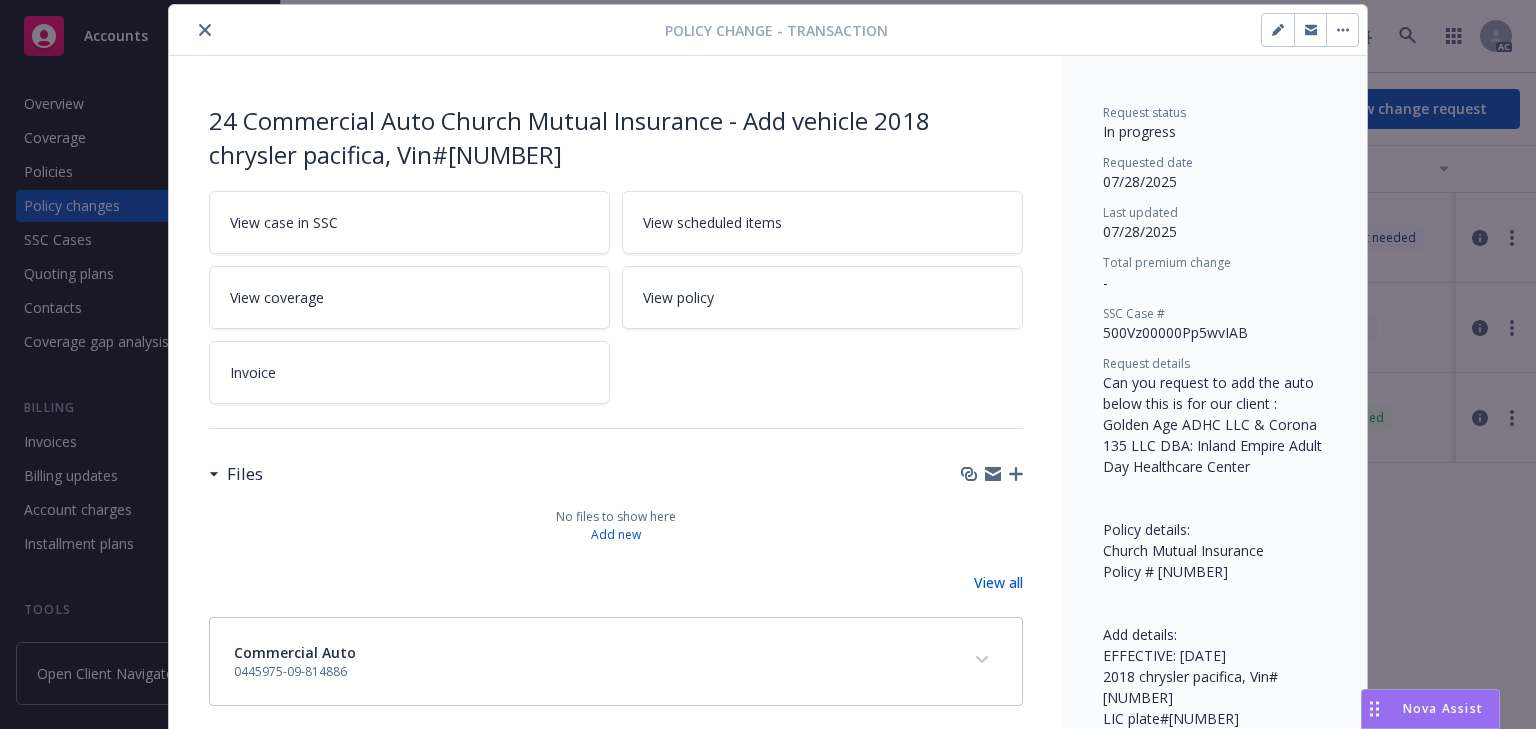 click 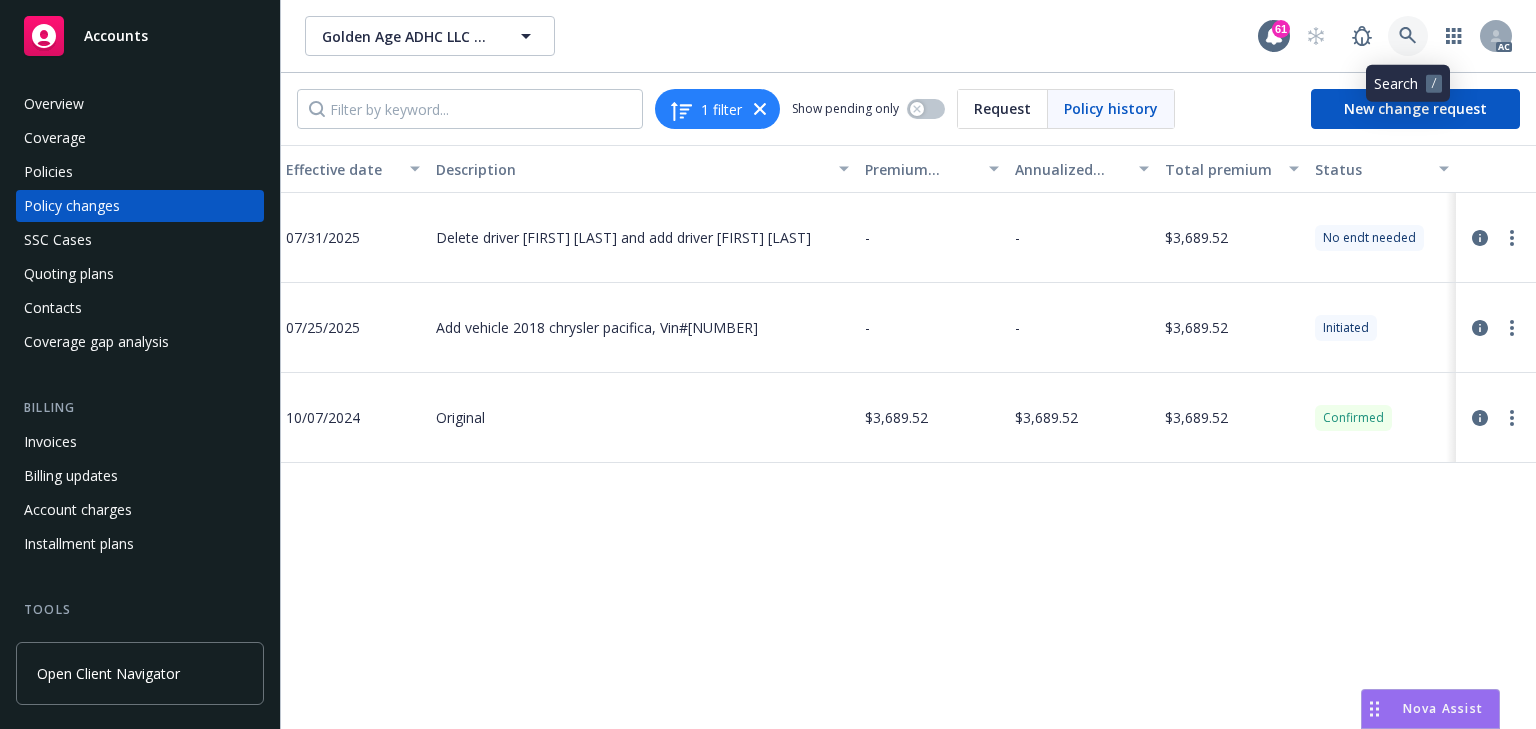 click 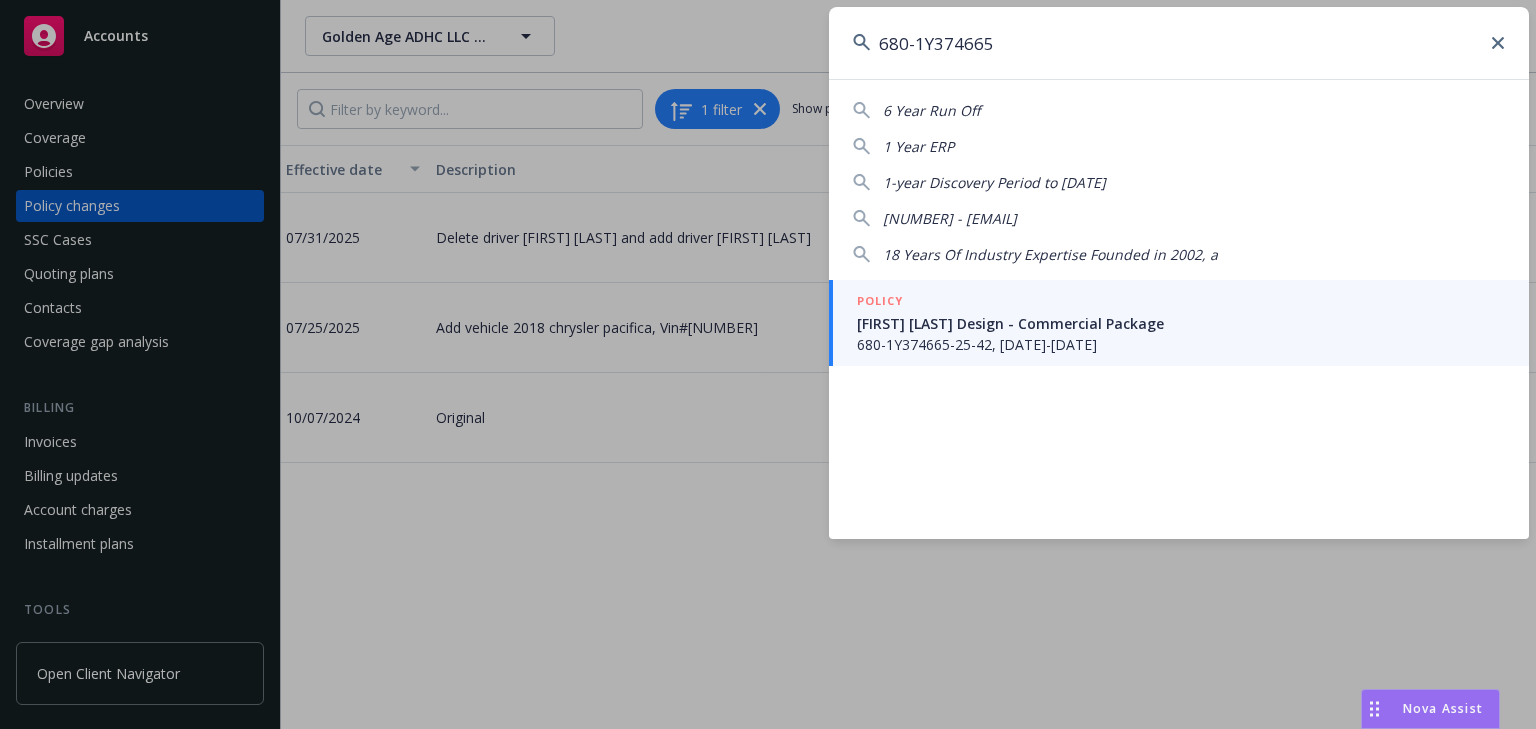 type on "680-1Y374665" 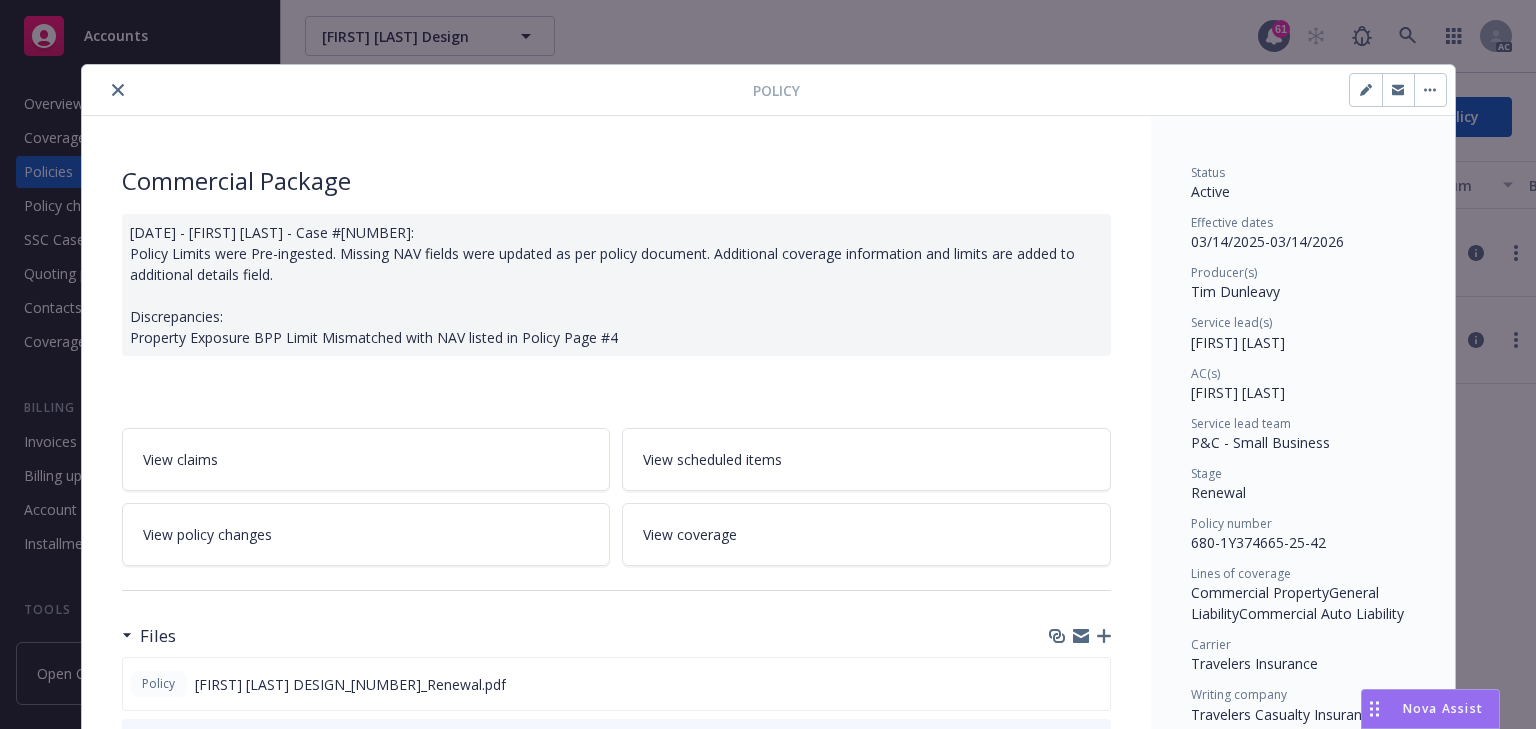 click on "View policy changes" at bounding box center (207, 534) 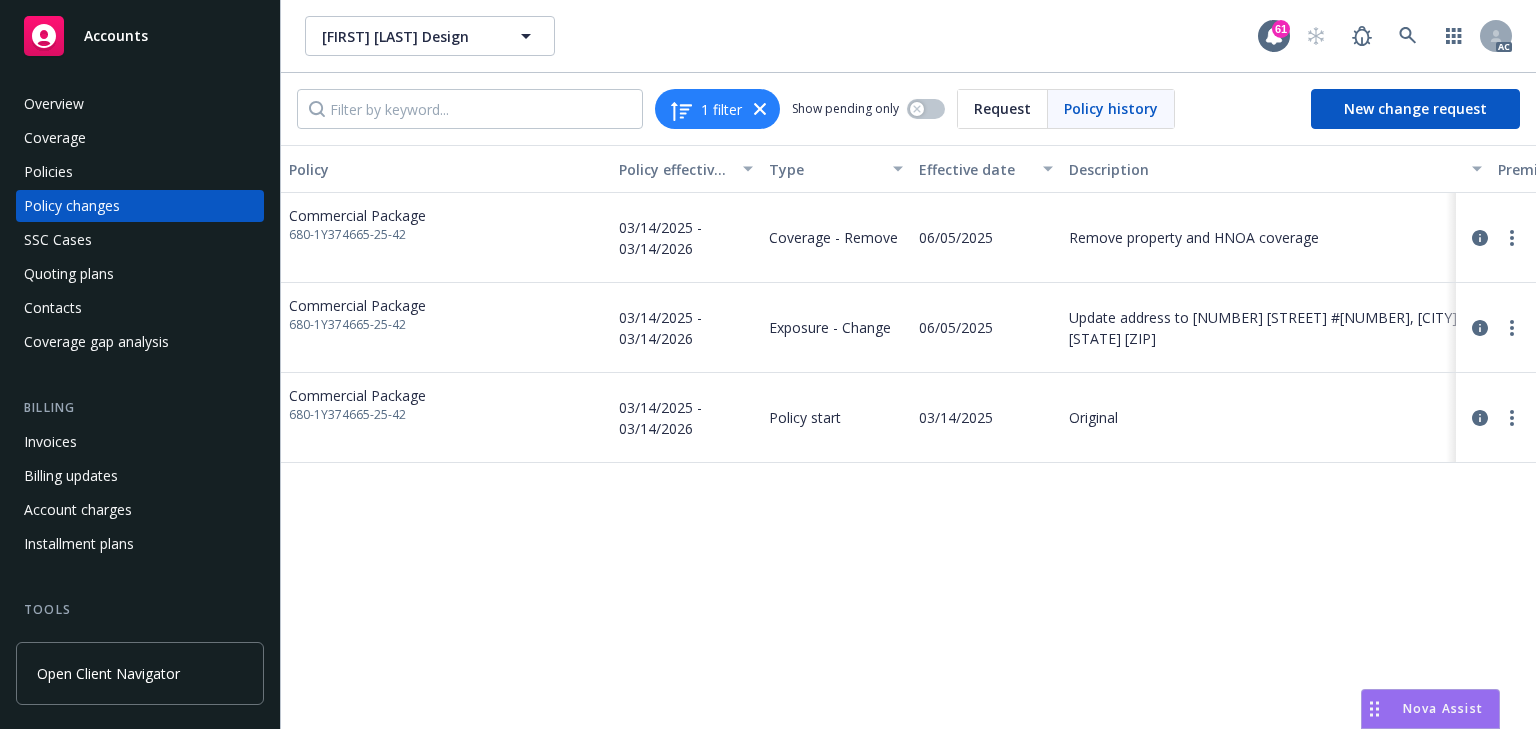 click on "Policy Policy effective dates Type Effective date Description Premium change Annualized total premium change Total premium Status Commercial Package 680-1Y374665-25-42 03/14/2025   -   03/14/2026 Coverage - Remove 06/05/2025 Remove property and HNOA coverage - - $992.00 Initiated Commercial Package 680-1Y374665-25-42 03/14/2025   -   03/14/2026 Exposure - Change 06/05/2025 Update address to 77 Bulkley Ave #13, Sausalito, CA 94965 - - $992.00 Initiated Commercial Package 680-1Y374665-25-42 03/14/2025   -   03/14/2026 Policy start 03/14/2025 Original $992.00 $992.00 $992.00 Confirmed" at bounding box center (908, 437) 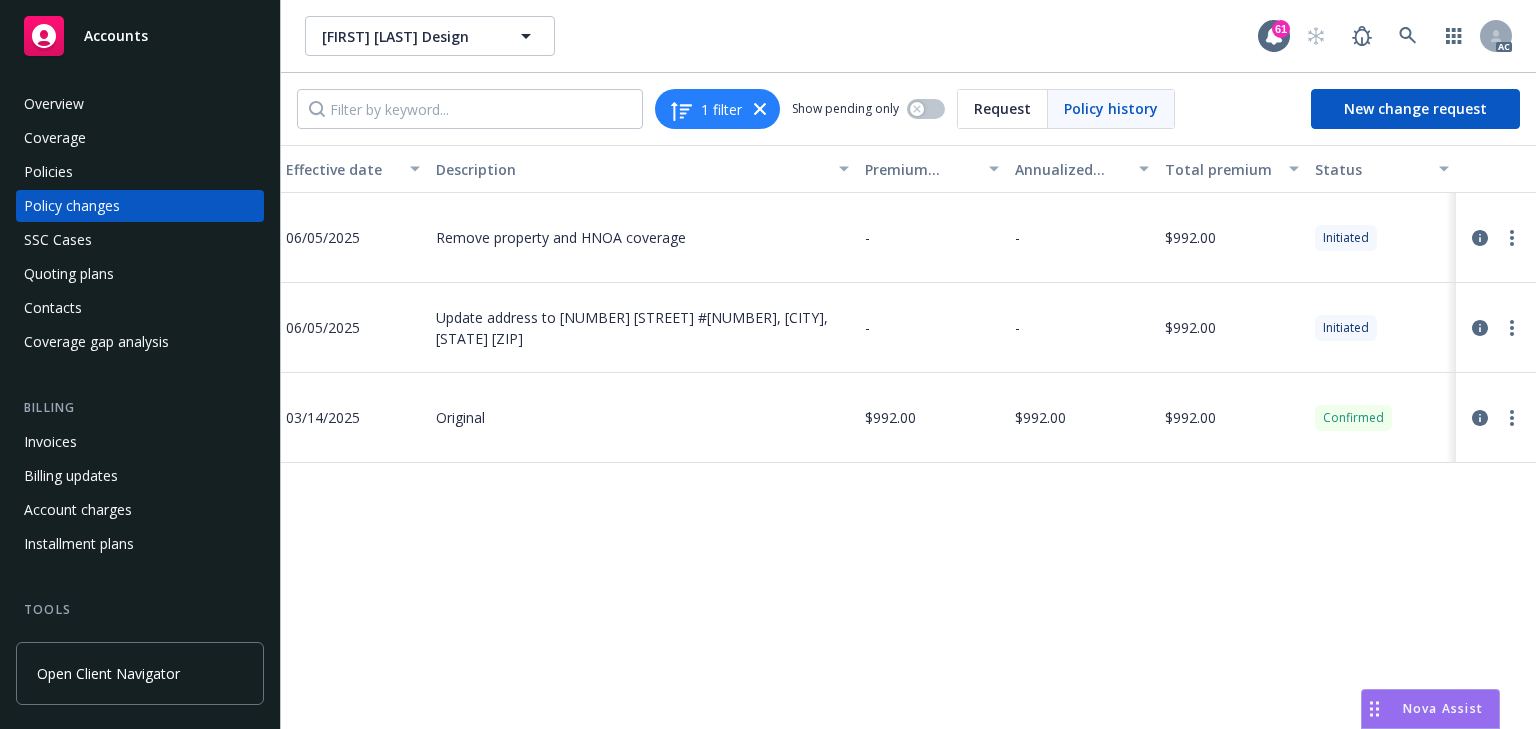 click on "Policy Policy effective dates Type Effective date Description Premium change Annualized total premium change Total premium Status Commercial Package 680-1Y374665-25-42 03/14/2025   -   03/14/2026 Coverage - Remove 06/05/2025 Remove property and HNOA coverage - - $992.00 Initiated Commercial Package 680-1Y374665-25-42 03/14/2025   -   03/14/2026 Exposure - Change 06/05/2025 Update address to 77 Bulkley Ave #13, Sausalito, CA 94965 - - $992.00 Initiated Commercial Package 680-1Y374665-25-42 03/14/2025   -   03/14/2026 Policy start 03/14/2025 Original $992.00 $992.00 $992.00 Confirmed" at bounding box center [908, 437] 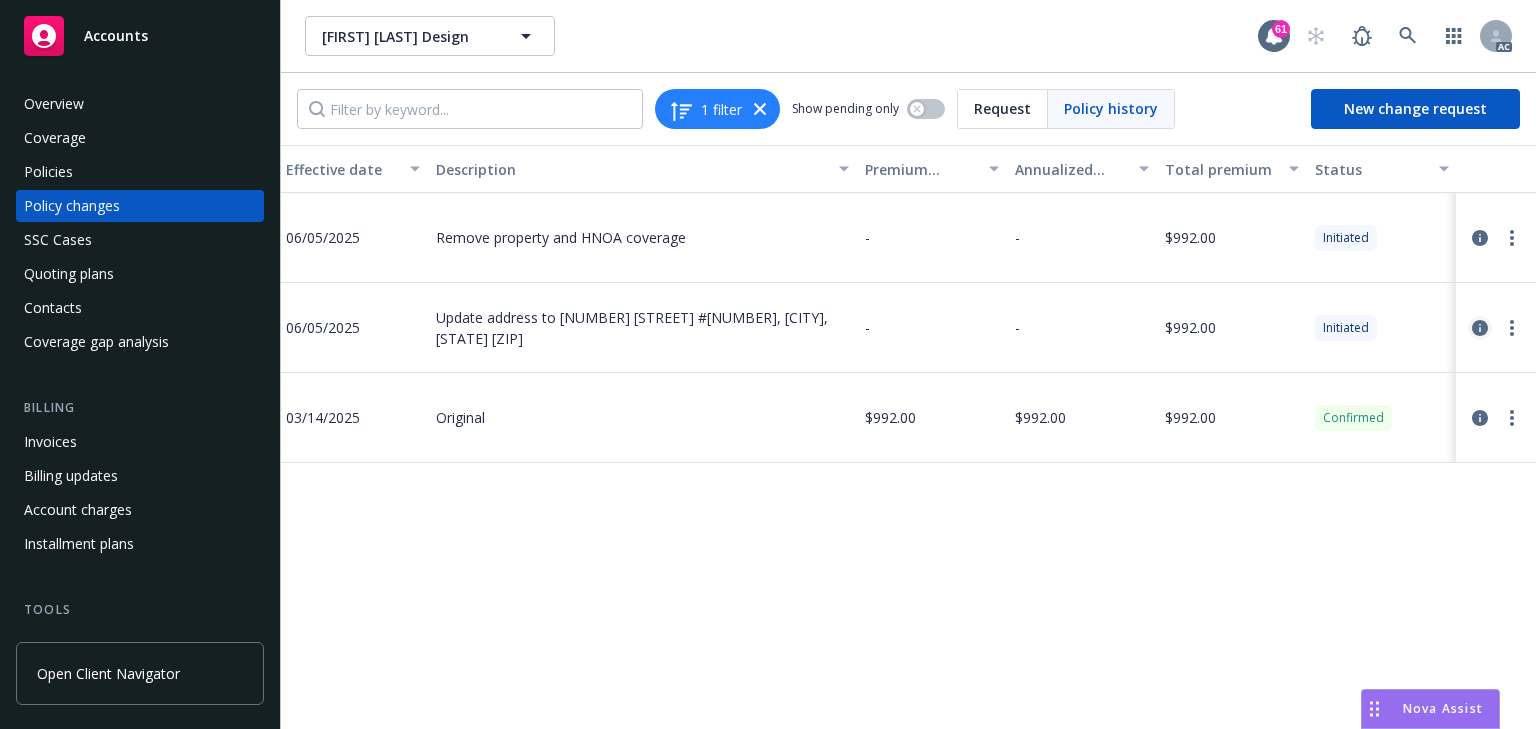 click 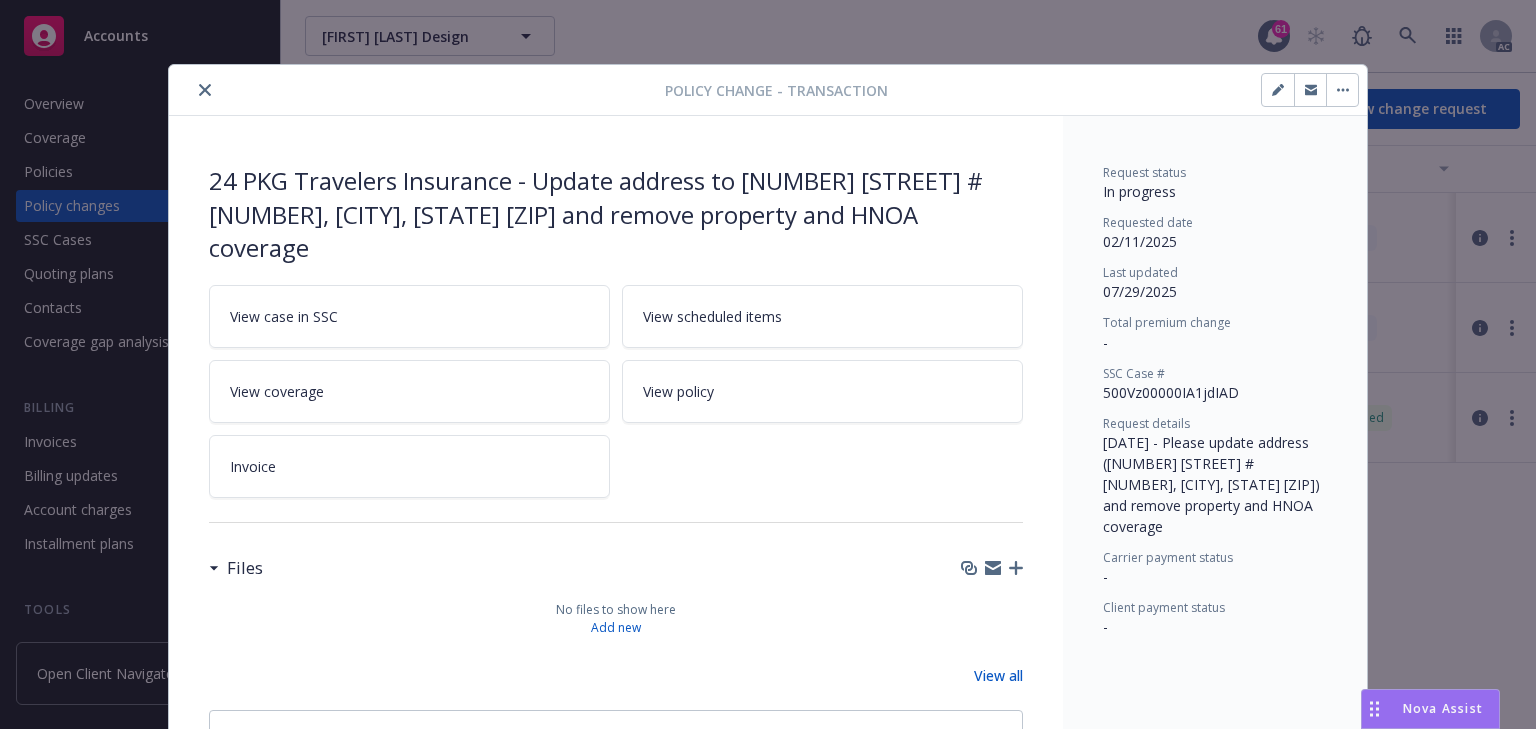 scroll, scrollTop: 60, scrollLeft: 0, axis: vertical 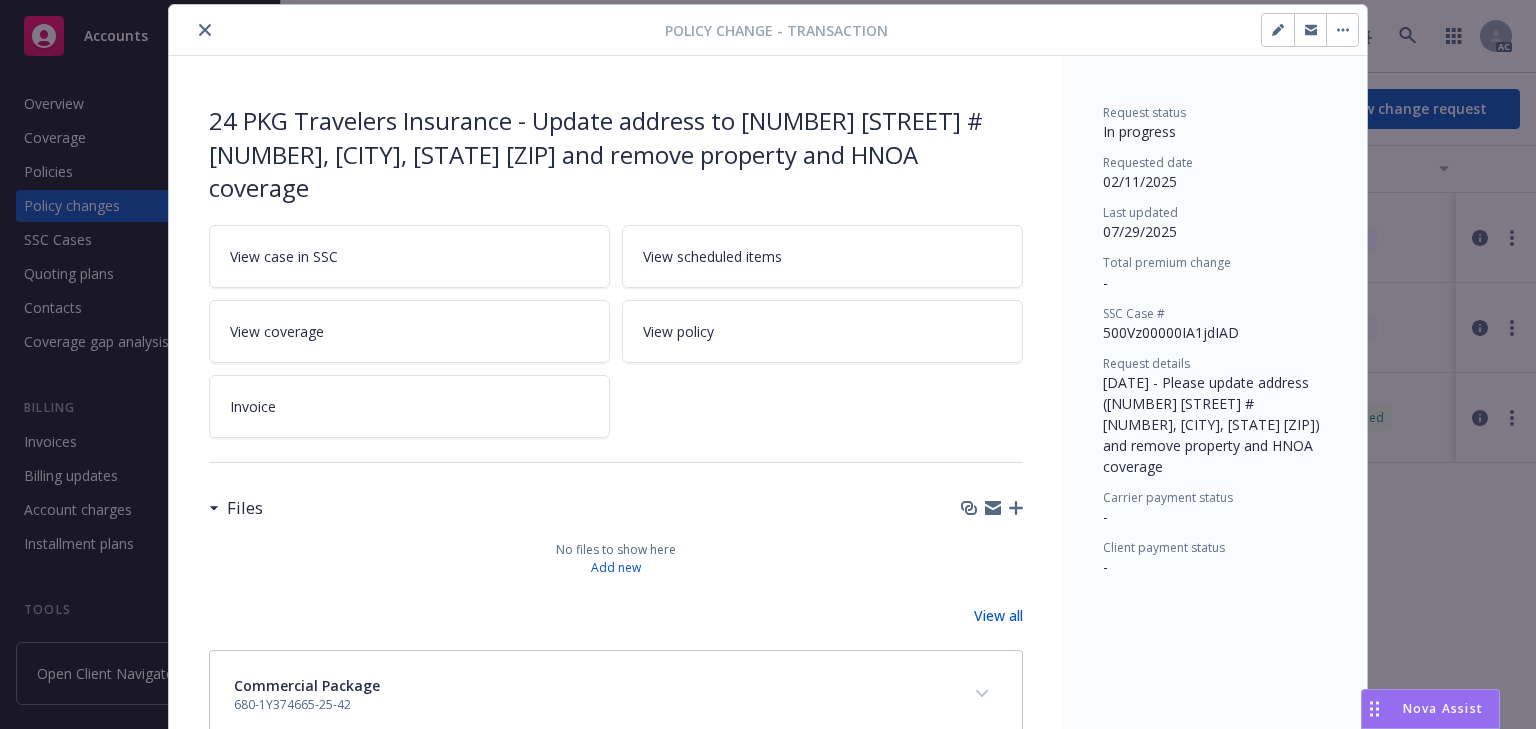 click on "View case in SSC" at bounding box center [409, 256] 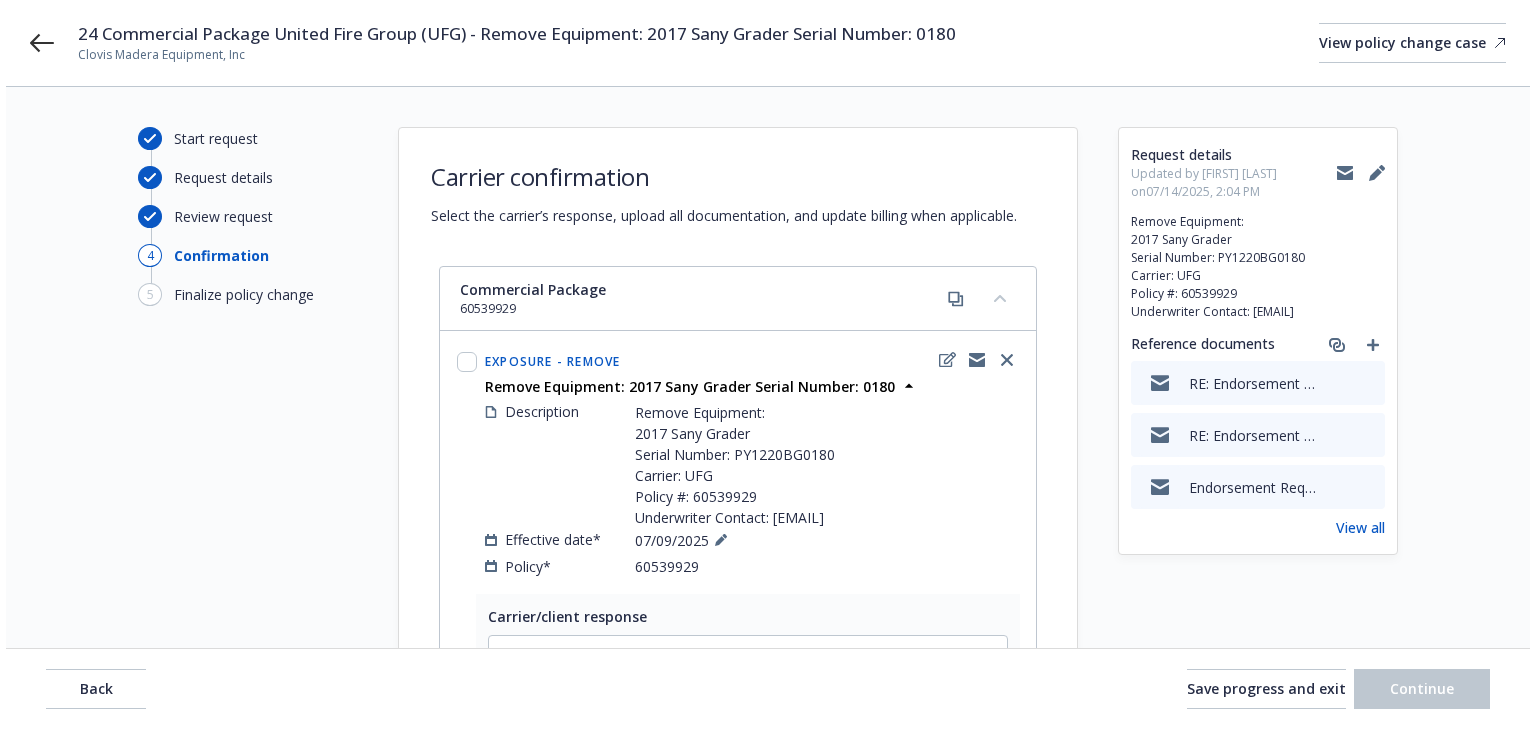 scroll, scrollTop: 0, scrollLeft: 0, axis: both 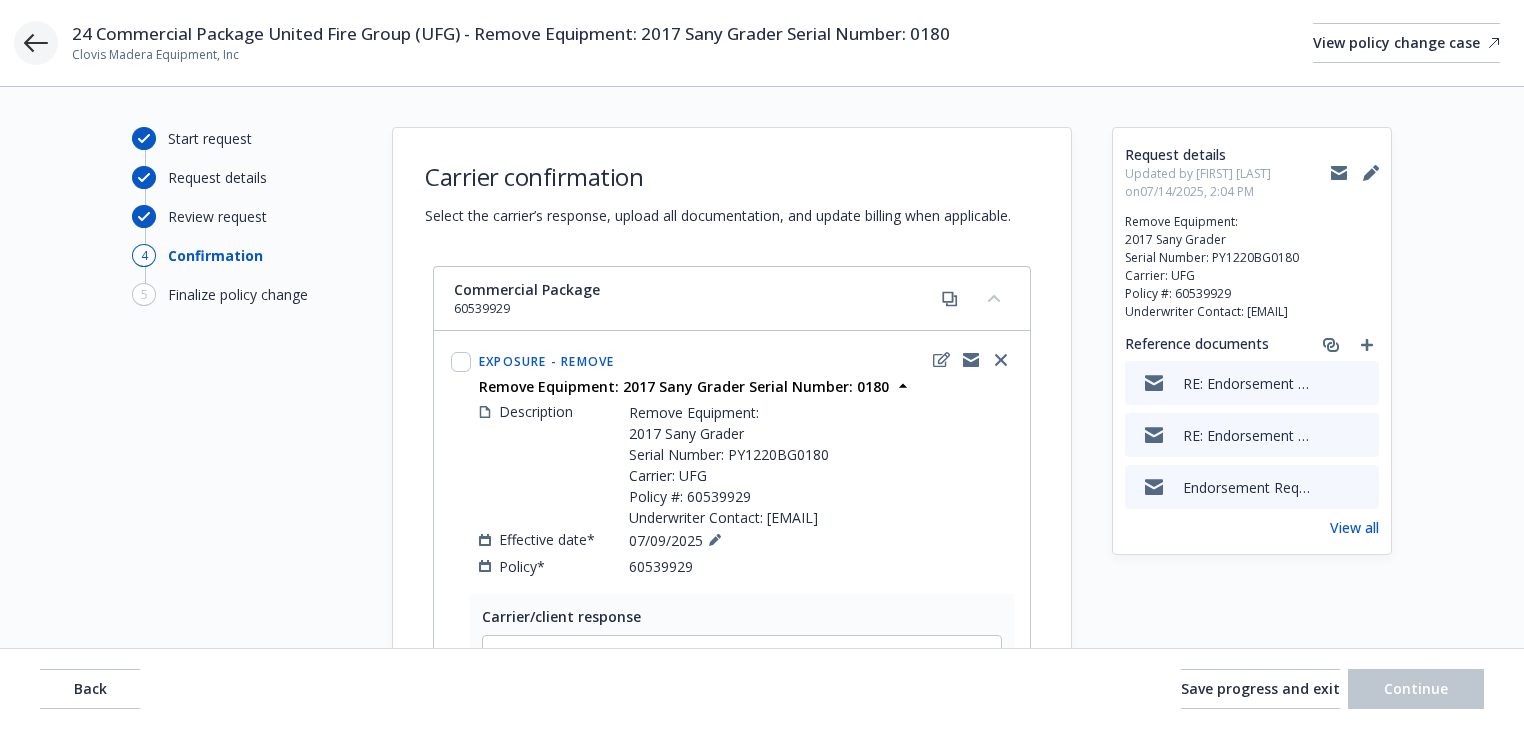 click 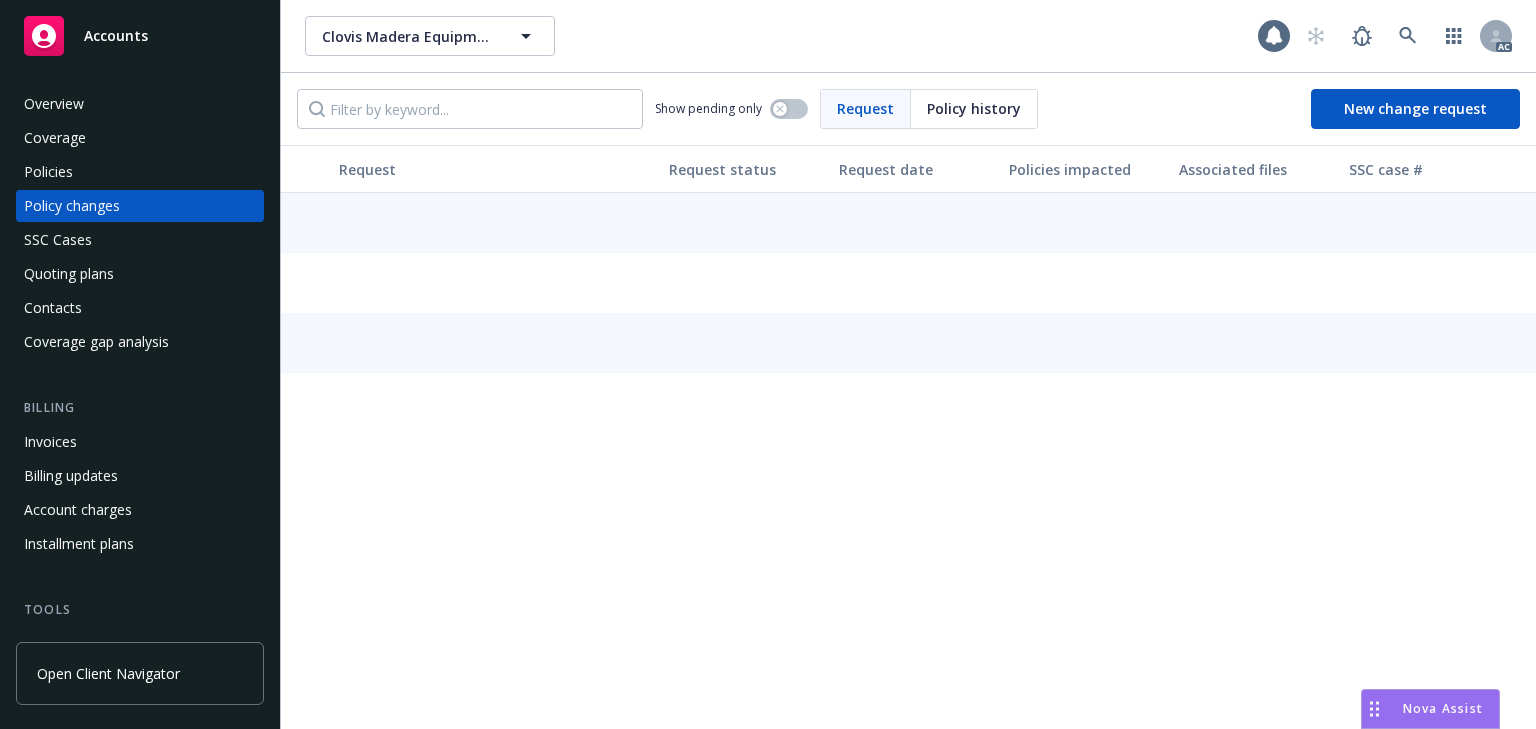 click on "Policies" at bounding box center [48, 172] 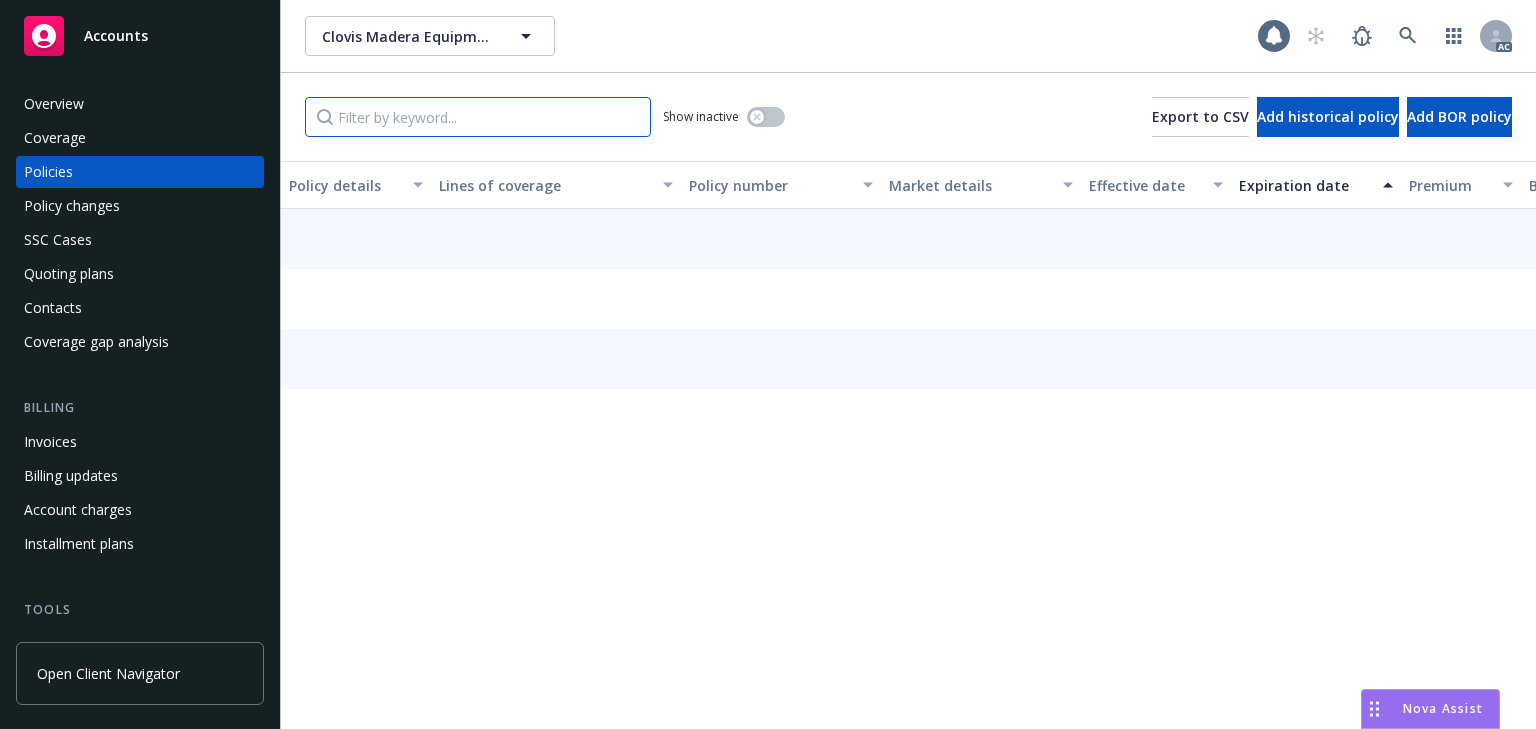 click at bounding box center (478, 117) 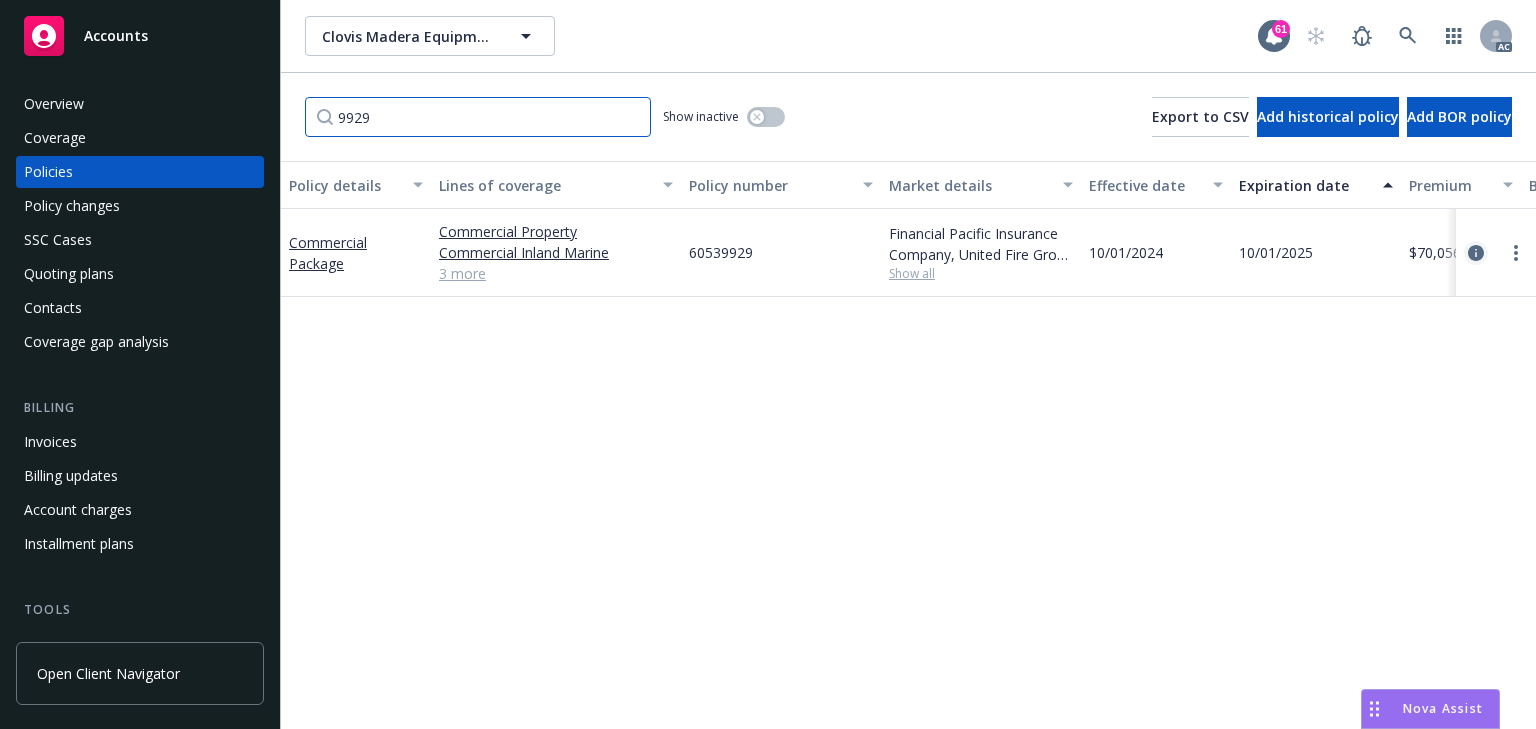 type on "9929" 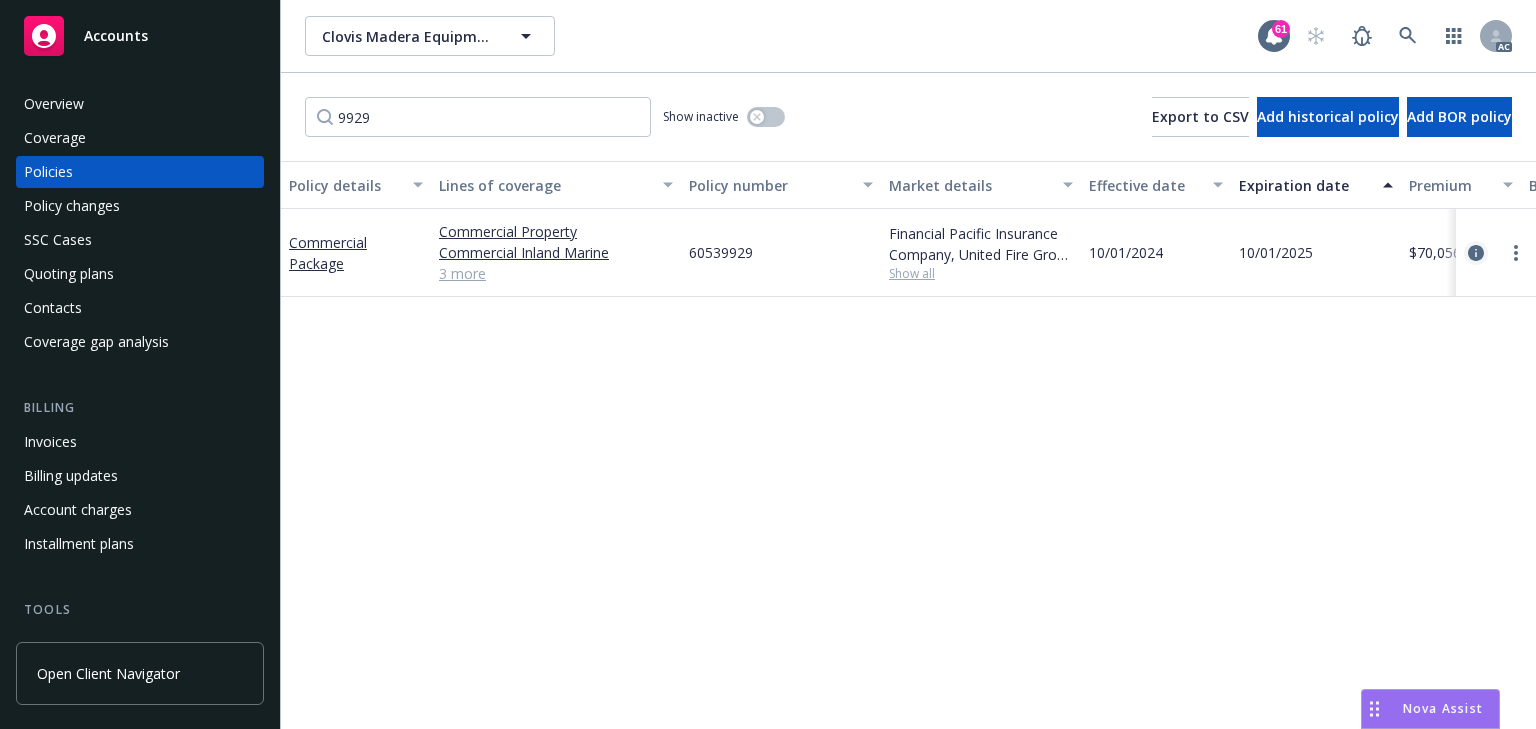 click 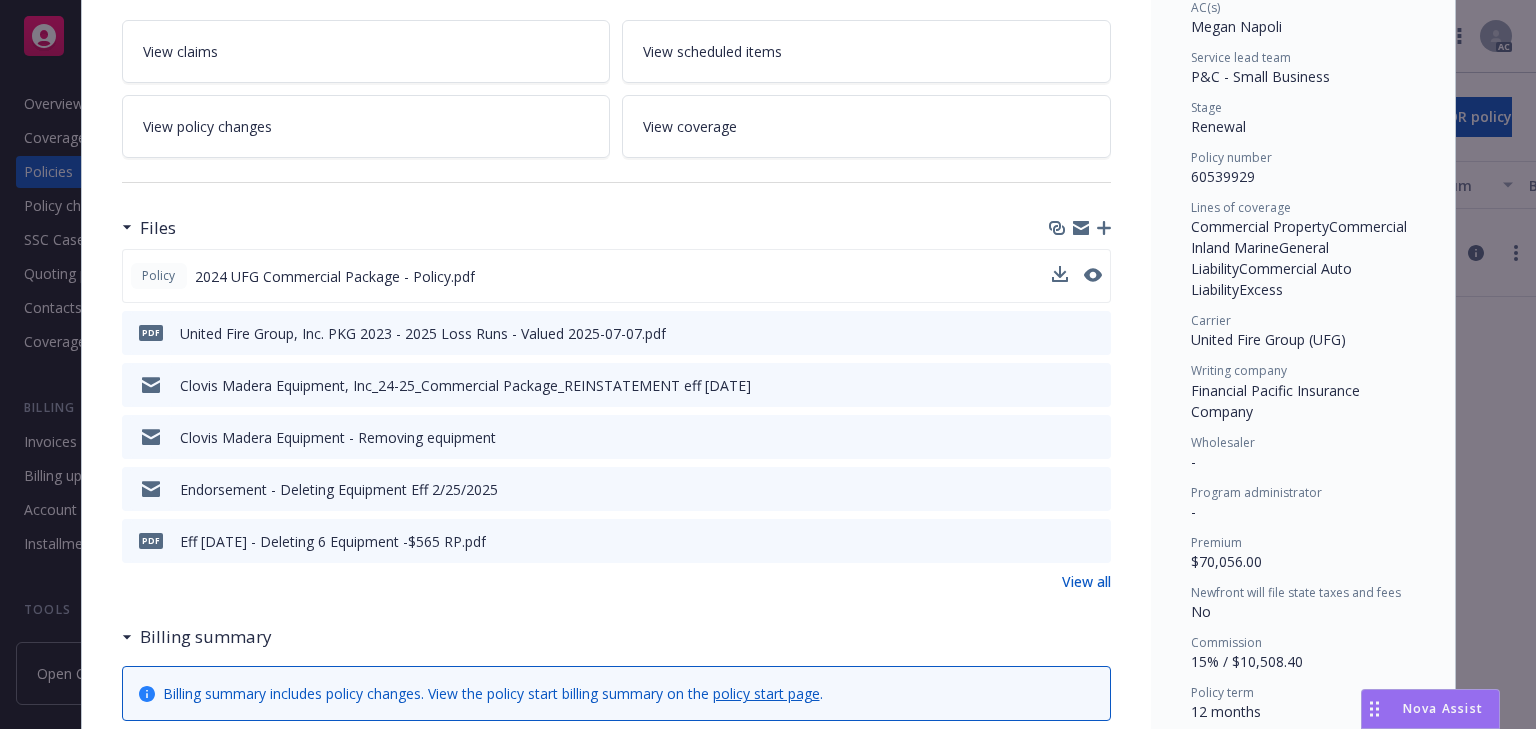 scroll, scrollTop: 380, scrollLeft: 0, axis: vertical 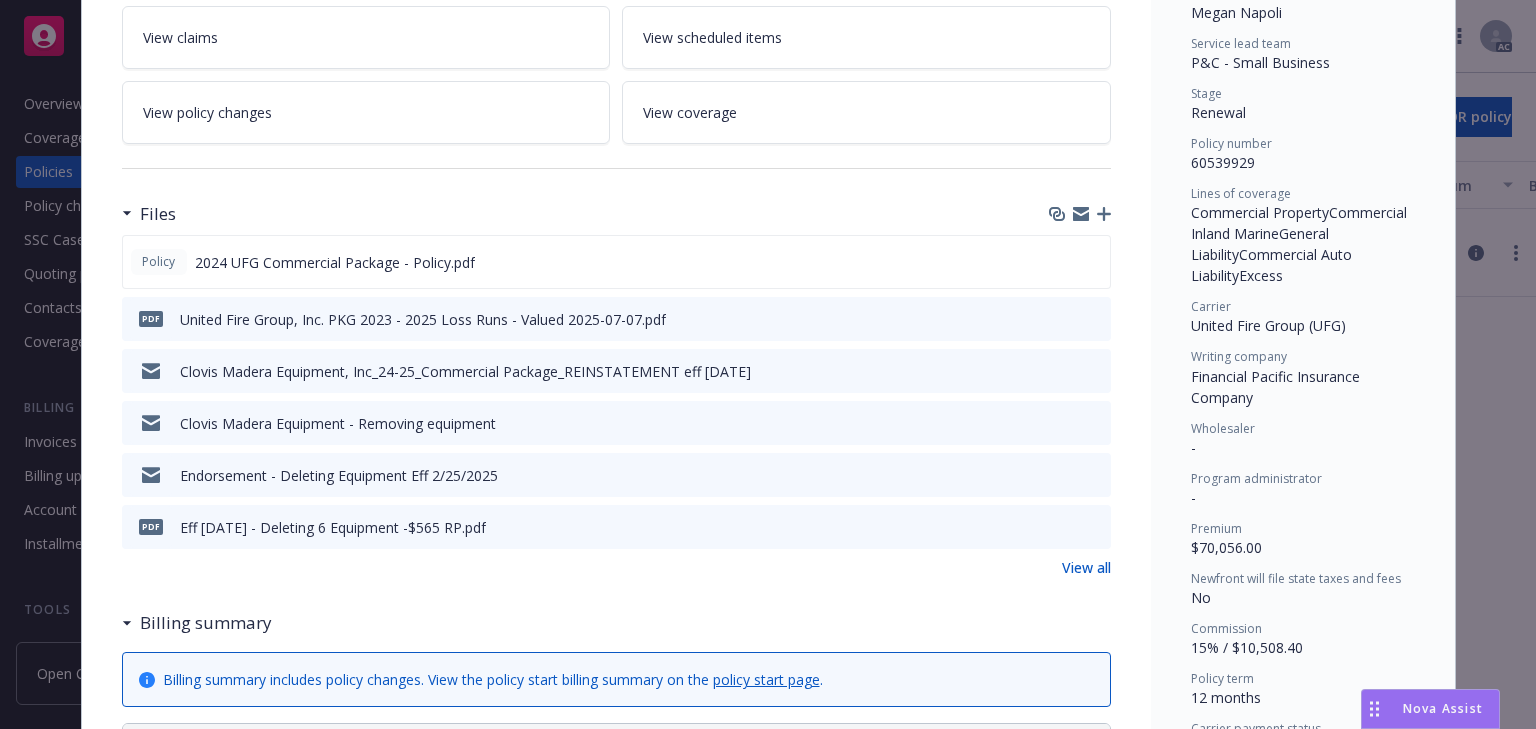 click 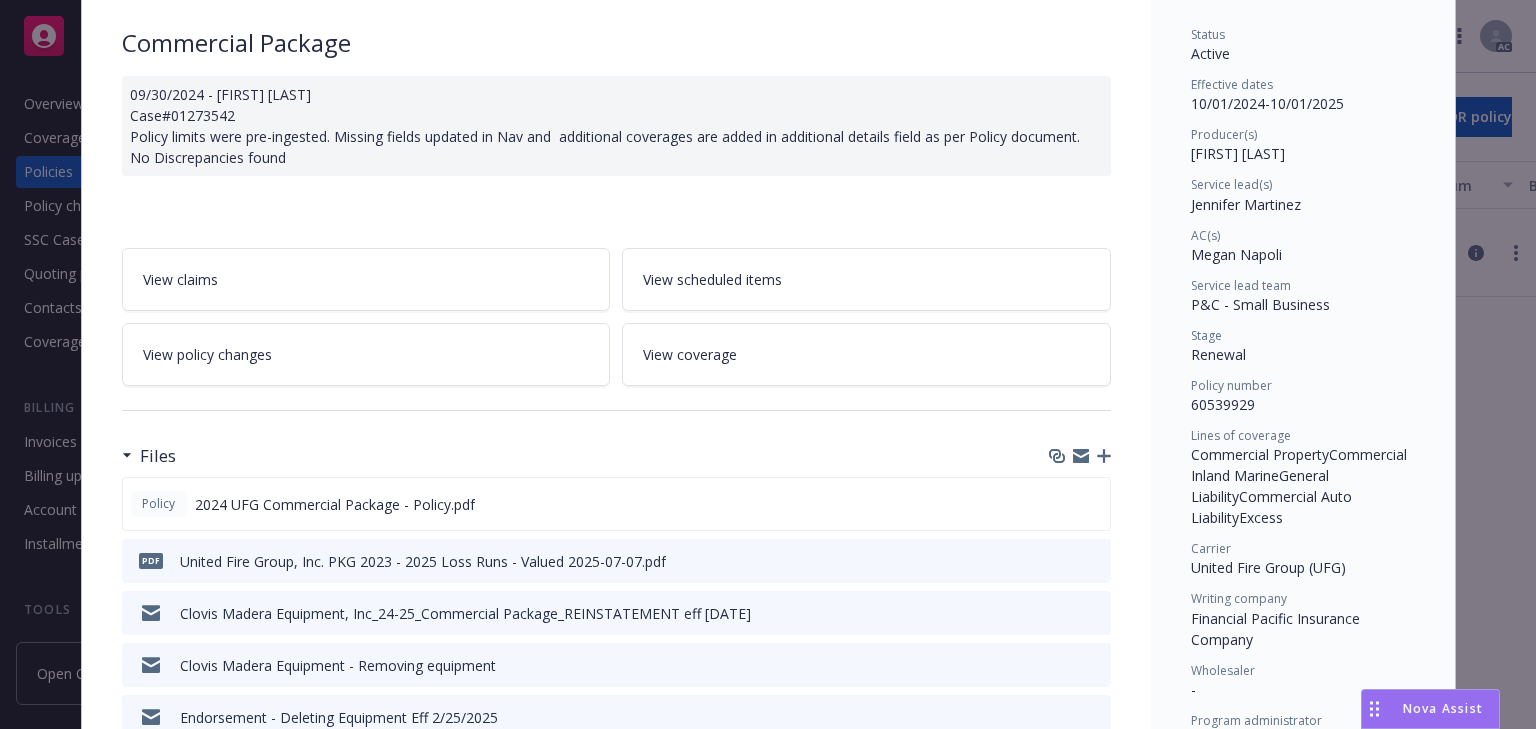 scroll, scrollTop: 60, scrollLeft: 0, axis: vertical 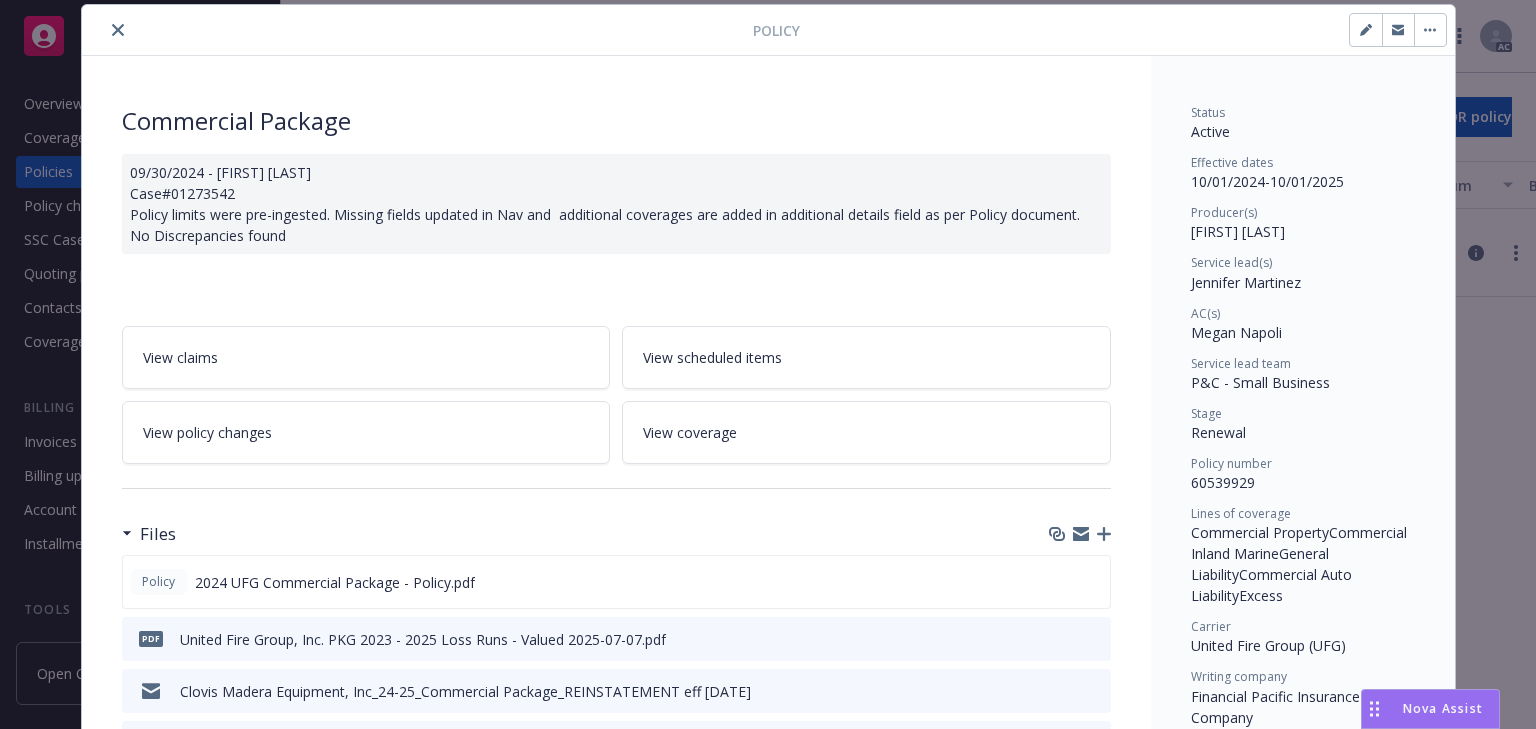 click 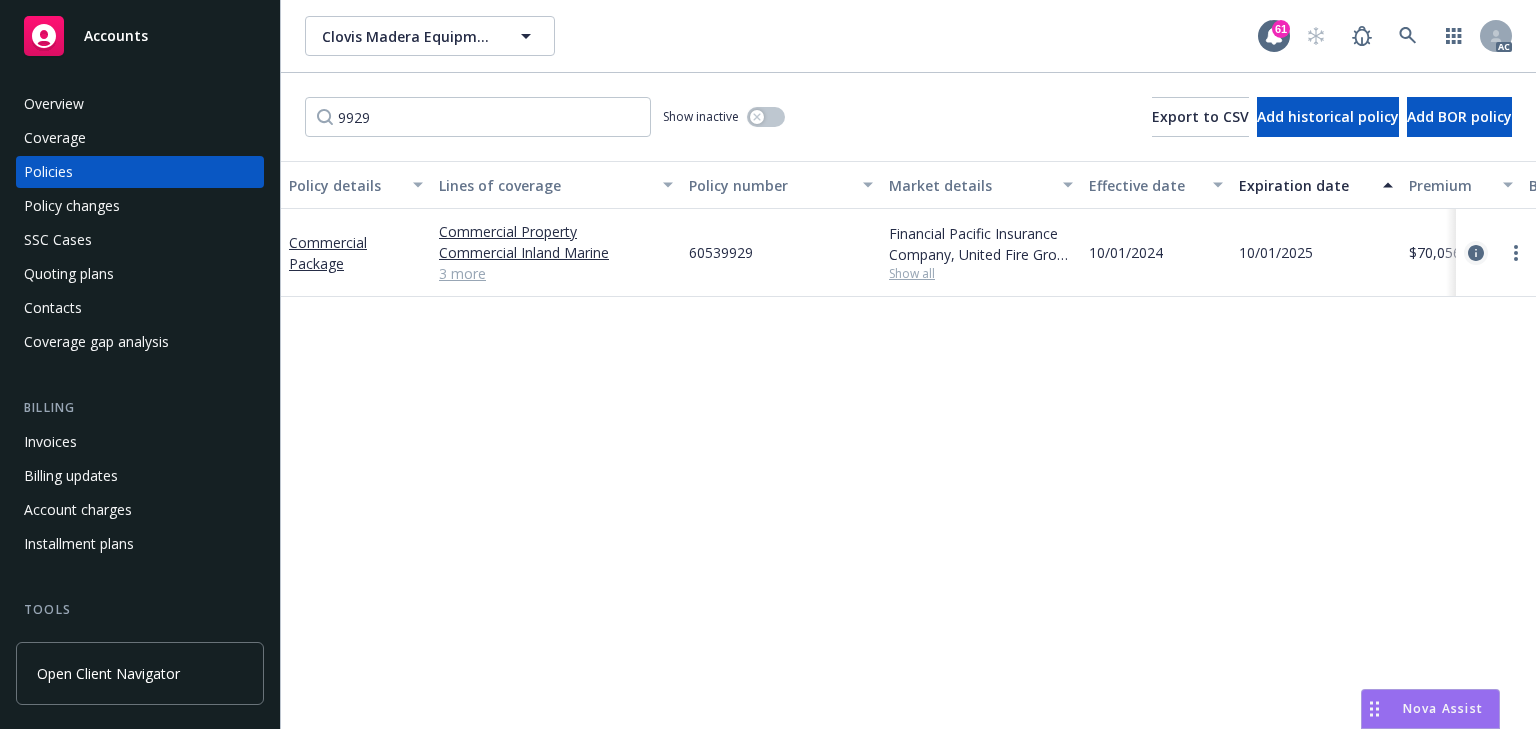 click 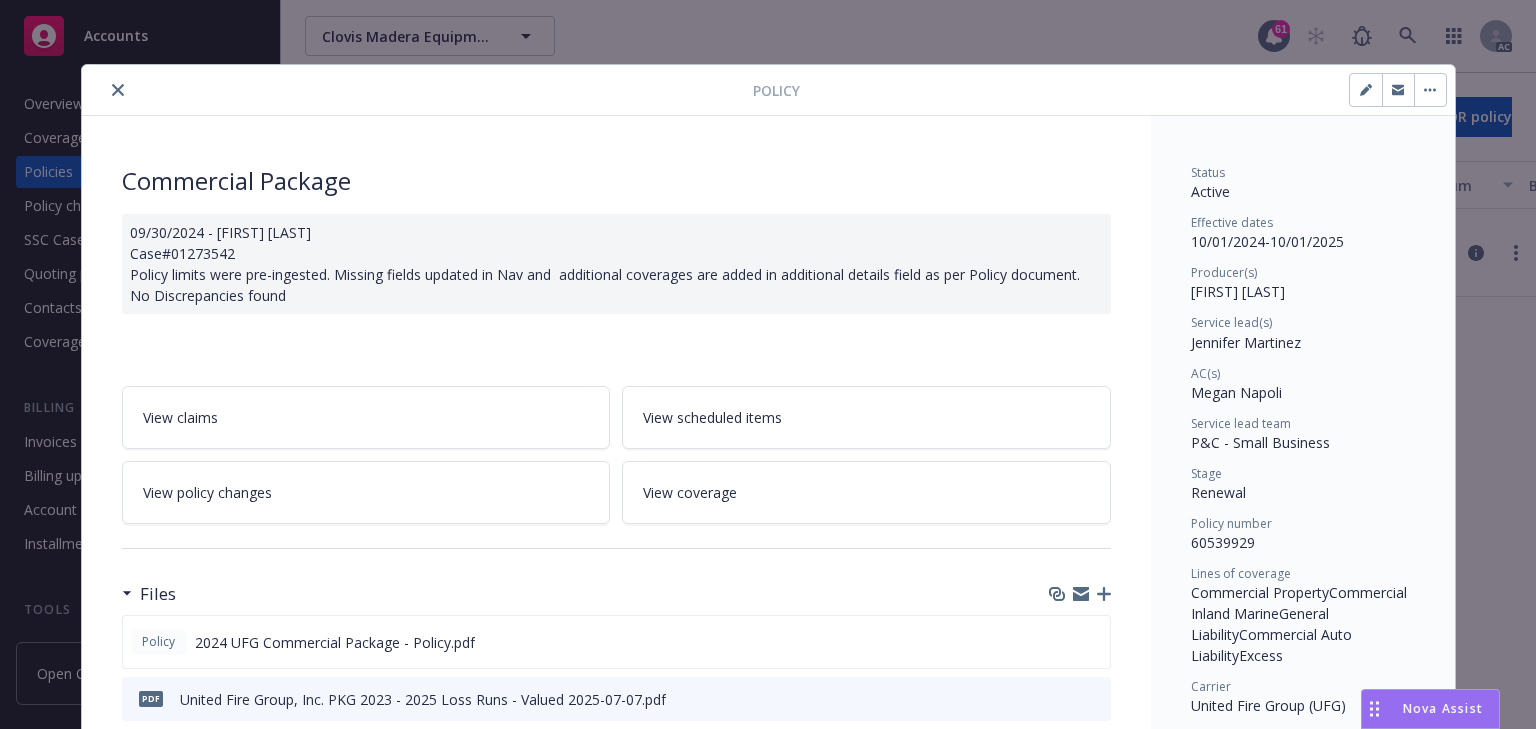 scroll, scrollTop: 60, scrollLeft: 0, axis: vertical 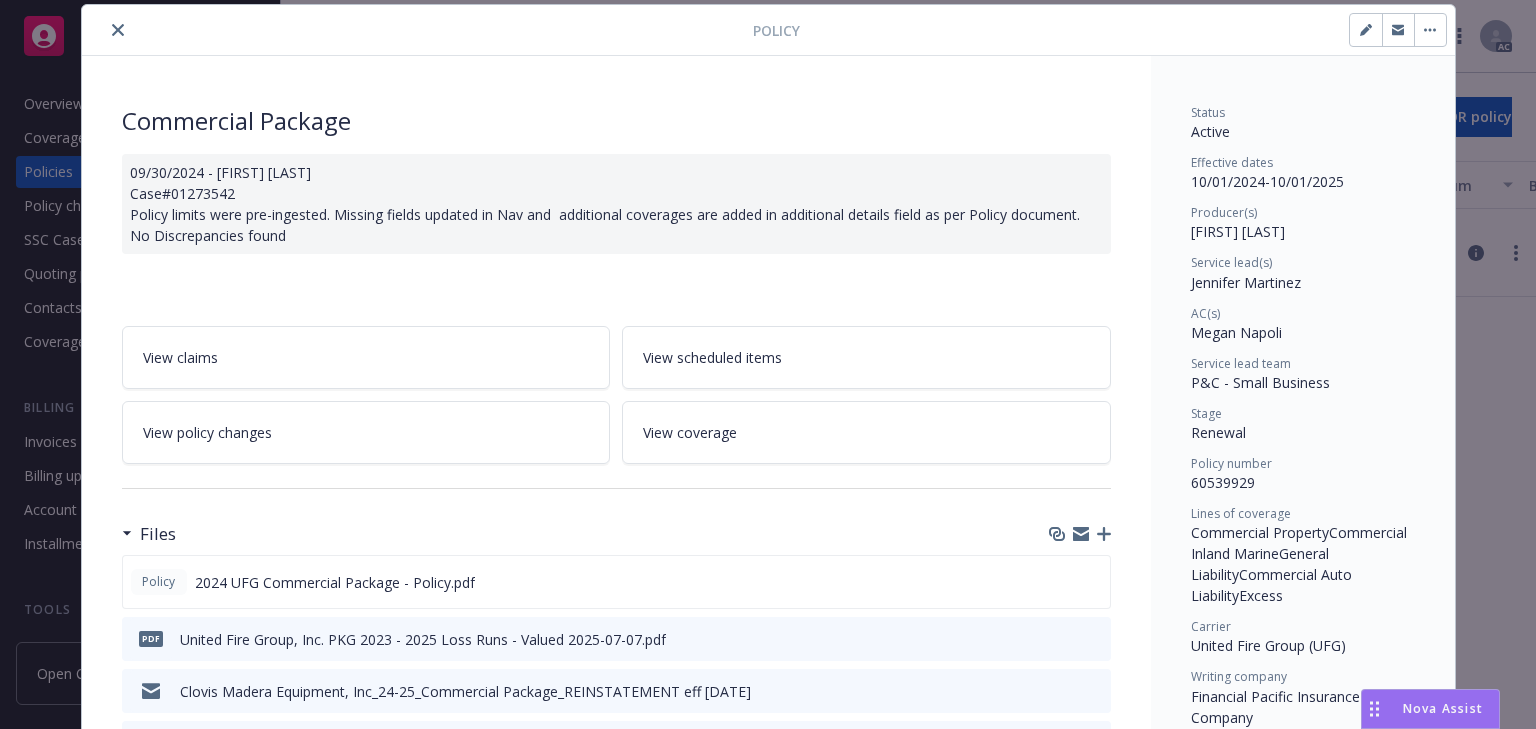 click on "View policy changes" at bounding box center [366, 432] 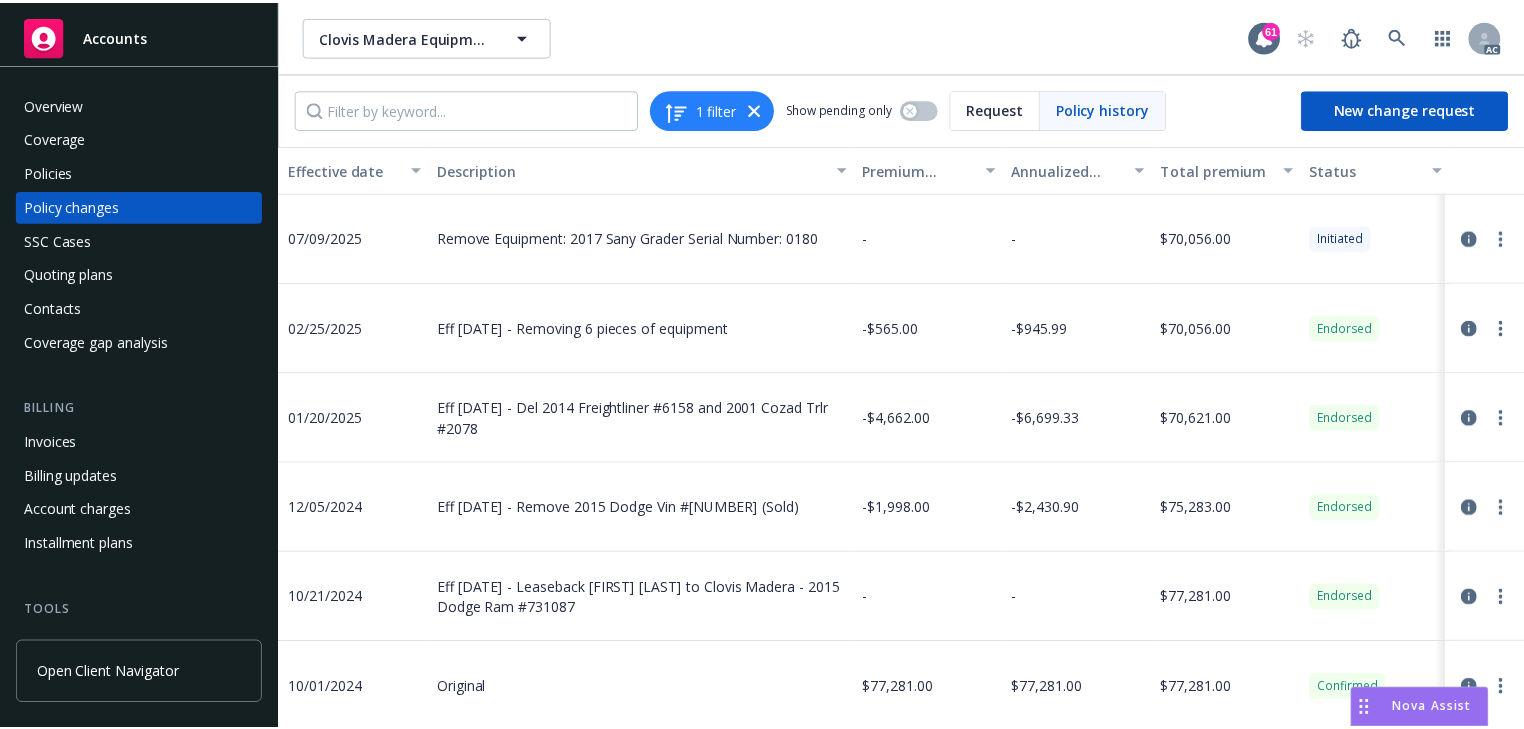 scroll, scrollTop: 0, scrollLeft: 645, axis: horizontal 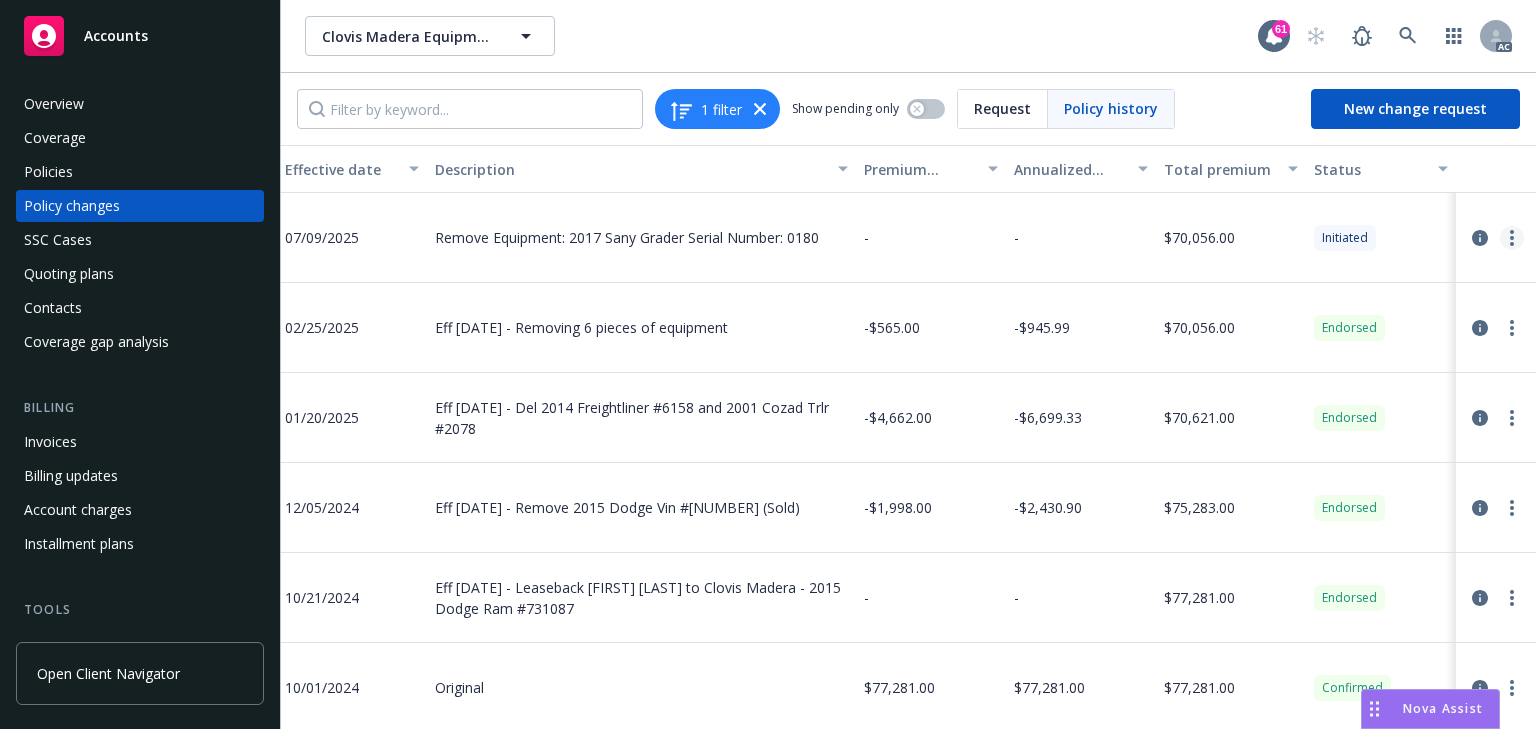 click 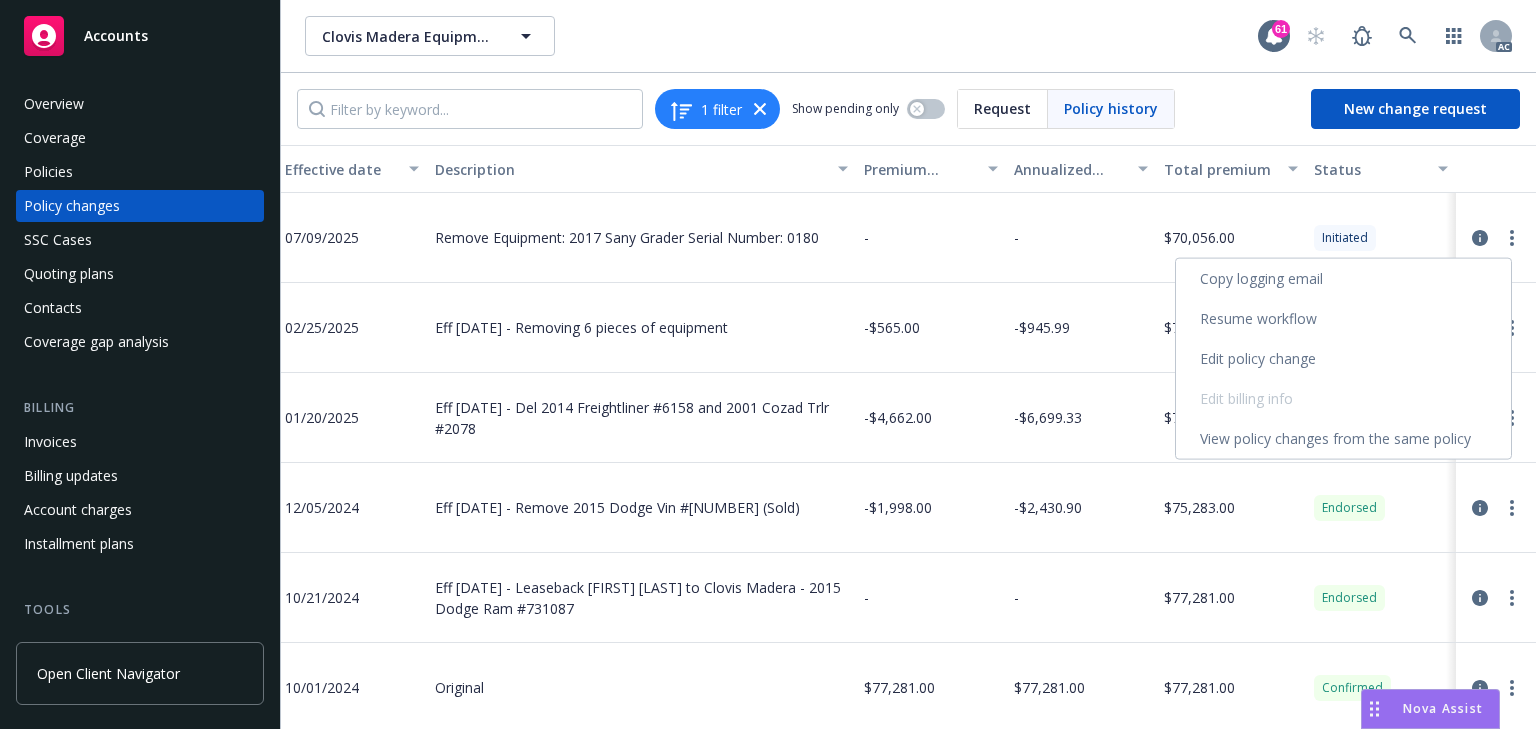 click on "Resume workflow" at bounding box center [1343, 319] 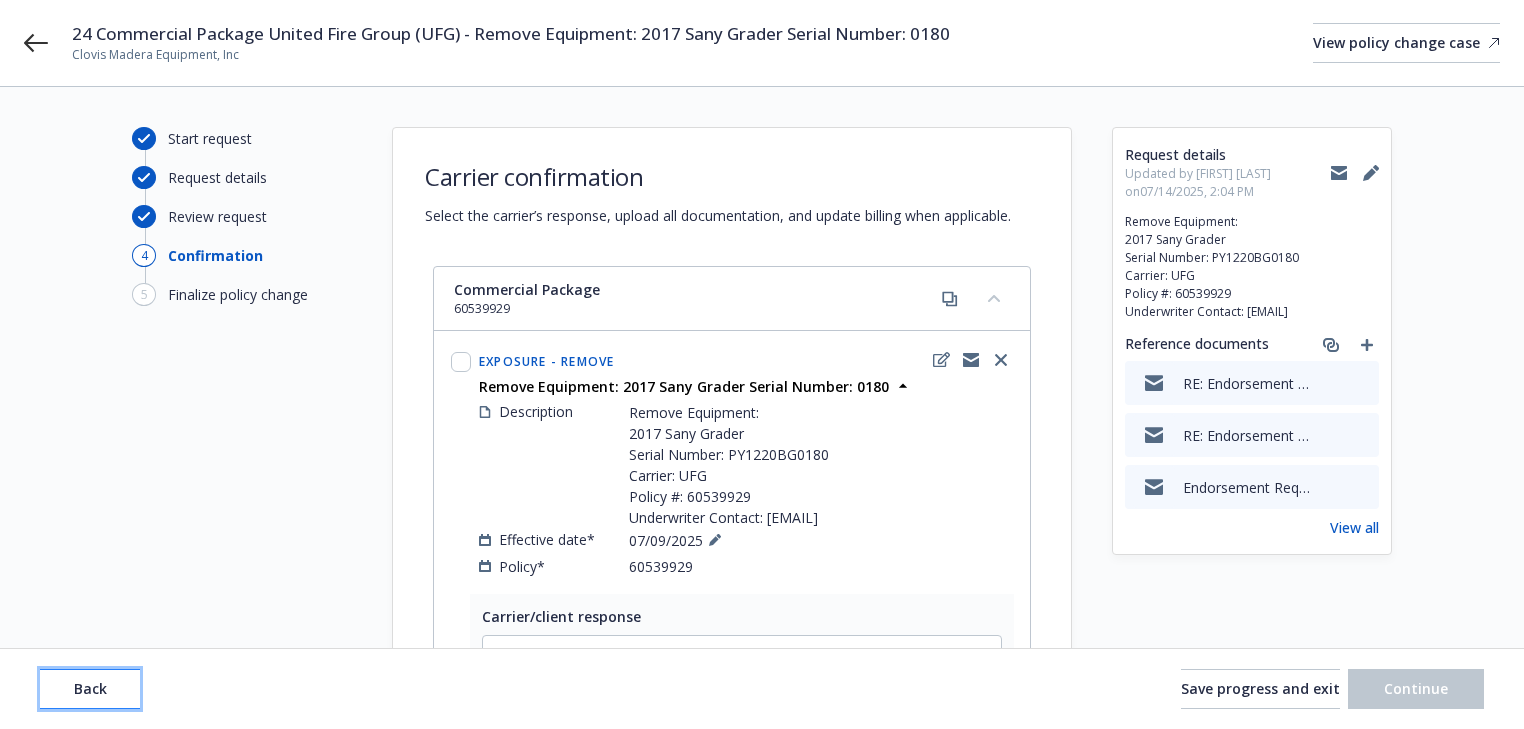 click on "Back" at bounding box center (90, 689) 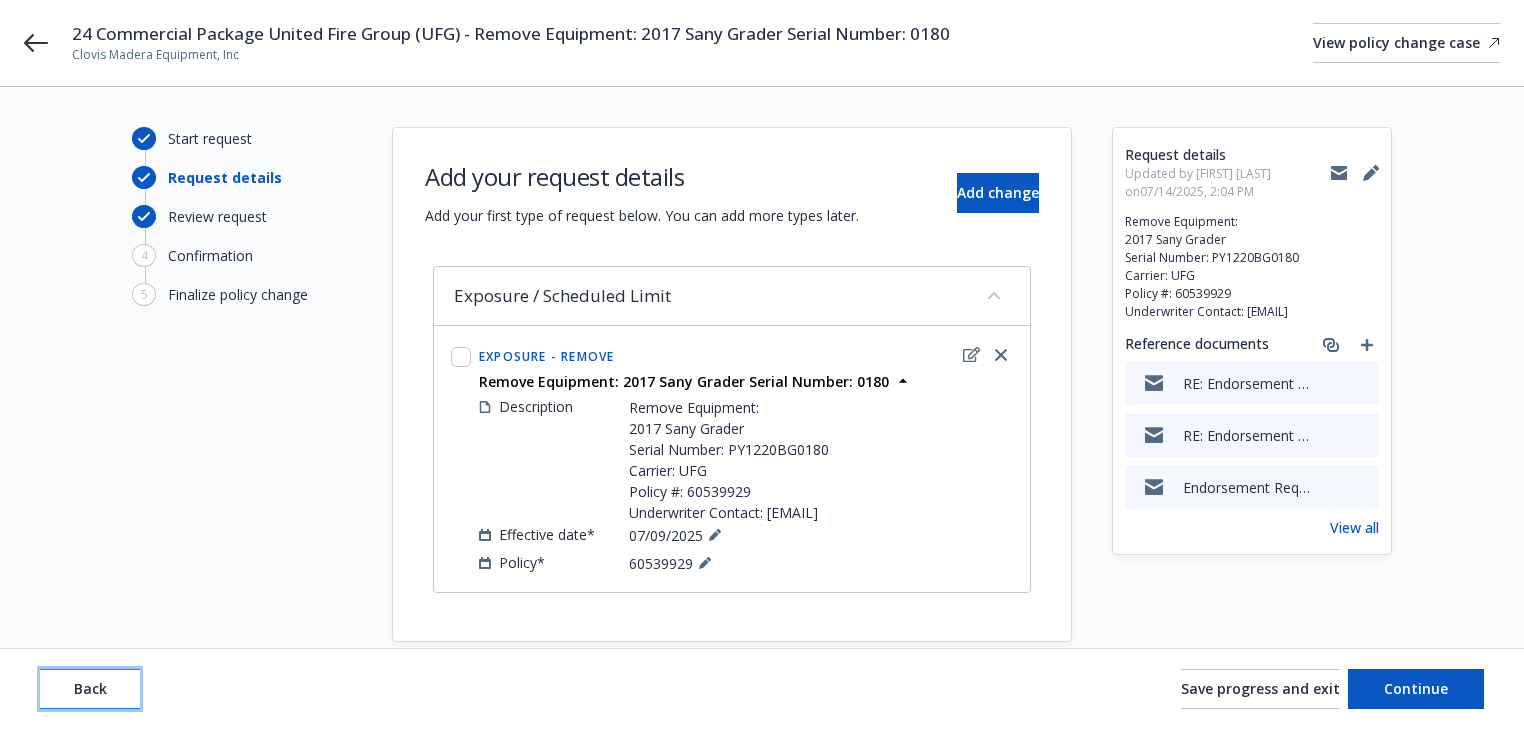 click on "Back" at bounding box center [90, 689] 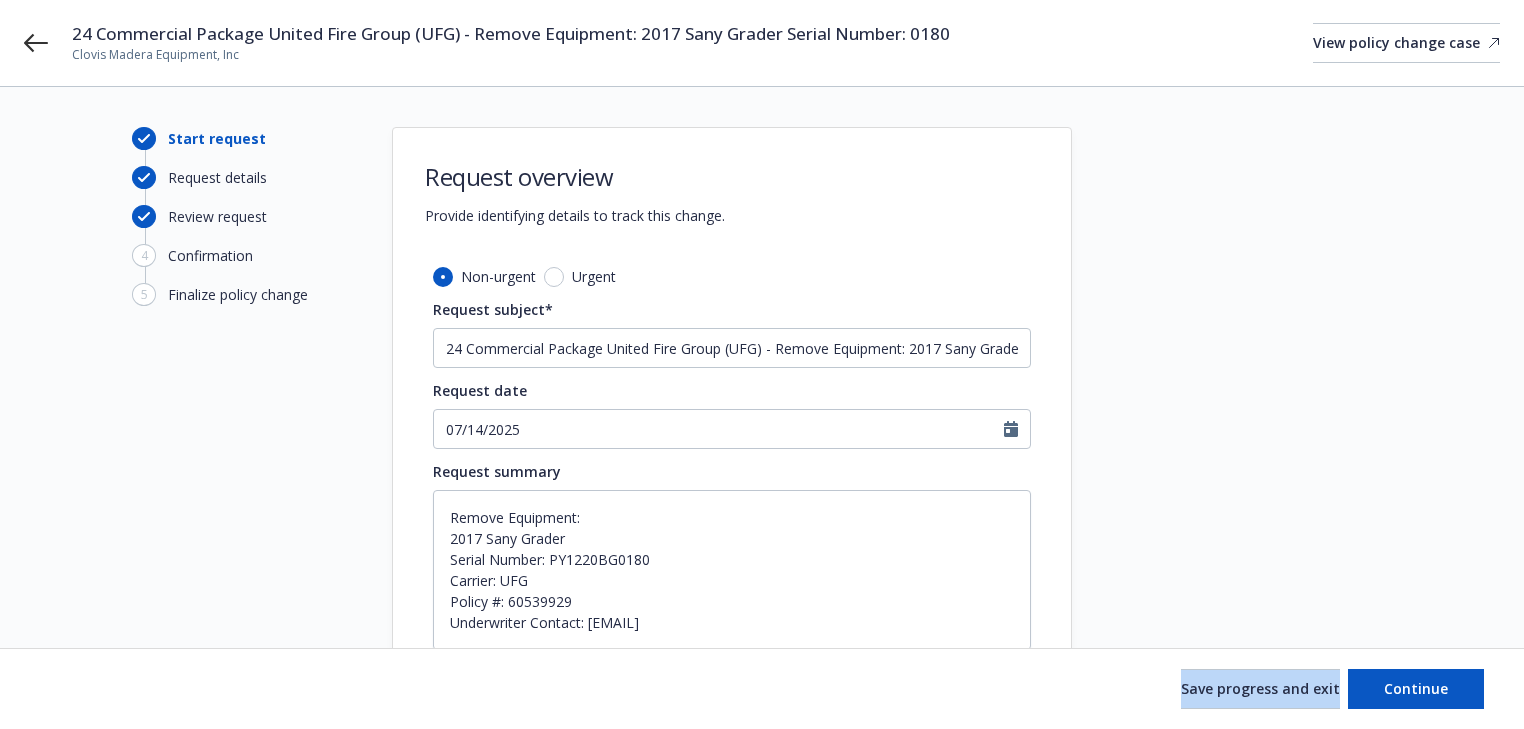 click on "Save progress and exit Continue" at bounding box center [762, 689] 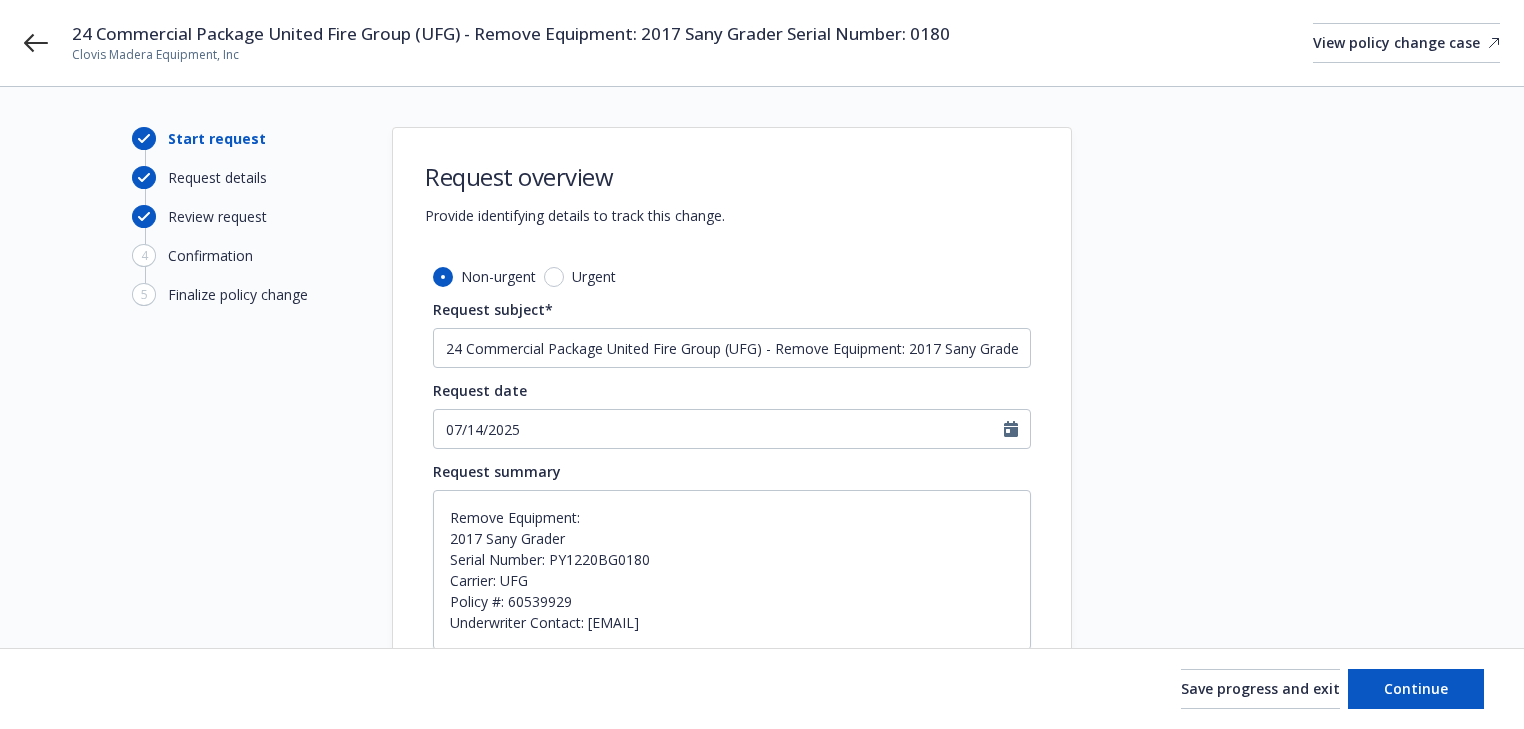 click on "Start request Request details Review request 4 Confirmation   5 Finalize policy change" at bounding box center [242, 522] 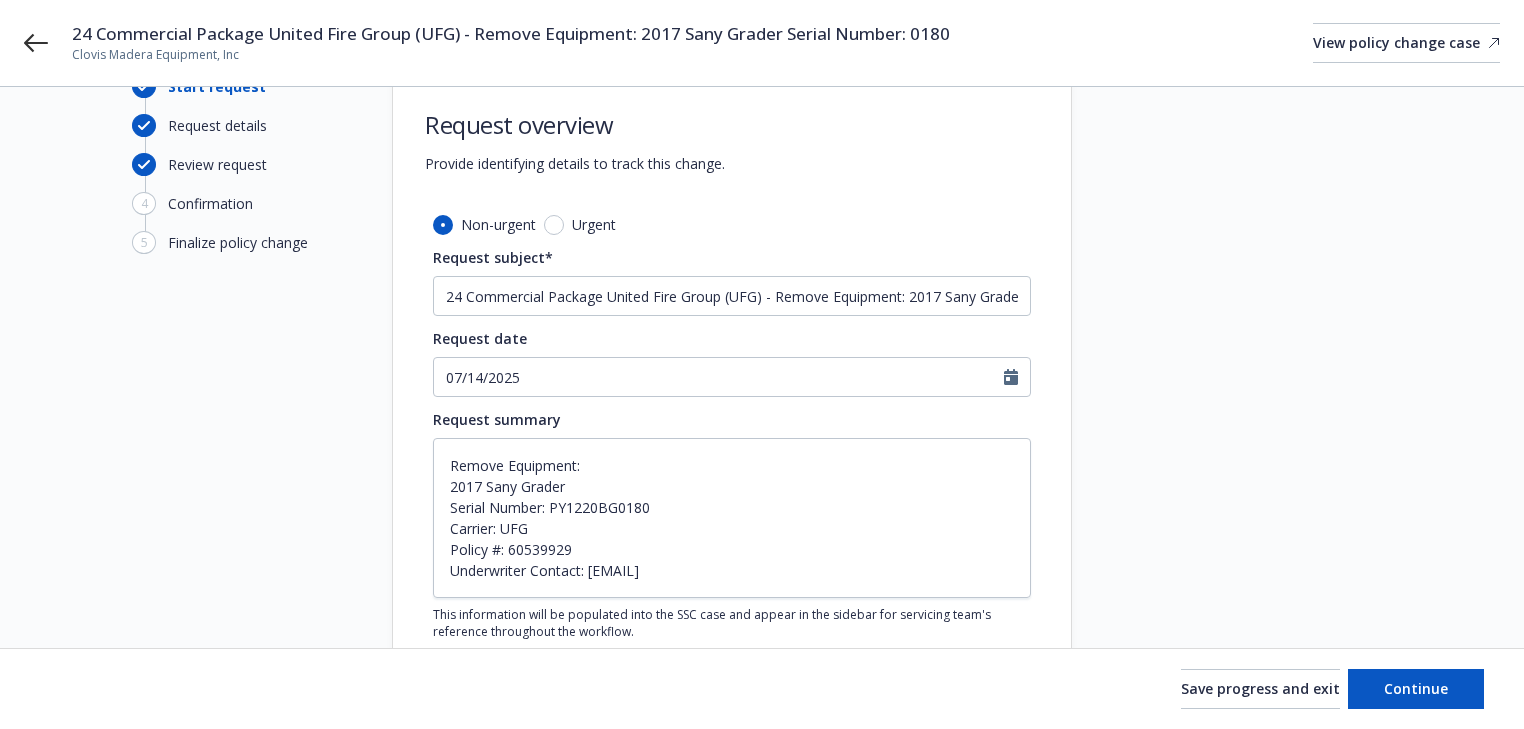scroll, scrollTop: 80, scrollLeft: 0, axis: vertical 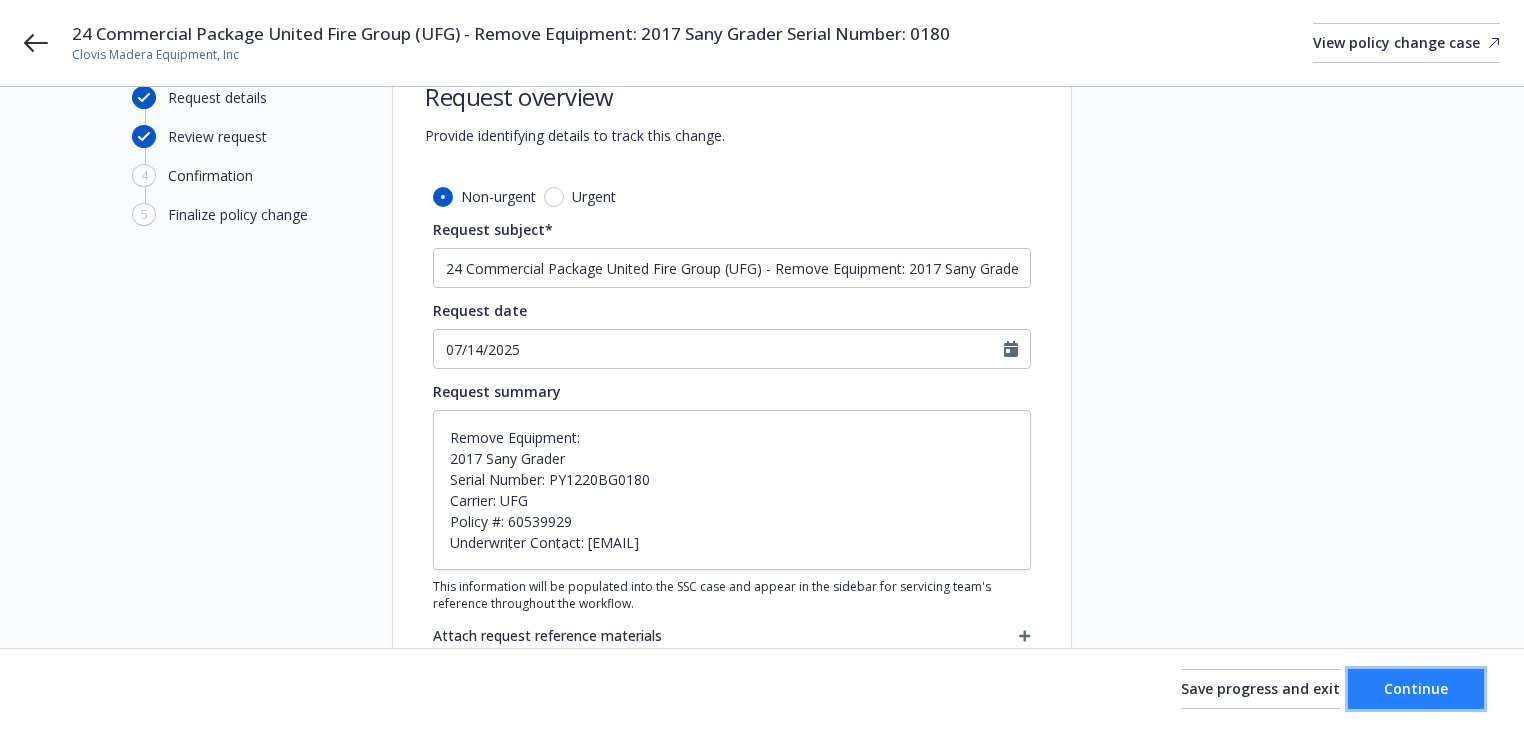 click on "Continue" at bounding box center [1416, 689] 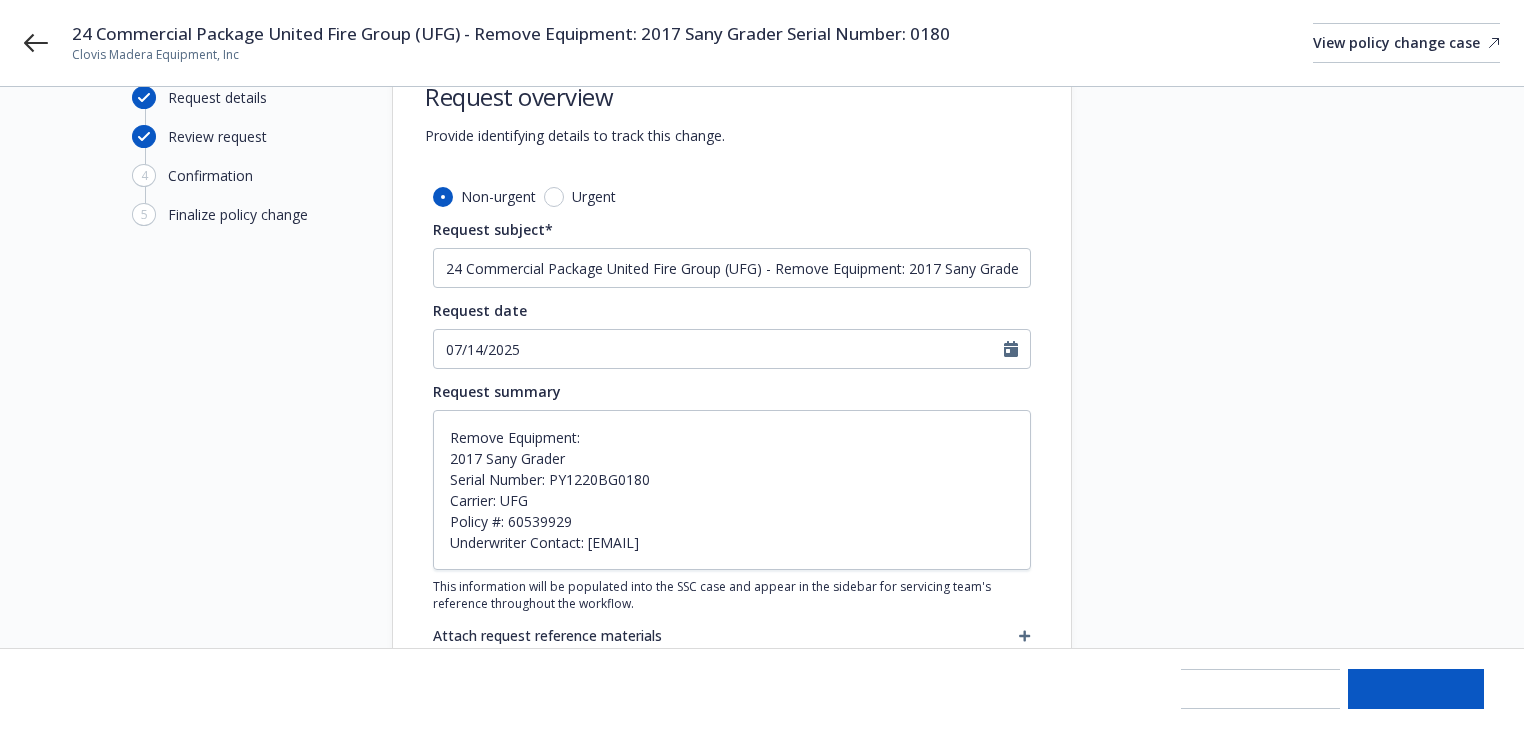 type on "x" 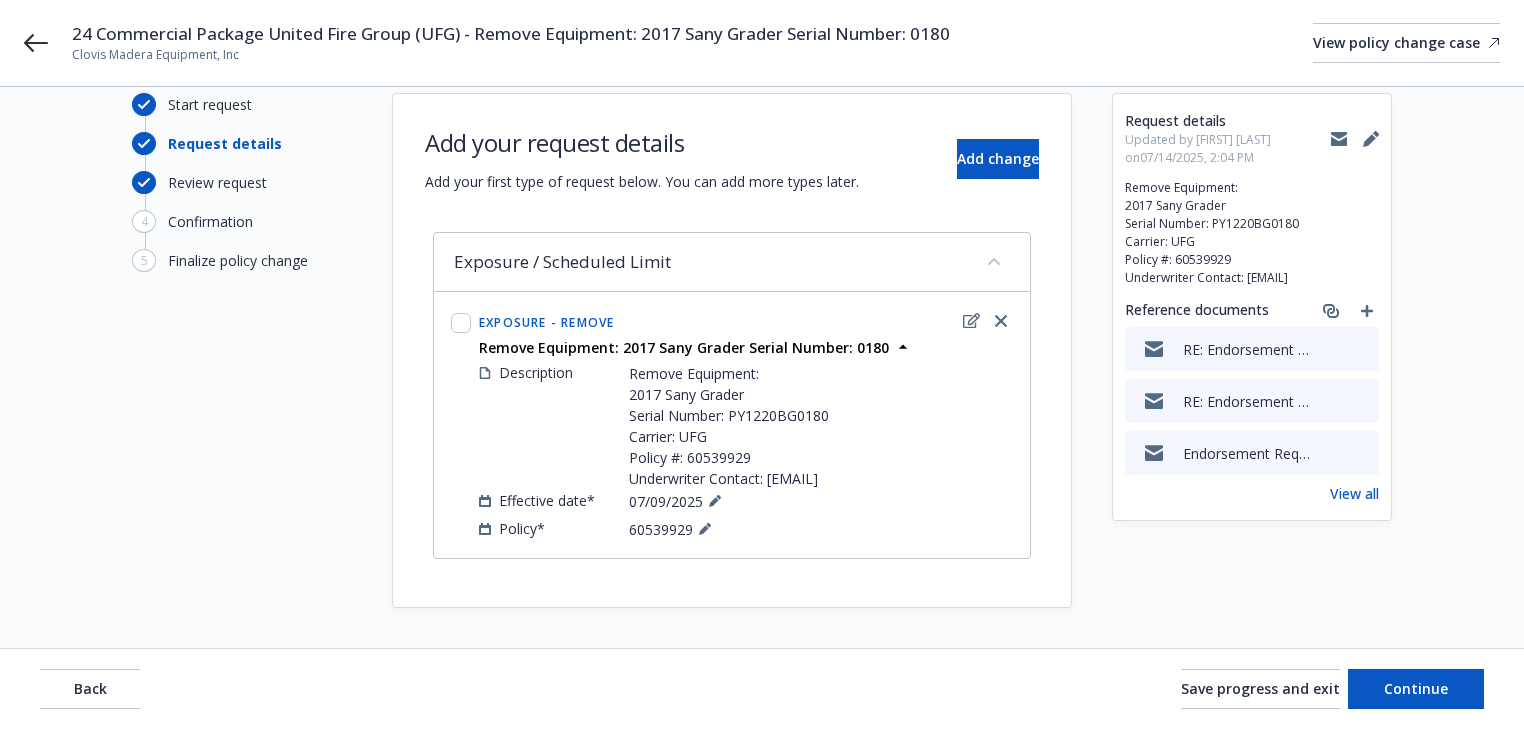 scroll, scrollTop: 0, scrollLeft: 0, axis: both 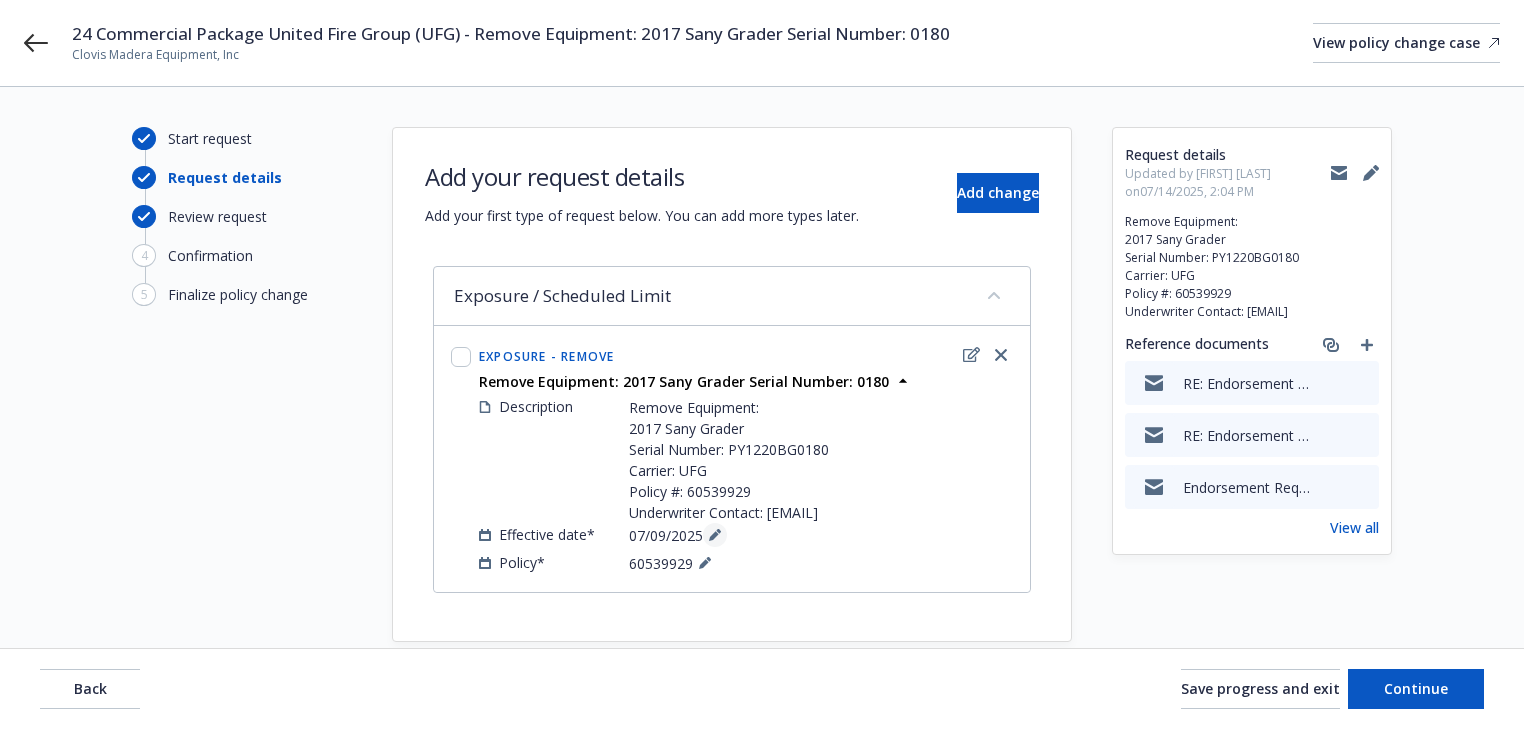 click 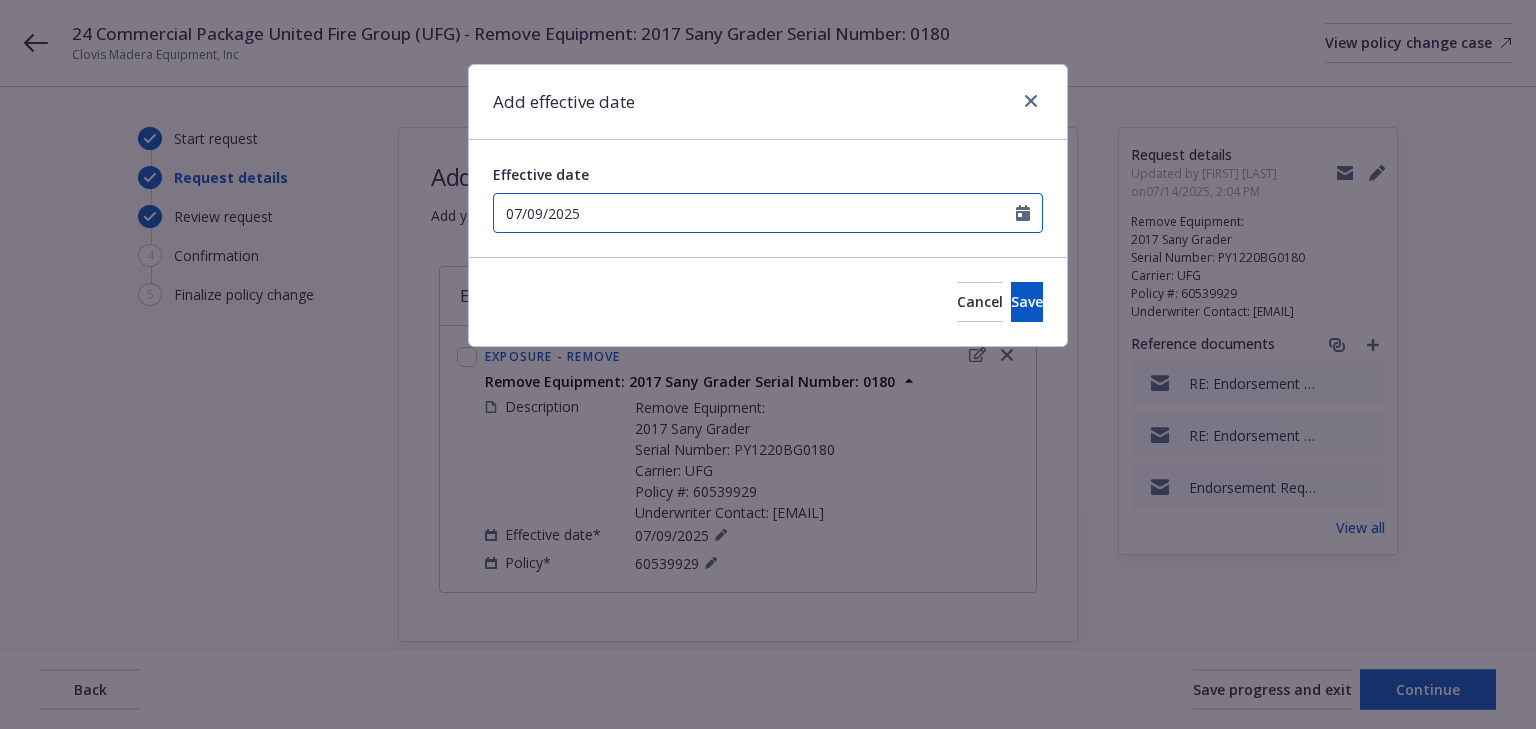 click on "07/09/2025" at bounding box center [755, 213] 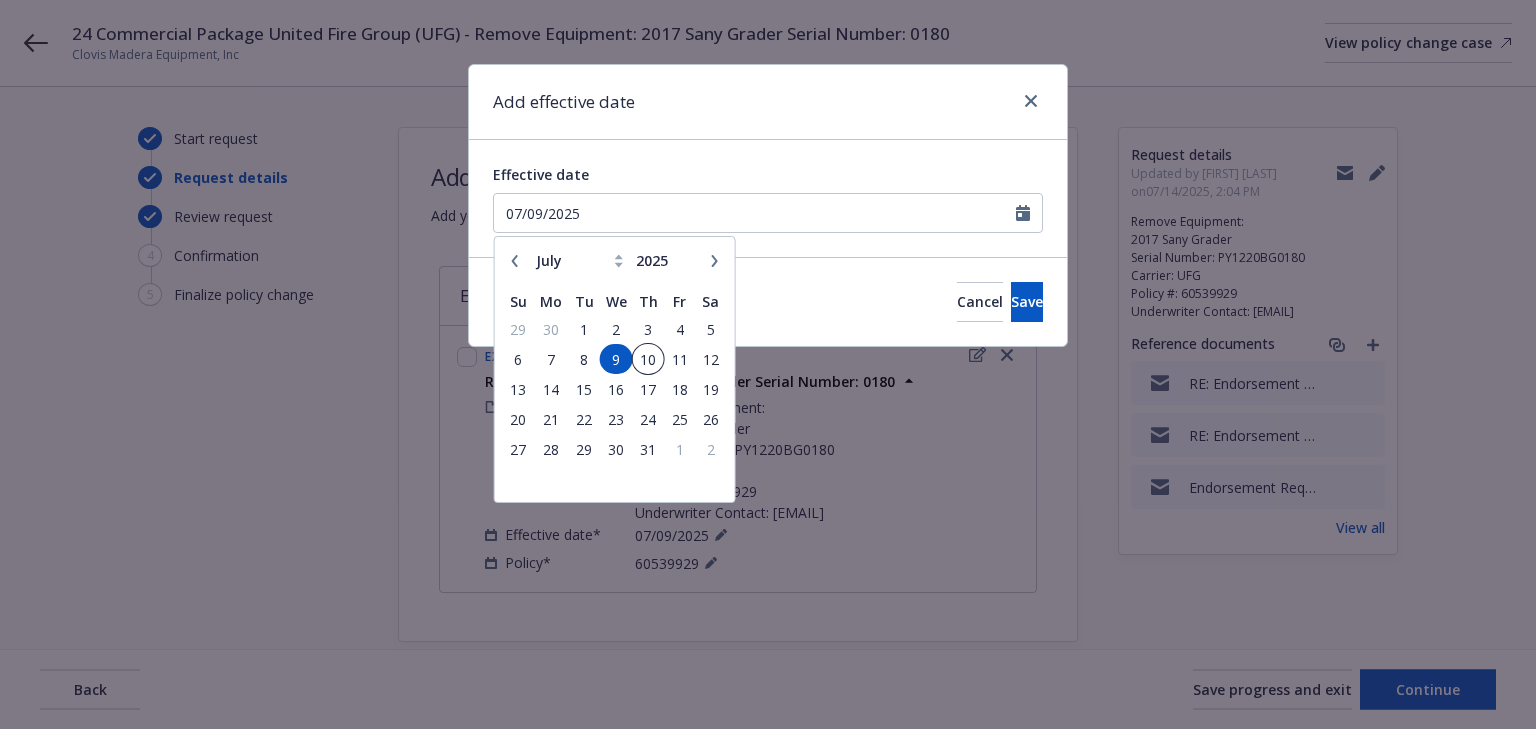 click on "10" at bounding box center (648, 359) 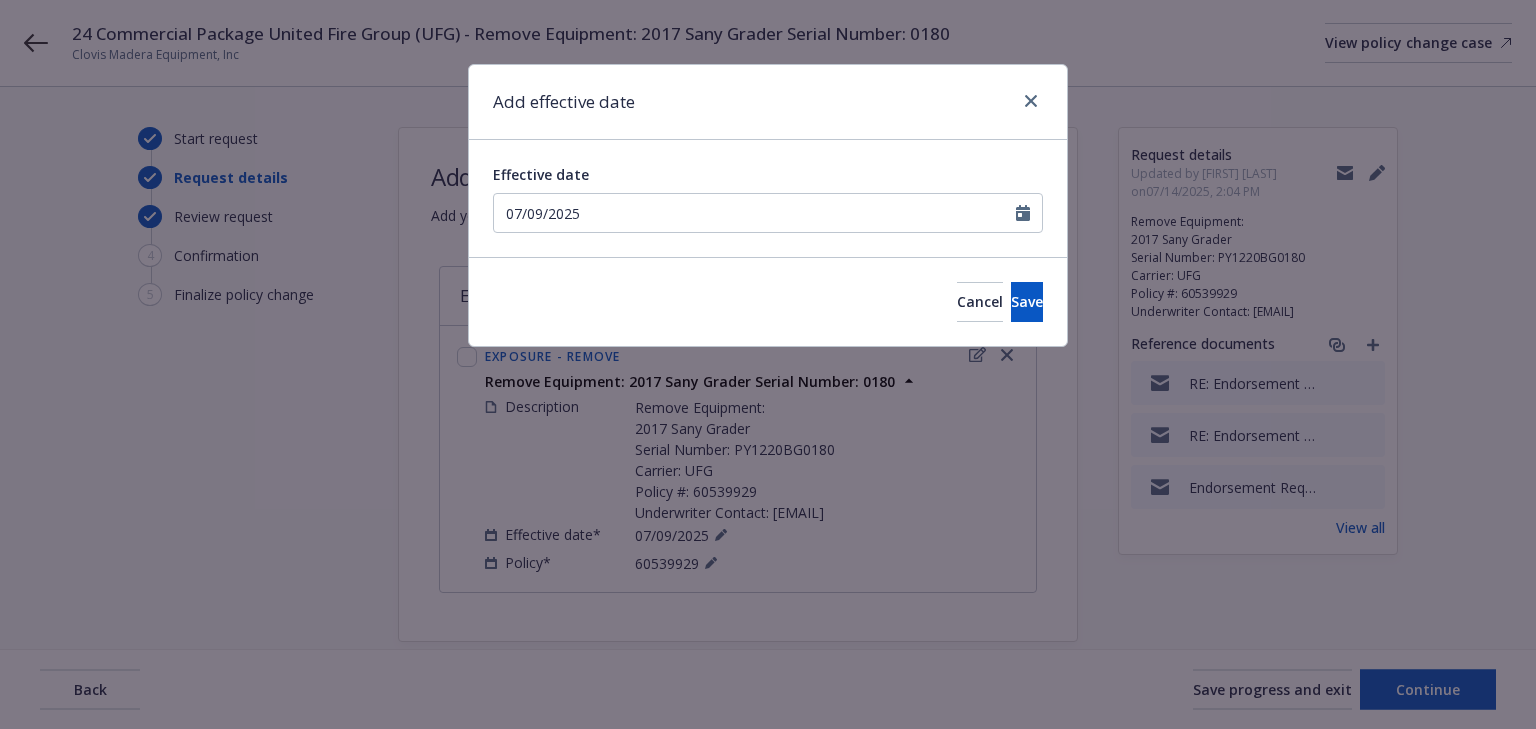 type on "07/10/2025" 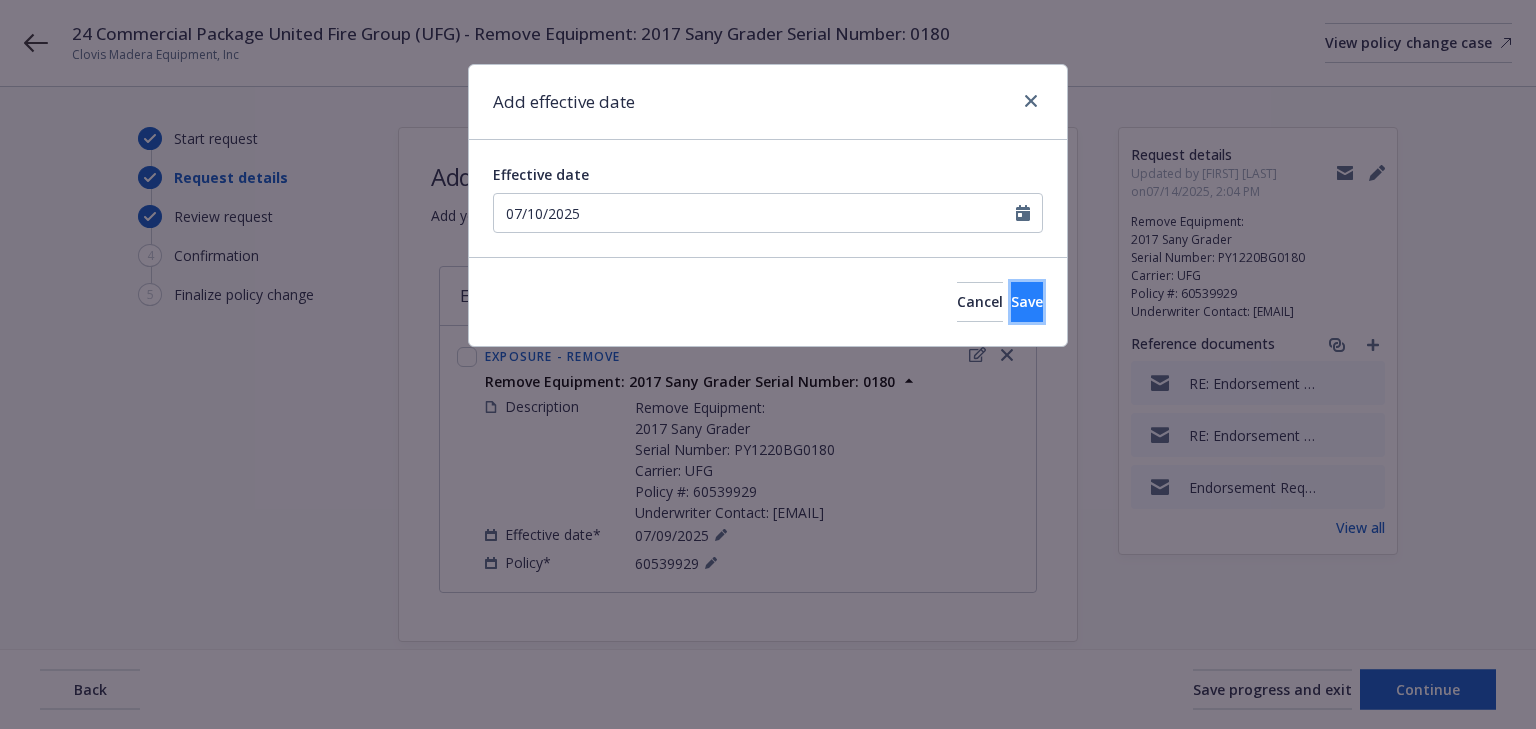 click on "Save" at bounding box center [1027, 301] 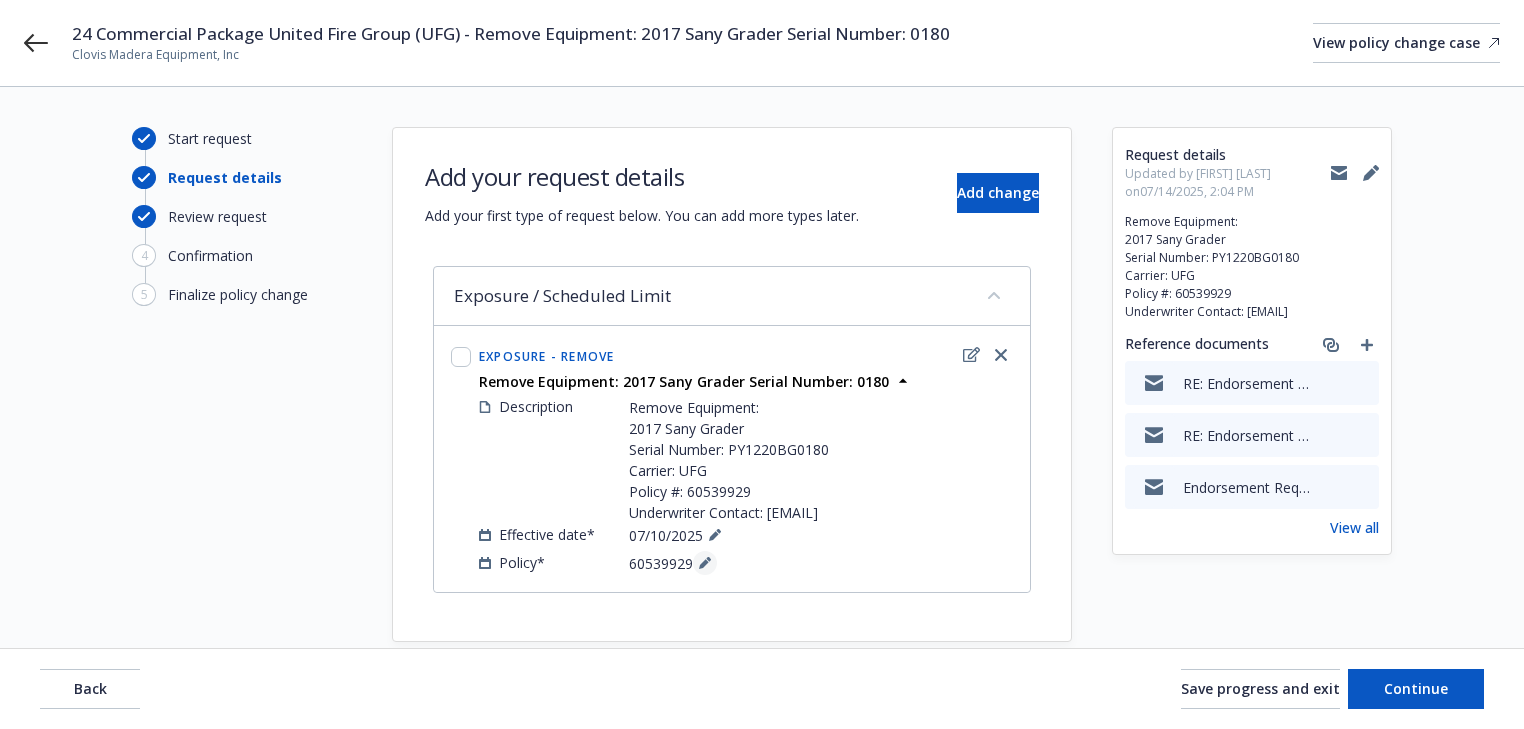 click 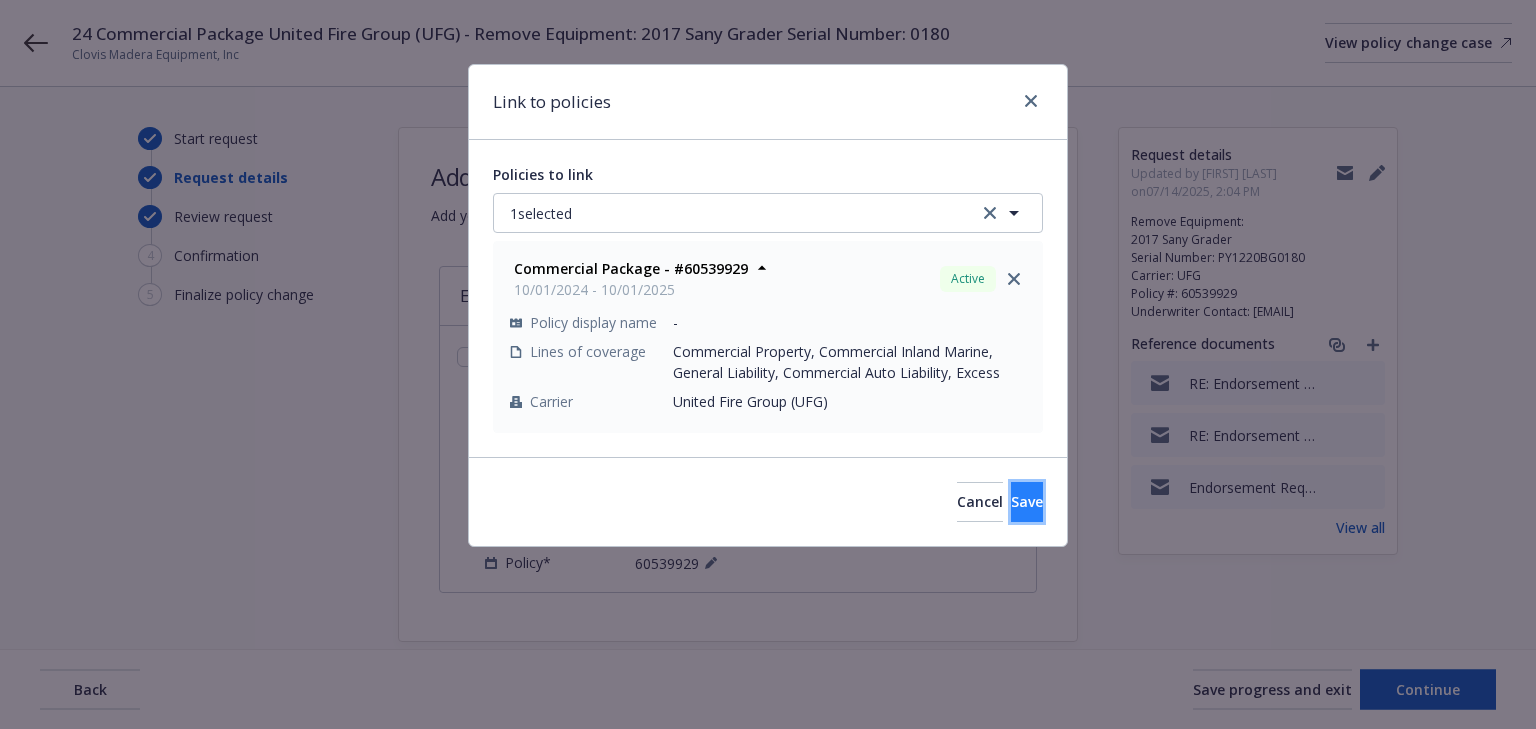 click on "Save" at bounding box center (1027, 501) 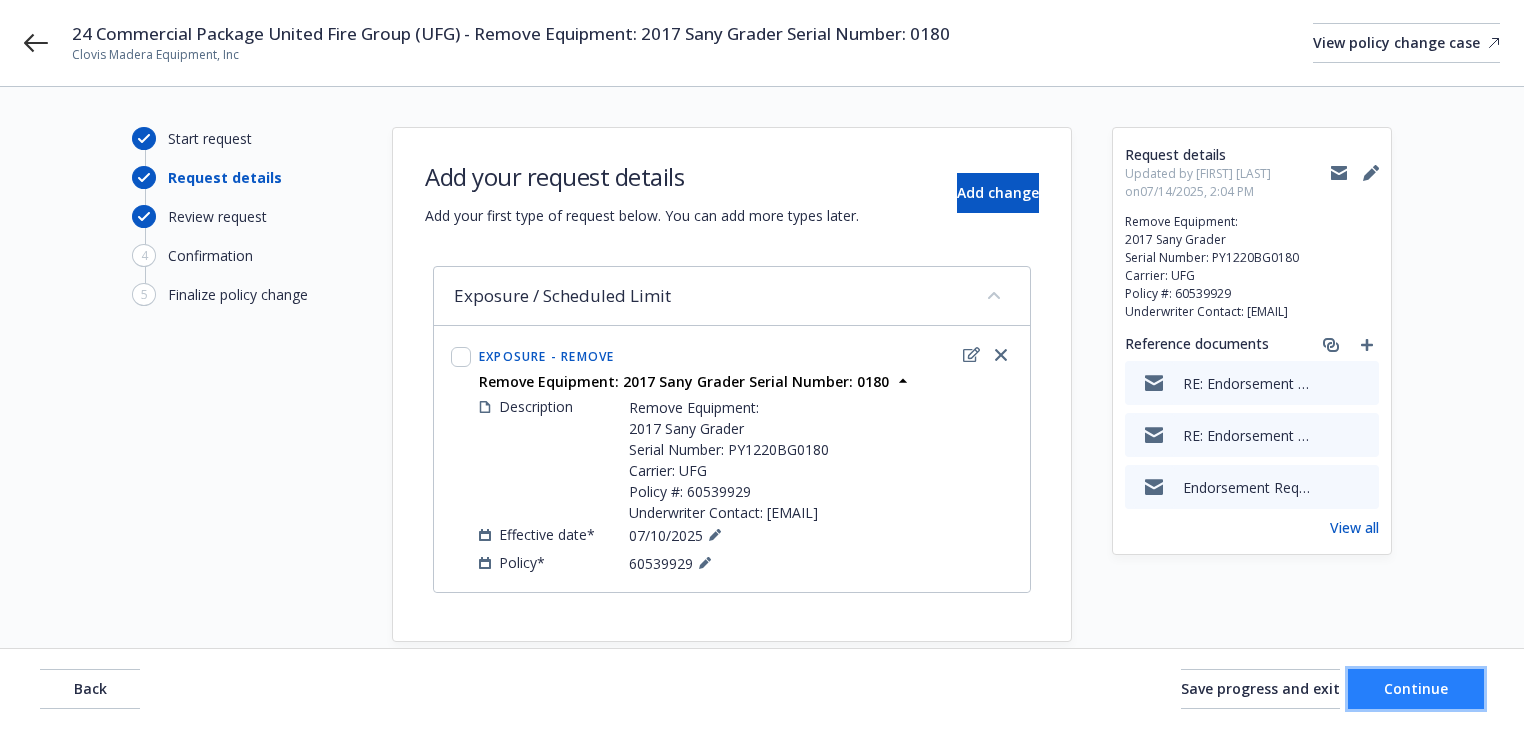 click on "Continue" at bounding box center (1416, 688) 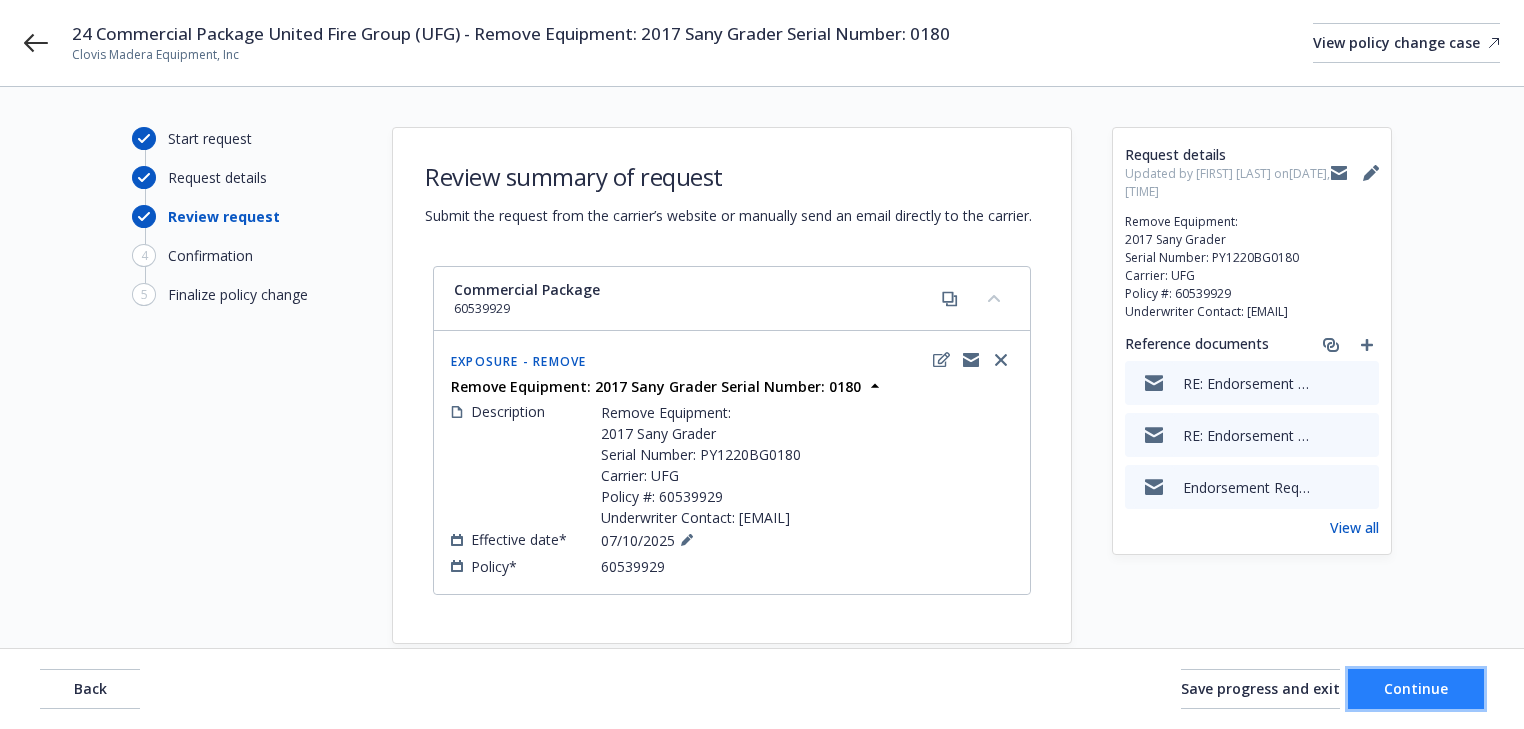 click on "Continue" at bounding box center (1416, 688) 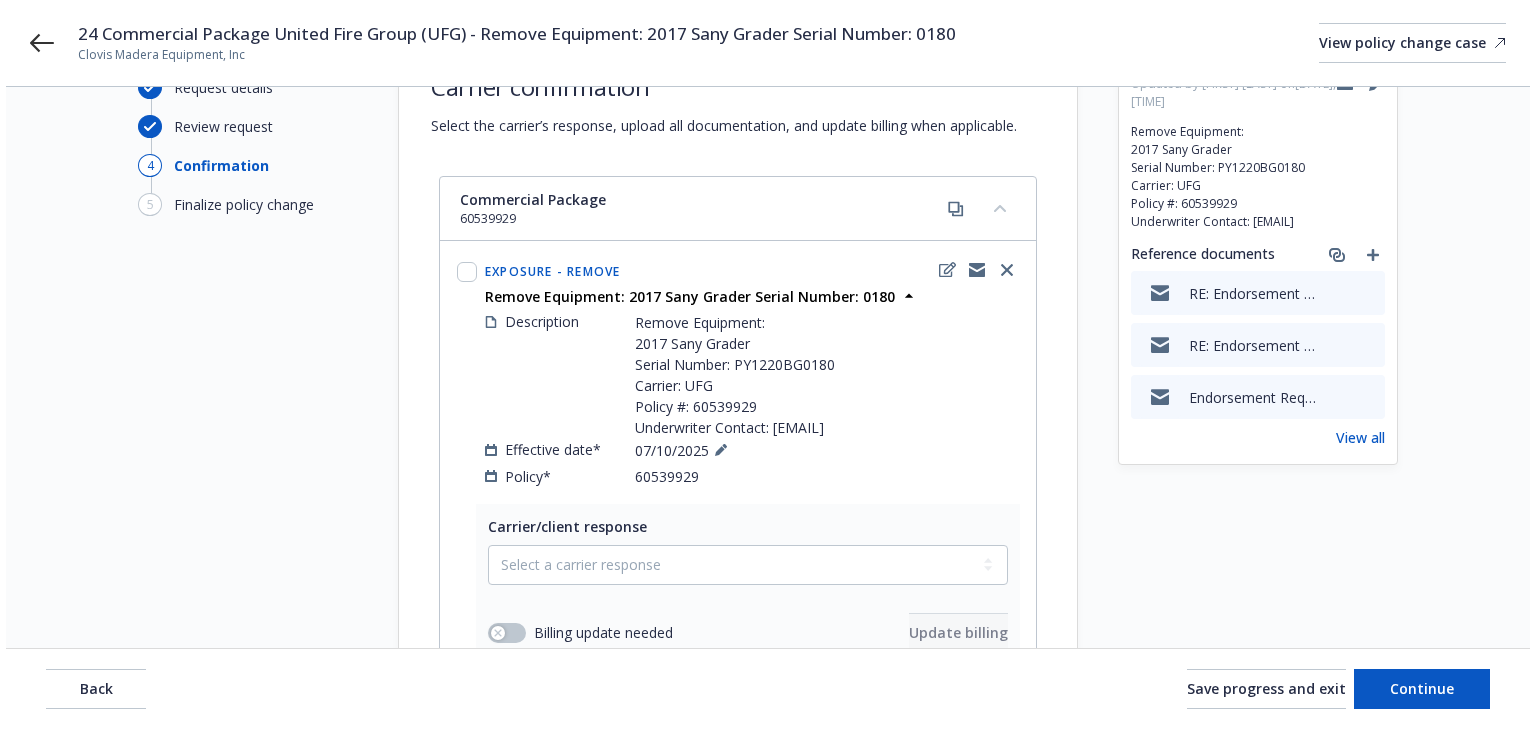 scroll, scrollTop: 400, scrollLeft: 0, axis: vertical 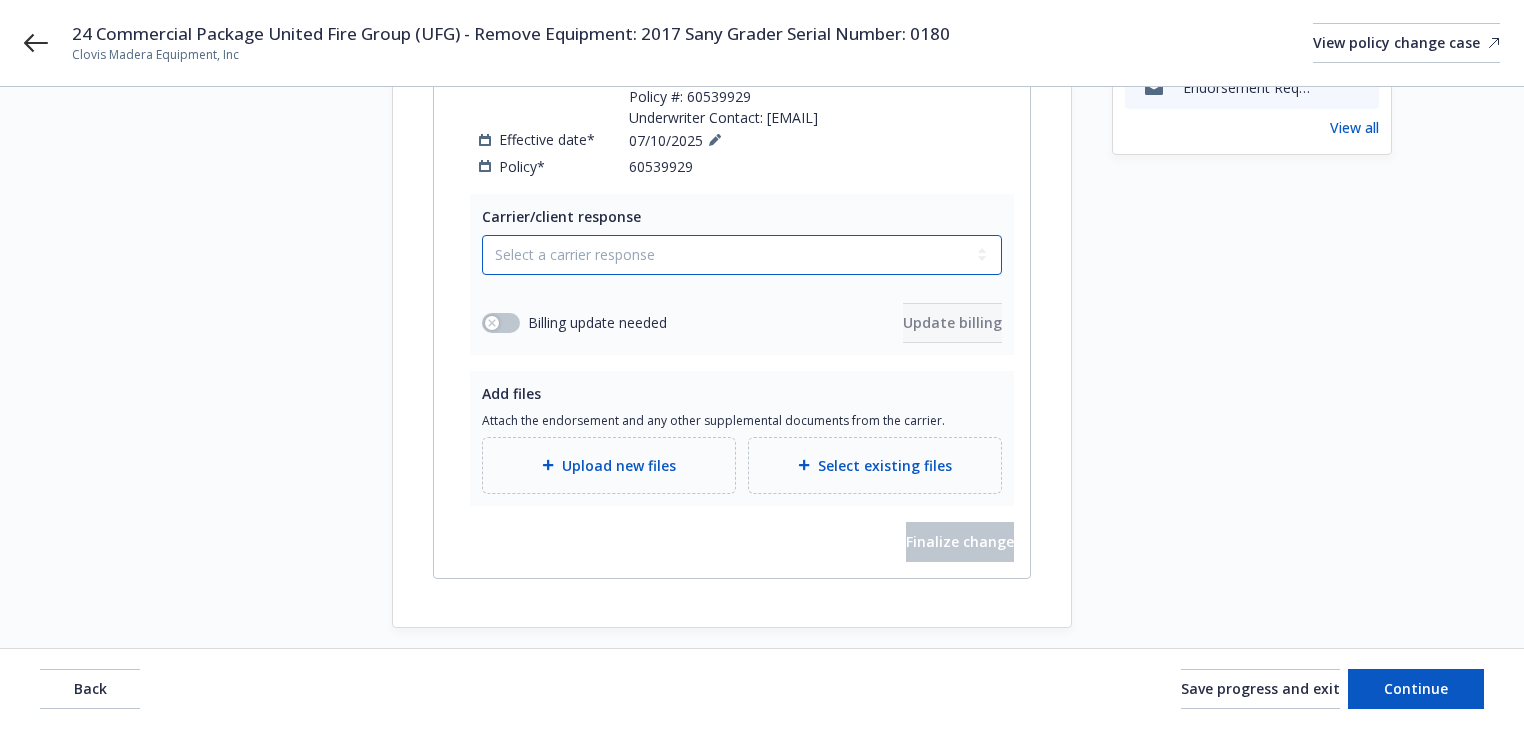 click on "Select a carrier response Accepted Accepted with revision No endorsement needed Declined by carrier Rejected by client" at bounding box center [742, 255] 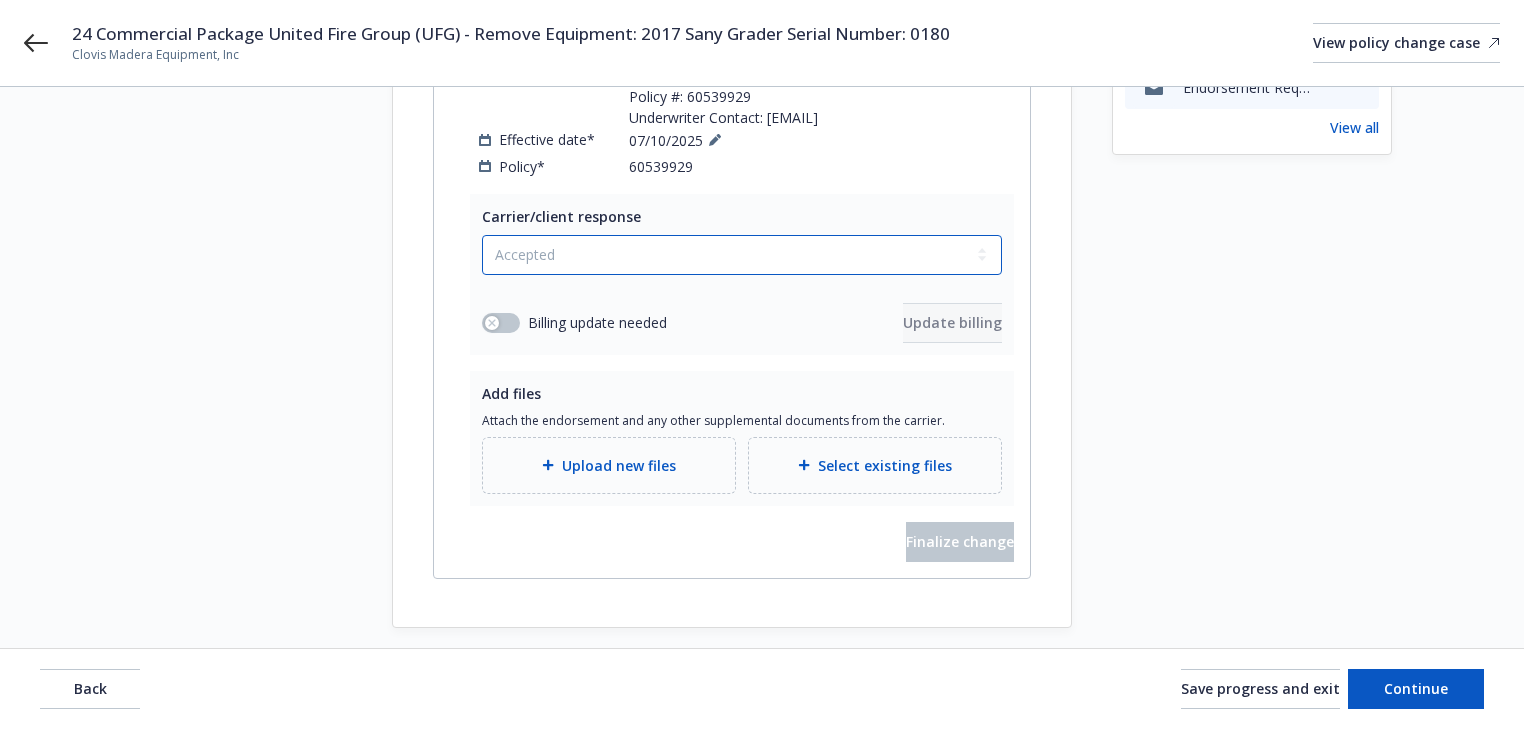 click on "Select a carrier response Accepted Accepted with revision No endorsement needed Declined by carrier Rejected by client" at bounding box center (742, 255) 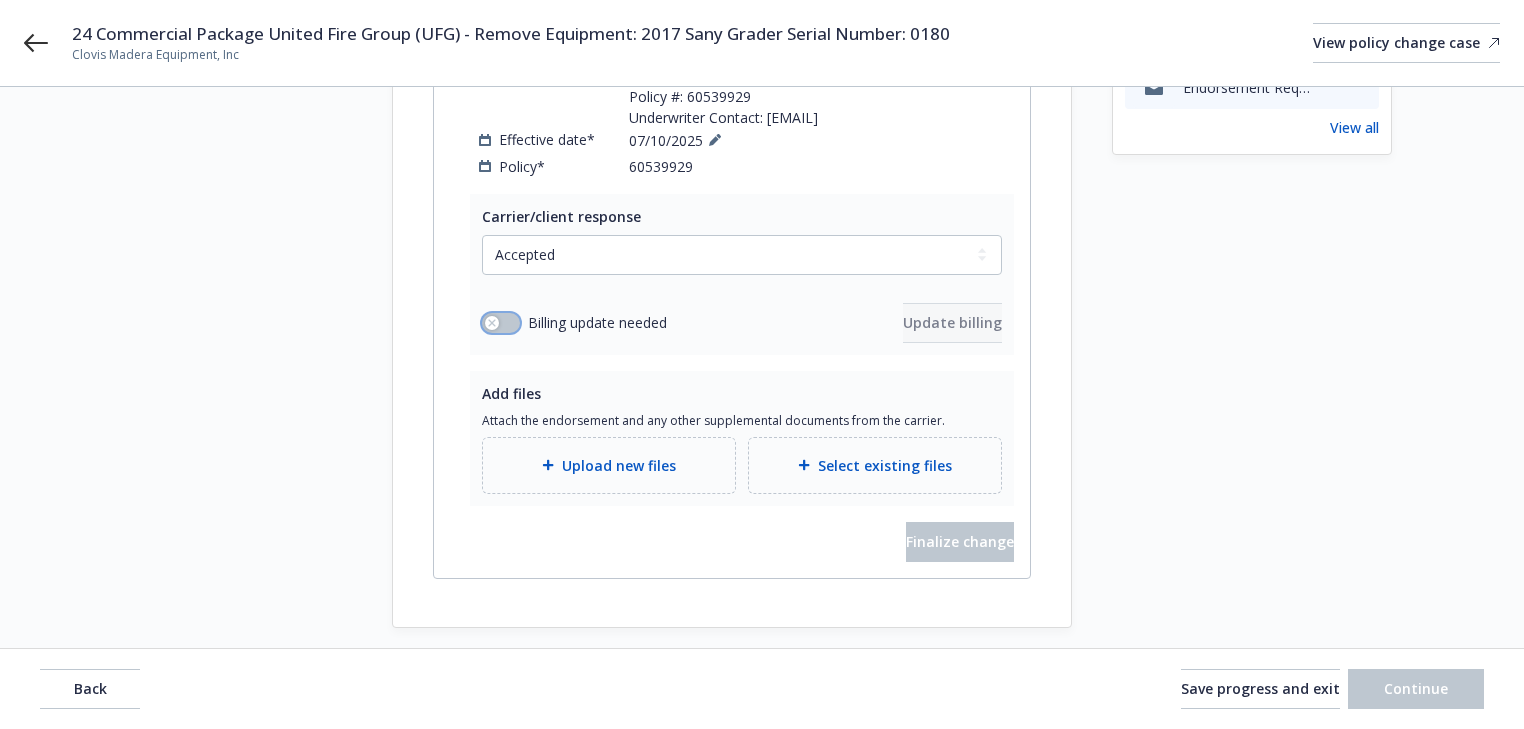 click at bounding box center [501, 323] 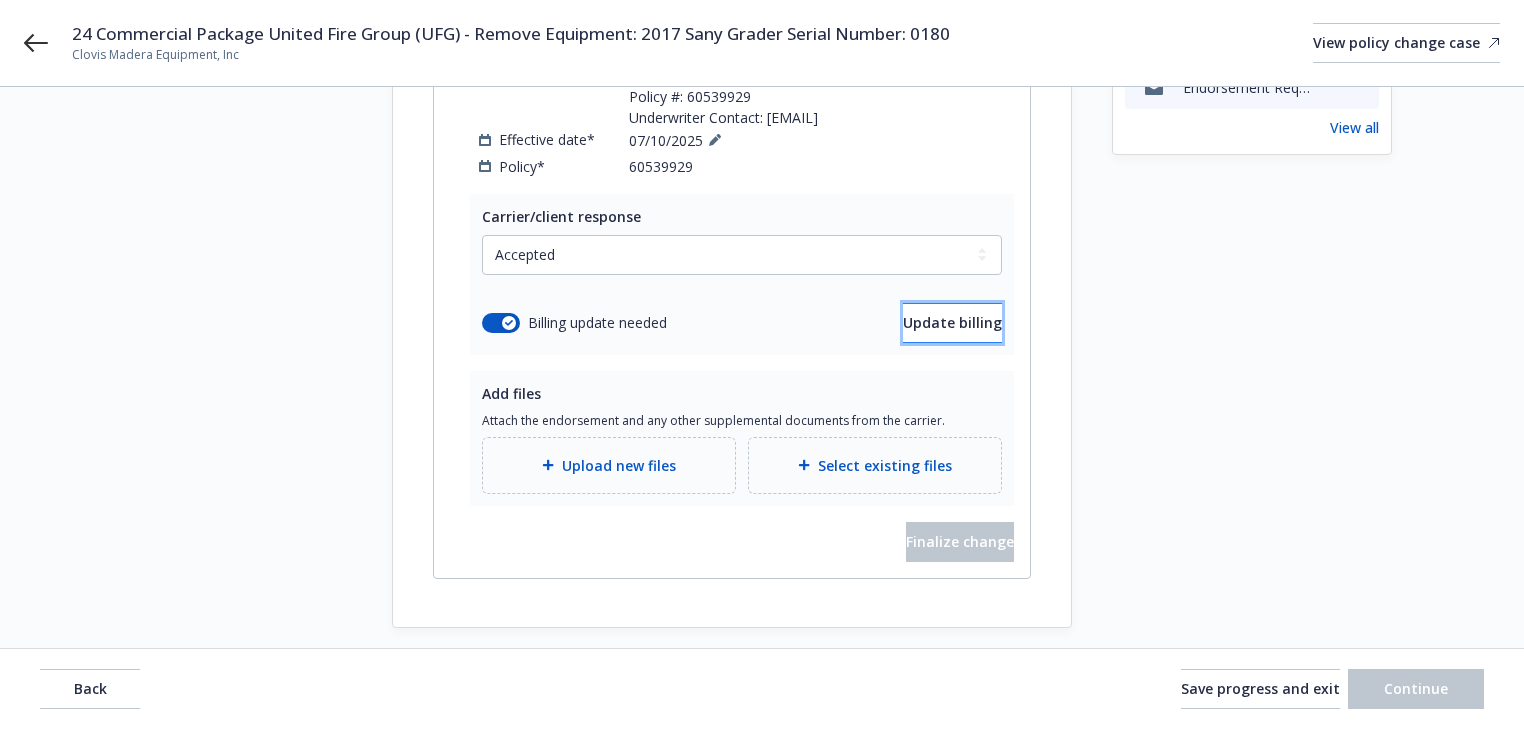 click on "Update billing" at bounding box center [952, 323] 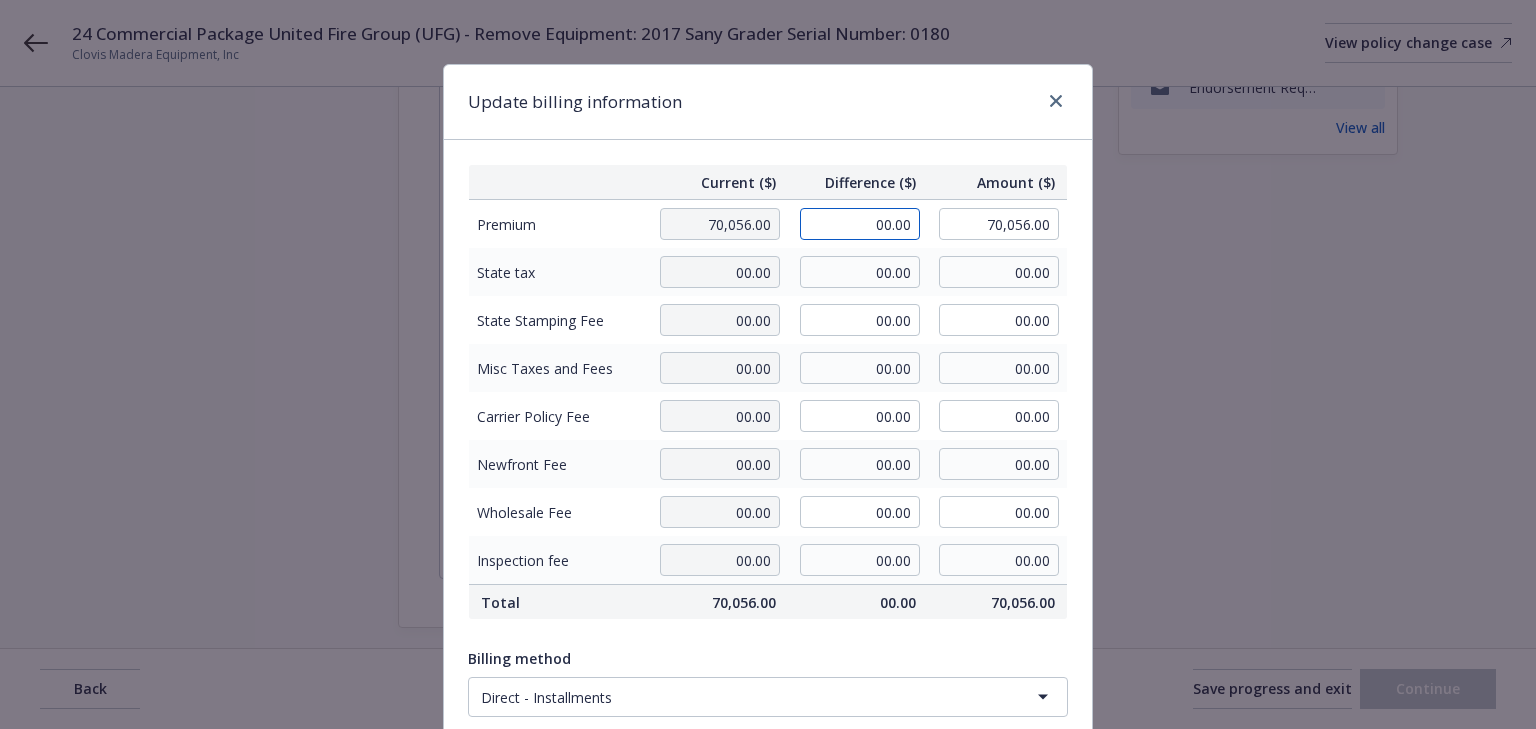 click on "00.00" at bounding box center [860, 224] 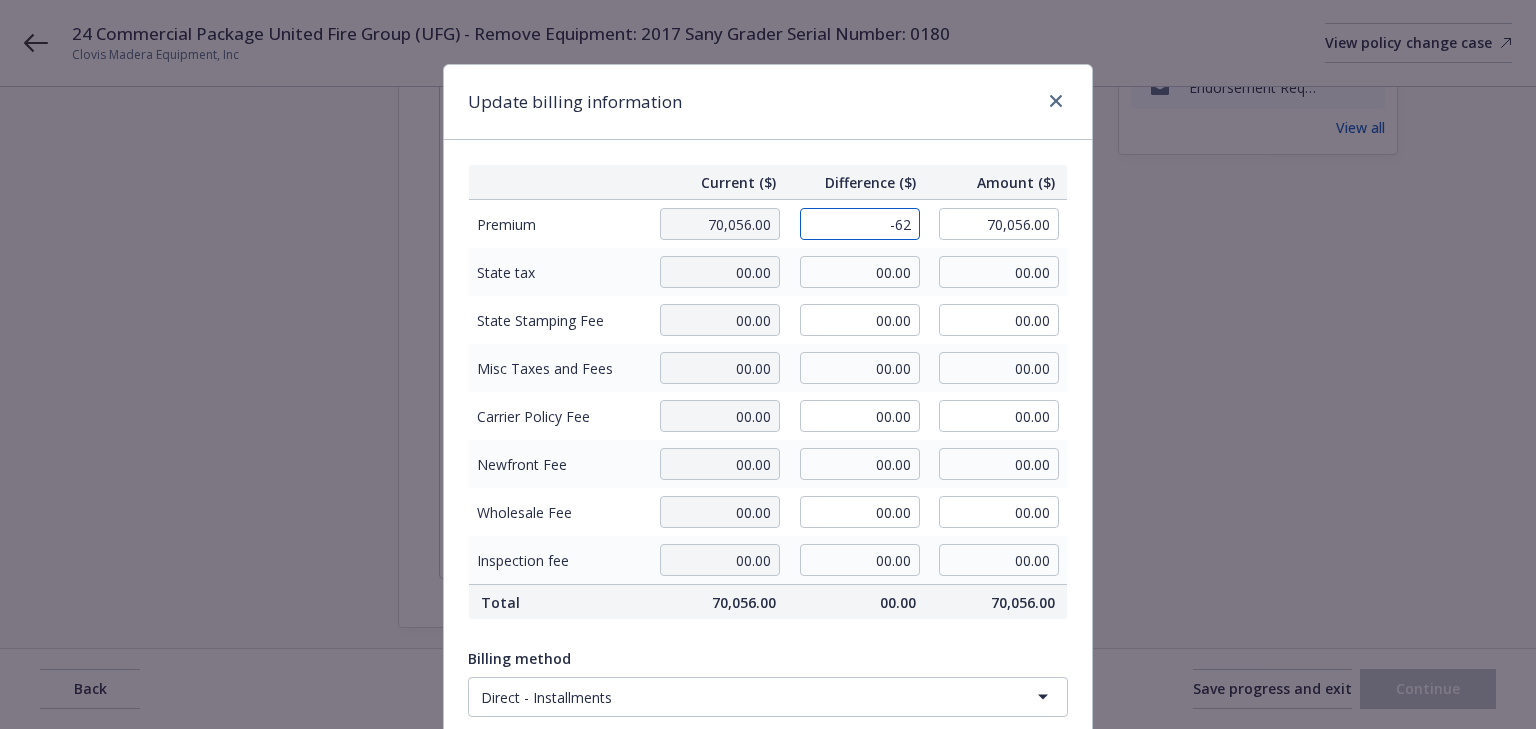 click on "-62" at bounding box center [860, 224] 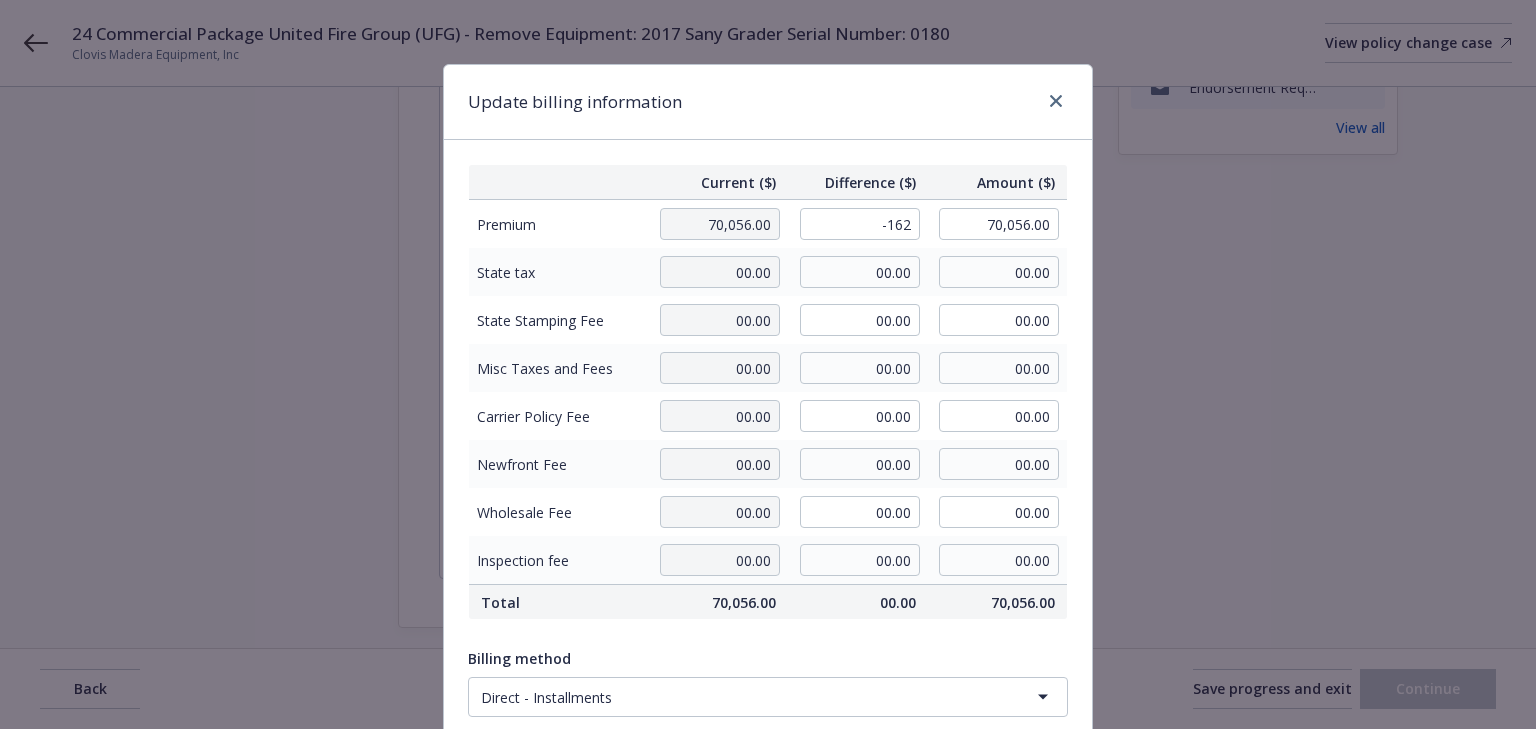type on "-162.00" 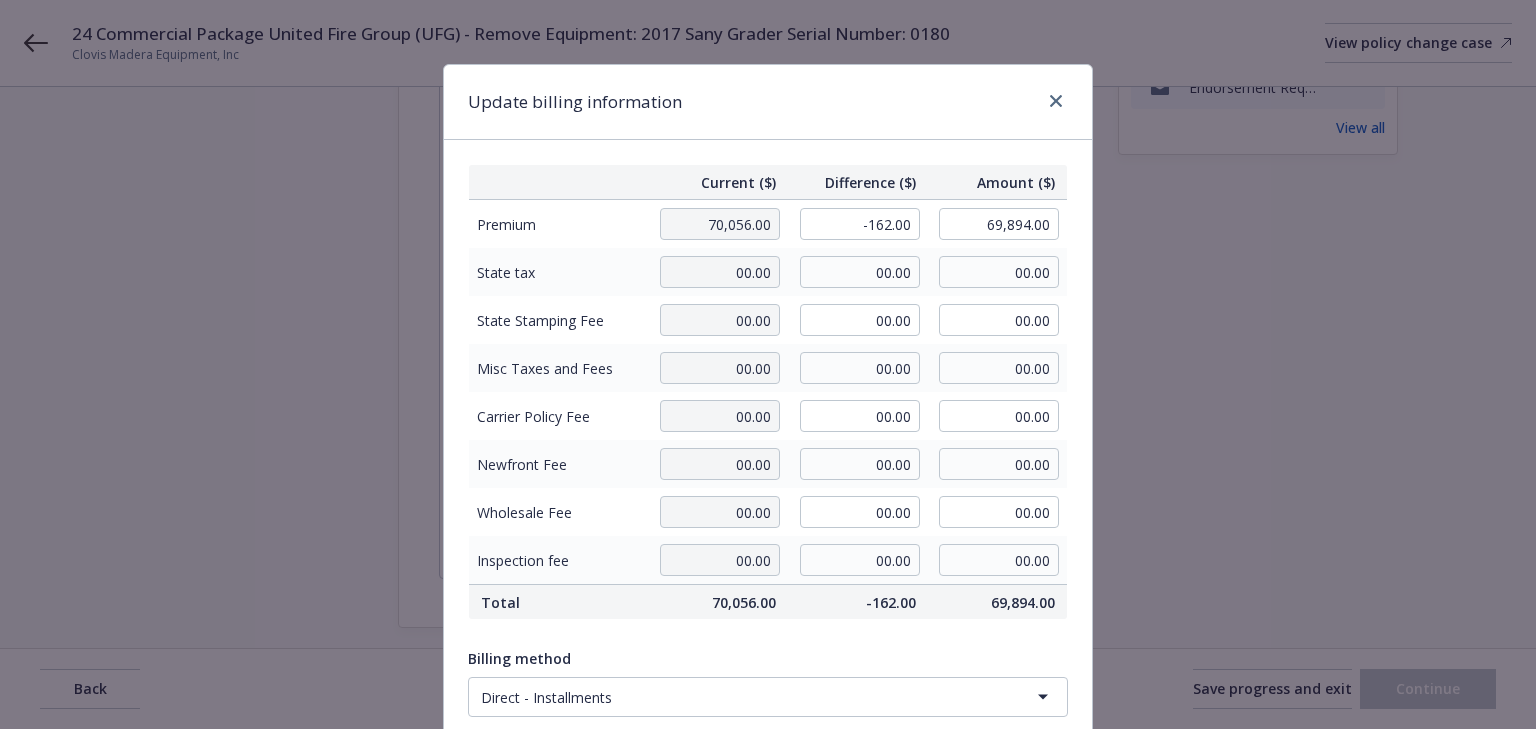 click on "Update billing information" at bounding box center [768, 102] 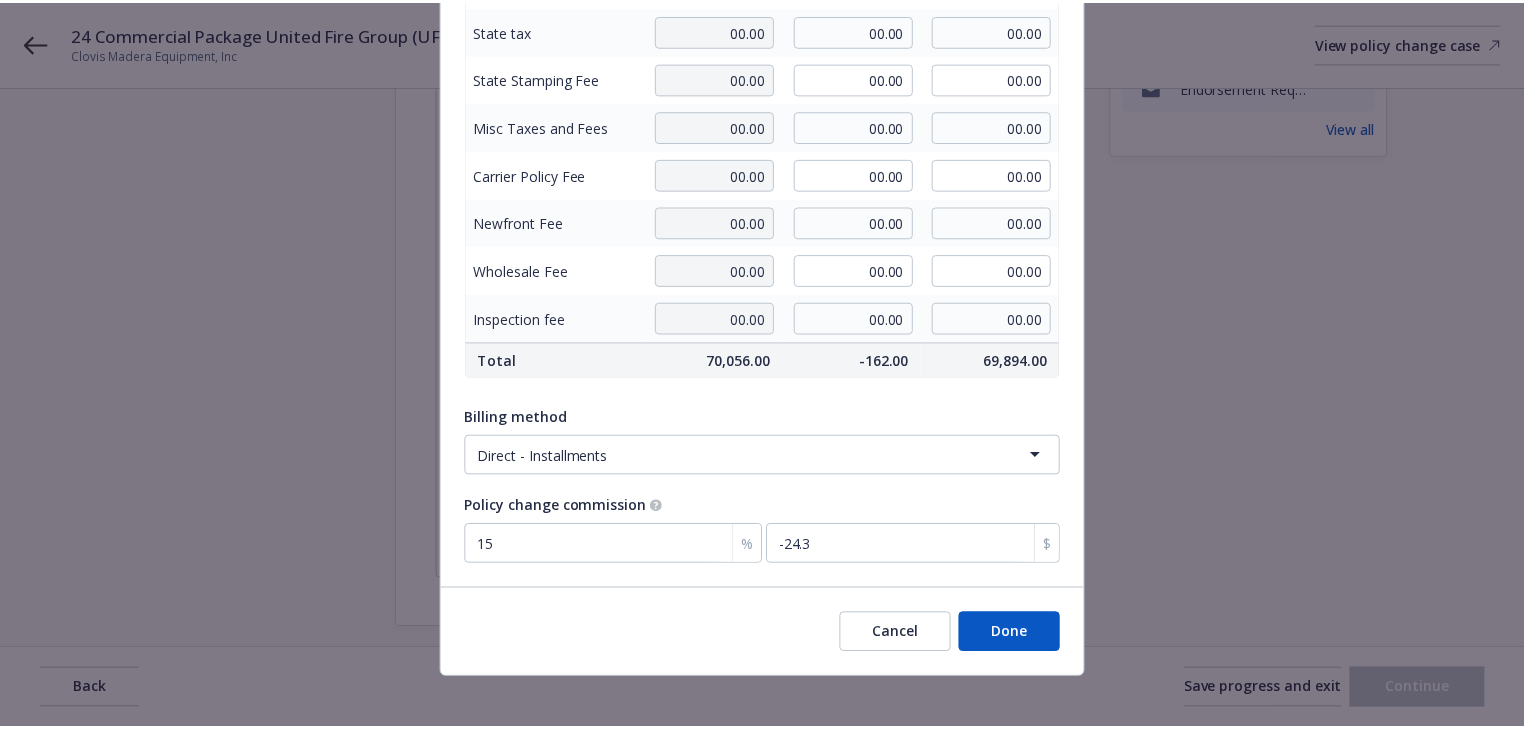scroll, scrollTop: 254, scrollLeft: 0, axis: vertical 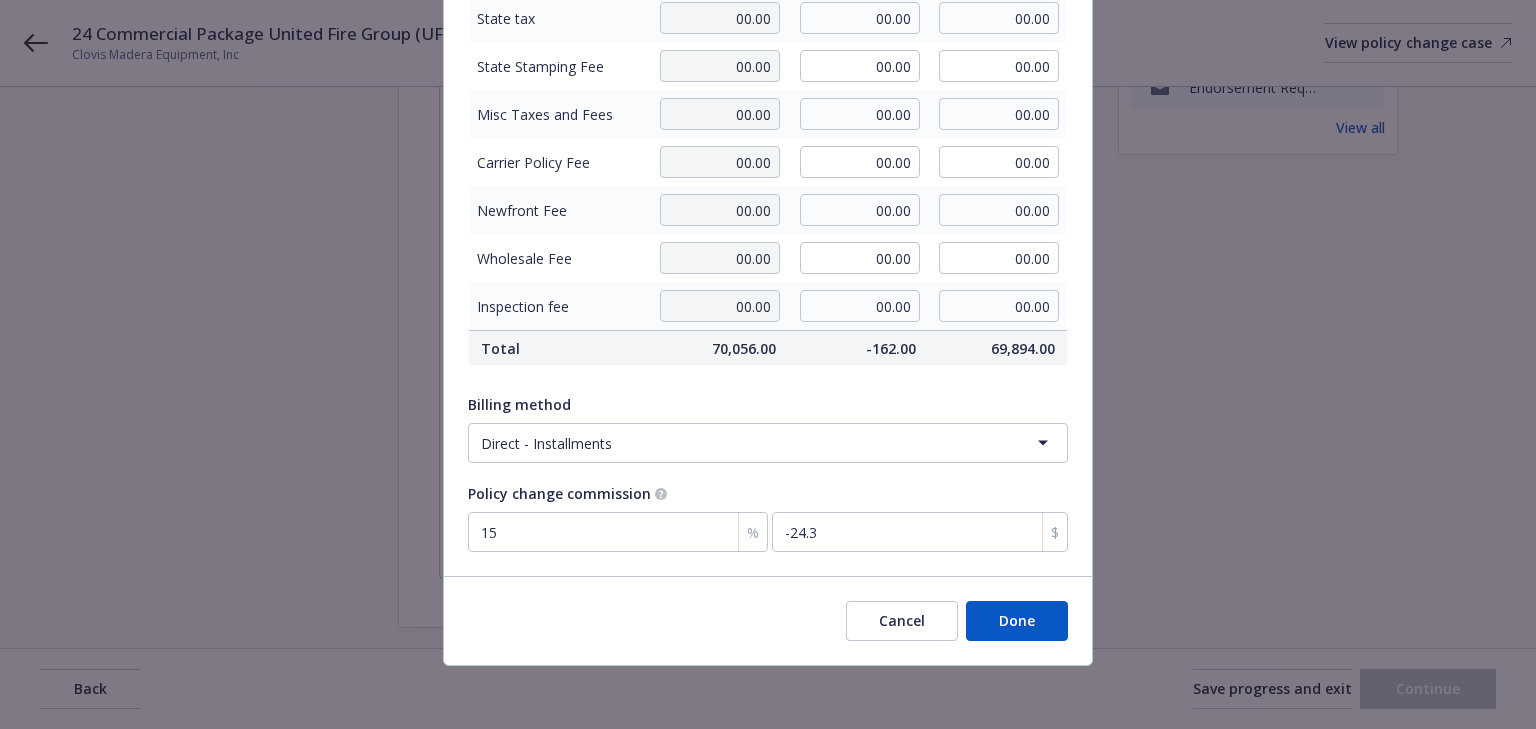 click on "Done" at bounding box center [1017, 621] 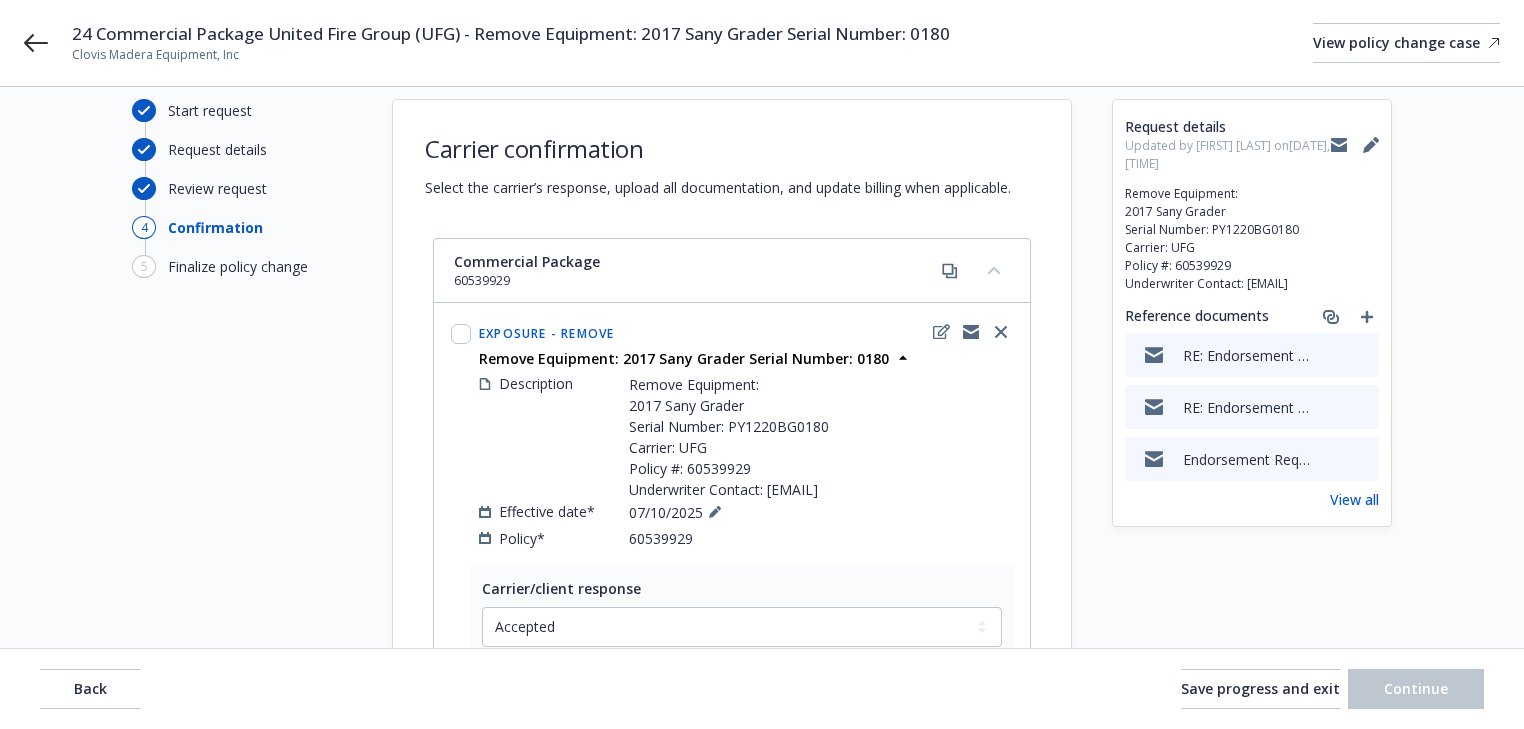 scroll, scrollTop: 0, scrollLeft: 0, axis: both 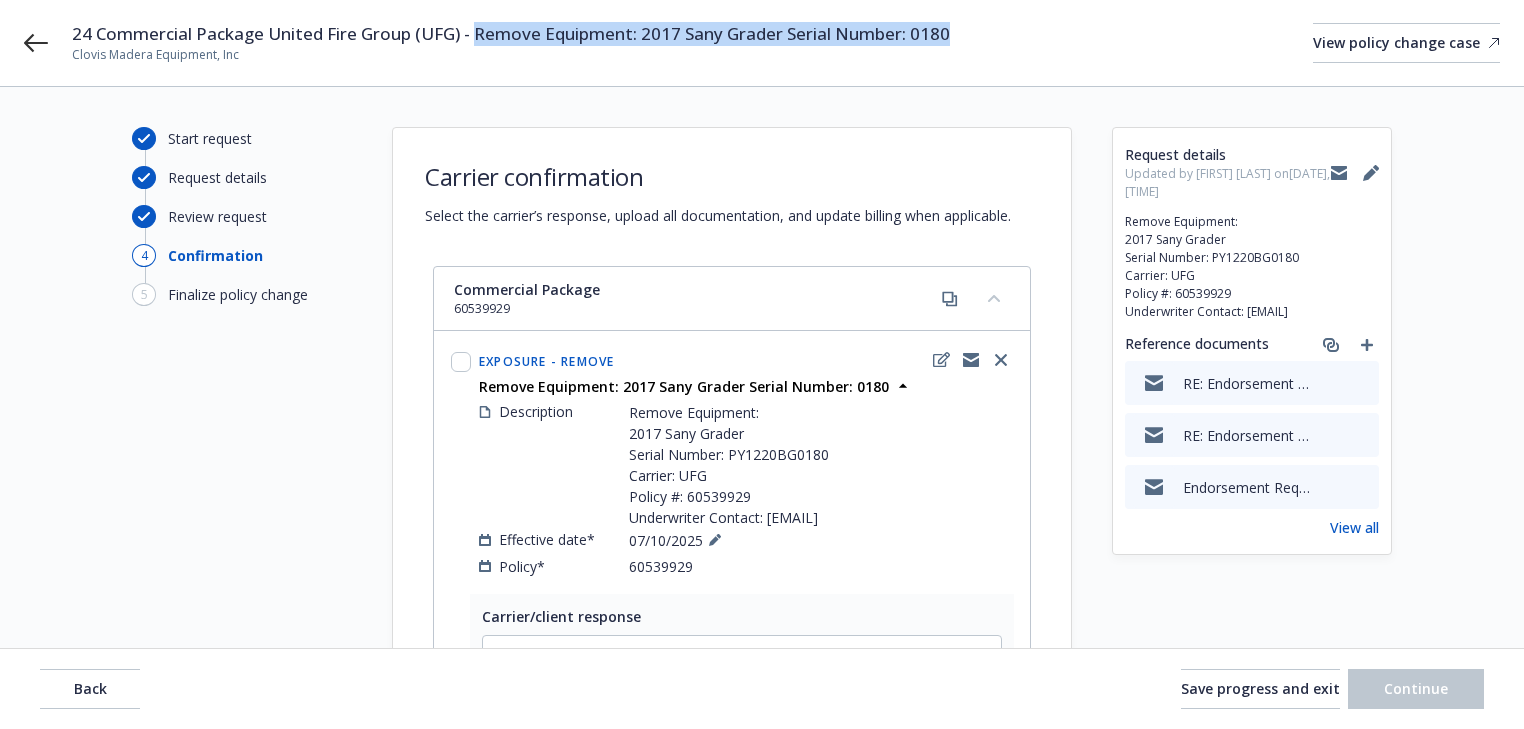 drag, startPoint x: 476, startPoint y: 34, endPoint x: 987, endPoint y: 40, distance: 511.03522 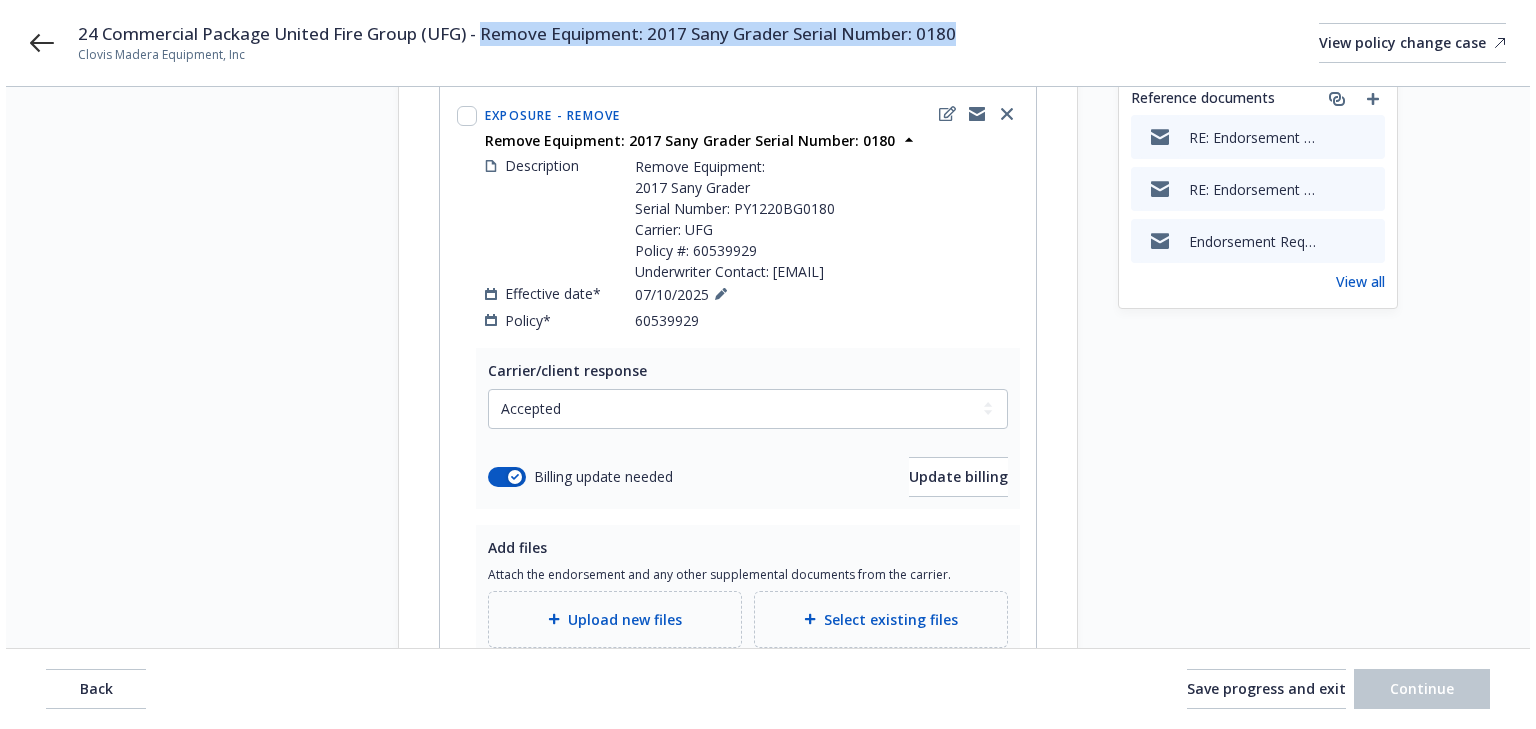 scroll, scrollTop: 320, scrollLeft: 0, axis: vertical 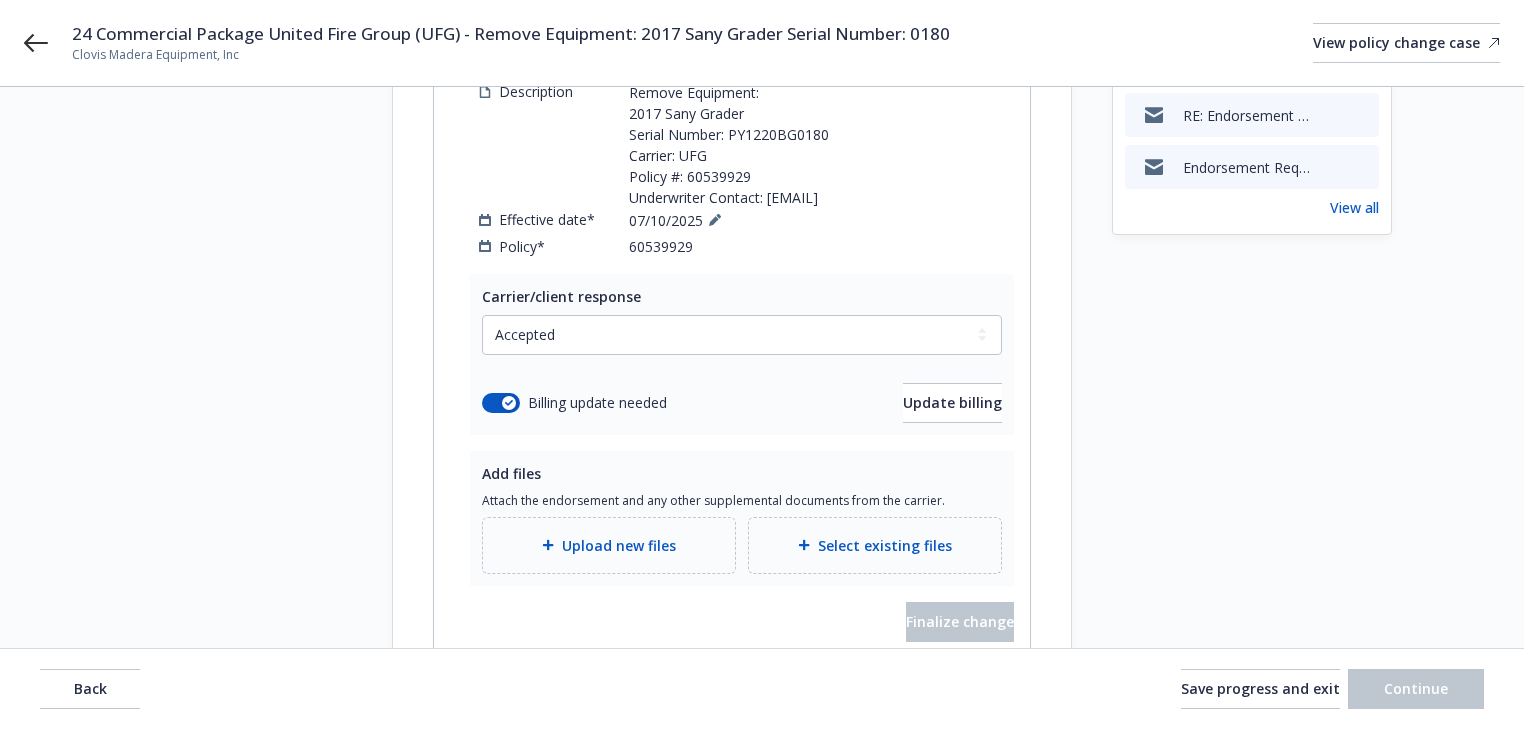 click on "Upload new files" at bounding box center (609, 545) 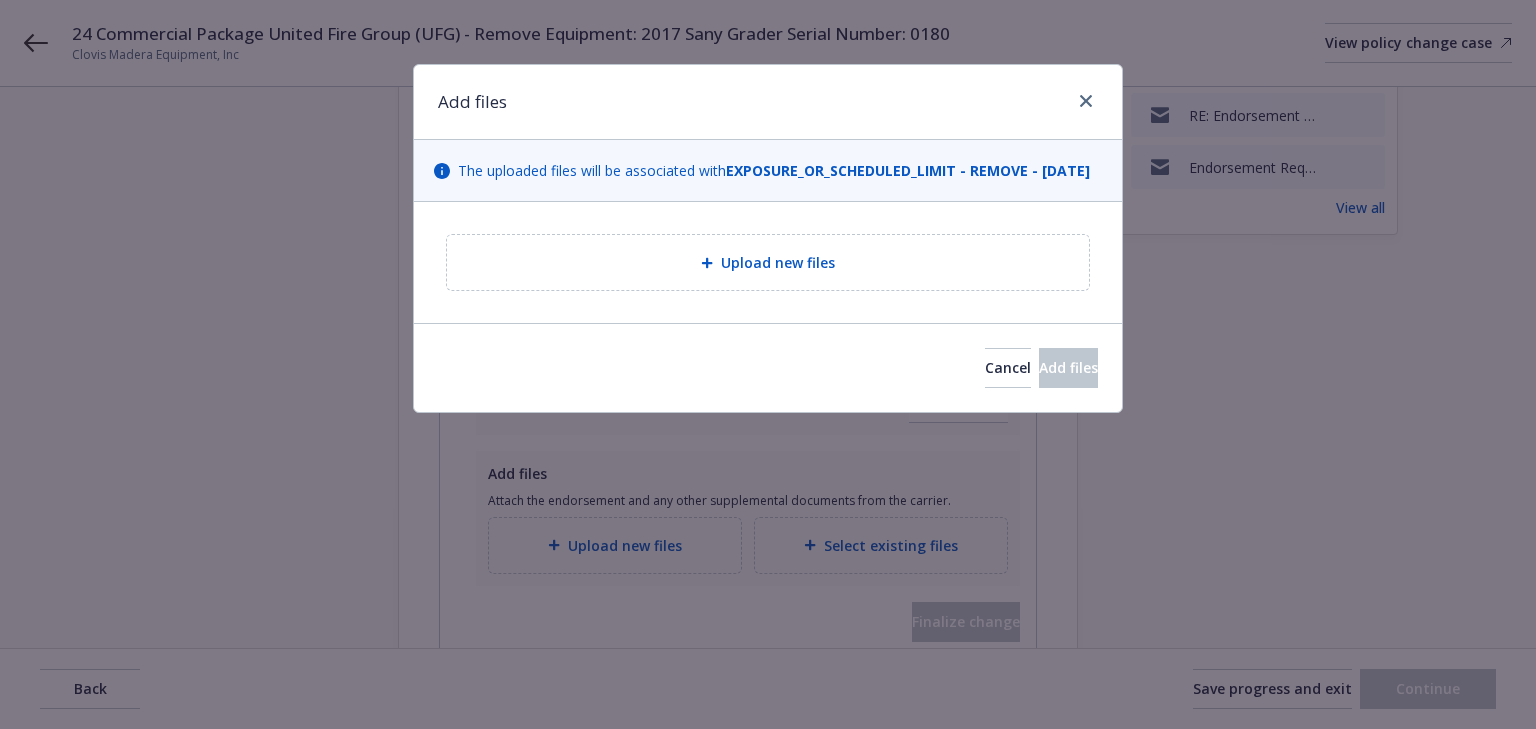 click on "Upload new files" at bounding box center [768, 262] 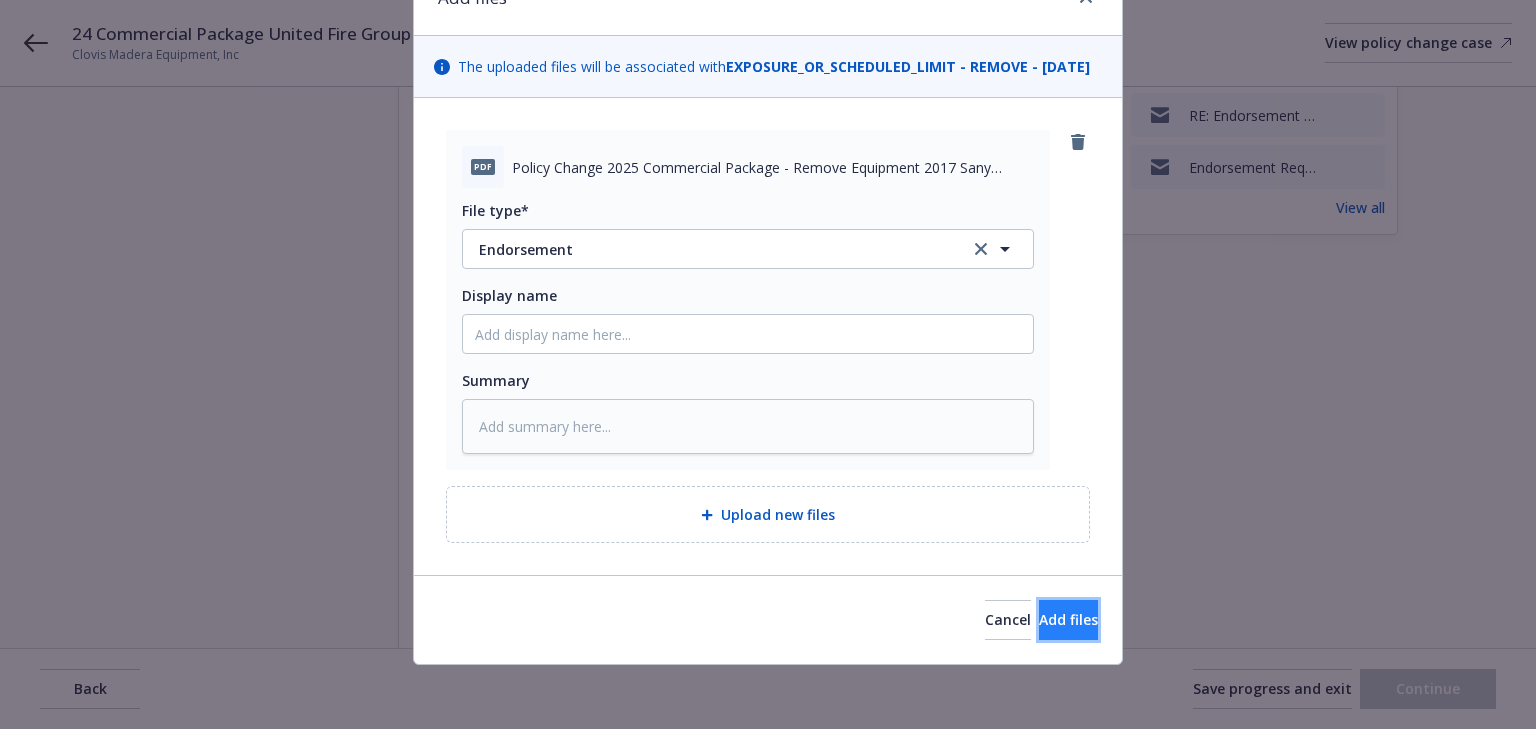 click on "Add files" at bounding box center (1068, 620) 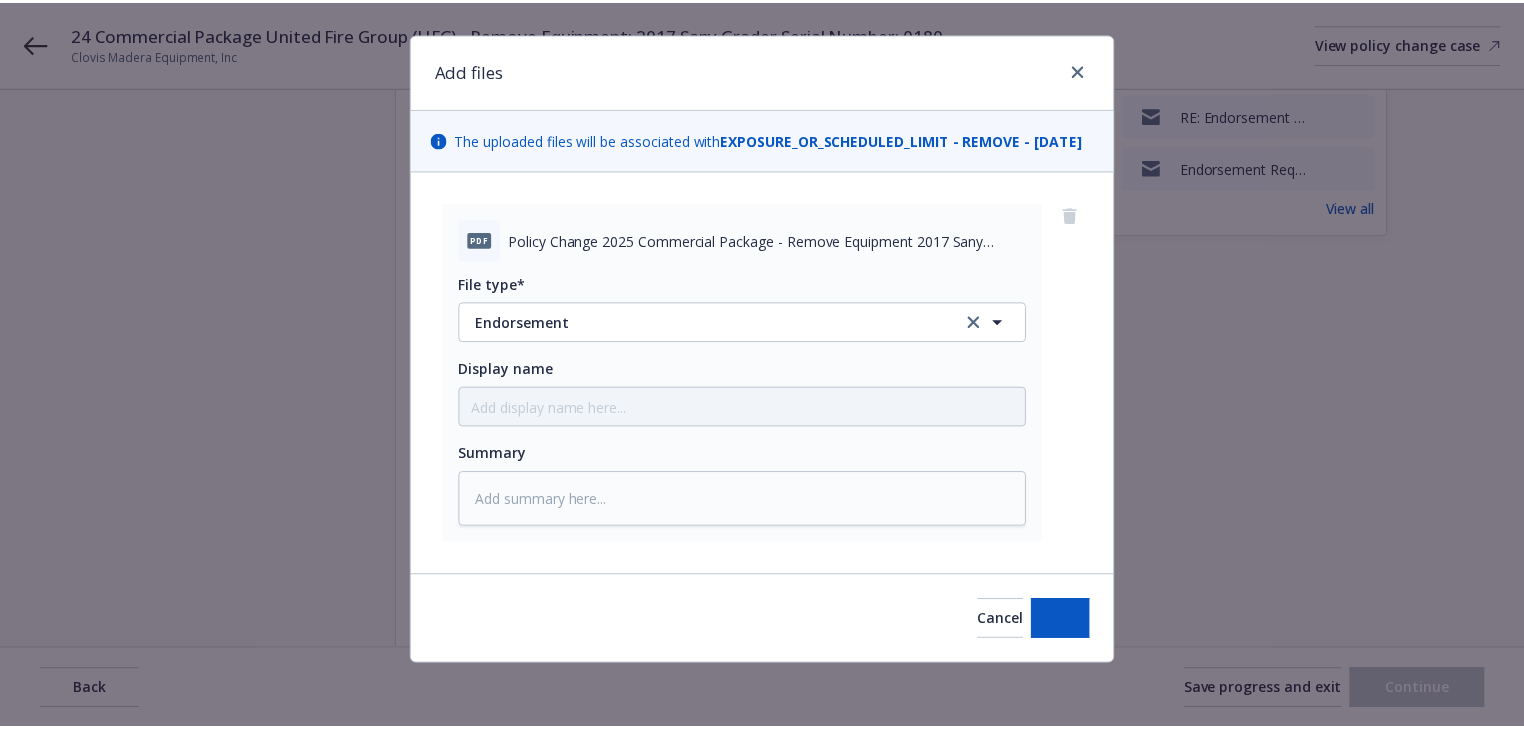 scroll, scrollTop: 51, scrollLeft: 0, axis: vertical 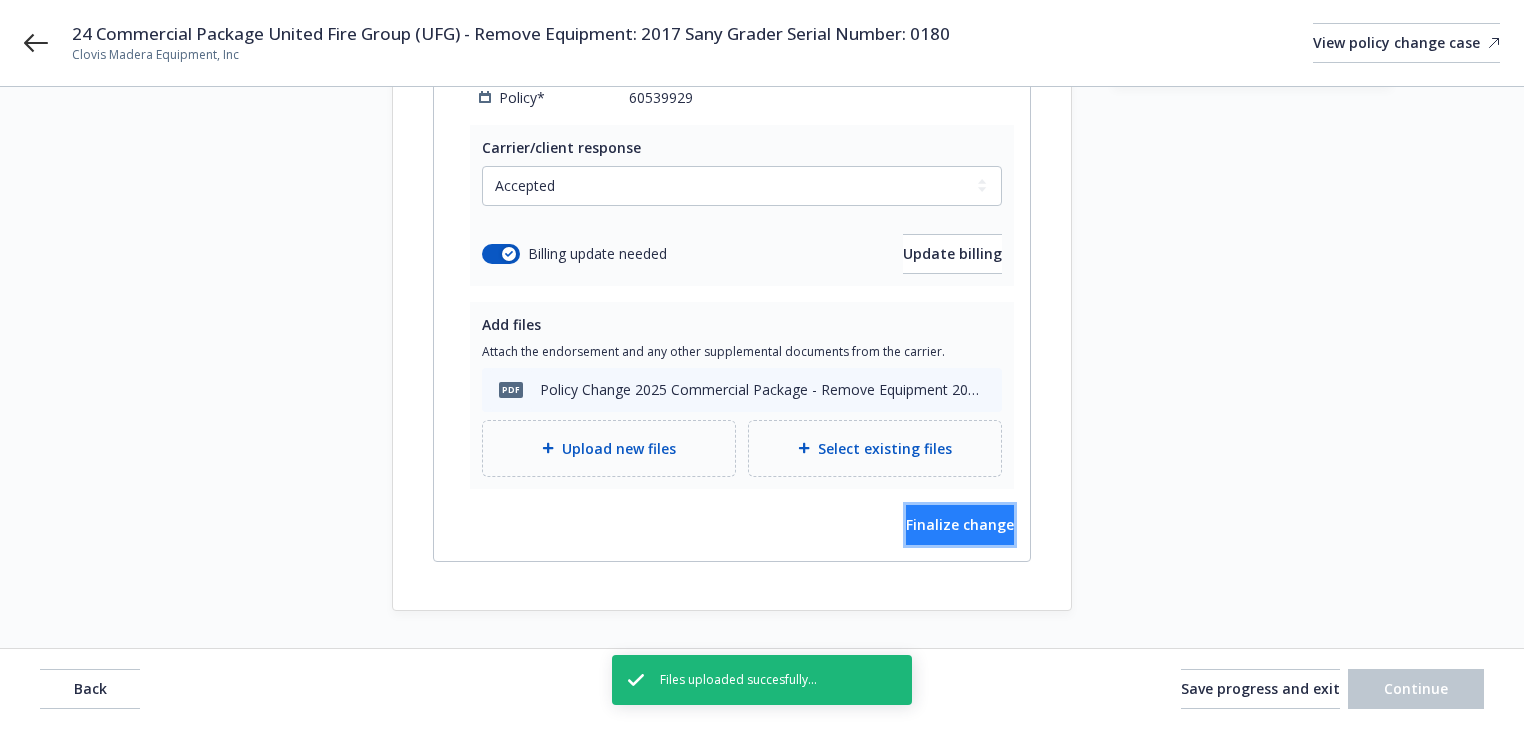 click on "Finalize change" at bounding box center (960, 525) 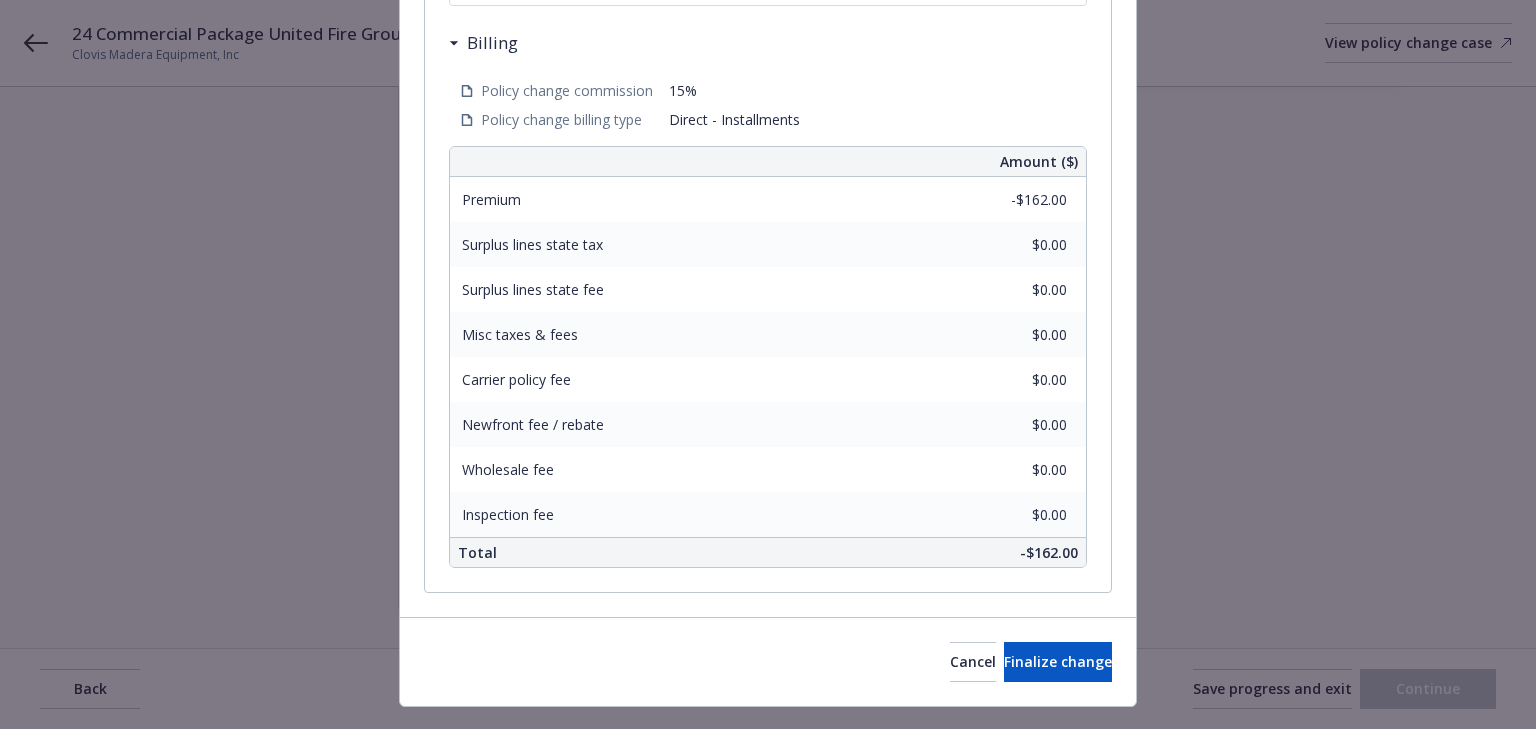 scroll, scrollTop: 725, scrollLeft: 0, axis: vertical 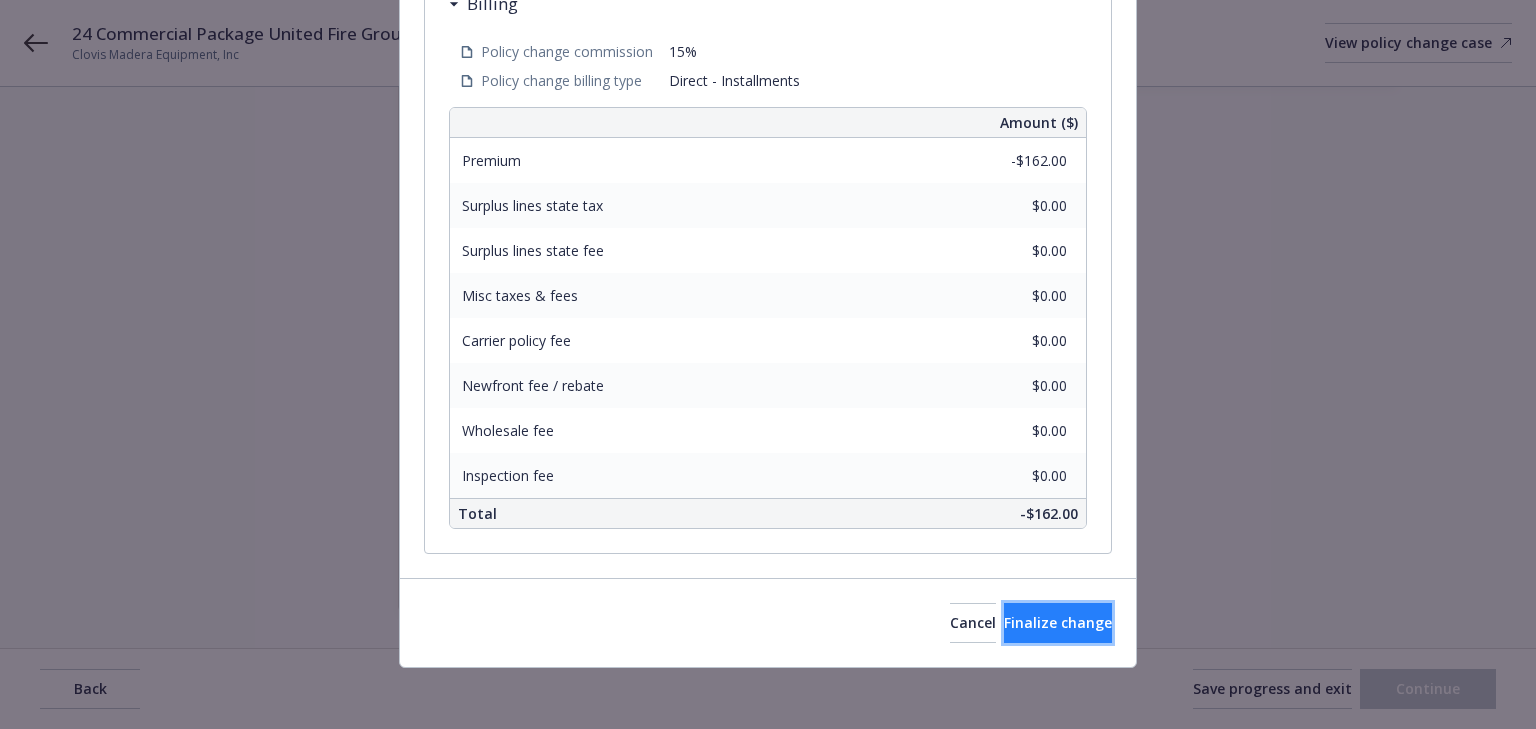 click on "Finalize change" at bounding box center [1058, 622] 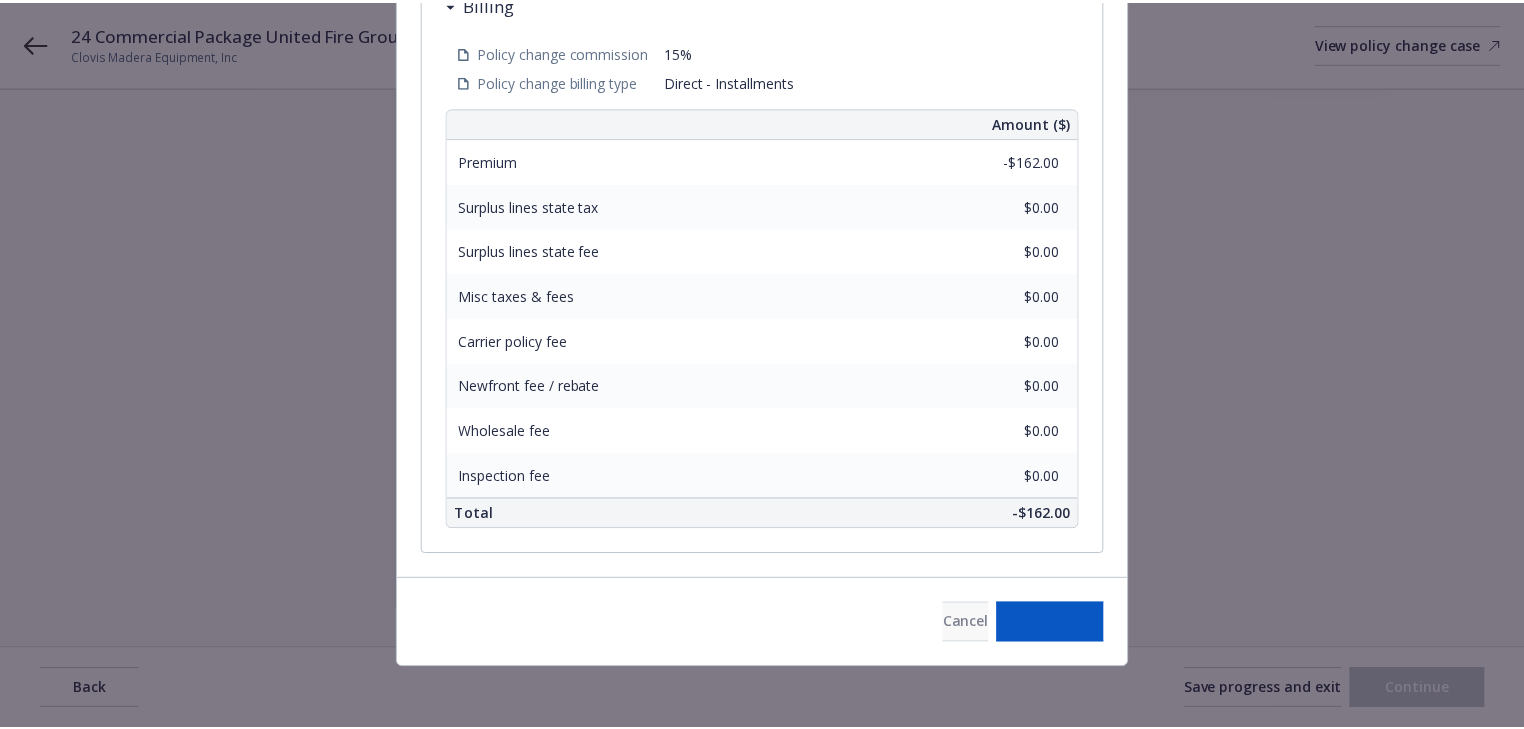 scroll, scrollTop: 468, scrollLeft: 0, axis: vertical 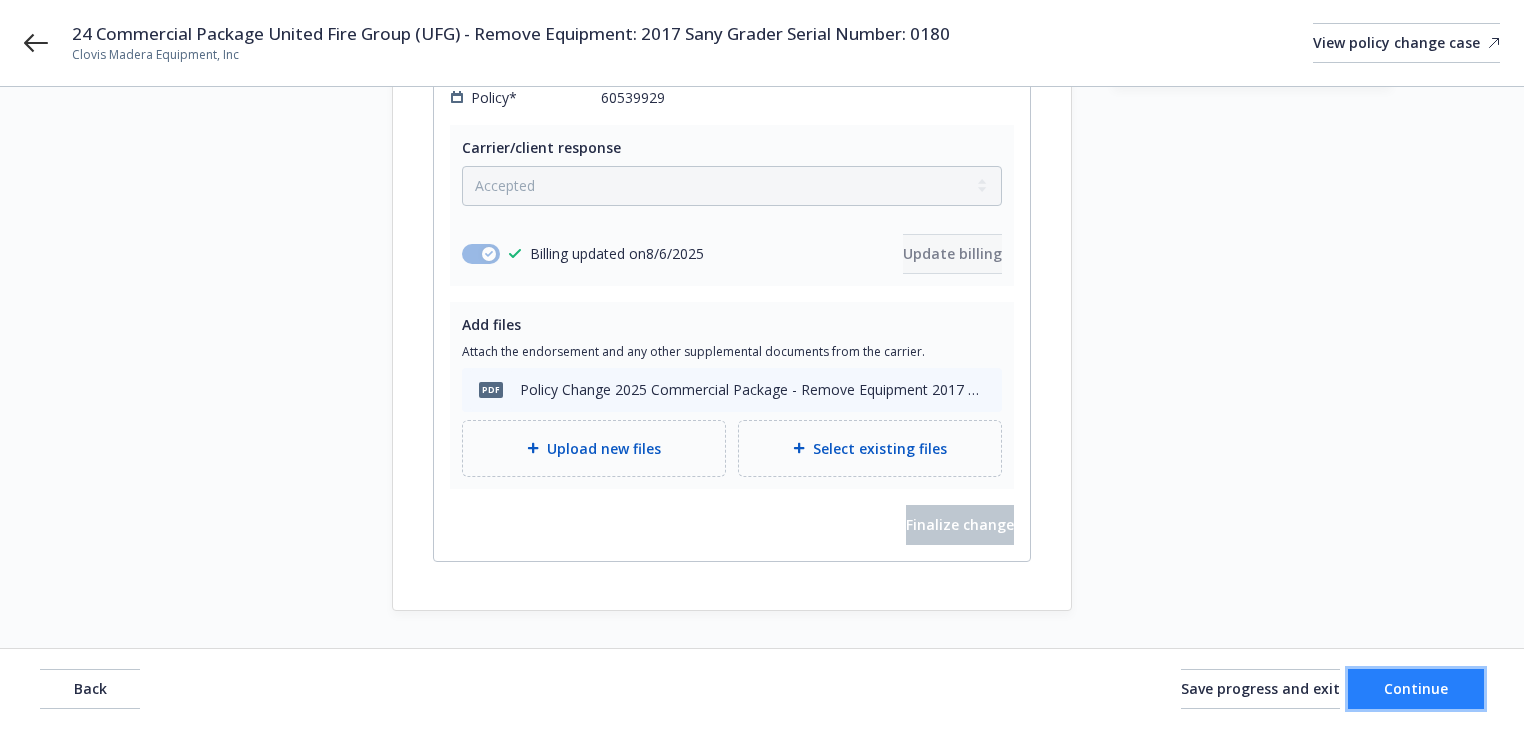 click on "Continue" at bounding box center [1416, 689] 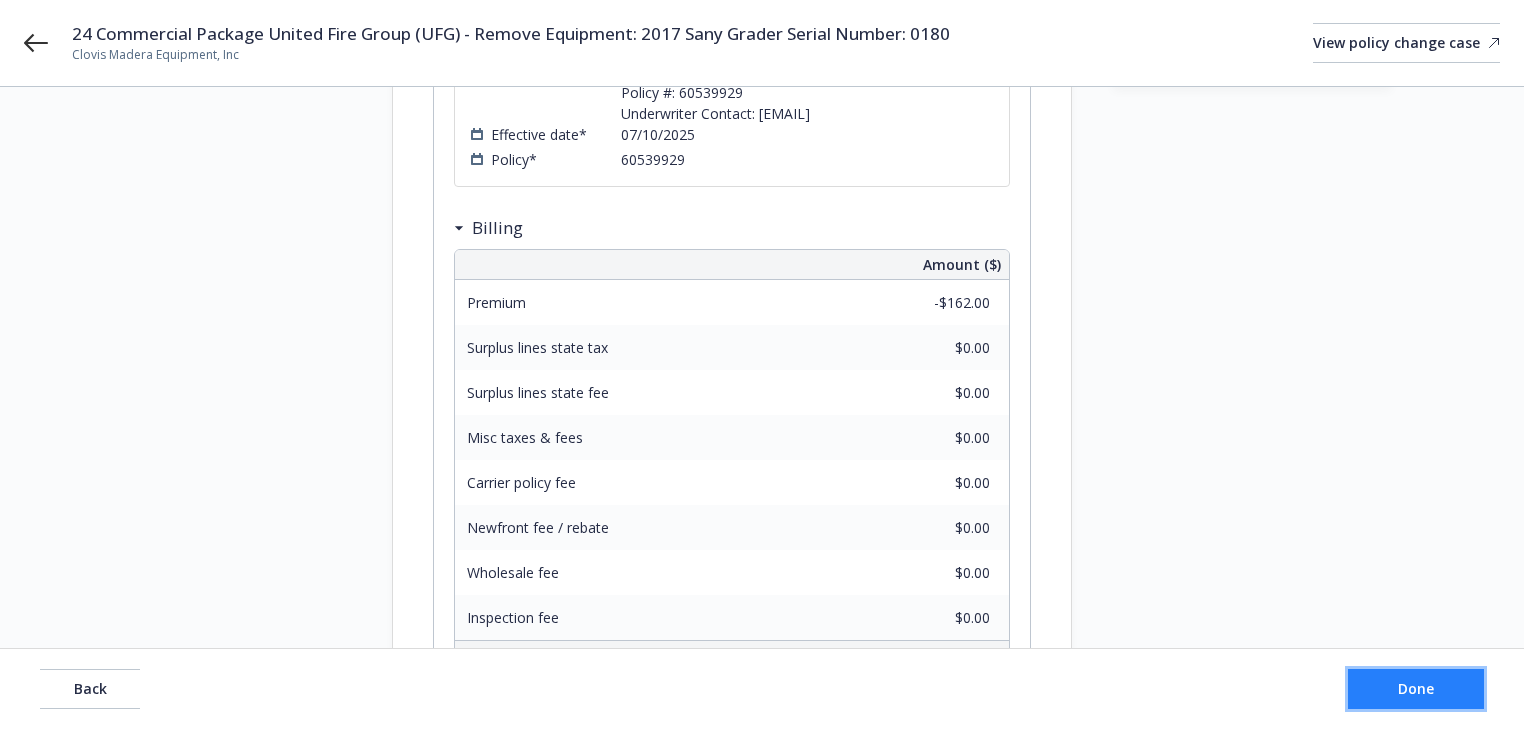 click on "Done" at bounding box center [1416, 689] 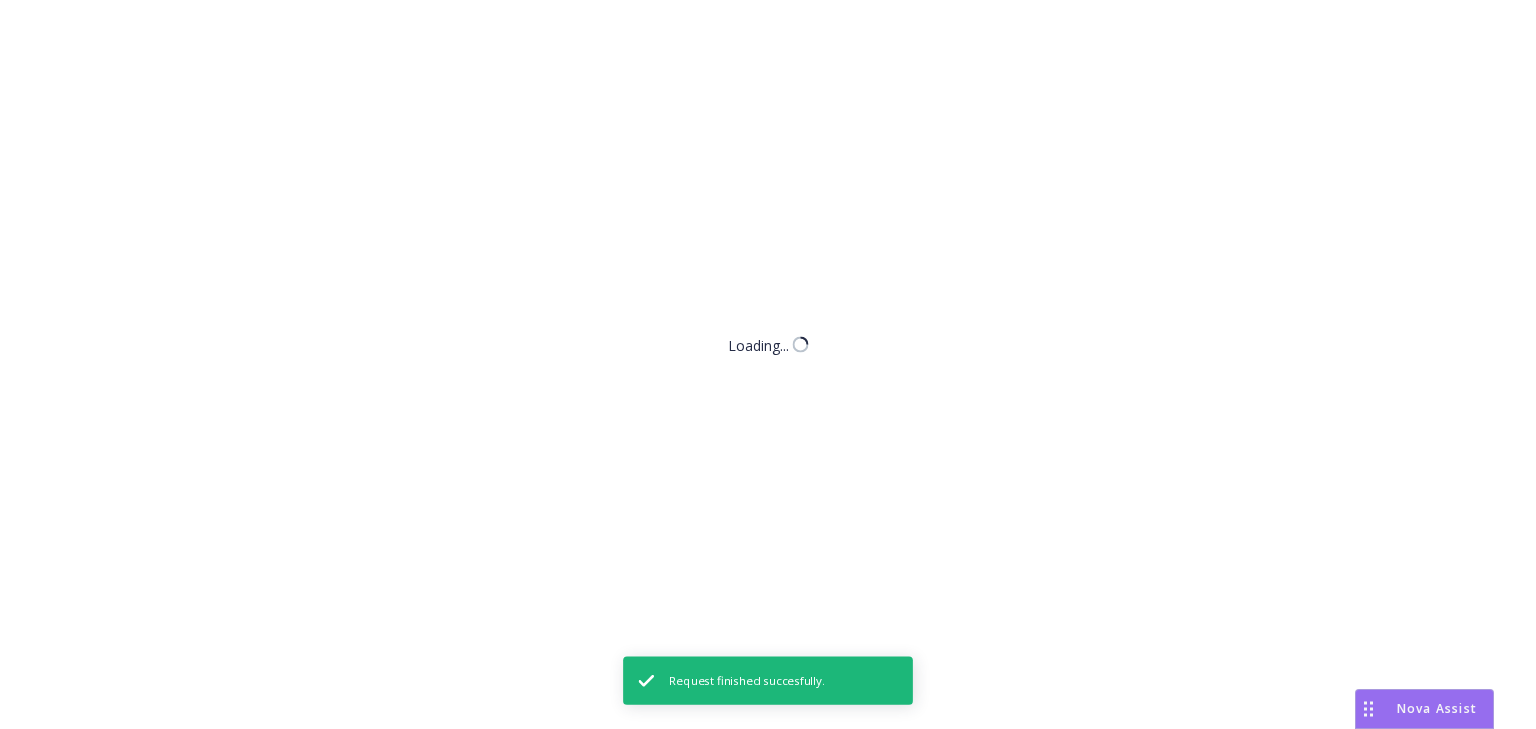 scroll, scrollTop: 0, scrollLeft: 0, axis: both 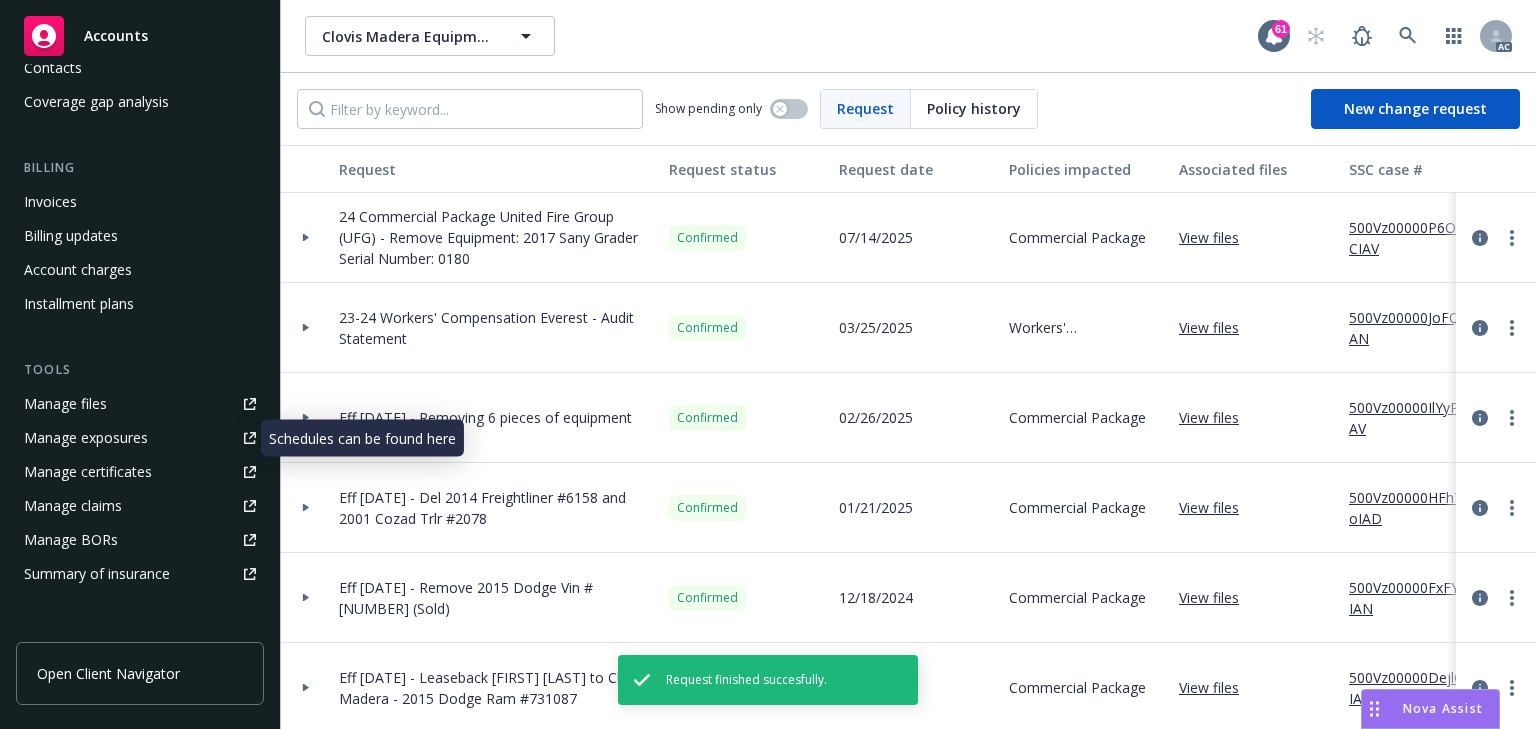 click on "Manage exposures" at bounding box center [86, 438] 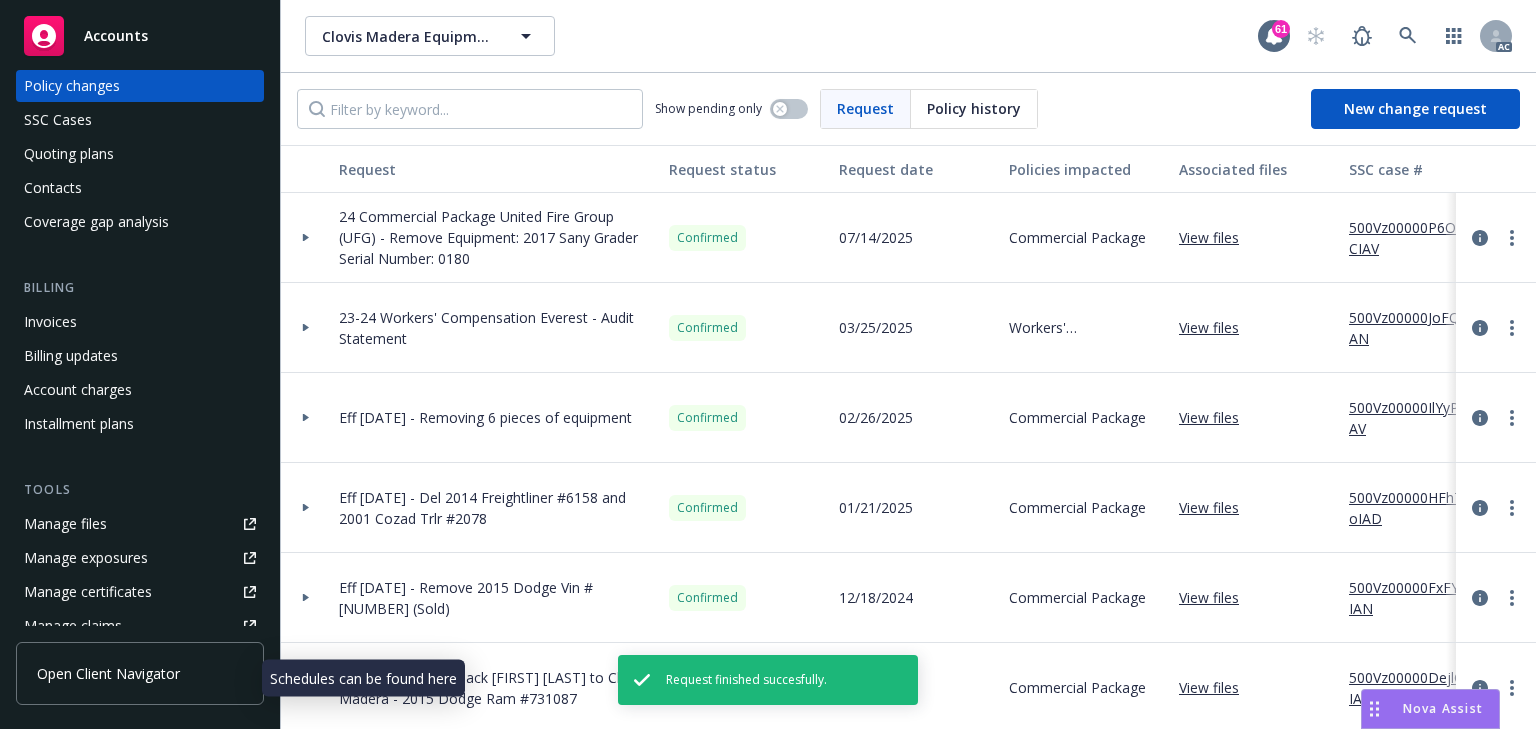 scroll, scrollTop: 0, scrollLeft: 0, axis: both 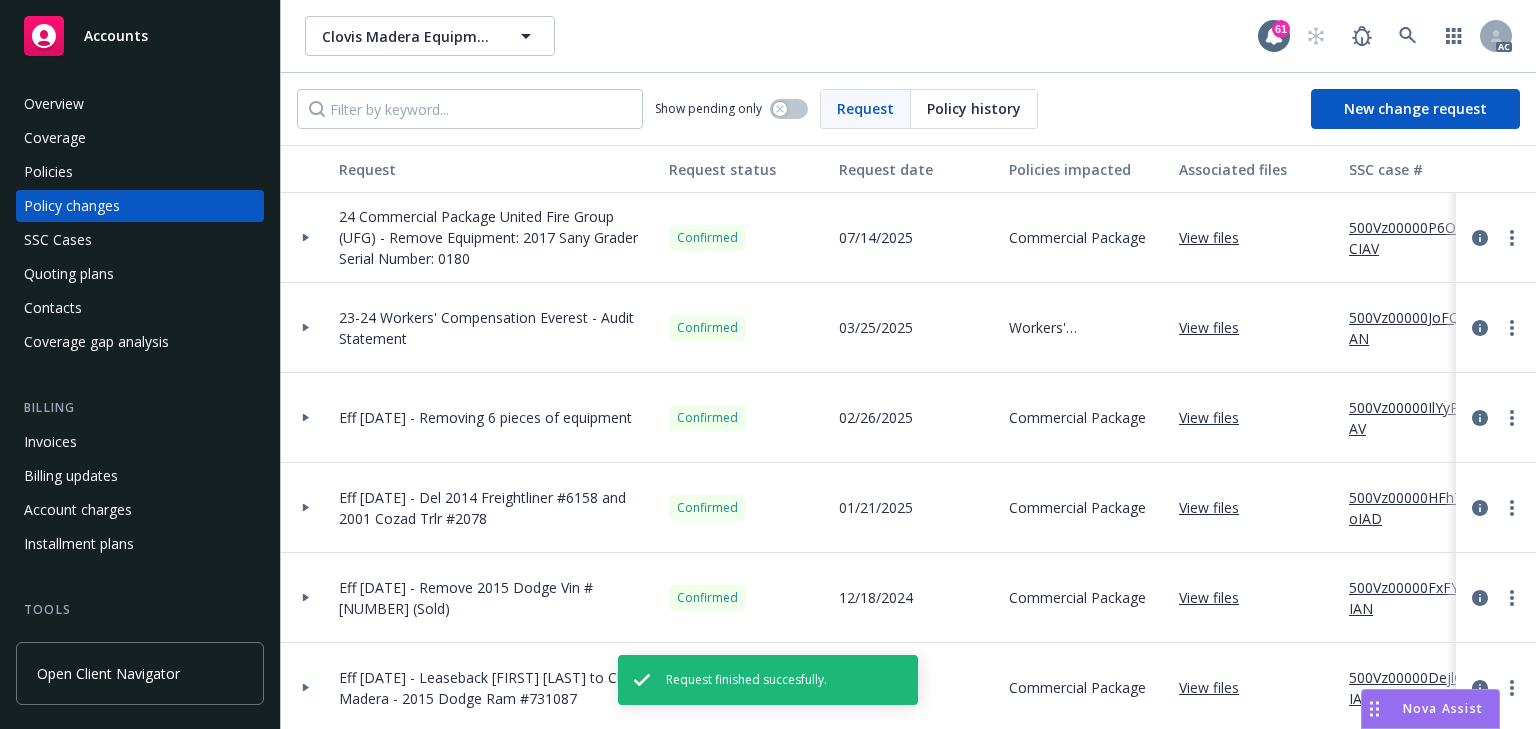 click on "Policies" at bounding box center (140, 172) 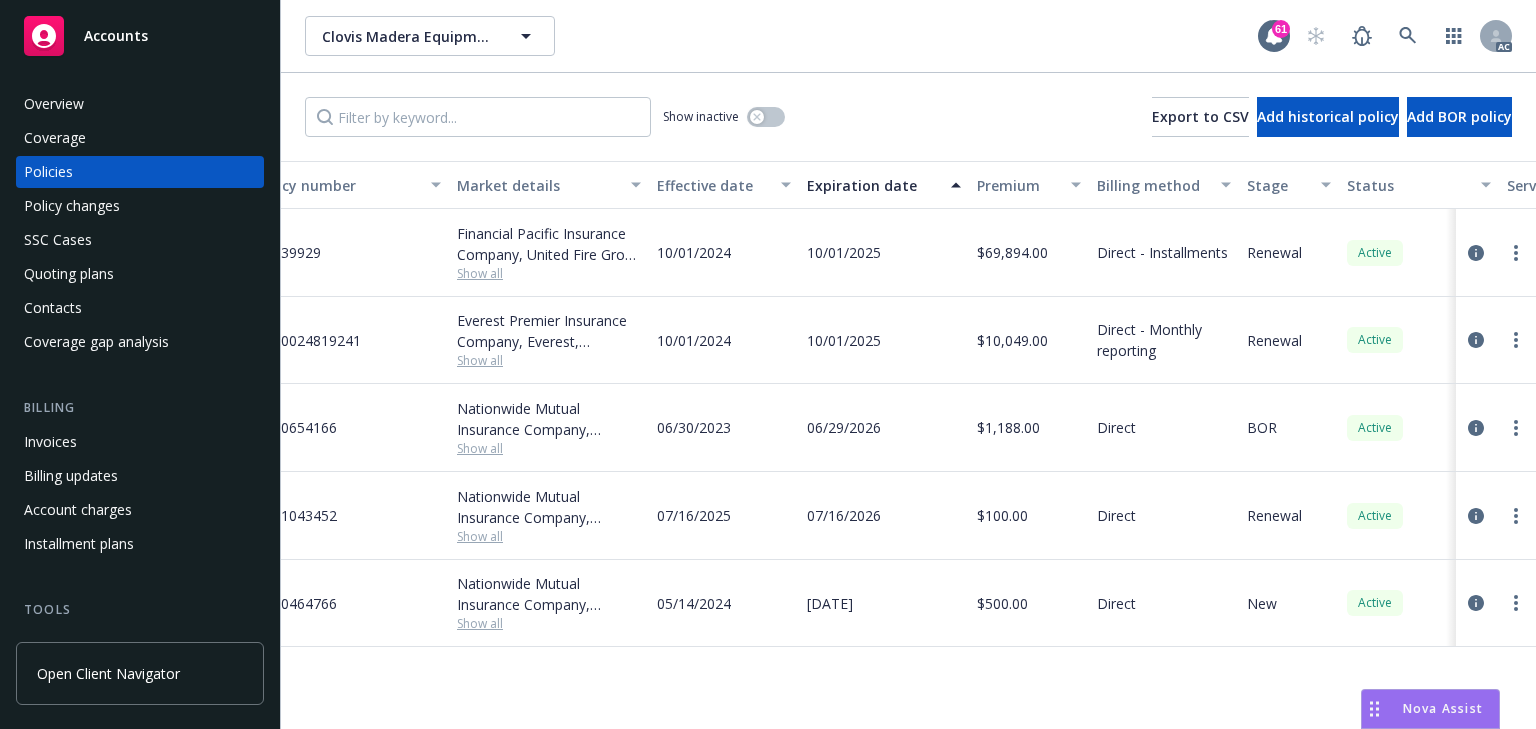 scroll, scrollTop: 0, scrollLeft: 570, axis: horizontal 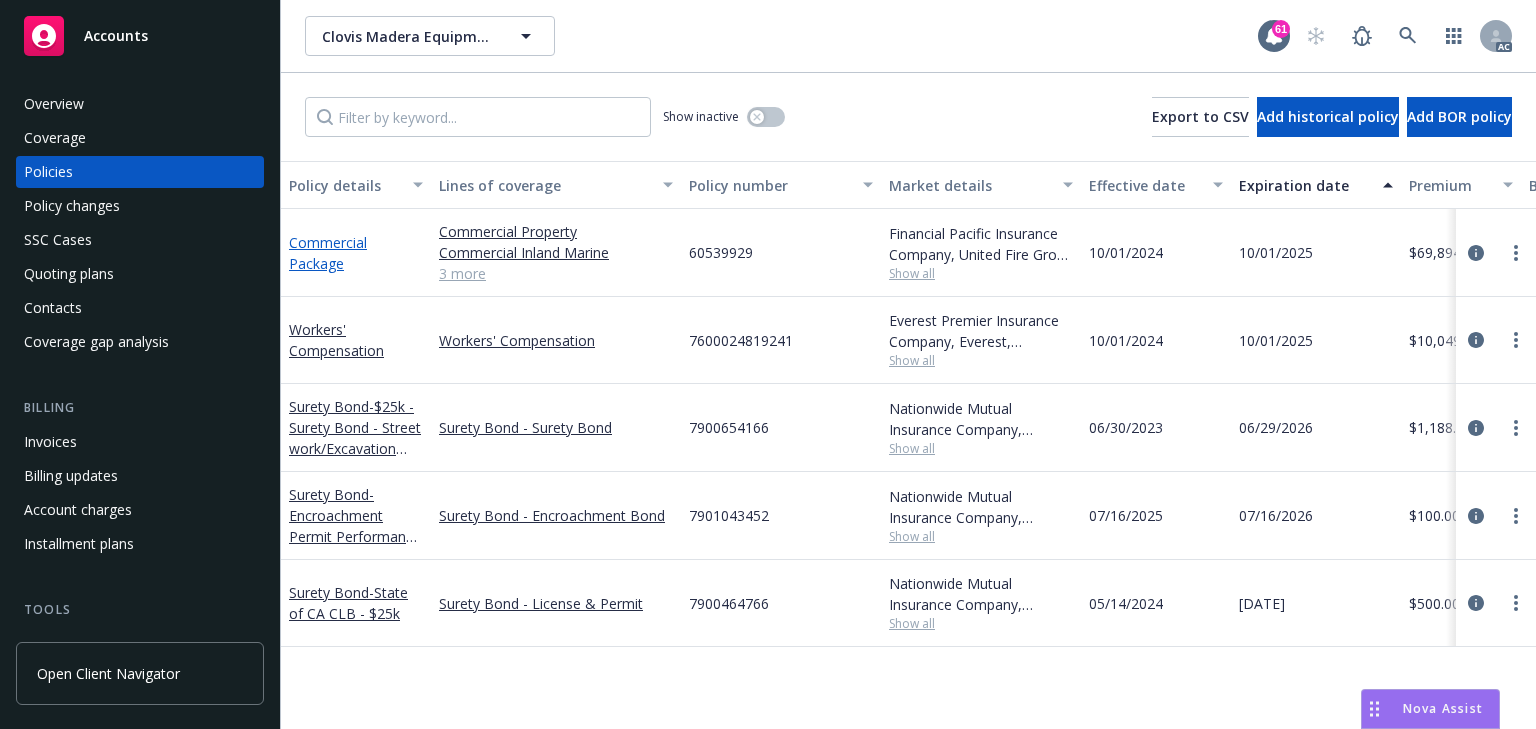 click on "Commercial Package" at bounding box center [328, 253] 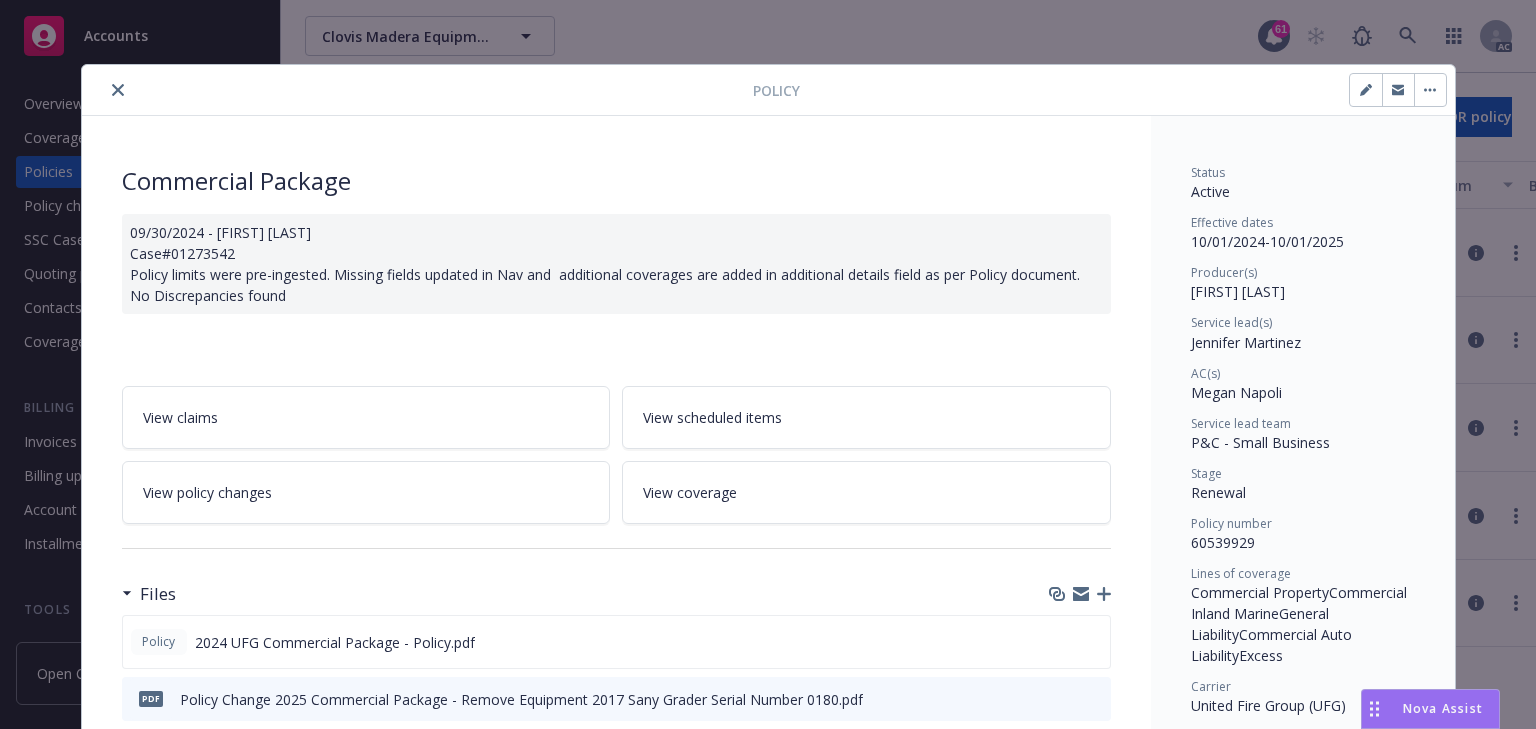 scroll, scrollTop: 60, scrollLeft: 0, axis: vertical 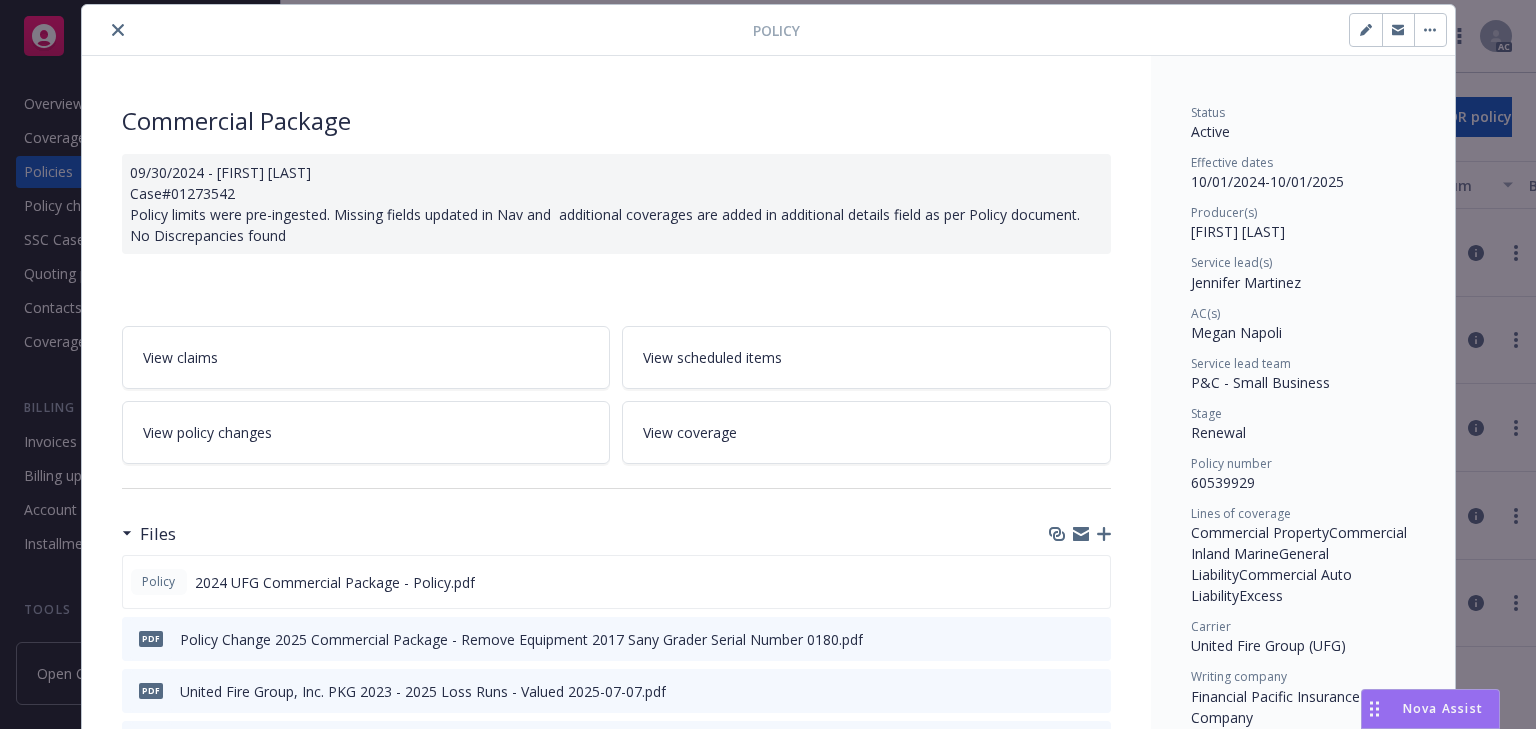 click on "Commercial Package   09/30/2024 - Sampath Vankayala
Case#01273542
Policy limits were pre-ingested. Missing fields updated in Nav and  additional coverages are added in additional details field as per Policy document. No Discrepancies found
View claims View scheduled items View policy changes View coverage Files Policy 2024 UFG Commercial Package - Policy.pdf pdf Policy Change 2025 Commercial Package - Remove Equipment 2017 Sany Grader Serial Number 0180.pdf pdf United Fire Group, Inc. PKG 2023 - 2025 Loss Runs - Valued 2025-07-07.pdf Clovis Madera Equipment, Inc_24-25_Commercial Package_REINSTATEMENT eff 06-15-2025 Clovis Madera Equipment -  Removing equipment Endorsement - Deleting Equipment Eff 2/25/2025 View all Billing summary Billing summary includes policy changes. View the policy start billing summary on the   policy start page . Amount ($) Premium $69,894.00 Surplus lines state tax $0.00 Surplus lines state fee $0.00 Misc taxes & fees $0.00 Carrier policy fee $0.00 Newfront fee / rebate $0.00 $0.00" at bounding box center [616, 1234] 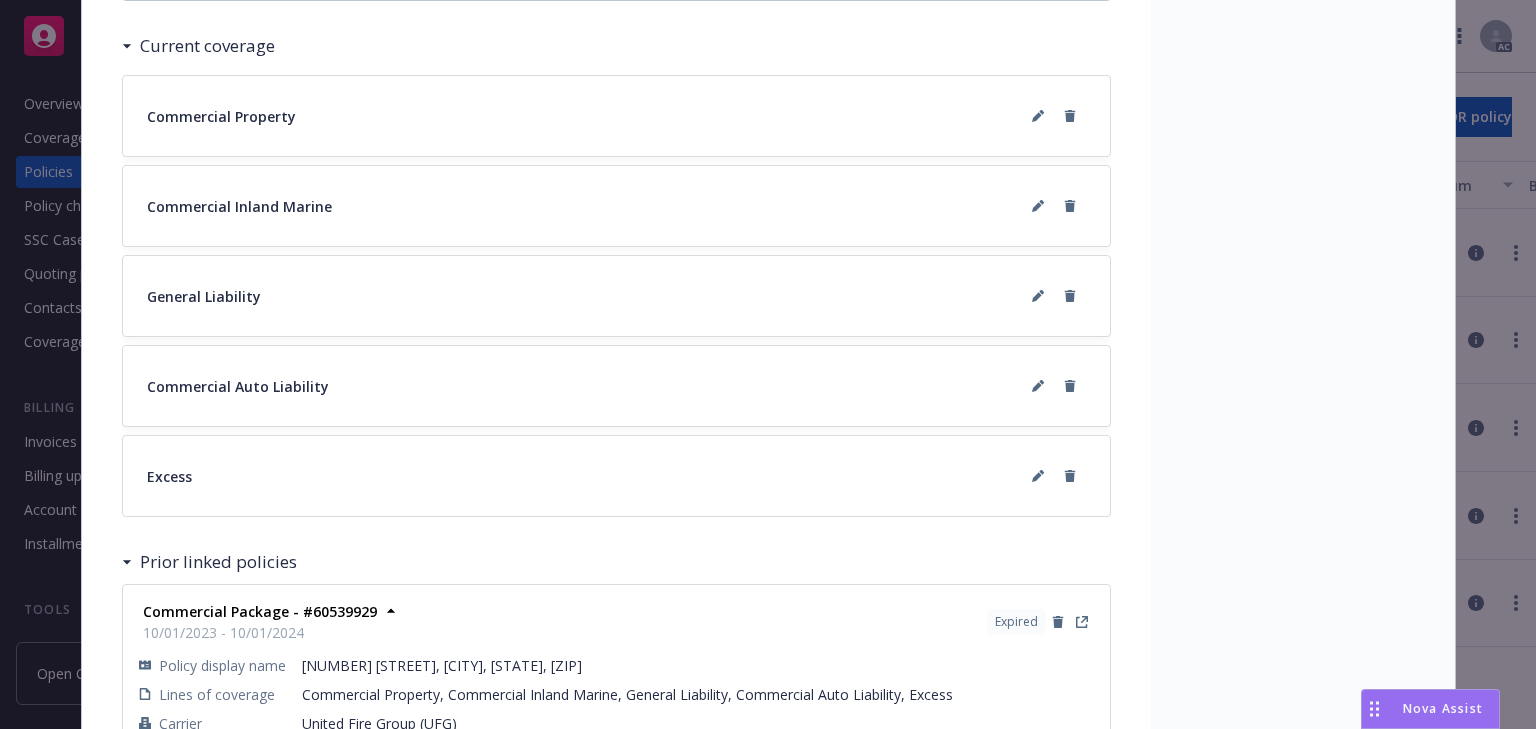 scroll, scrollTop: 1664, scrollLeft: 0, axis: vertical 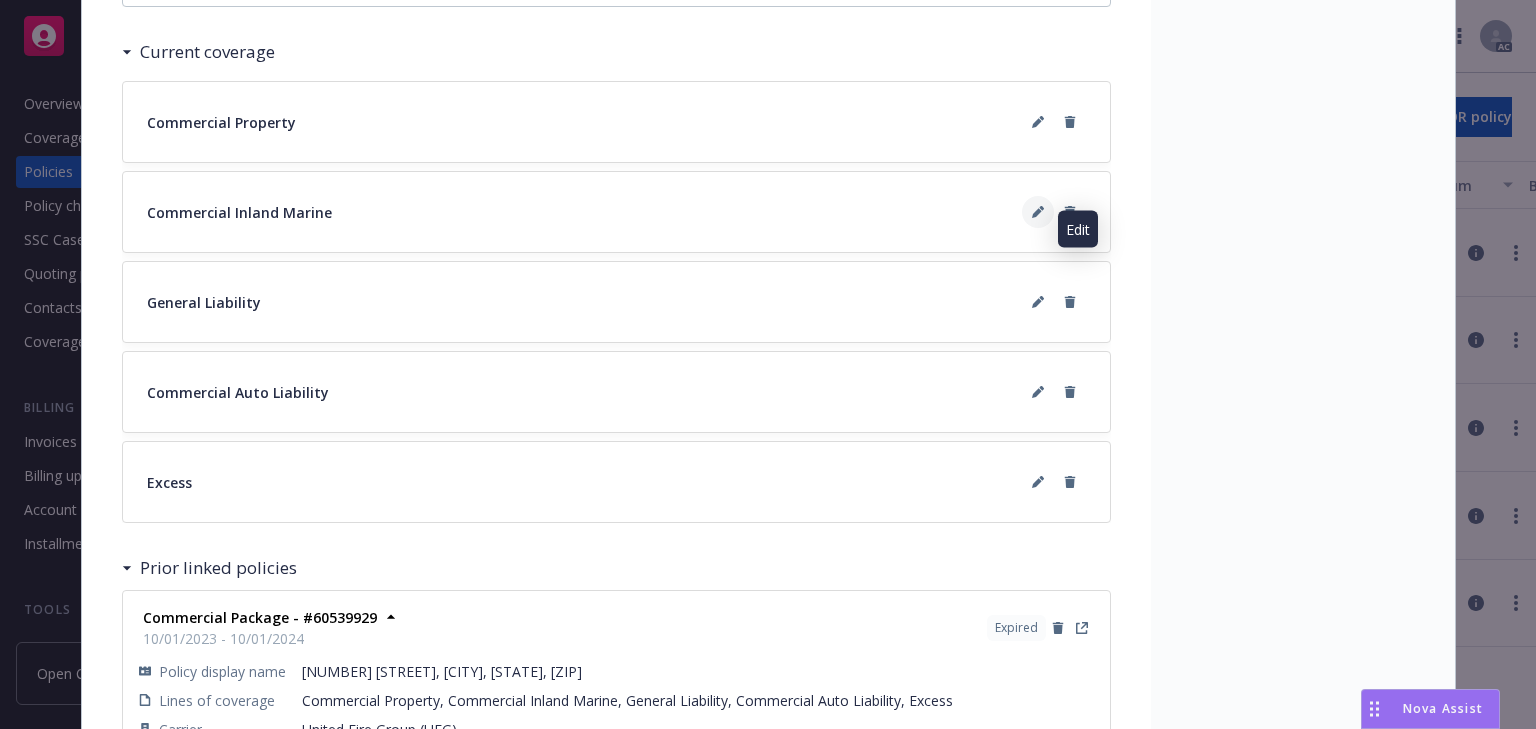click 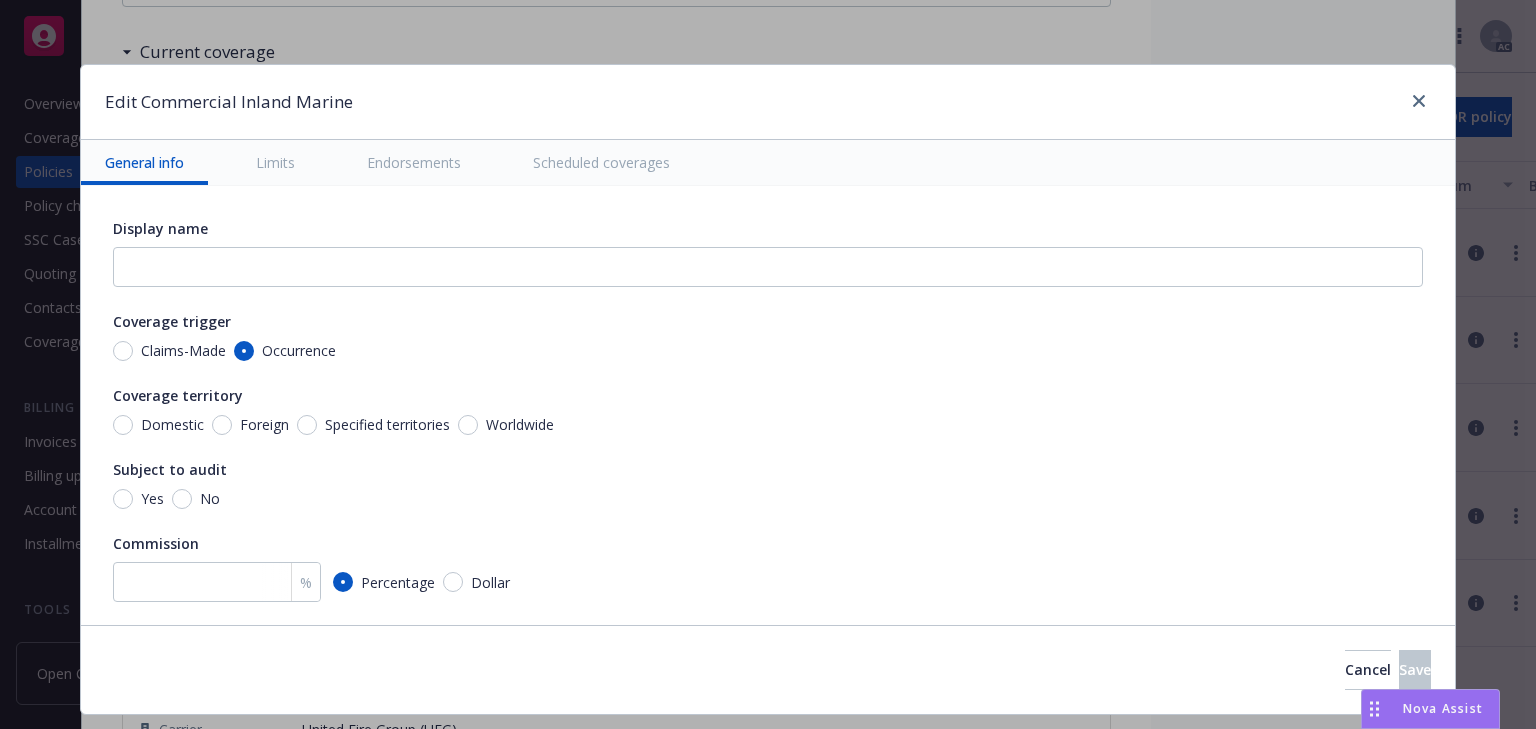 click on "Scheduled coverages" at bounding box center [601, 162] 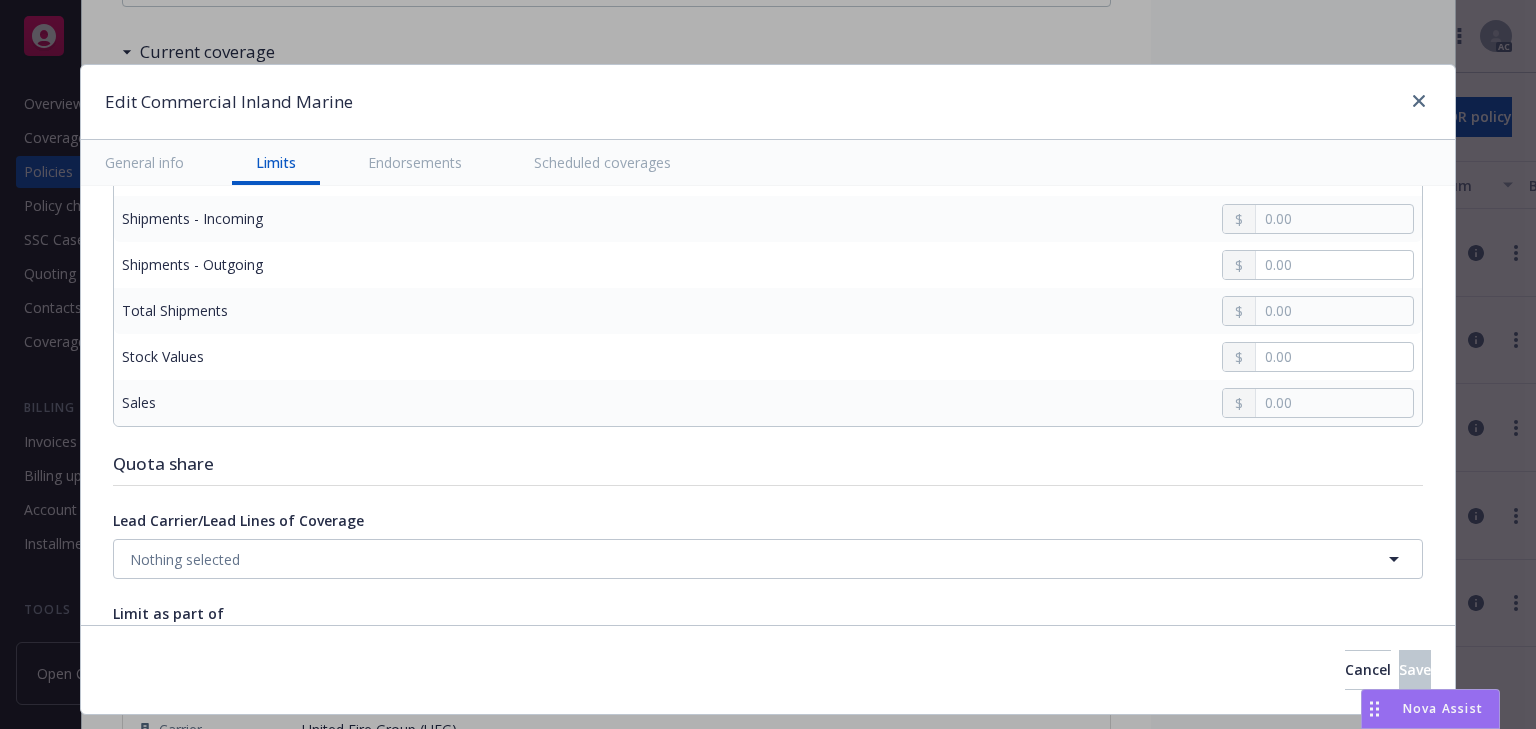 type on "x" 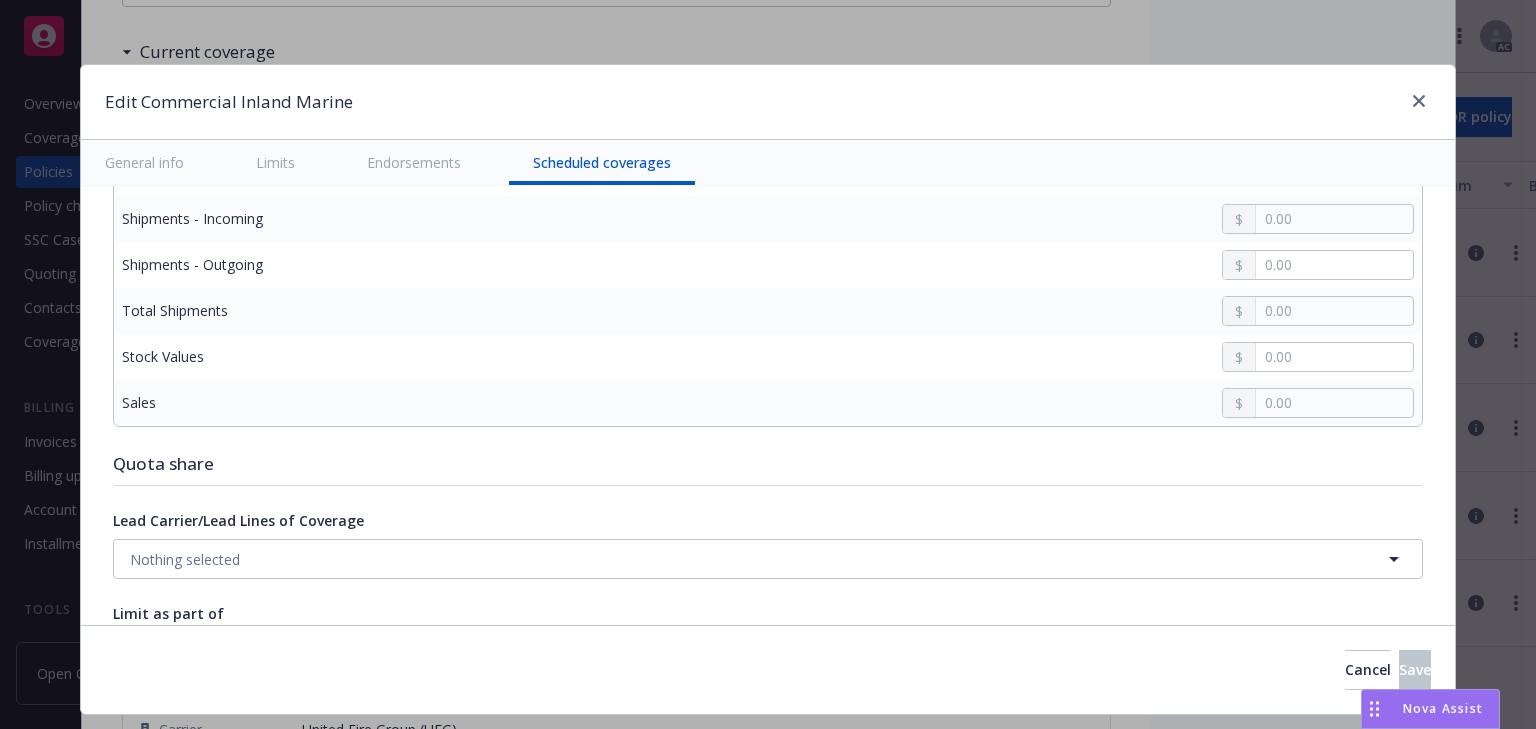 scroll, scrollTop: 5195, scrollLeft: 0, axis: vertical 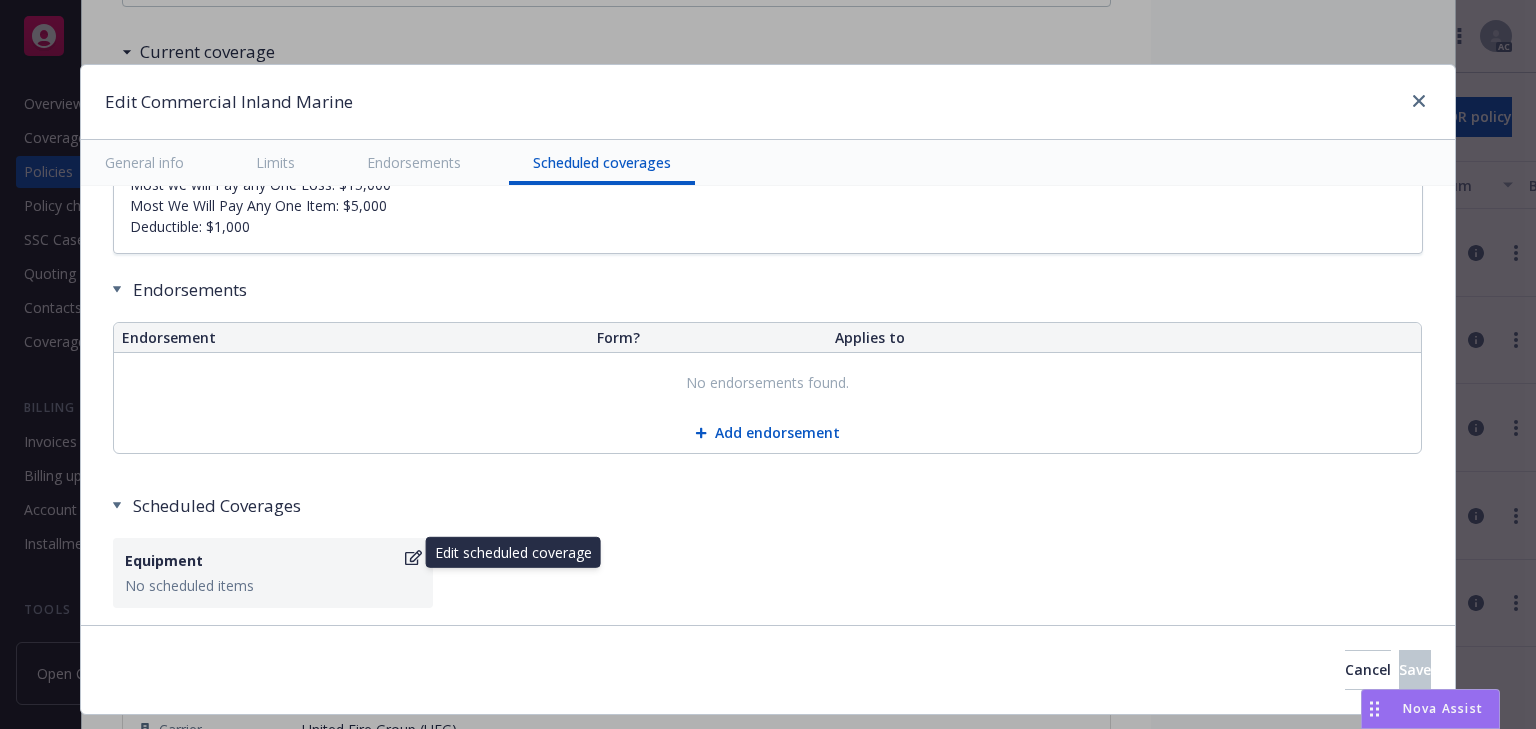 click 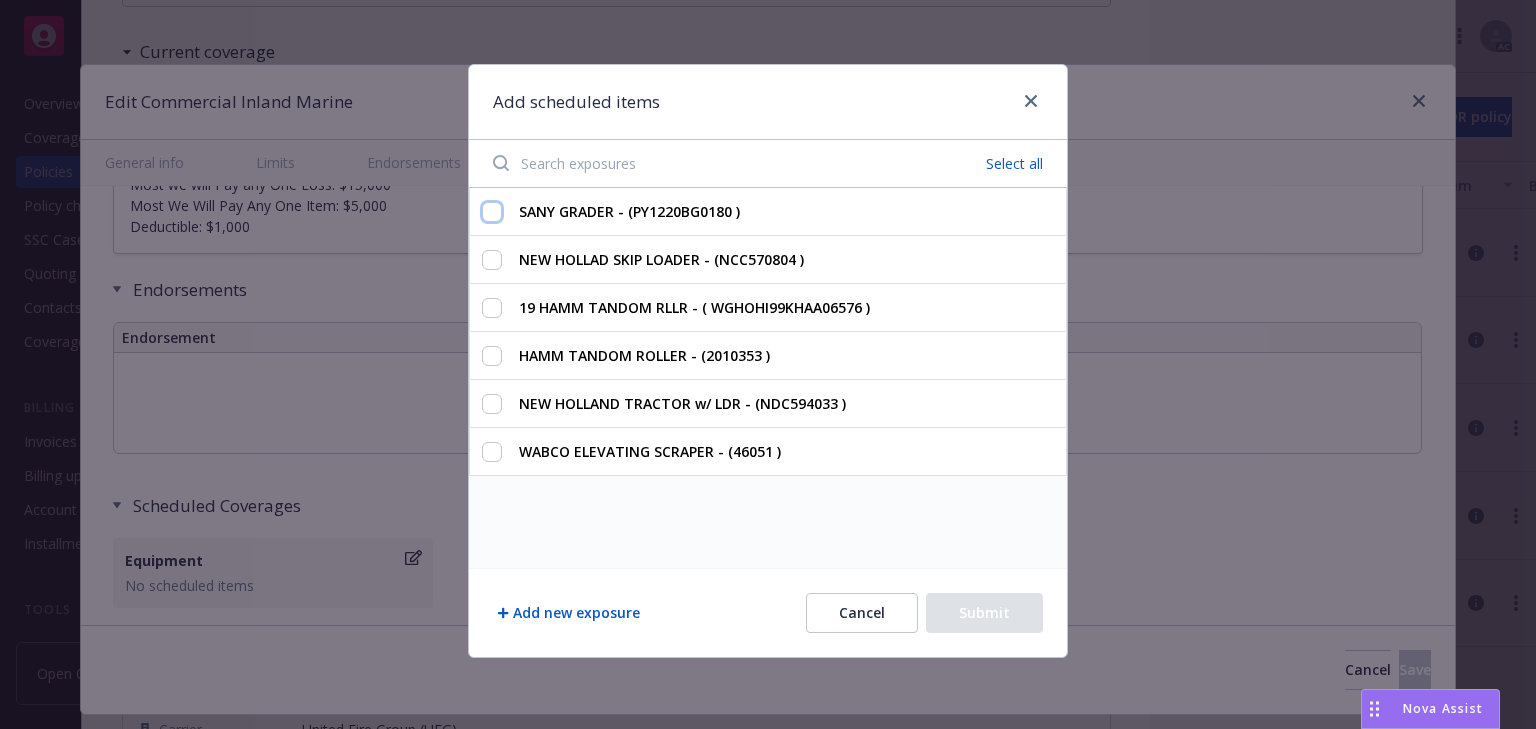 click on "SANY GRADER -  (PY1220BG0180 )" at bounding box center (492, 212) 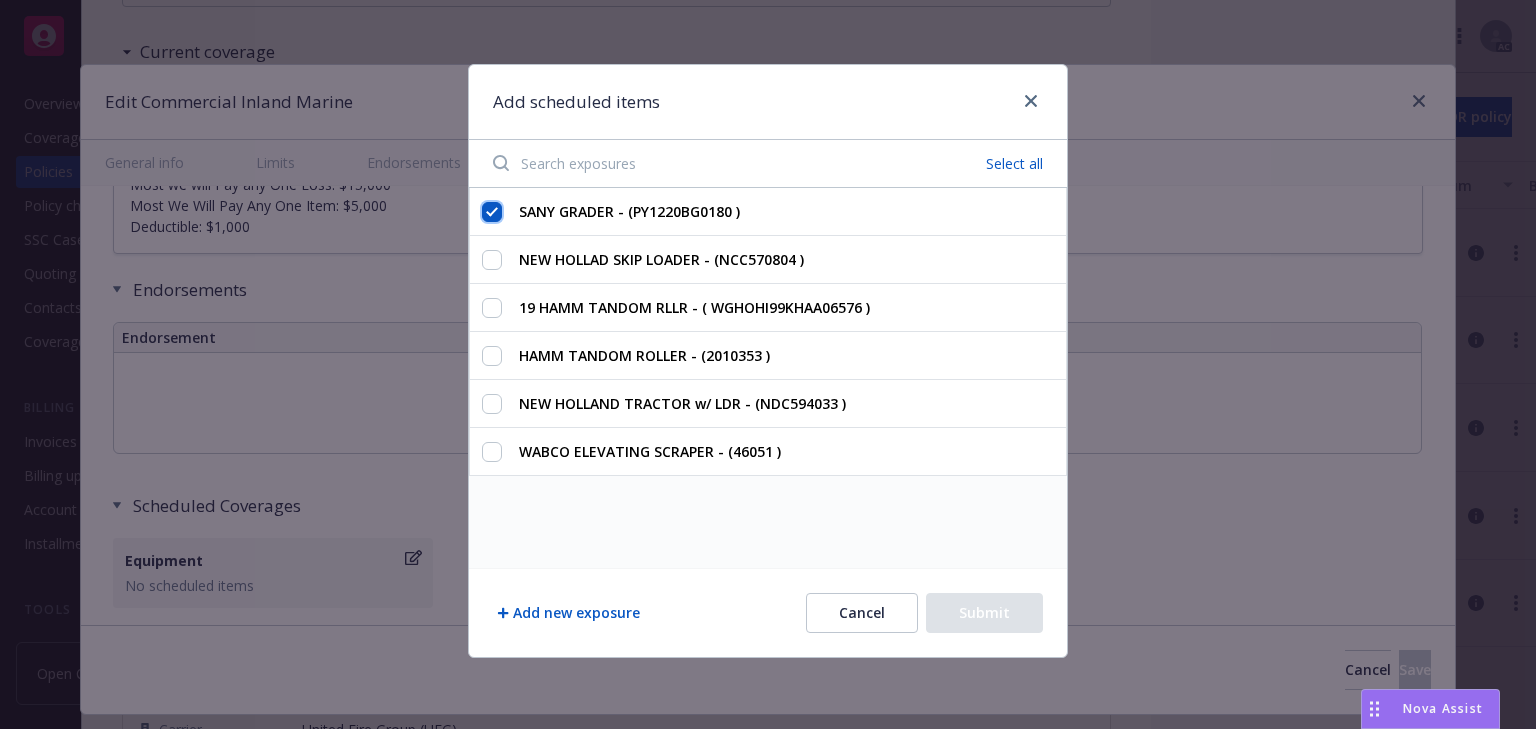checkbox on "true" 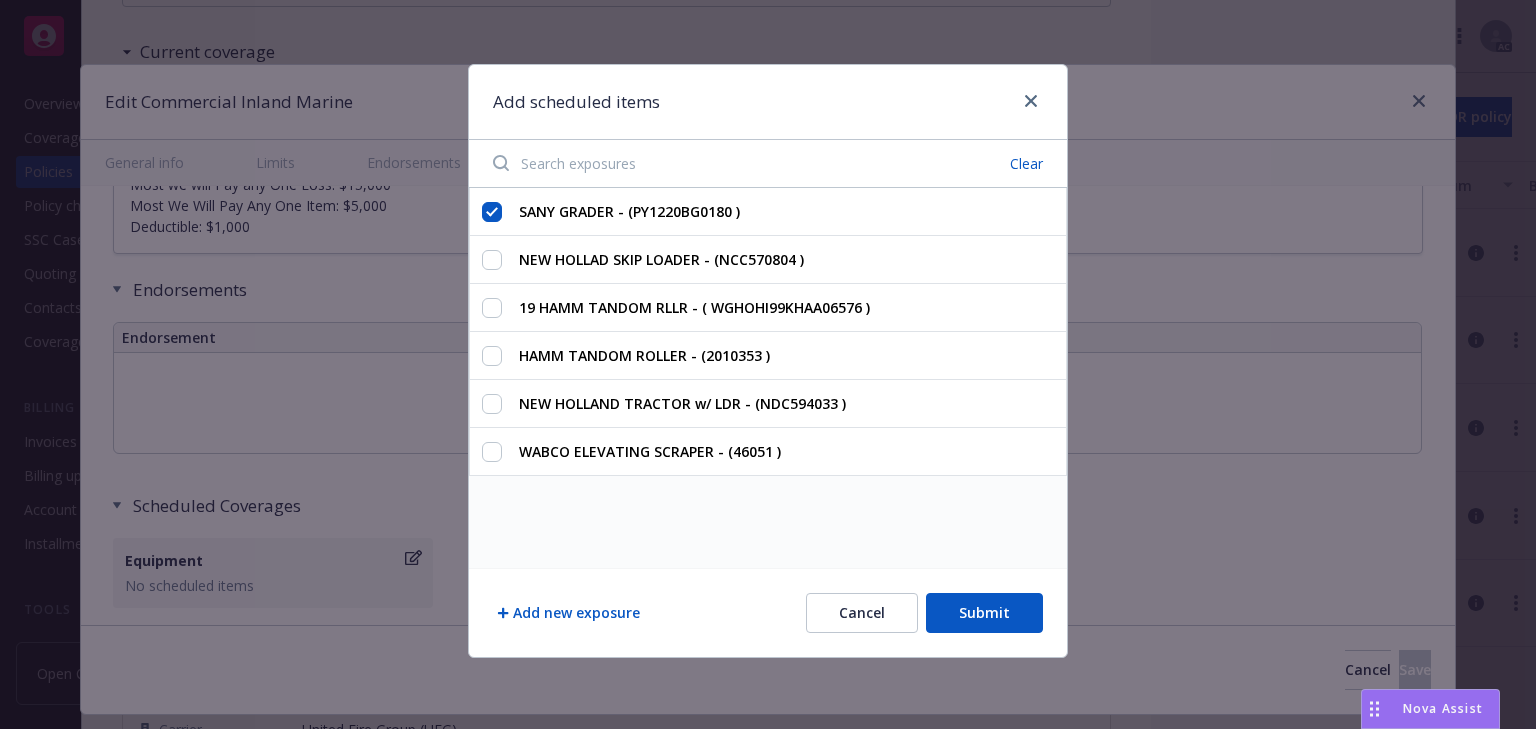 click on "Submit" at bounding box center (984, 613) 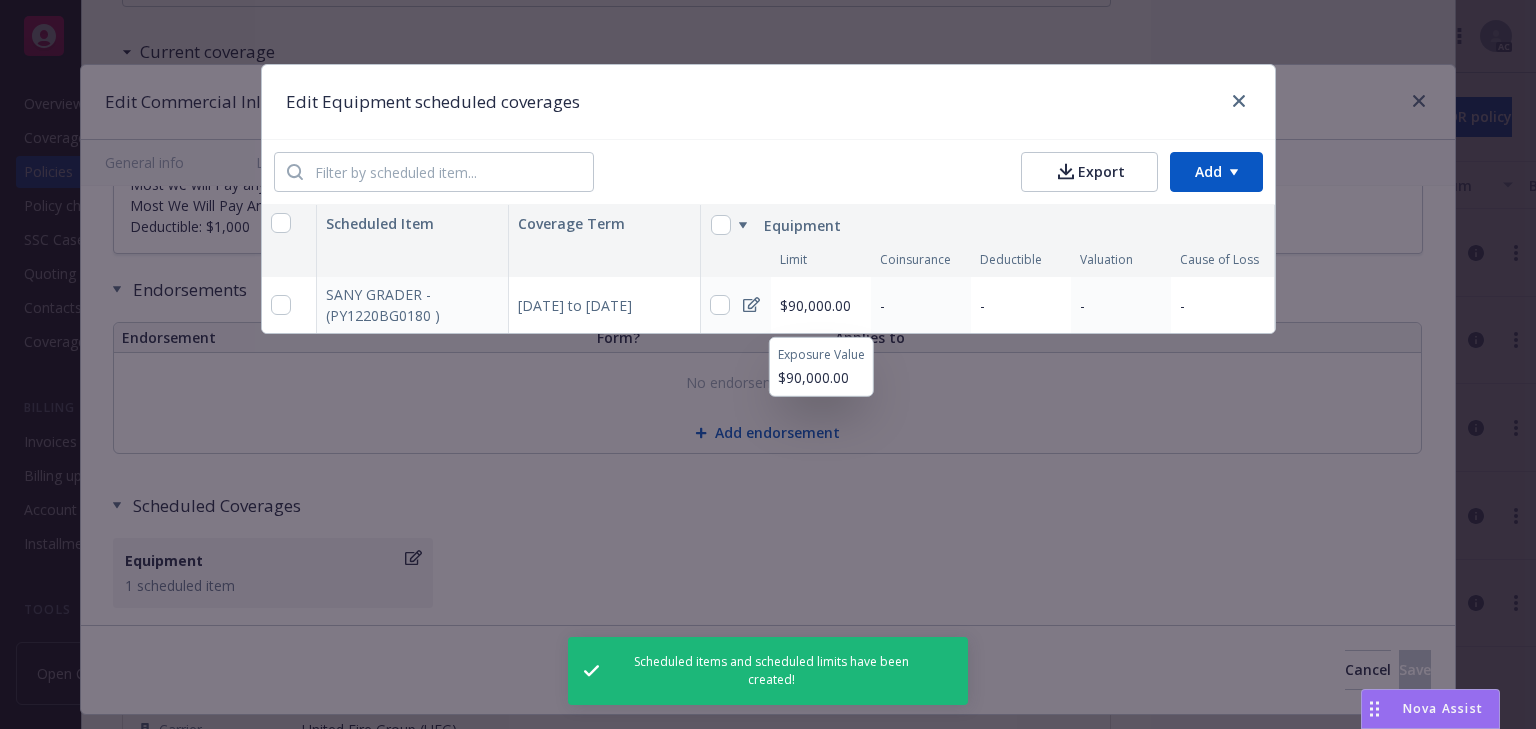 click on "10/01/2024 to 10/01/2025" at bounding box center (605, 305) 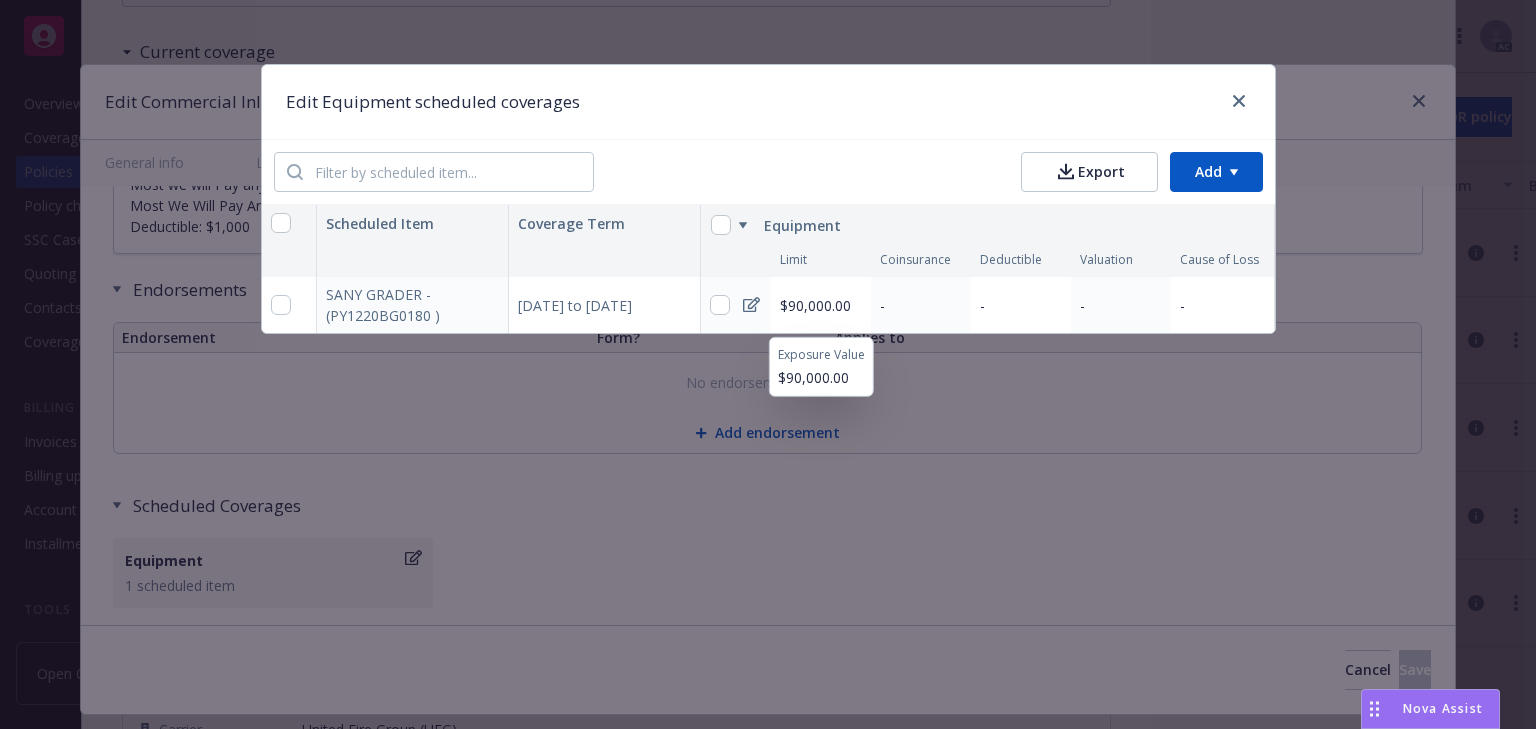 type on "x" 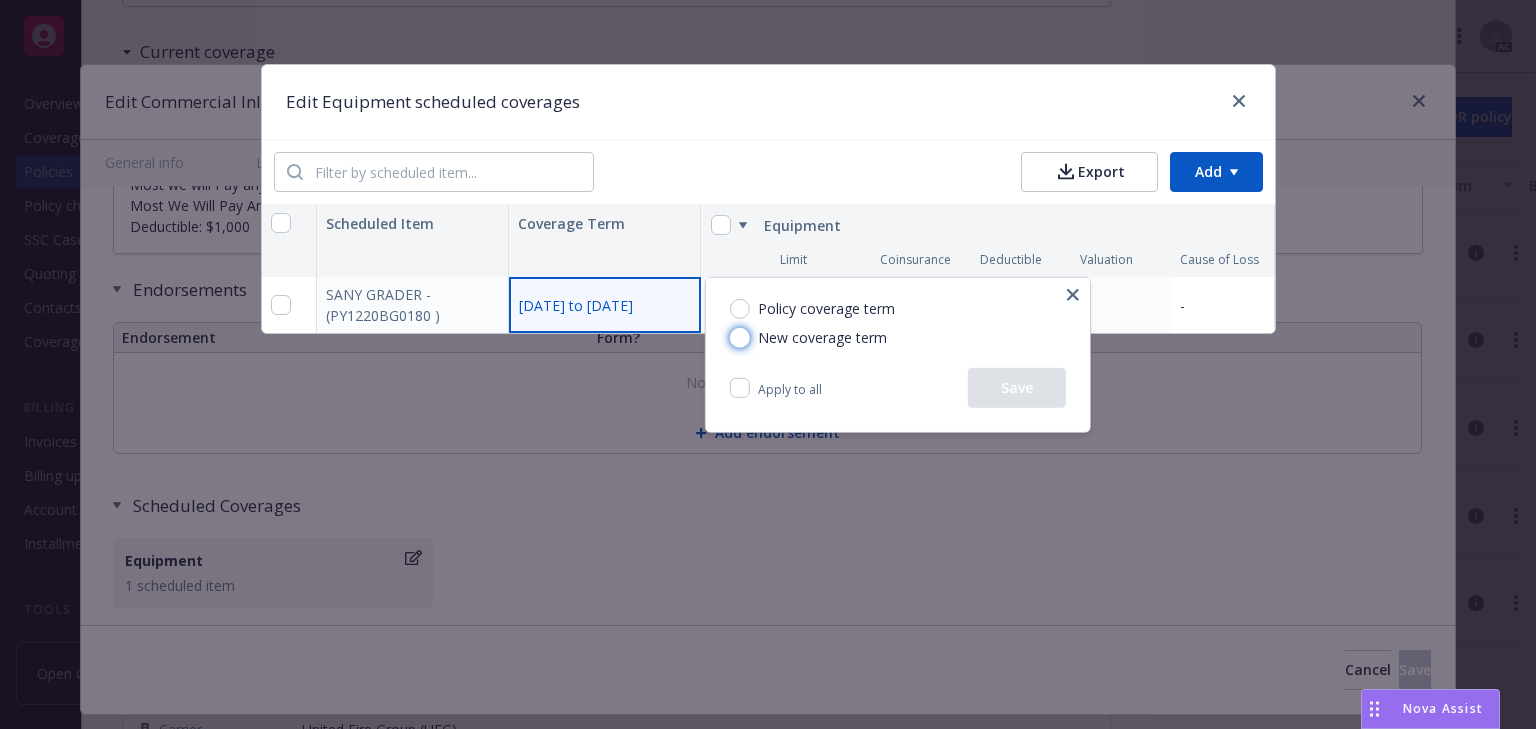 click on "New coverage term" at bounding box center [740, 337] 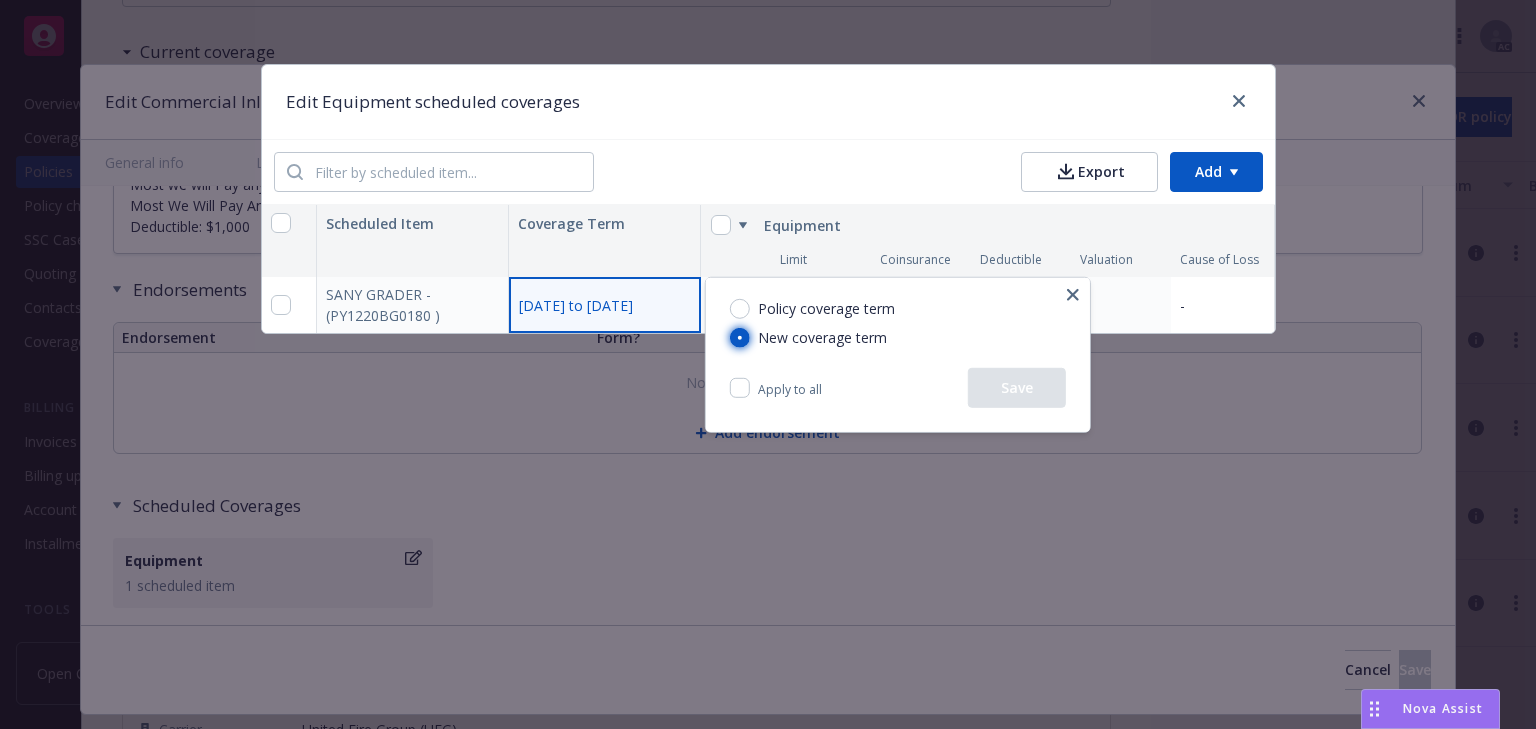 radio on "true" 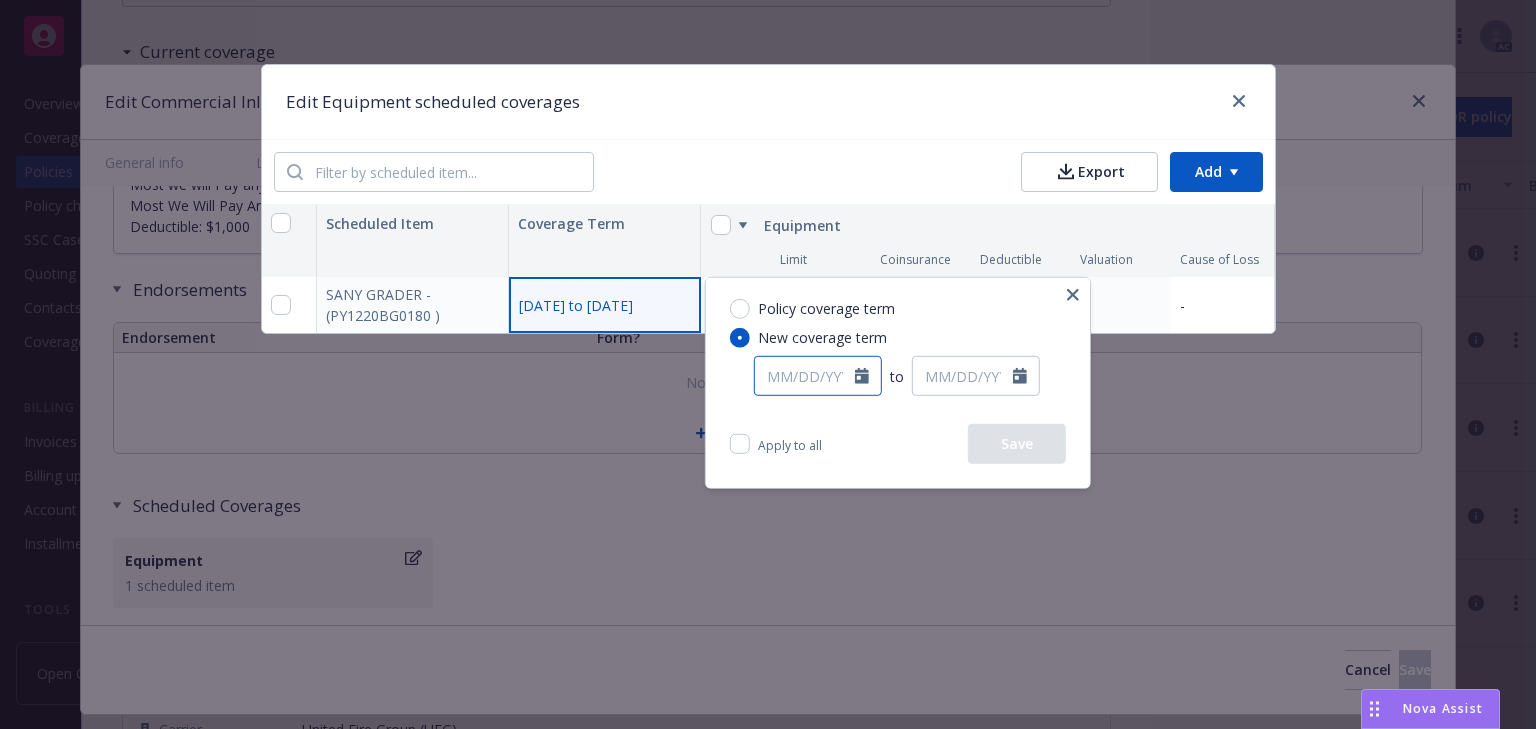select on "8" 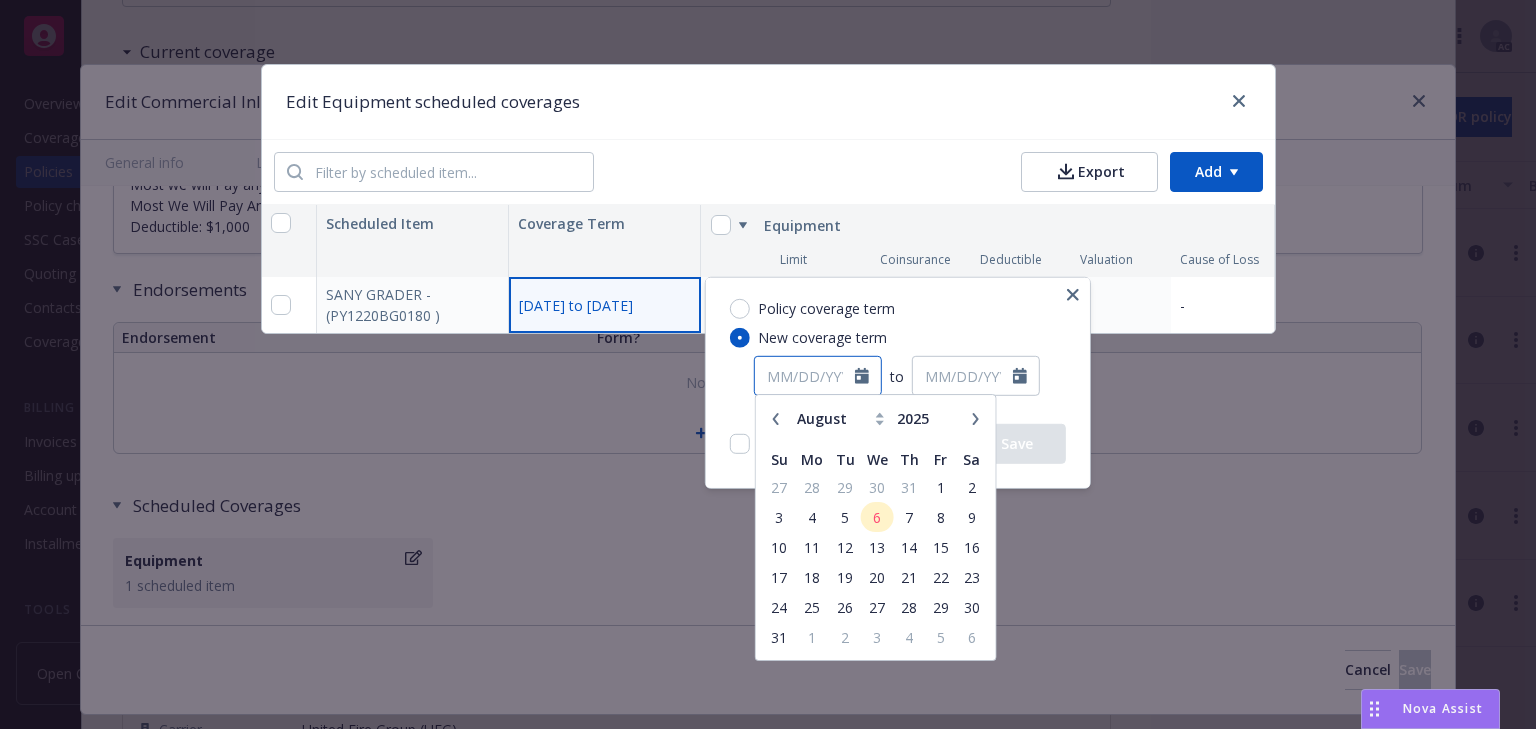 click at bounding box center (805, 376) 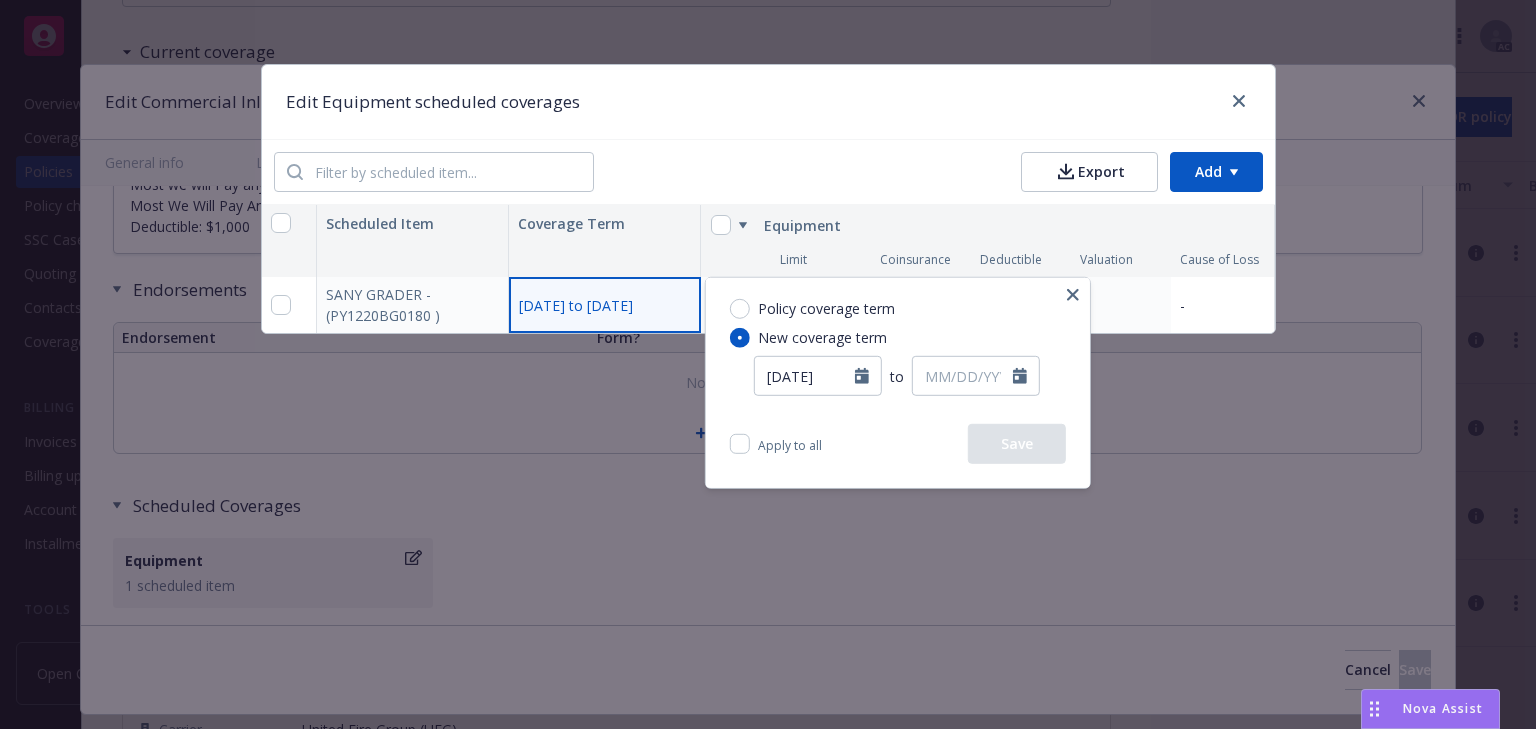 type on "10/01/2024" 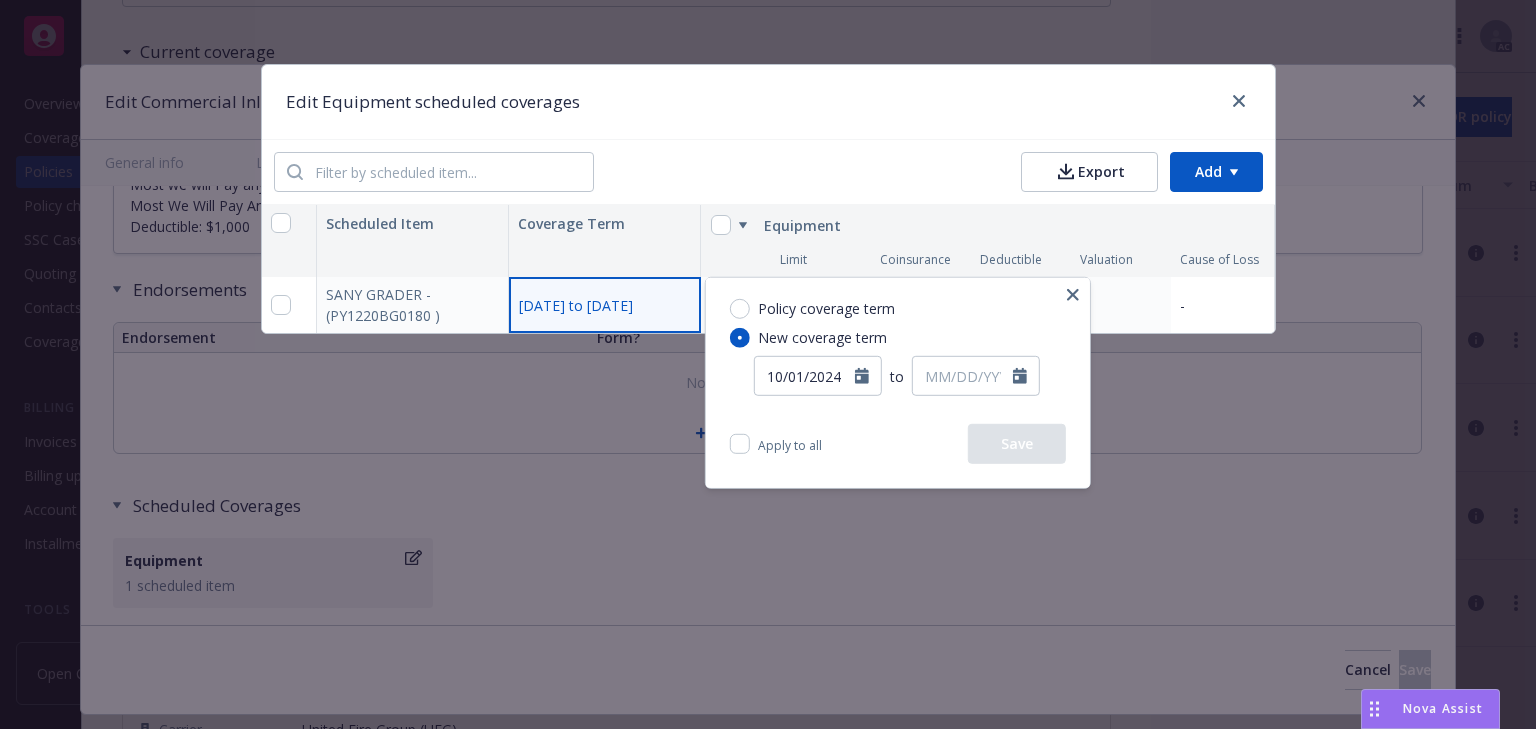 click on "Policy coverage term New coverage term 10/01/2024 January February March April May June July August September October November December 2025 Su Mo Tu We Th Fr Sa 27 28 29 30 31 1 2 3 4 5 6 7 8 9 10 11 12 13 14 15 16 17 18 19 20 21 22 23 24 25 26 27 28 29 30 31 1 2 3 4 5 6 to" at bounding box center [898, 351] 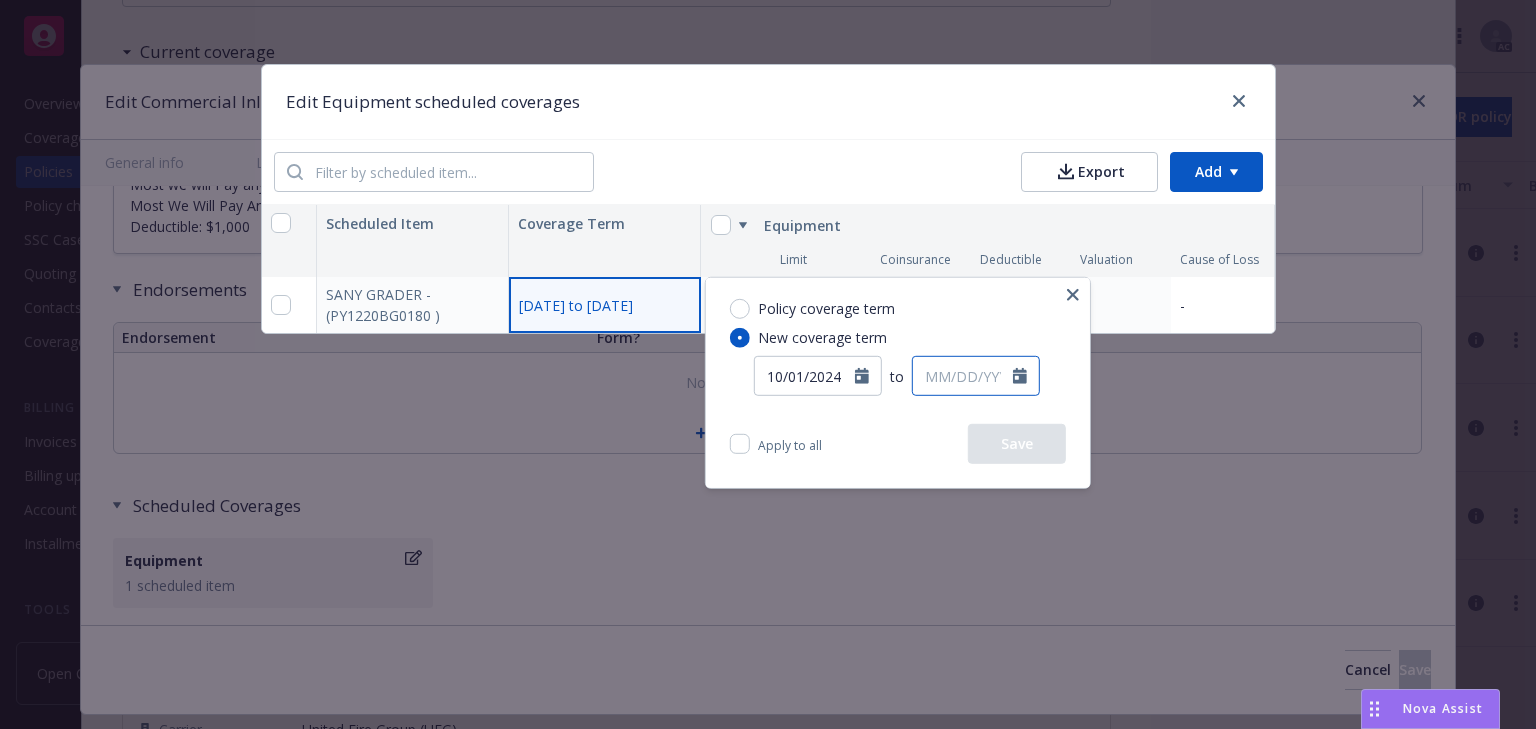 click at bounding box center [963, 376] 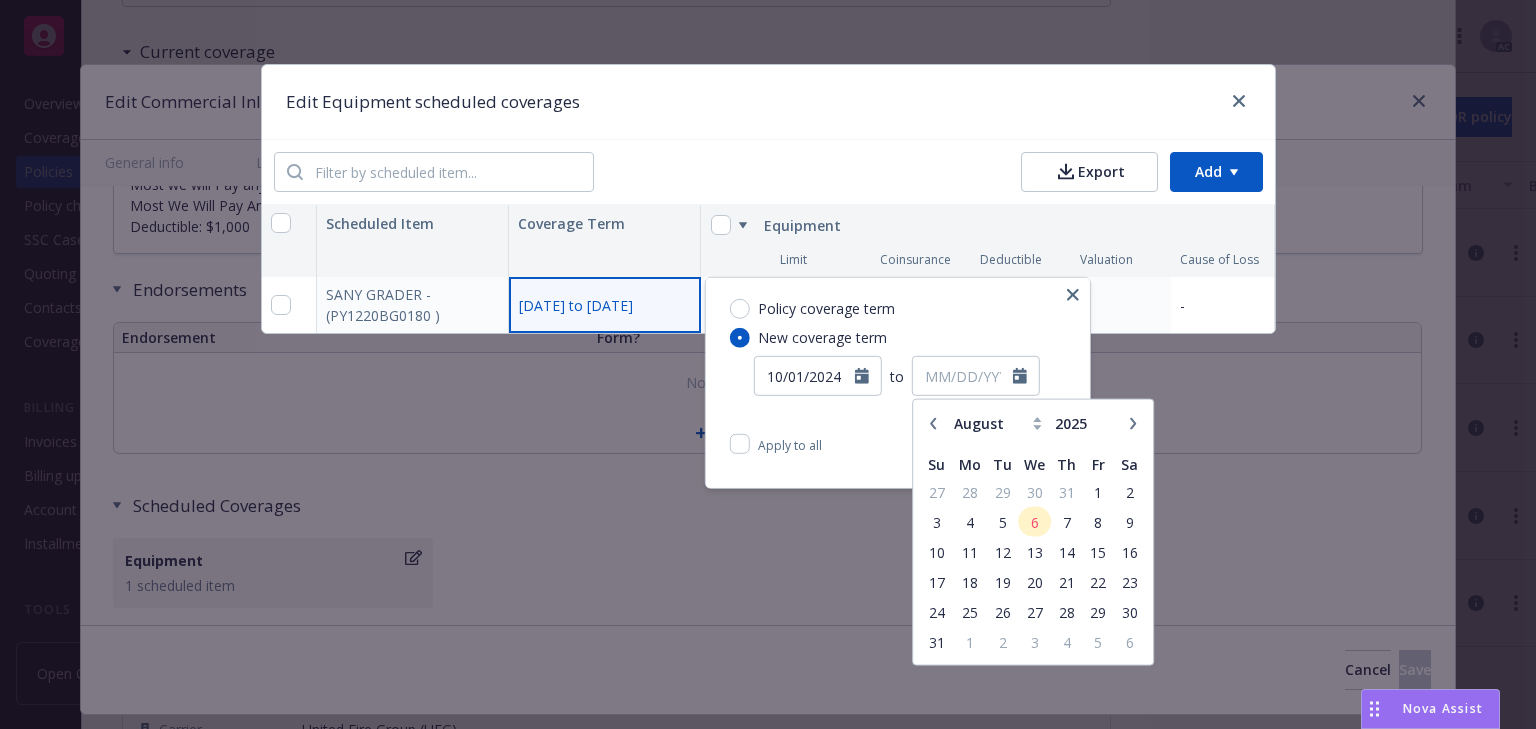 drag, startPoint x: 933, startPoint y: 420, endPoint x: 970, endPoint y: 457, distance: 52.3259 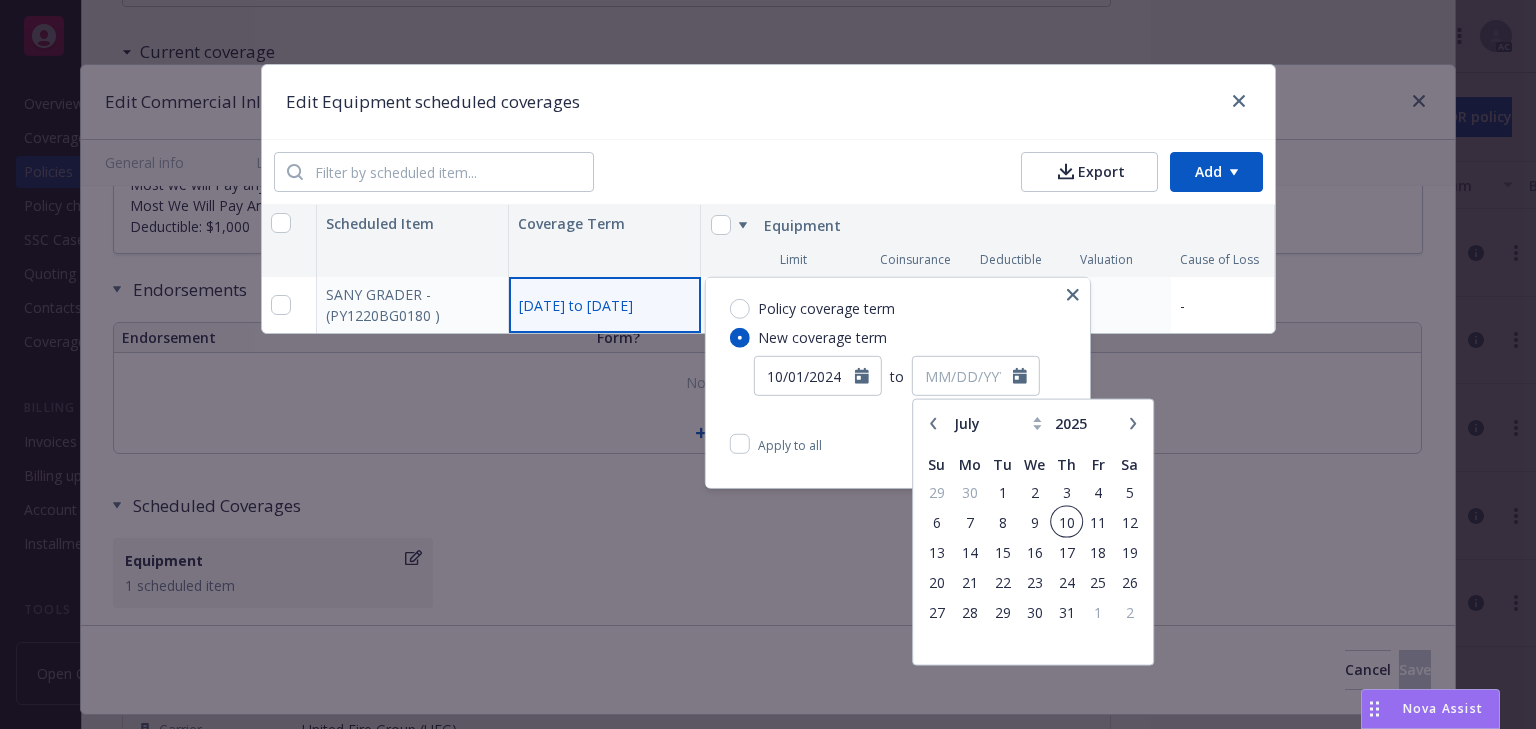 click on "10" at bounding box center [1066, 521] 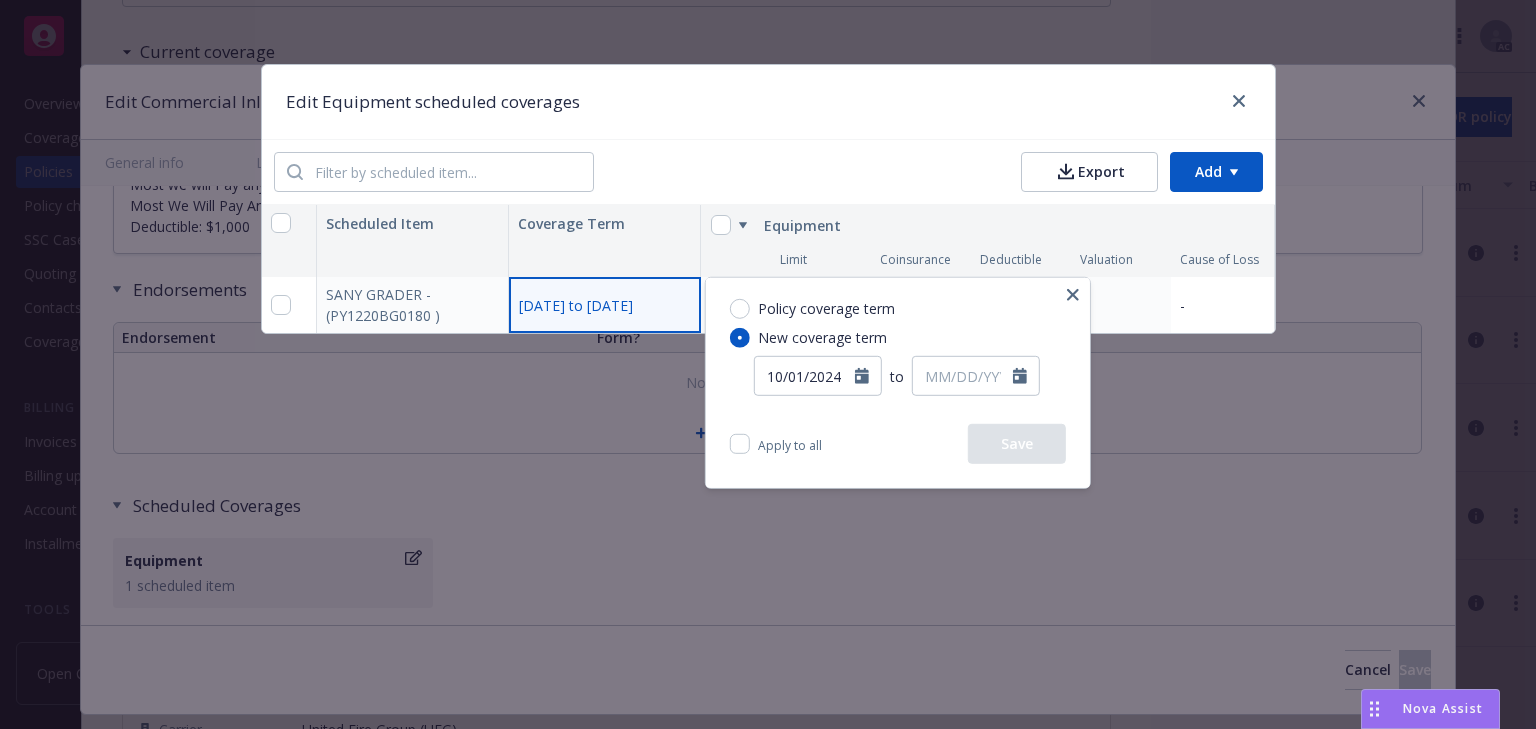 type on "07/10/2025" 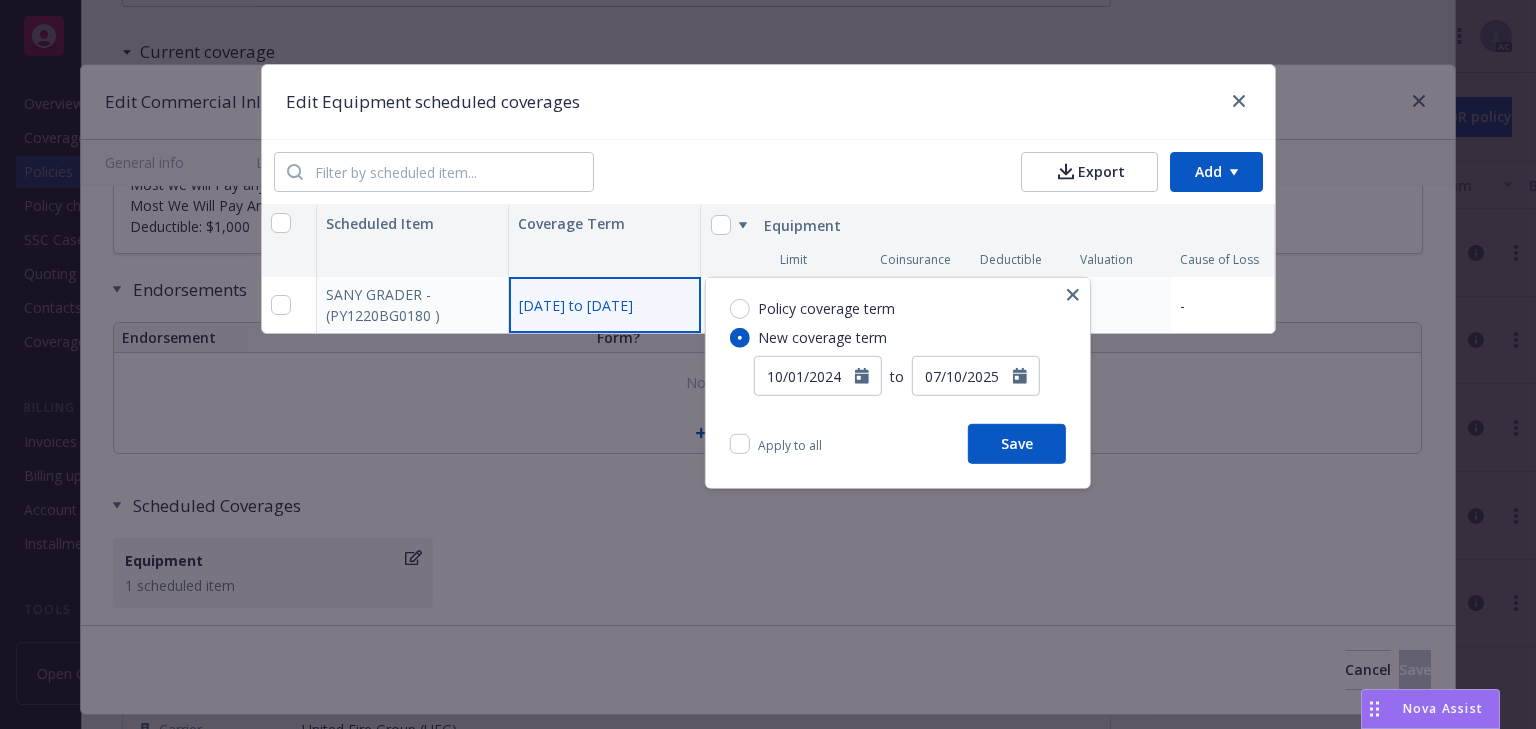 click on "Policy coverage term New coverage term 10/01/2024 to 07/10/2025" at bounding box center [898, 351] 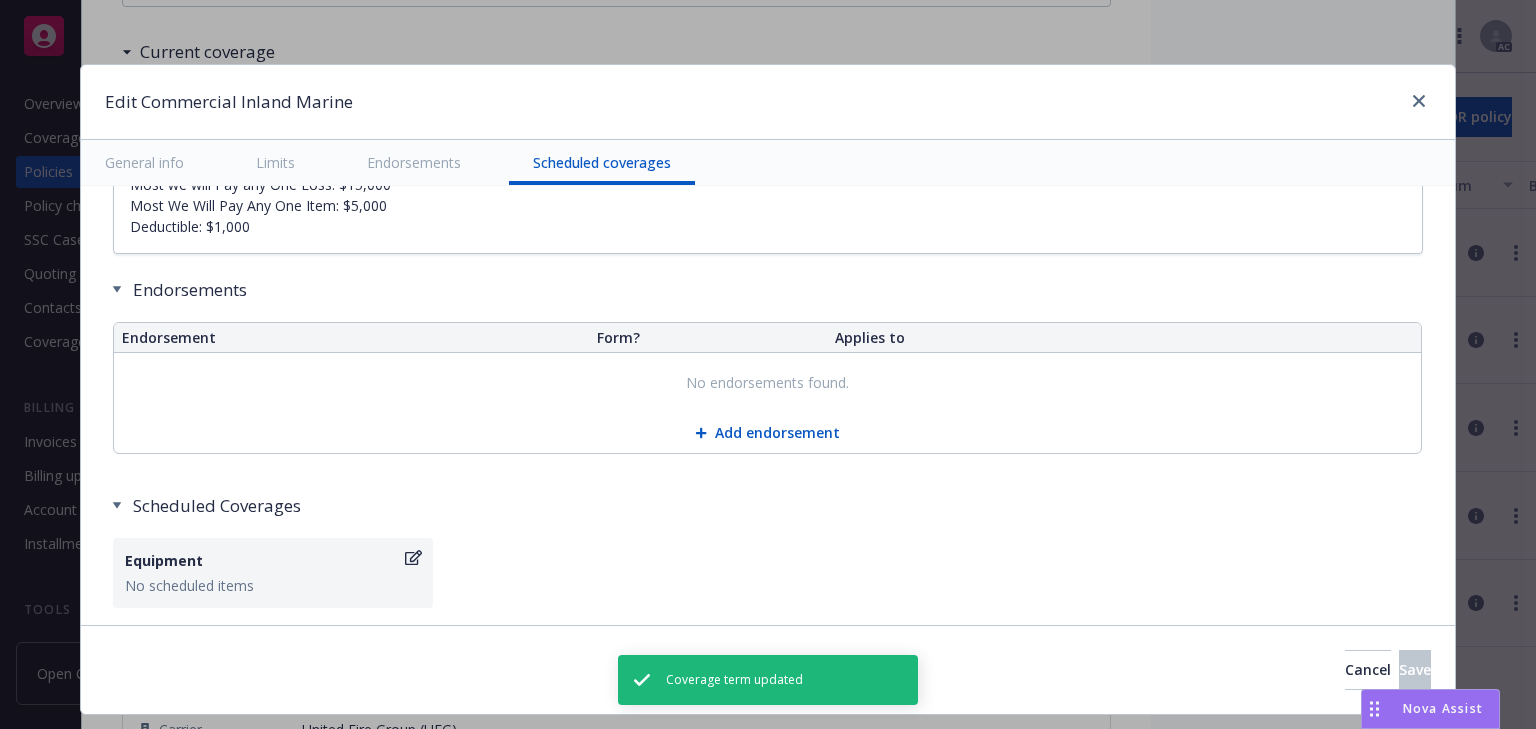 type on "x" 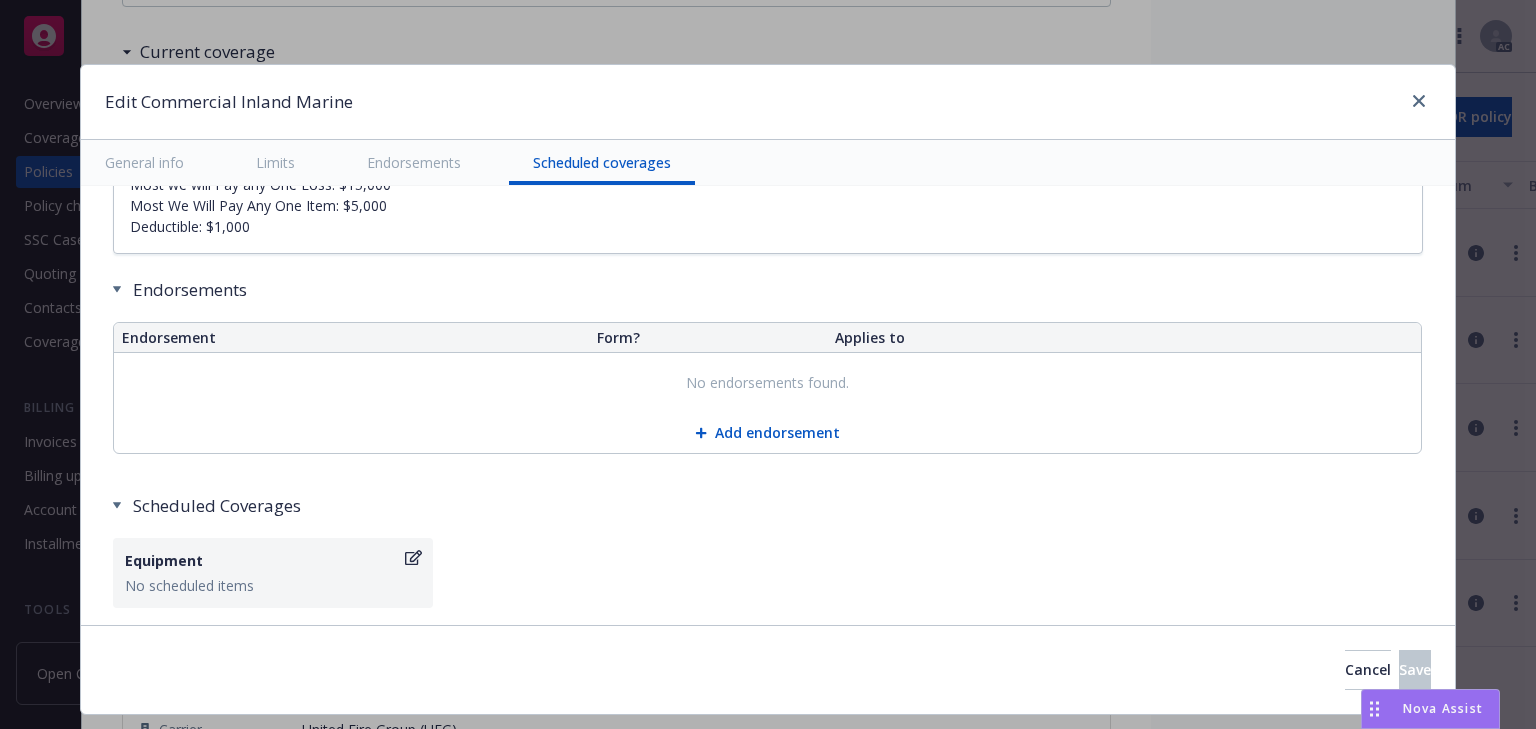 click at bounding box center (1415, 102) 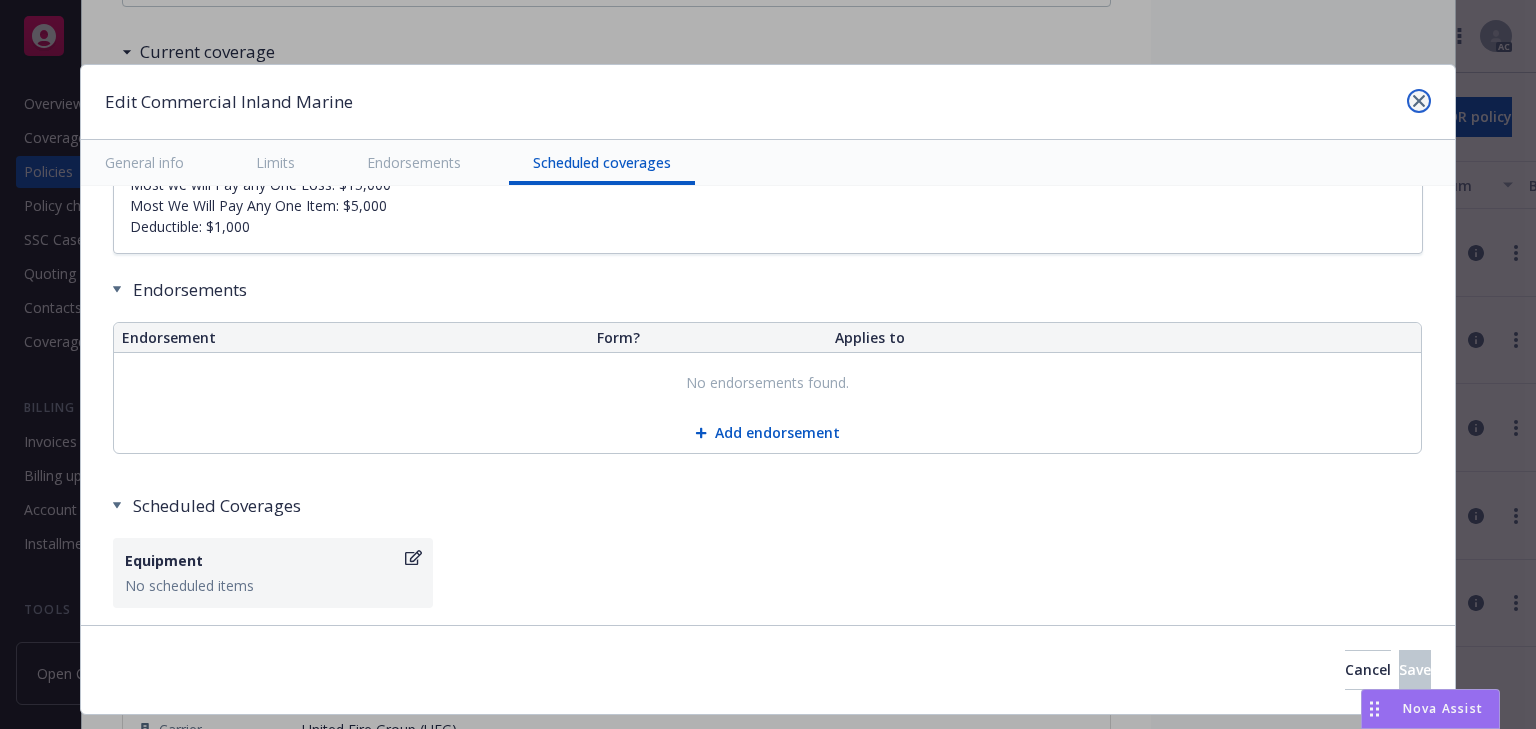 click 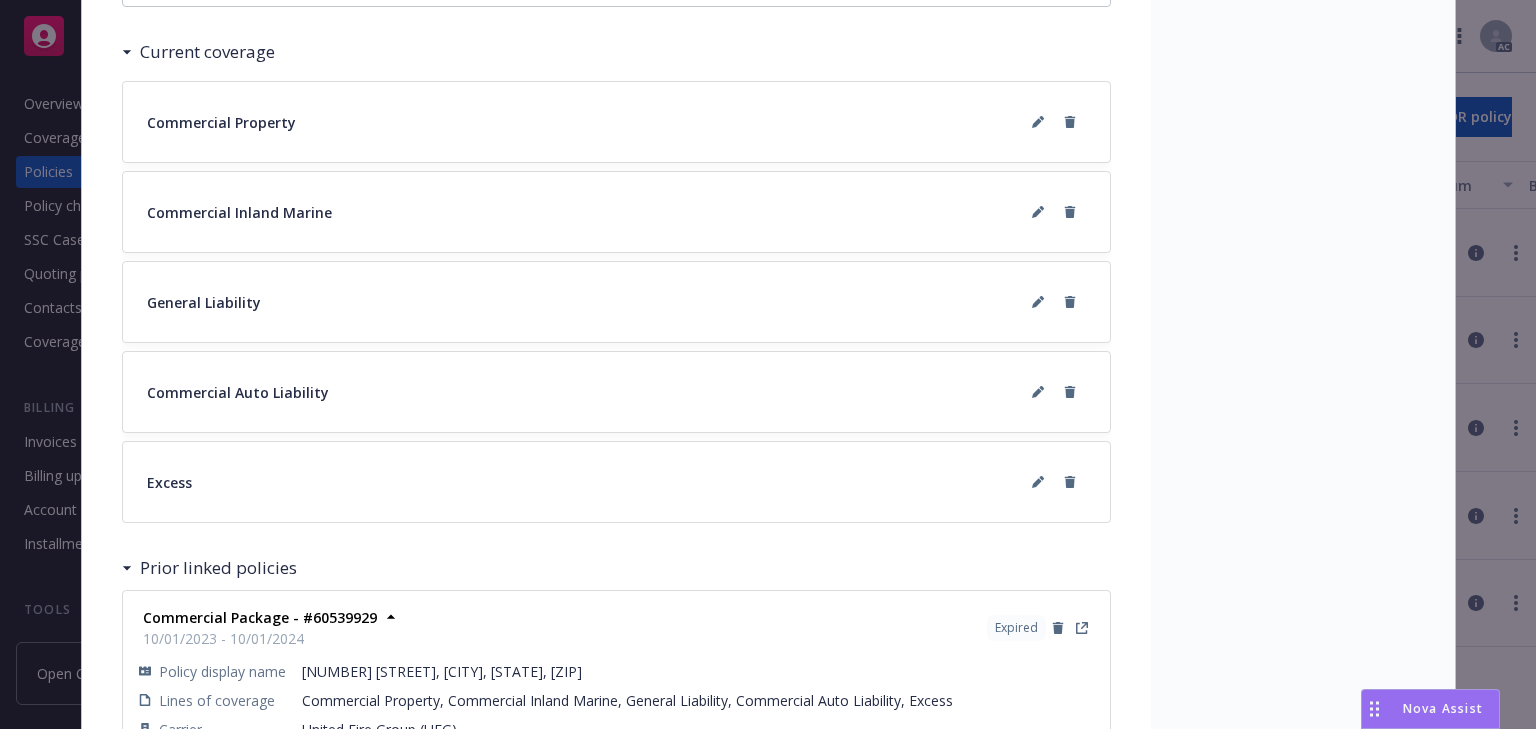 click on "Status Active Effective dates 10/01/2024  -  10/01/2025 Producer(s) Mike Bone Service lead(s) Jennifer Martinez AC(s) Megan Napoli Service lead team P&C - Small Business Stage Renewal Policy number 60539929 Lines of coverage Commercial Property Commercial Inland Marine General Liability Commercial Auto Liability Excess Carrier United Fire Group (UFG) Writing company Financial Pacific Insurance Company Wholesaler - Program administrator - Premium $69,894.00 Newfront will file state taxes and fees No Commission 15% / $10,484.10 Policy term 12 months Carrier payment status - Client payment status -" at bounding box center (1303, -370) 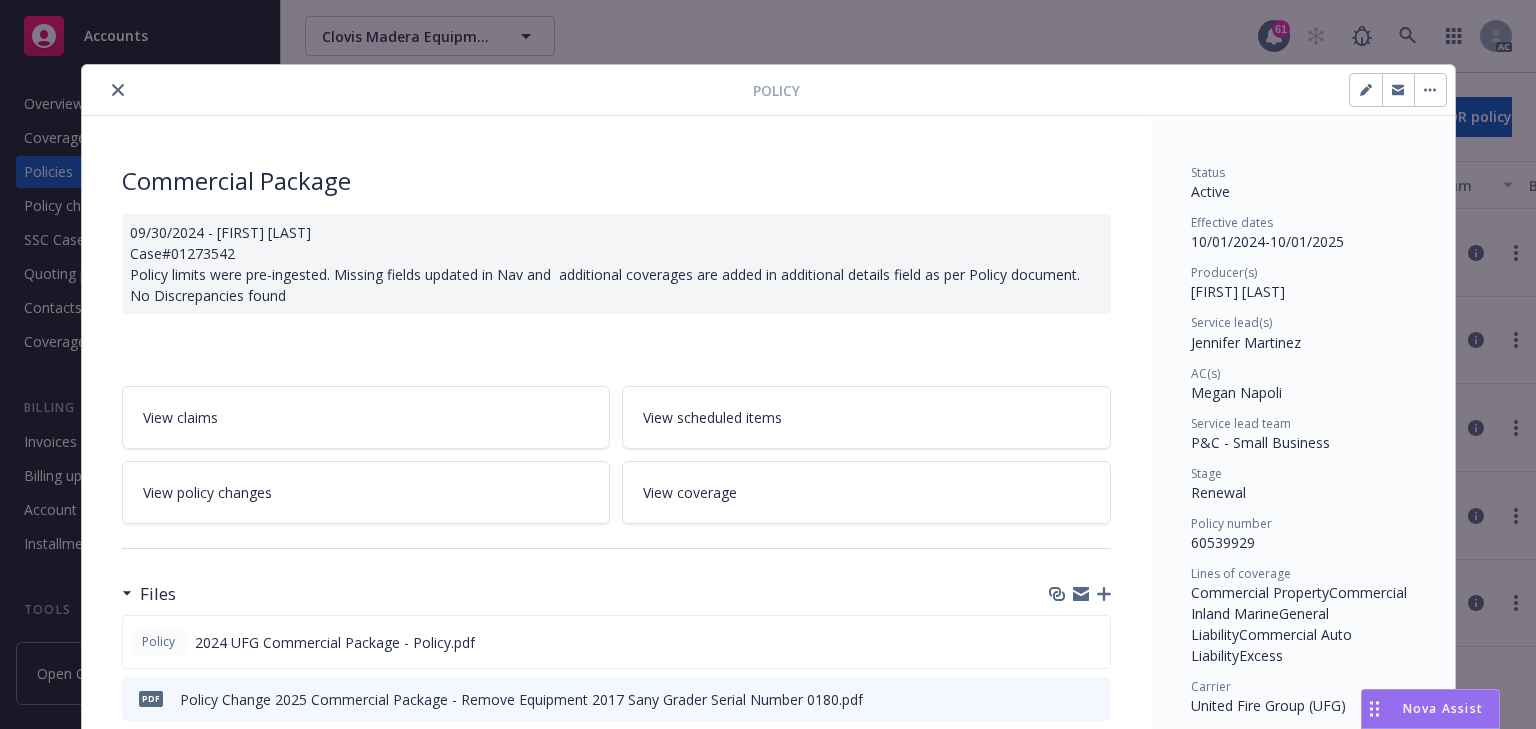 click 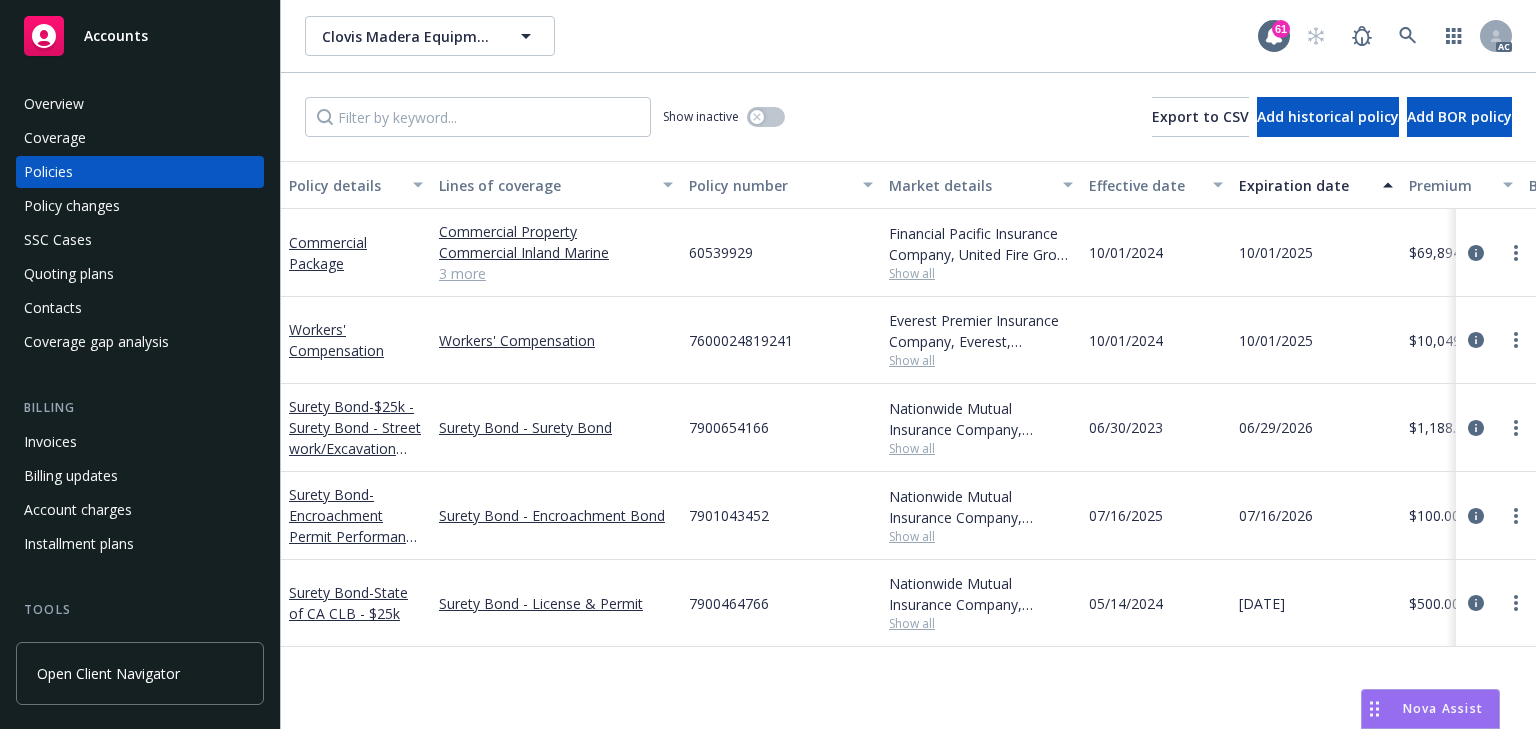 click on "Policy changes" at bounding box center [72, 206] 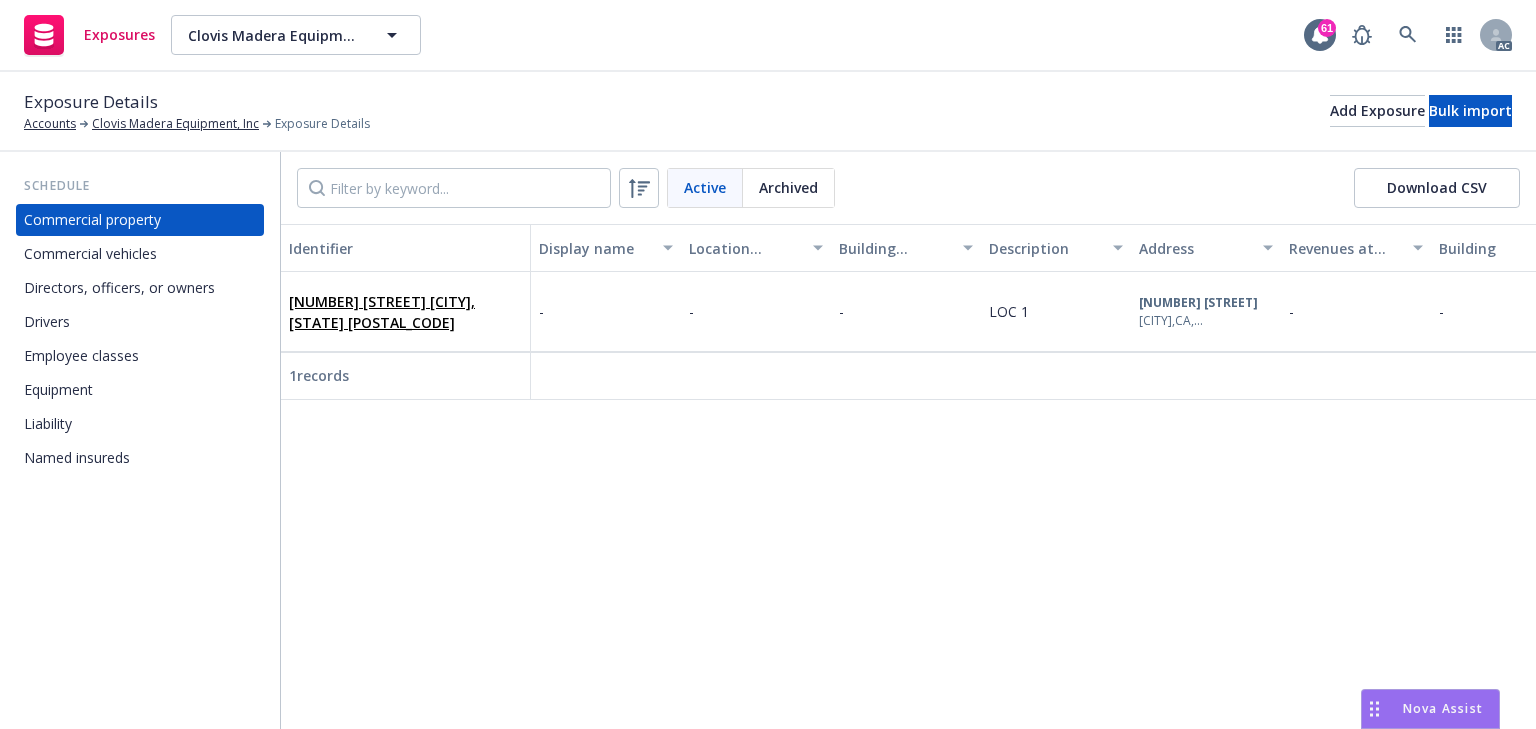 scroll, scrollTop: 0, scrollLeft: 0, axis: both 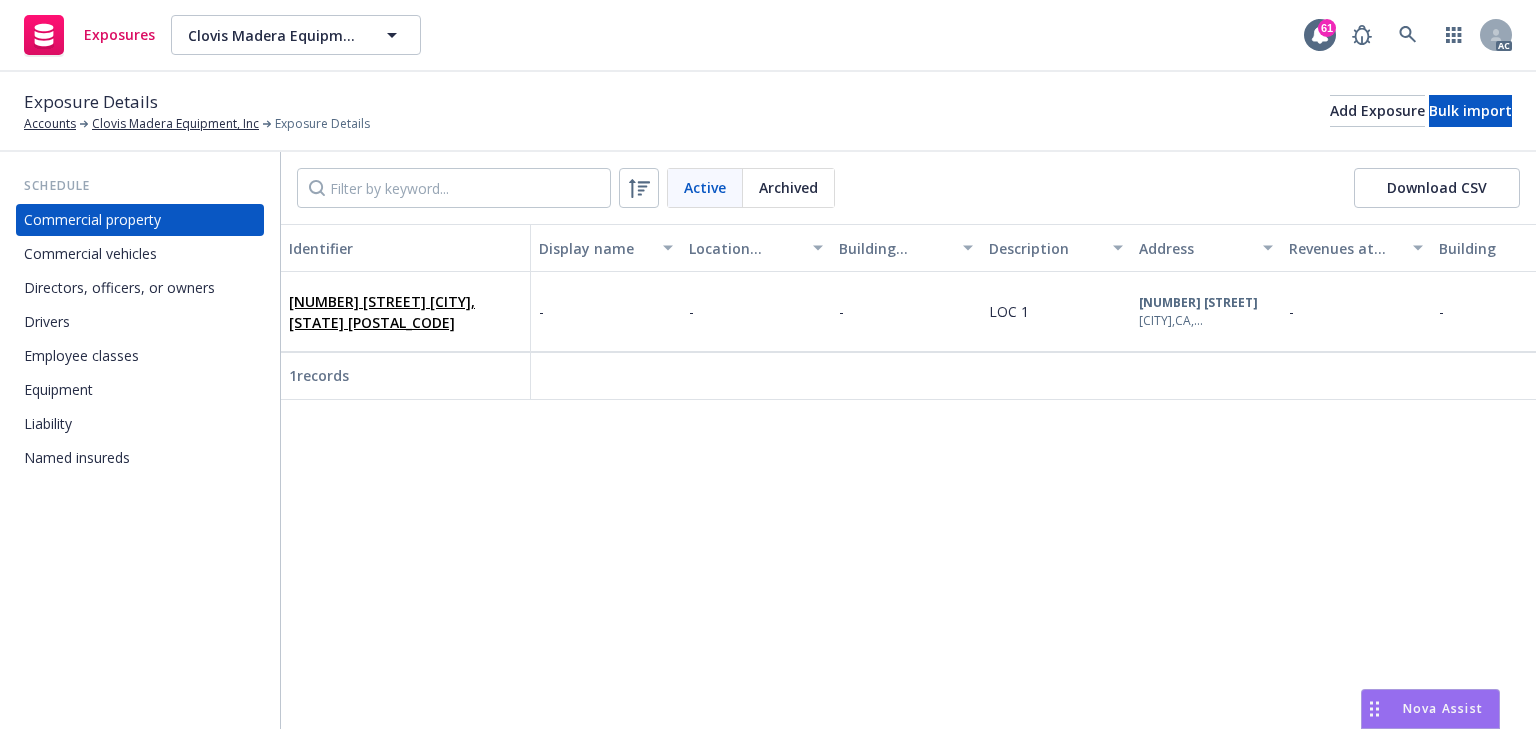 click on "Equipment" at bounding box center (58, 390) 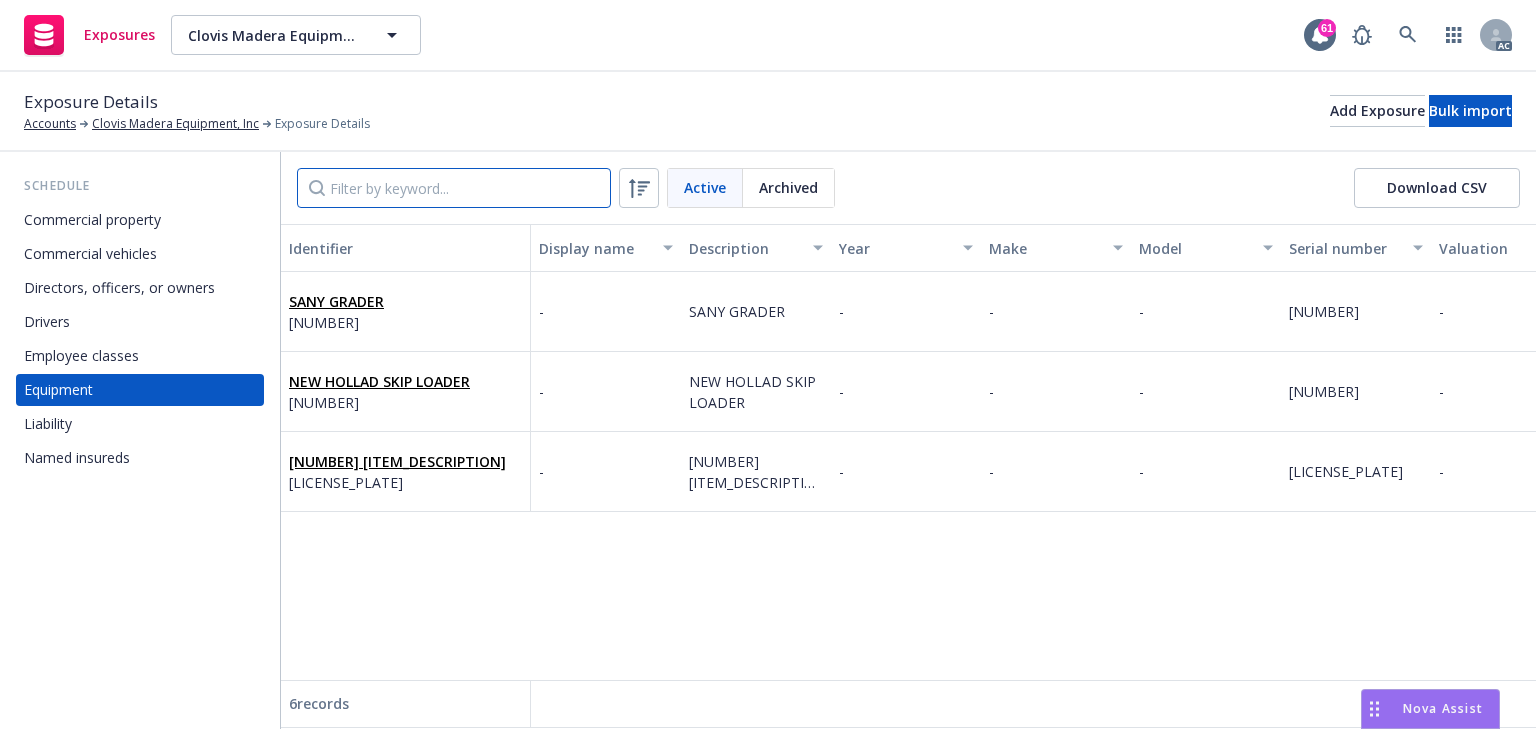 click at bounding box center (454, 188) 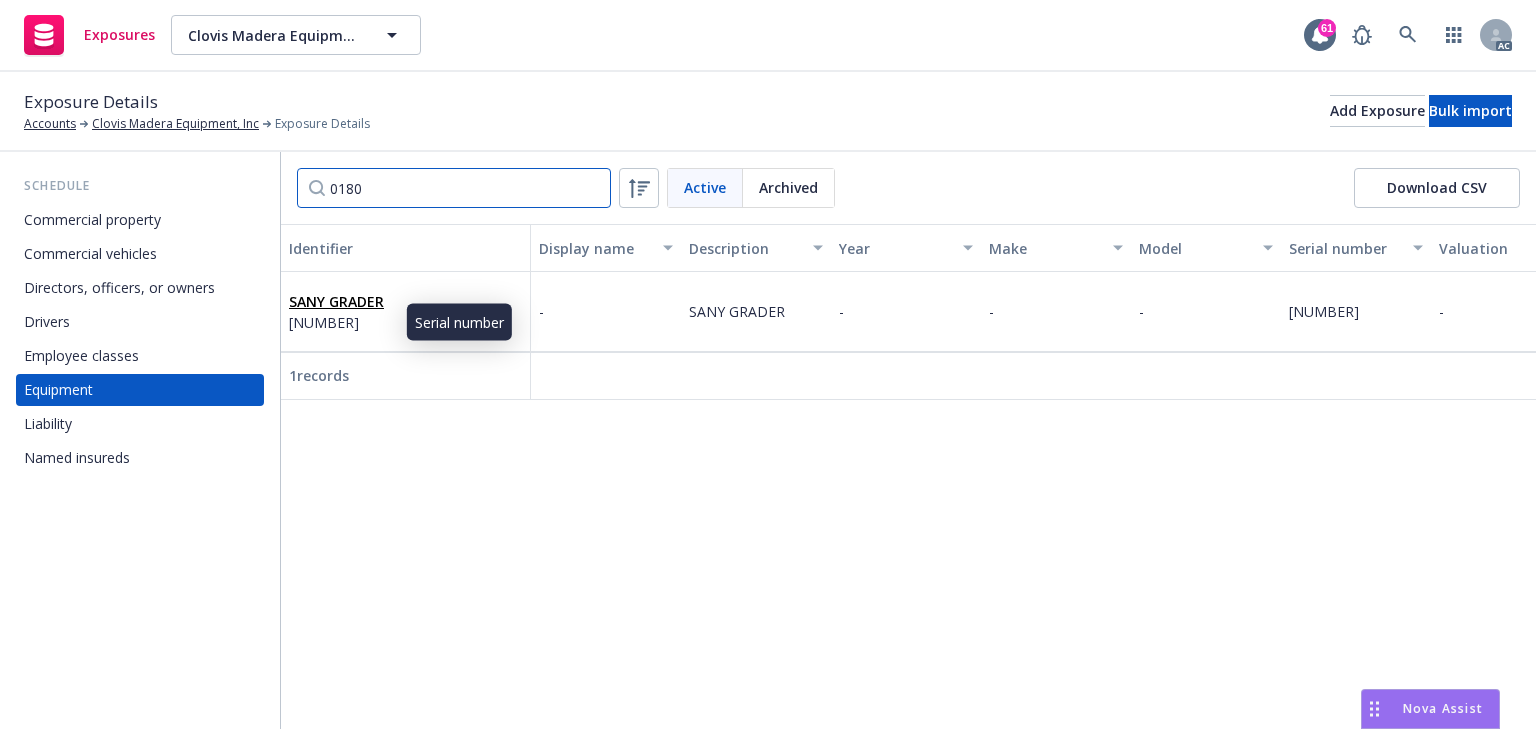 type on "0180" 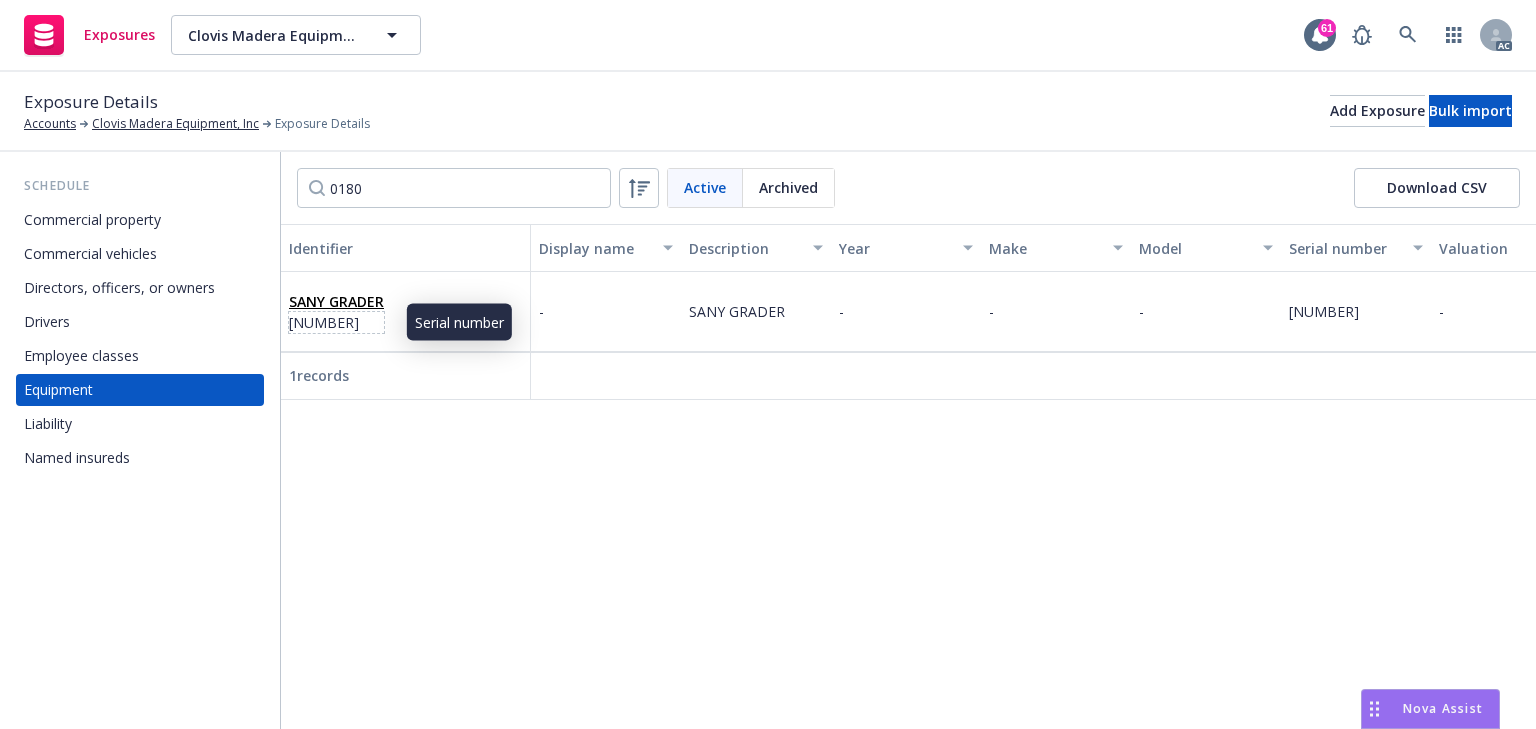 click on "PY1220BG0180" at bounding box center [336, 322] 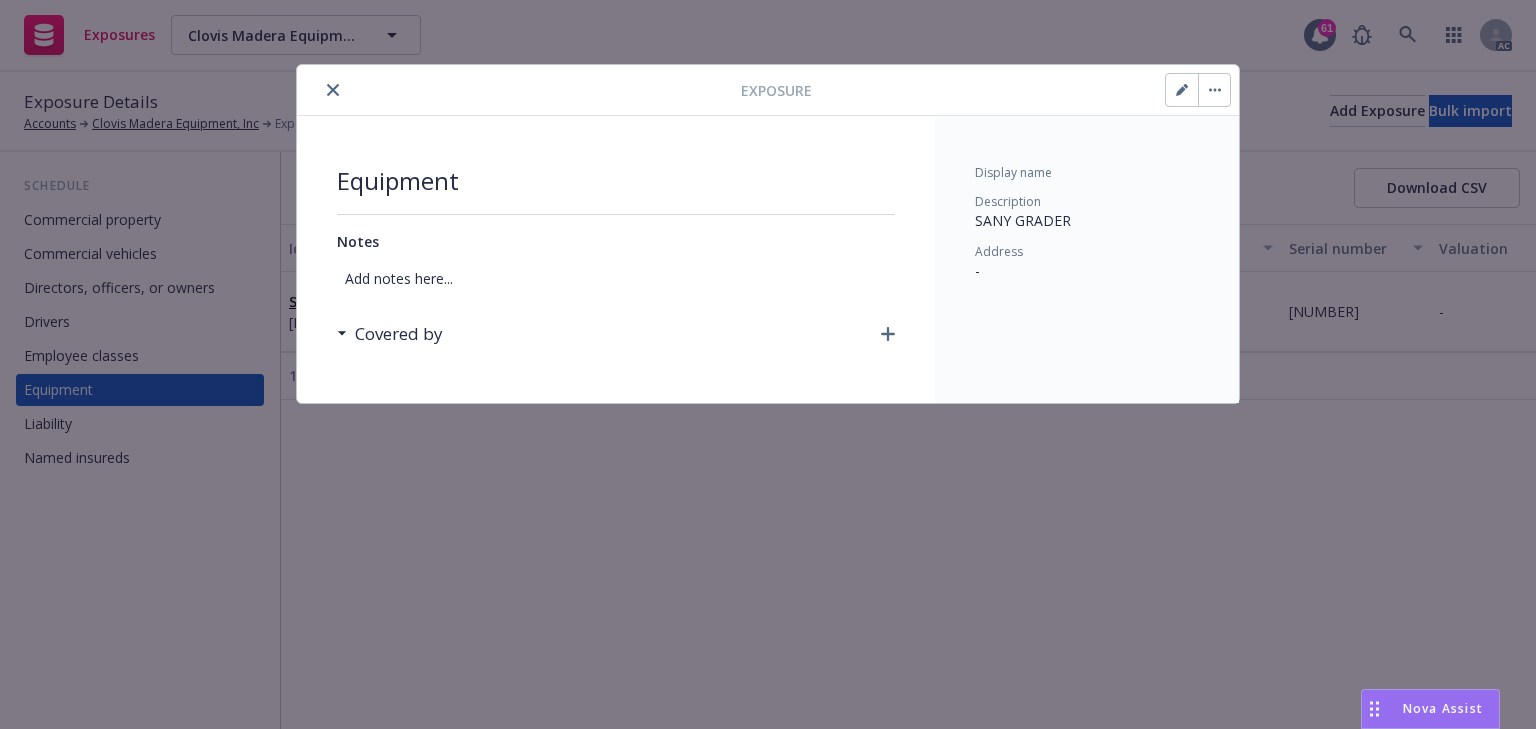 click 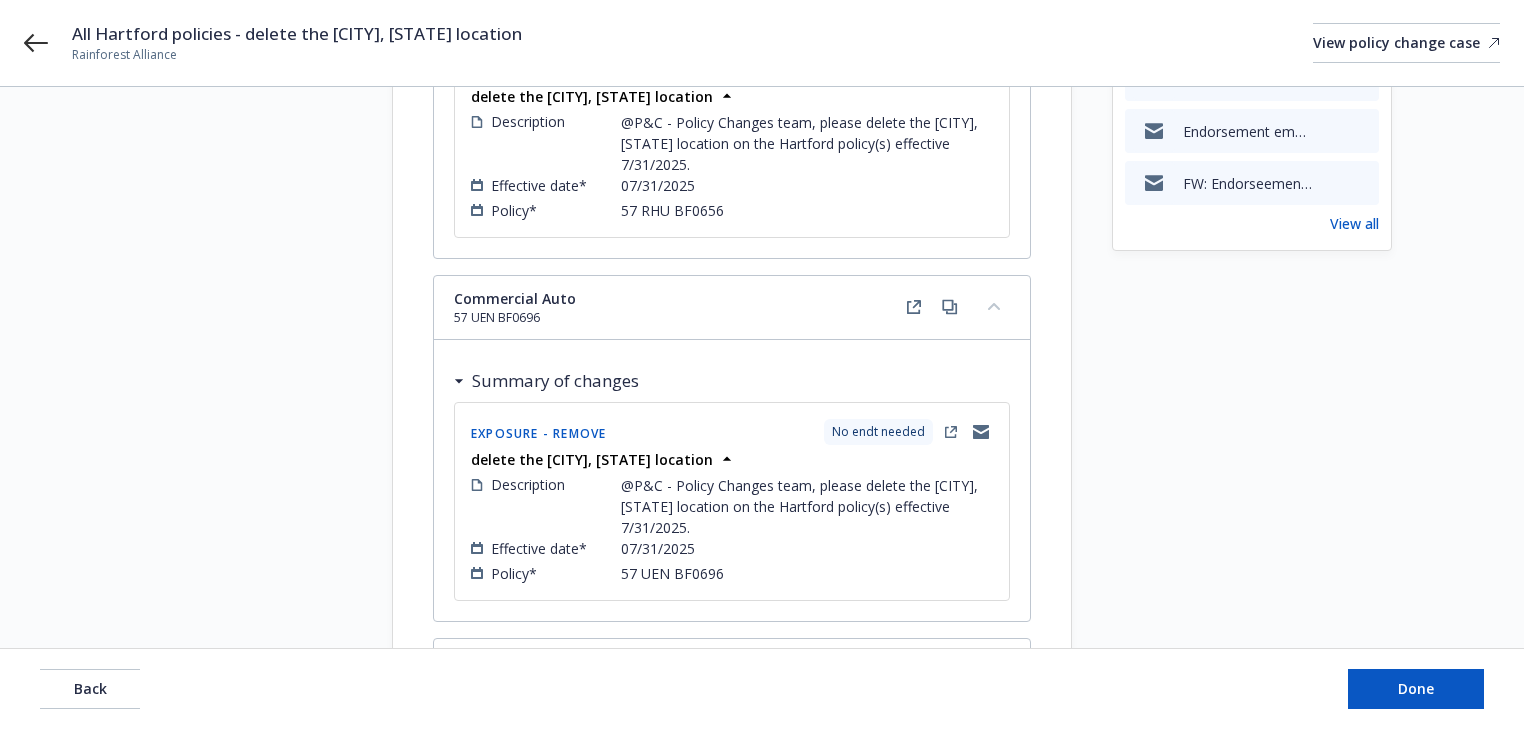 scroll, scrollTop: 151, scrollLeft: 0, axis: vertical 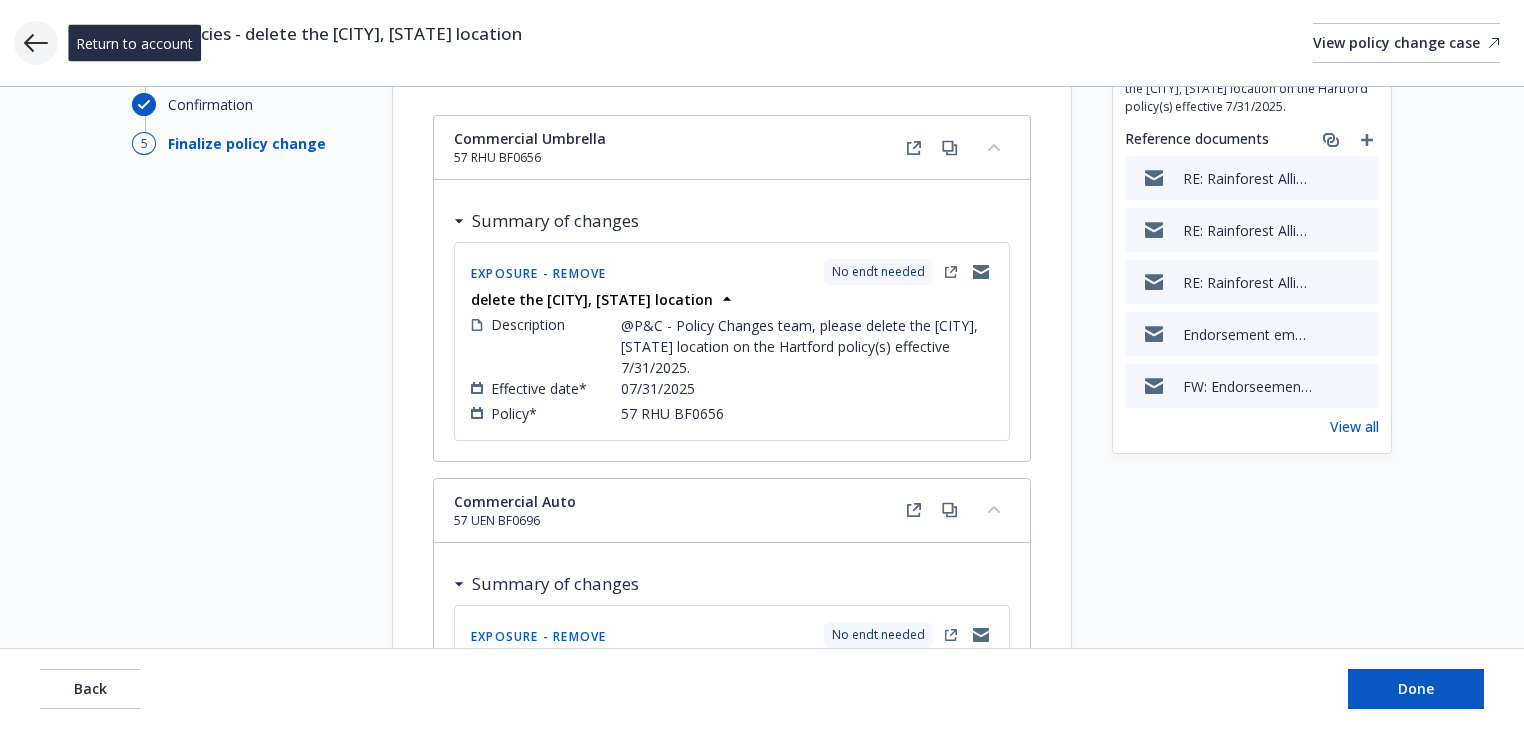 click 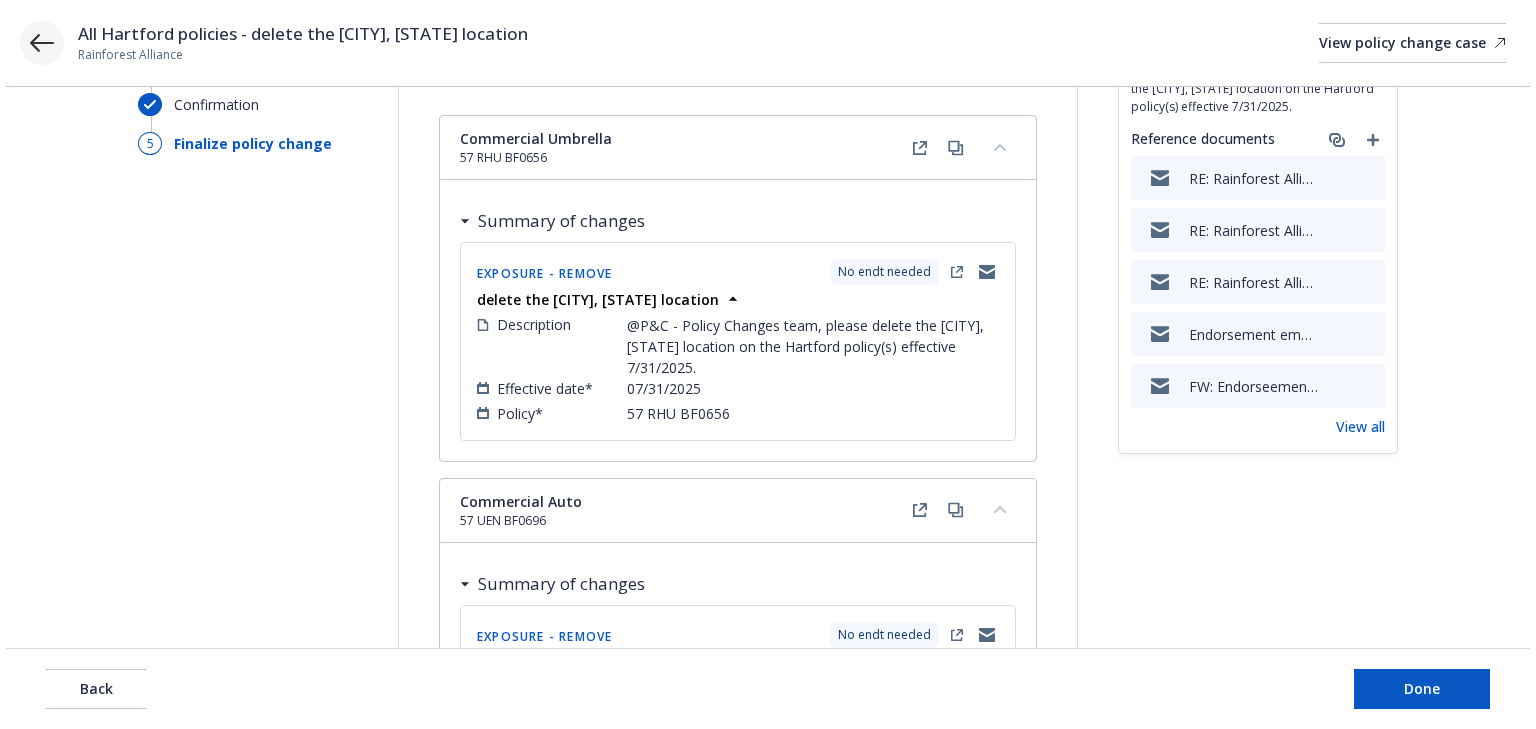 scroll, scrollTop: 0, scrollLeft: 0, axis: both 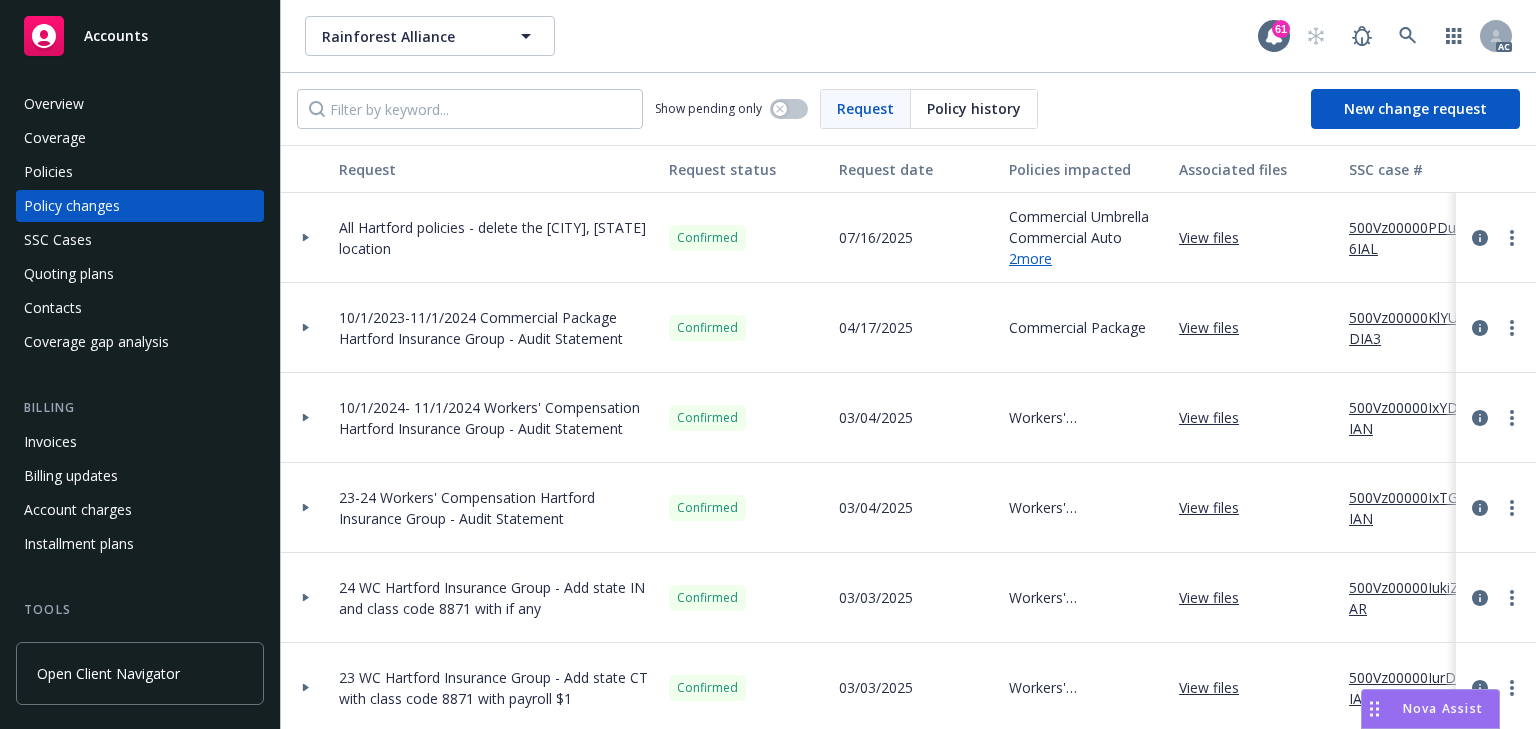 click at bounding box center [306, 238] 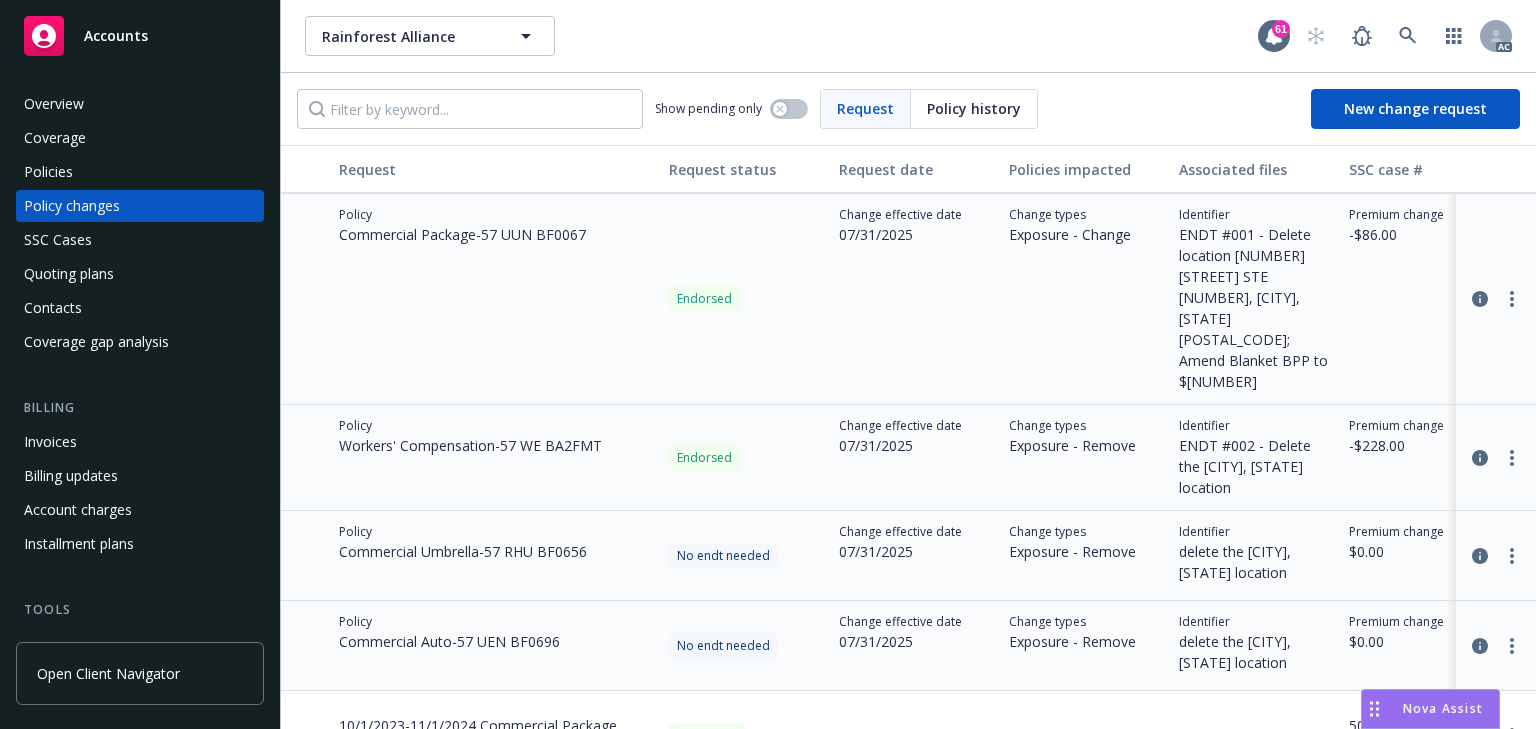 scroll, scrollTop: 160, scrollLeft: 0, axis: vertical 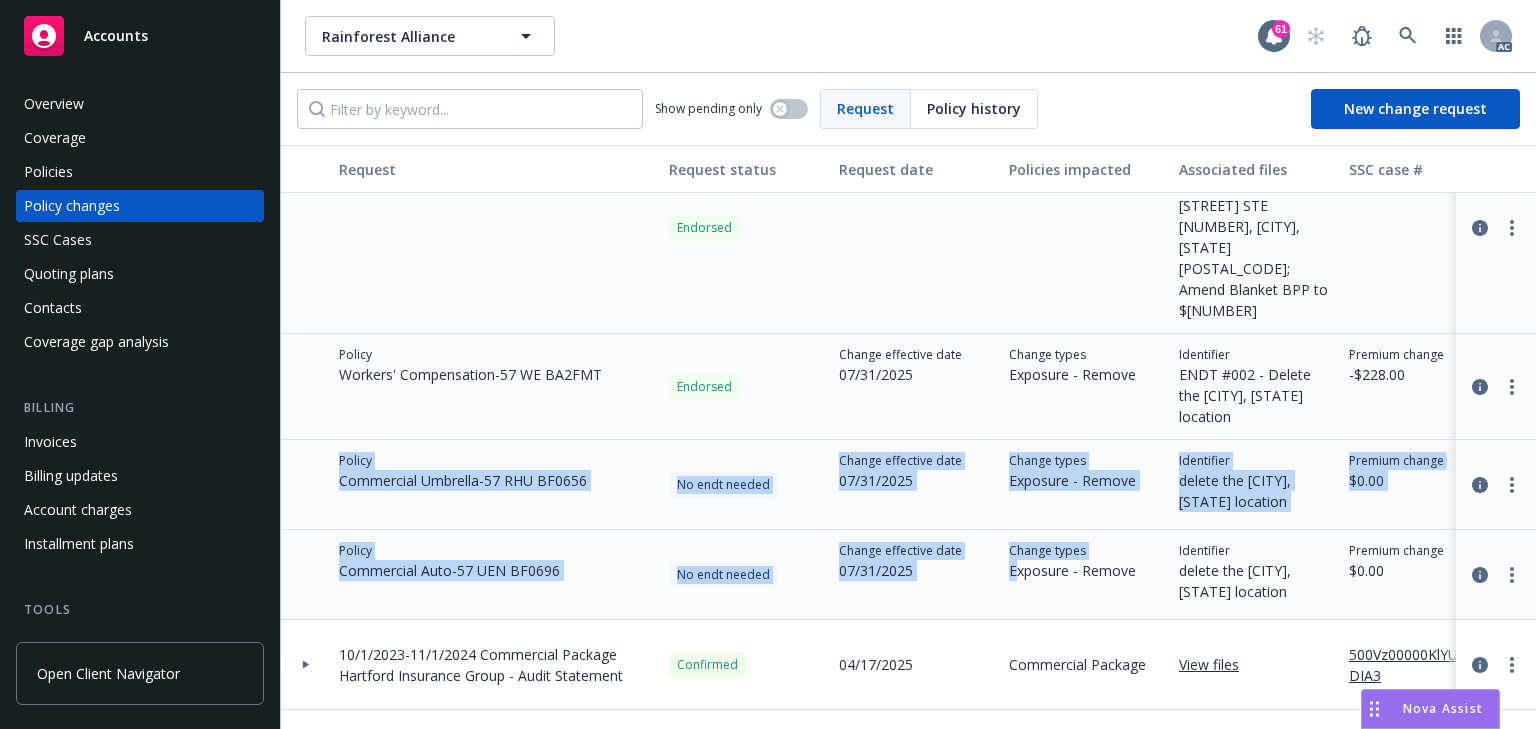 drag, startPoint x: 305, startPoint y: 418, endPoint x: 1019, endPoint y: 522, distance: 721.5345 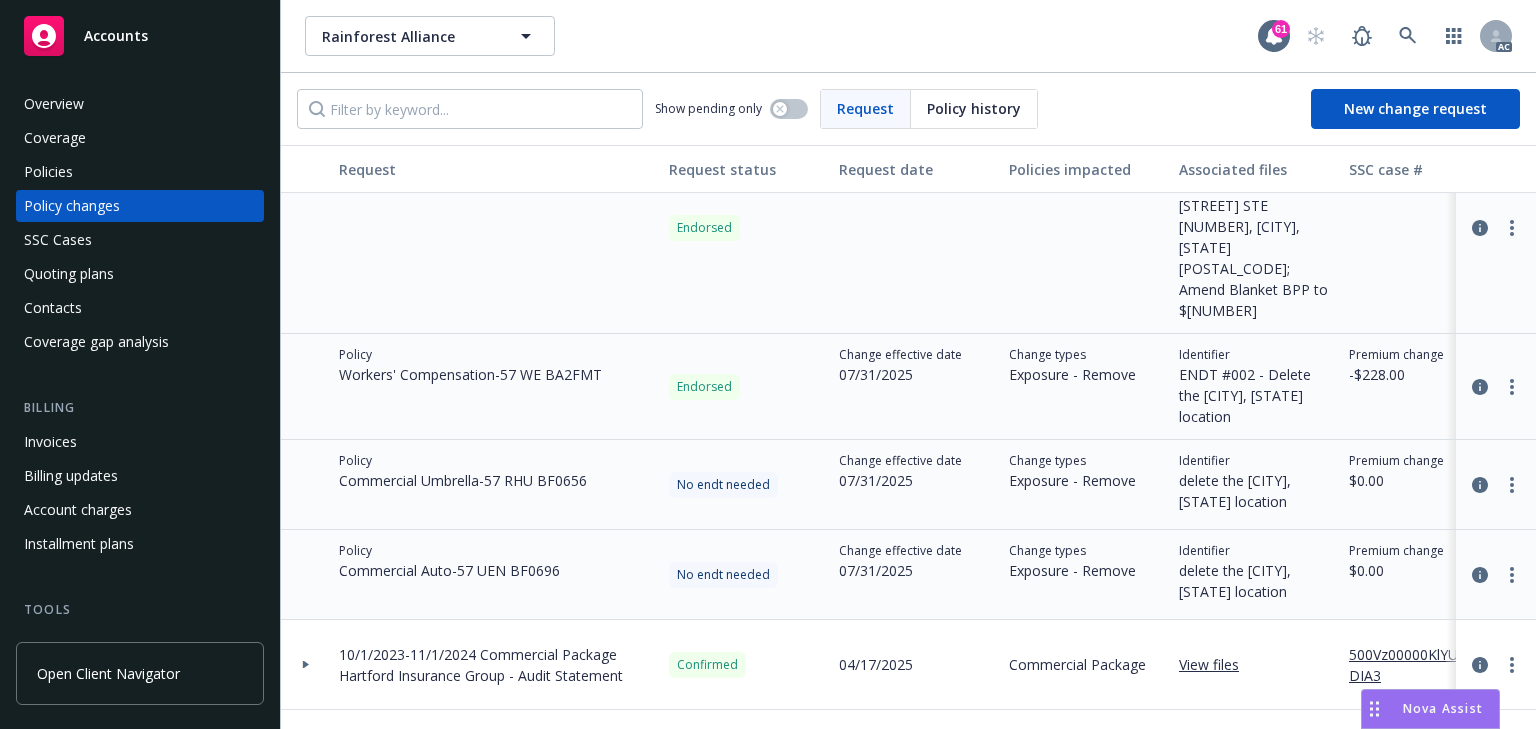 click on "Endorsed" at bounding box center (746, 387) 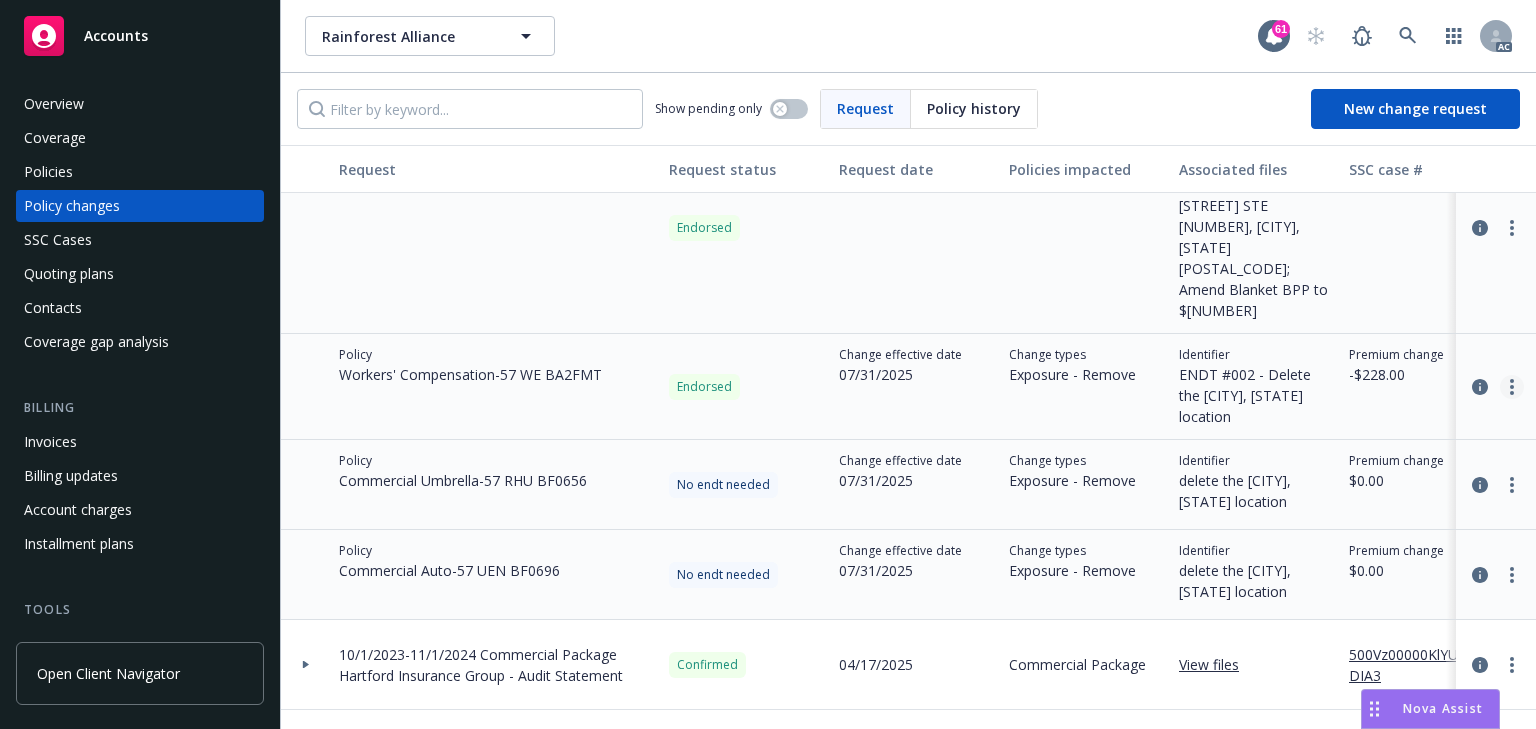 click at bounding box center [1512, 387] 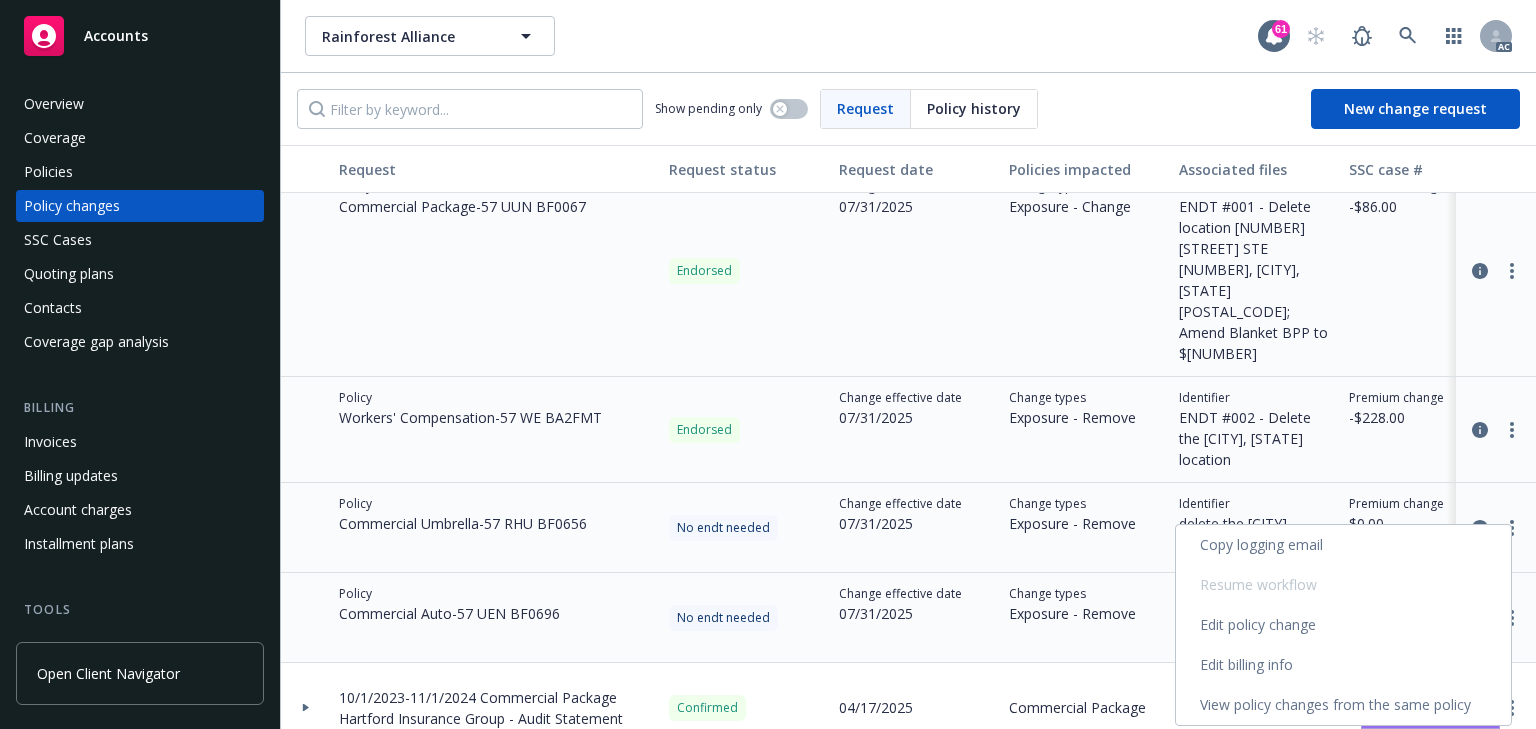 scroll, scrollTop: 0, scrollLeft: 0, axis: both 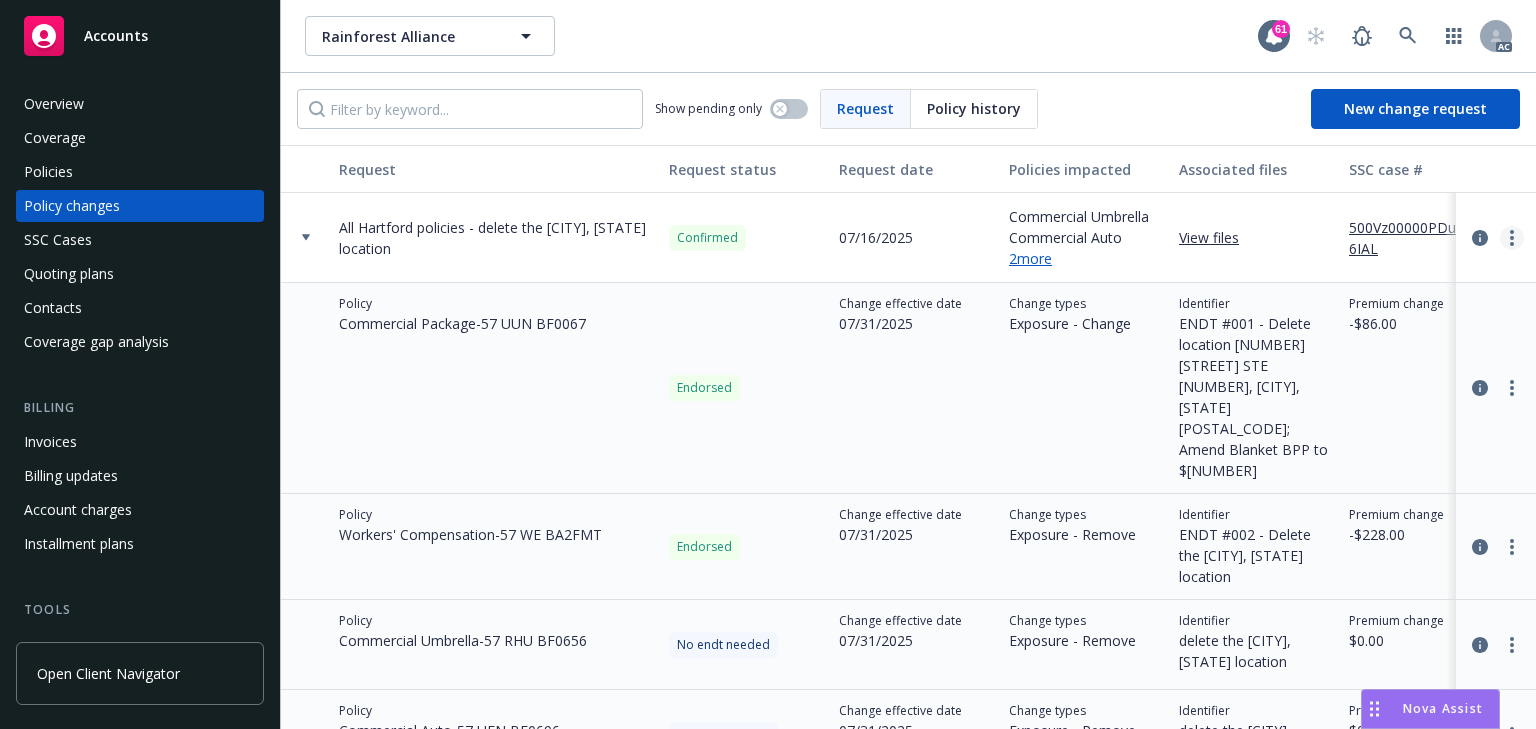 click at bounding box center [1512, 238] 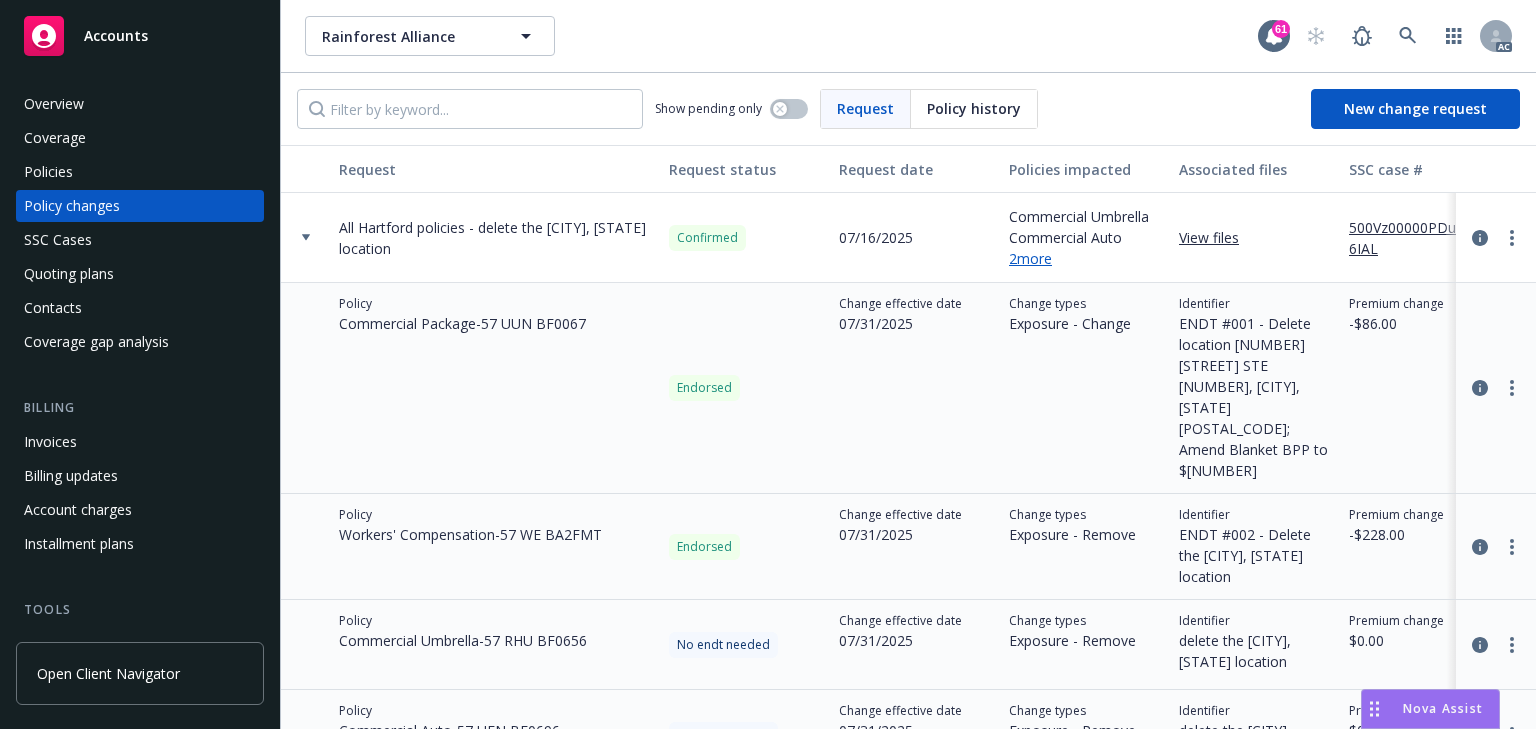 click on "View files" at bounding box center [1217, 237] 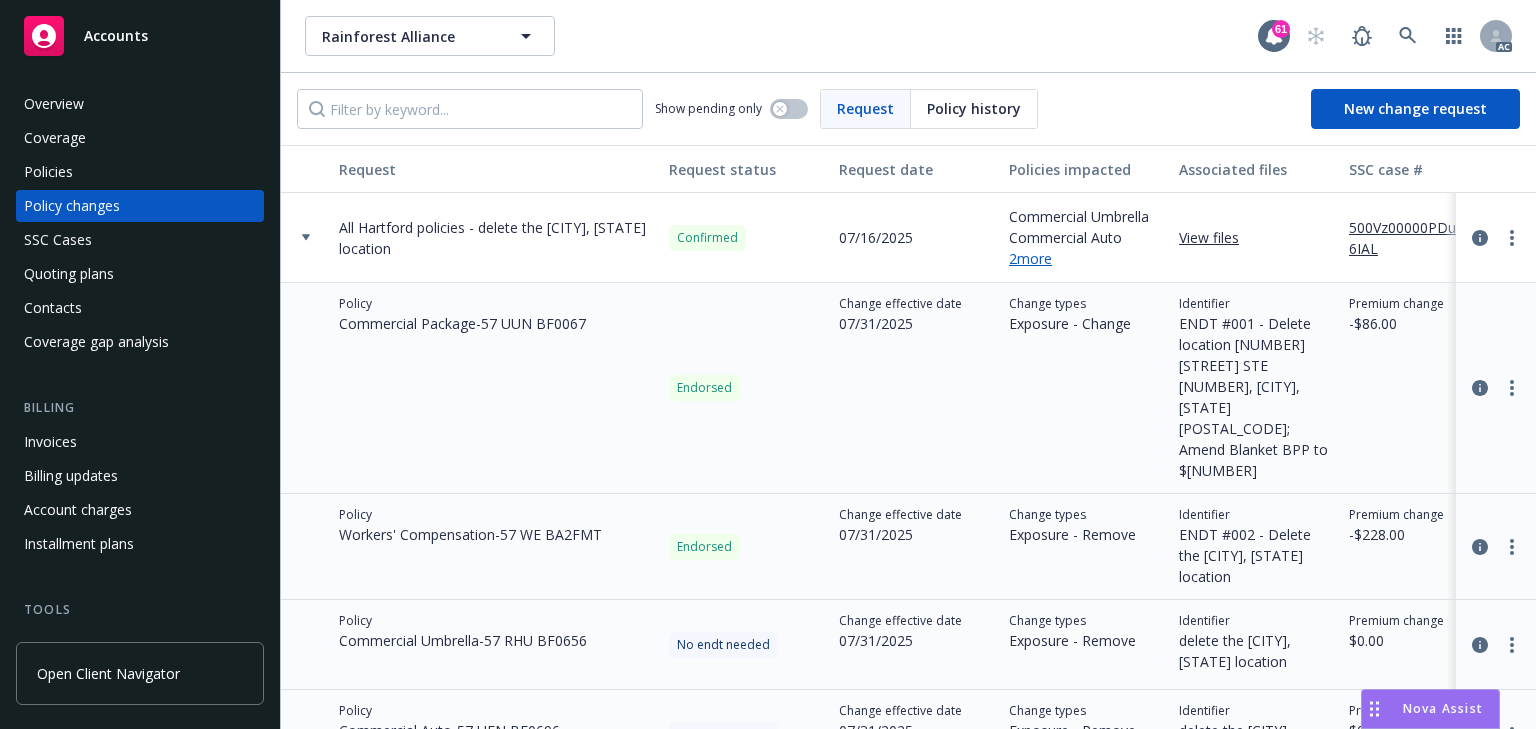 click on "Policies" at bounding box center (140, 172) 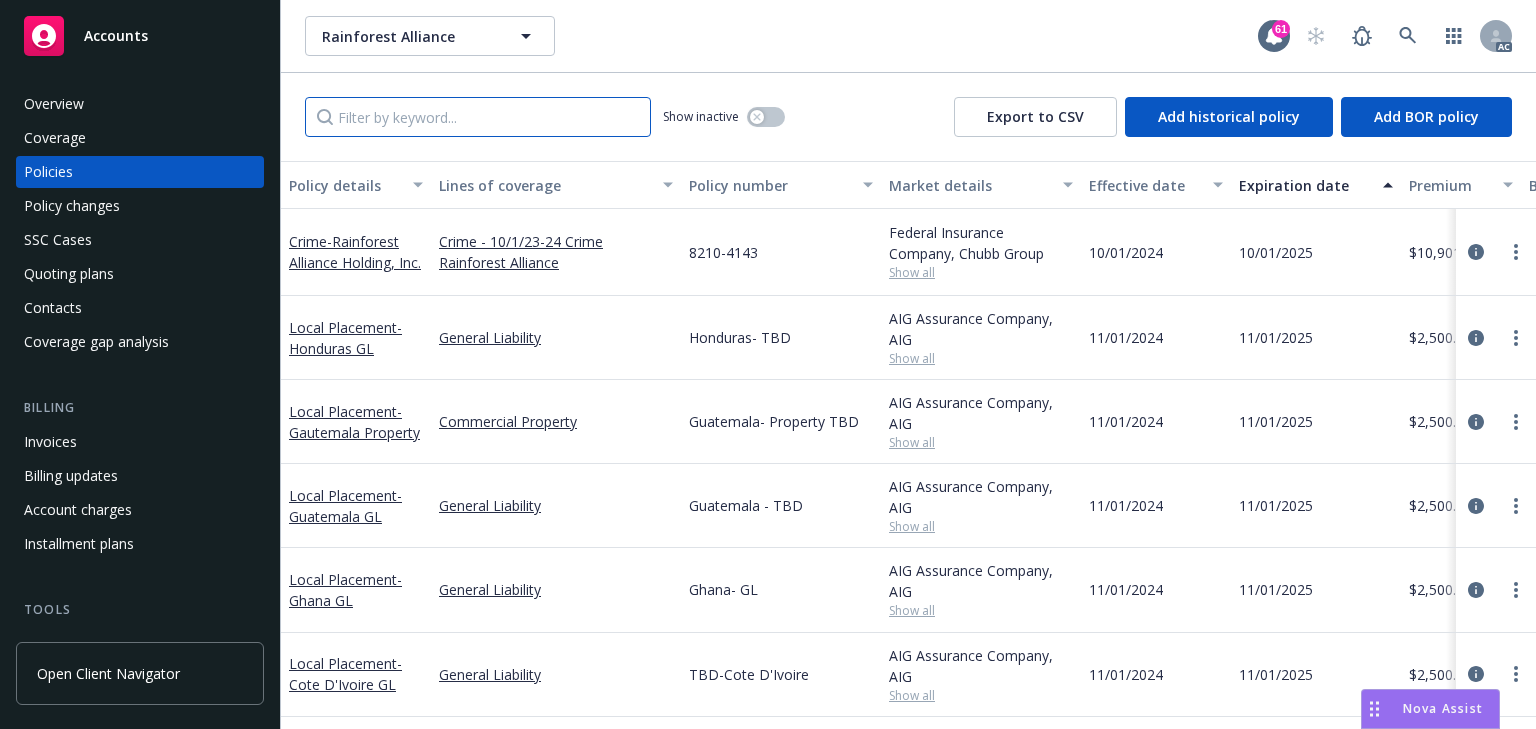 click at bounding box center (478, 117) 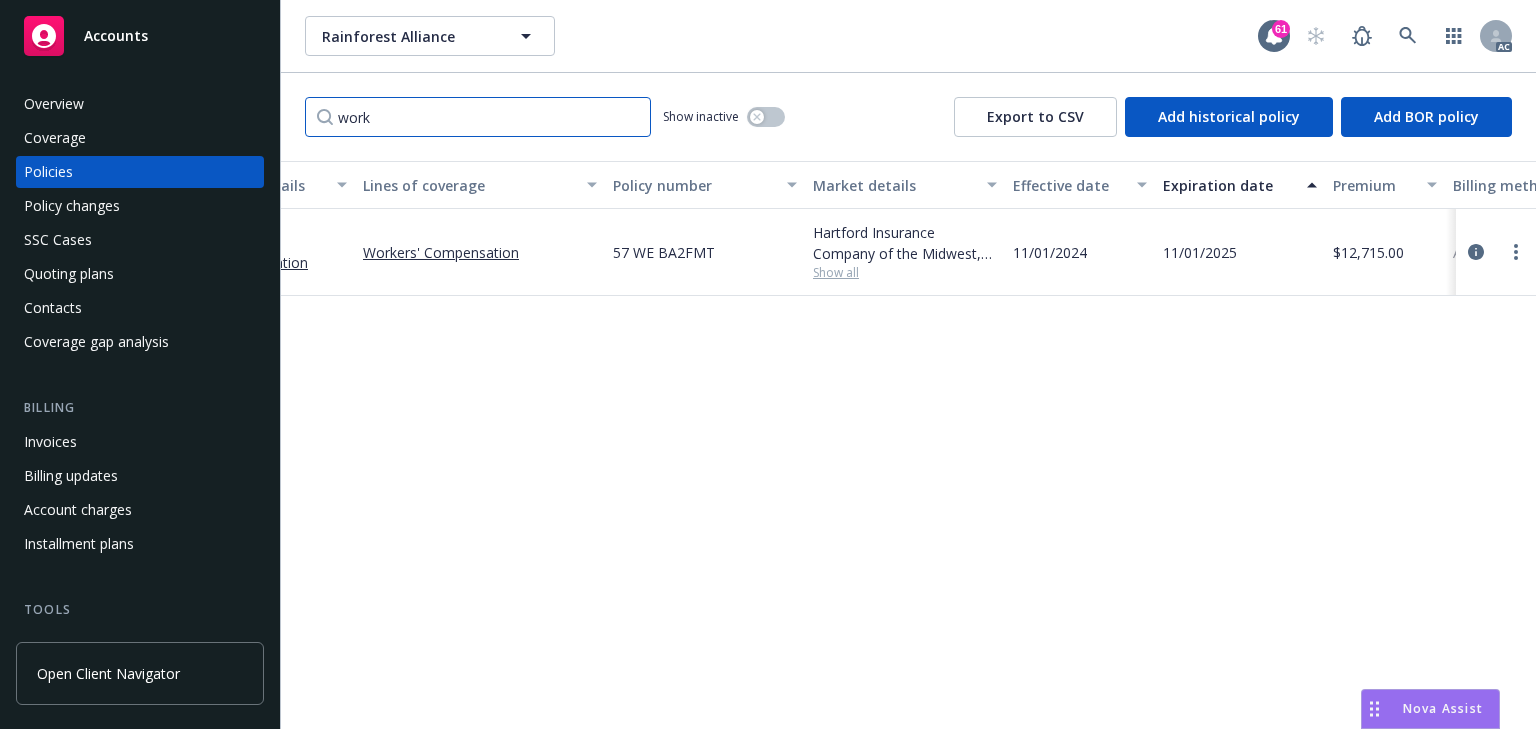 scroll, scrollTop: 0, scrollLeft: 0, axis: both 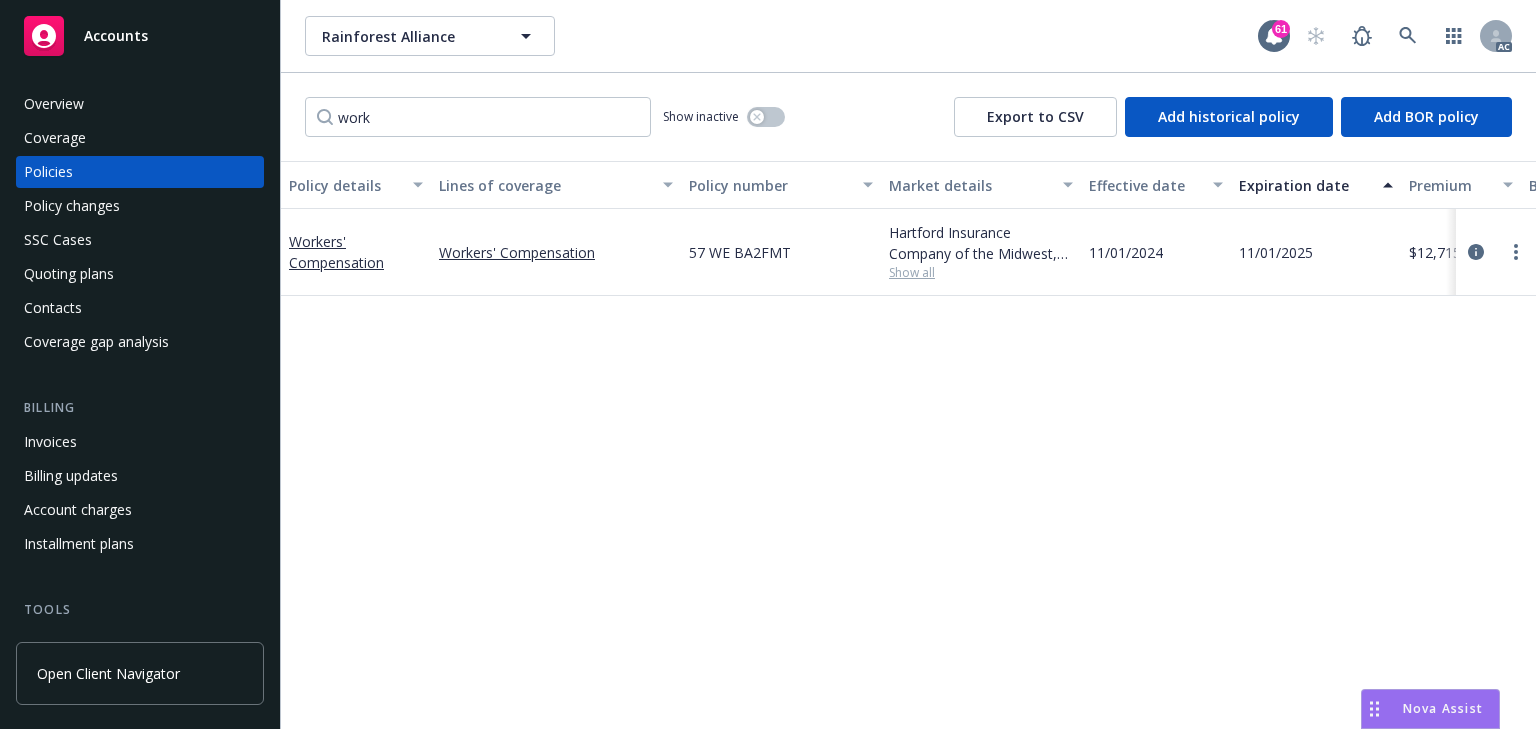 click on "Policy details Lines of coverage Policy number Market details Effective date Expiration date Premium Billing method Stage Status Service team leaders Workers' Compensation Workers' Compensation 57 WE BA2FMT Hartford Insurance Company of the Midwest, Hartford Insurance Group Show all 11/01/2024 11/01/2025 $[NUMBER],715.00 Agency - Pay in full Renewal Active [FIRST] [LAST] AC Gay Chung AM 1 more" at bounding box center (908, 445) 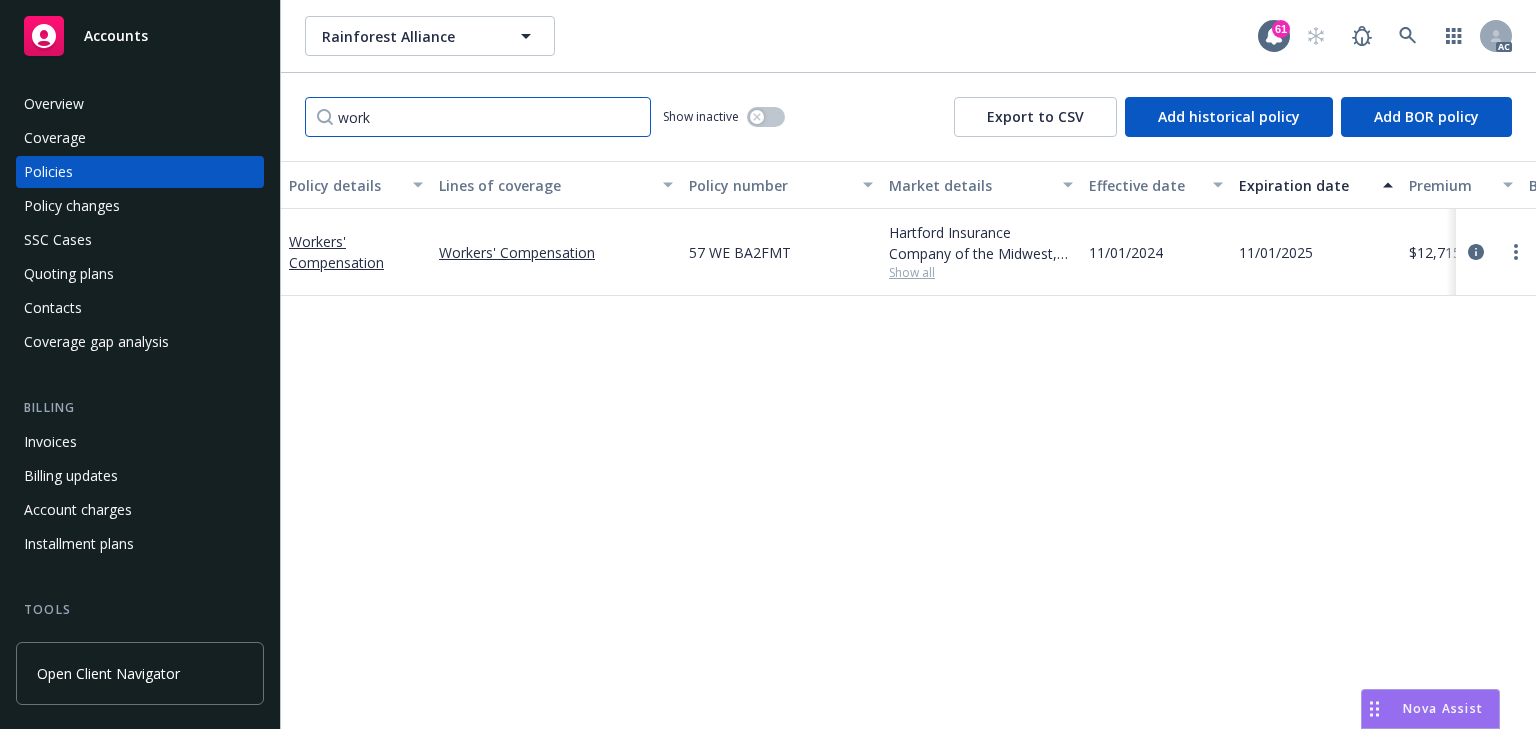 click on "work" at bounding box center (478, 117) 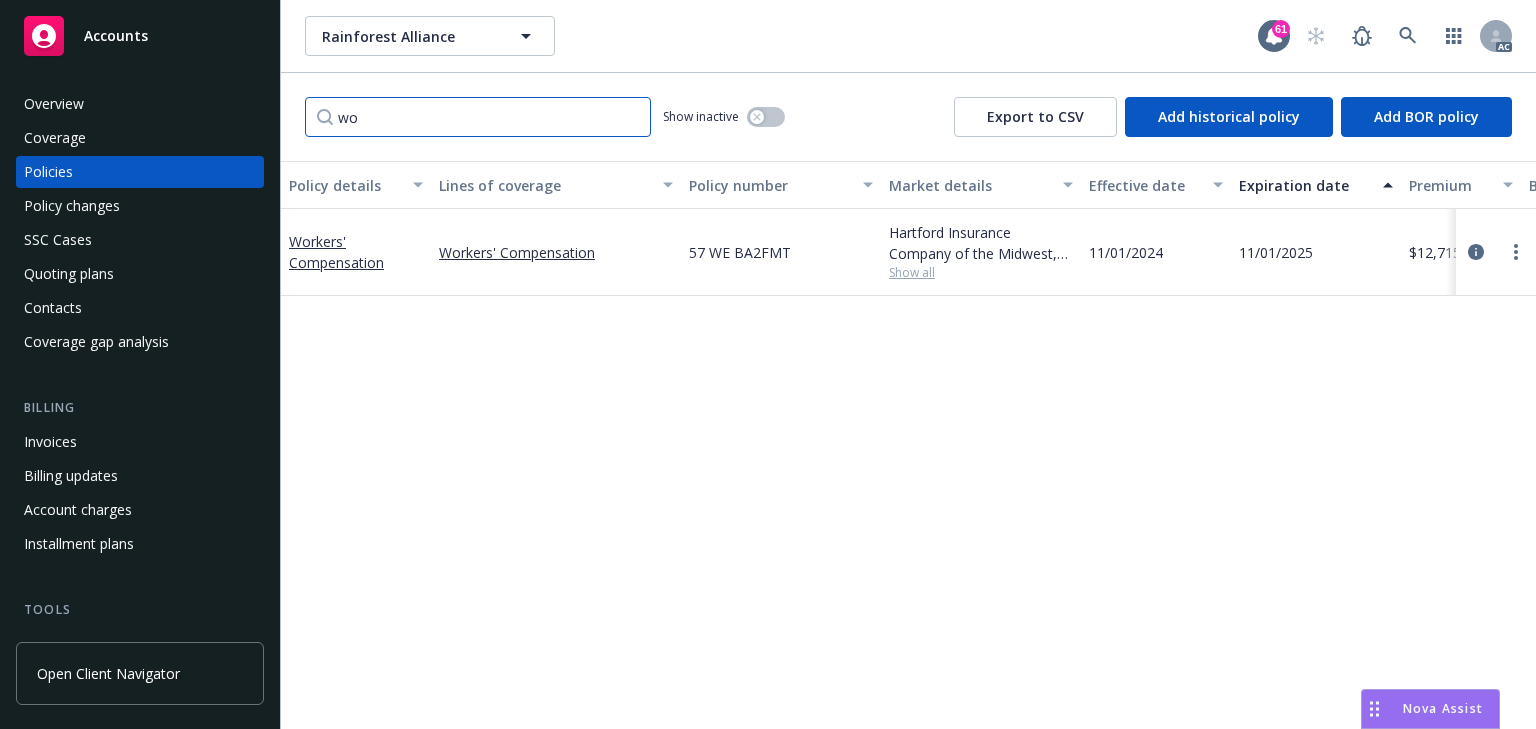 type on "w" 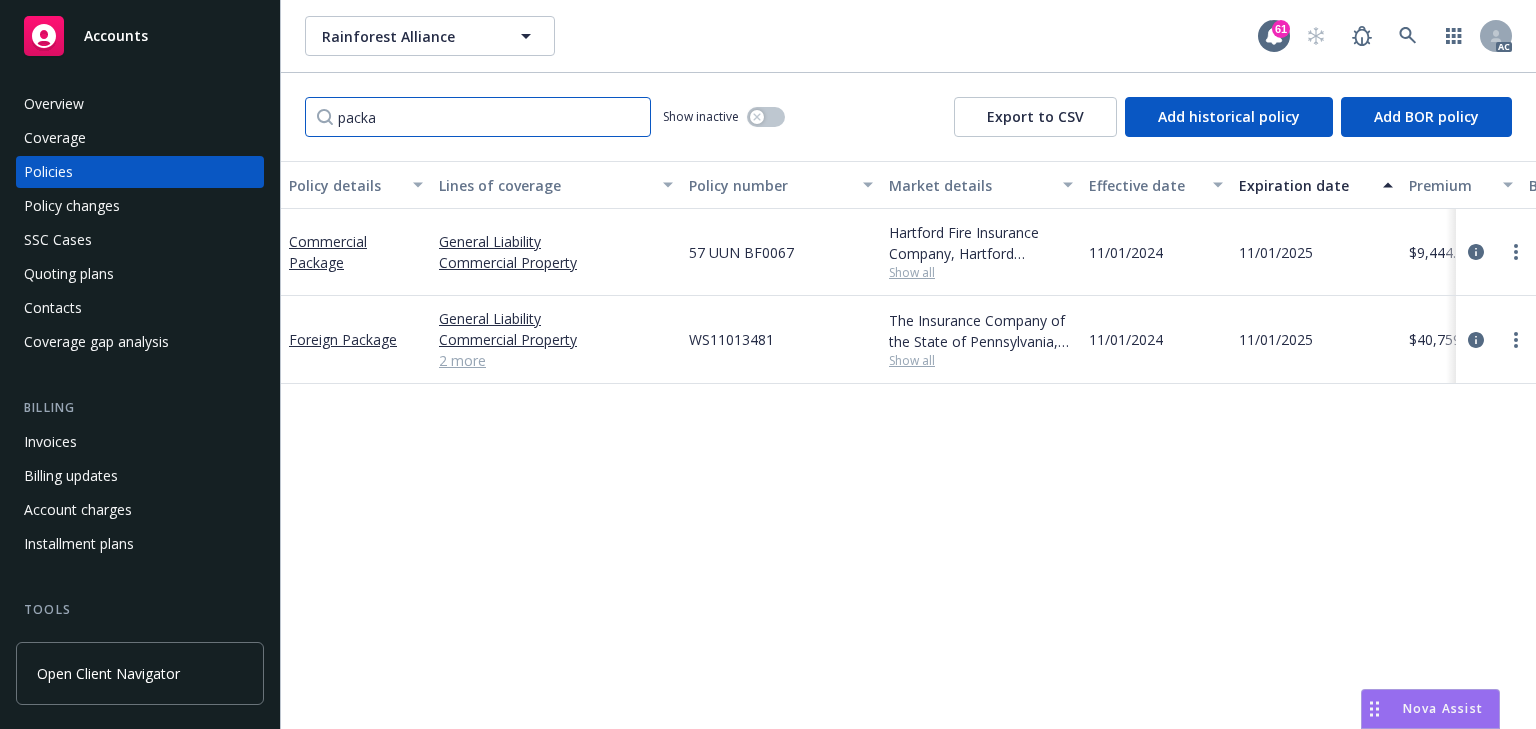 type on "packa" 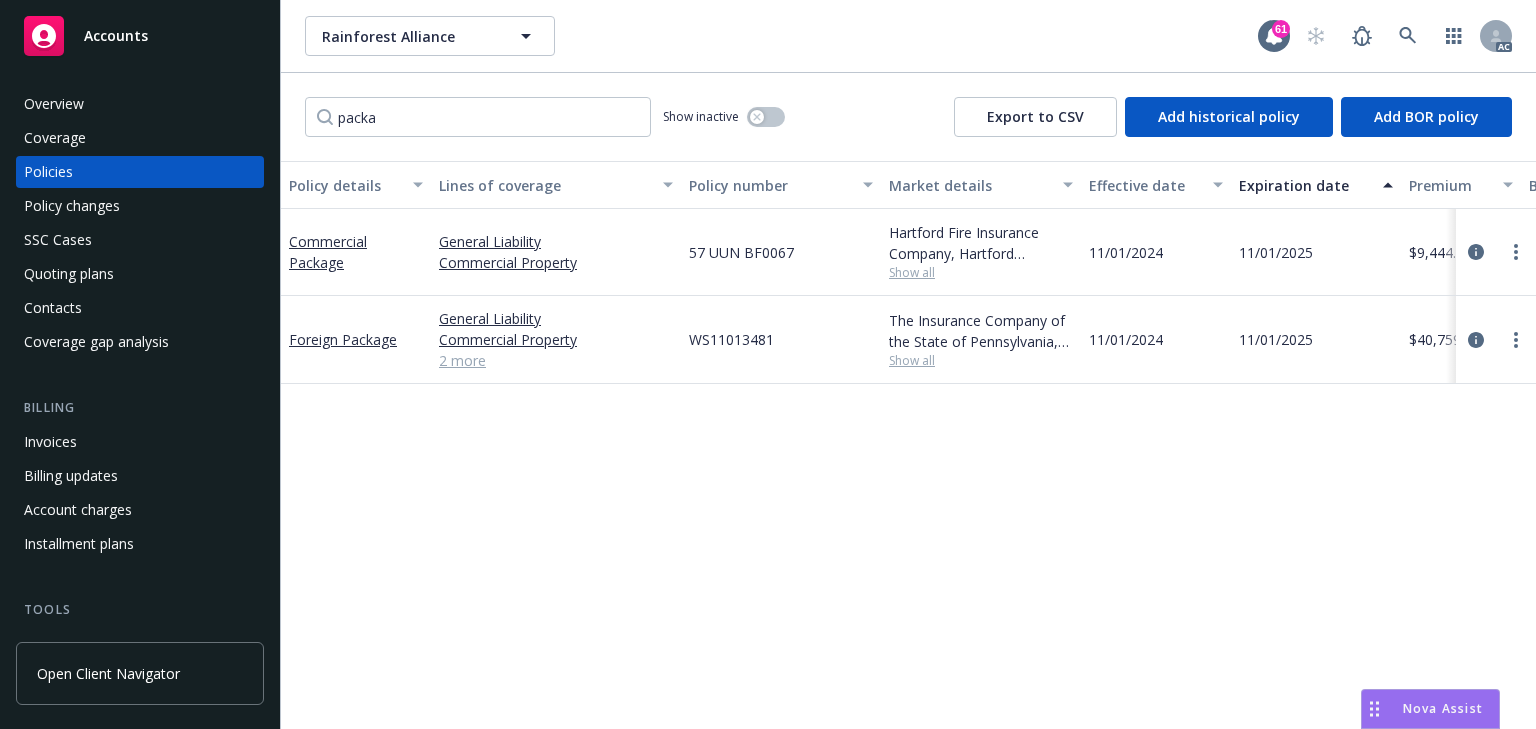 click on "Policy details Lines of coverage Policy number Market details Effective date Expiration date Premium Billing method Stage Status Service team leaders Commercial Package General Liability Commercial Property 57 UUN BF0067 Hartford Fire Insurance Company, Hartford Insurance Group Show all 11/01/2024 11/01/2025 $[NUMBER],444.22 Agency - Pay in full Renewal Active [FIRST] [LAST] AC Gay Chung AM 1 more Foreign Package General Liability Commercial Property Employers Liability Commercial Auto Liability 2 more WS11013481 The Insurance Company of the State of Pennsylvania, AIG Show all 11/01/2024 11/01/2025 $[NUMBER],759.00 Agency - Pay in full Renewal Active [FIRST] [LAST] AC Gay Chung AM 1 more" at bounding box center [908, 445] 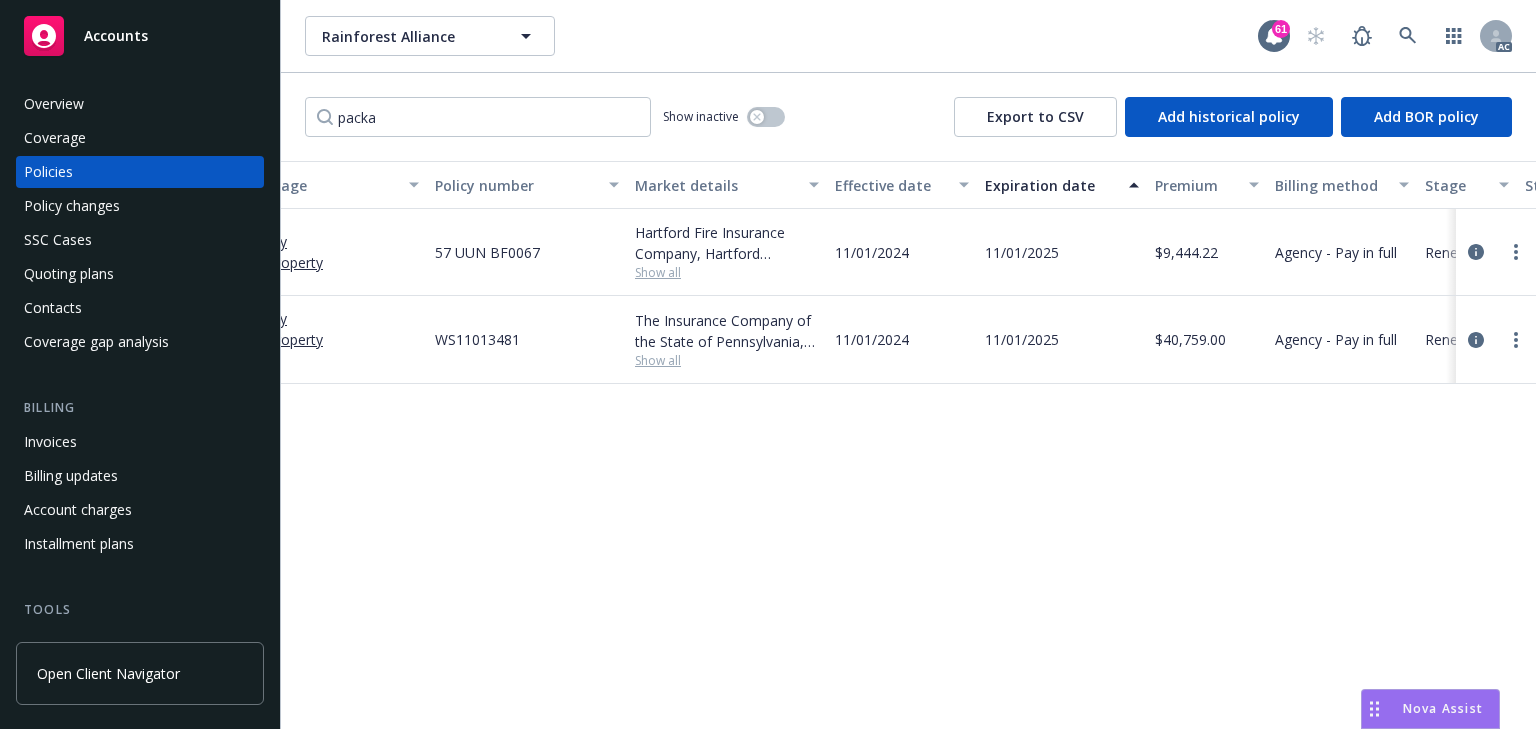 scroll, scrollTop: 0, scrollLeft: 353, axis: horizontal 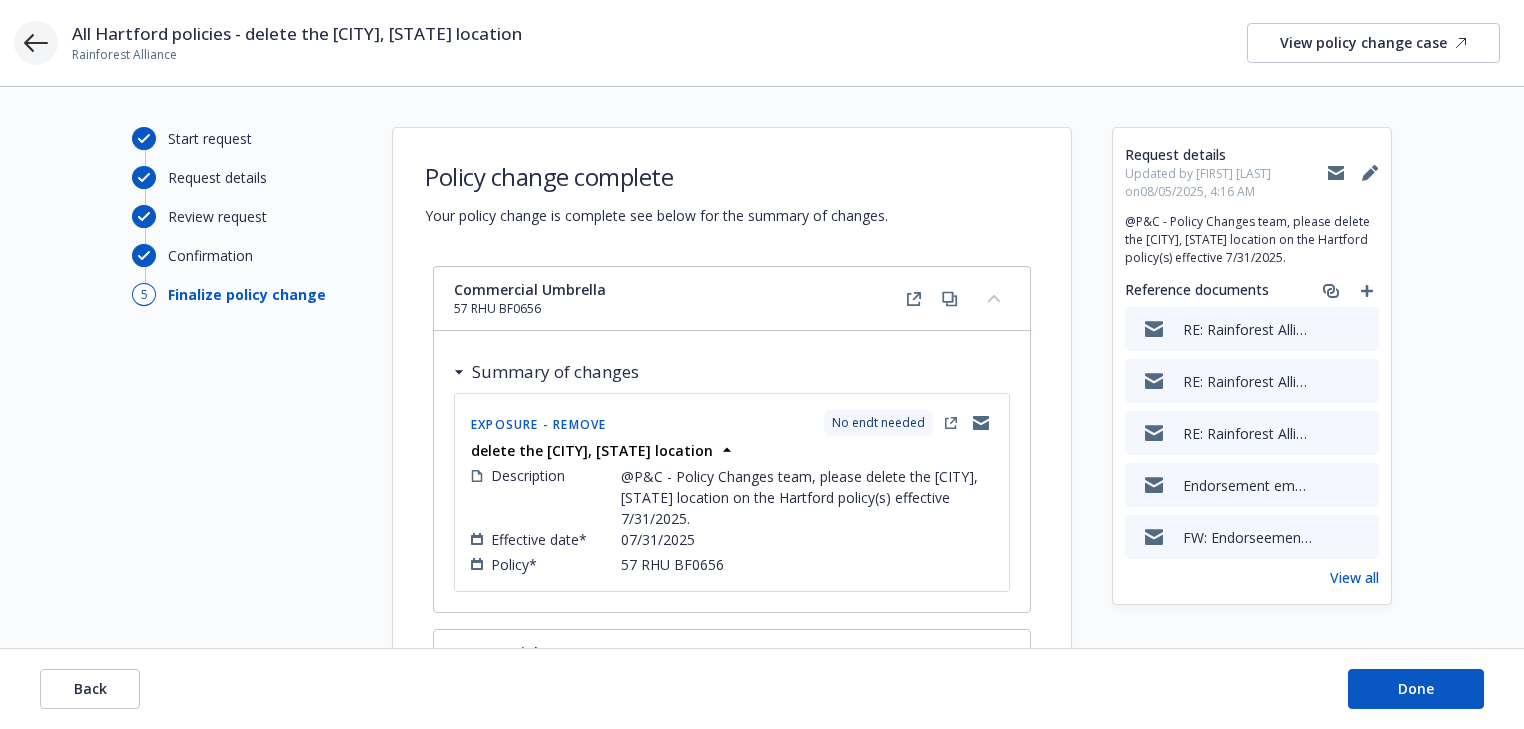 click 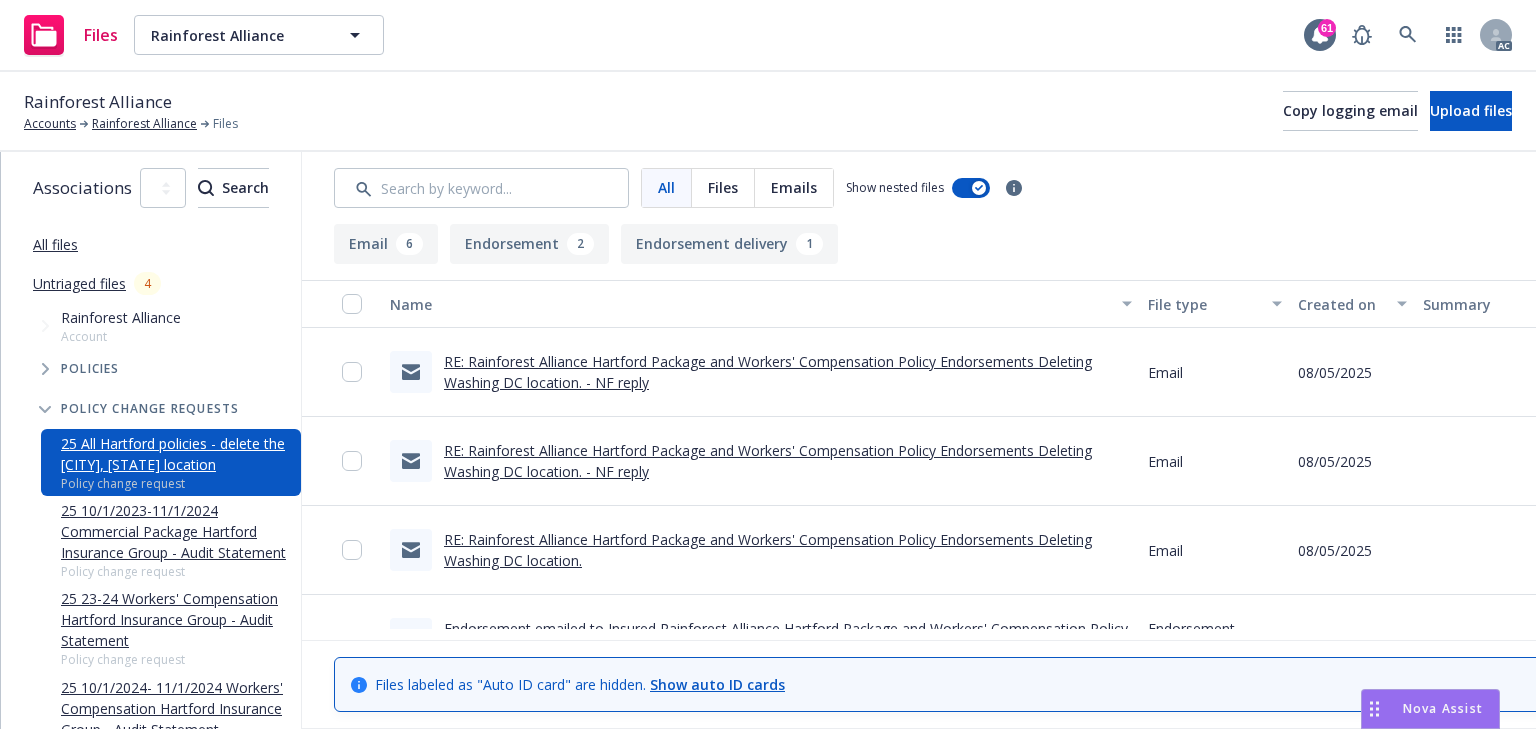 scroll, scrollTop: 0, scrollLeft: 0, axis: both 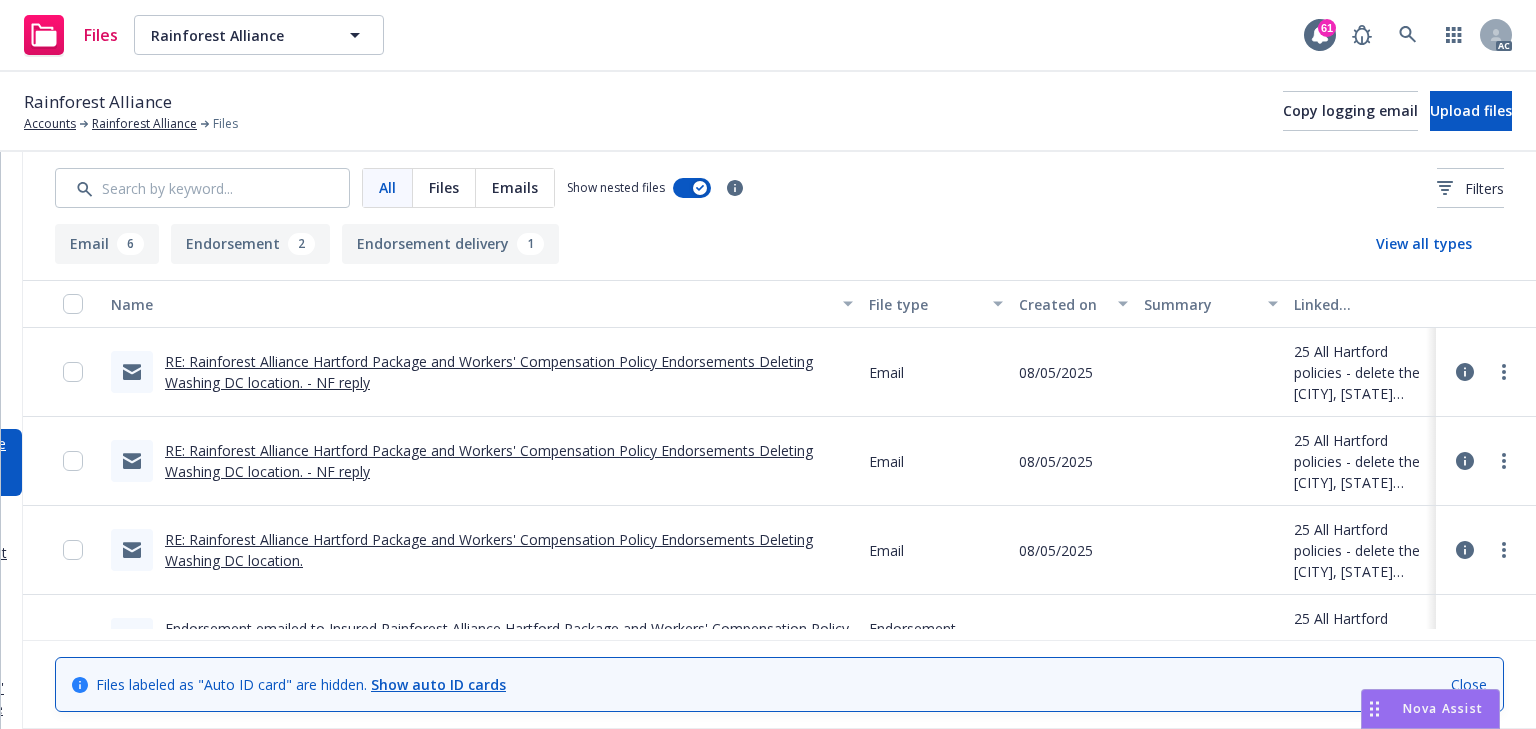 click 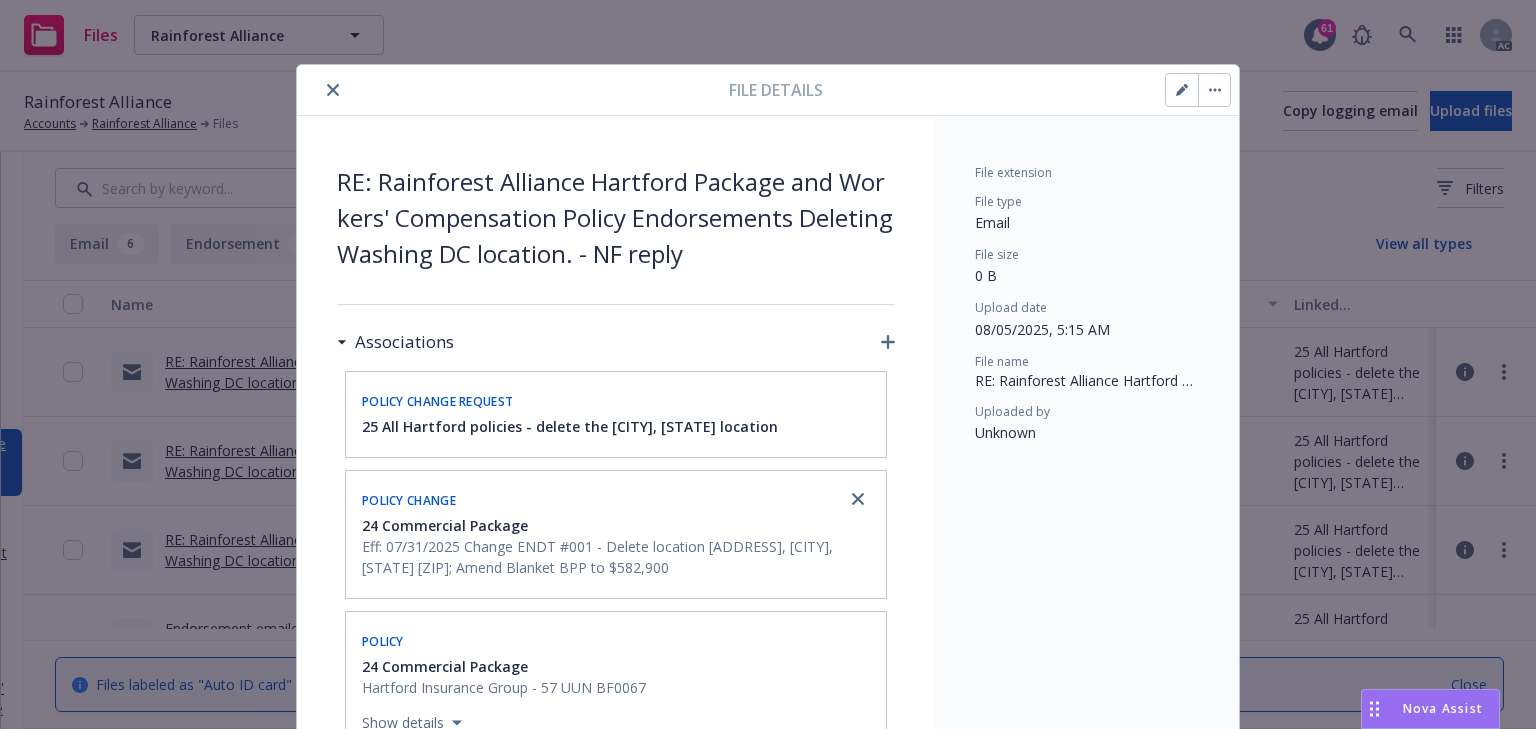 click 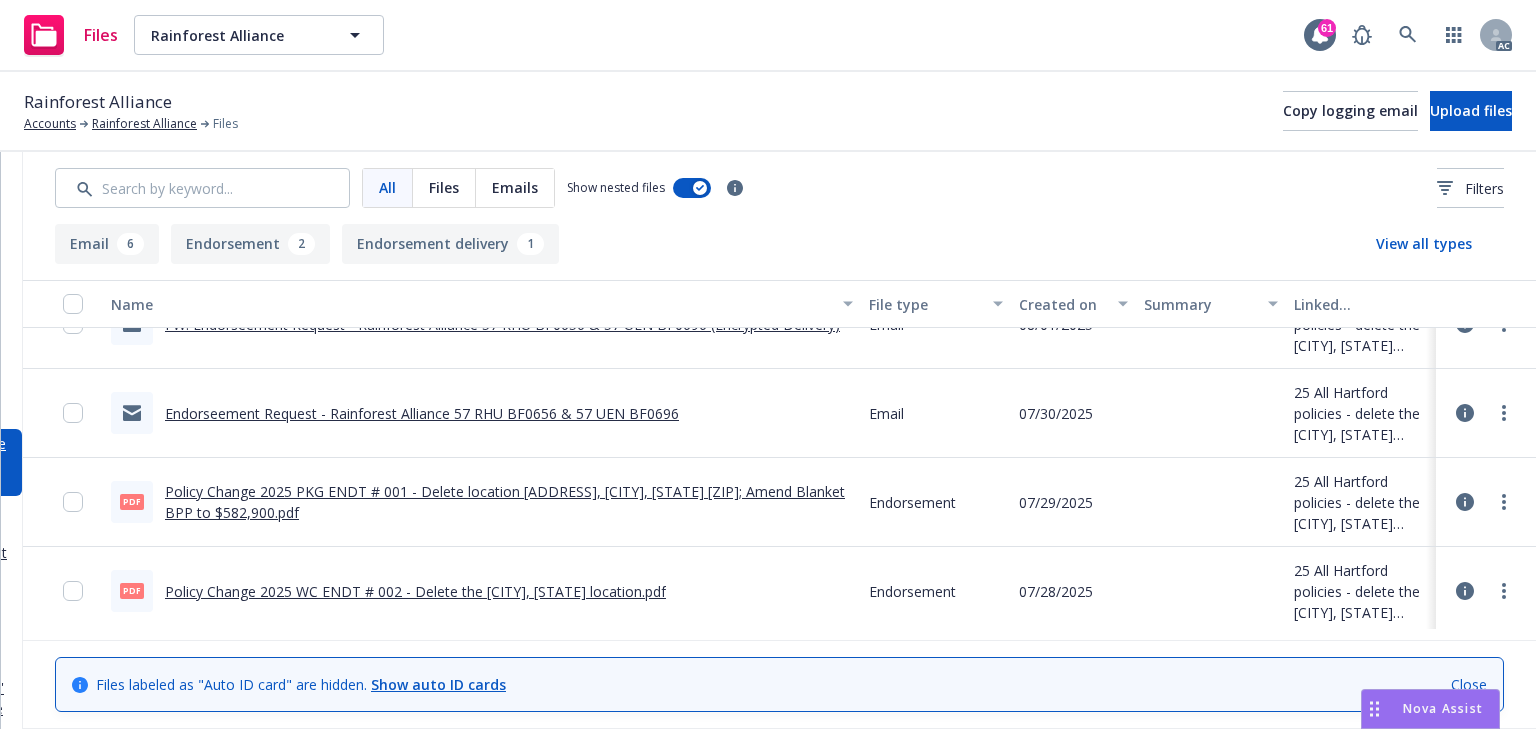 scroll, scrollTop: 480, scrollLeft: 0, axis: vertical 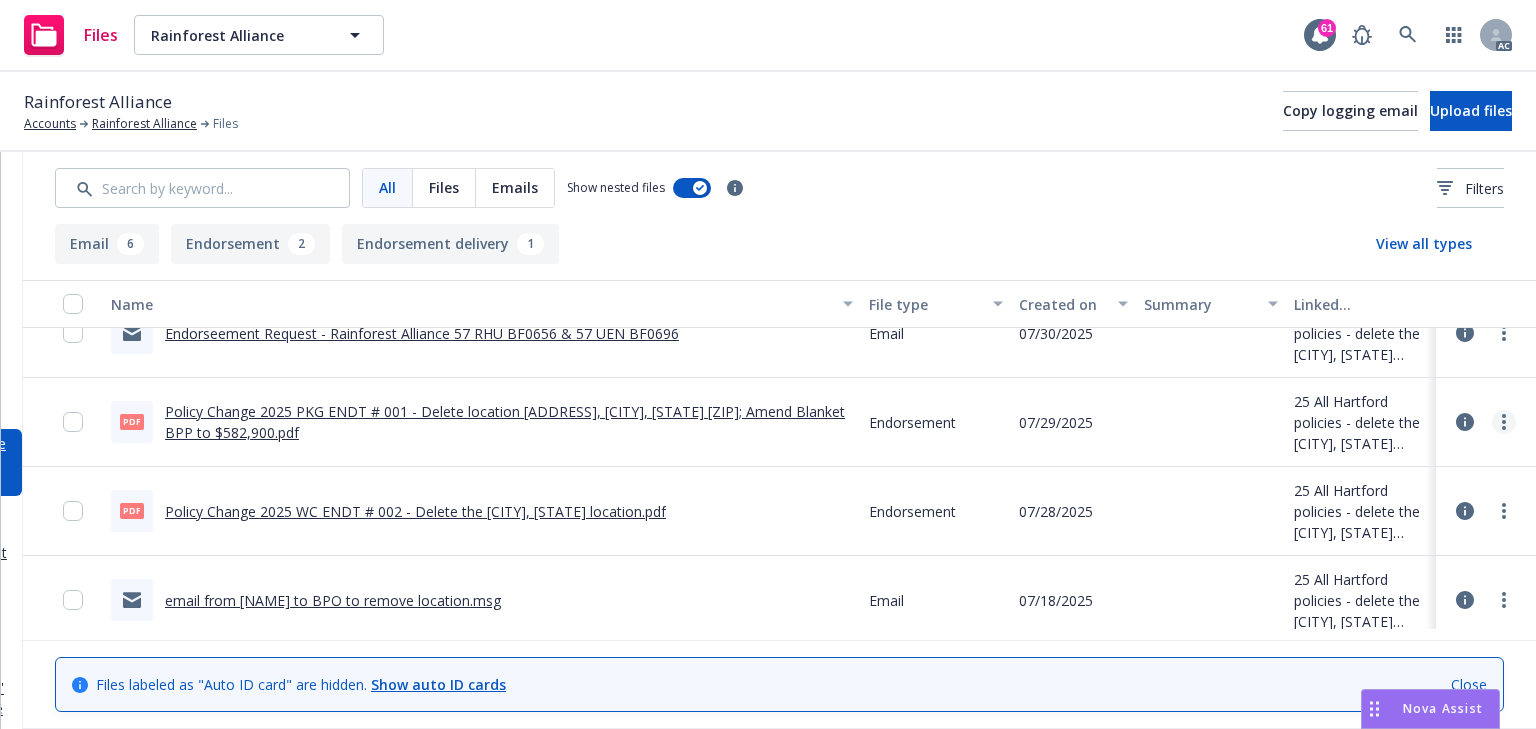 click 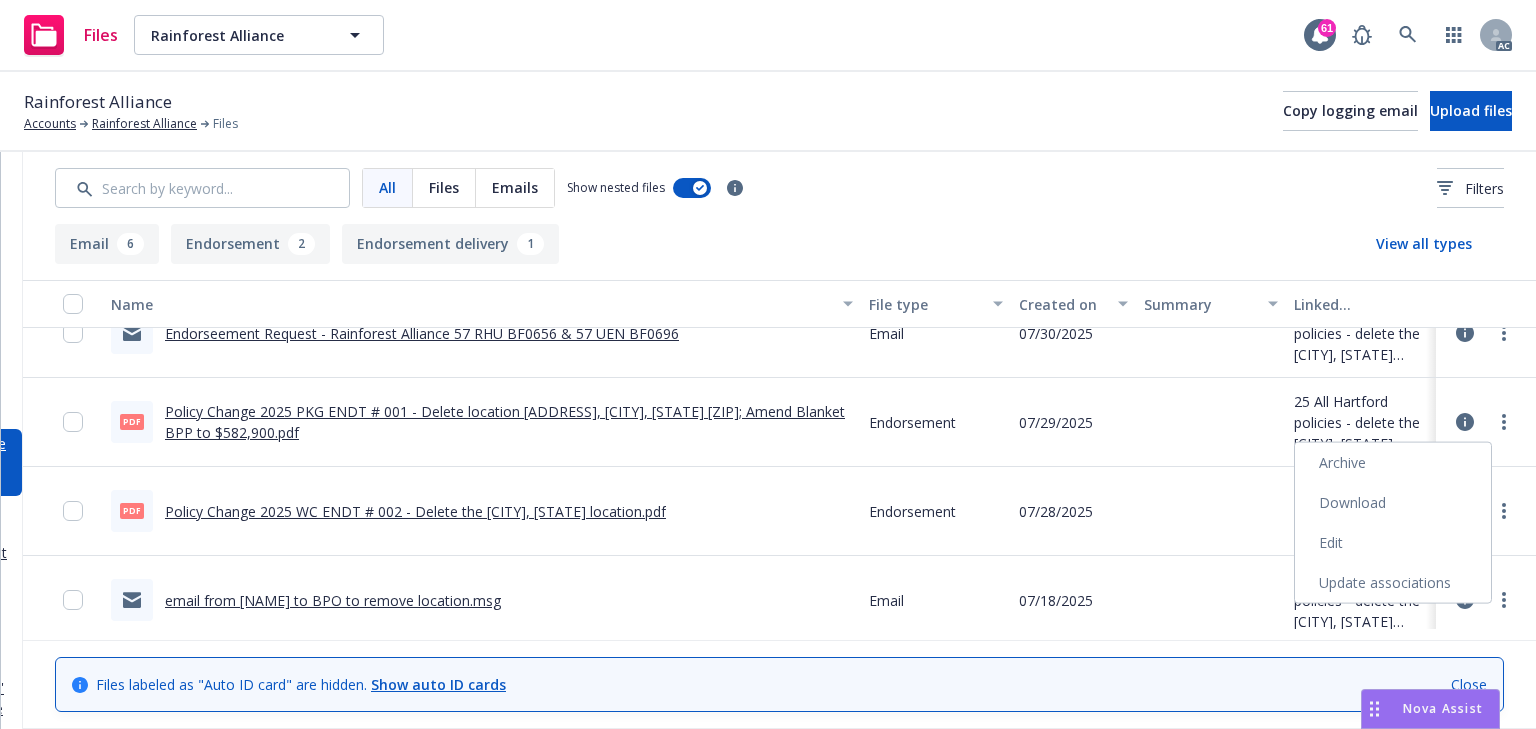 click on "Download" at bounding box center [1393, 503] 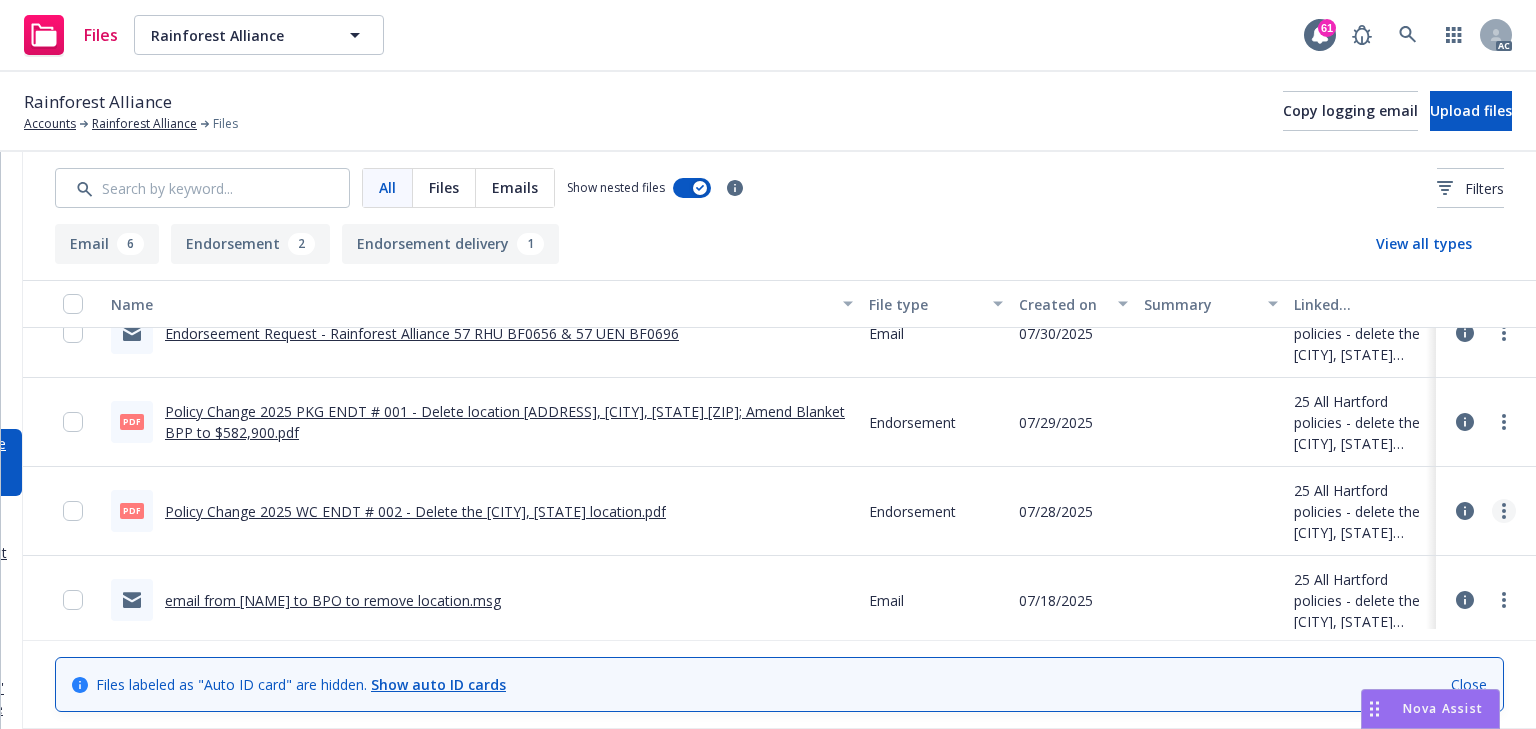 click at bounding box center (1504, 511) 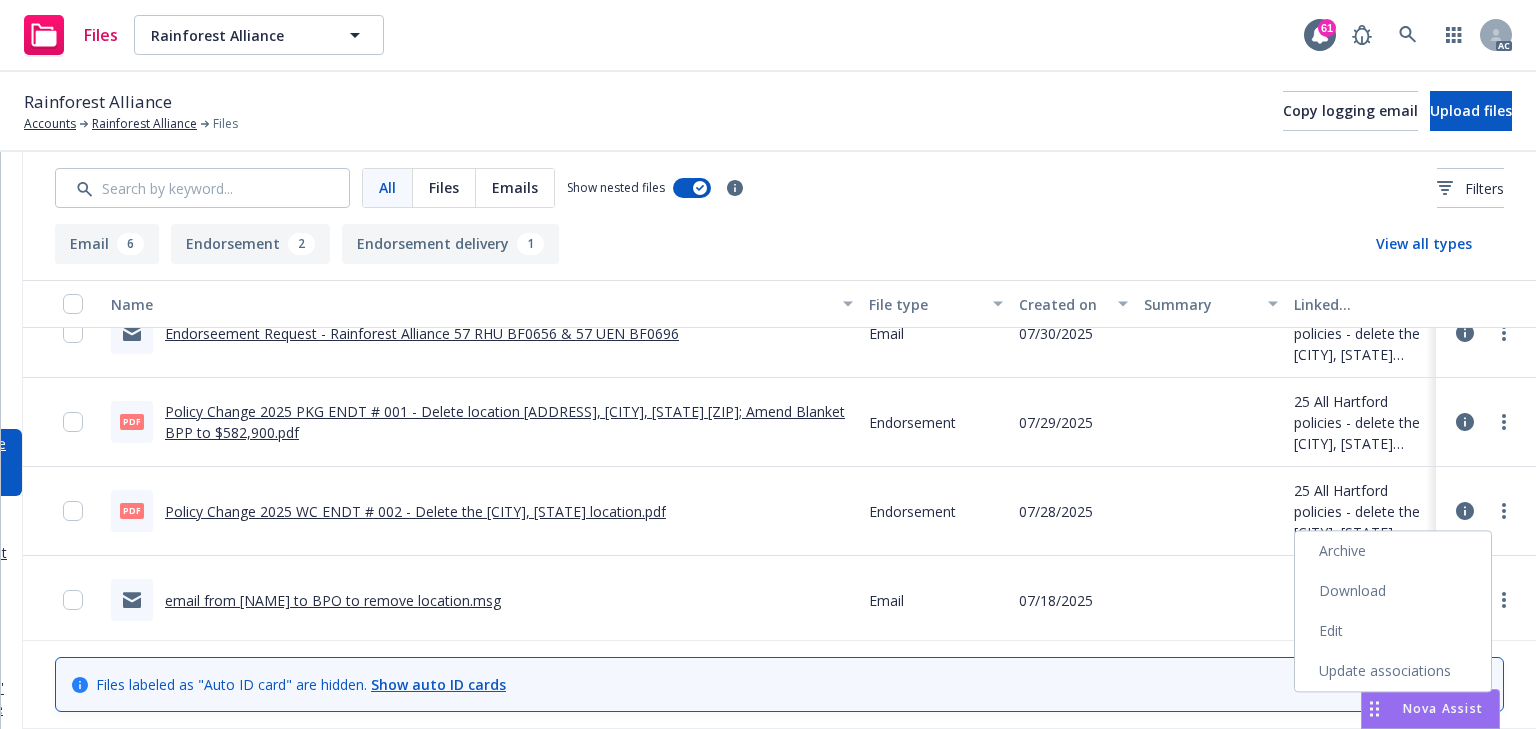 click on "Download" at bounding box center (1393, 591) 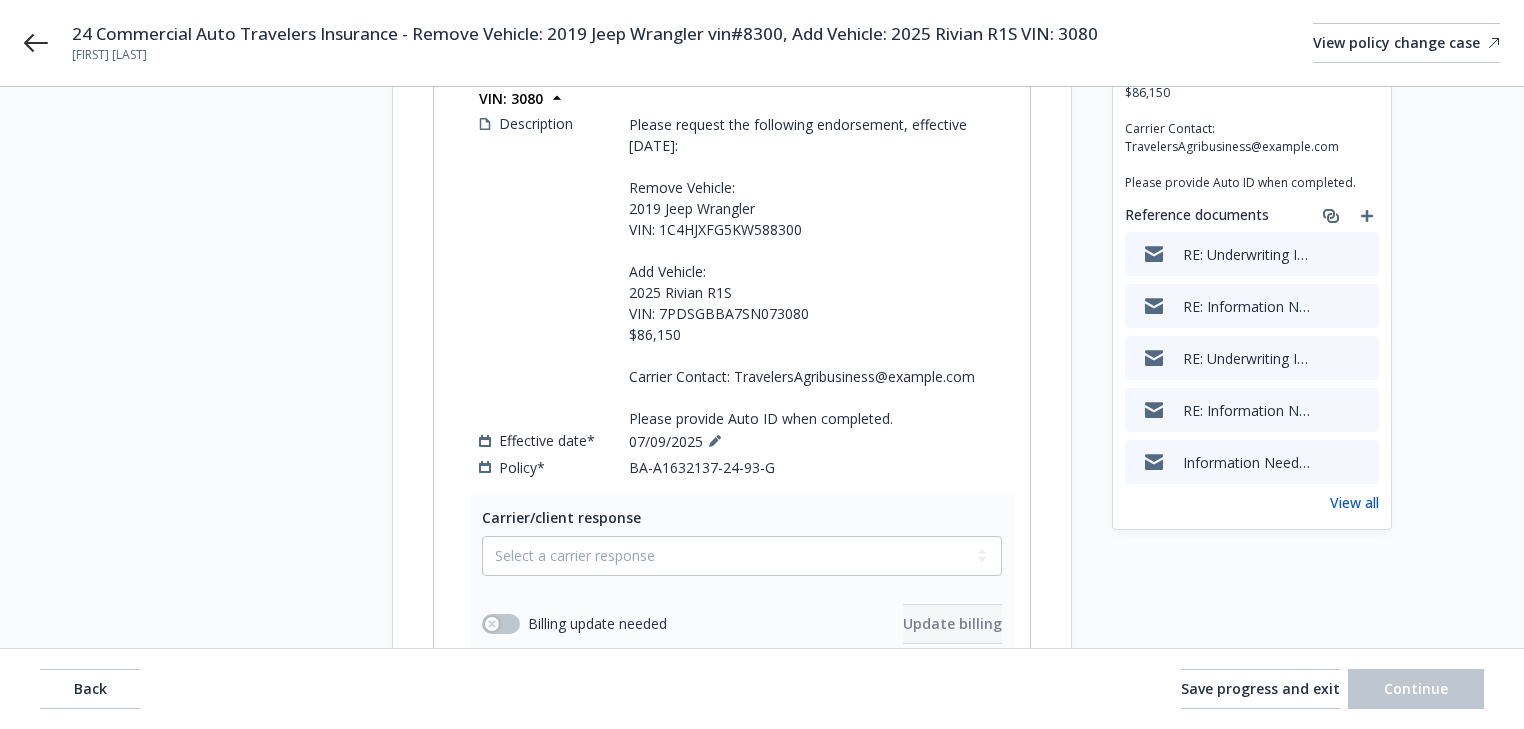 scroll, scrollTop: 320, scrollLeft: 0, axis: vertical 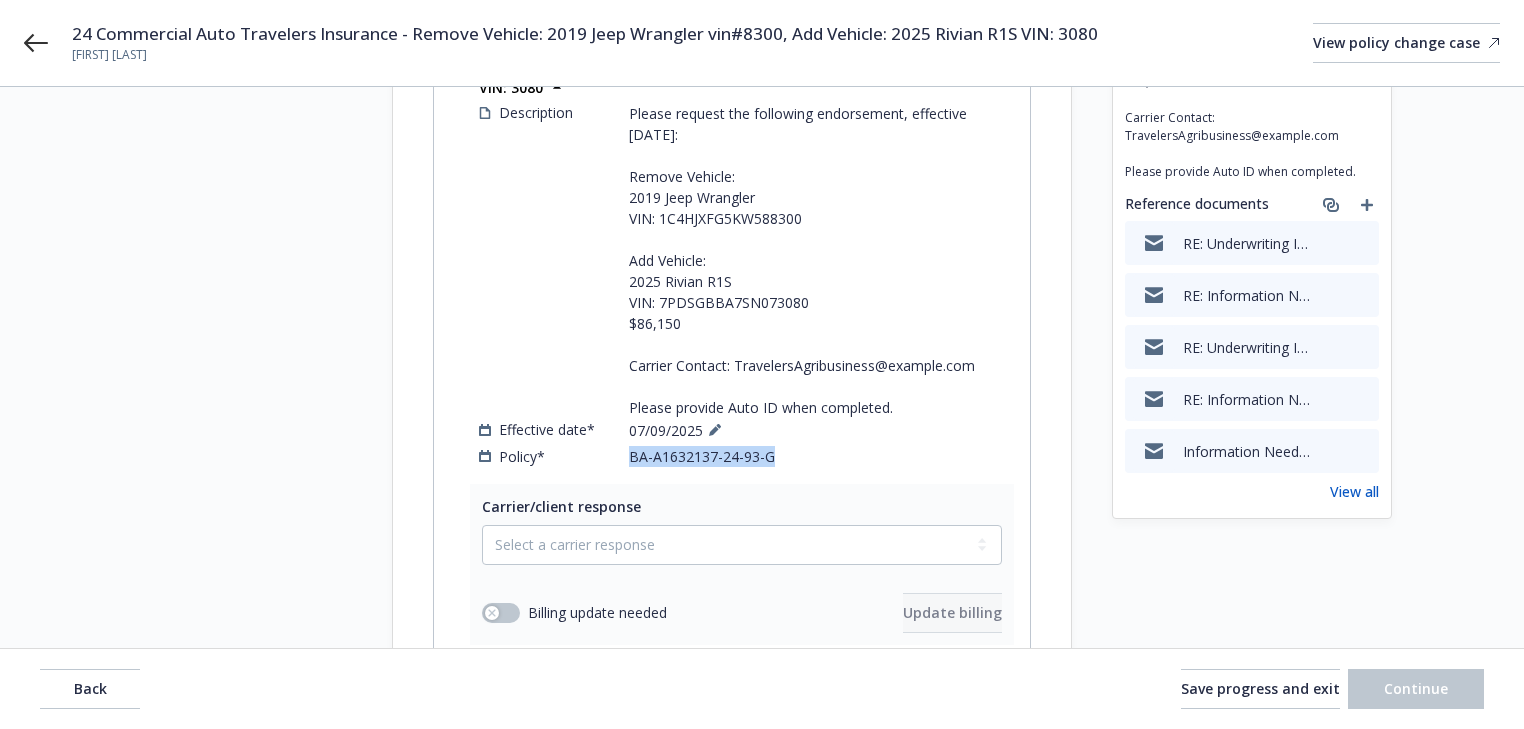 drag, startPoint x: 803, startPoint y: 464, endPoint x: 594, endPoint y: 460, distance: 209.03827 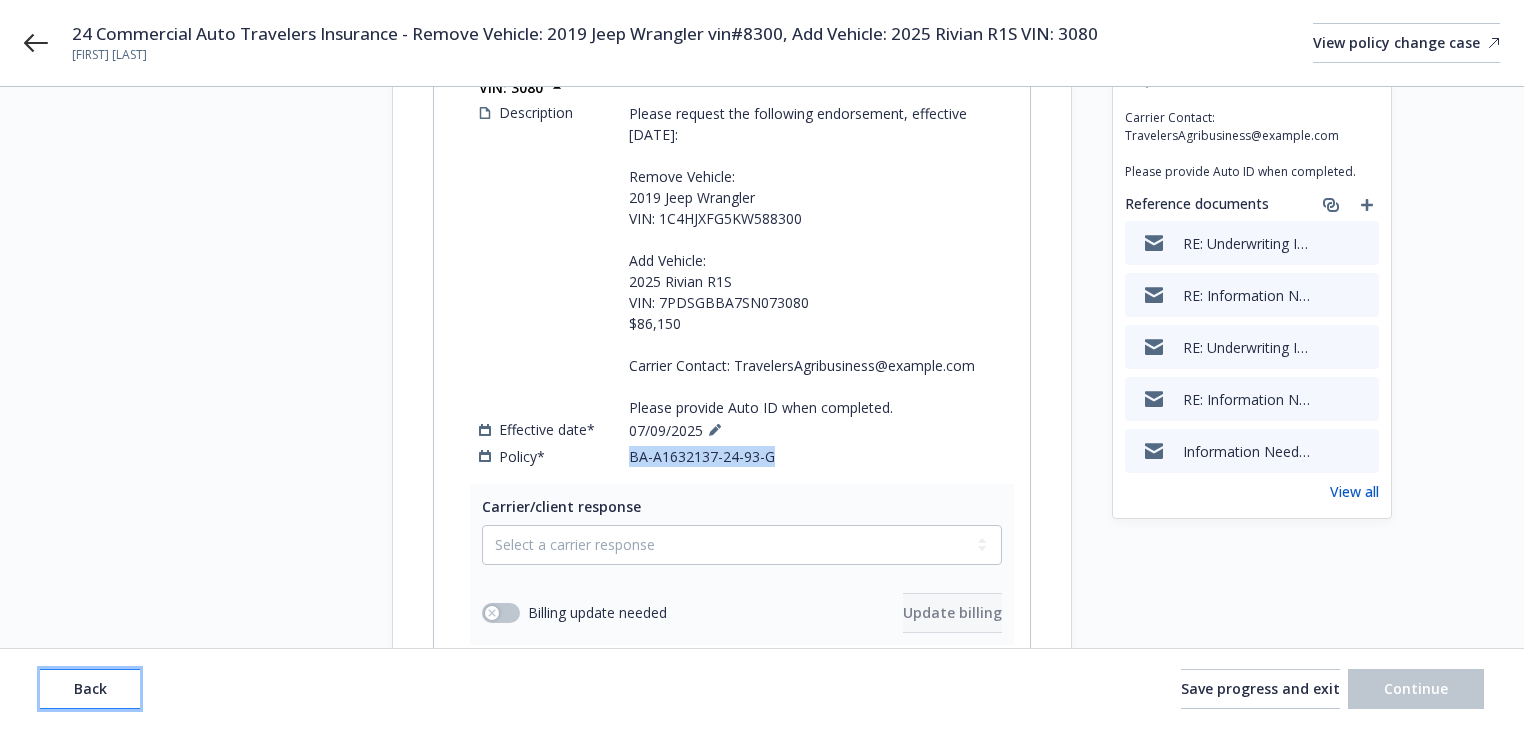 click on "Back" at bounding box center (90, 689) 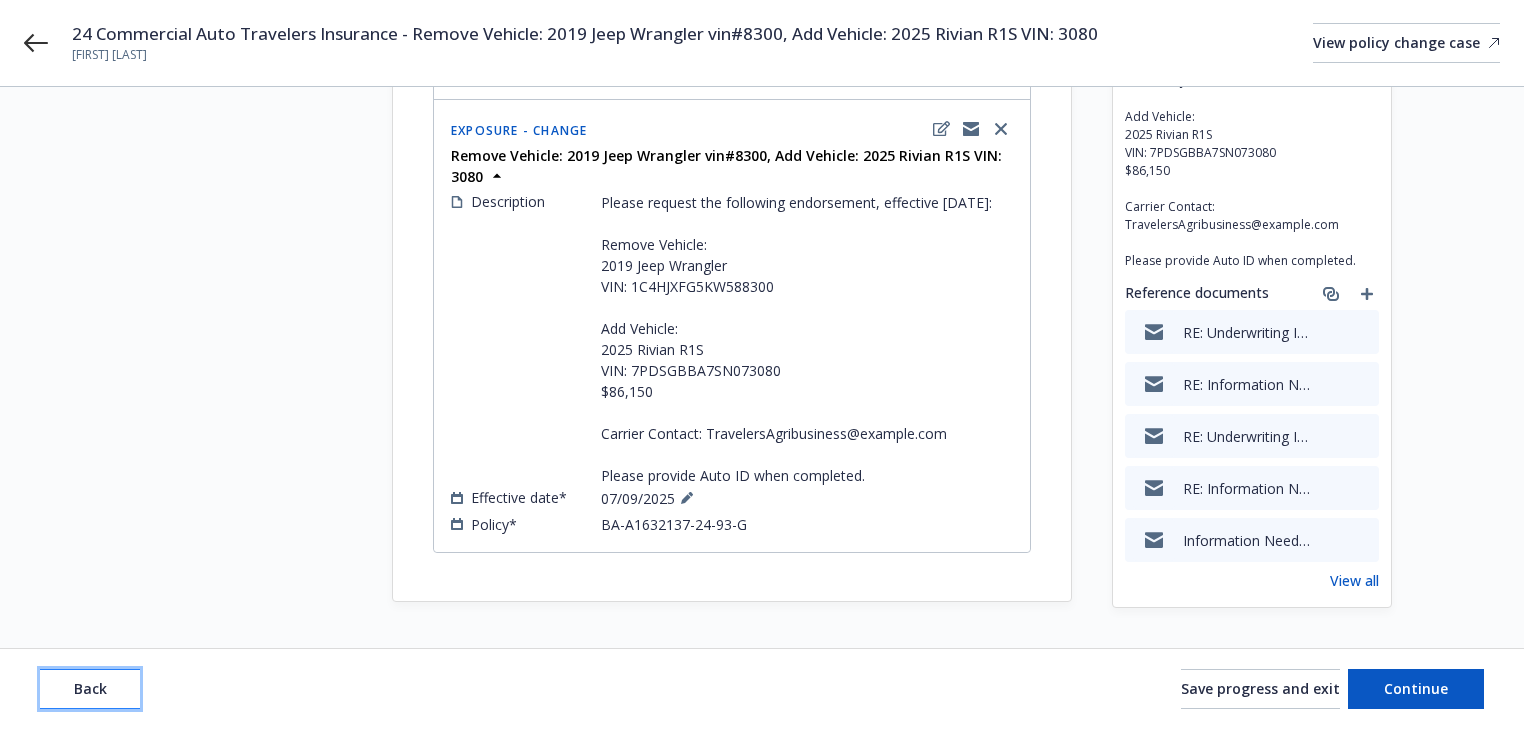click on "Back" at bounding box center (90, 689) 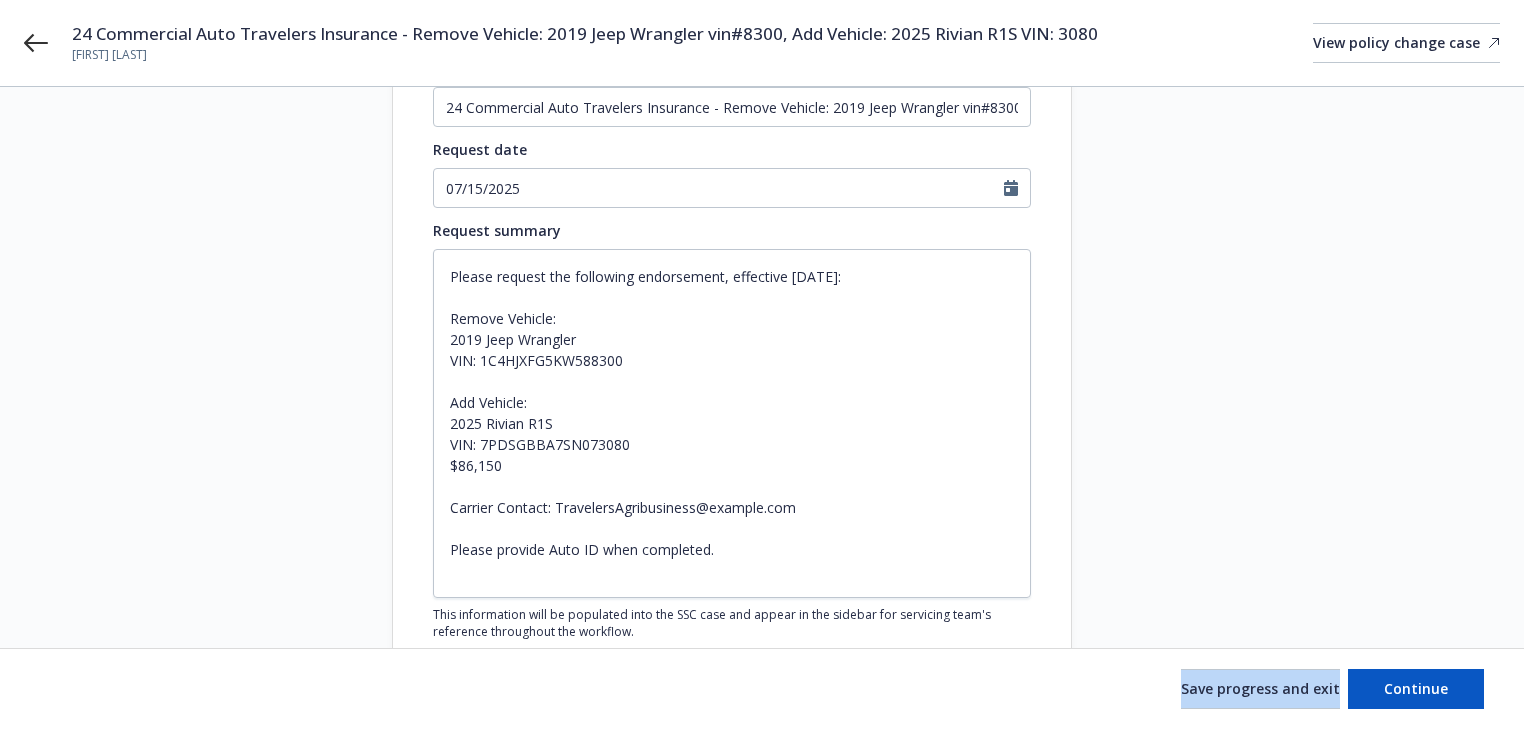 click on "Save progress and exit Continue" at bounding box center (762, 689) 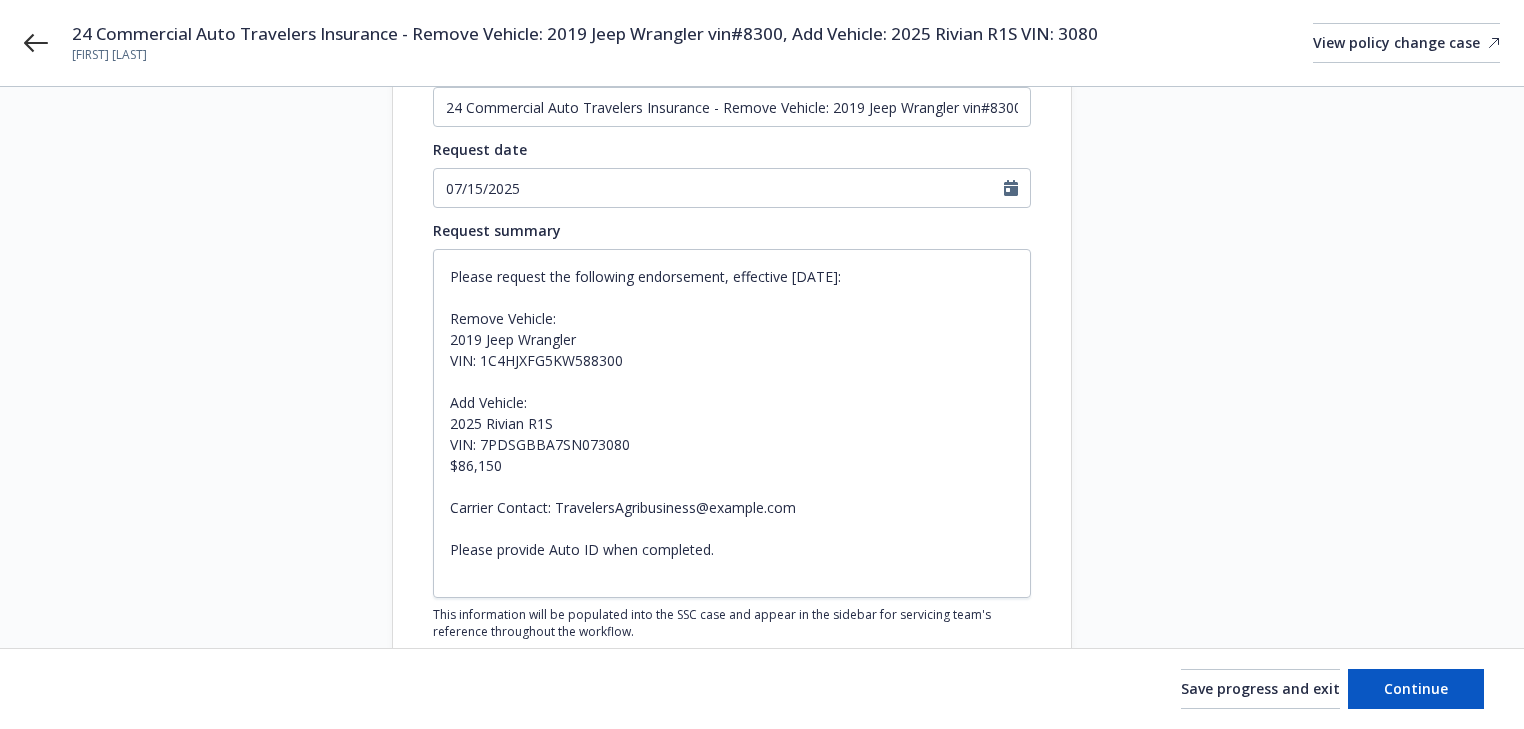 click on "Start request Request details Review request 4 Confirmation   5 Finalize policy change" at bounding box center [242, 479] 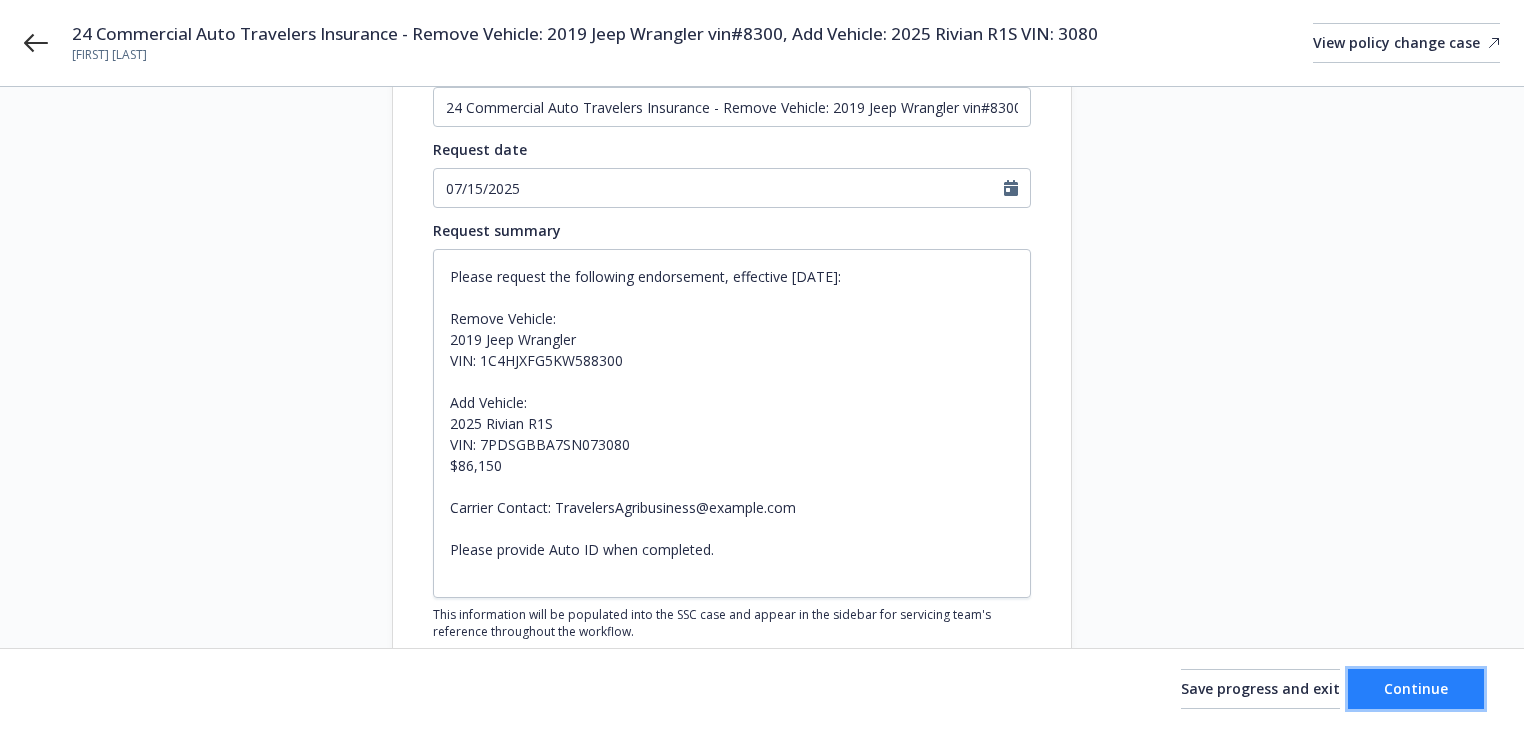 click on "Continue" at bounding box center [1416, 689] 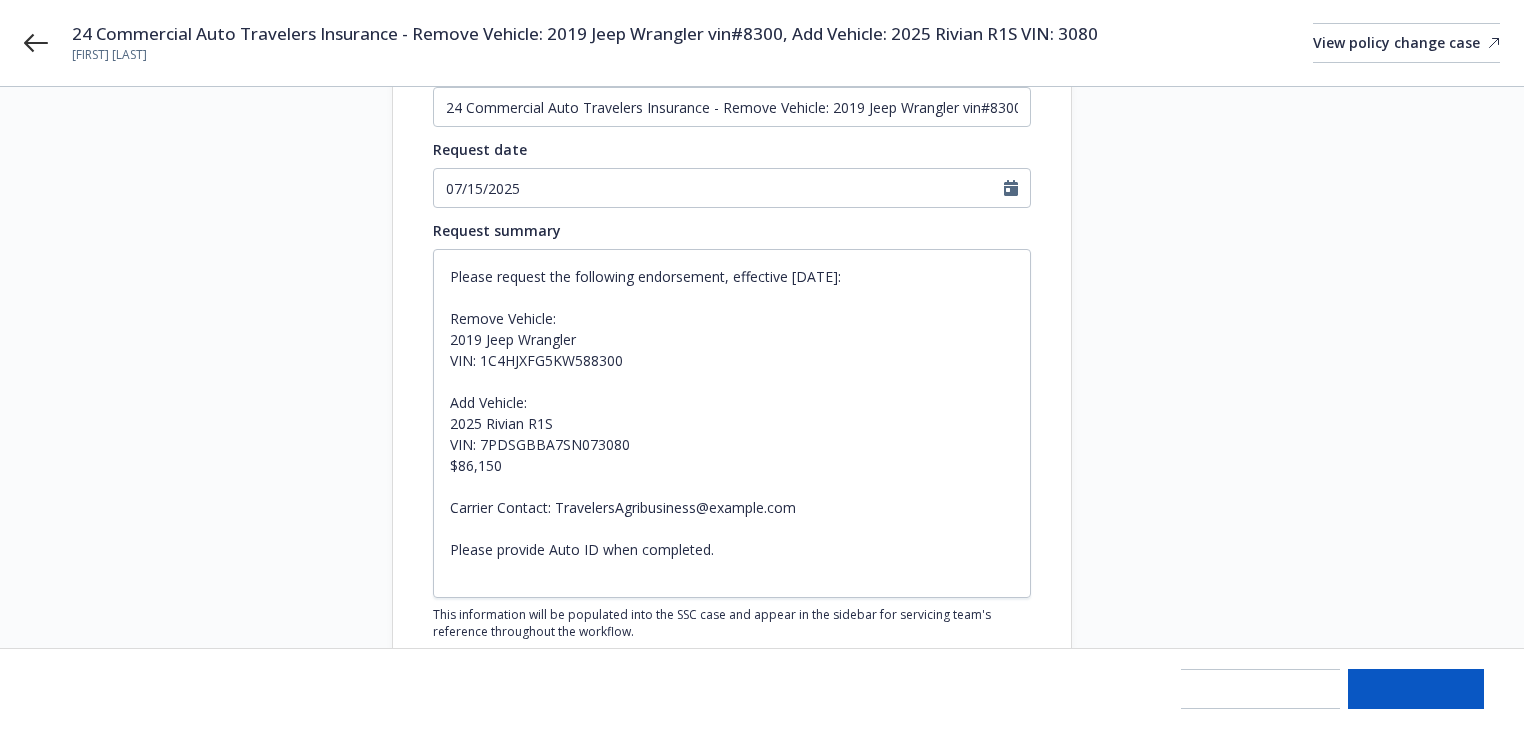 type on "x" 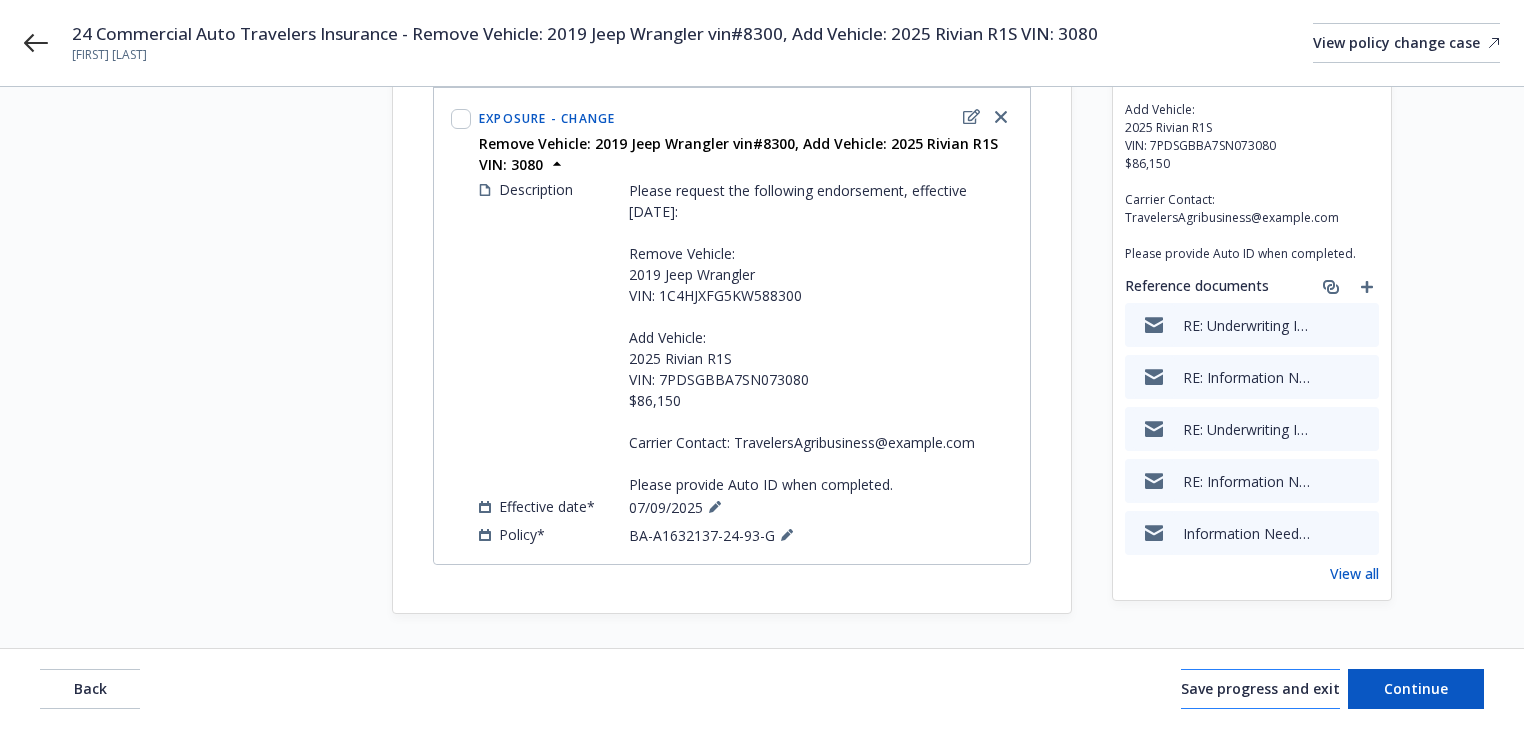 scroll, scrollTop: 241, scrollLeft: 0, axis: vertical 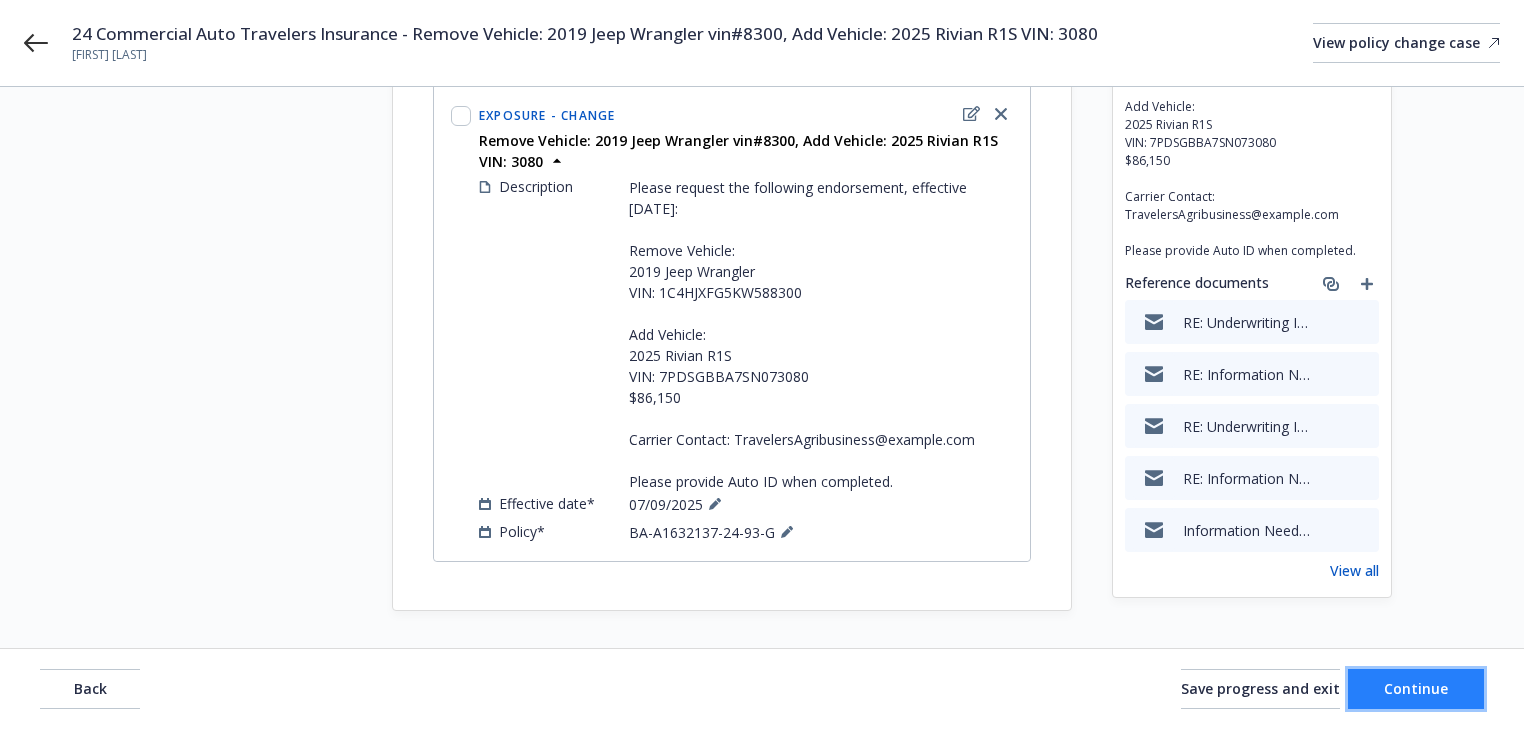 drag, startPoint x: 1409, startPoint y: 684, endPoint x: 1372, endPoint y: 679, distance: 37.336308 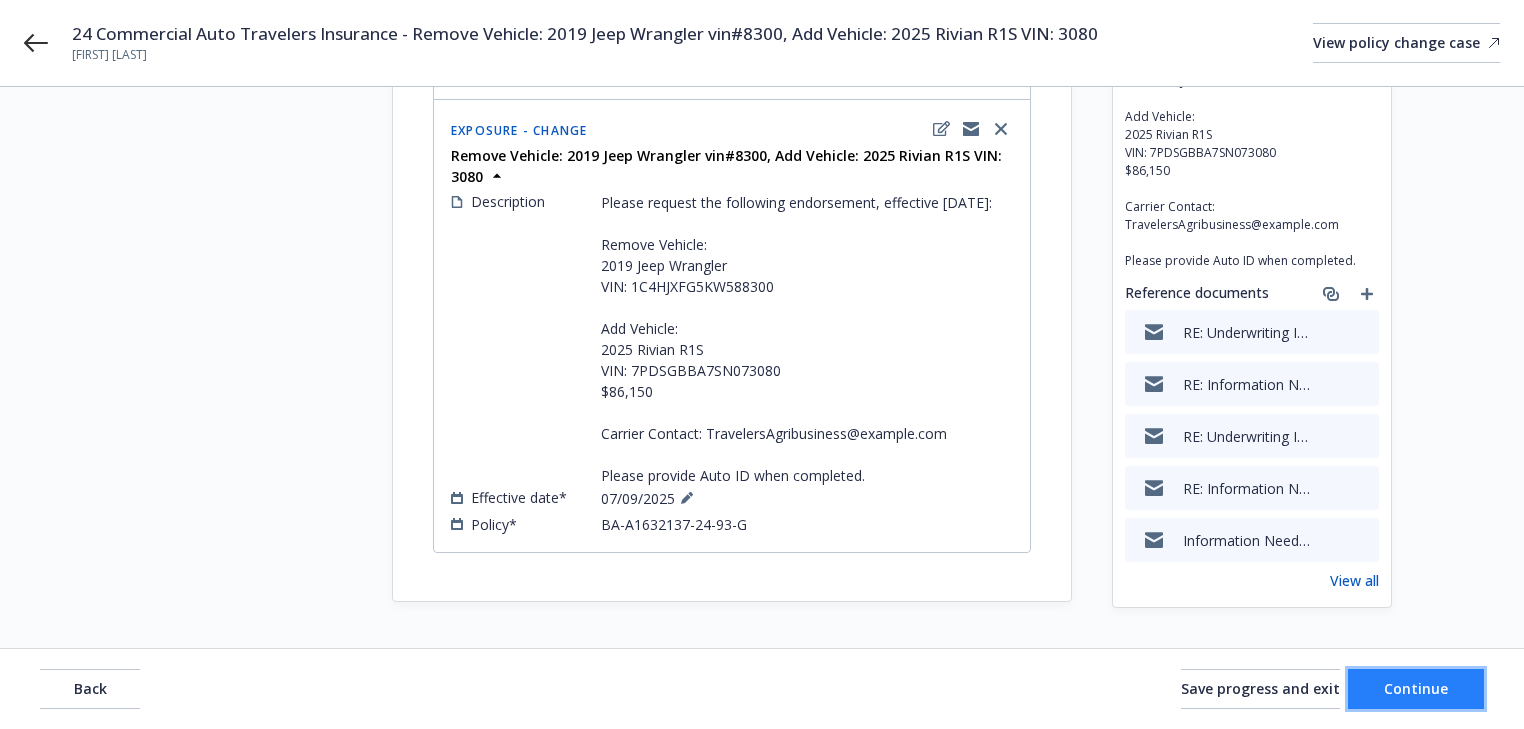 click on "Continue" at bounding box center (1416, 688) 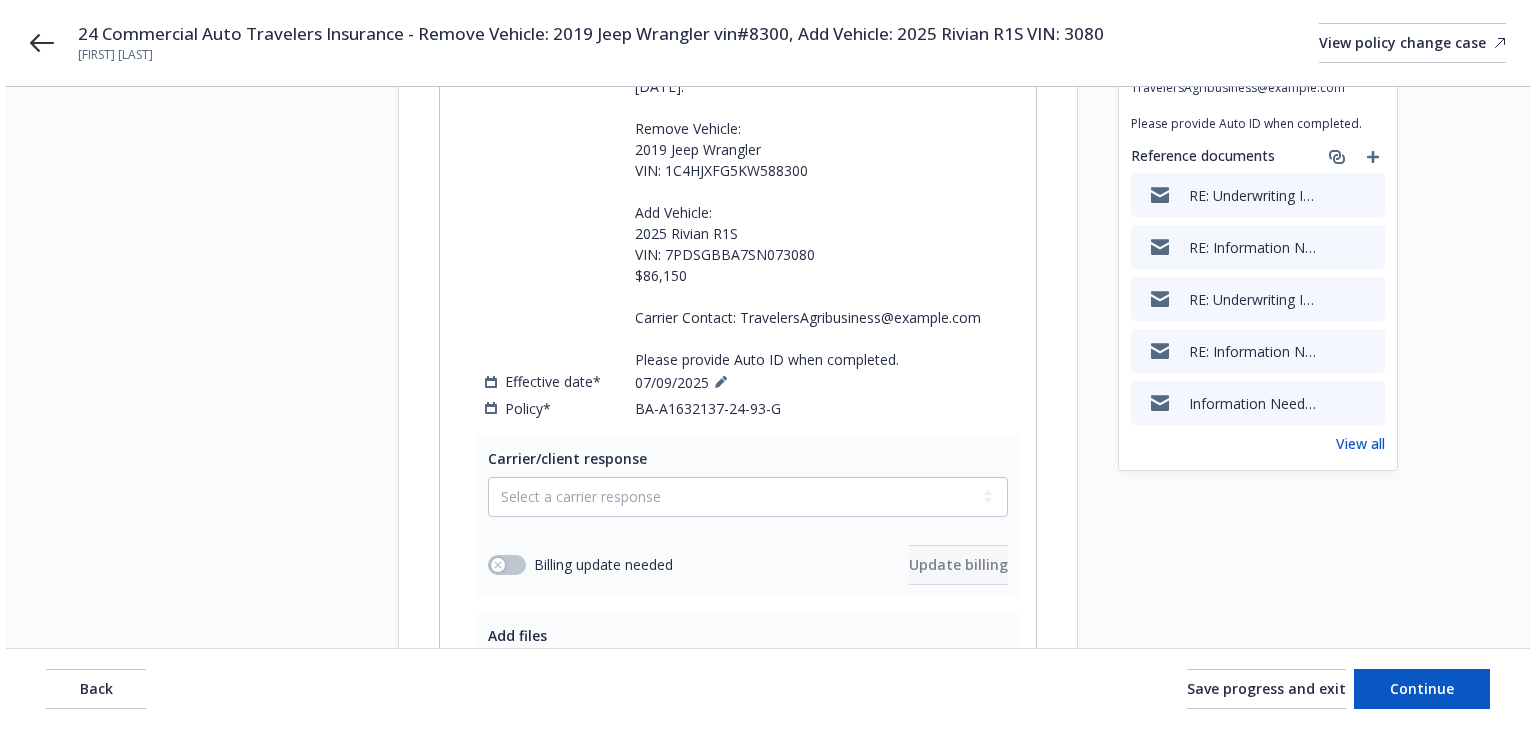 scroll, scrollTop: 628, scrollLeft: 0, axis: vertical 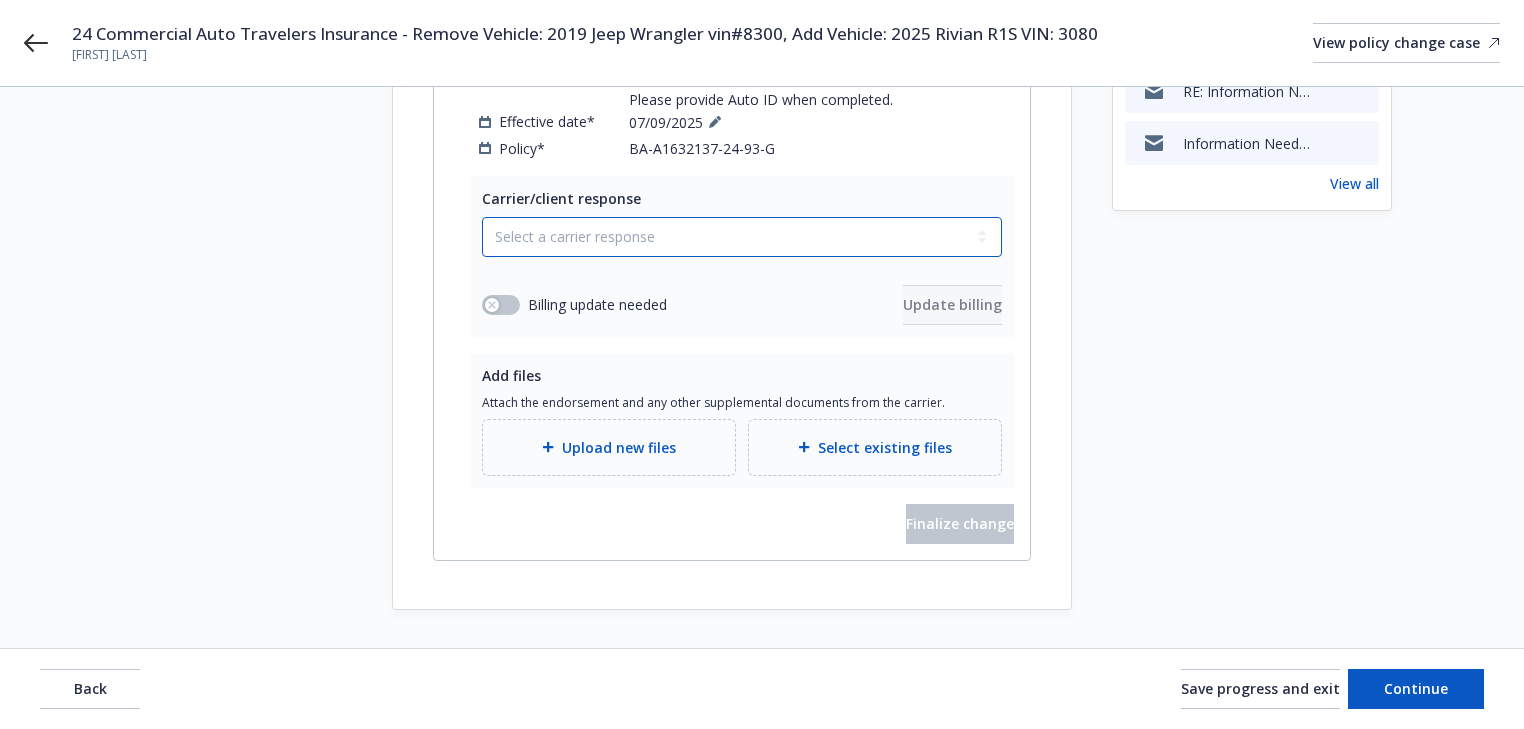 click on "Select a carrier response Accepted Accepted with revision No endorsement needed Declined by carrier Rejected by client" at bounding box center [742, 237] 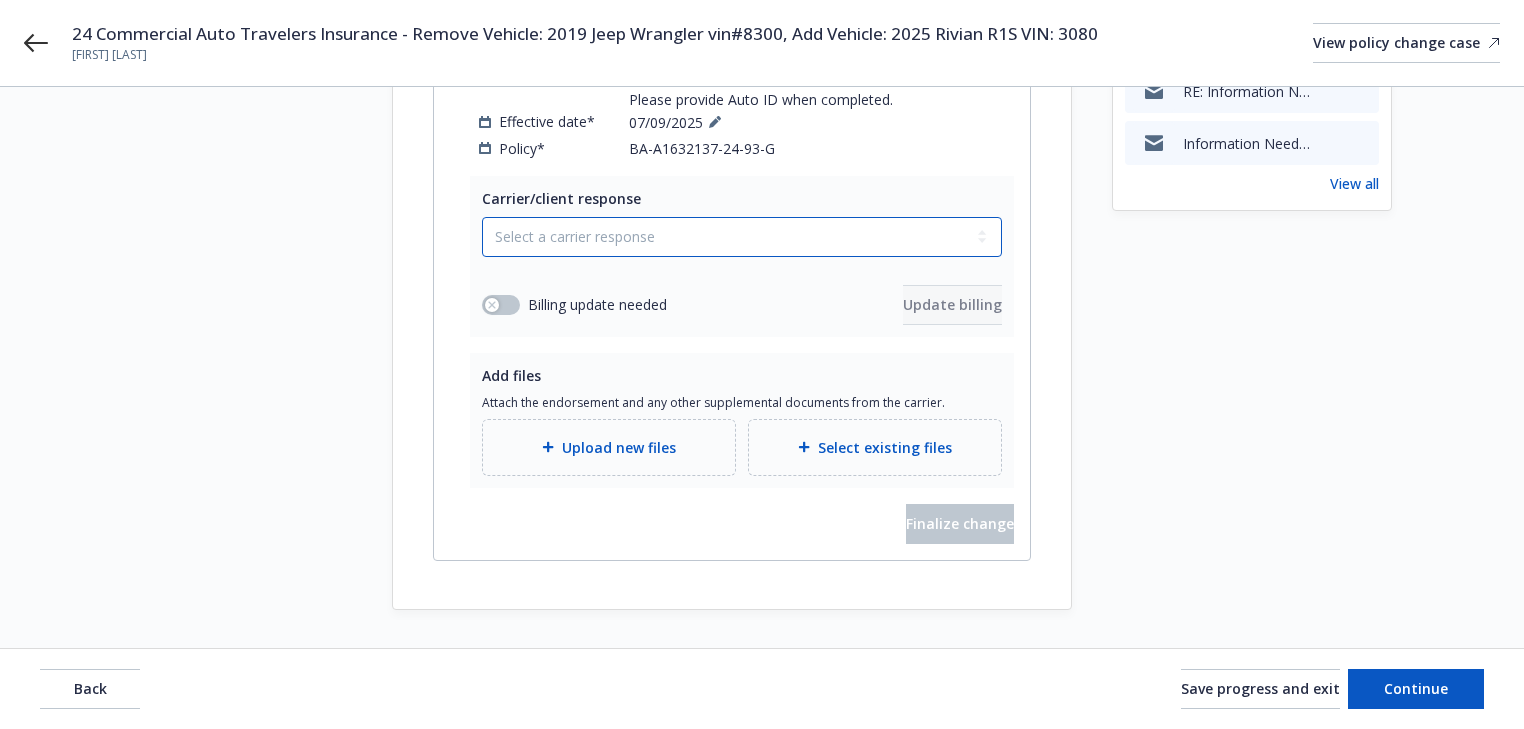 select on "ACCEPTED" 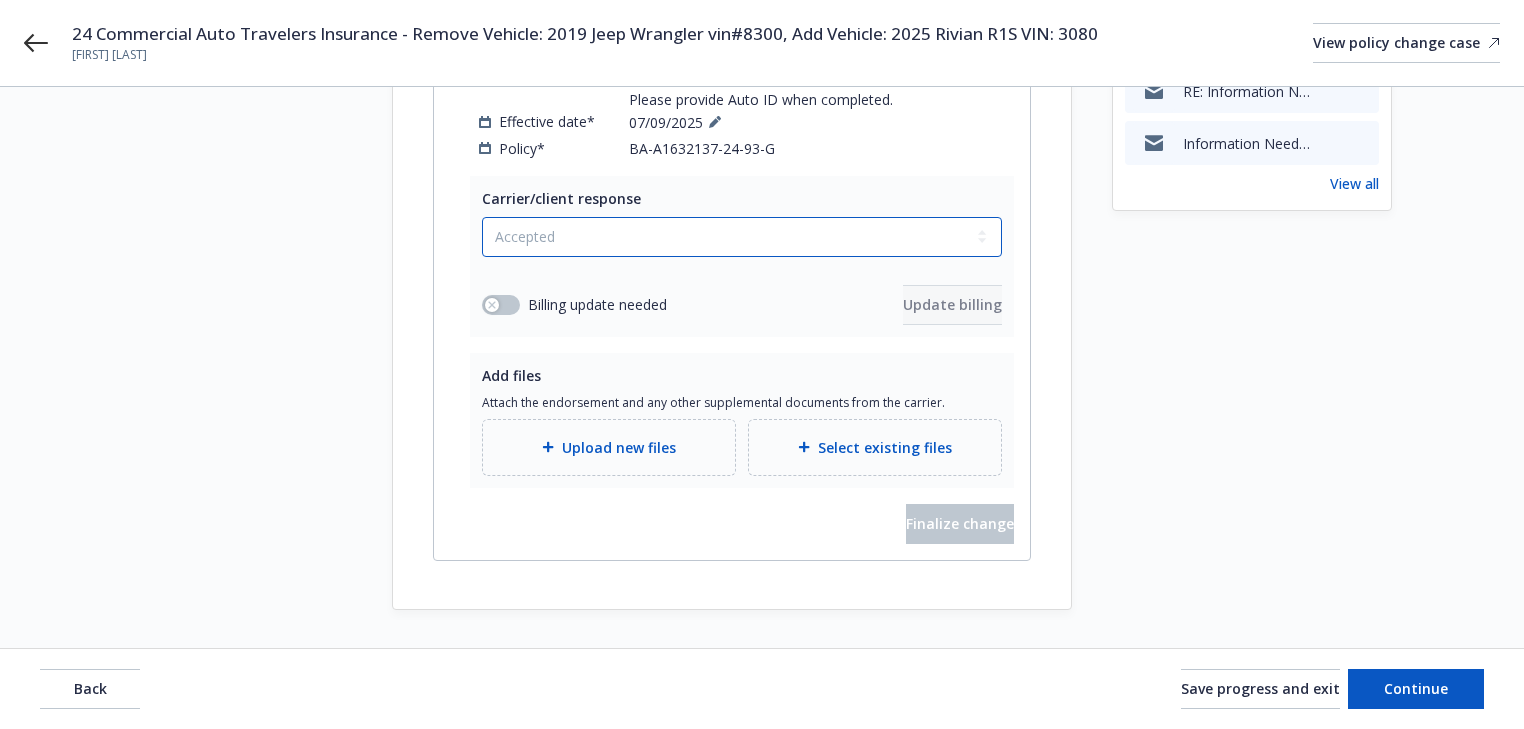 click on "Select a carrier response Accepted Accepted with revision No endorsement needed Declined by carrier Rejected by client" at bounding box center [742, 237] 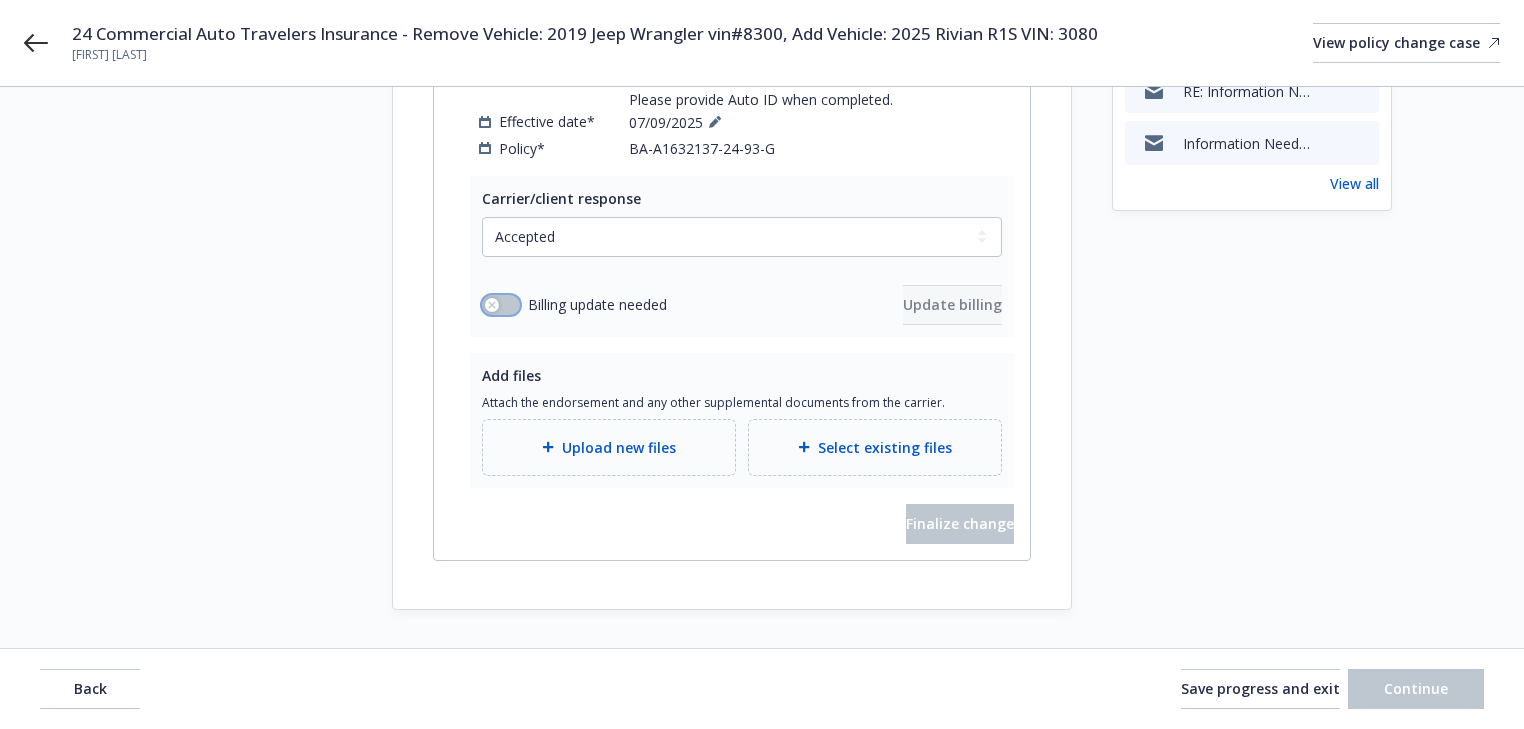 click at bounding box center (501, 305) 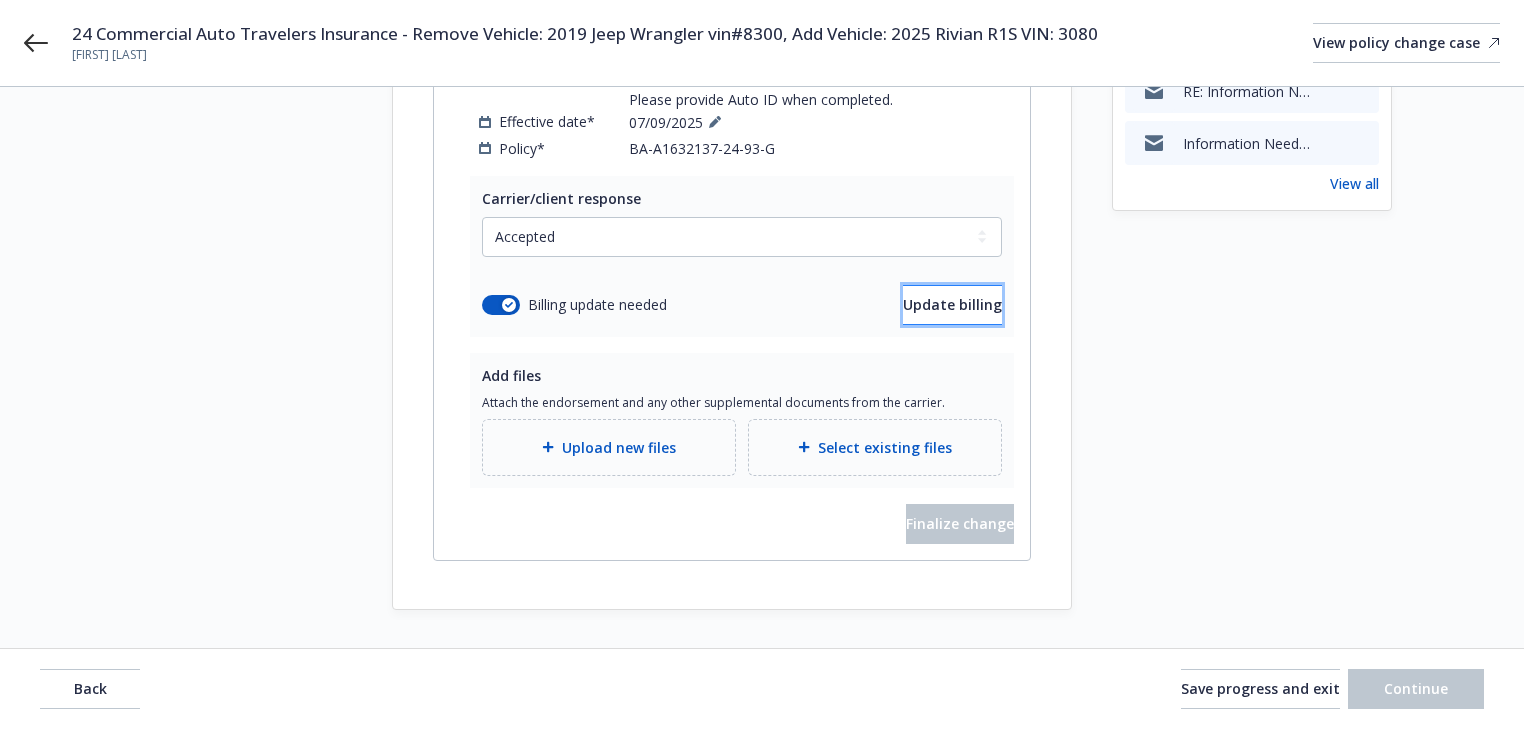click on "Update billing" at bounding box center (952, 304) 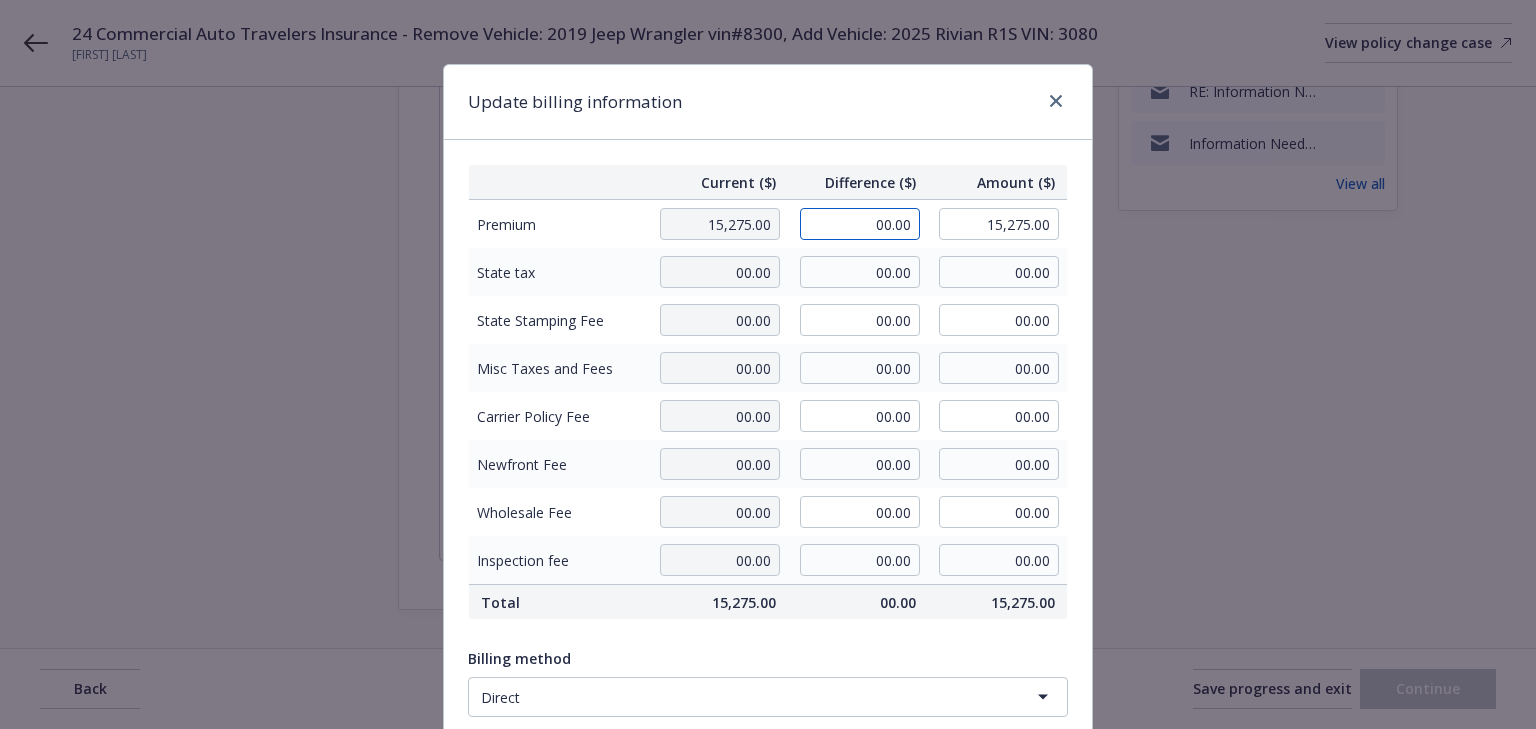 click on "00.00" at bounding box center [860, 224] 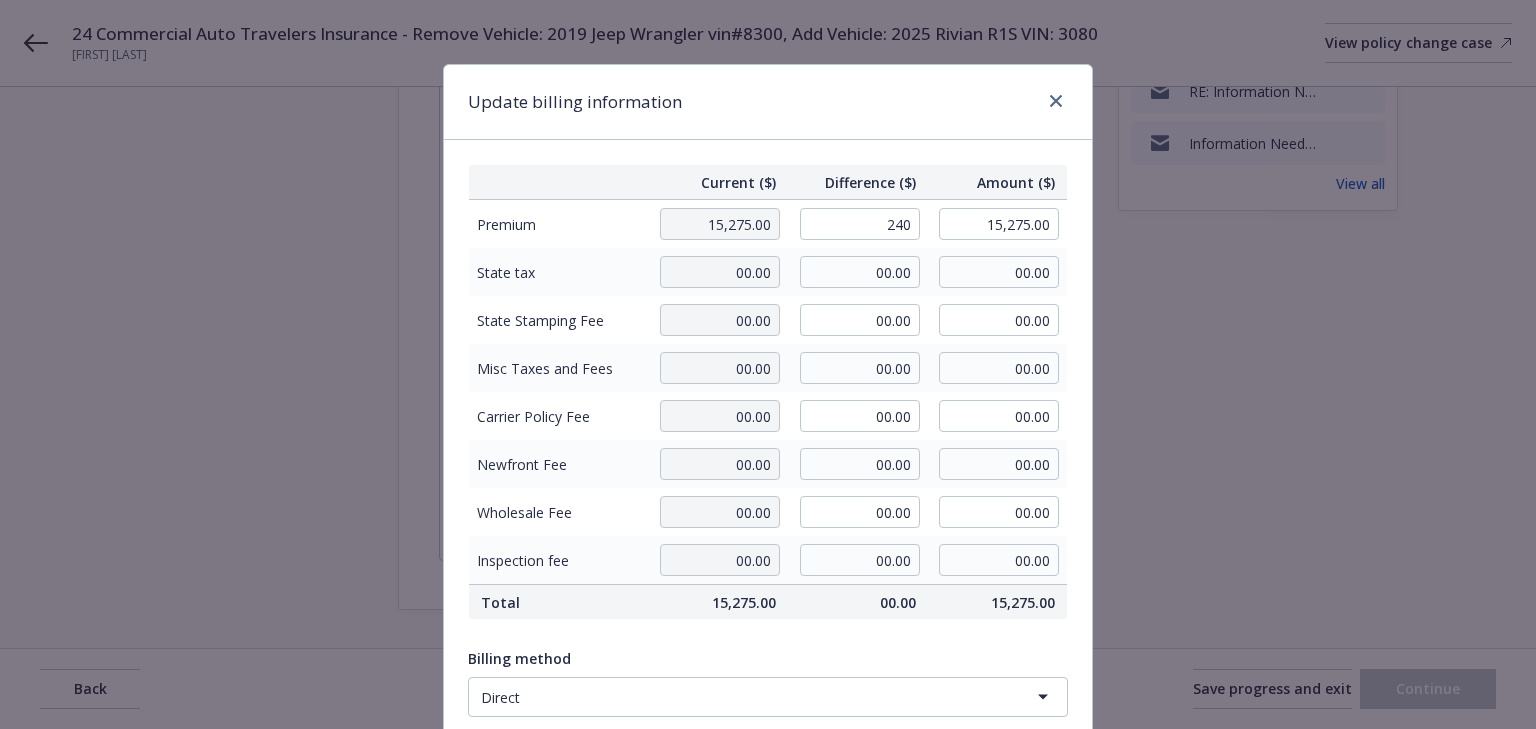 type on "240.00" 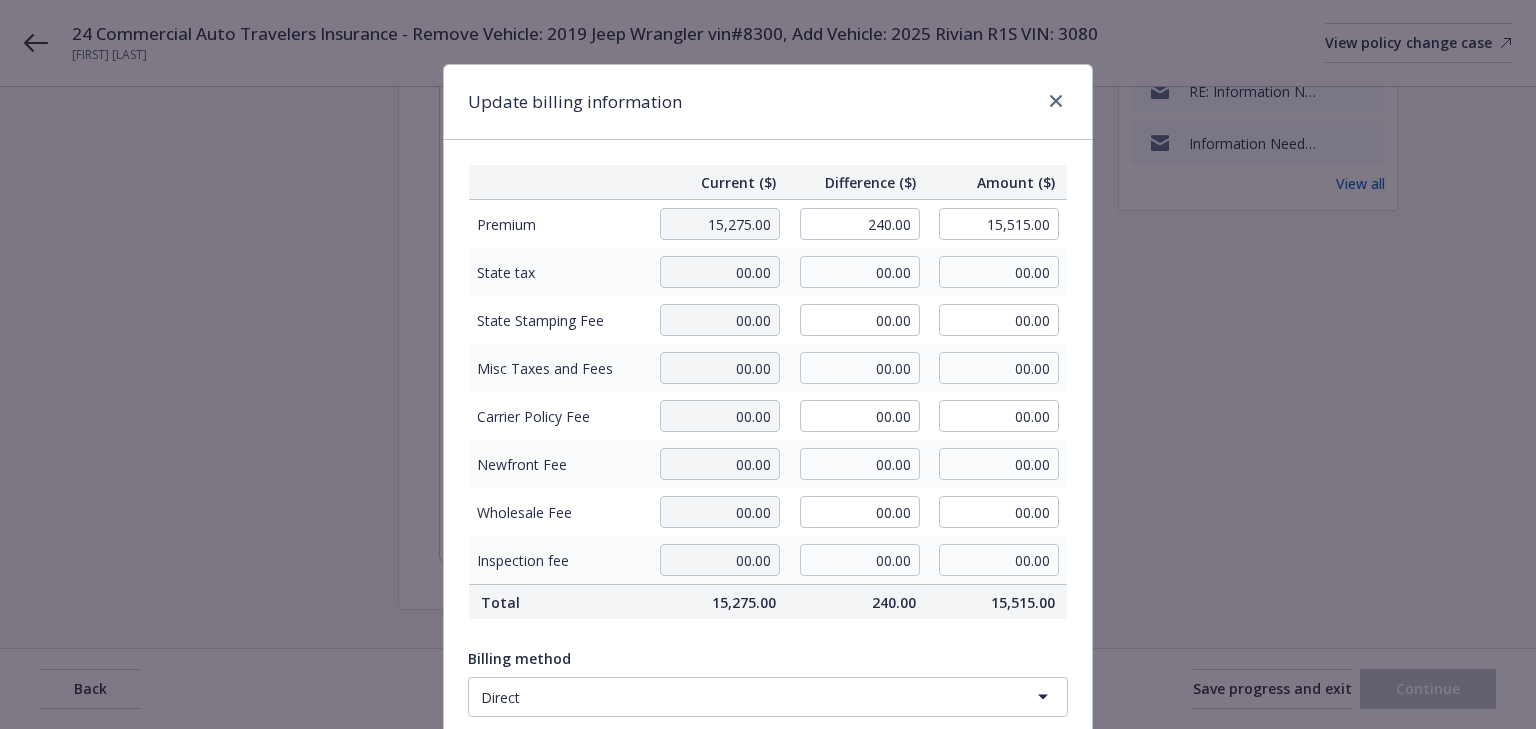 click on "Update billing information" at bounding box center (768, 102) 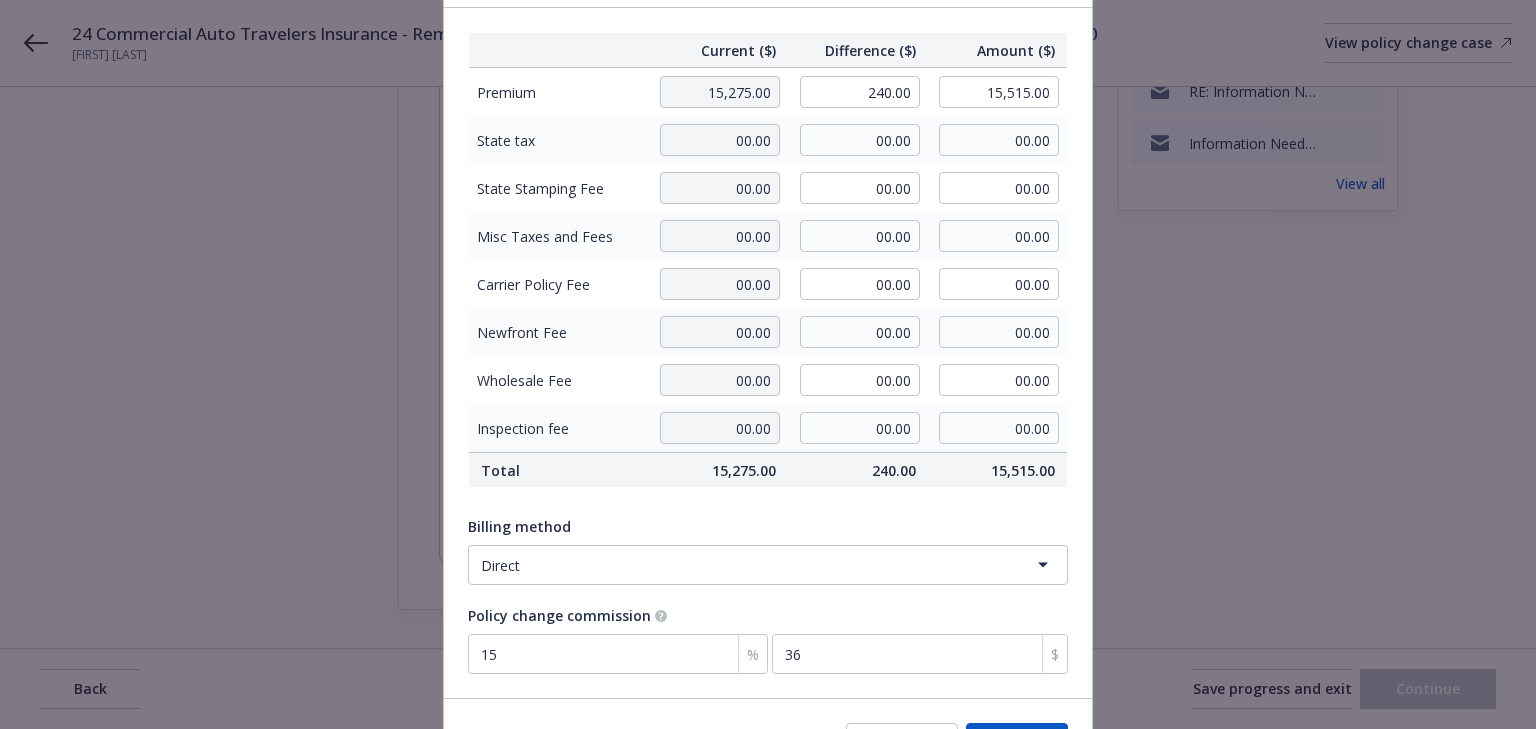 scroll, scrollTop: 254, scrollLeft: 0, axis: vertical 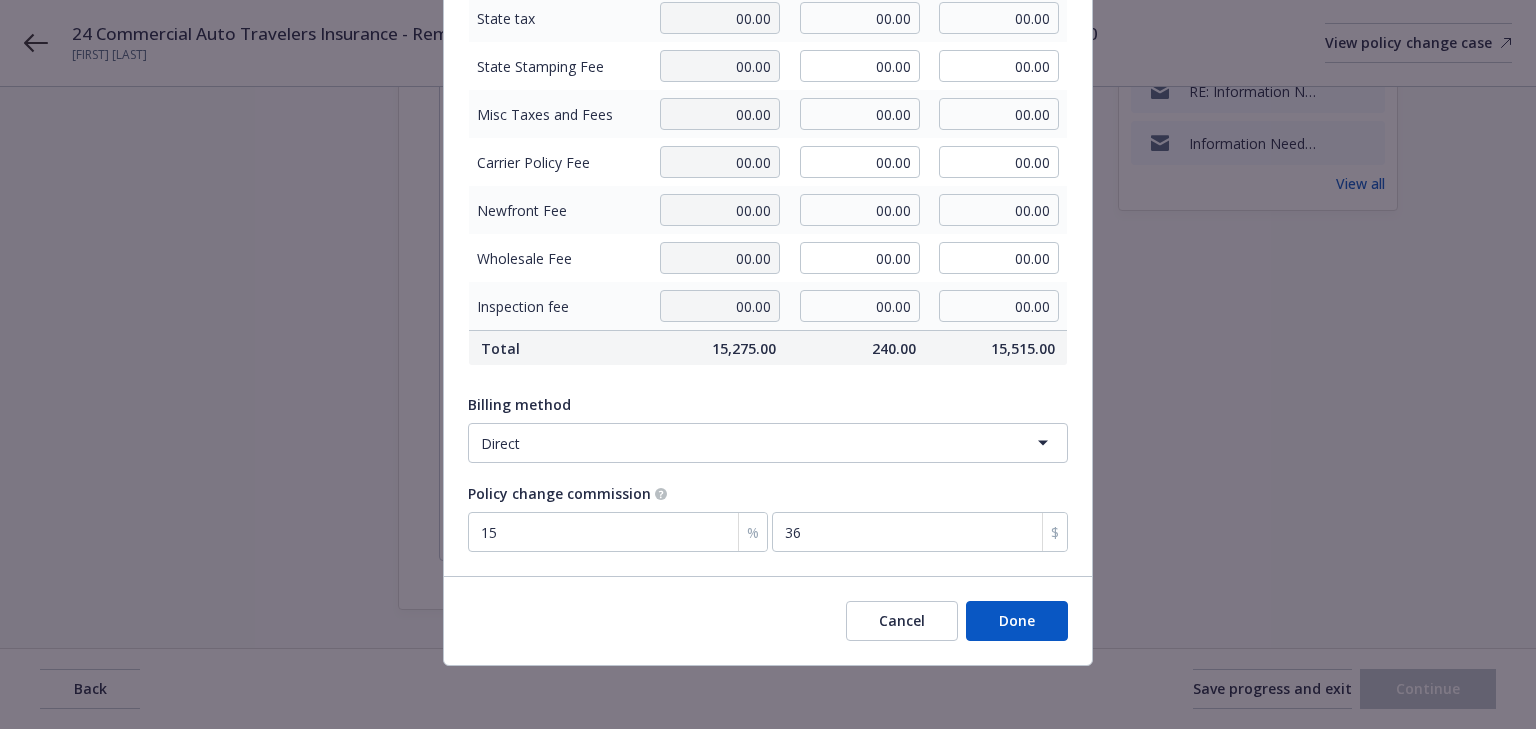 click on "Done" at bounding box center [1017, 621] 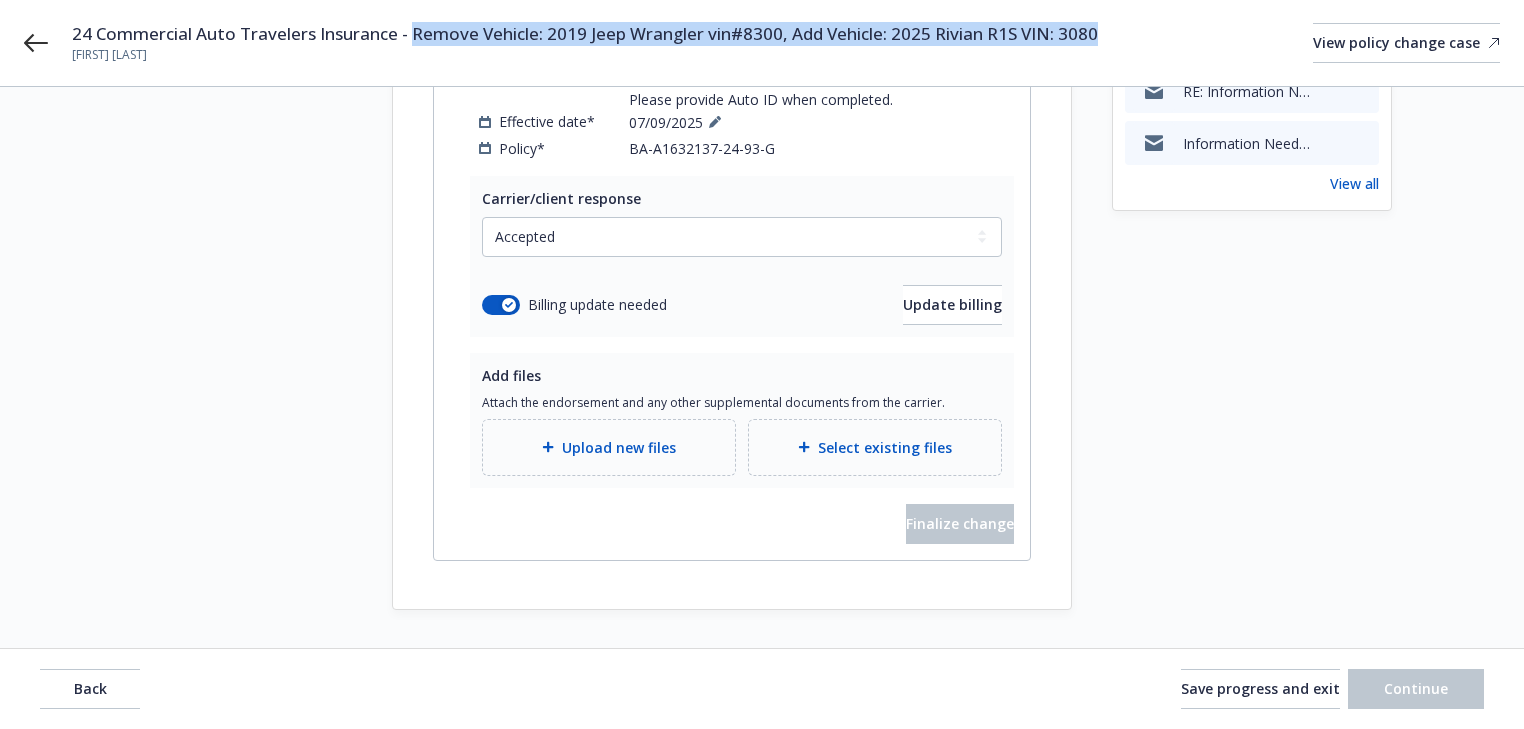 copy on "Remove Vehicle: 2019 Jeep Wrangler vin#8300, Add Vehicle: 2025 Rivian R1S VIN: 3080" 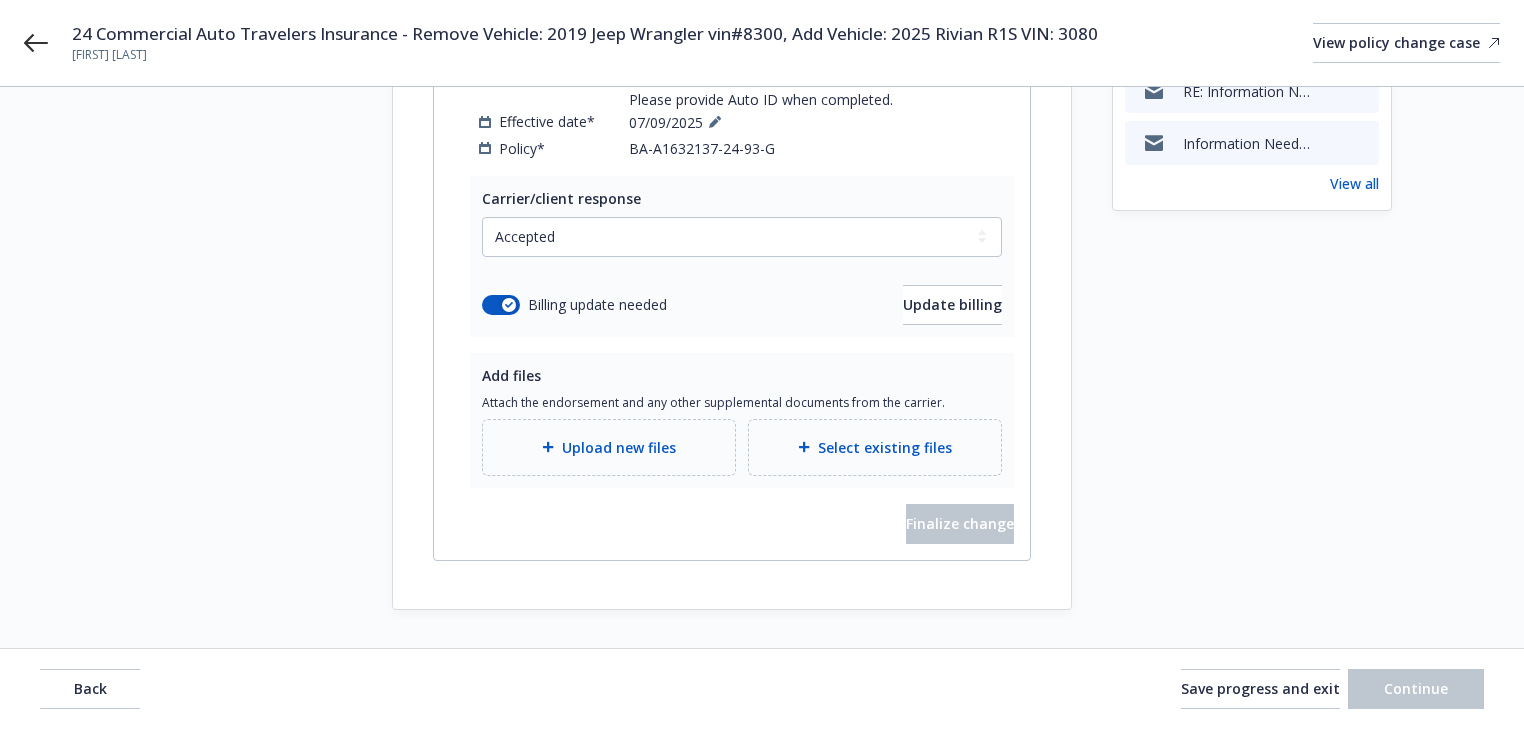 click on "Upload new files" at bounding box center [619, 447] 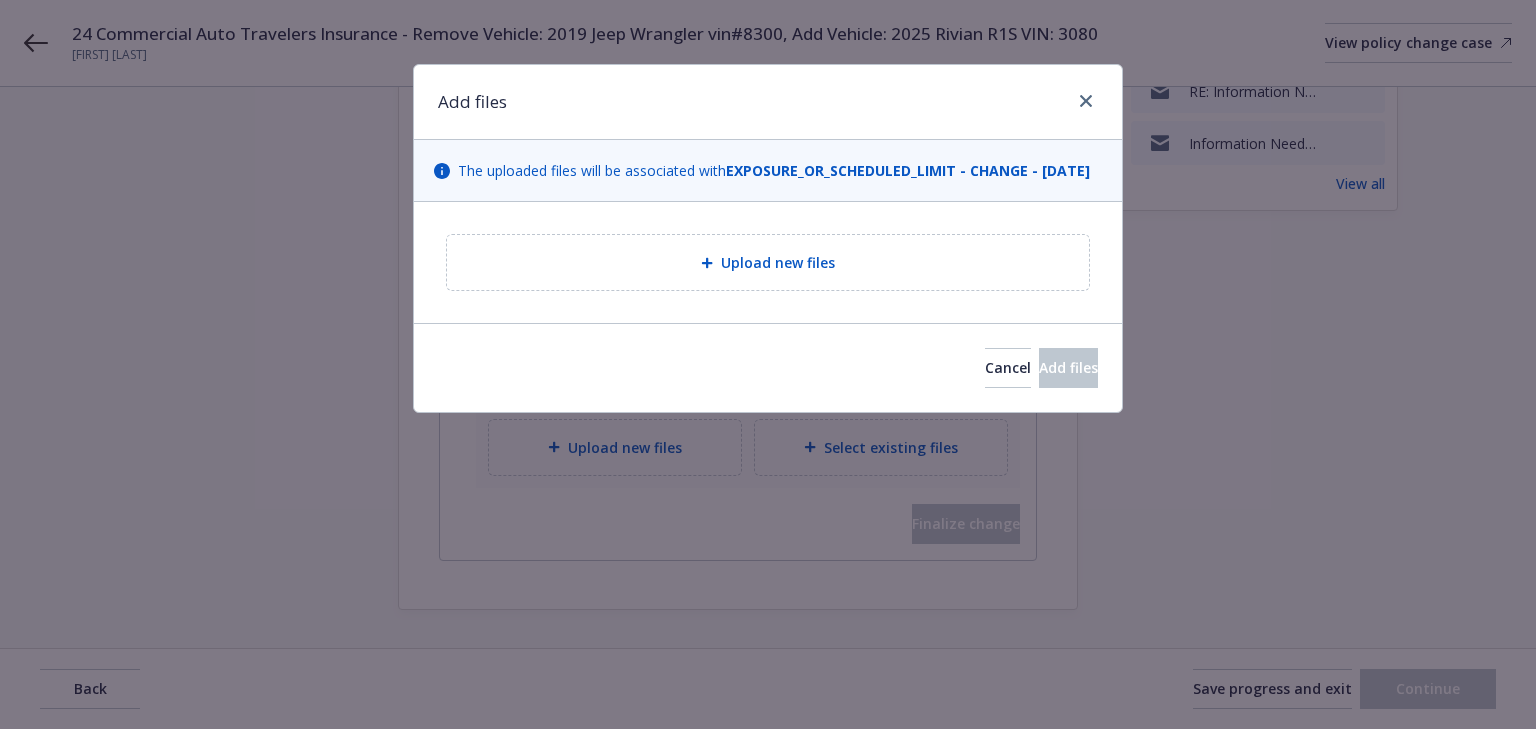 click at bounding box center (711, 263) 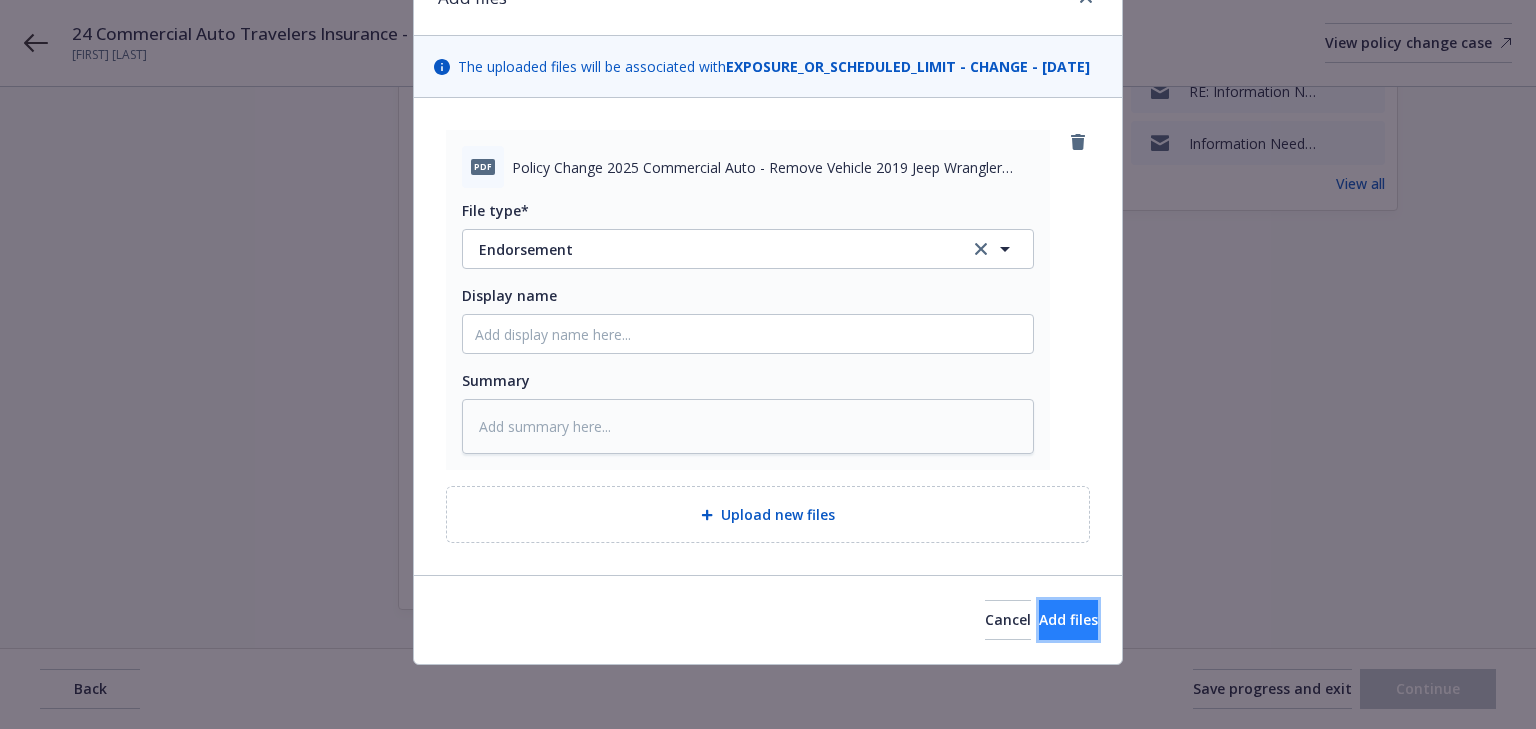 click on "Add files" at bounding box center (1068, 619) 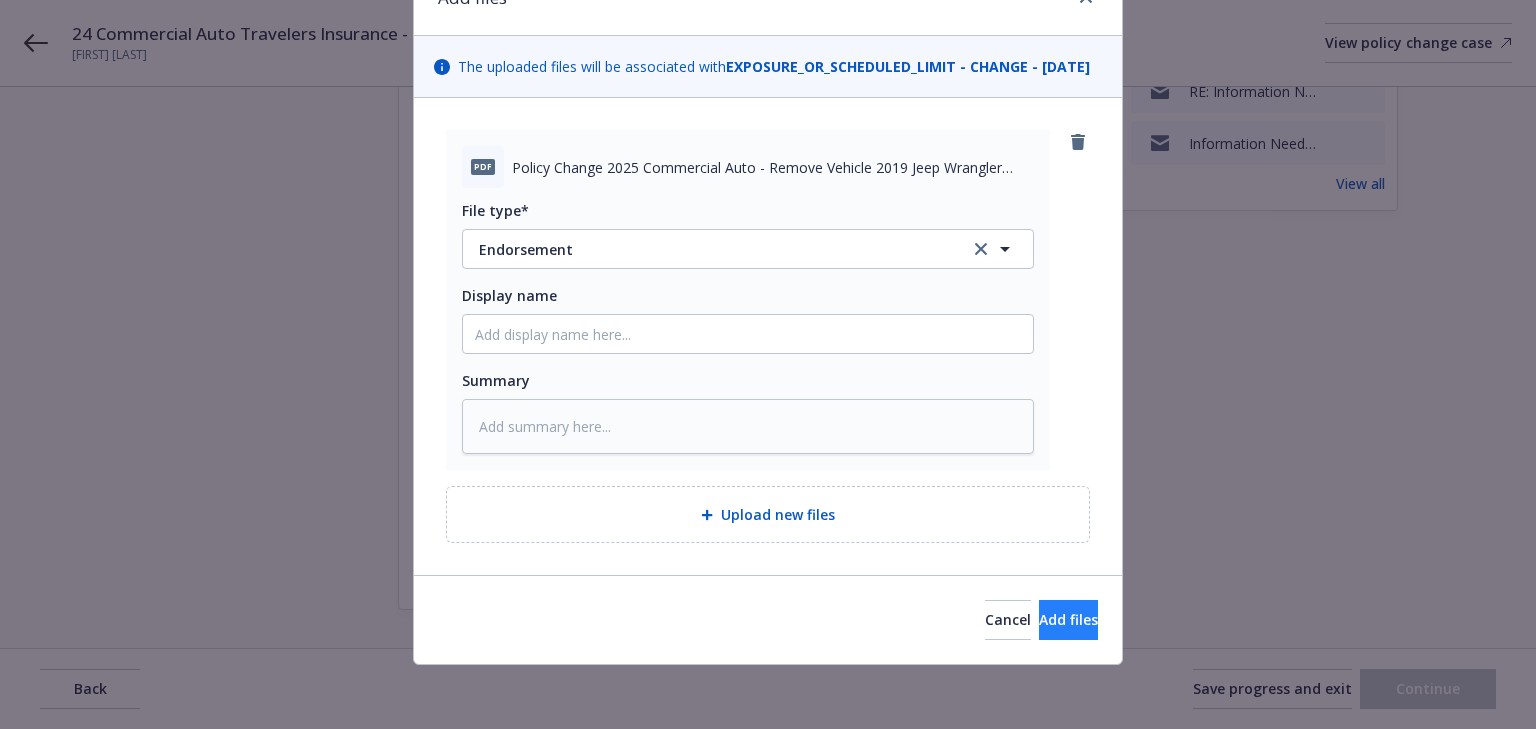 scroll, scrollTop: 51, scrollLeft: 0, axis: vertical 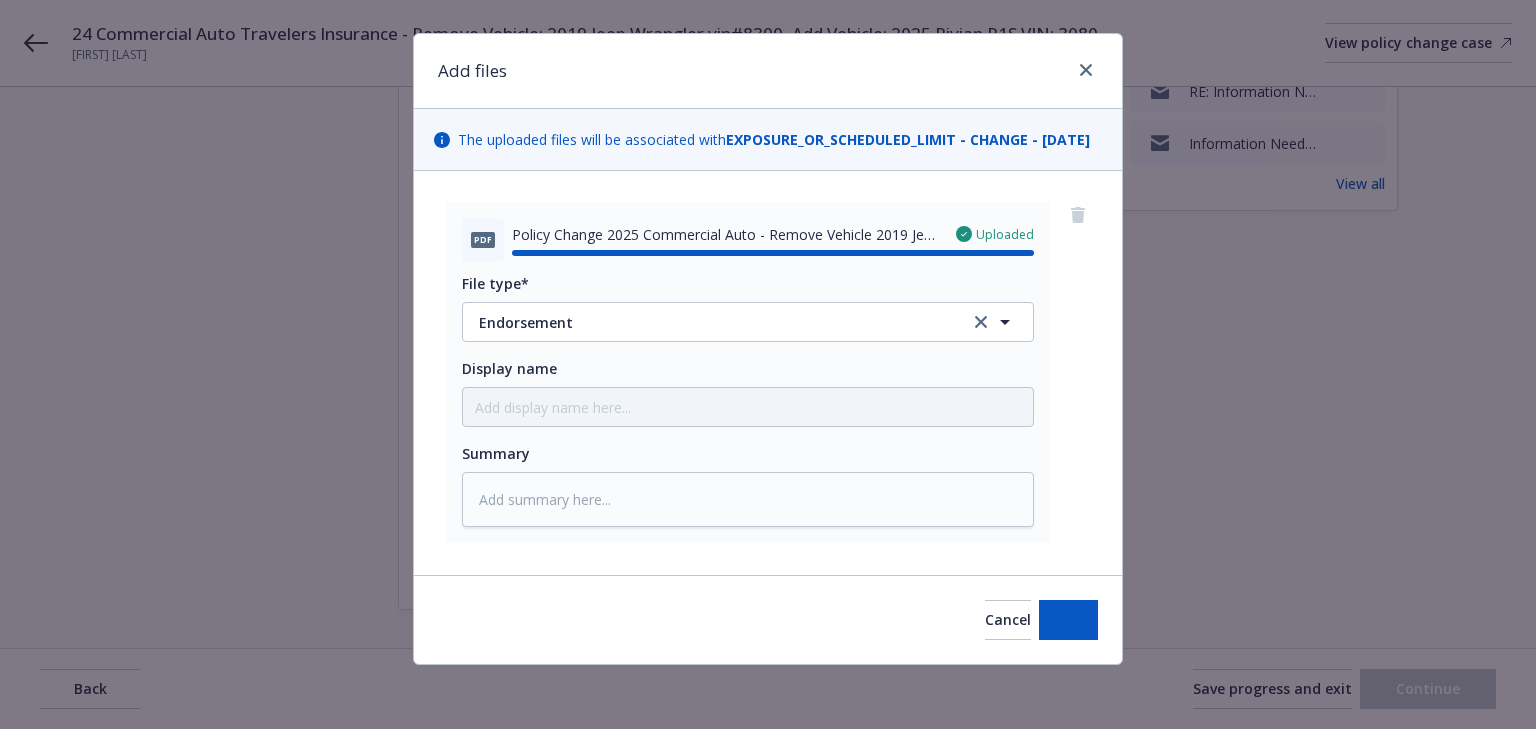 type on "x" 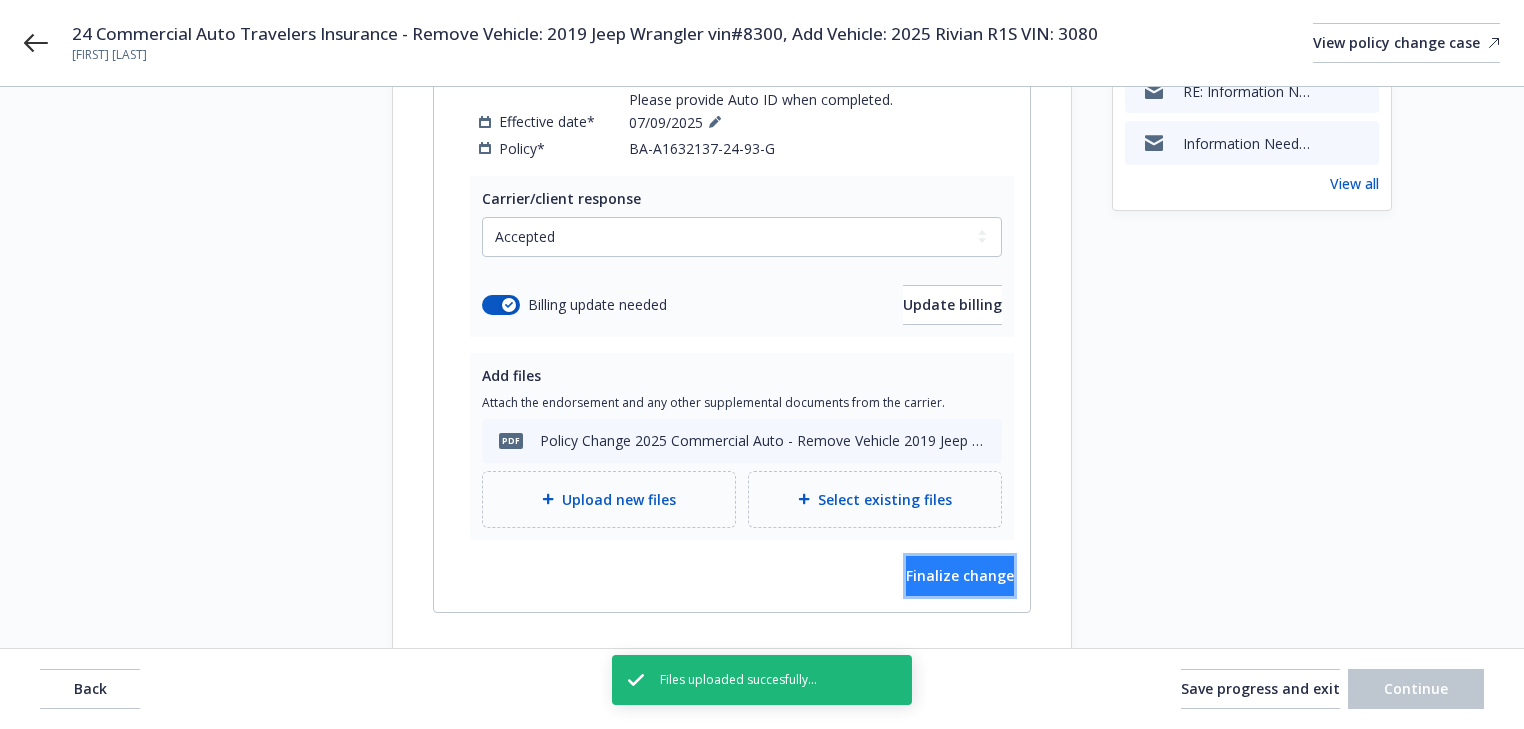 click on "Finalize change" at bounding box center [960, 576] 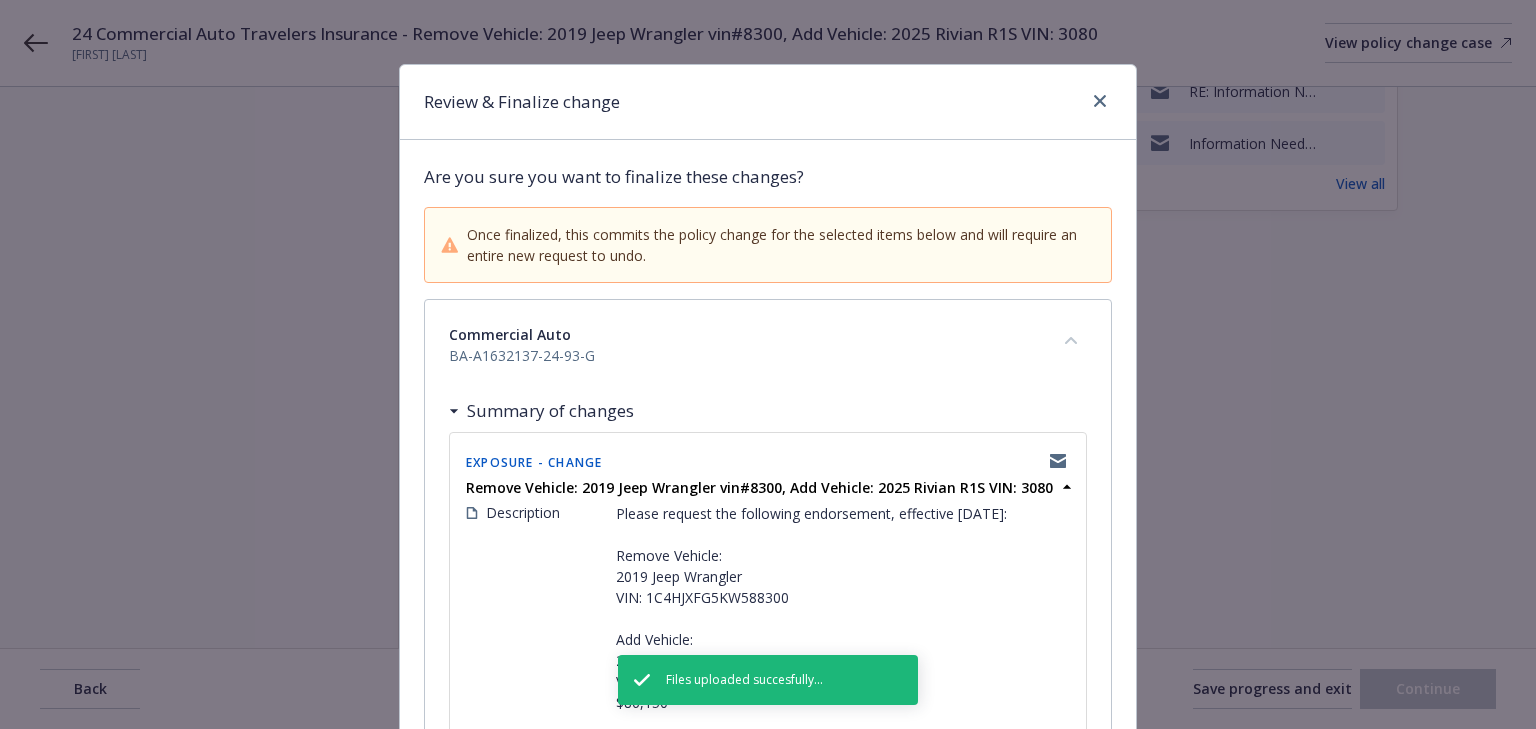 click on "Commercial Auto BA-A1632137-24-93-G" at bounding box center [768, 345] 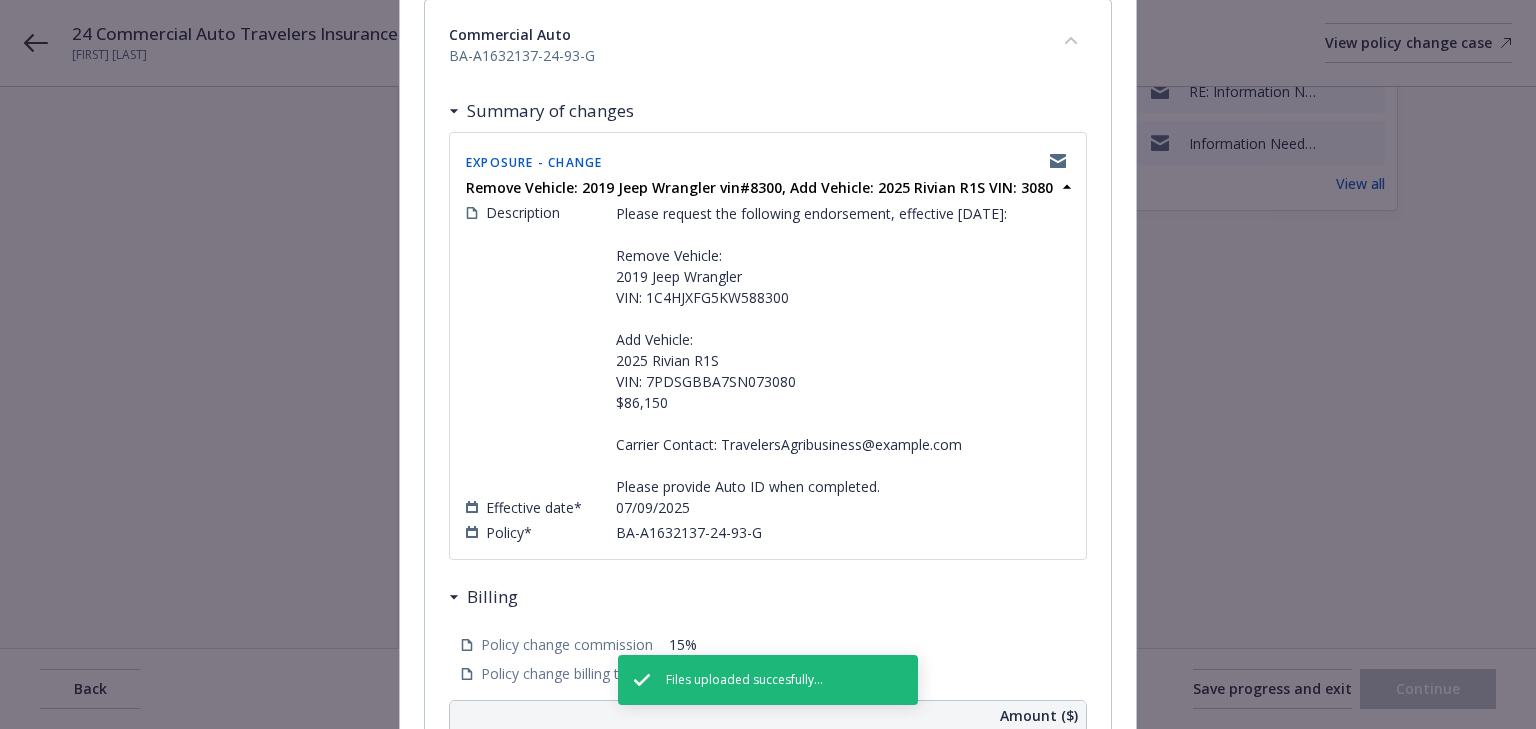 scroll, scrollTop: 320, scrollLeft: 0, axis: vertical 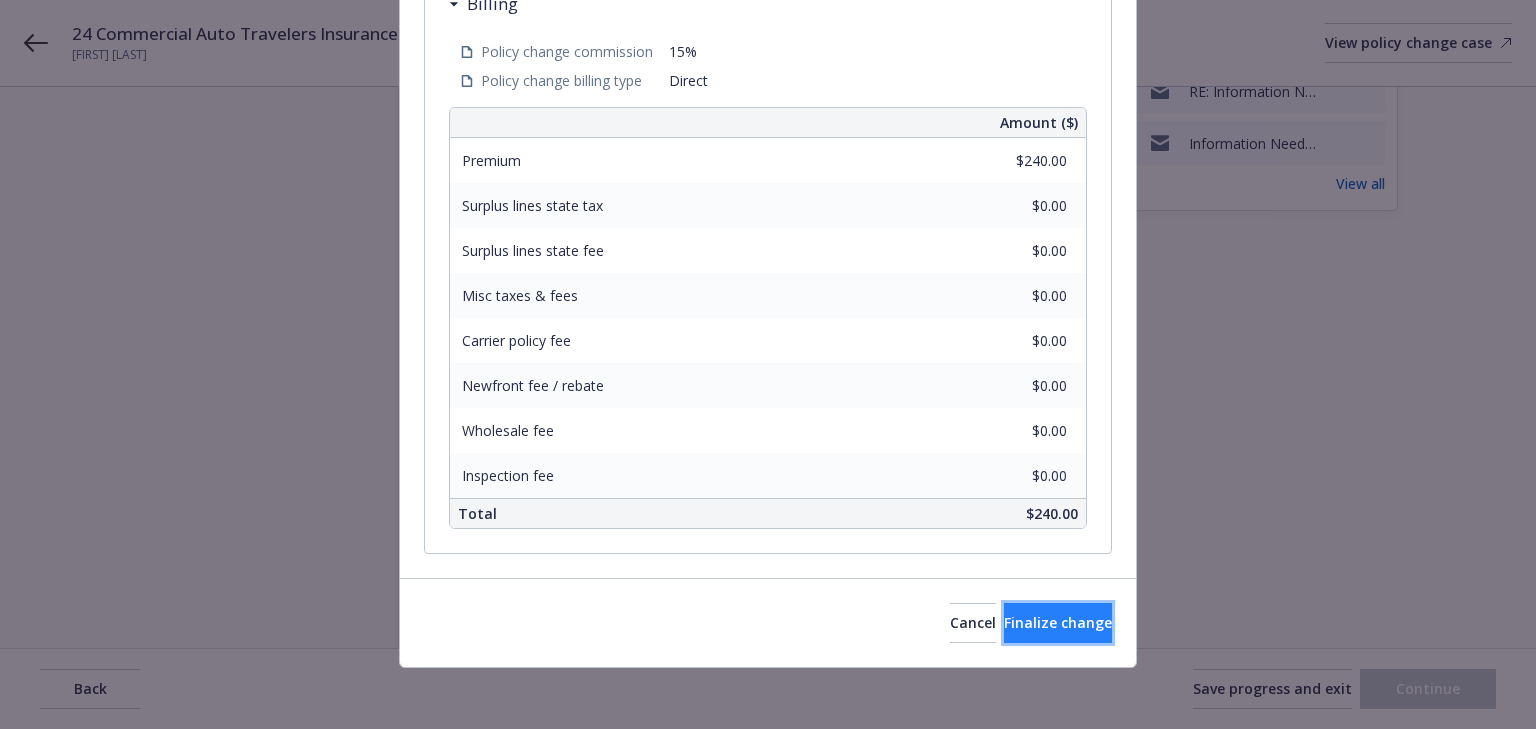 click on "Finalize change" at bounding box center (1058, 623) 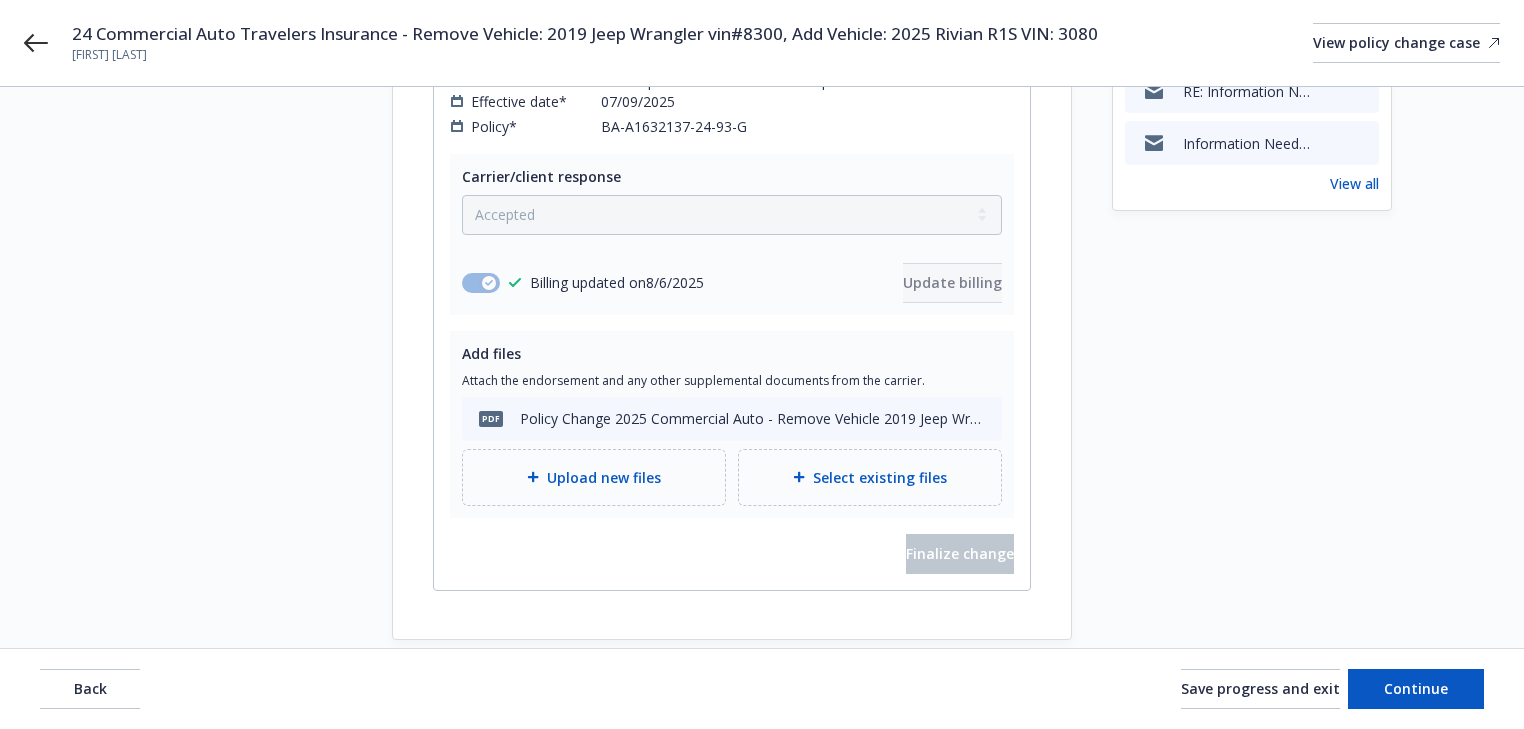 click on "Request details Updated by Melody Zhang on  08/06/2025, 11:15 AM Please request the following endorsement, effective 07/09/2025:
Remove Vehicle:
2019 Jeep Wrangler
VIN: 1C4HJXFG5KW588300
Add Vehicle:
2025 Rivian R1S
VIN: 7PDSGBBA7SN073080
$86,150
Carrier Contact: TravelersAgribusiness@Travelers.com
Please provide Auto ID when completed.
Reference documents RE: Underwriting Info - SHANE BURKHART, 69653291, 69653290 RE: Information Needed - Shane Burkhart - Add 2025 Rivian R1S - Newfront Insurance RE: Underwriting Info - SHANE BURKHART, 69653291, 69653290 RE: Information Needed - Shane Burkhart - Add 2025 Rivian R1S - Newfront Insurance Information Needed - Shane Burkhart - Add 2025 Rivian R1S - Newfront Insurance View all" at bounding box center [1252, 69] 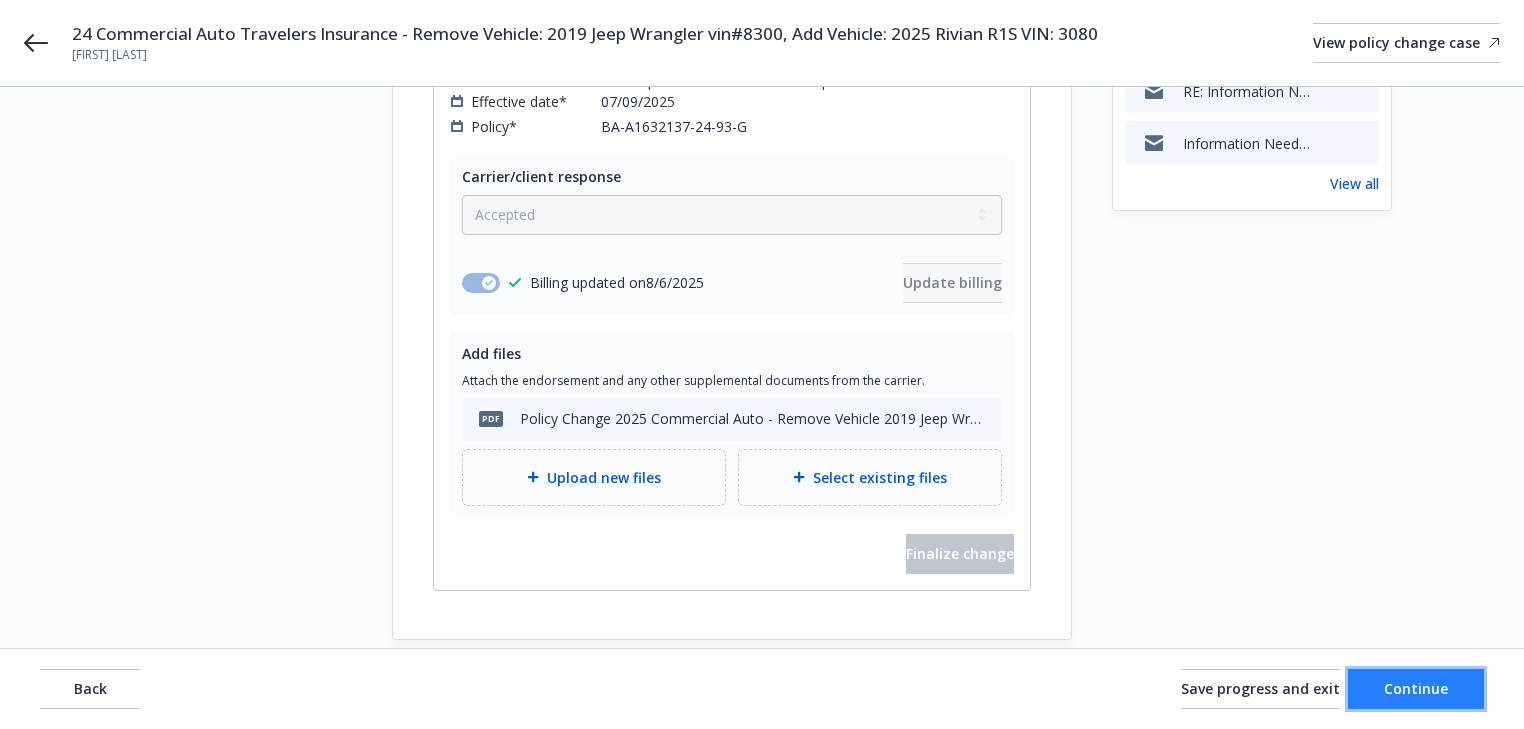 click on "Continue" at bounding box center [1416, 688] 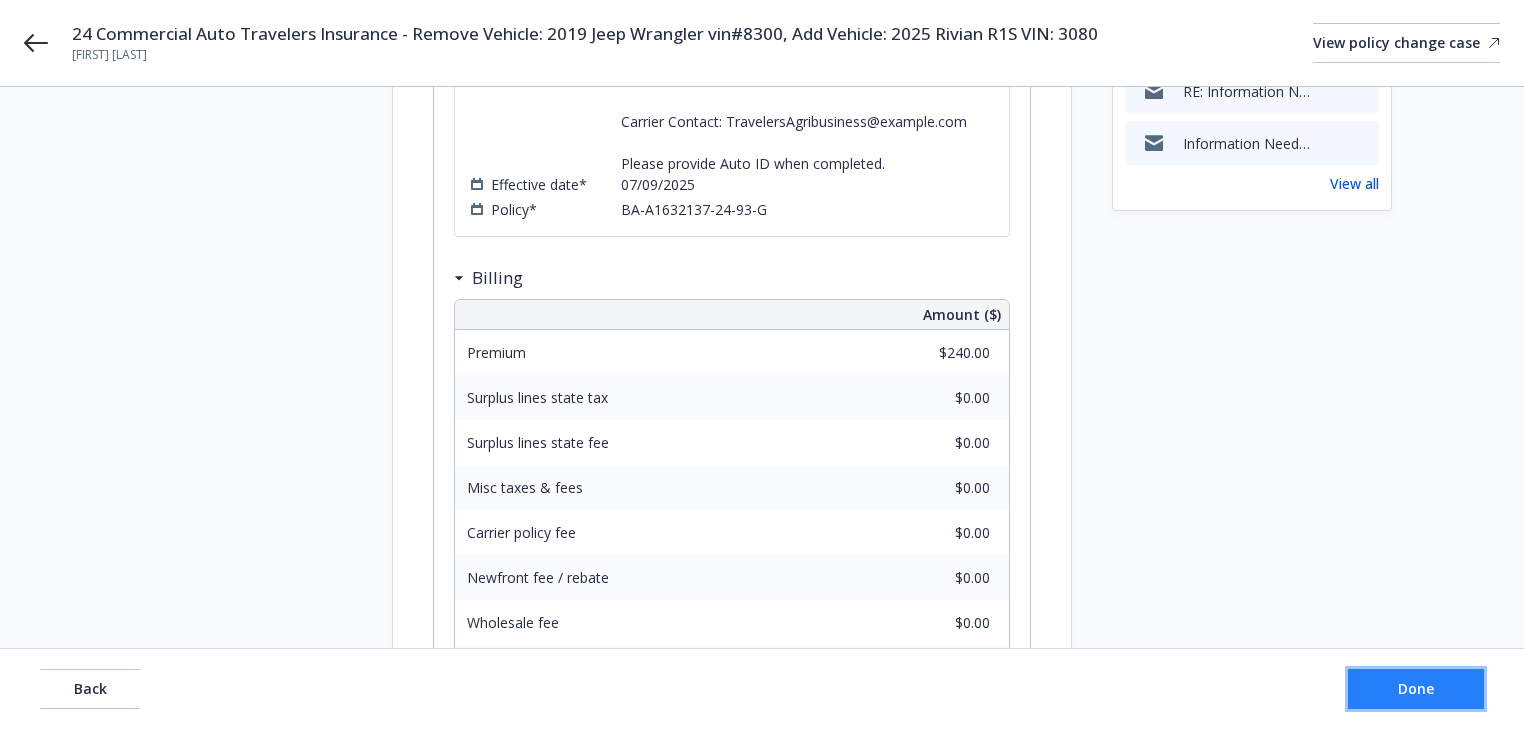 click on "Done" at bounding box center (1416, 688) 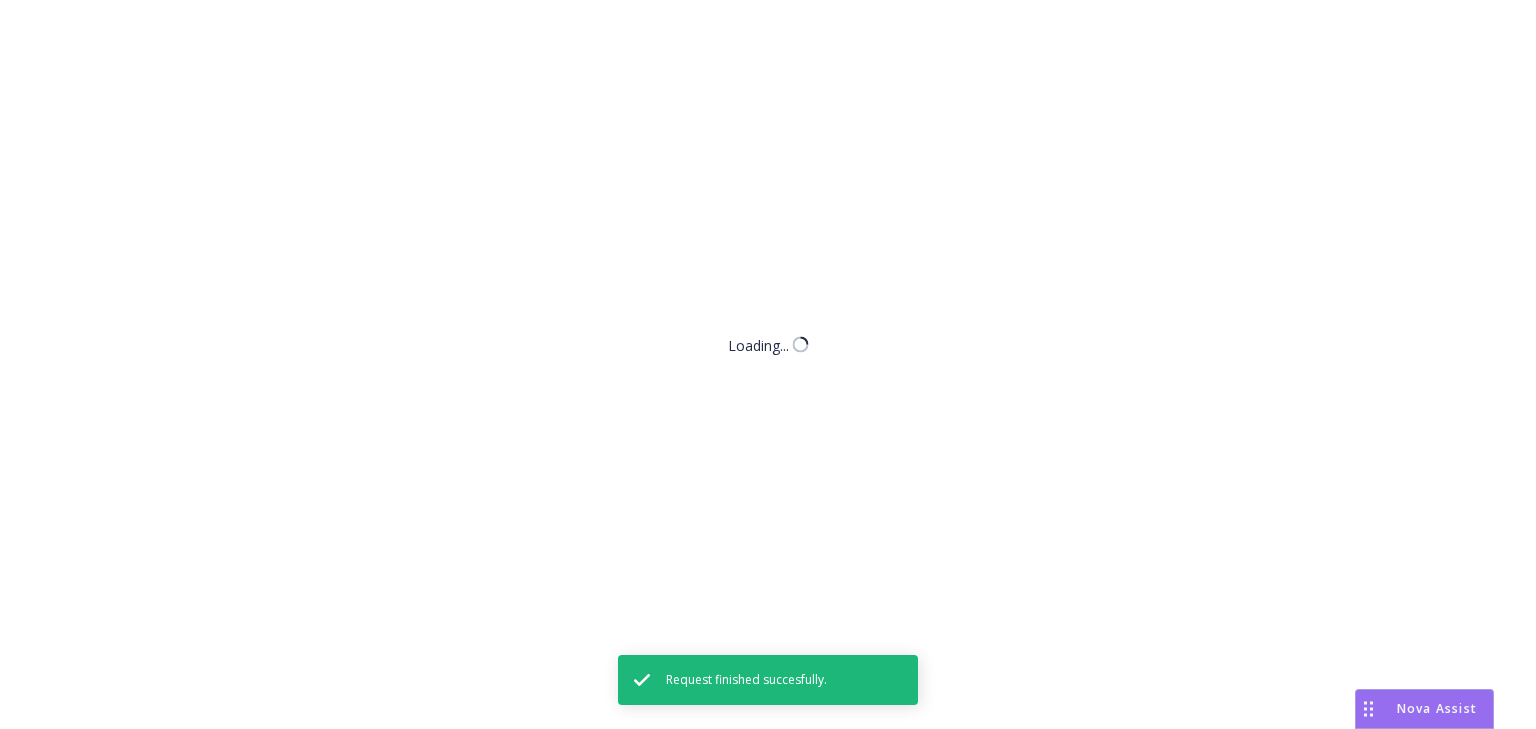 scroll, scrollTop: 0, scrollLeft: 0, axis: both 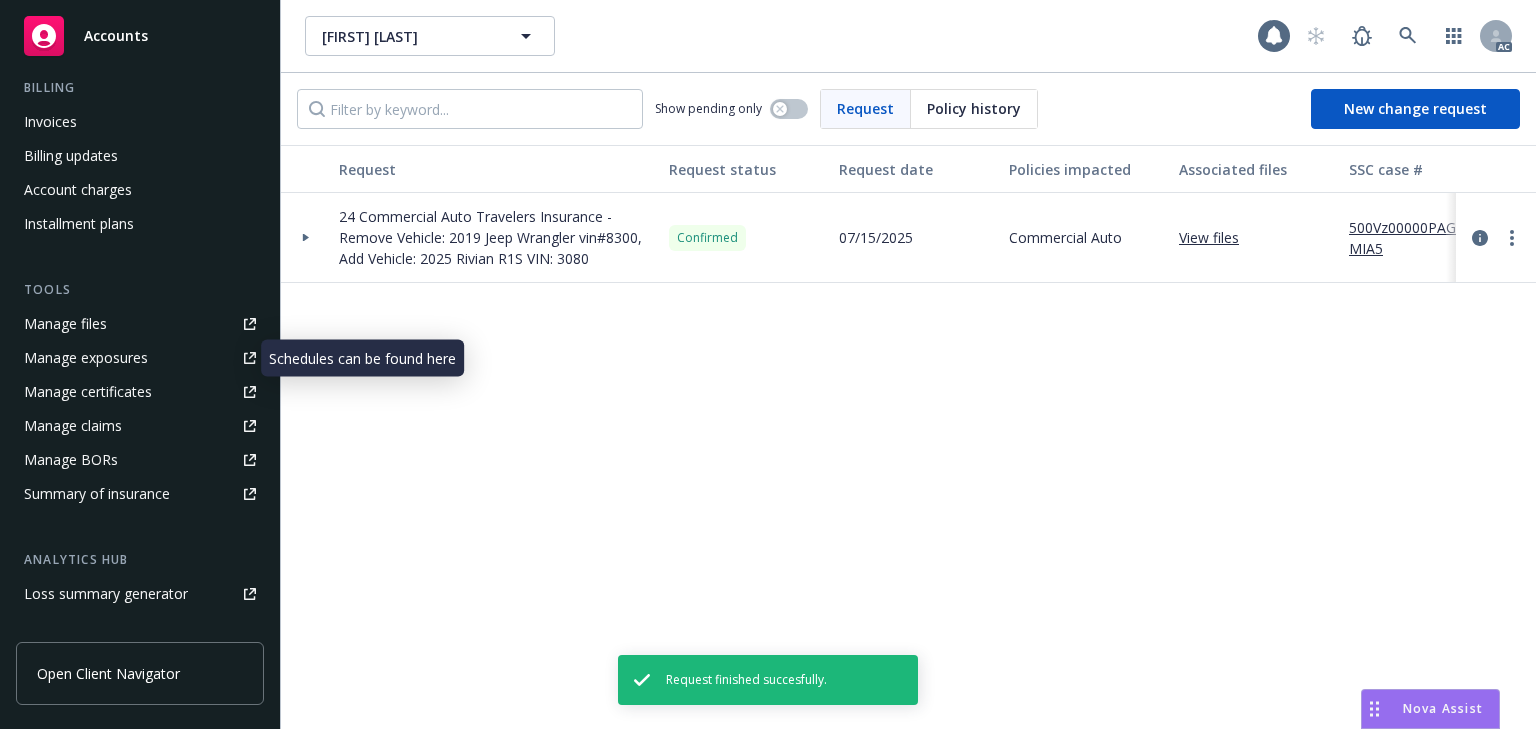 click on "Manage exposures" at bounding box center [86, 358] 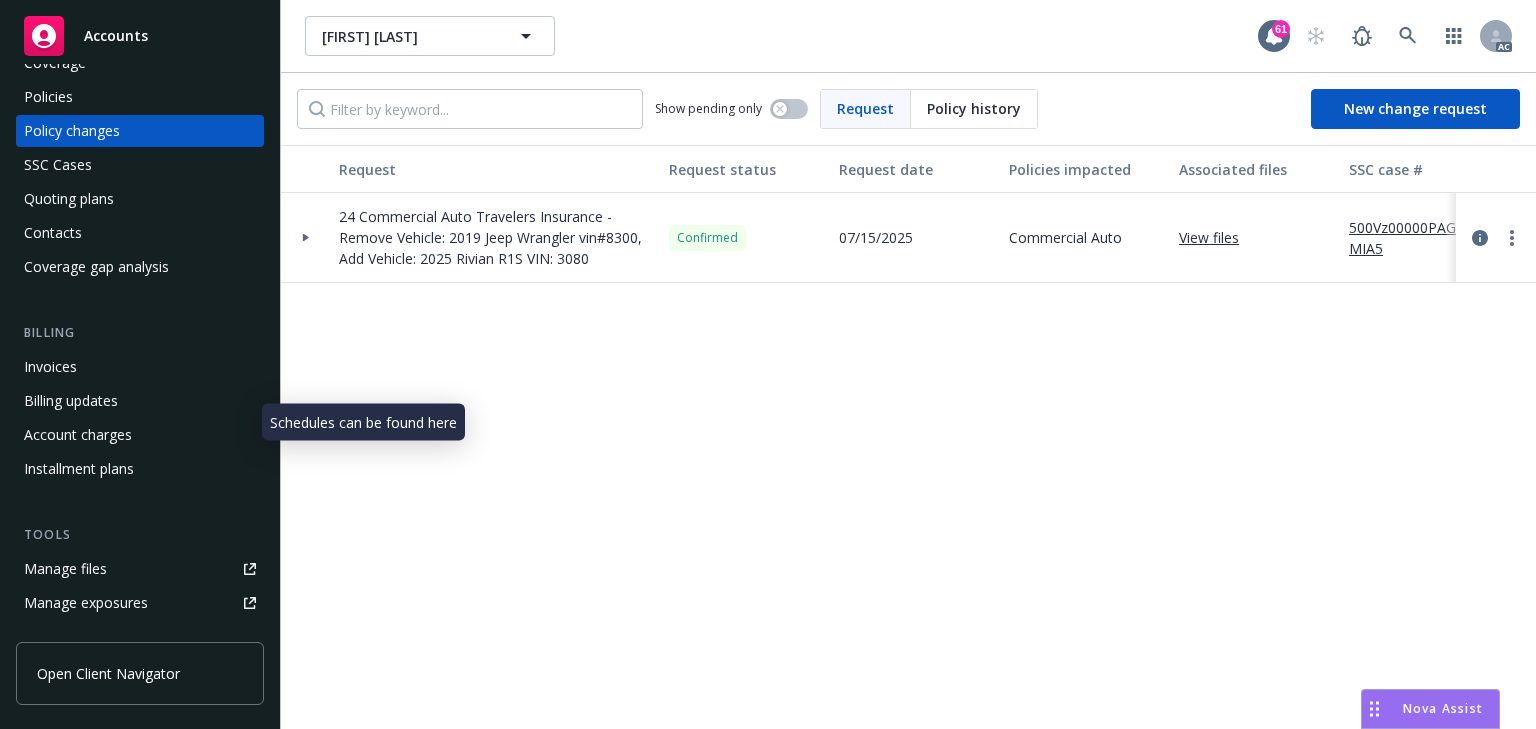 scroll, scrollTop: 0, scrollLeft: 0, axis: both 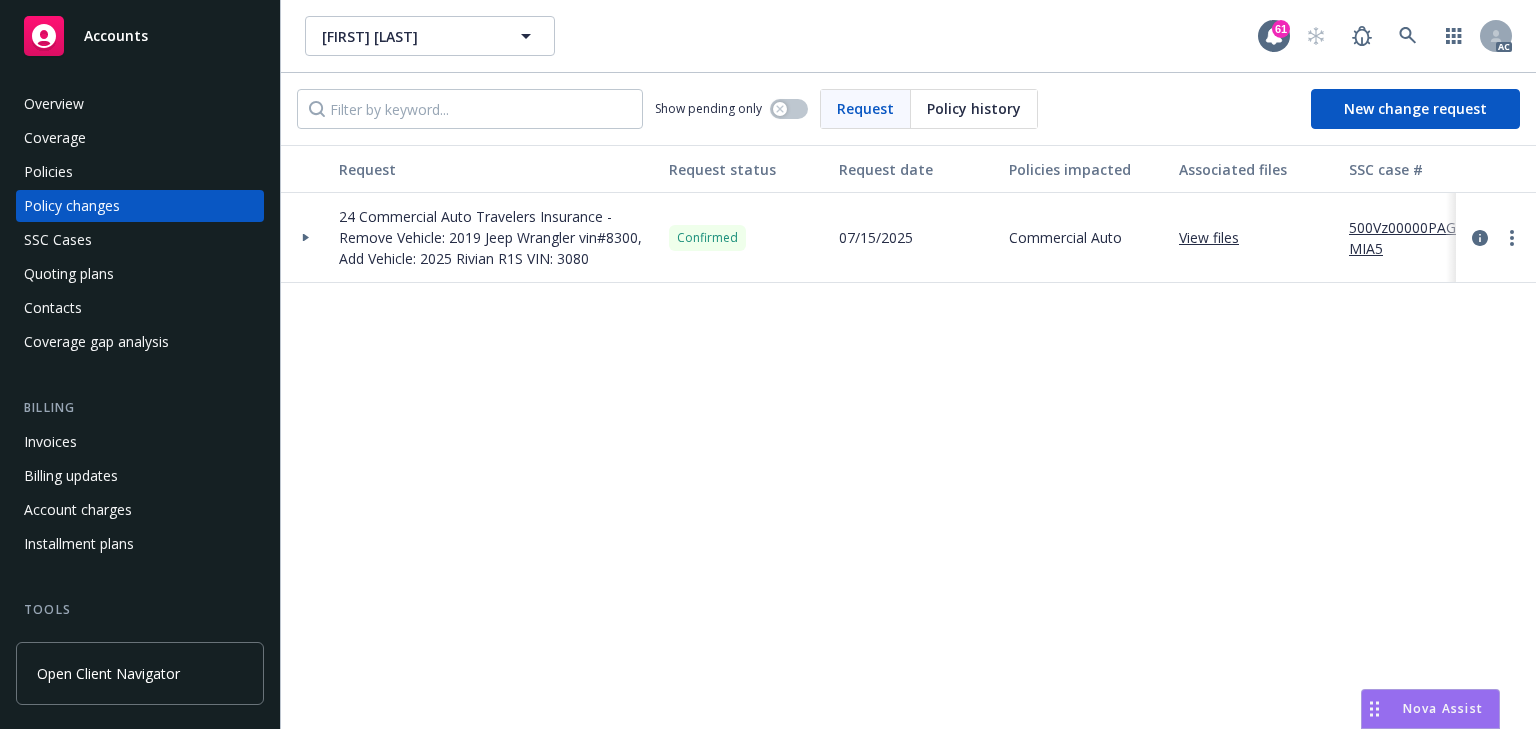 click on "Policies" at bounding box center [140, 172] 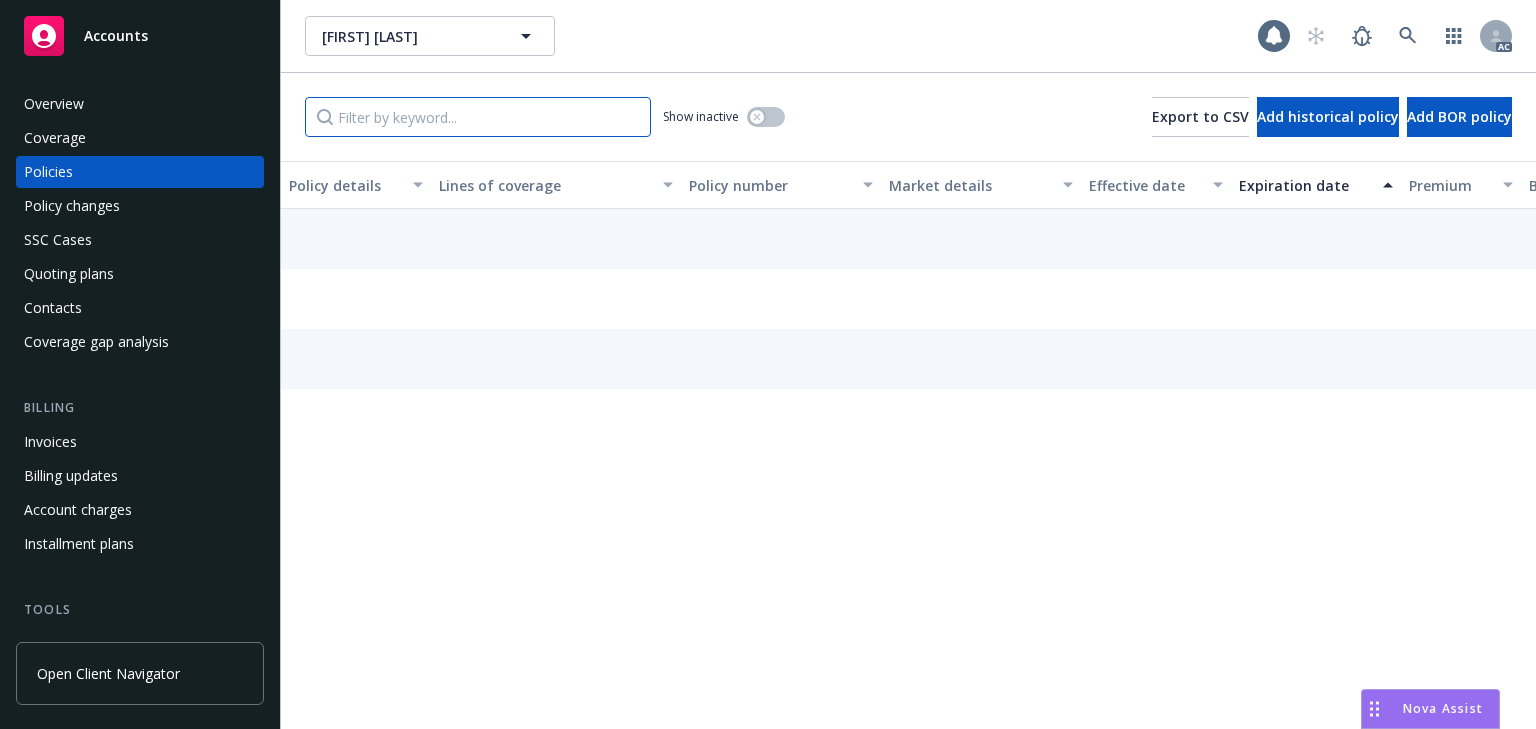 click at bounding box center (478, 117) 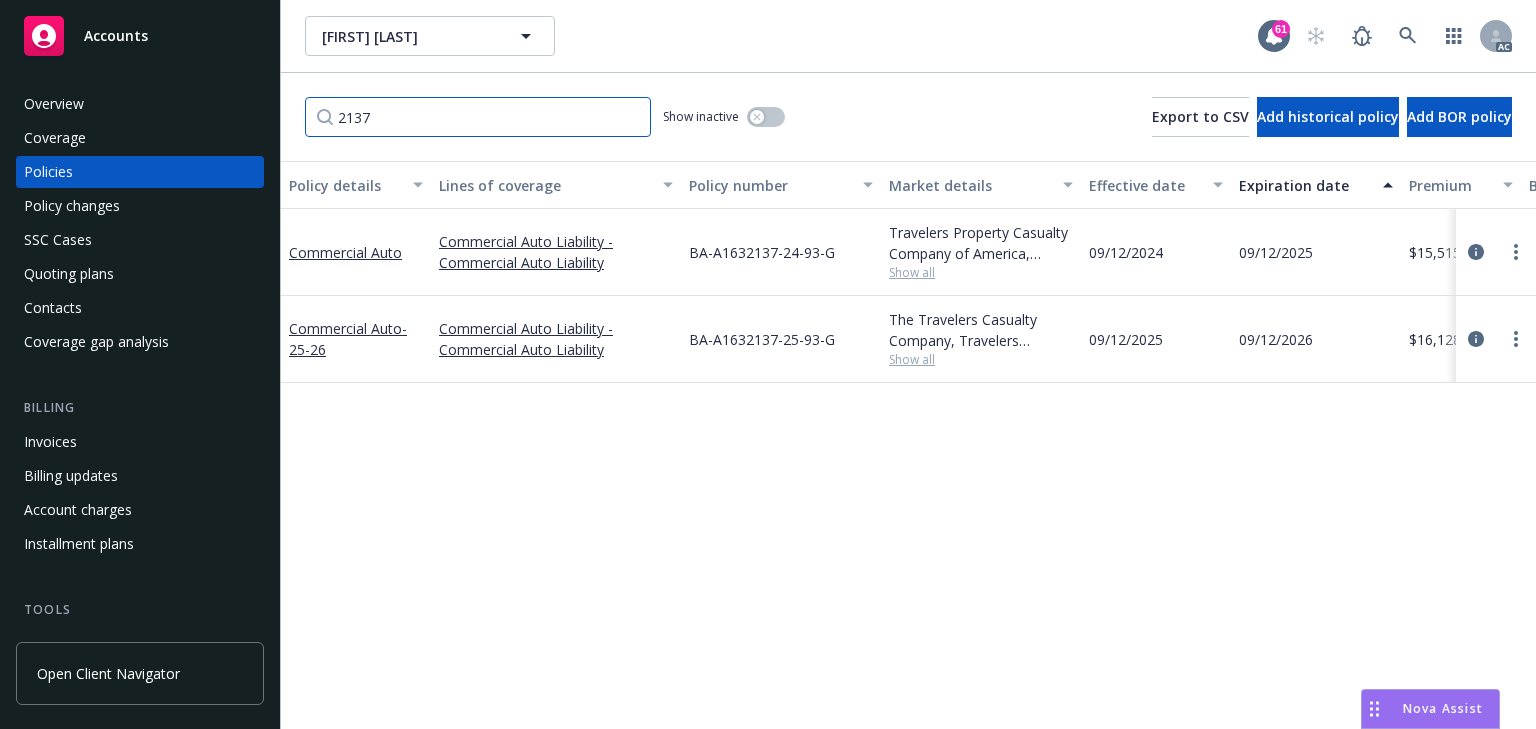 type on "2137" 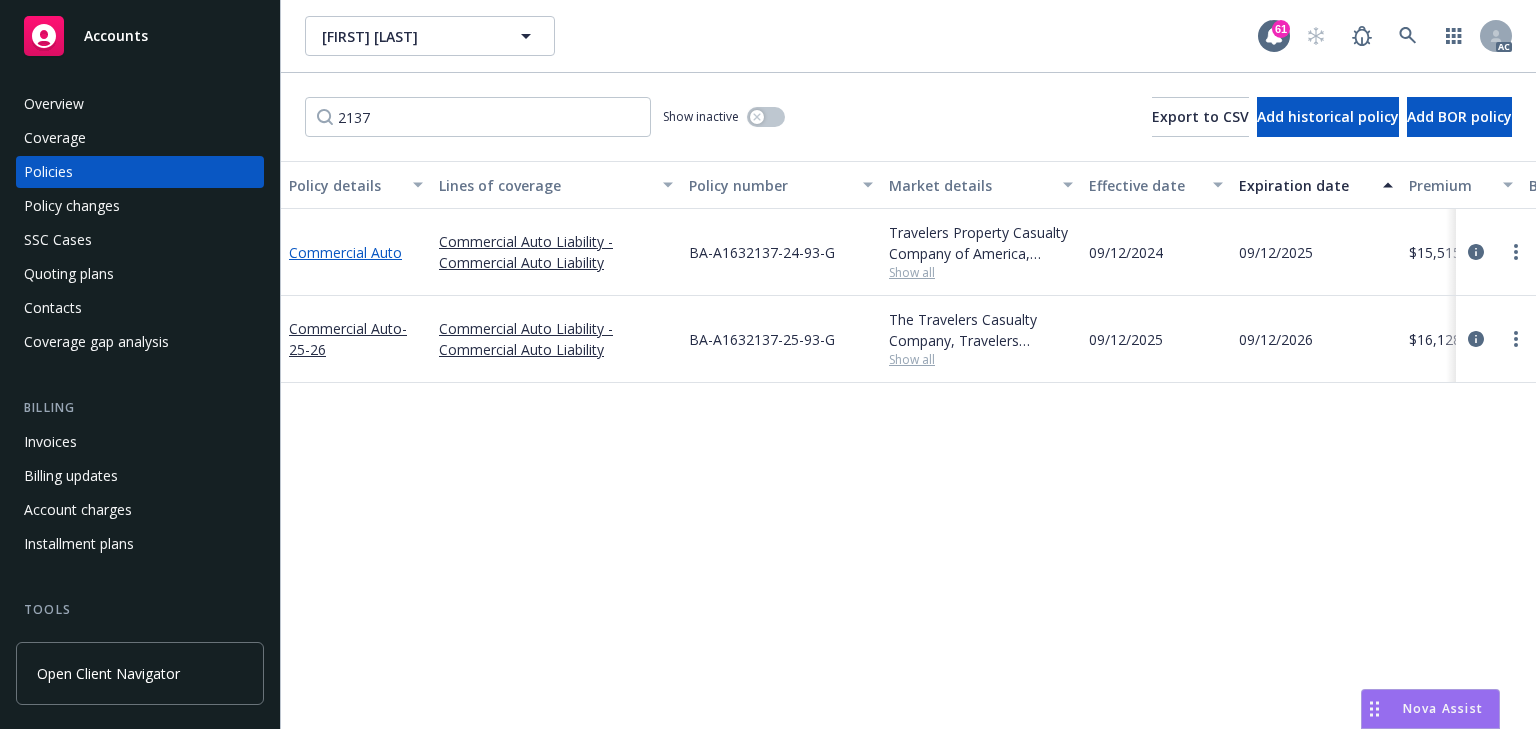 click on "Commercial Auto" at bounding box center (345, 252) 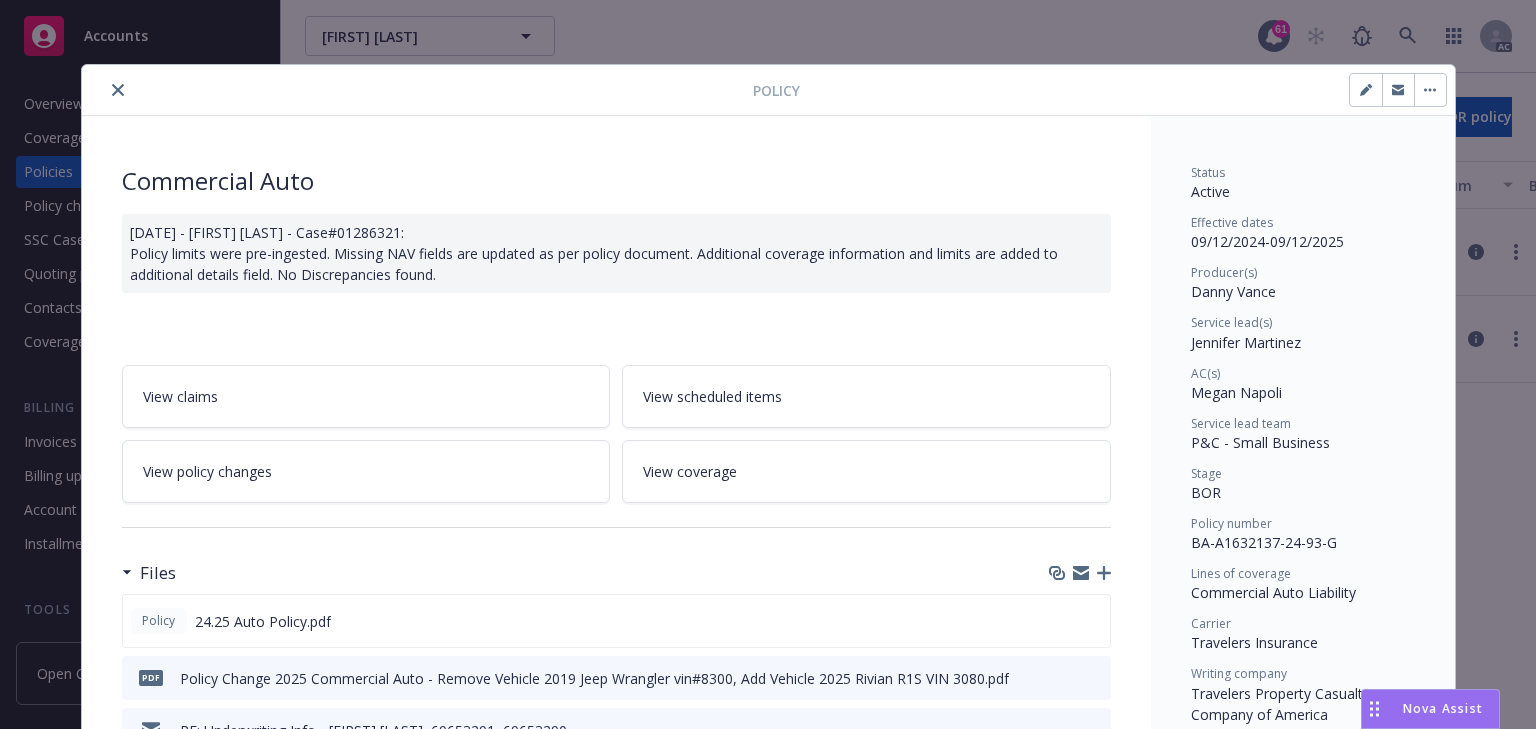 scroll, scrollTop: 60, scrollLeft: 0, axis: vertical 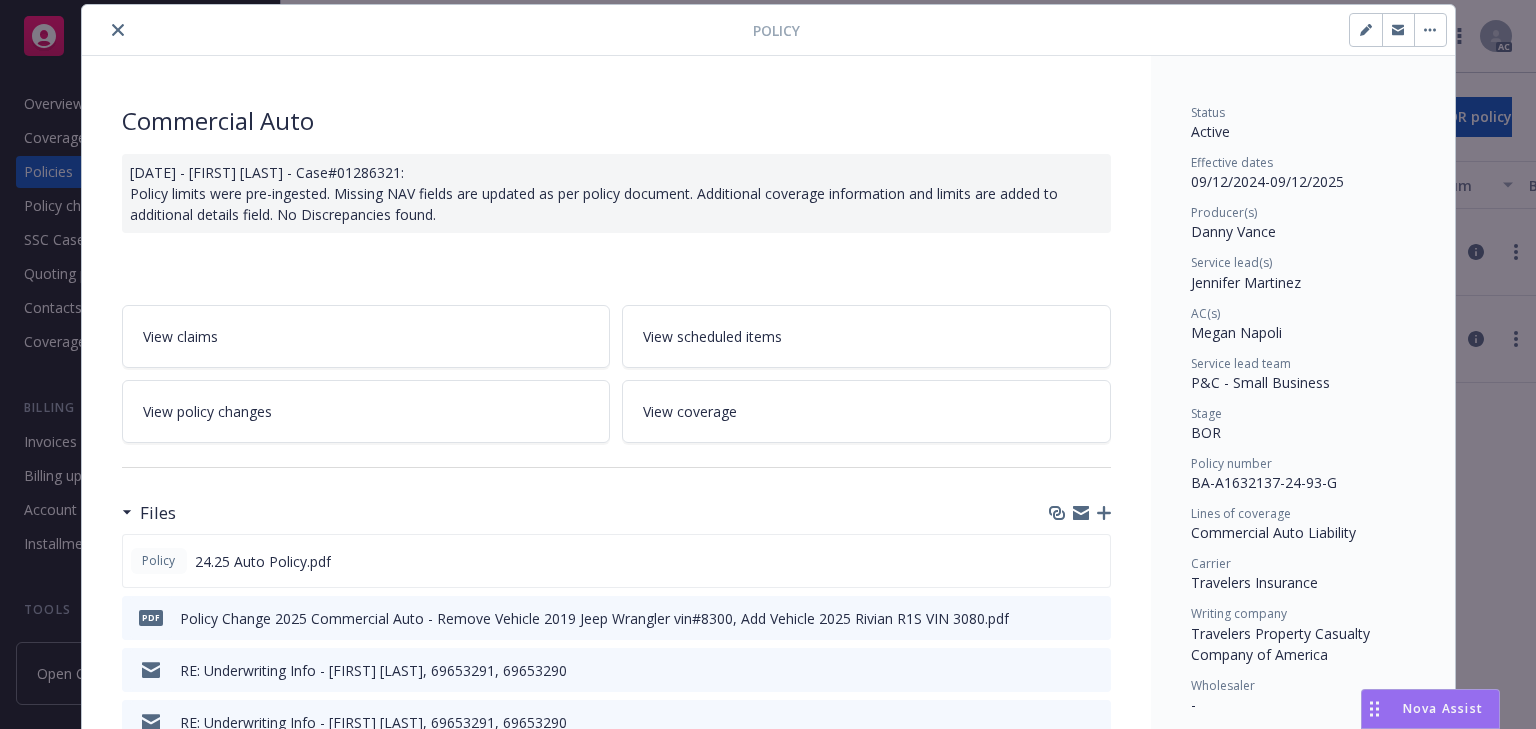 click on "Commercial Auto   10/08/2024 - Srilakshmi Netela - Case#01286321:
Policy limits were pre-ingested. Missing NAV fields are updated as per policy document. Additional coverage information and limits are added to additional details field. No Discrepancies found. View claims View scheduled items View policy changes View coverage Files Policy 24.25 Auto Policy.pdf pdf Policy Change 2025 Commercial Auto - Remove Vehicle 2019 Jeep Wrangler vin#8300, Add Vehicle 2025 Rivian R1S VIN 3080.pdf RE: Underwriting Info - SHANE BURKHART, 69653291, 69653290 RE: Underwriting Info - SHANE BURKHART, 69653291, 69653290 Endorsement Request - Shane Burkhart - Policy #BA-A1632137-24-93-G View all Billing summary Billing summary includes policy changes. View the policy start billing summary on the   policy start page . Amount ($) Premium $15,515.00 Surplus lines state tax $0.00 Surplus lines state fee $0.00 Misc taxes & fees $0.00 Carrier policy fee $0.00 Newfront fee / rebate $0.00 Wholesale fee $0.00 Inspection fee $0.00 Total" at bounding box center (616, 1018) 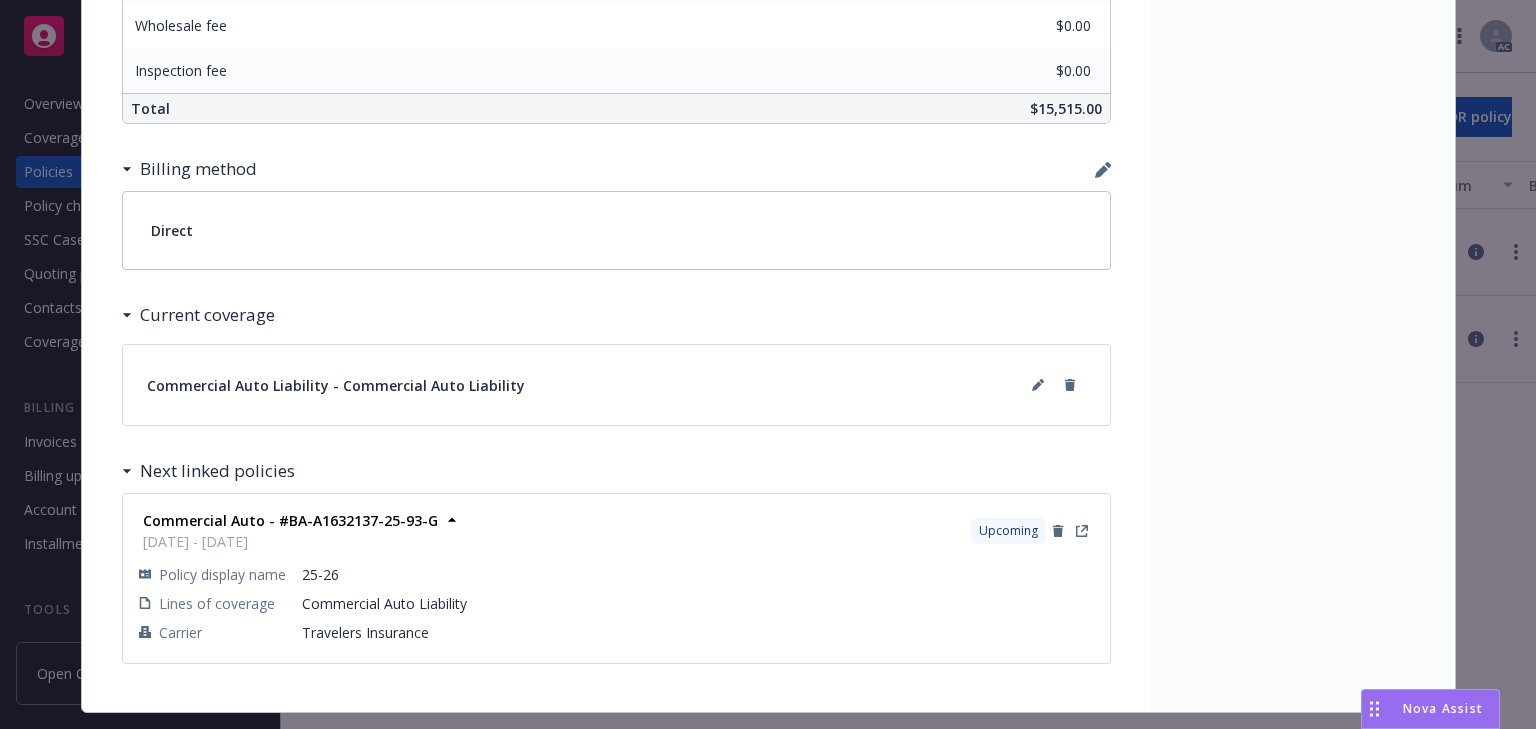 scroll, scrollTop: 1371, scrollLeft: 0, axis: vertical 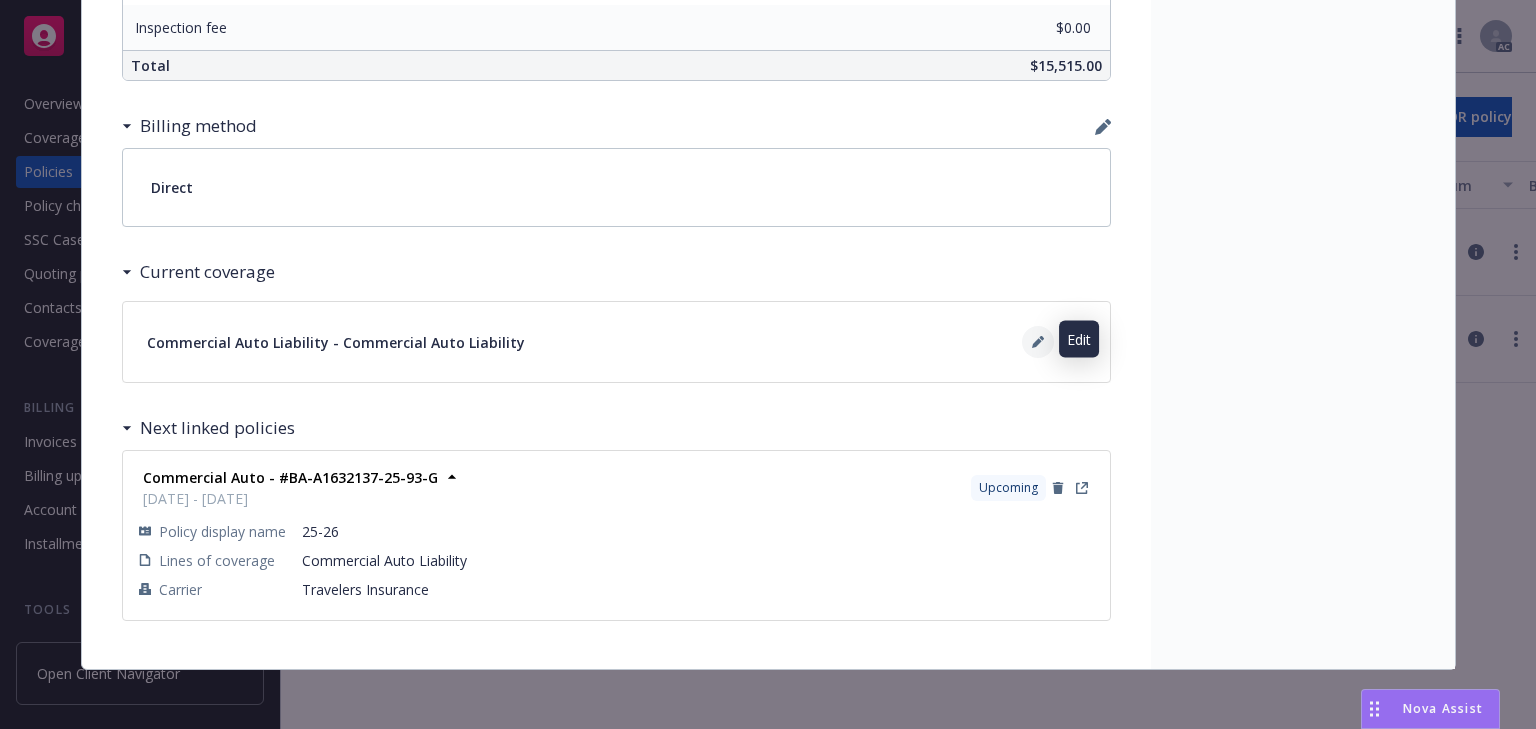 click 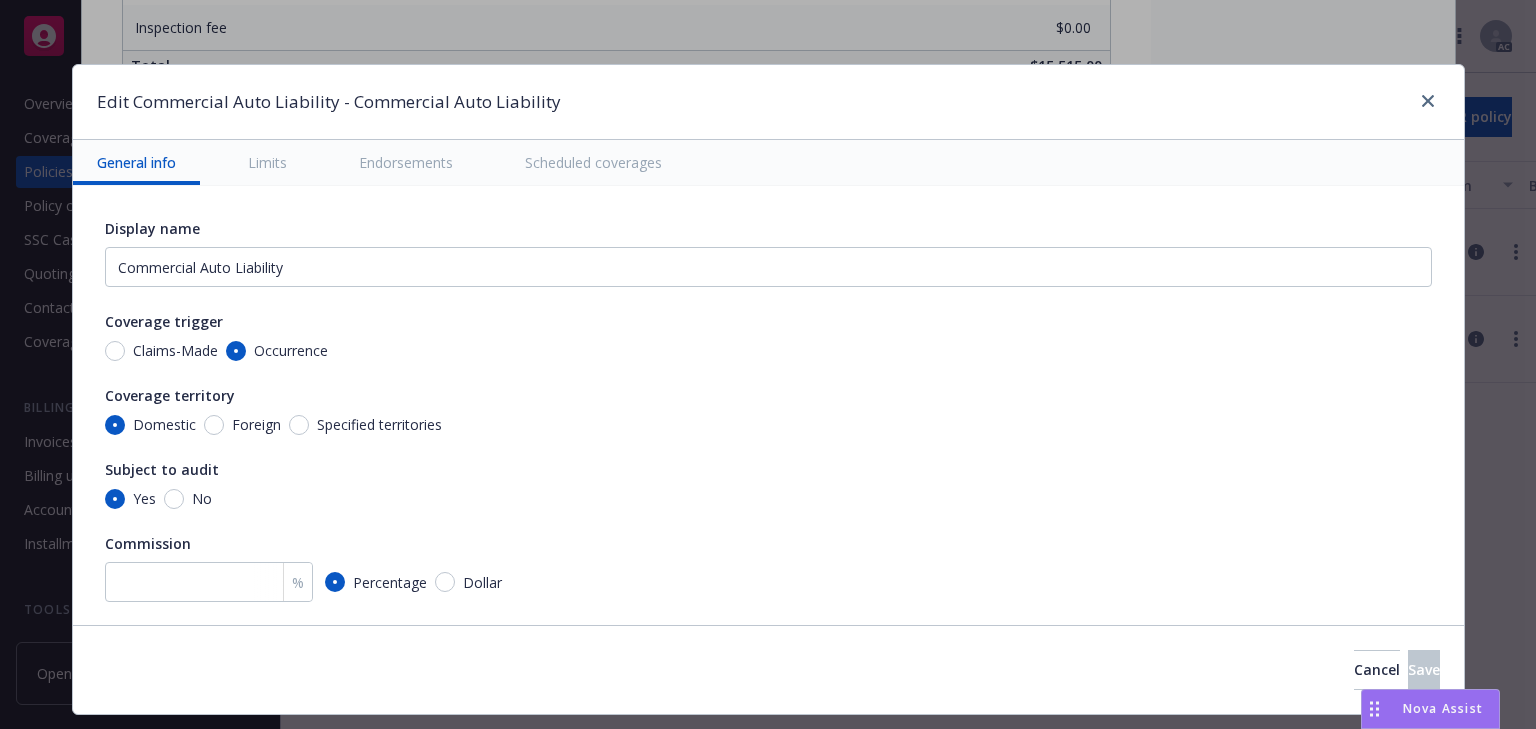 click on "Scheduled coverages" at bounding box center [593, 162] 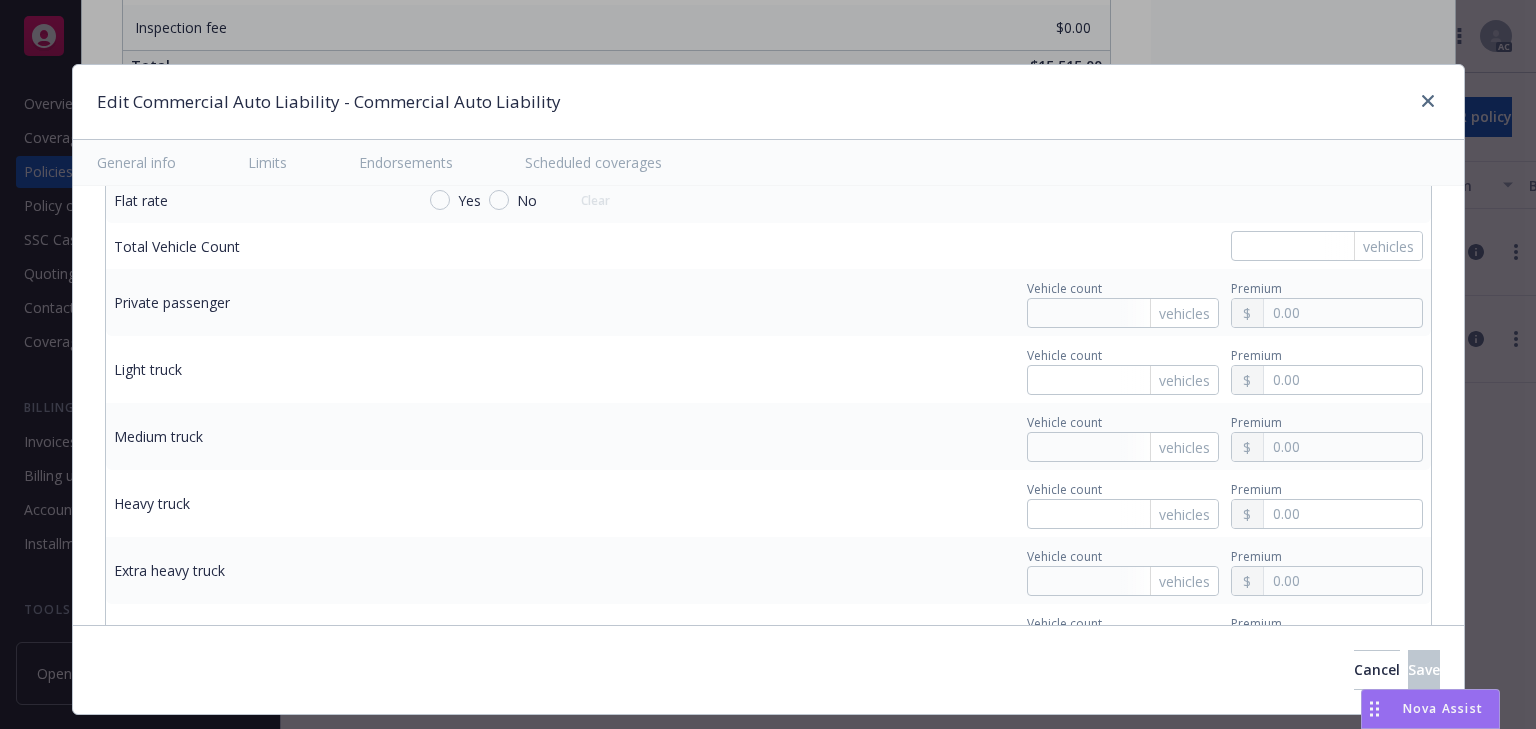 type on "x" 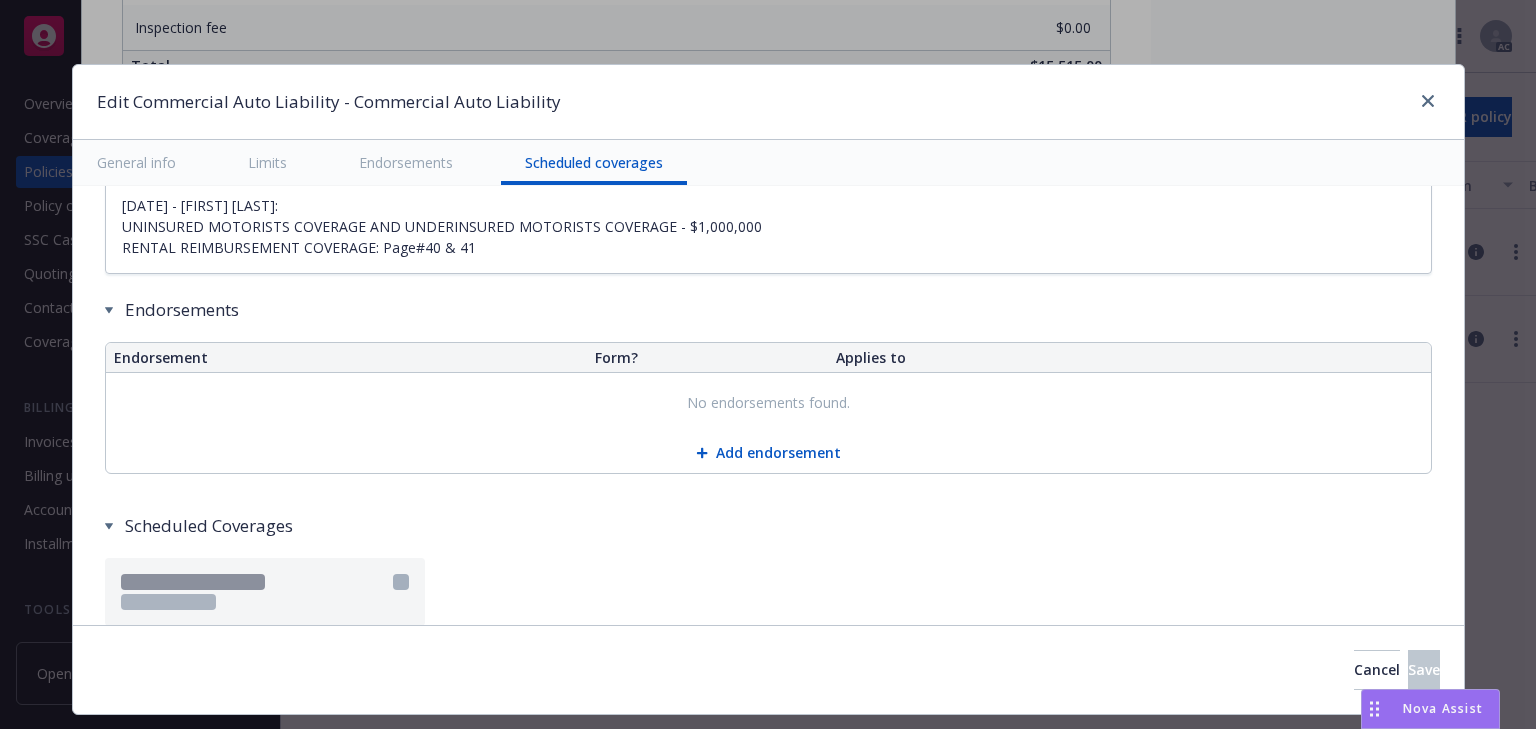 scroll, scrollTop: 3491, scrollLeft: 0, axis: vertical 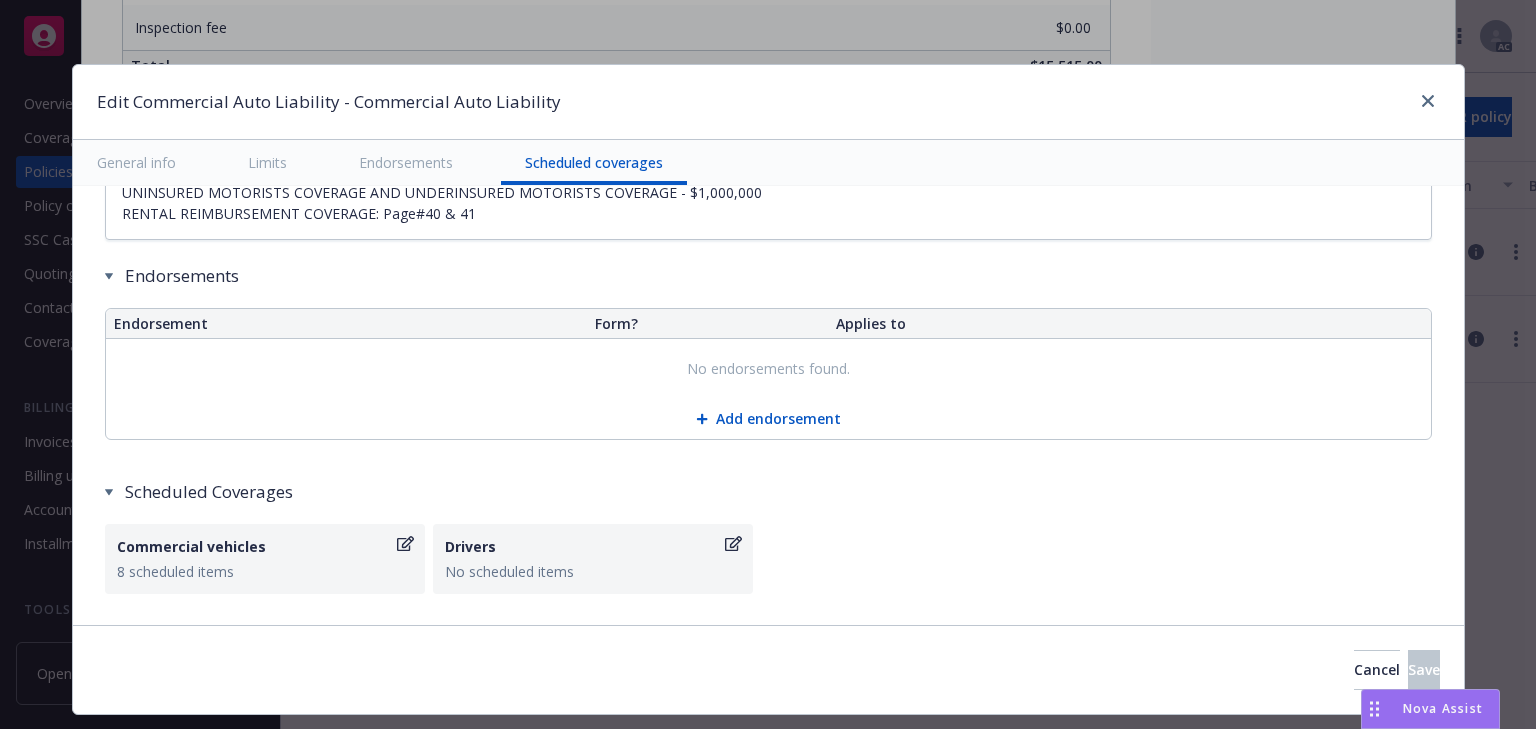 click 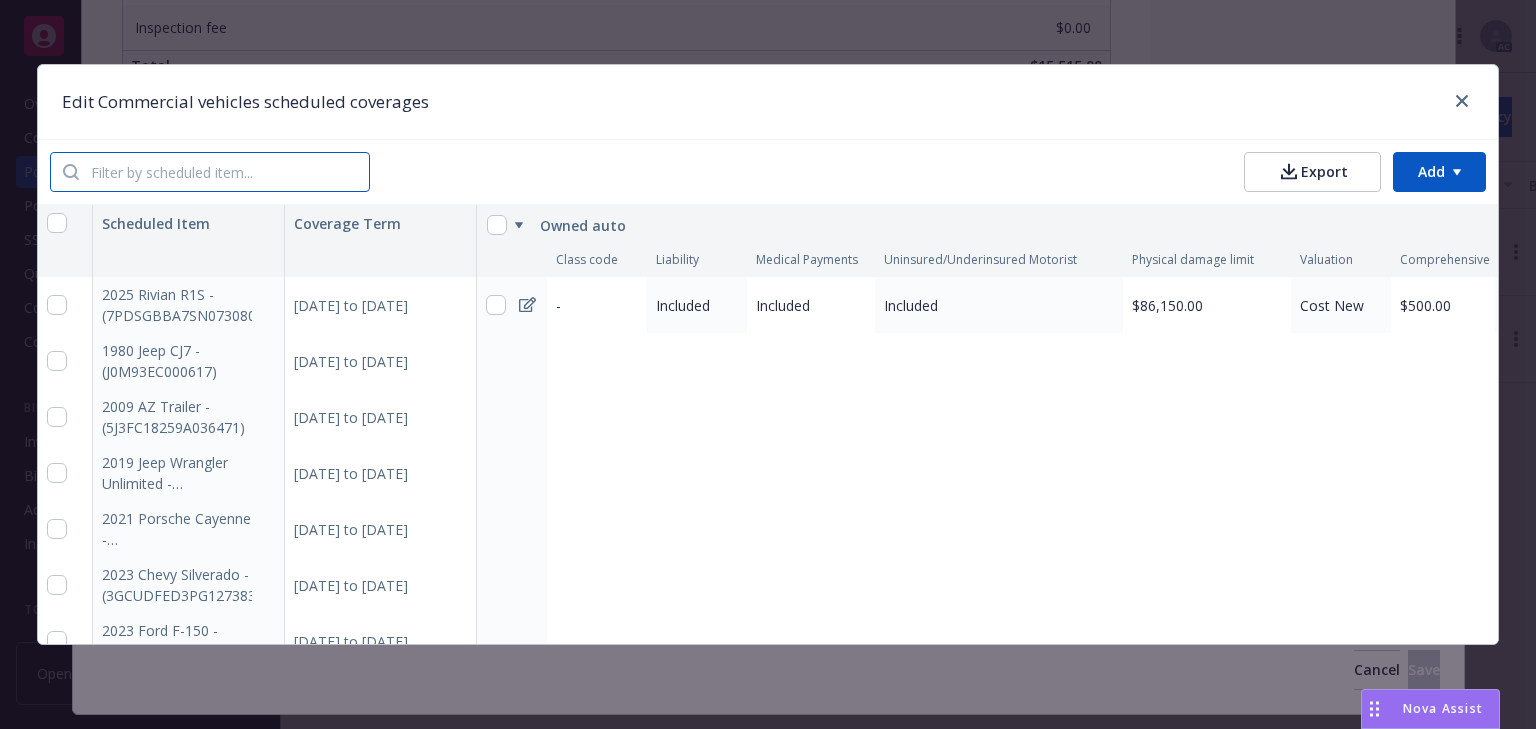 click at bounding box center [224, 172] 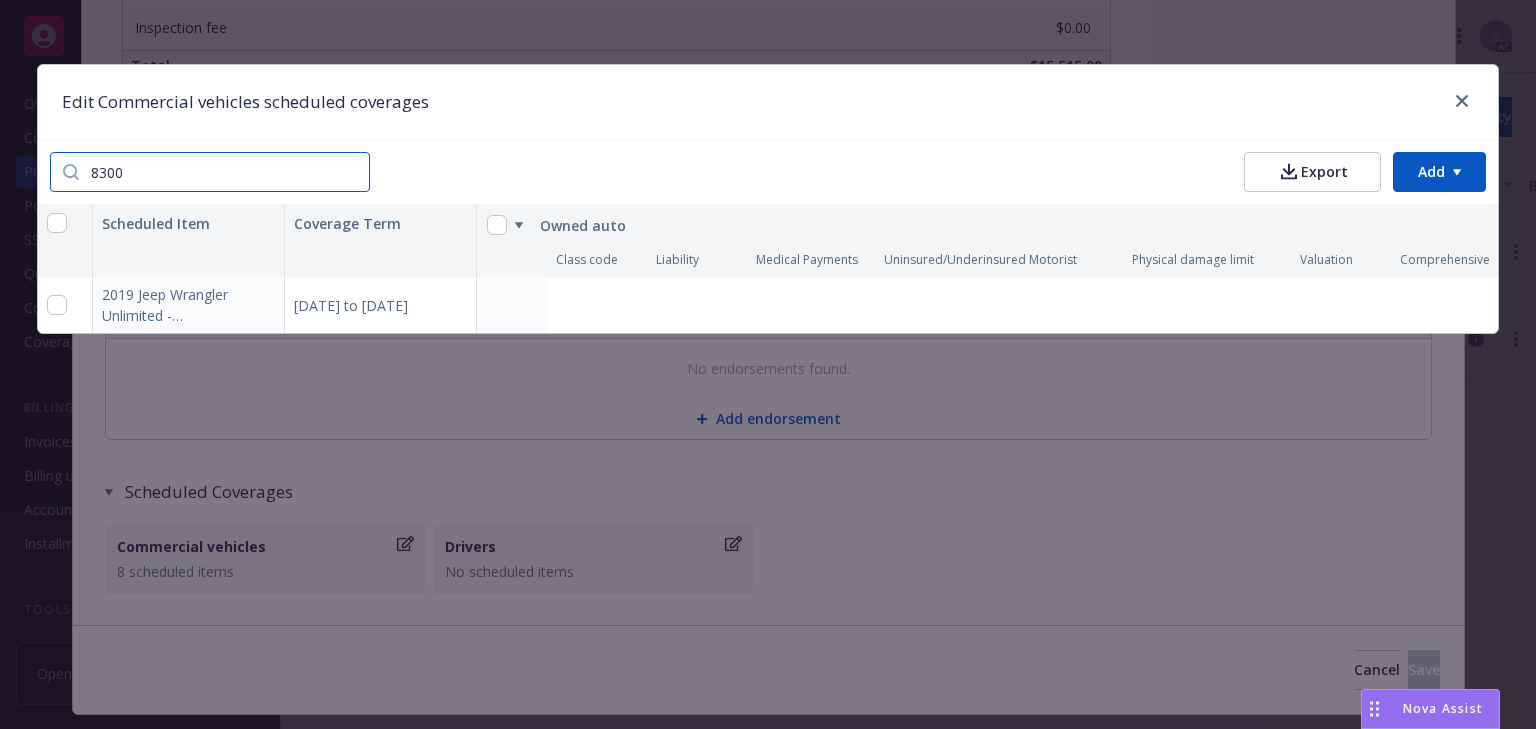 type on "8300" 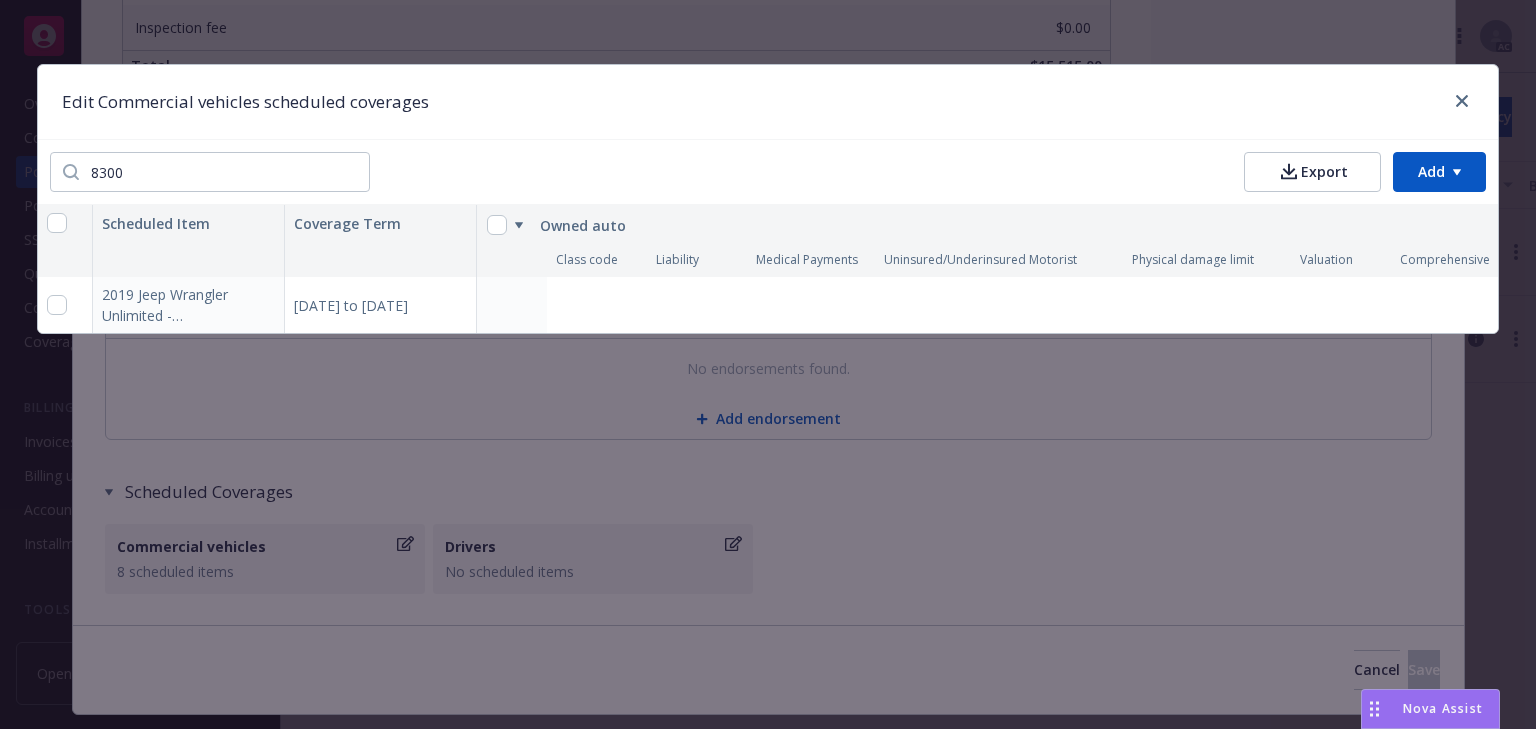 click on "09/12/2024 to 09/12/2025" at bounding box center (381, 305) 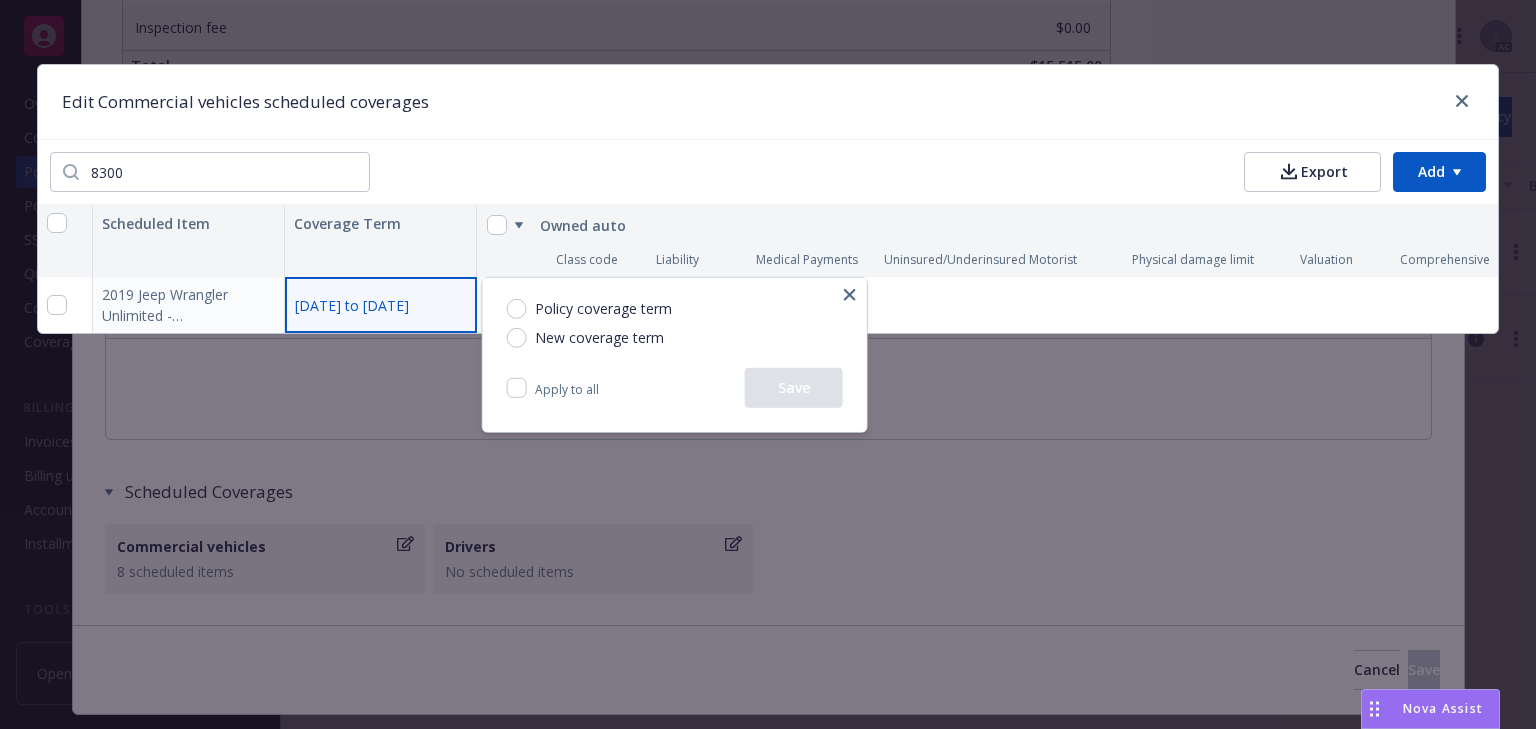 click on "New coverage term" at bounding box center [599, 337] 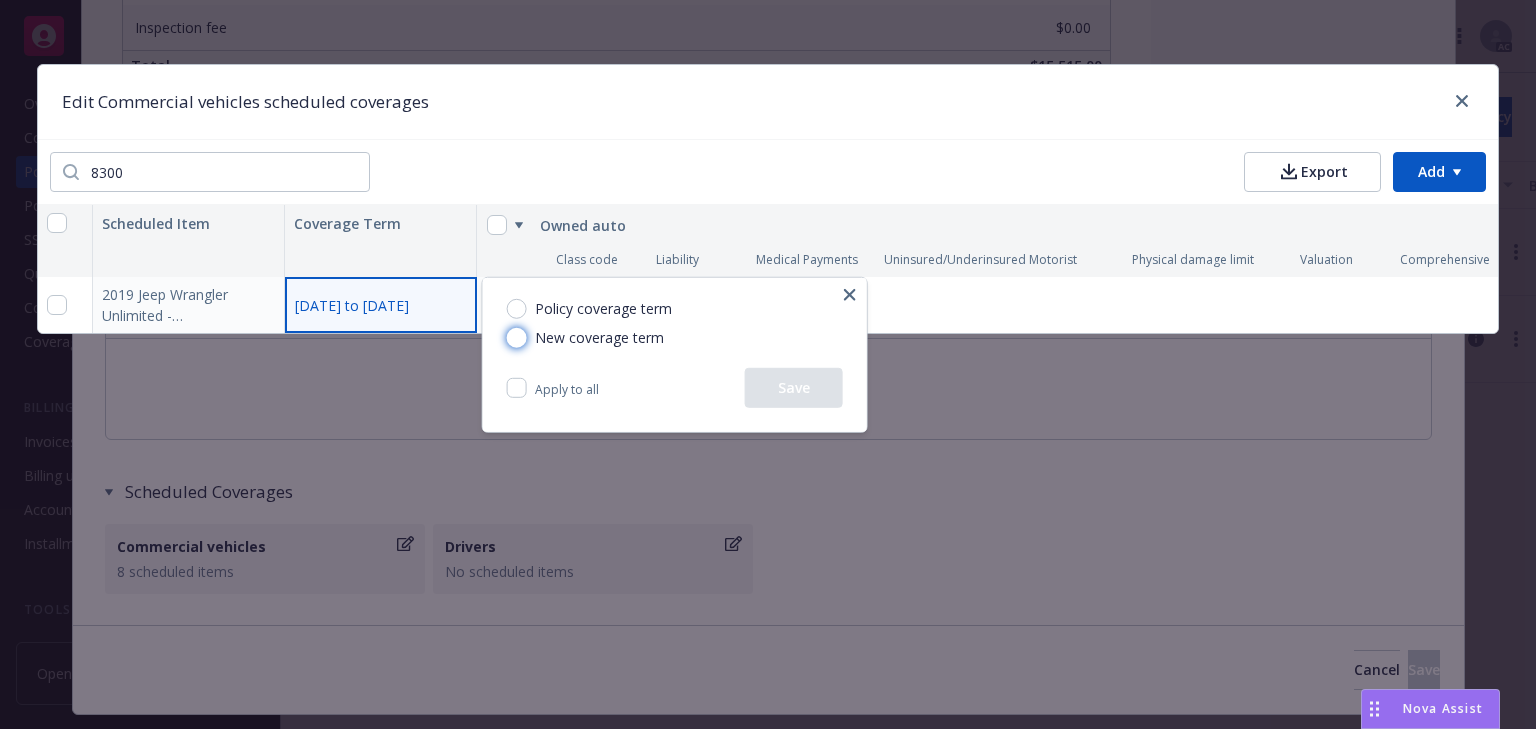 click on "New coverage term" at bounding box center [517, 337] 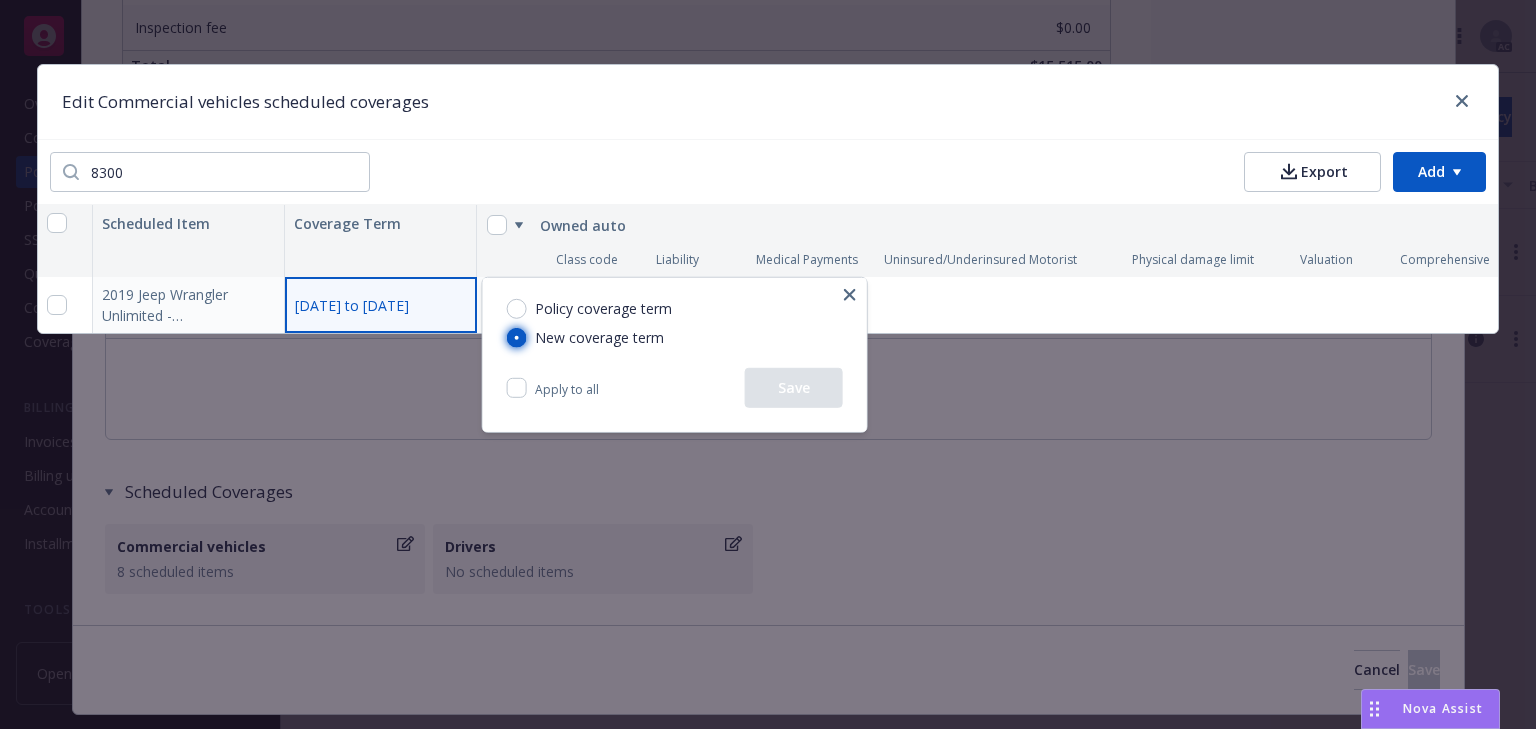 radio on "true" 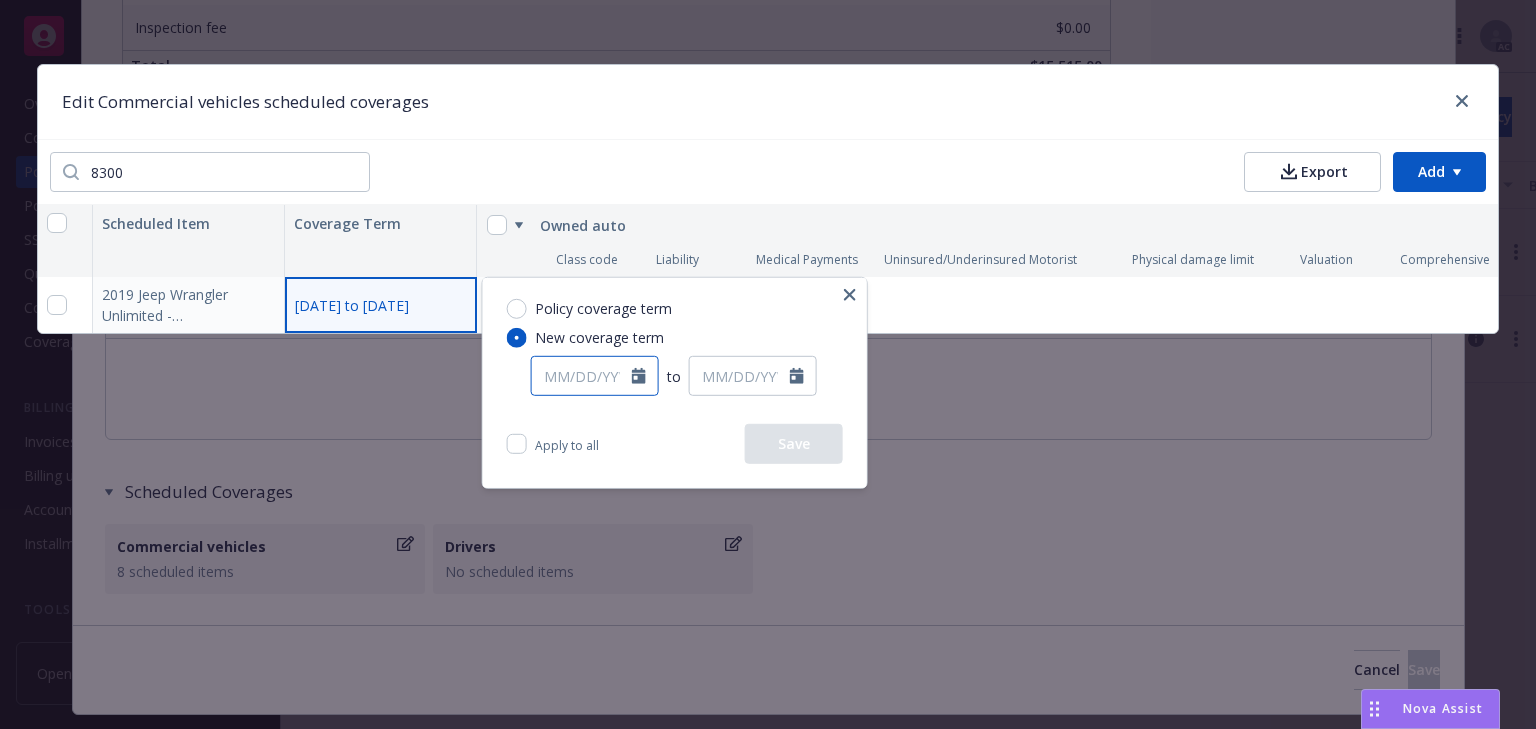 select on "8" 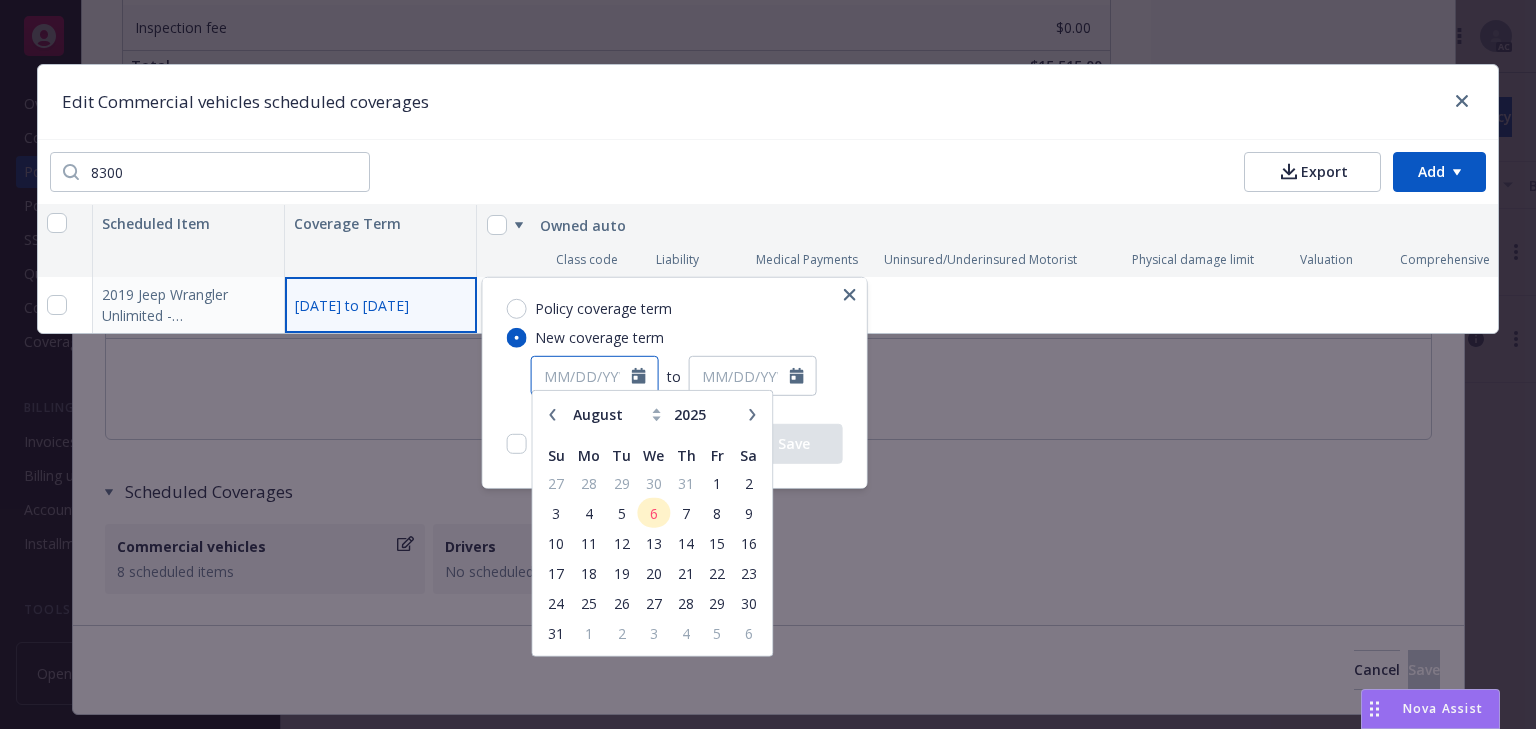 click at bounding box center (582, 376) 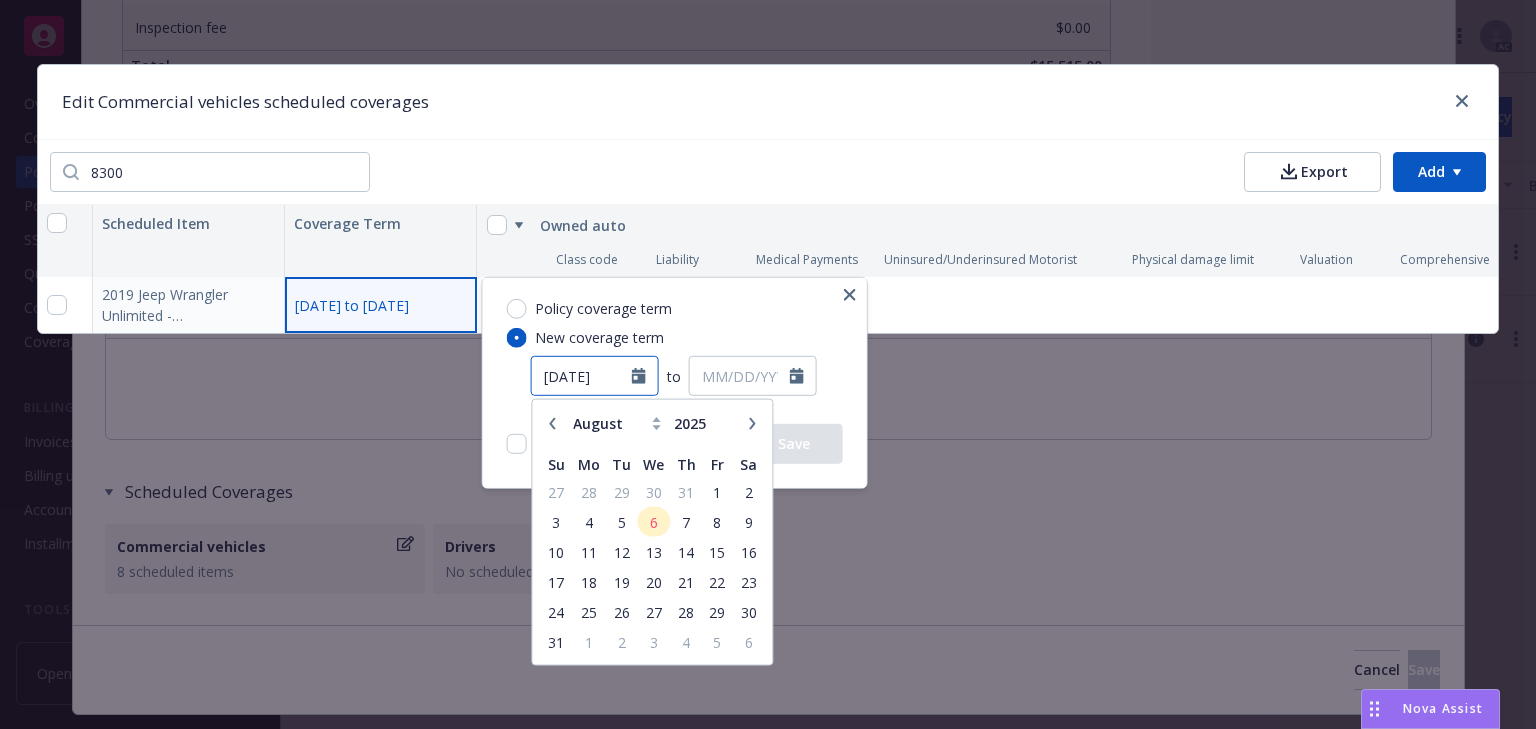 type on "9/12/2024" 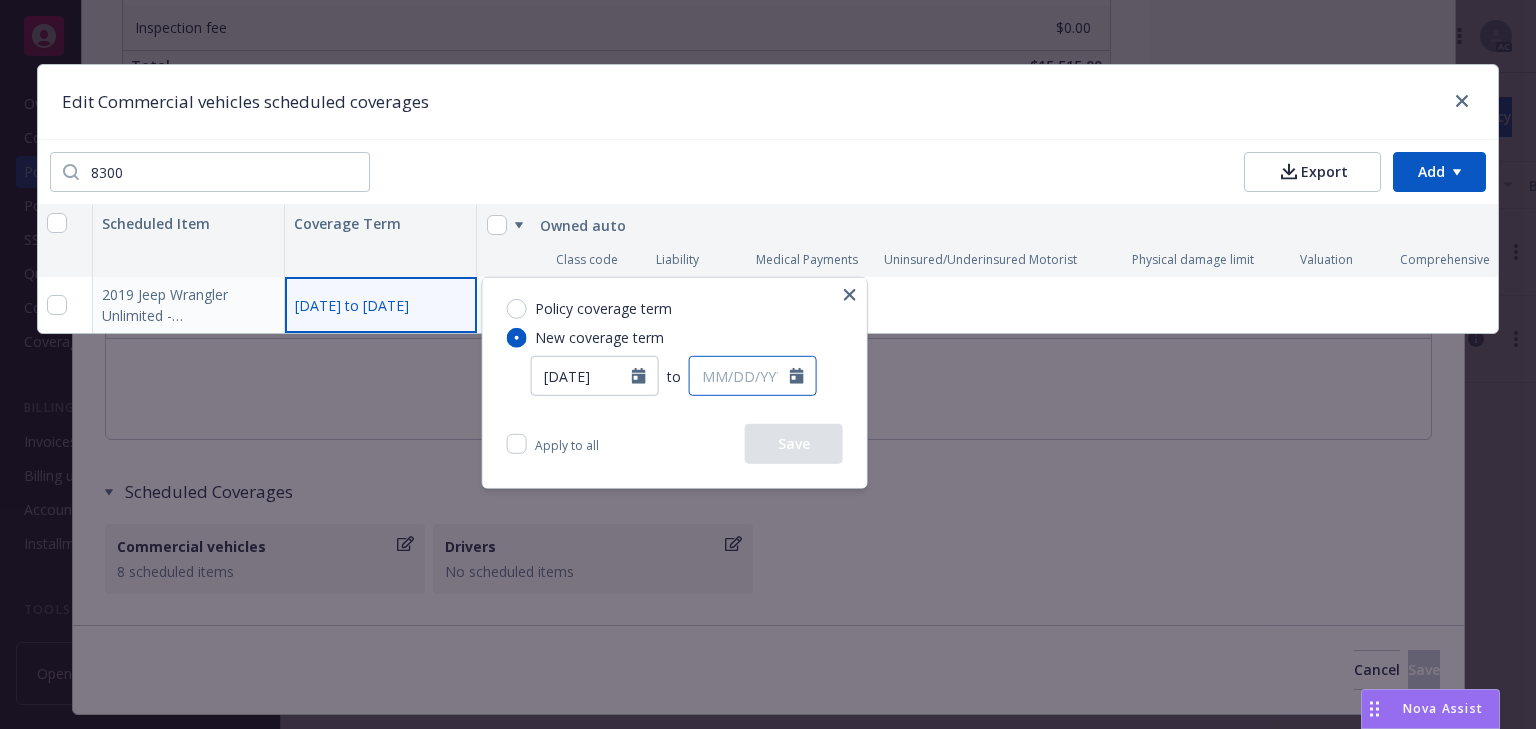 select on "8" 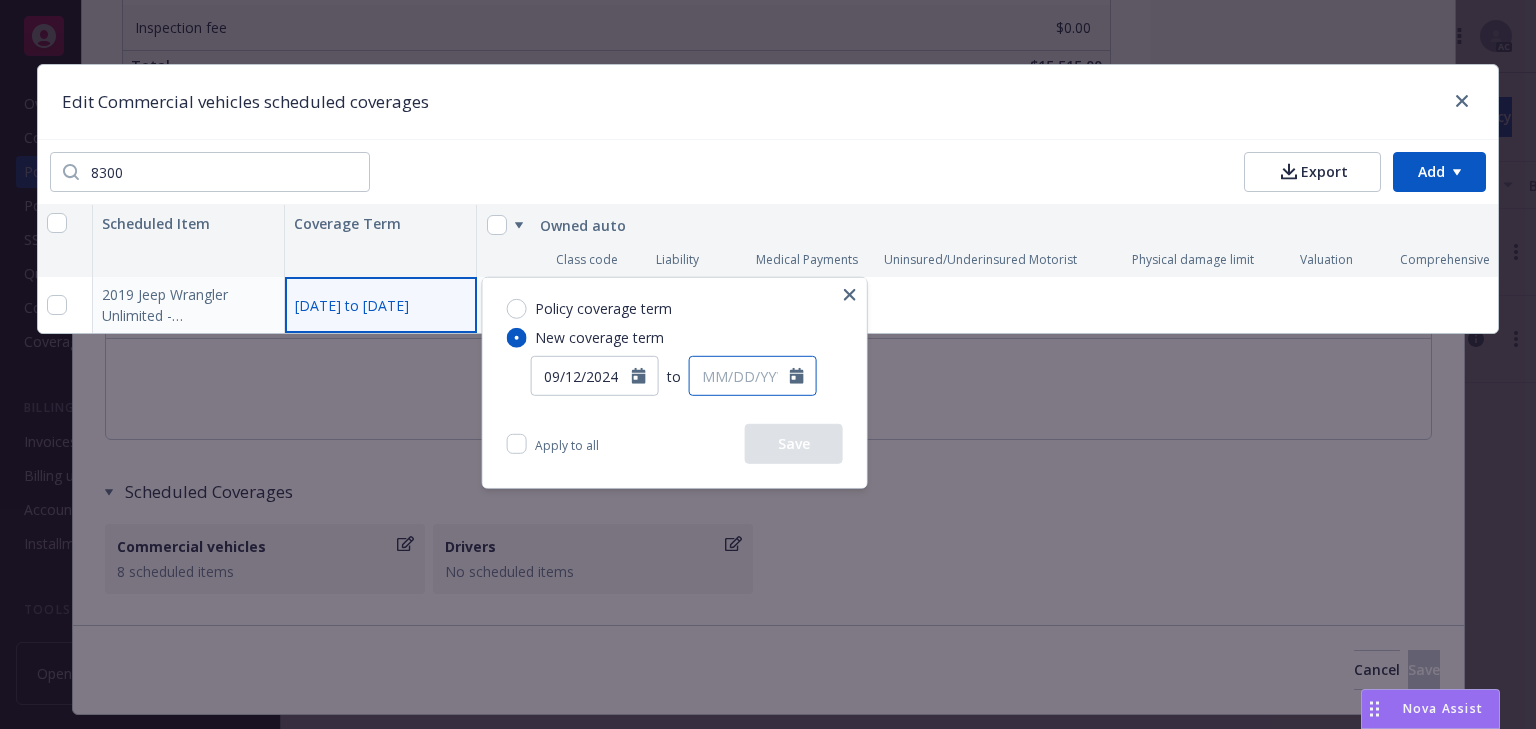 click at bounding box center (740, 376) 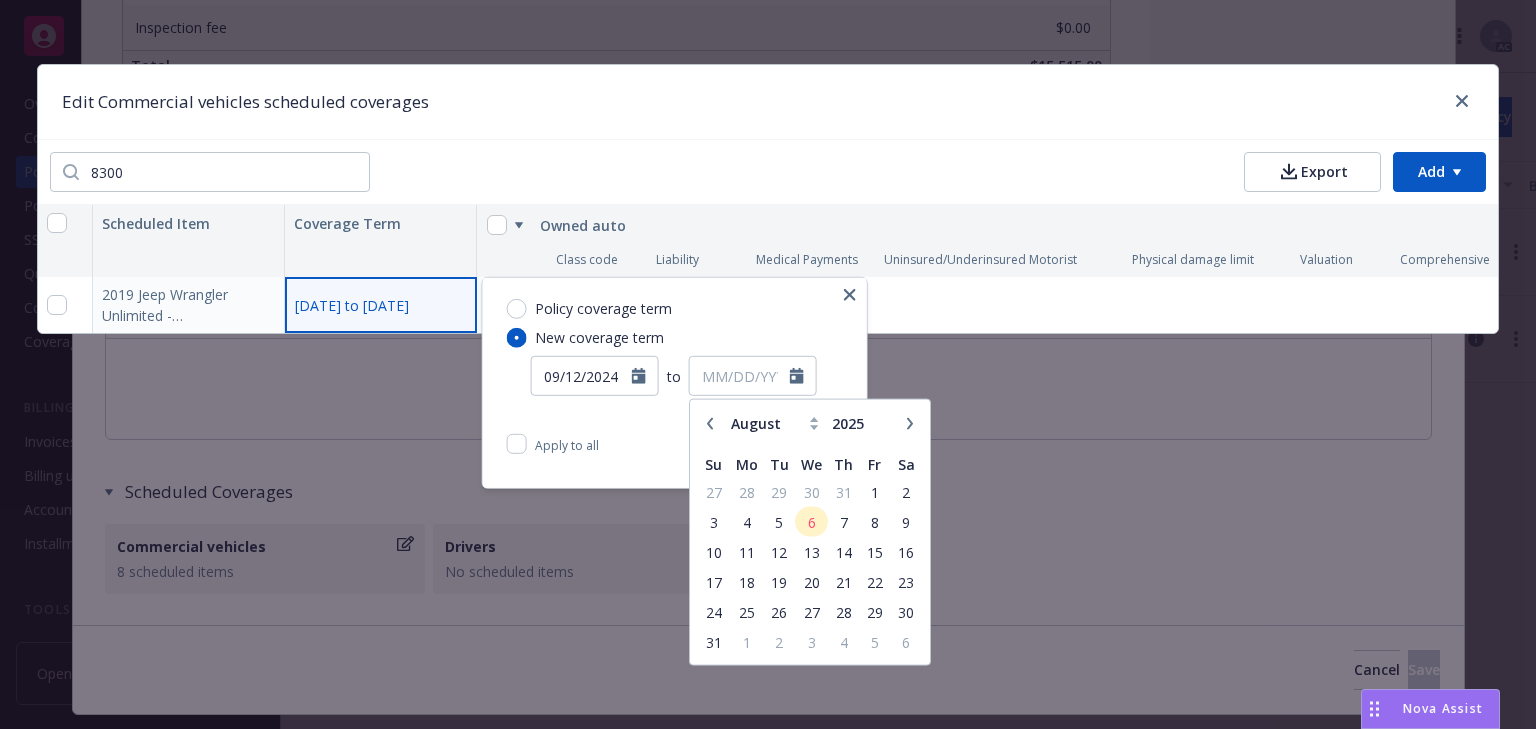 click 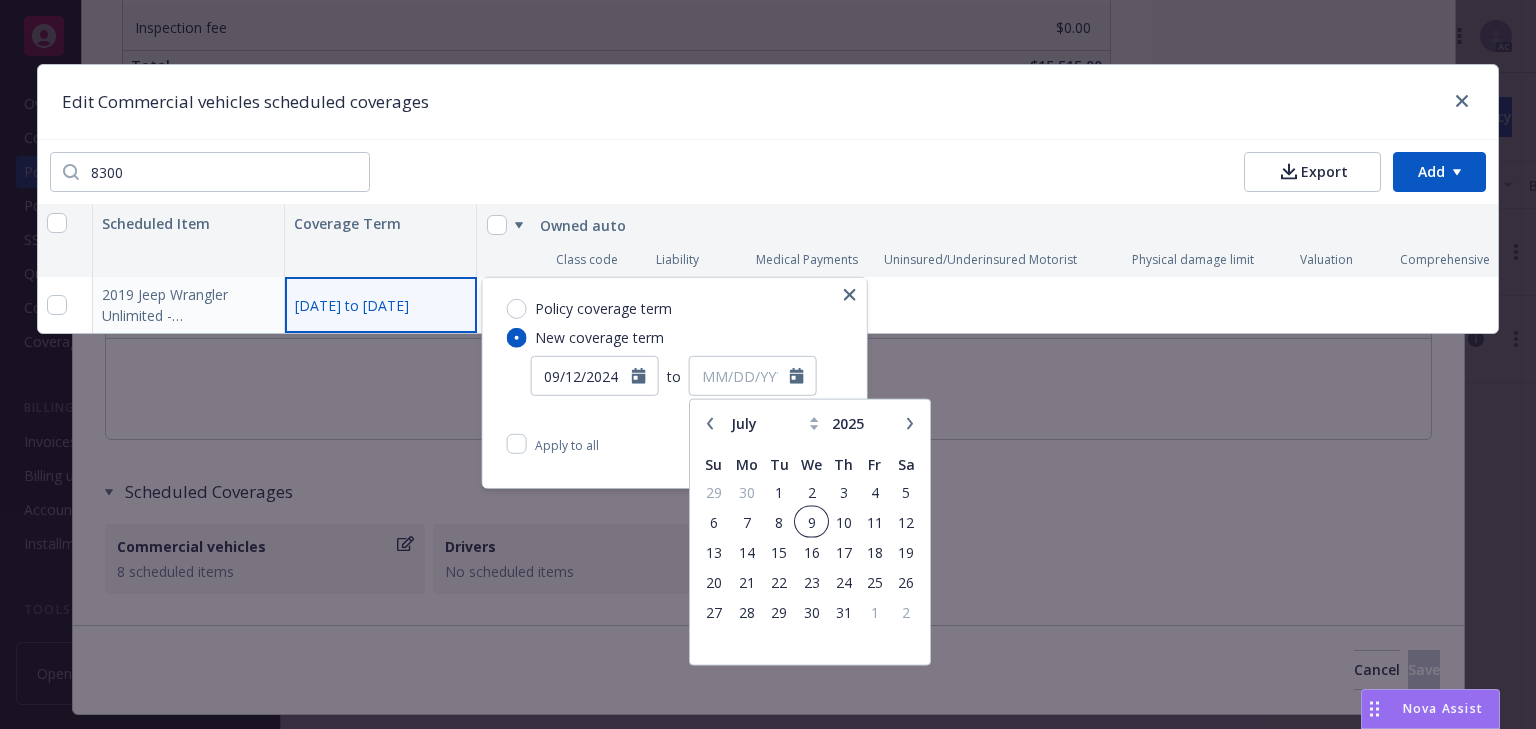 click on "9" at bounding box center [811, 521] 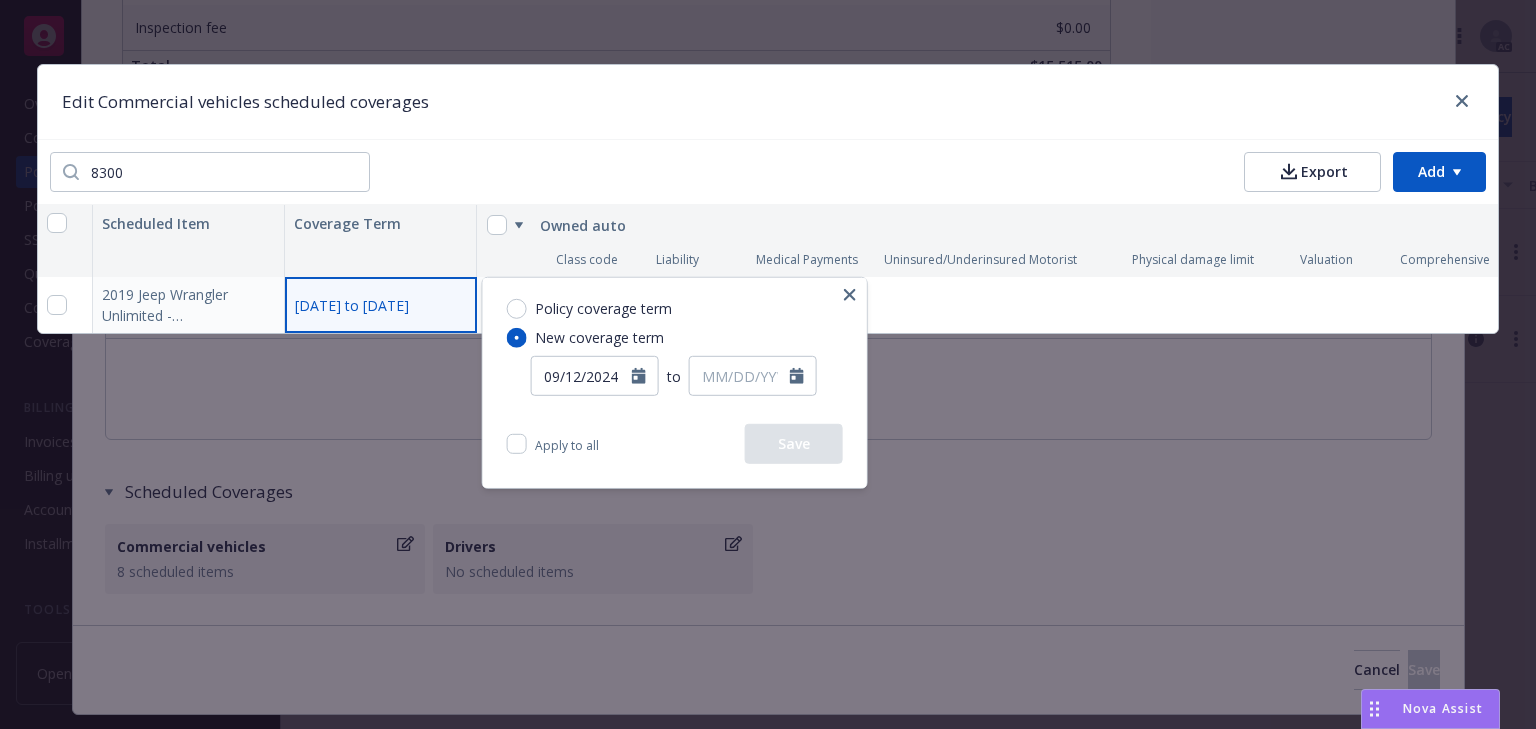 type on "07/09/2025" 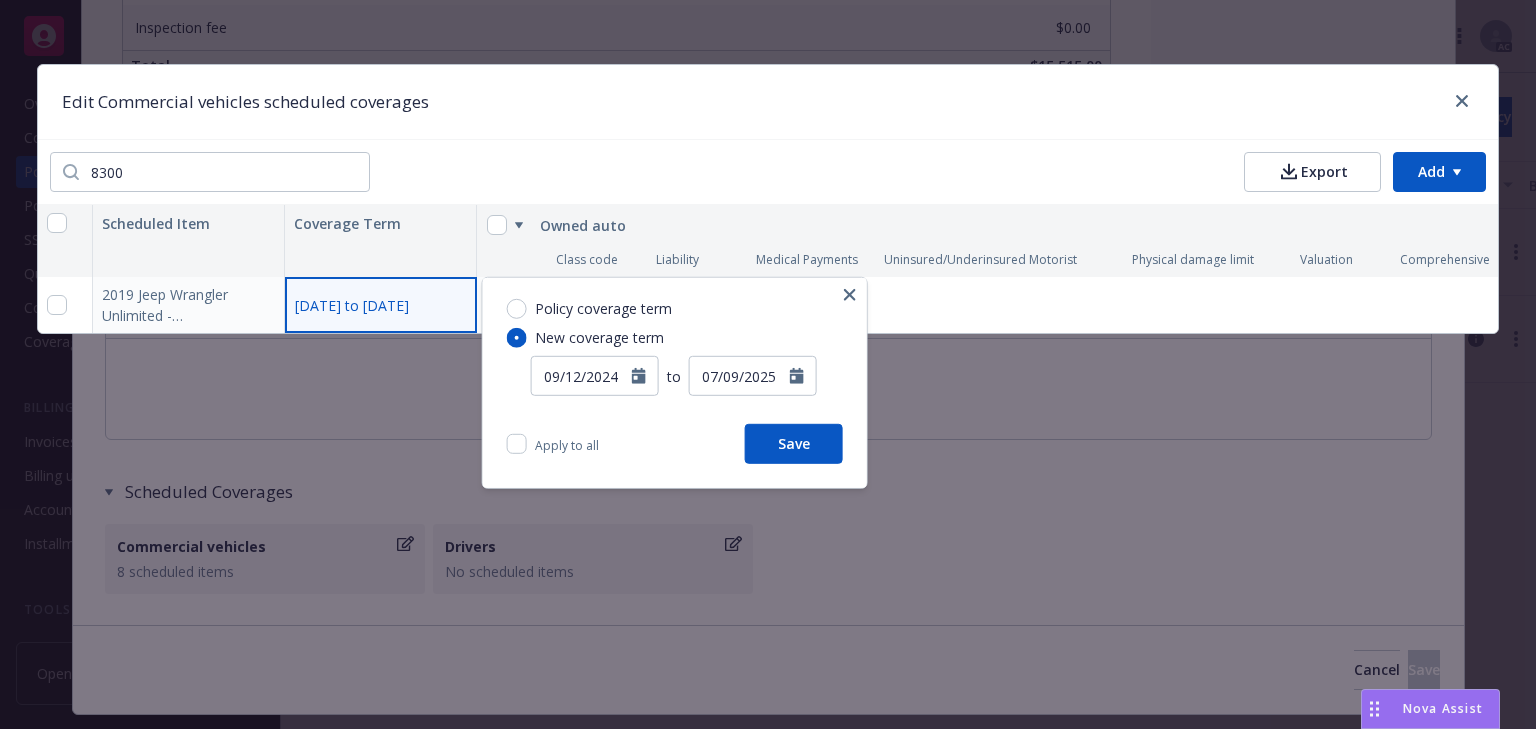 click on "Policy coverage term New coverage term 09/12/2024 to 07/09/2025" at bounding box center [675, 351] 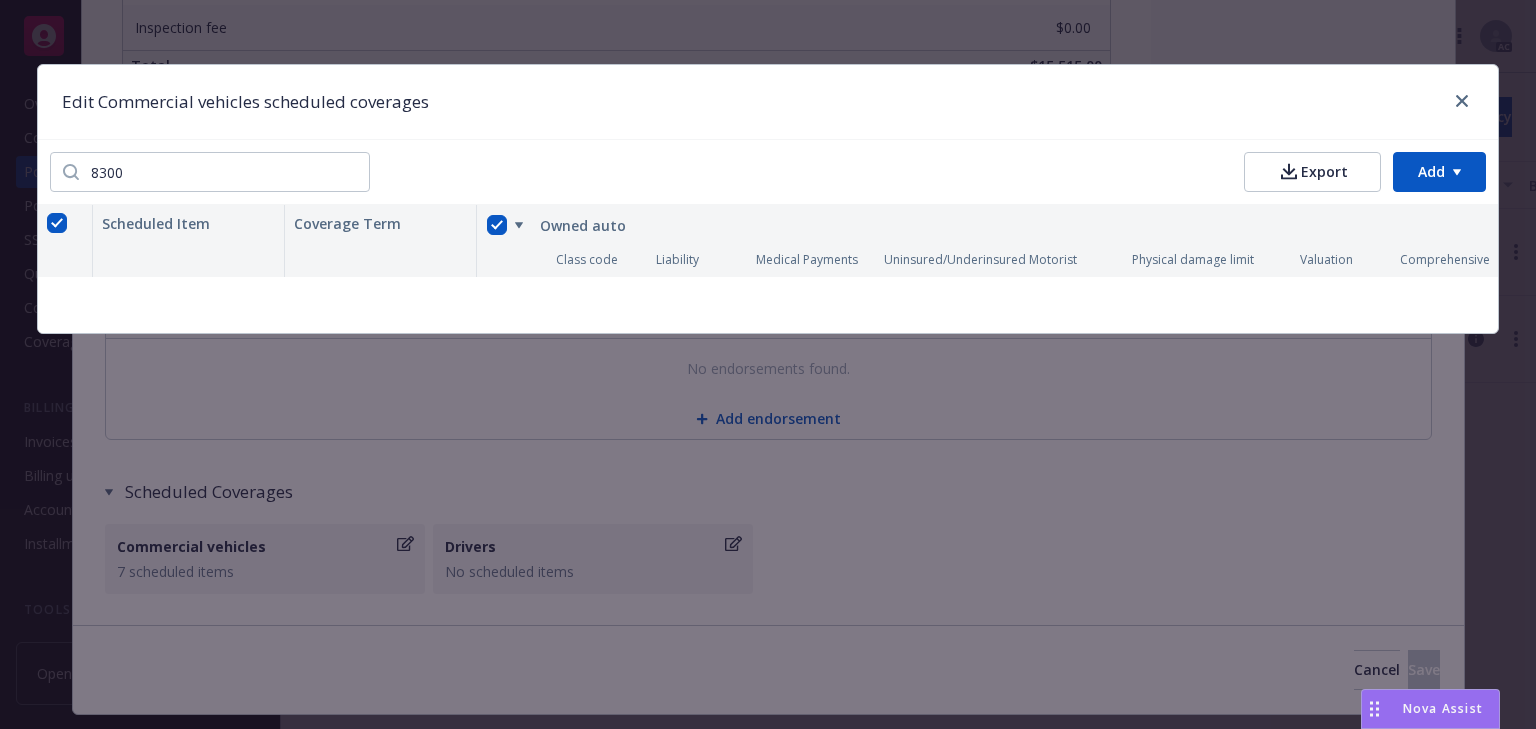 type on "x" 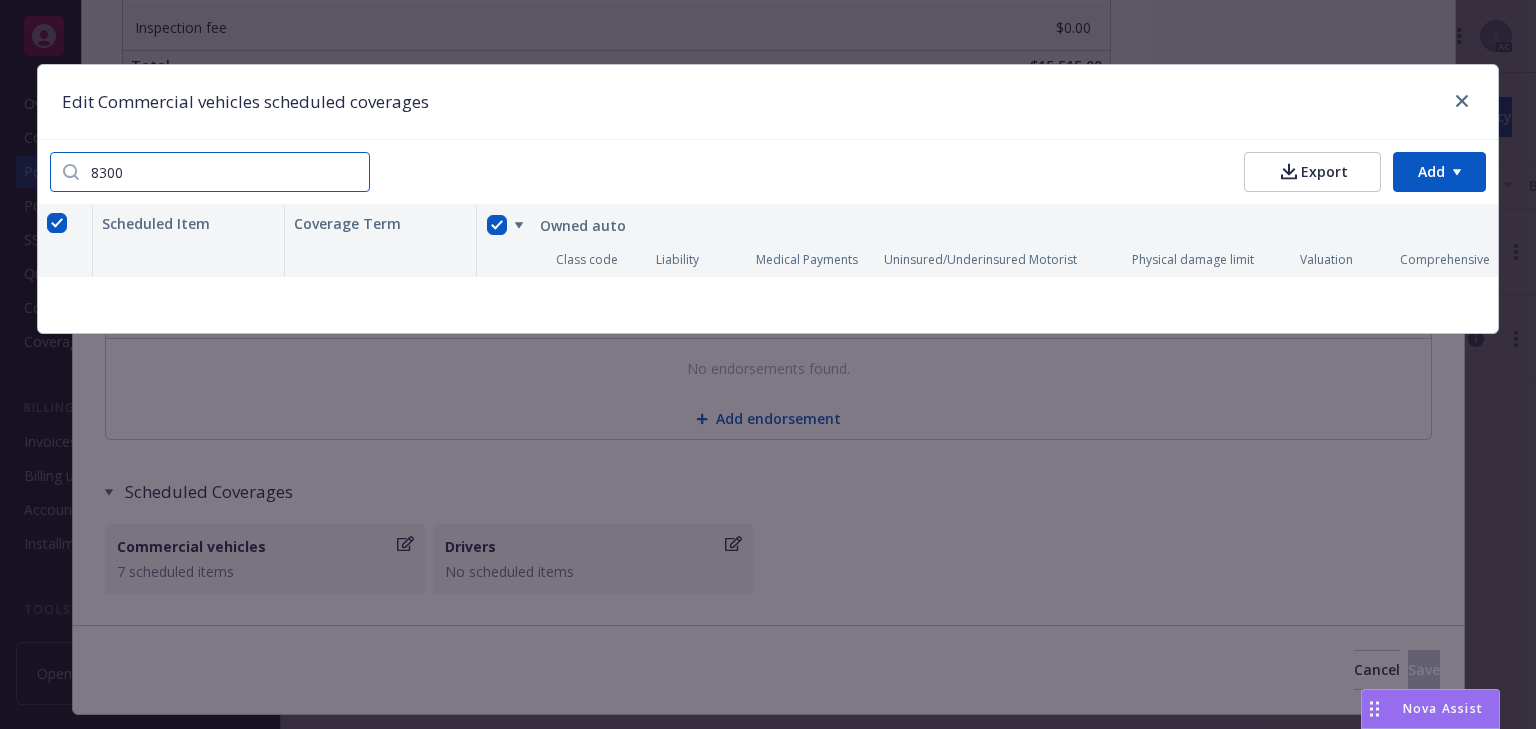 click on "8300" at bounding box center [224, 172] 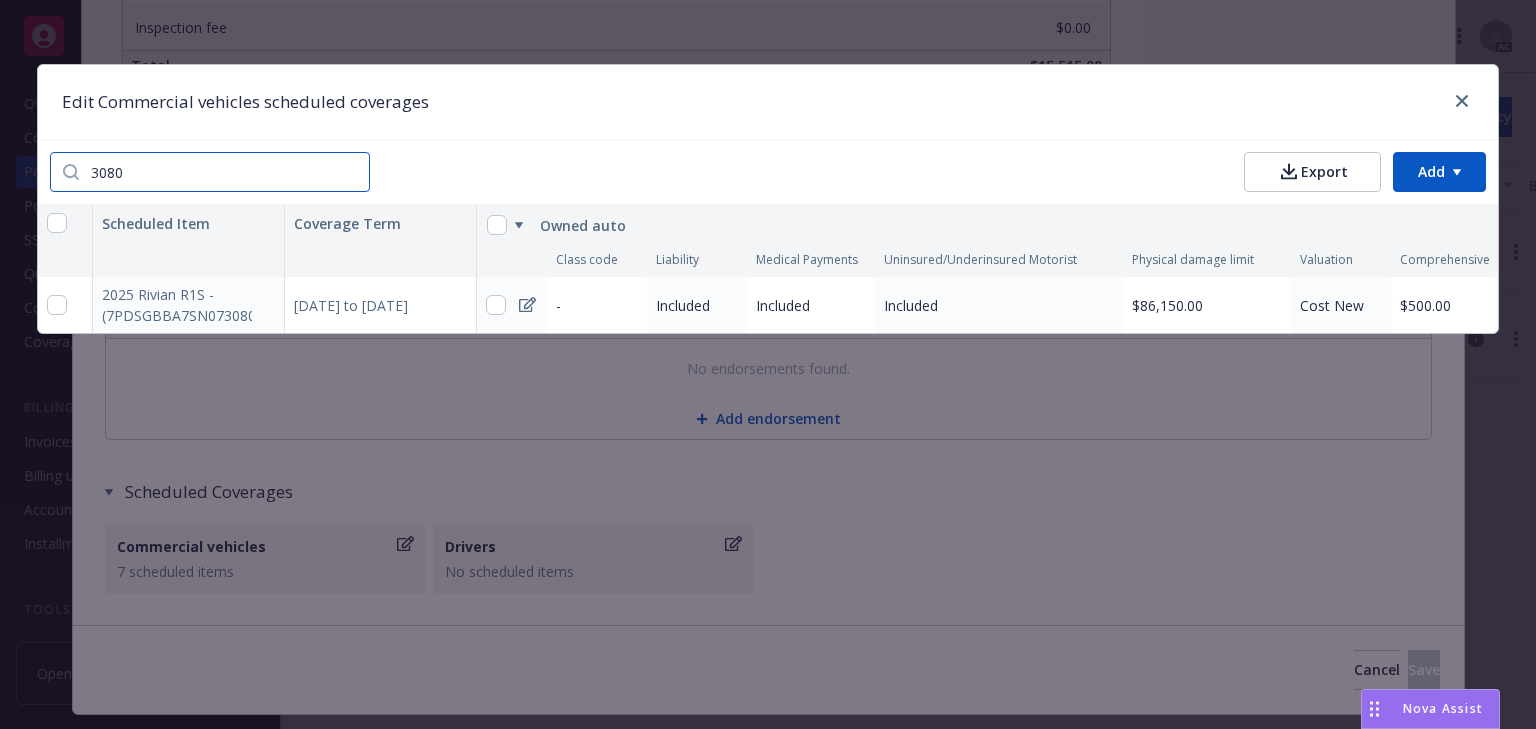 type on "3080" 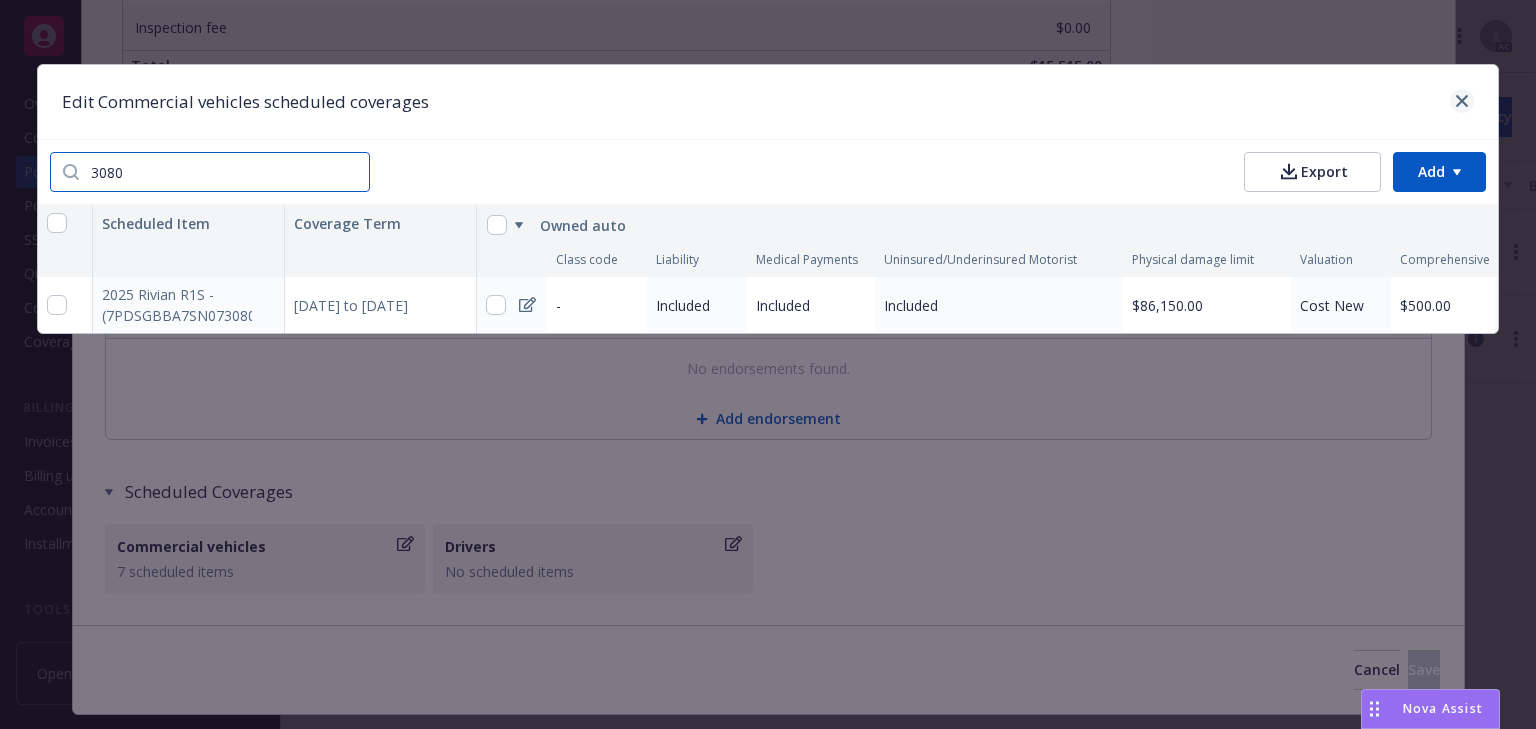 type on "x" 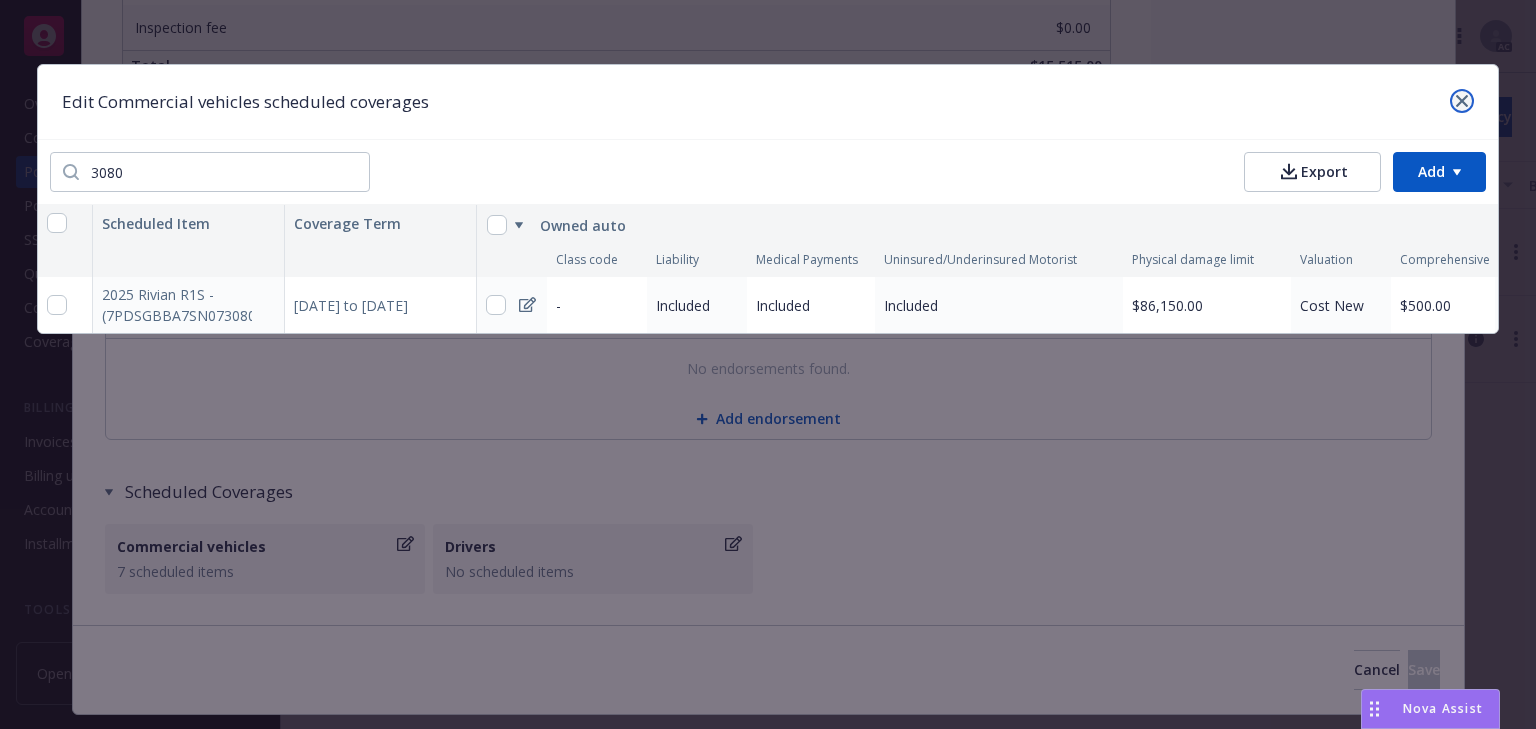click 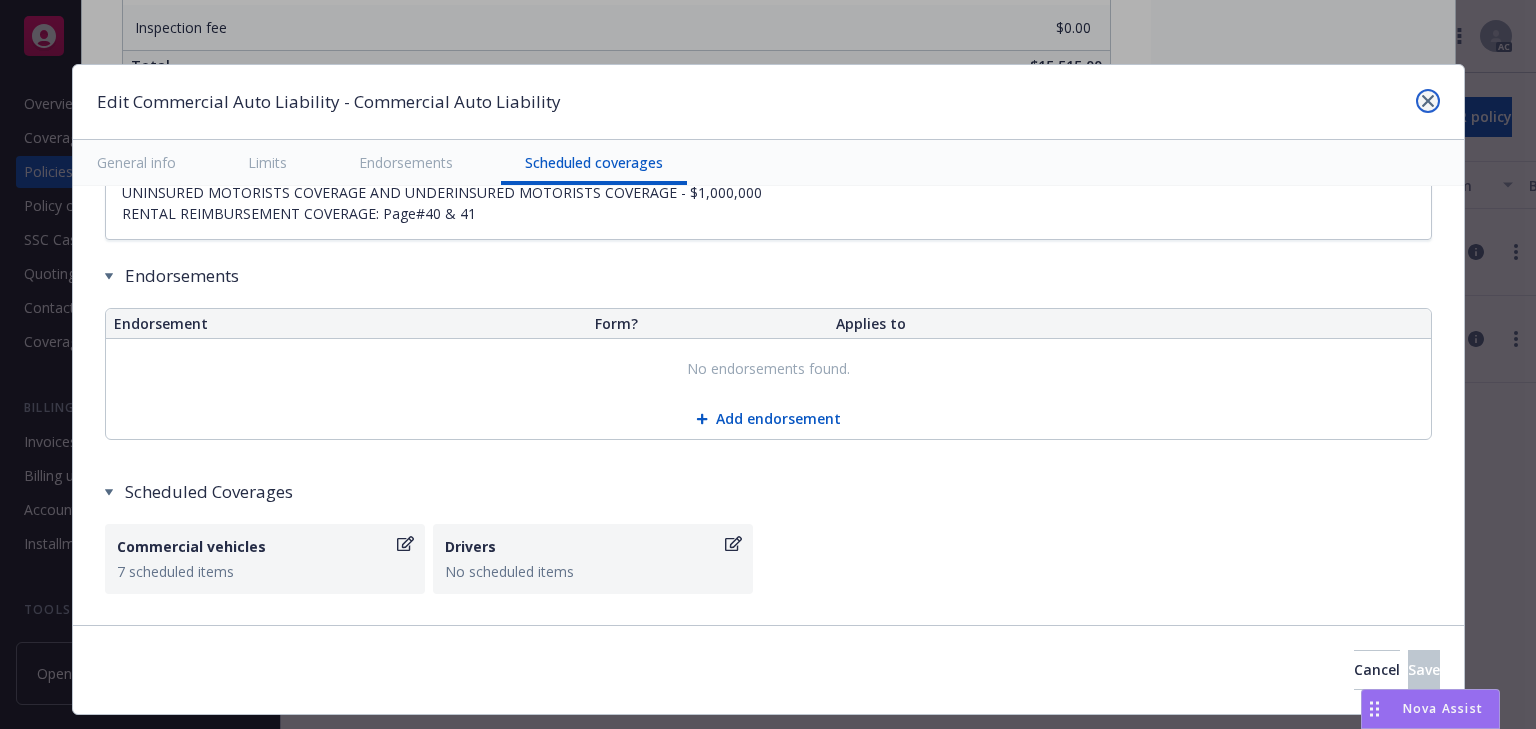click 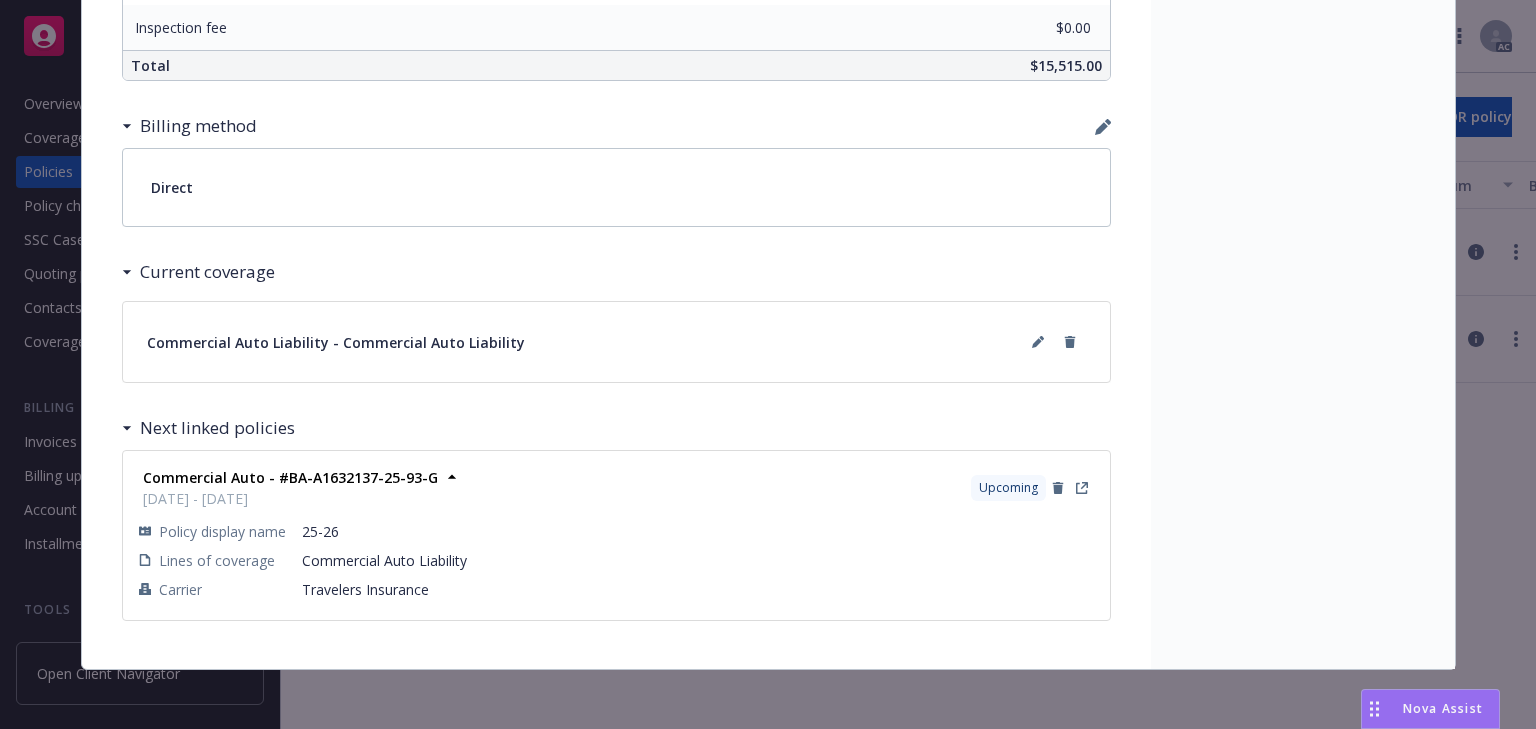 click on "Status Active Effective dates 09/12/2024  -  09/12/2025 Producer(s) Danny Vance Service lead(s) Jennifer Martinez AC(s) Megan Napoli Service lead team P&C - Small Business Stage BOR Policy number BA-A1632137-24-93-G Lines of coverage Commercial Auto Liability Carrier Travelers Insurance Writing company Travelers Property Casualty Company of America Wholesaler - Program administrator - Premium $15,515.00 Newfront will file state taxes and fees No Commission 15% / $2,327.25 Policy term Other Carrier payment status - Client payment status -" at bounding box center [1303, -293] 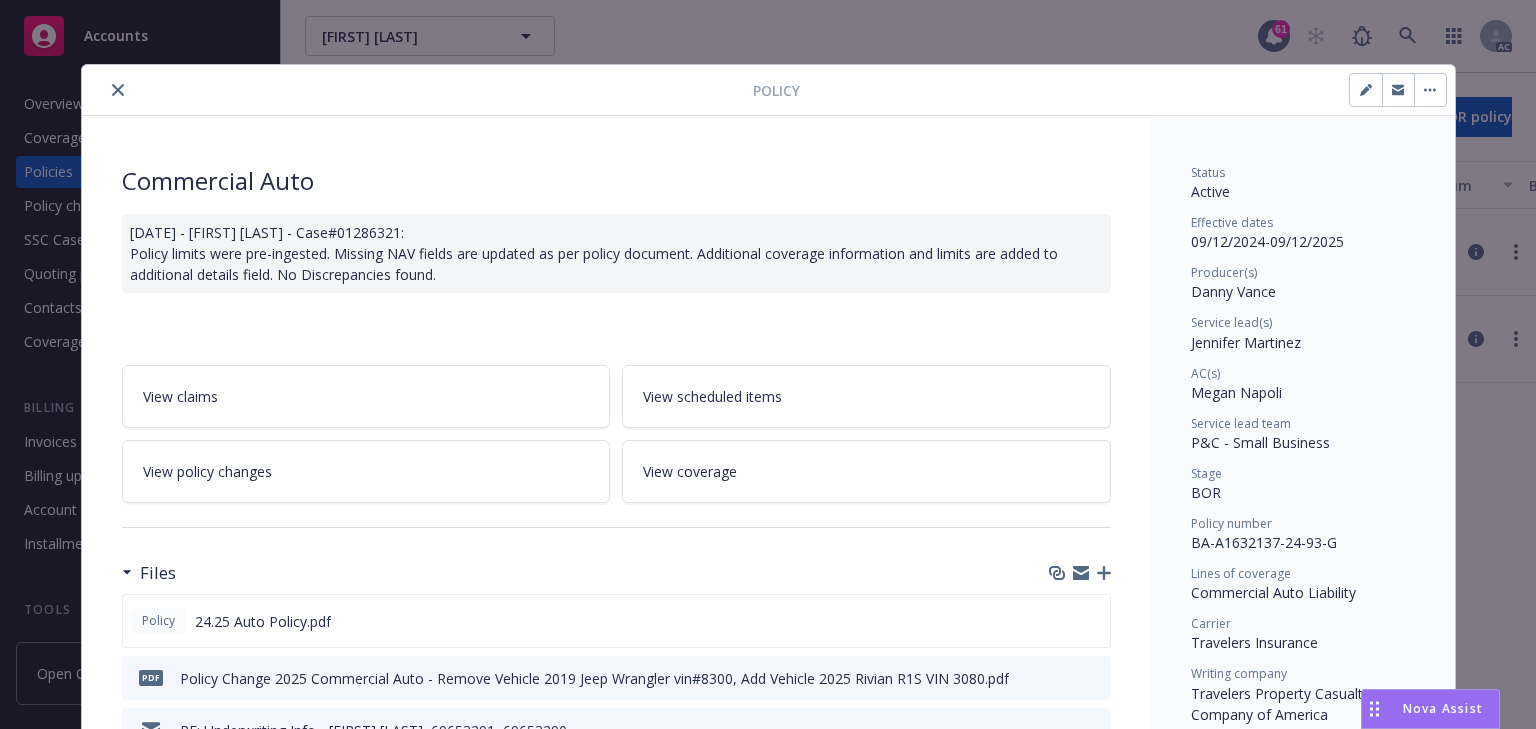 click at bounding box center (118, 90) 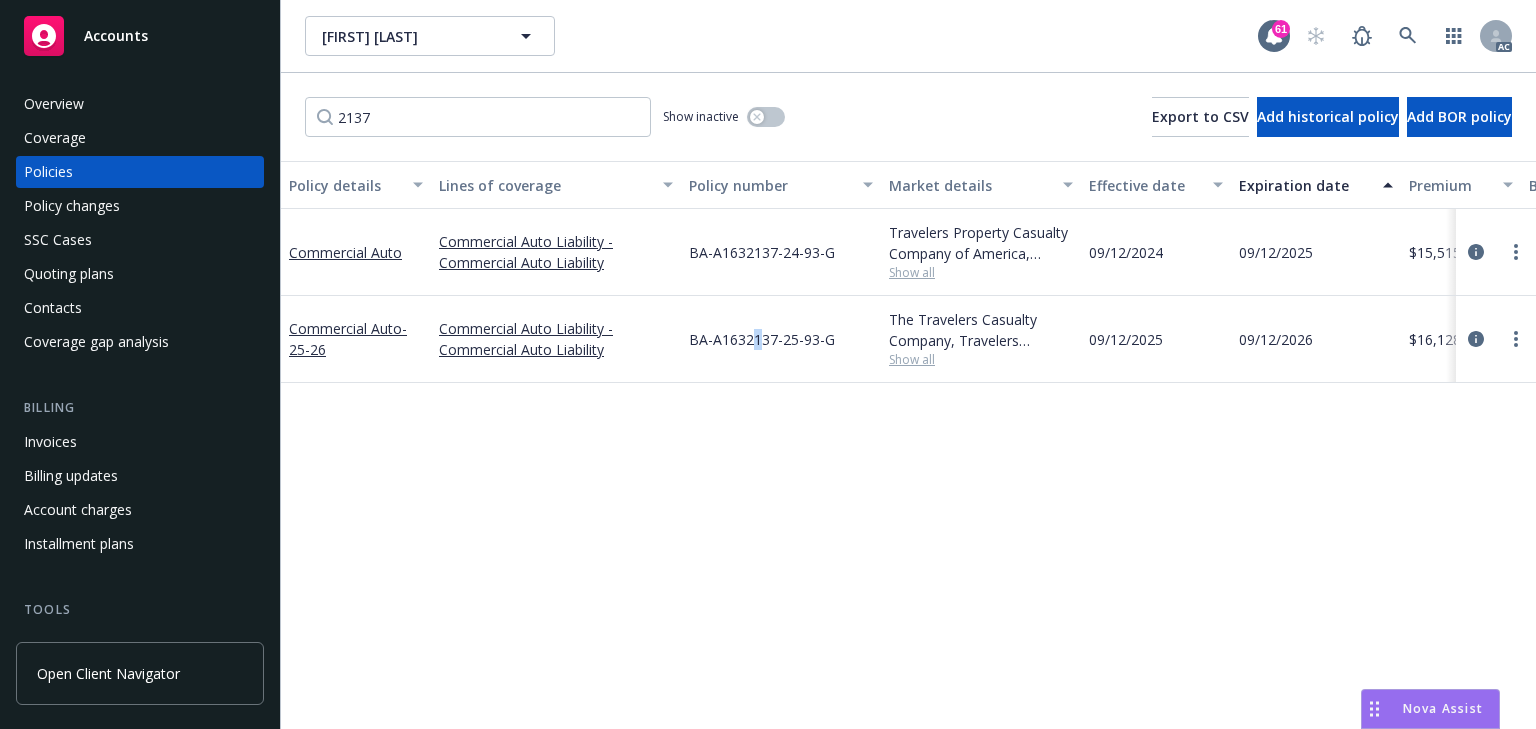 drag, startPoint x: 755, startPoint y: 440, endPoint x: 748, endPoint y: 428, distance: 13.892444 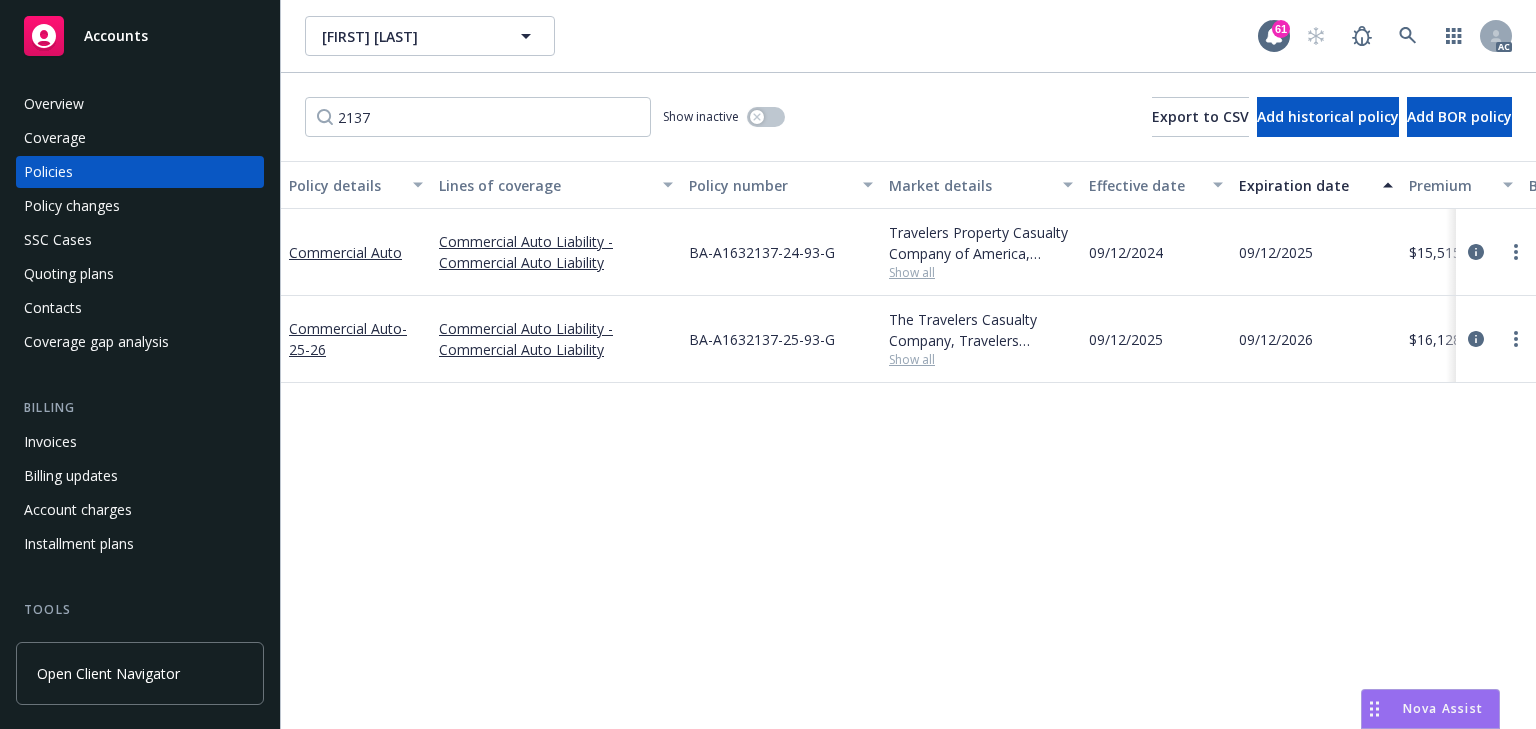 drag, startPoint x: 736, startPoint y: 494, endPoint x: 764, endPoint y: 523, distance: 40.311287 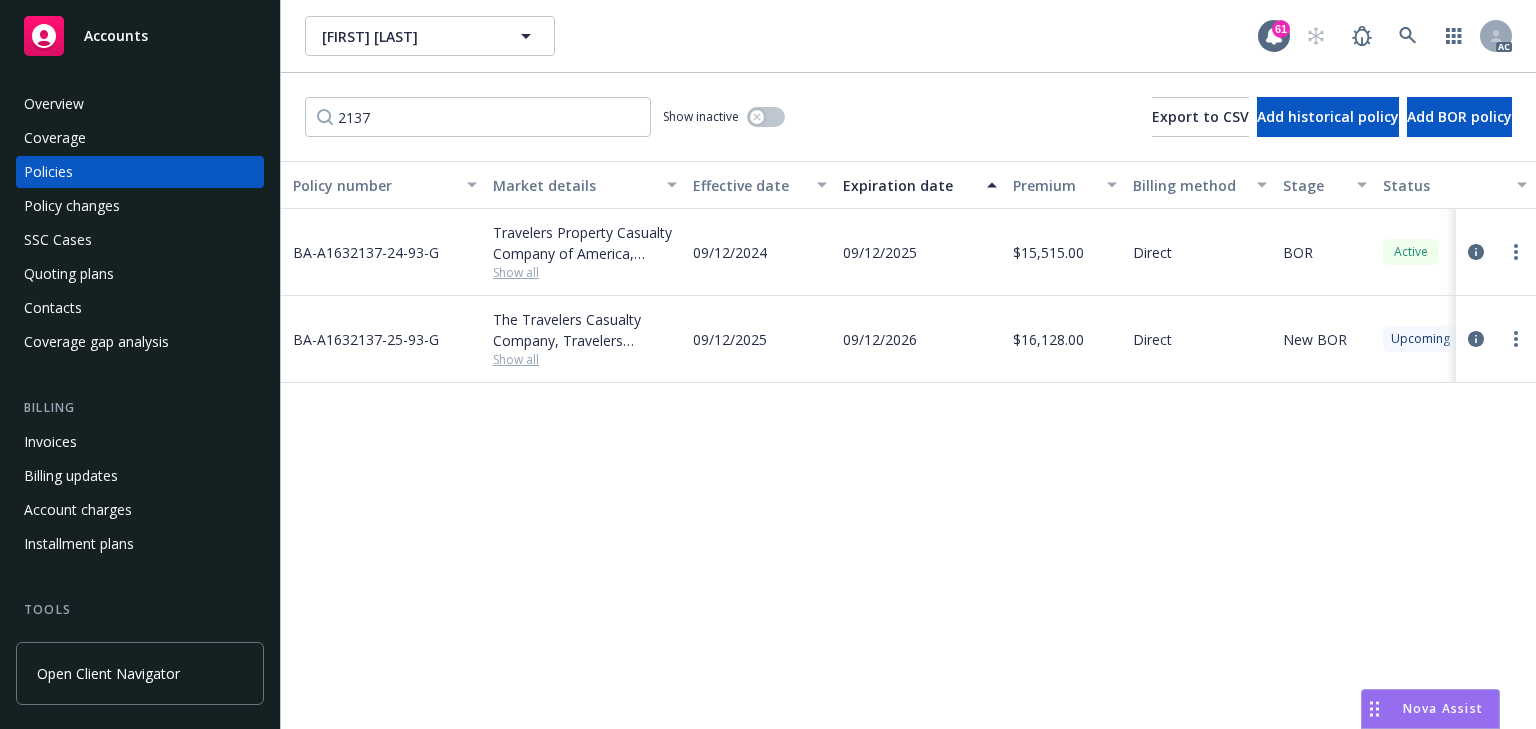 scroll, scrollTop: 0, scrollLeft: 478, axis: horizontal 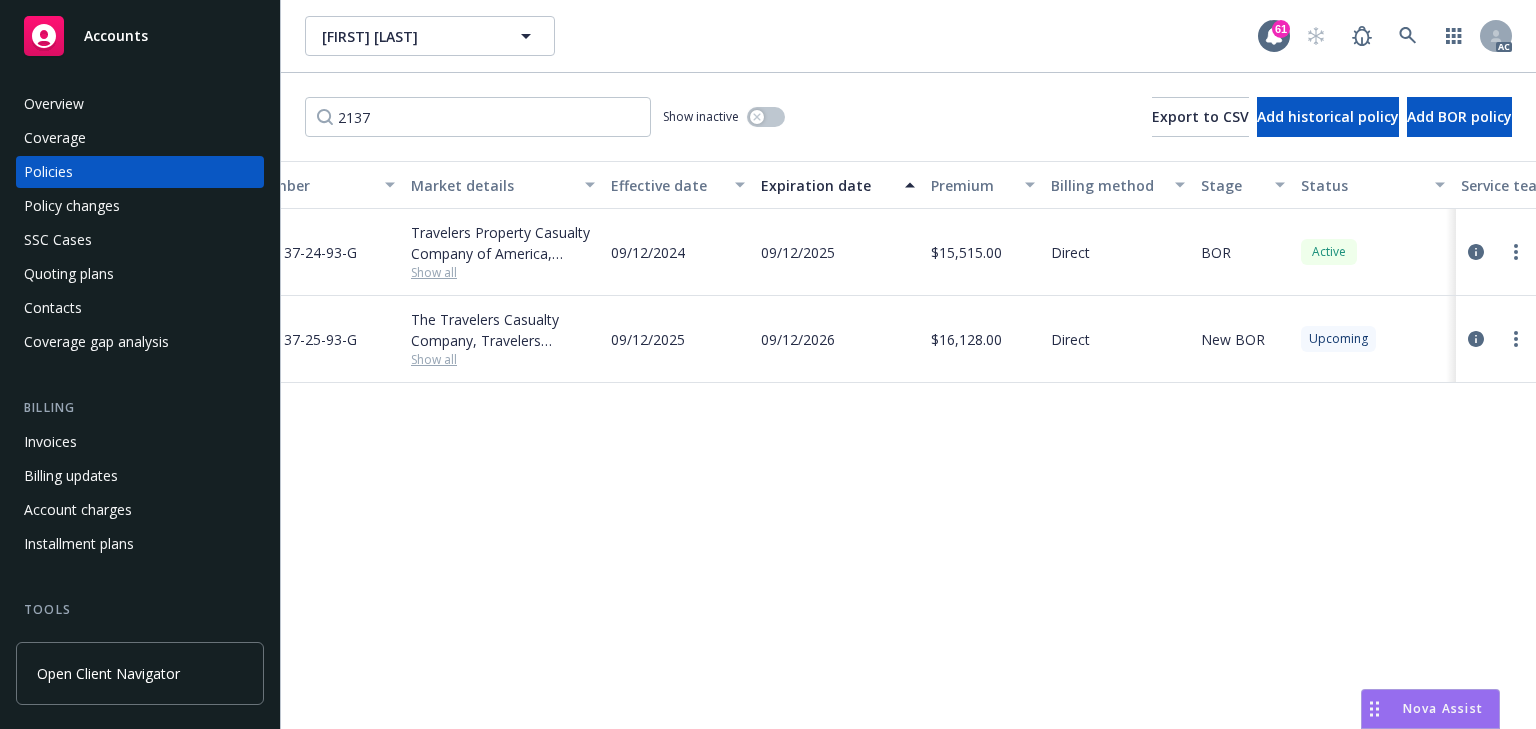 click on "Policy details Lines of coverage Policy number Market details Effective date Expiration date Premium Billing method Stage Status Service team leaders Commercial Auto Commercial Auto Liability - Commercial Auto Liability BA-A1632137-24-93-G Travelers Property Casualty Company of America, Travelers Insurance Show all 09/12/2024 09/12/2025 $15,515.00 Direct BOR Active Megan Napoli AC Jennifer Martinez AM 1 more Commercial Auto  -  25-26 Commercial Auto Liability - Commercial Auto Liability BA-A1632137-25-93-G The Travelers Casualty Company, Travelers Insurance Show all 09/12/2025 09/12/2026 $16,128.00 Direct New BOR Upcoming Megan Napoli AC Jennifer Martinez AM 1 more" at bounding box center [908, 445] 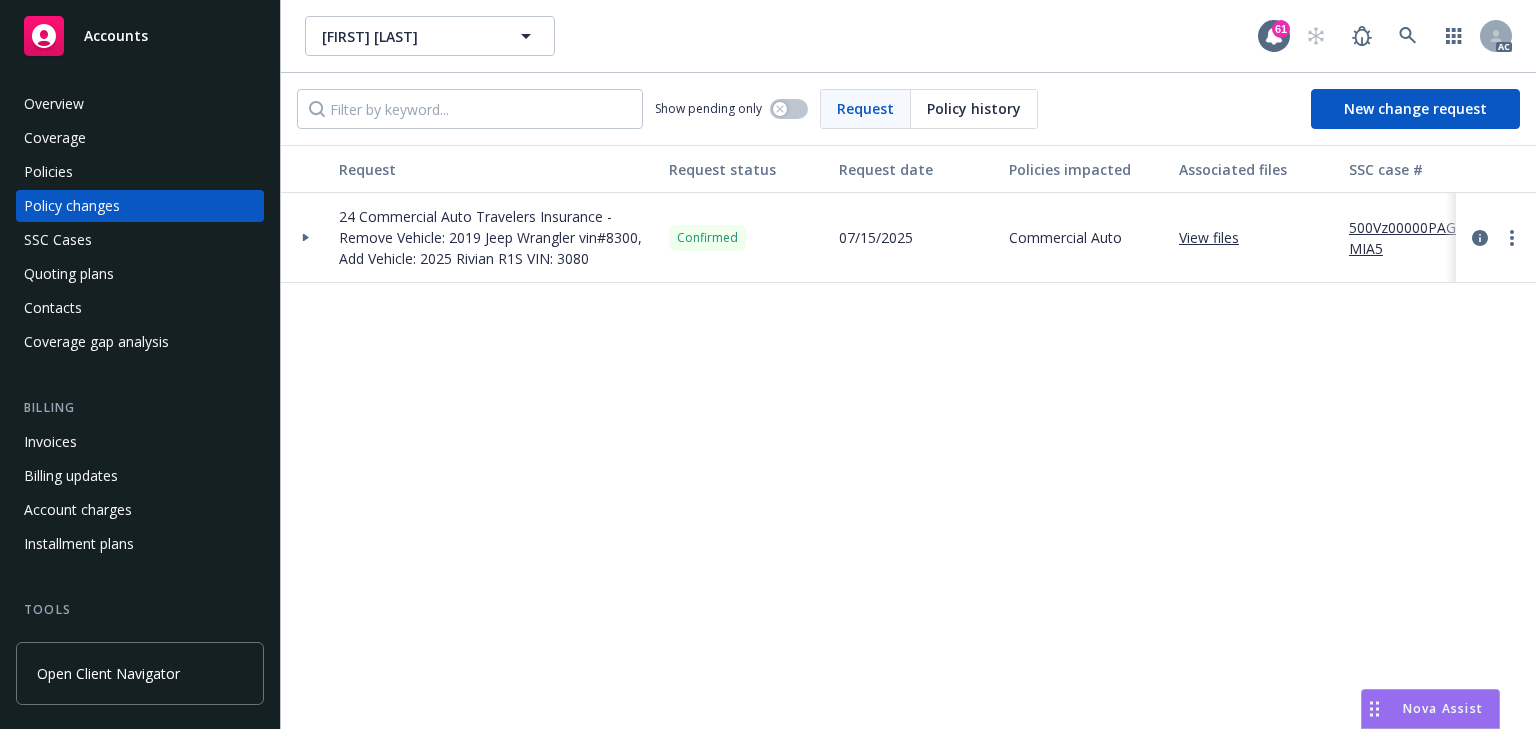 click at bounding box center (306, 238) 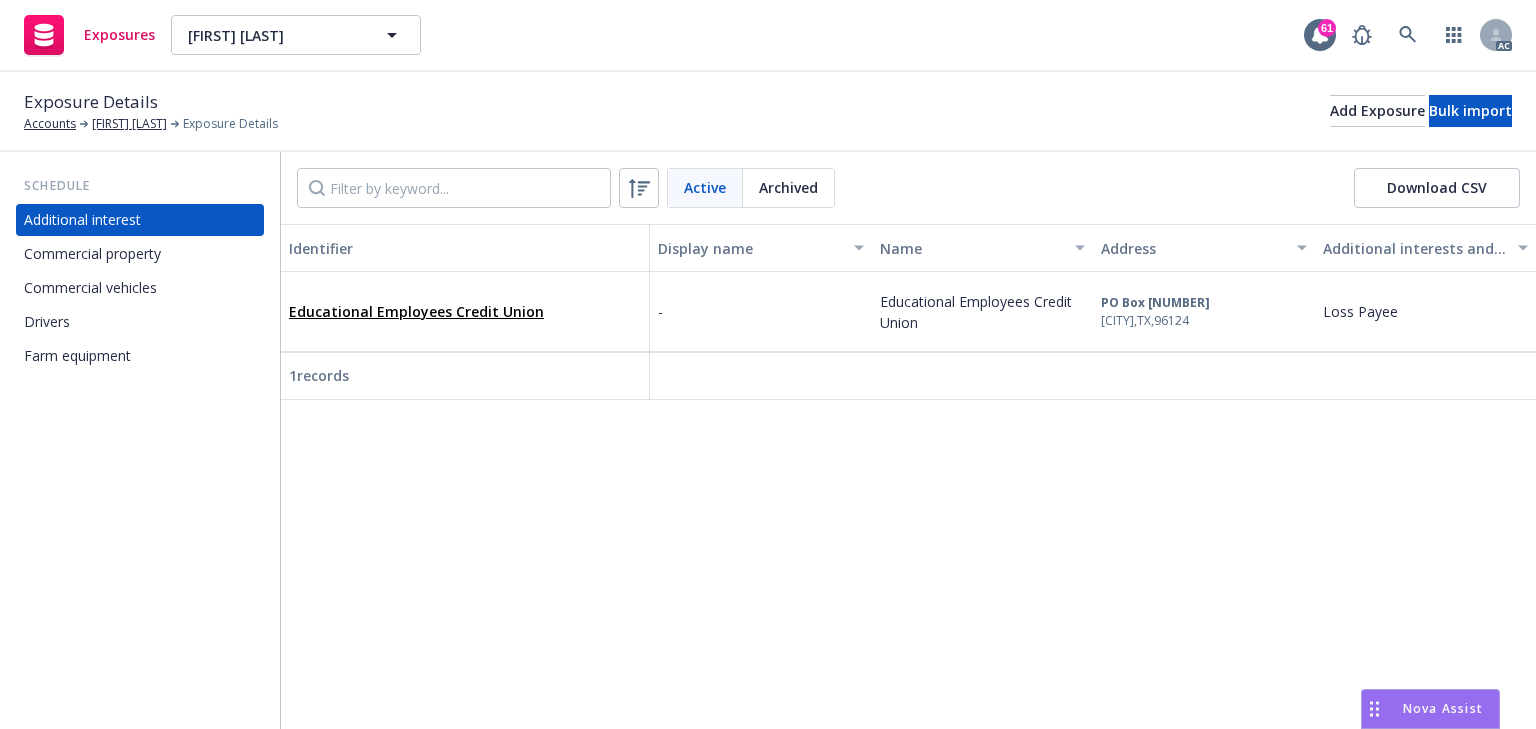 scroll, scrollTop: 0, scrollLeft: 0, axis: both 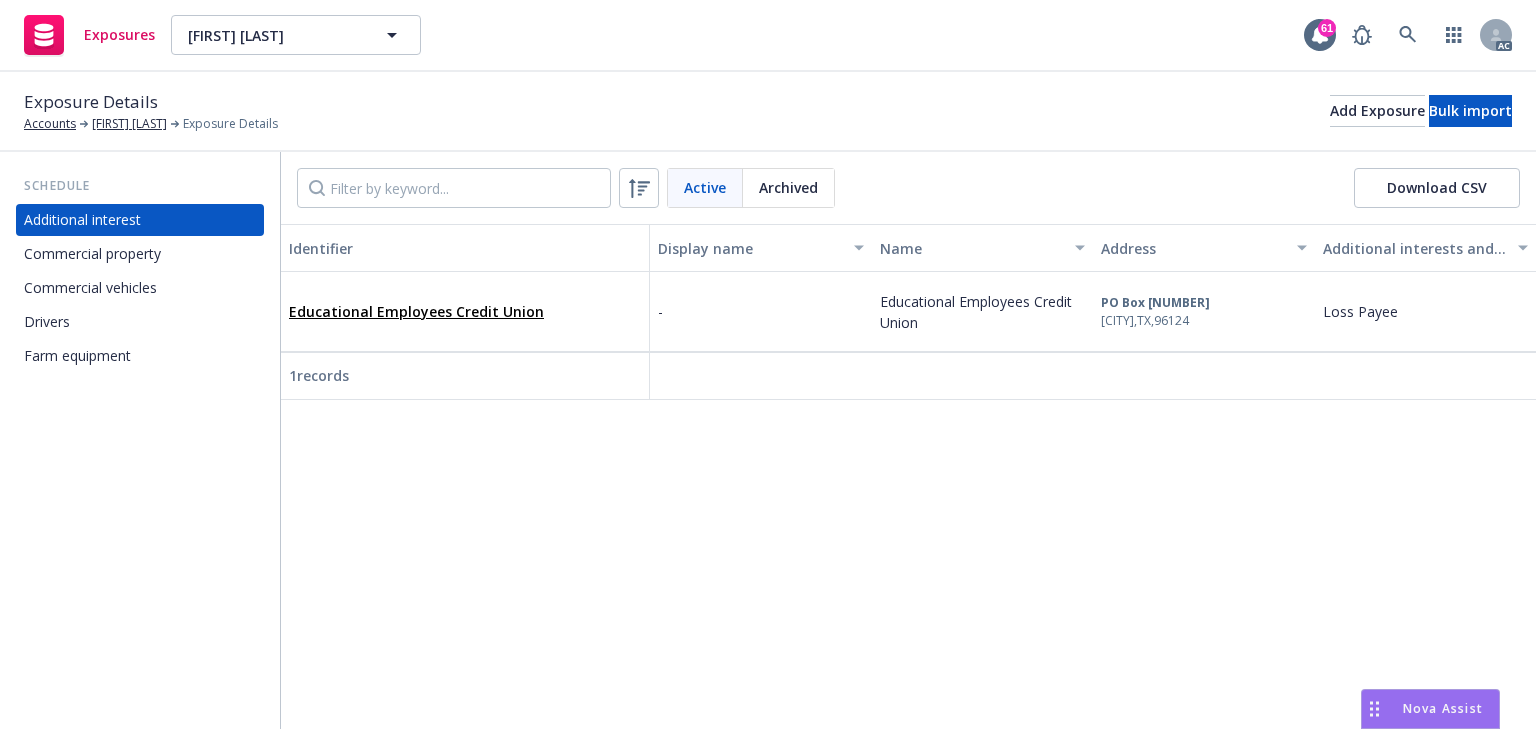 click on "Commercial vehicles" at bounding box center (90, 288) 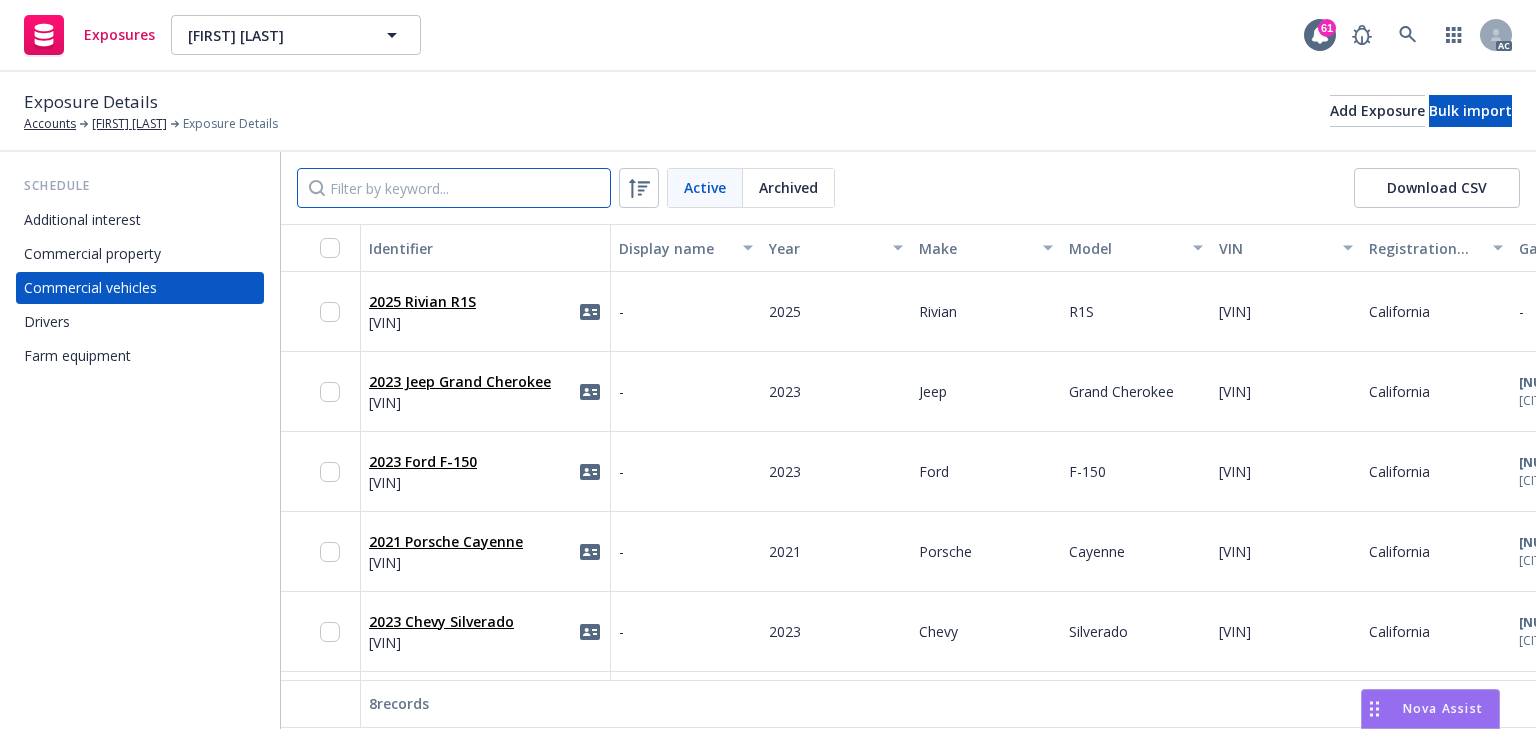click at bounding box center [454, 188] 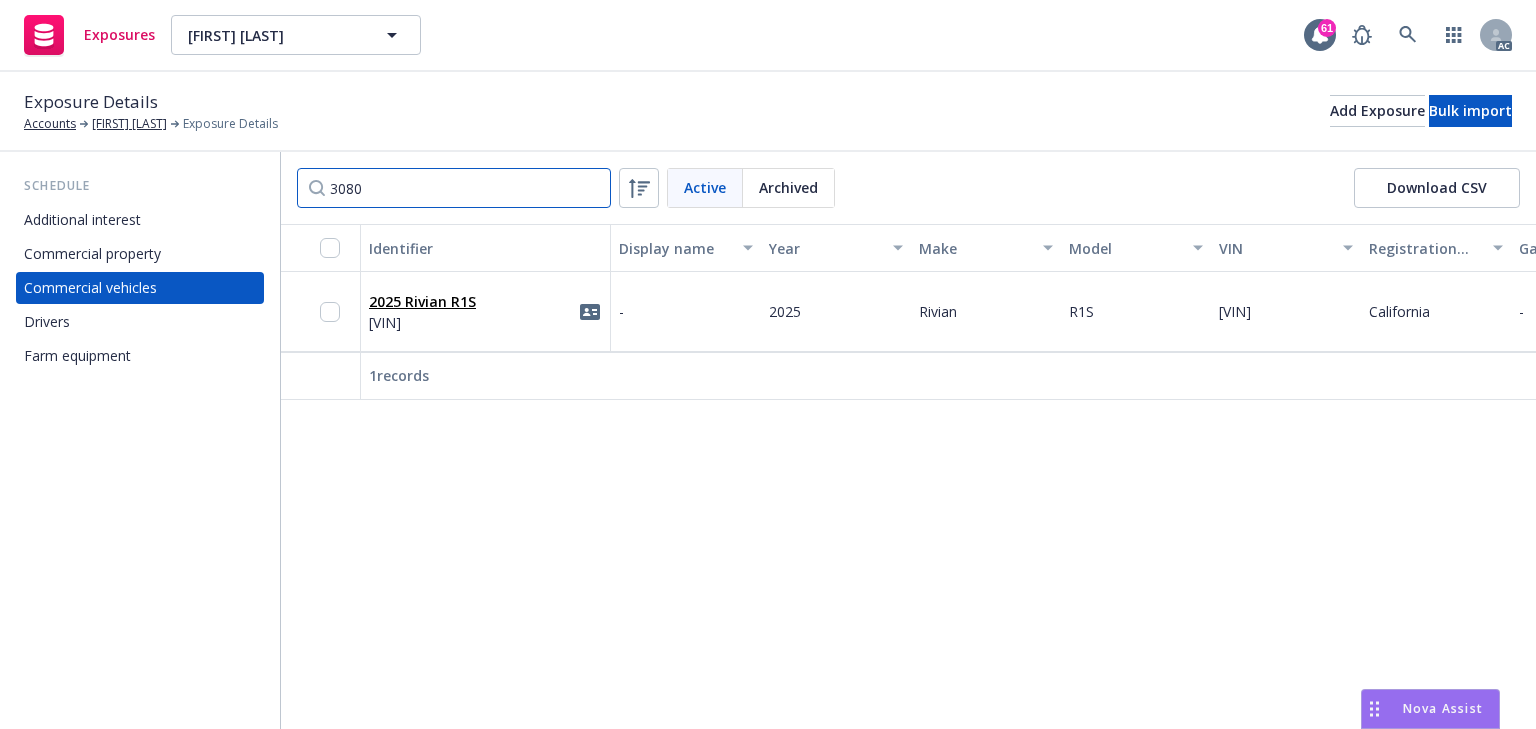 type on "3080" 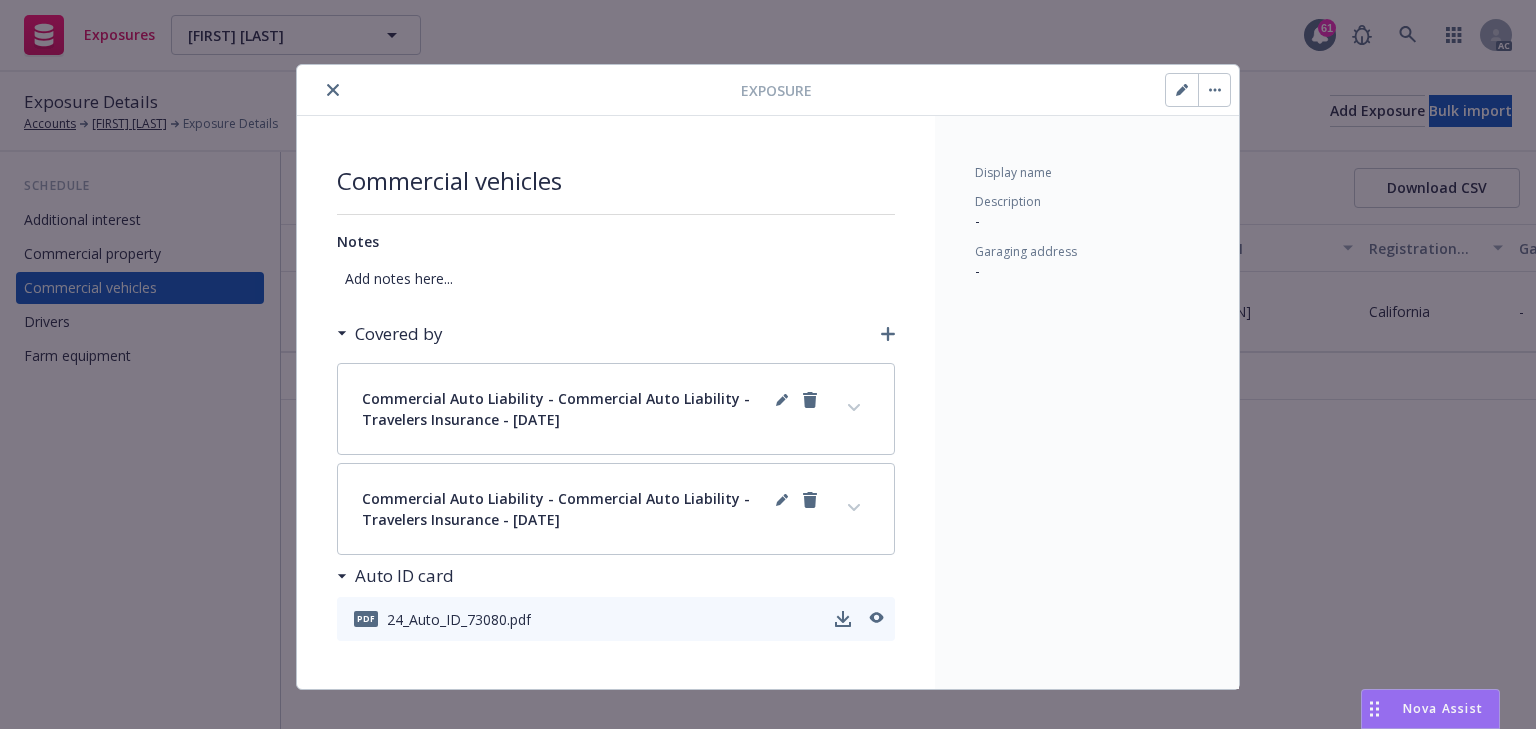 click 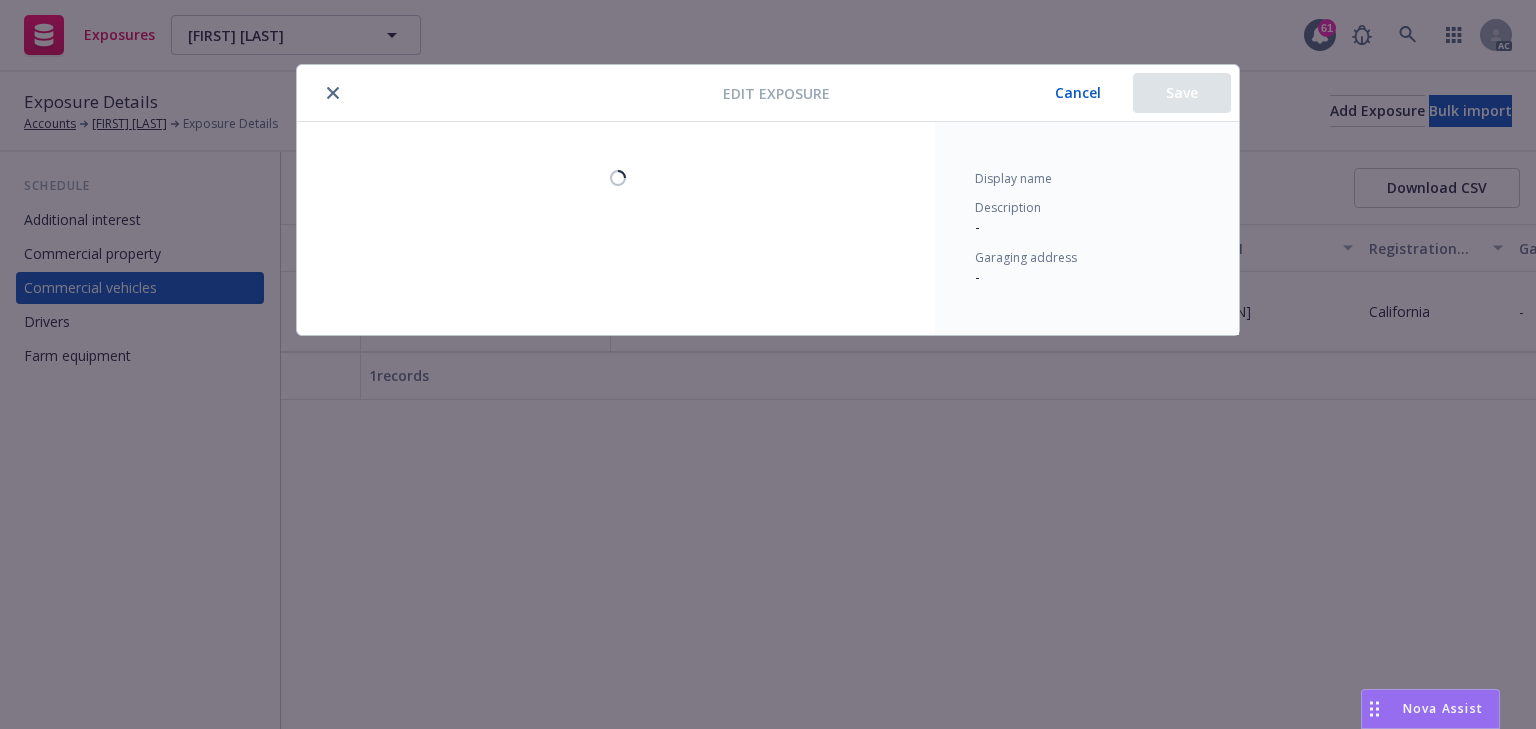 select on "CA" 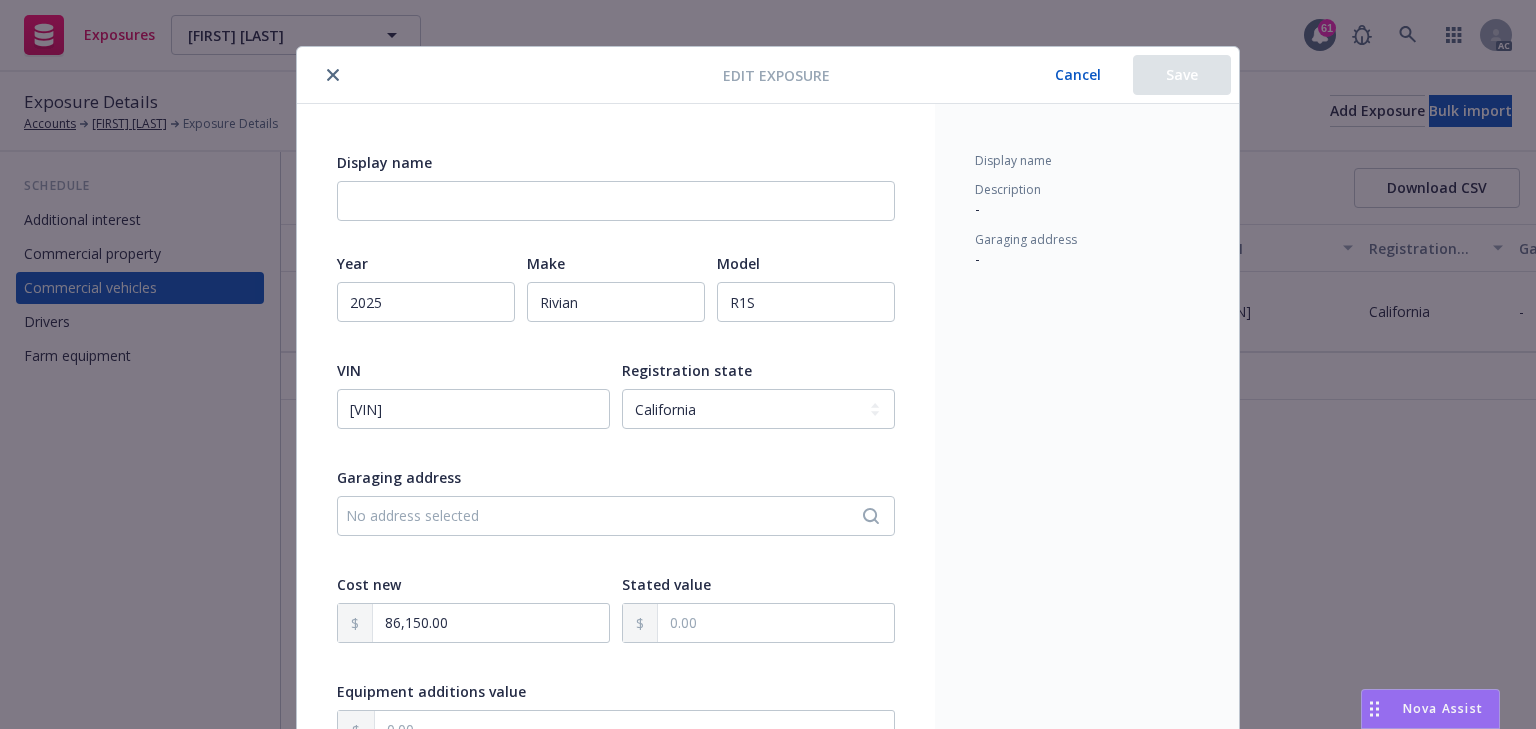 scroll, scrollTop: 0, scrollLeft: 0, axis: both 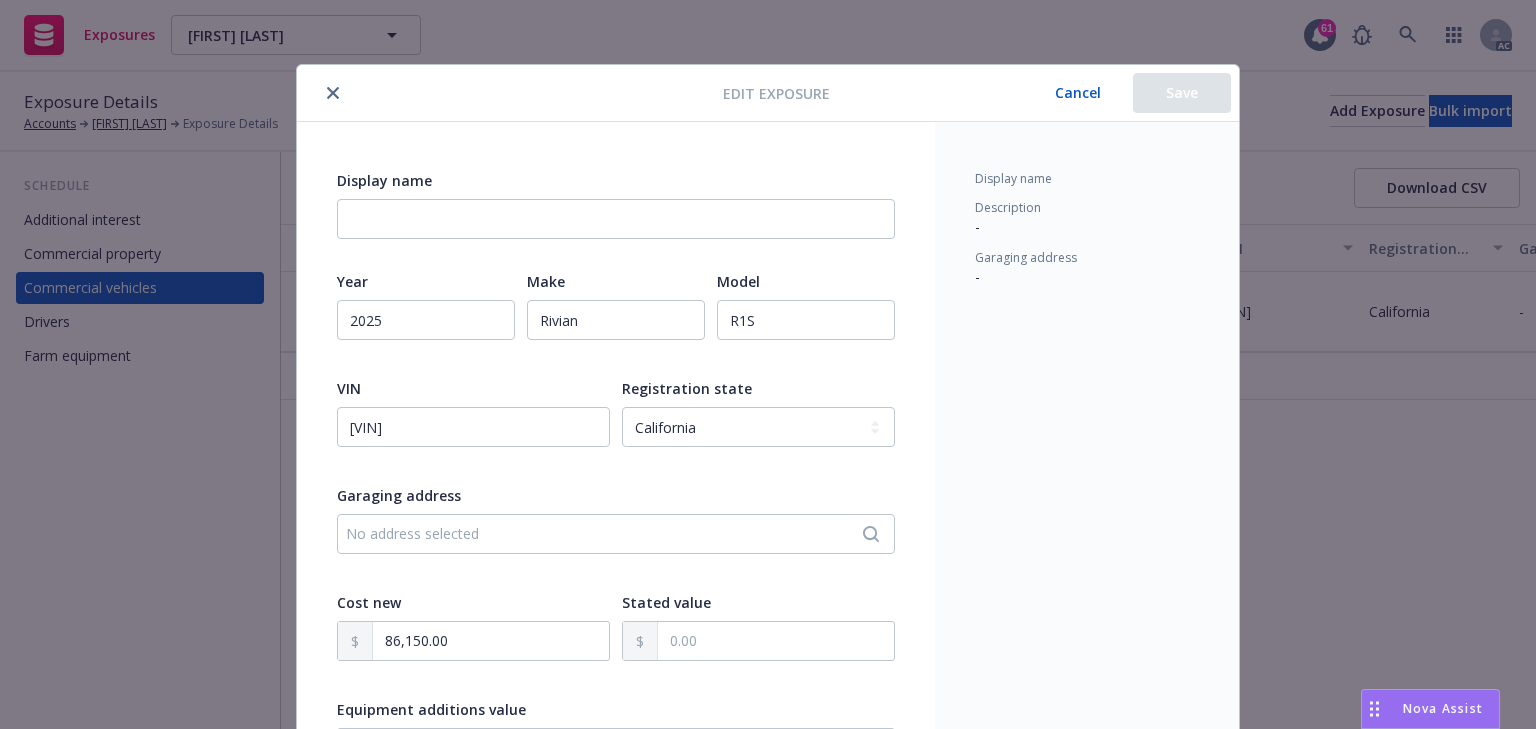 click on "Cancel" at bounding box center (1078, 93) 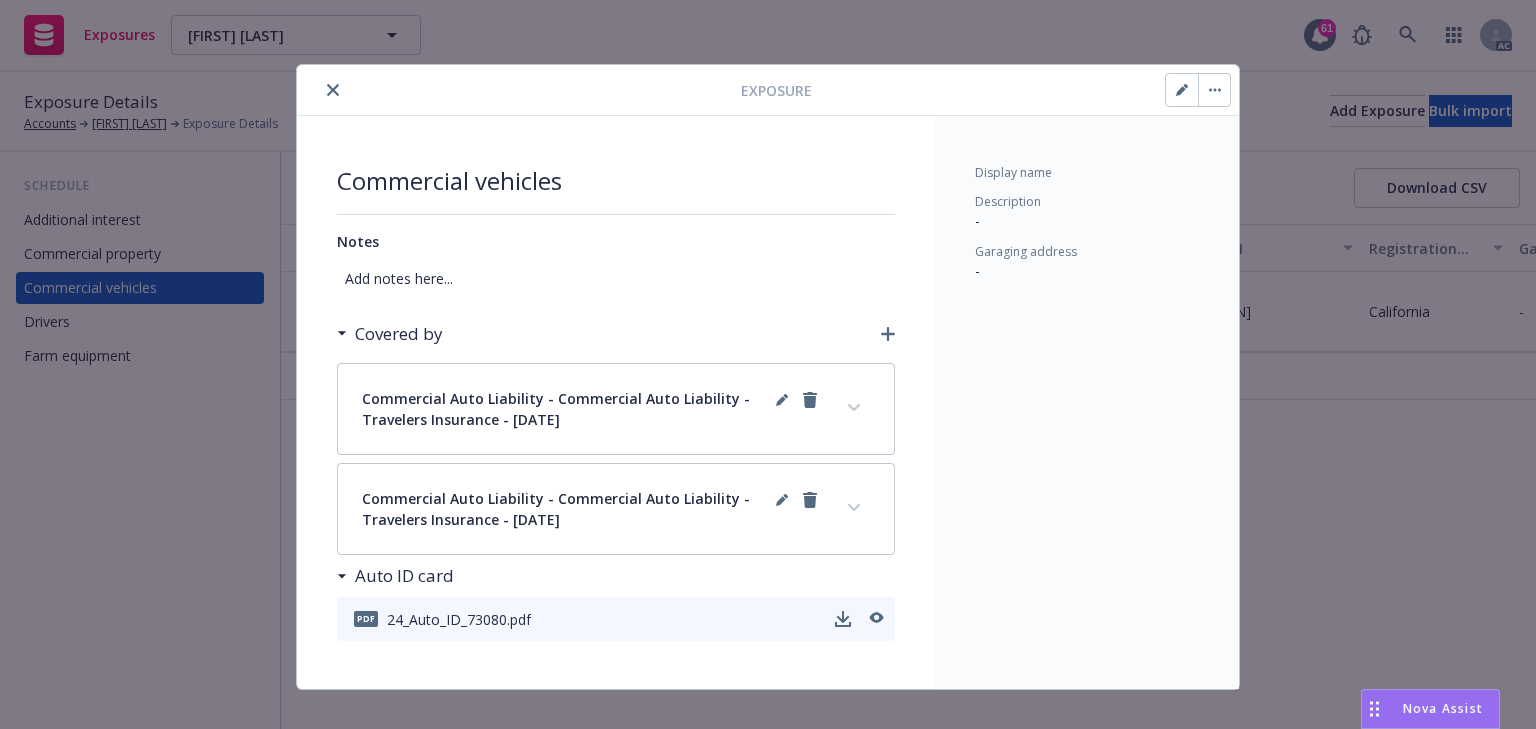 click on "Display name Description - Garaging address -" at bounding box center [1087, 402] 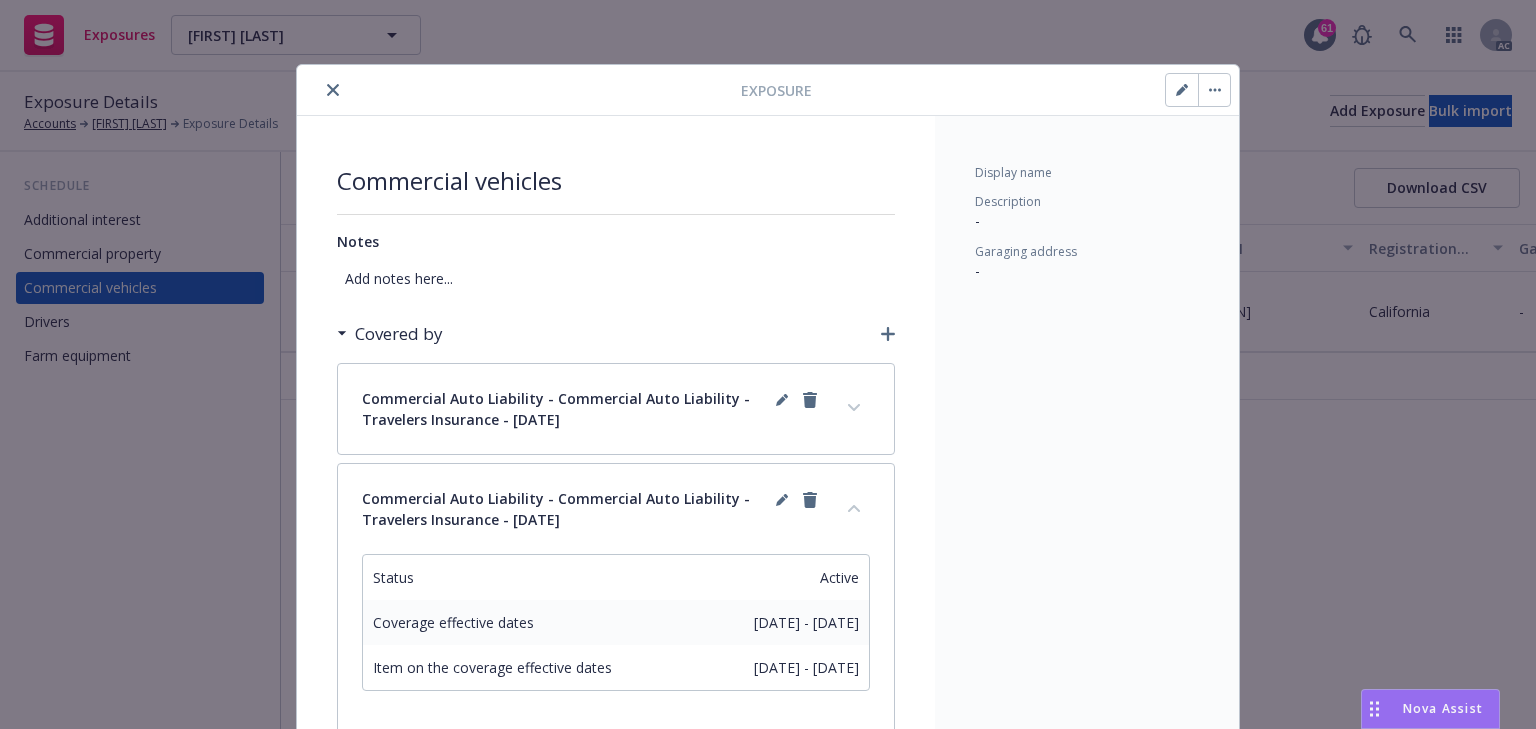 scroll, scrollTop: 80, scrollLeft: 0, axis: vertical 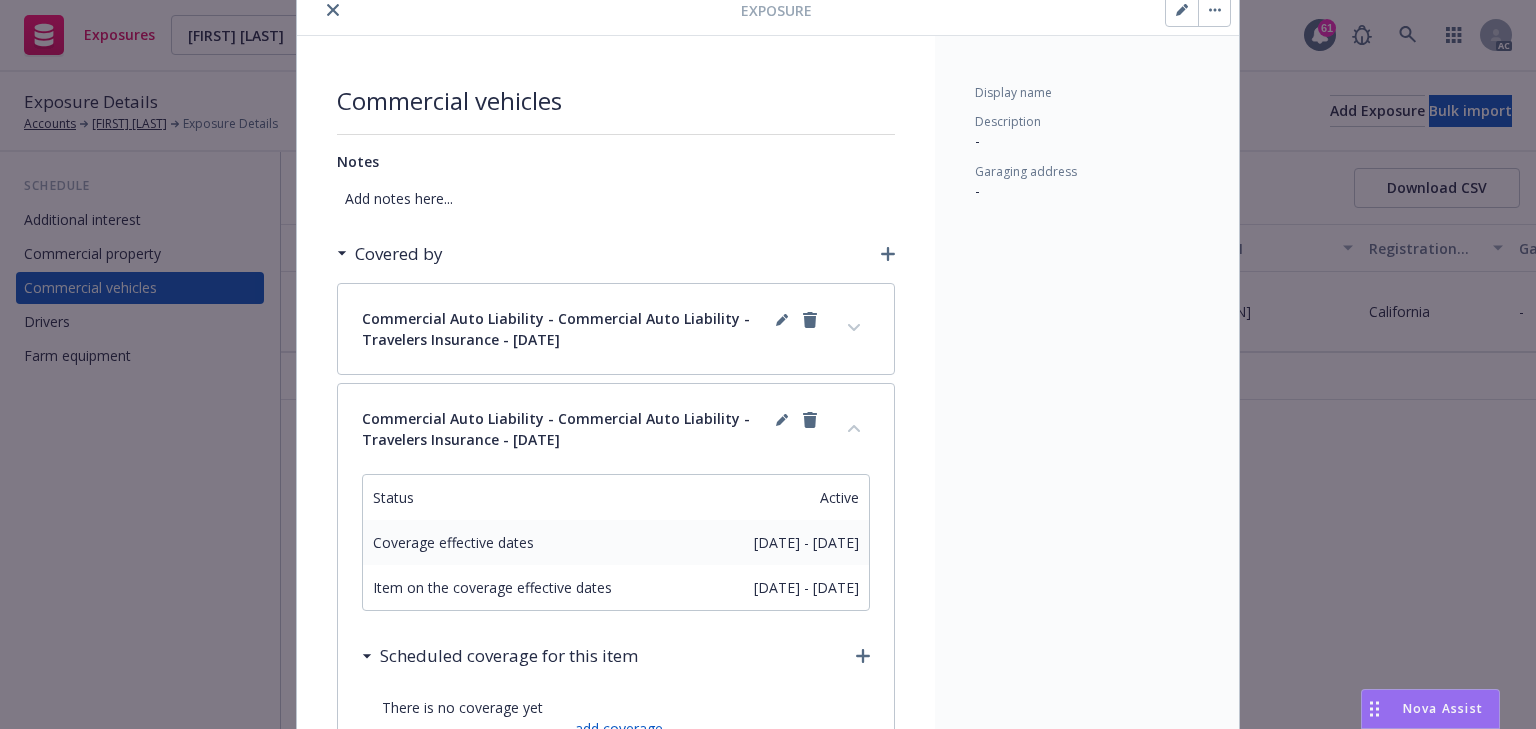 click on "Display name Description - Garaging address -" at bounding box center [1087, 2713] 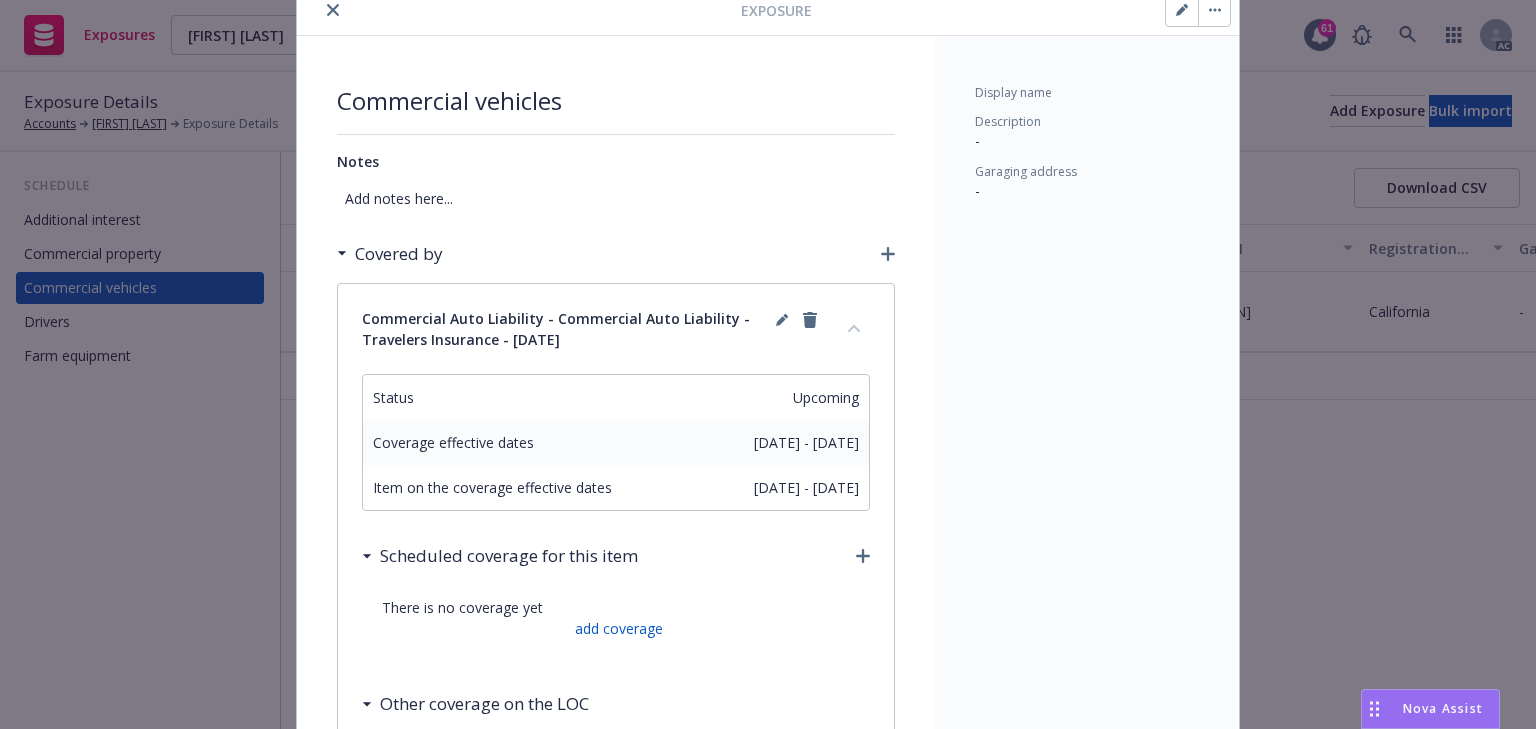 click 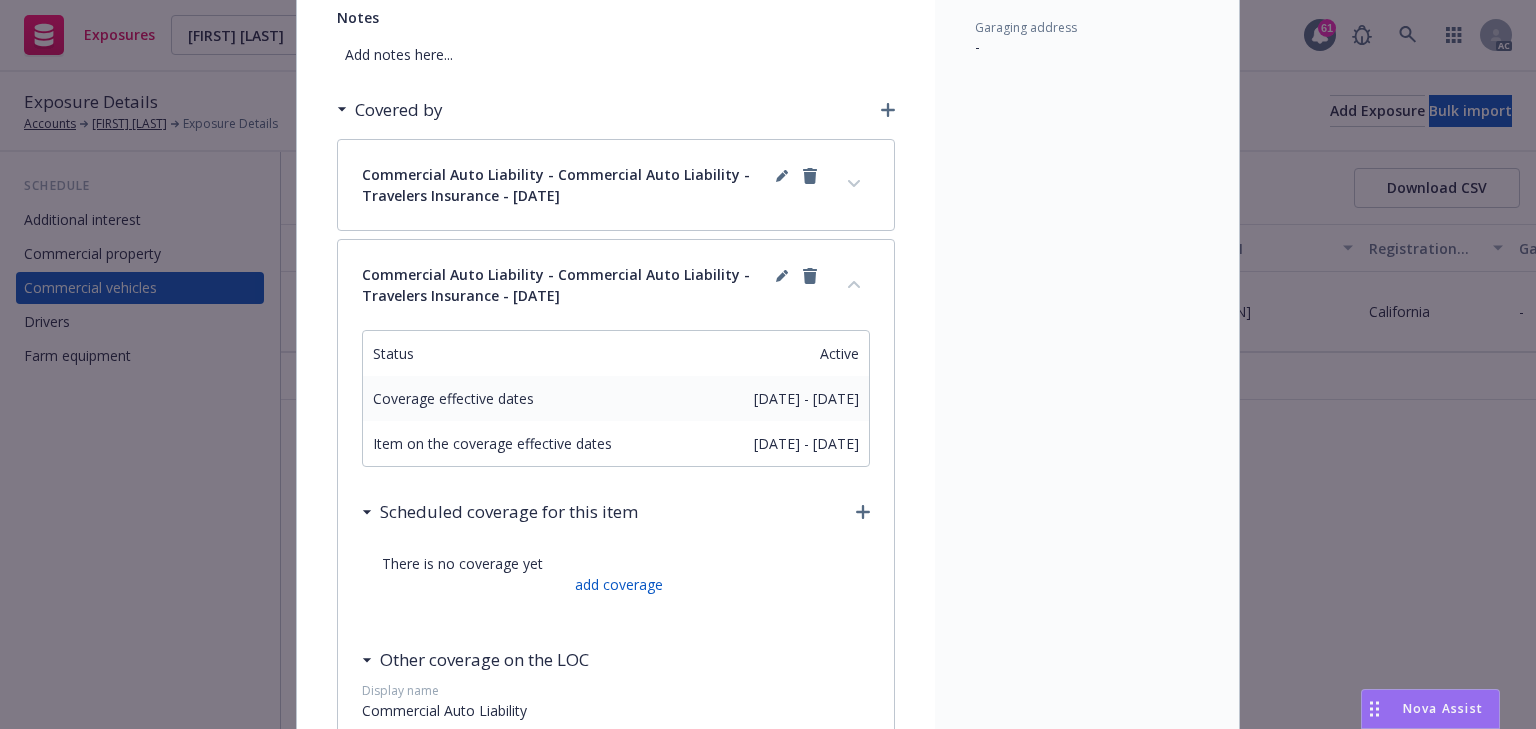 scroll, scrollTop: 240, scrollLeft: 0, axis: vertical 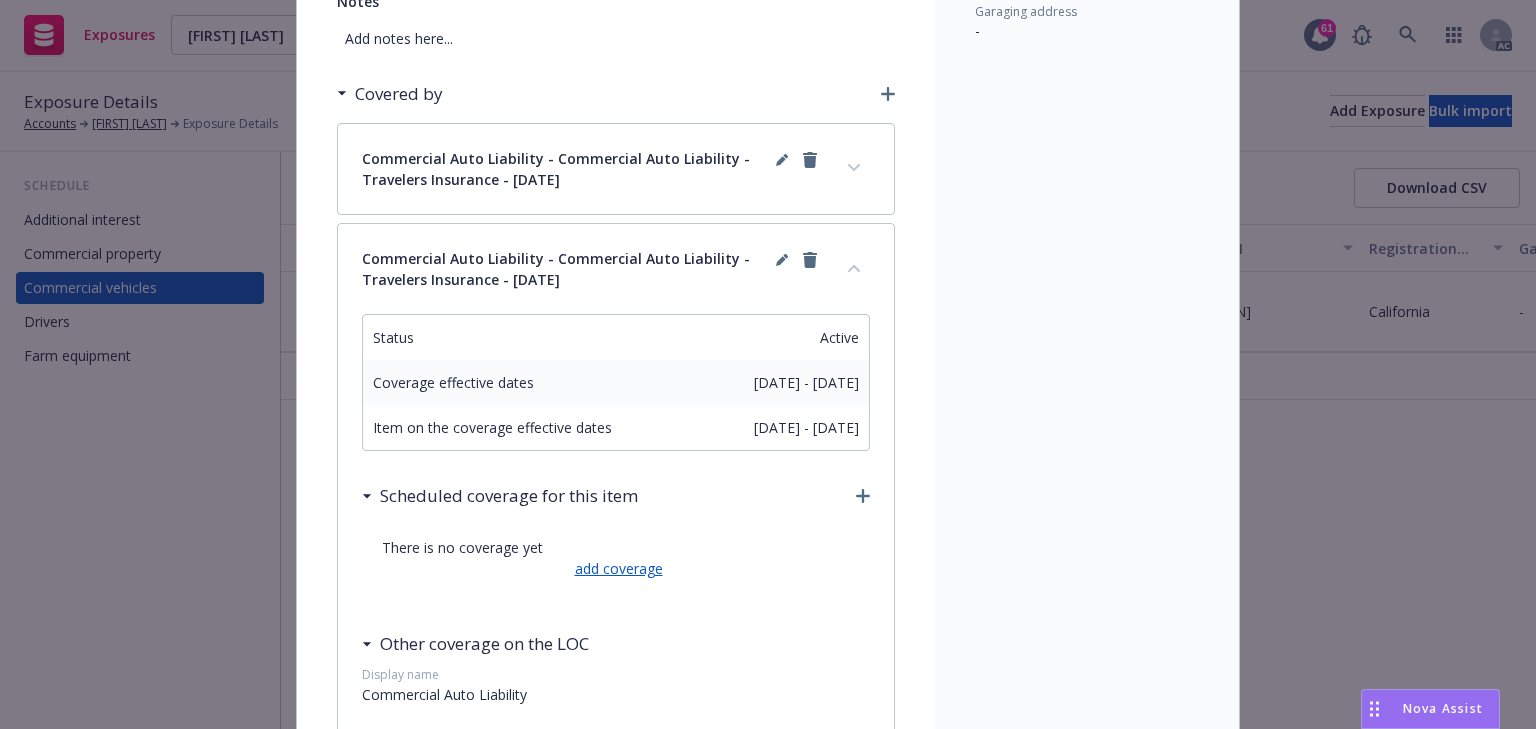 click on "add coverage" at bounding box center (616, 568) 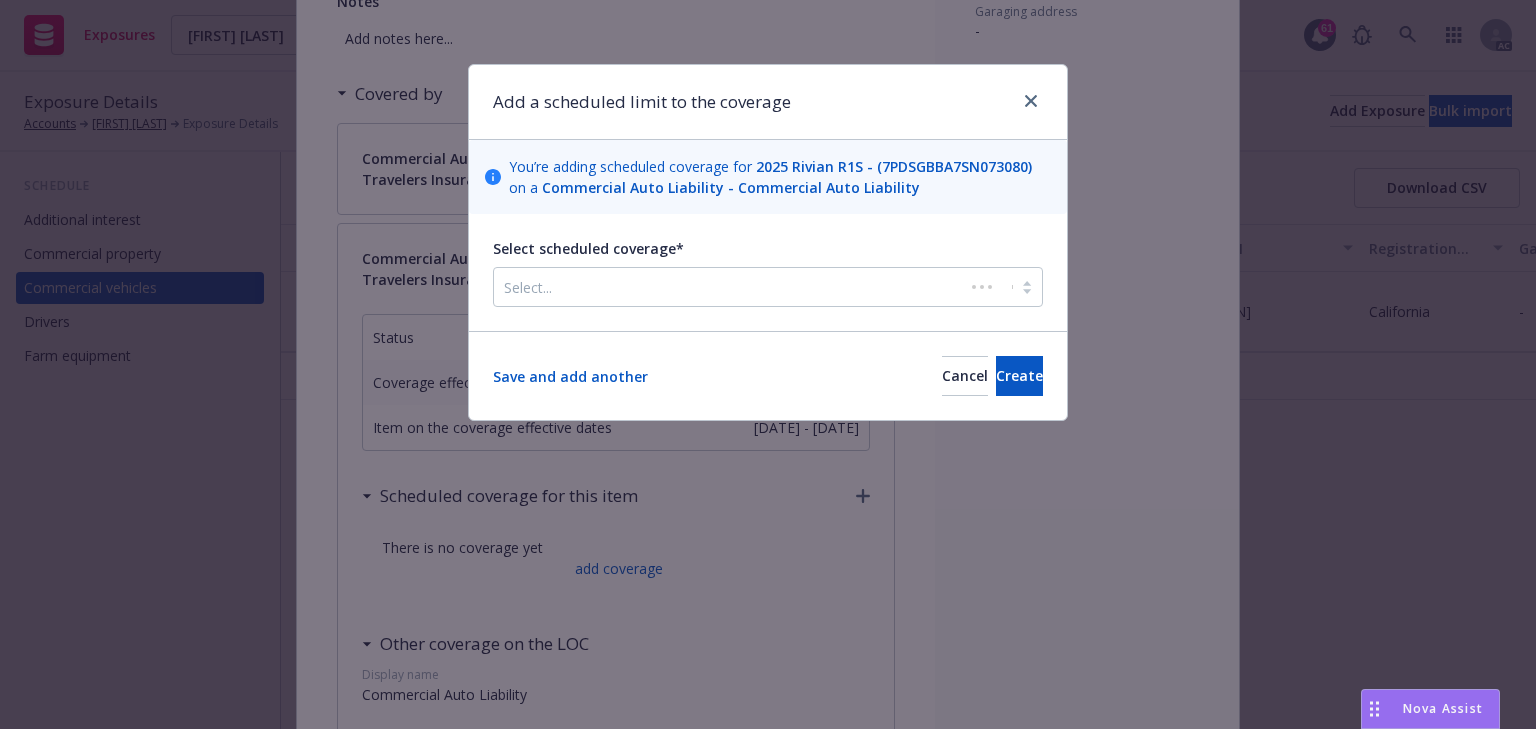 click at bounding box center [729, 287] 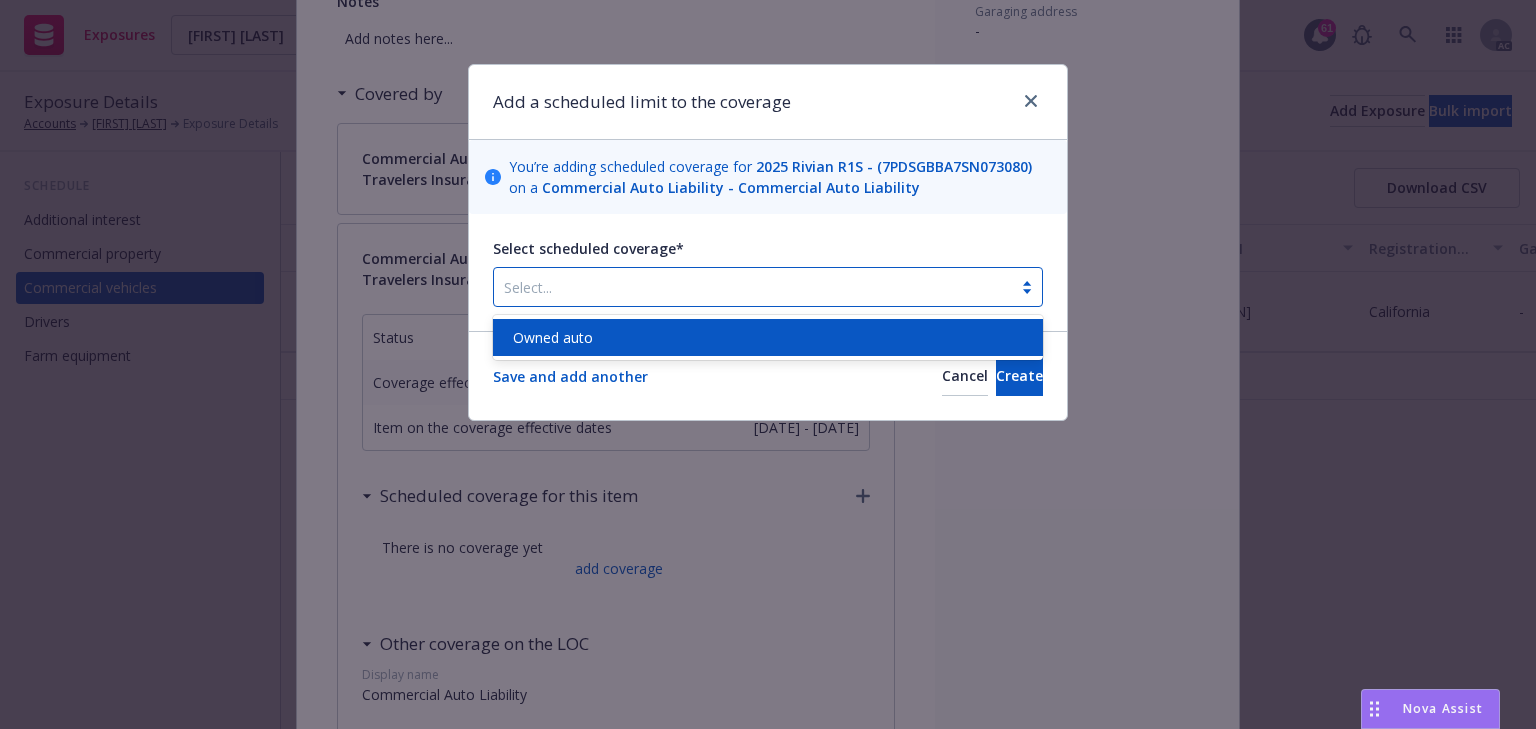 click on "Owned auto" at bounding box center (768, 337) 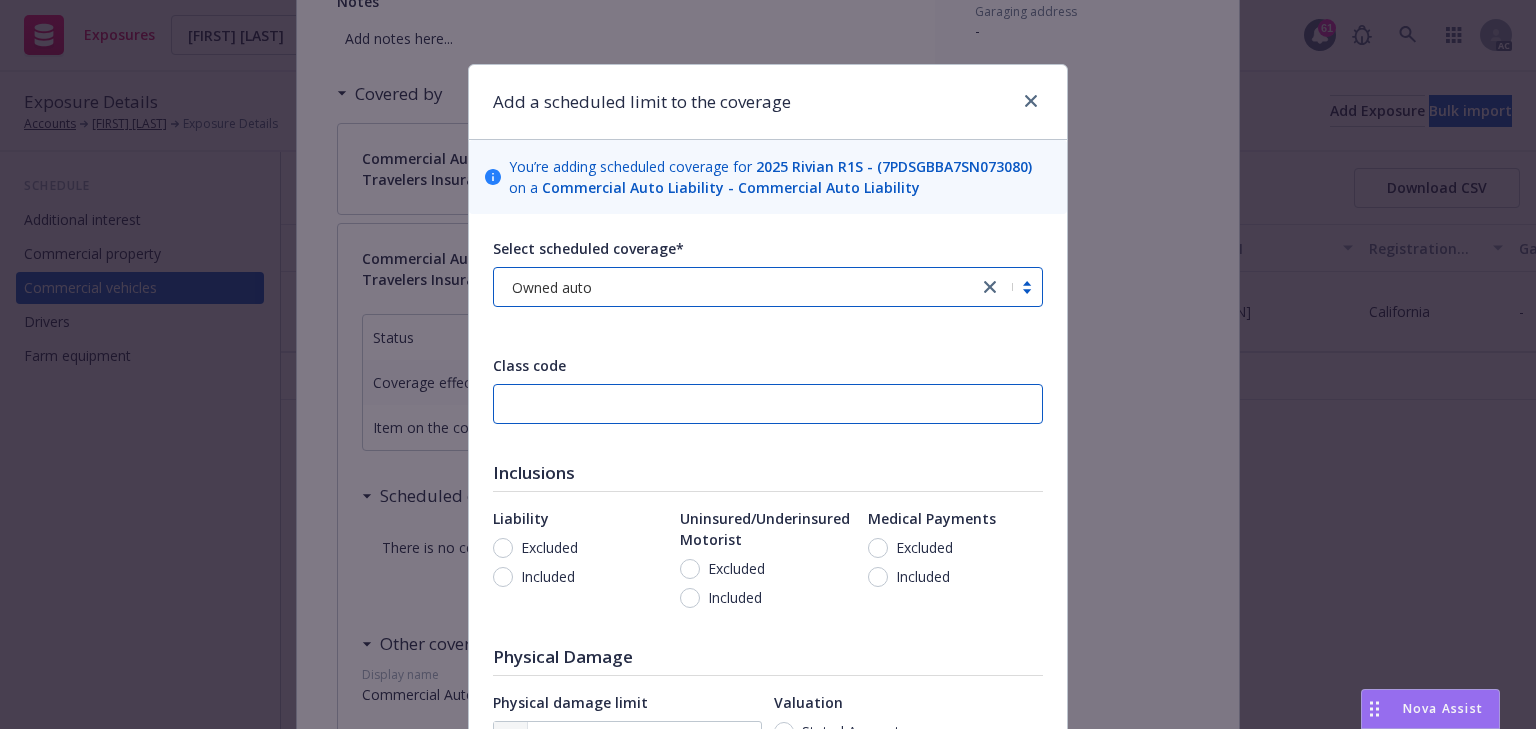 click at bounding box center (768, 404) 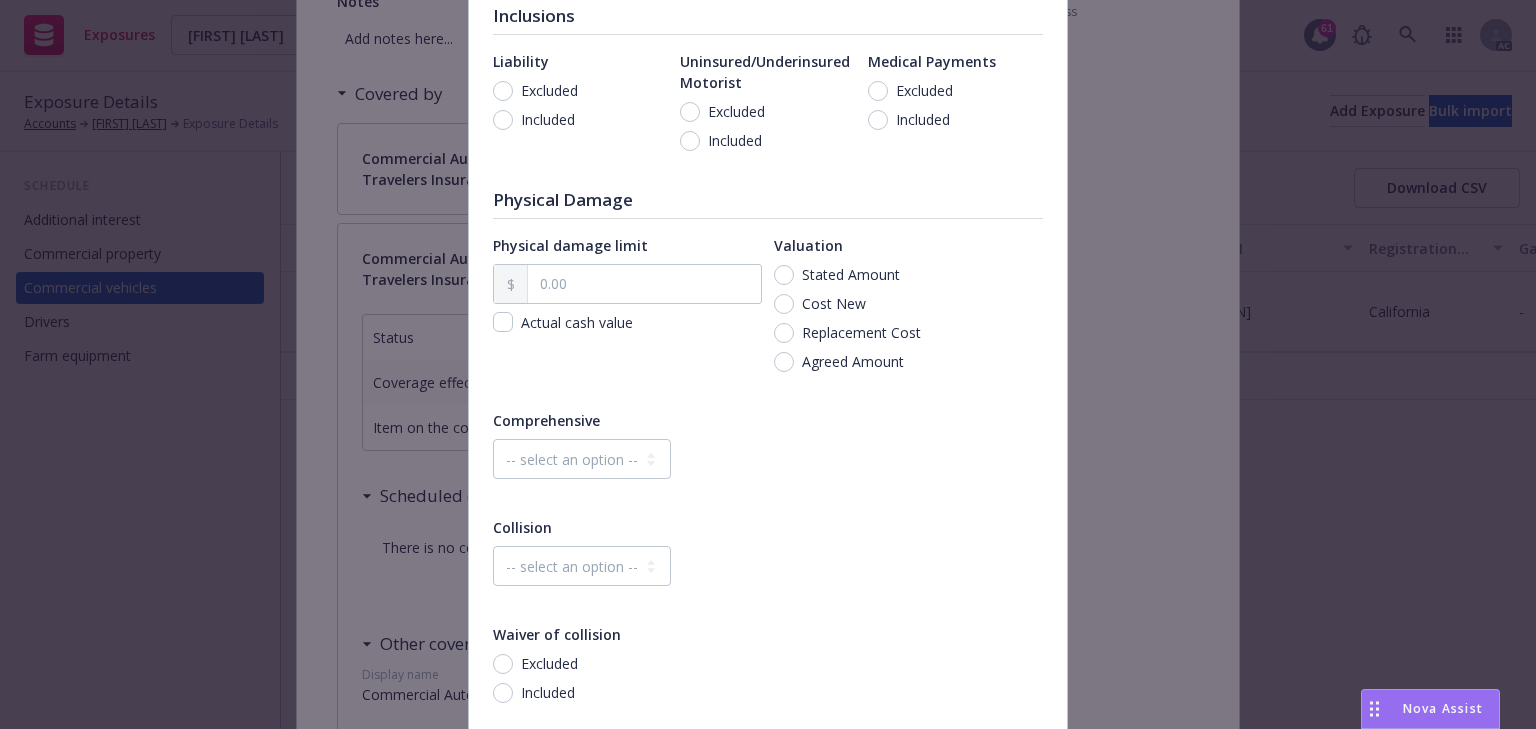scroll, scrollTop: 480, scrollLeft: 0, axis: vertical 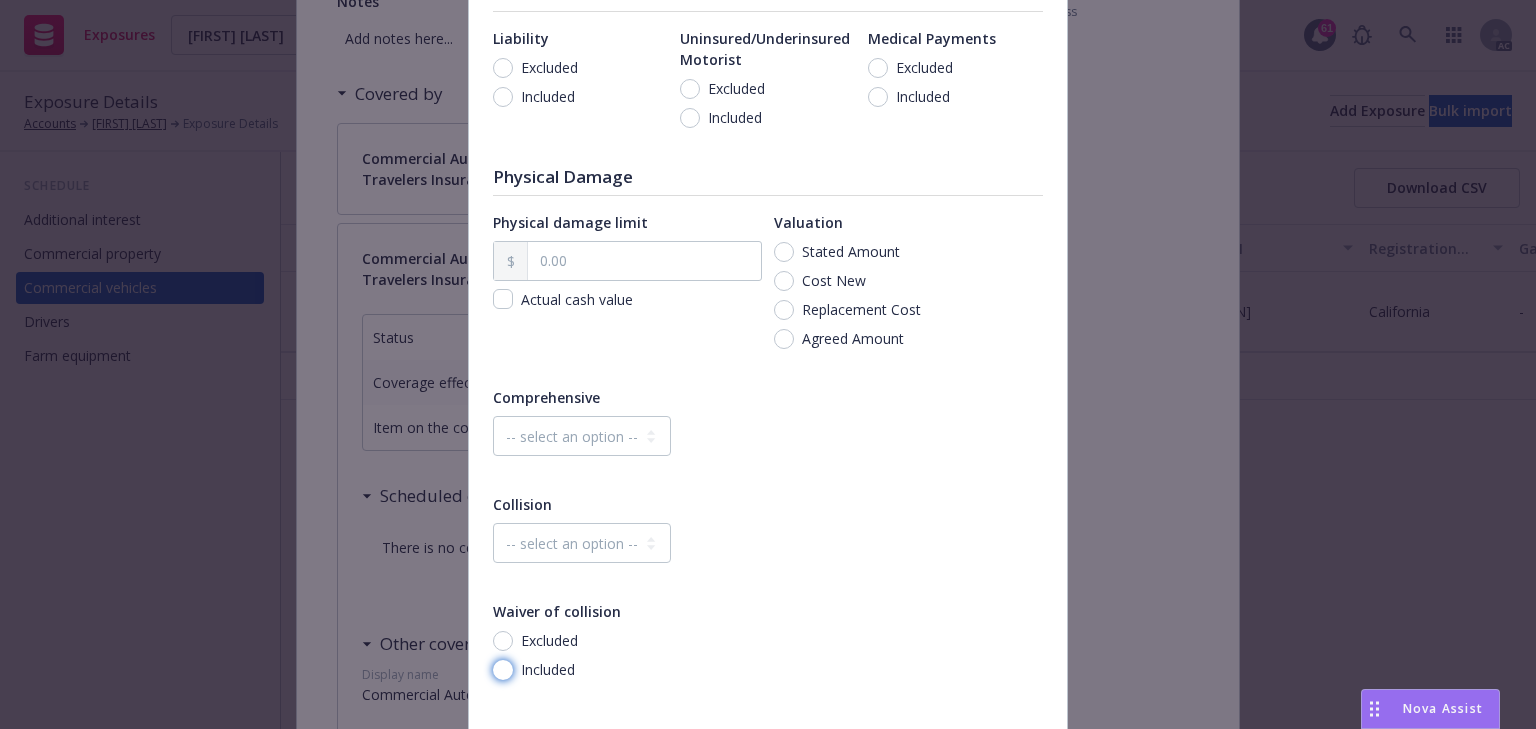 click on "Included" at bounding box center [503, 670] 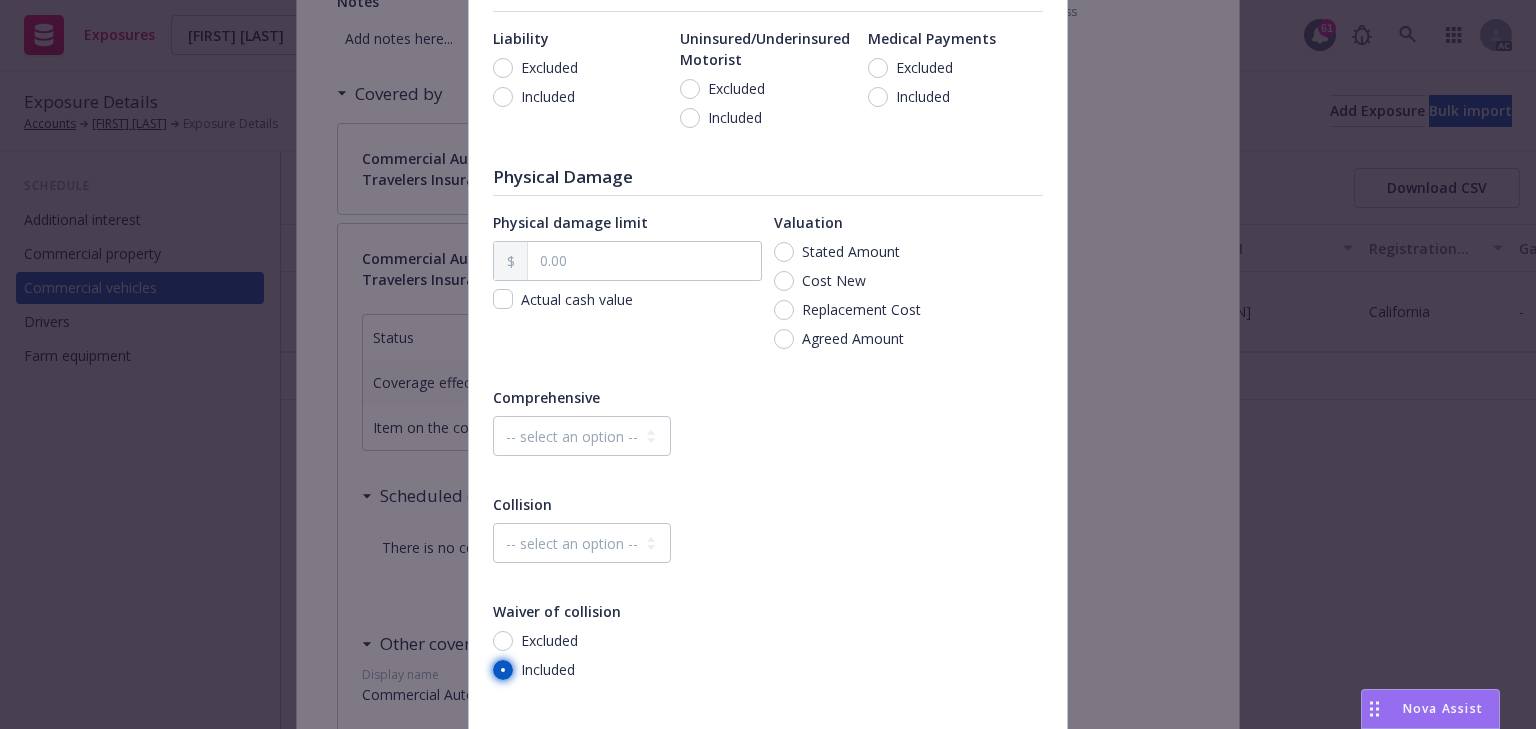 radio on "true" 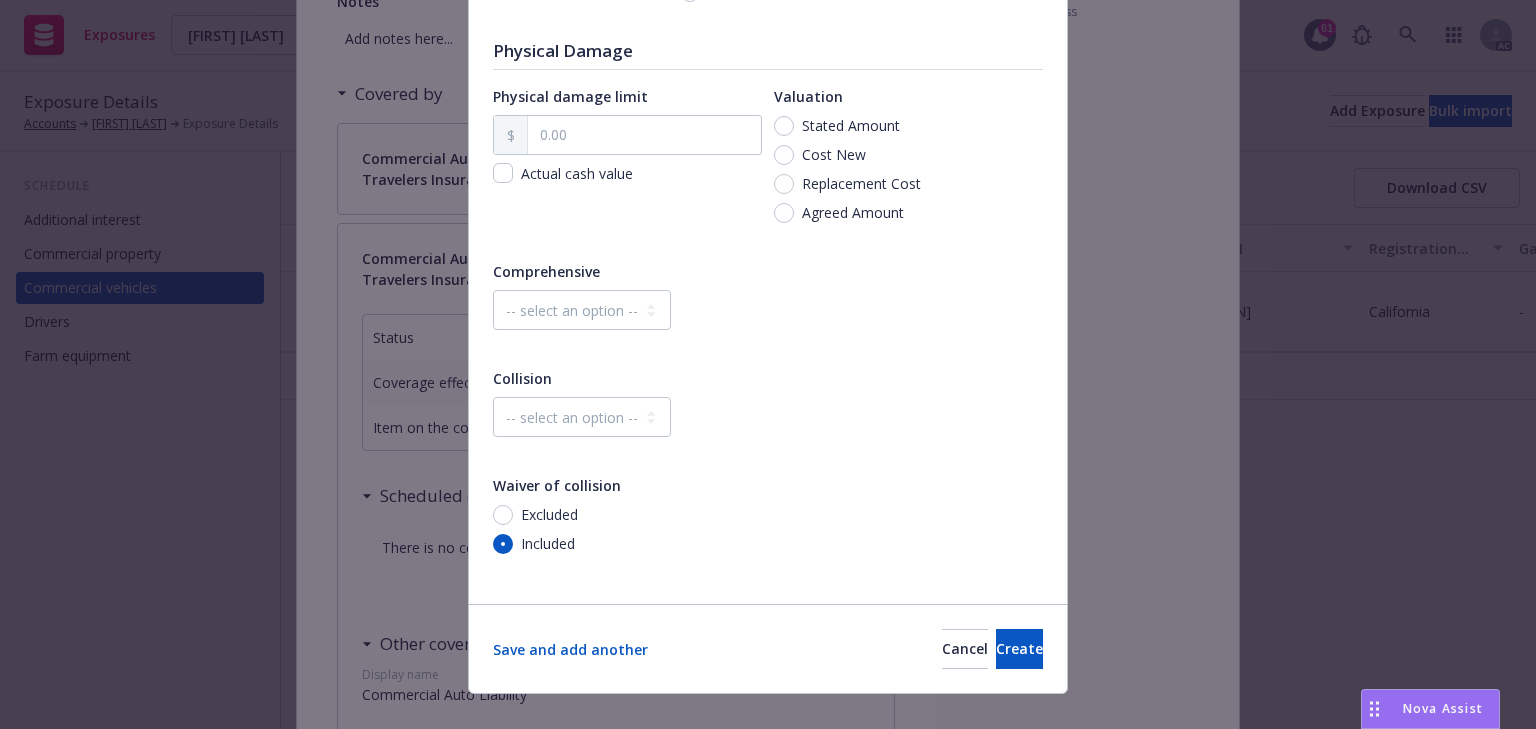scroll, scrollTop: 634, scrollLeft: 0, axis: vertical 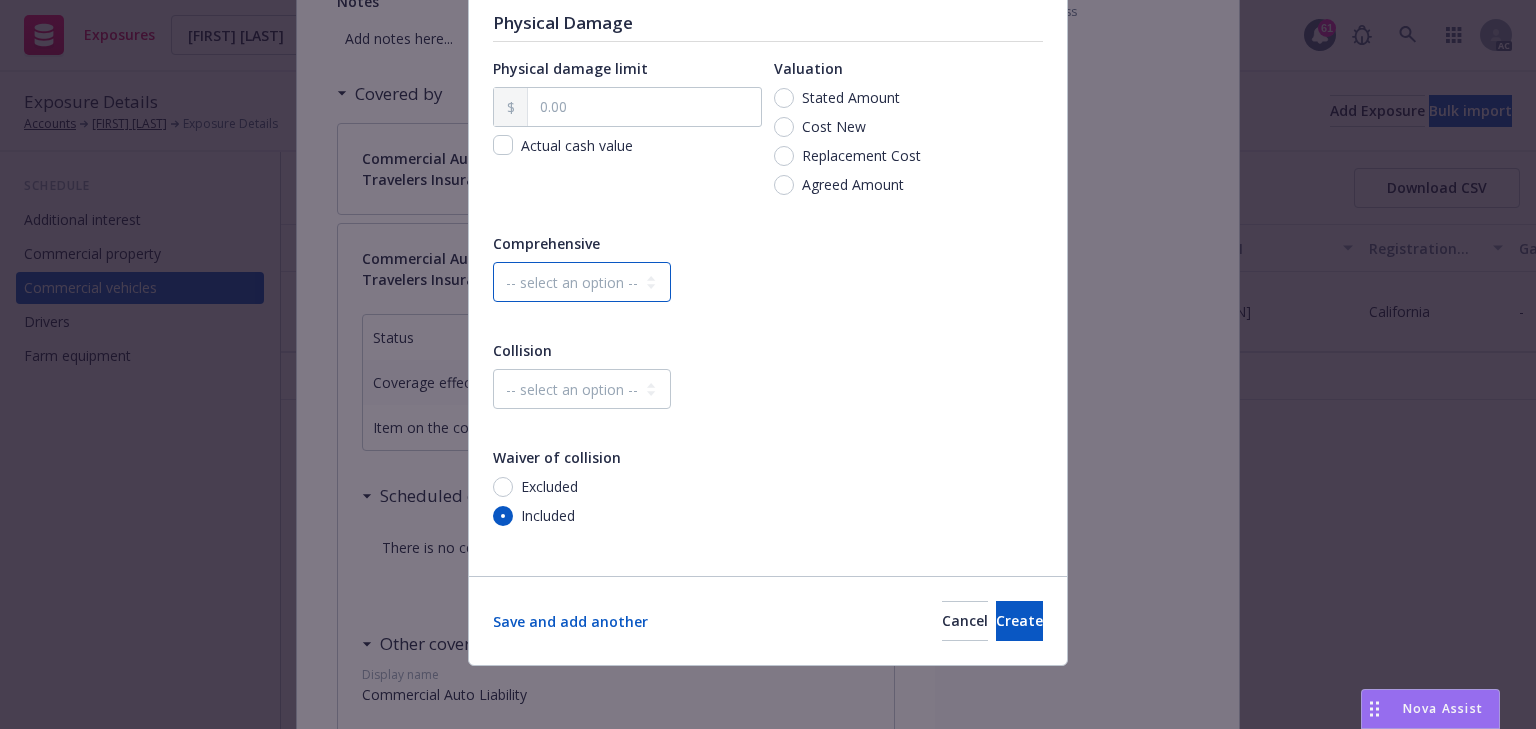 click on "-- select an option -- Dollar amount Percentage" at bounding box center (582, 282) 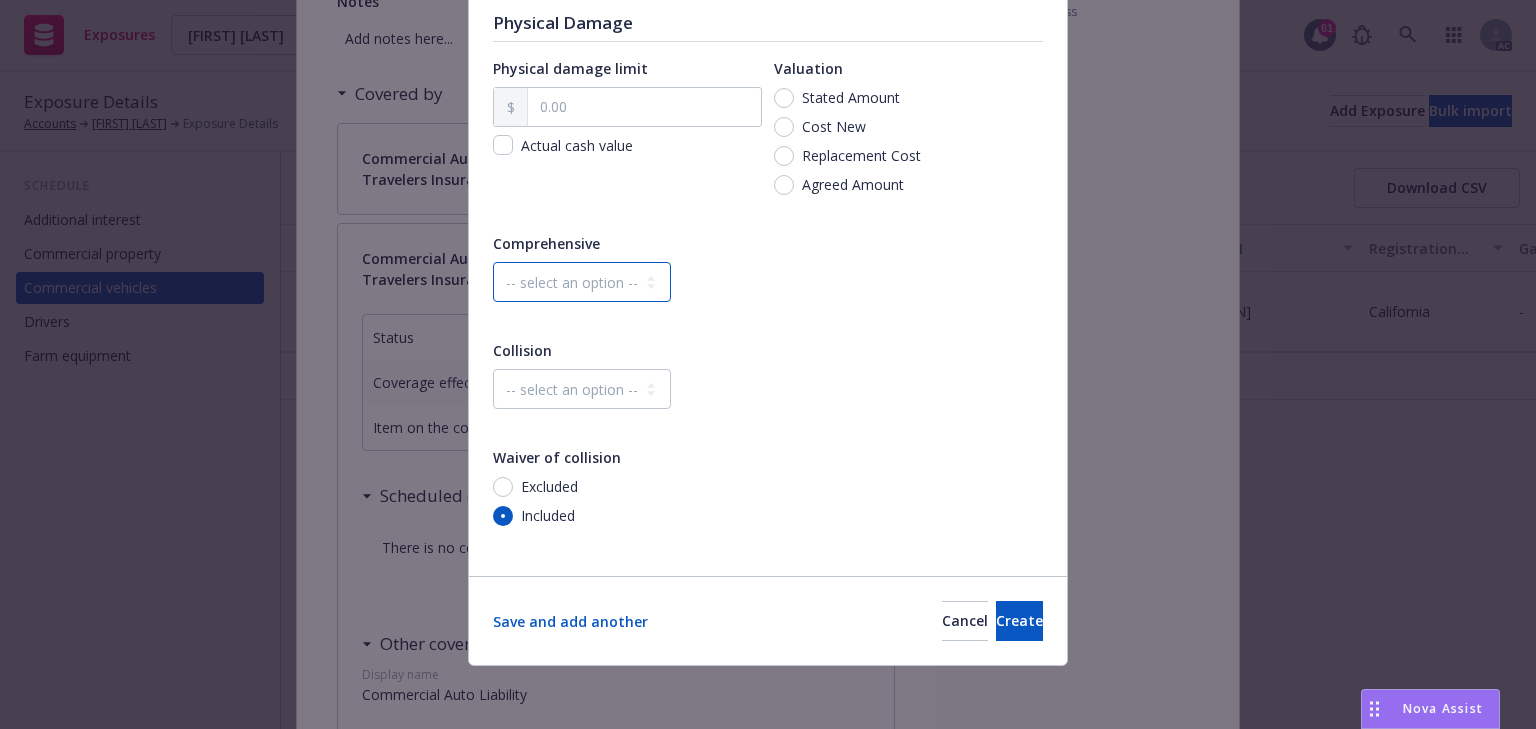 select on "MONETARY" 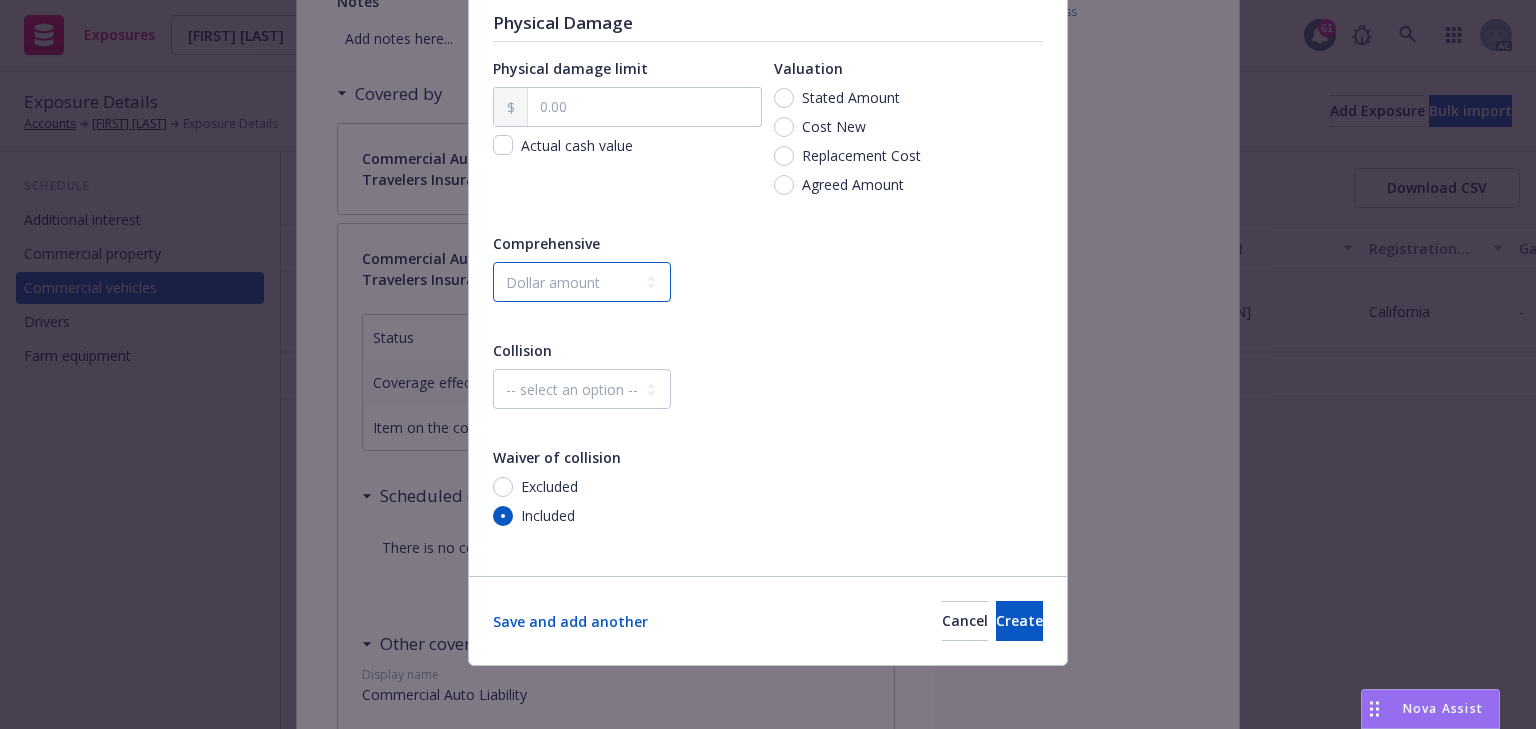 click on "-- select an option -- Dollar amount Percentage" at bounding box center [582, 282] 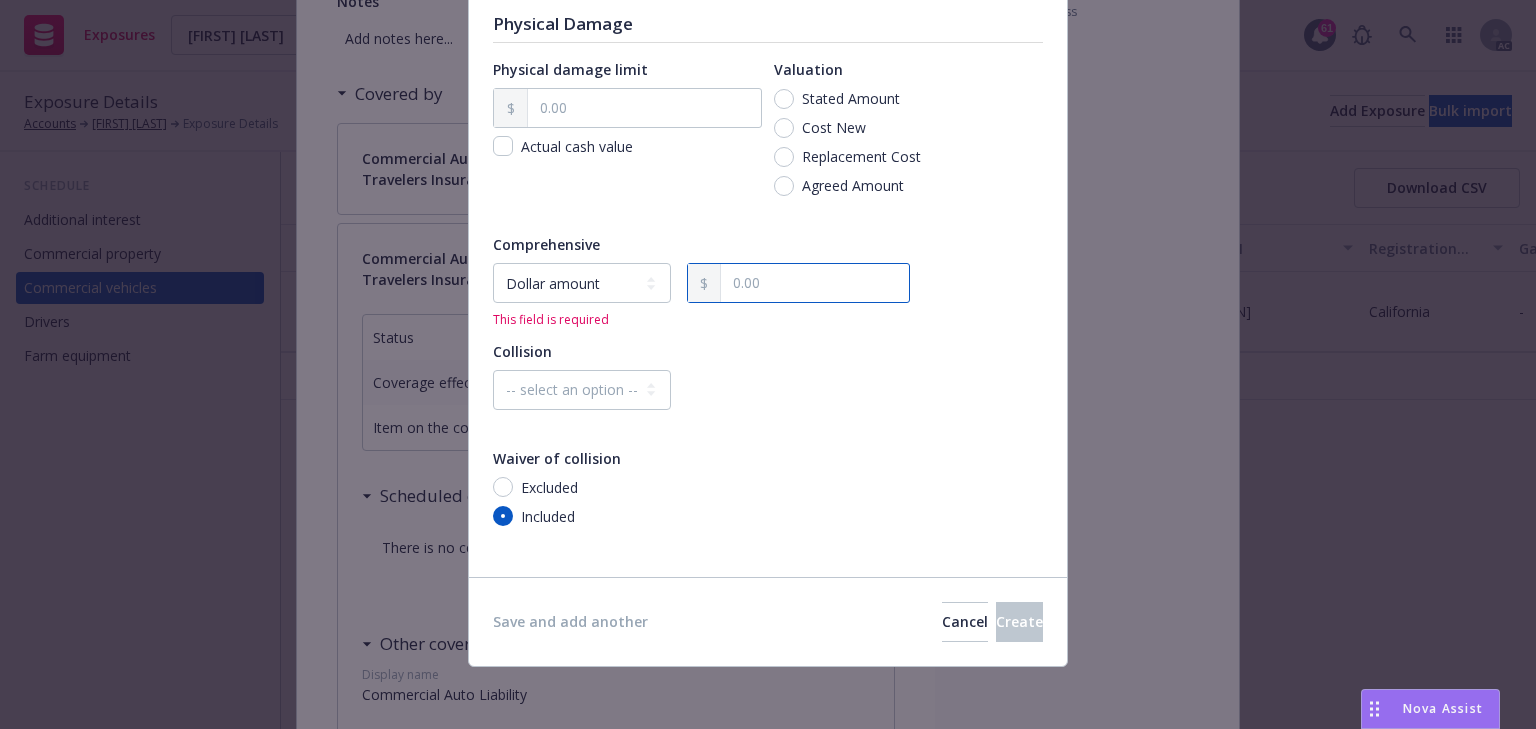 click at bounding box center [815, 283] 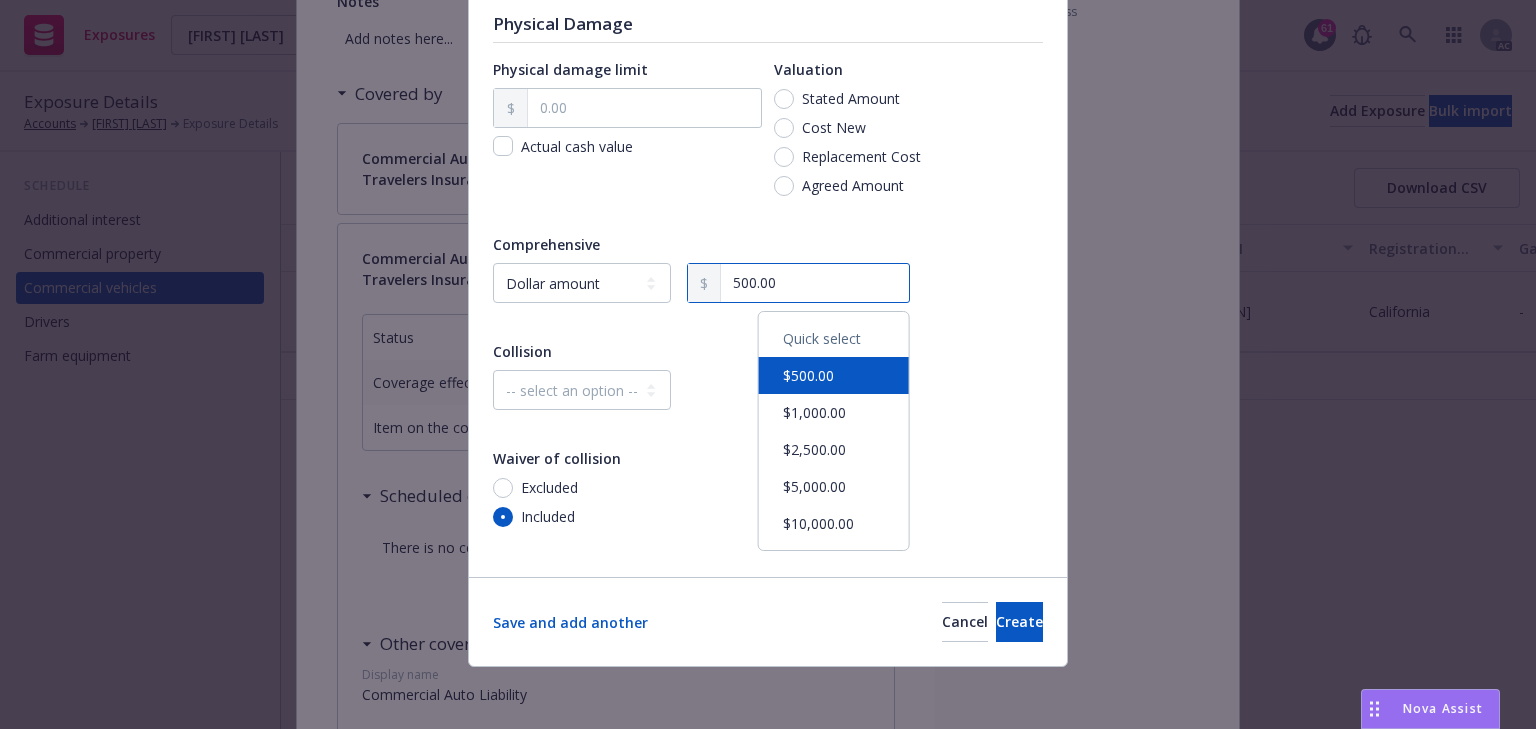 type on "500.00" 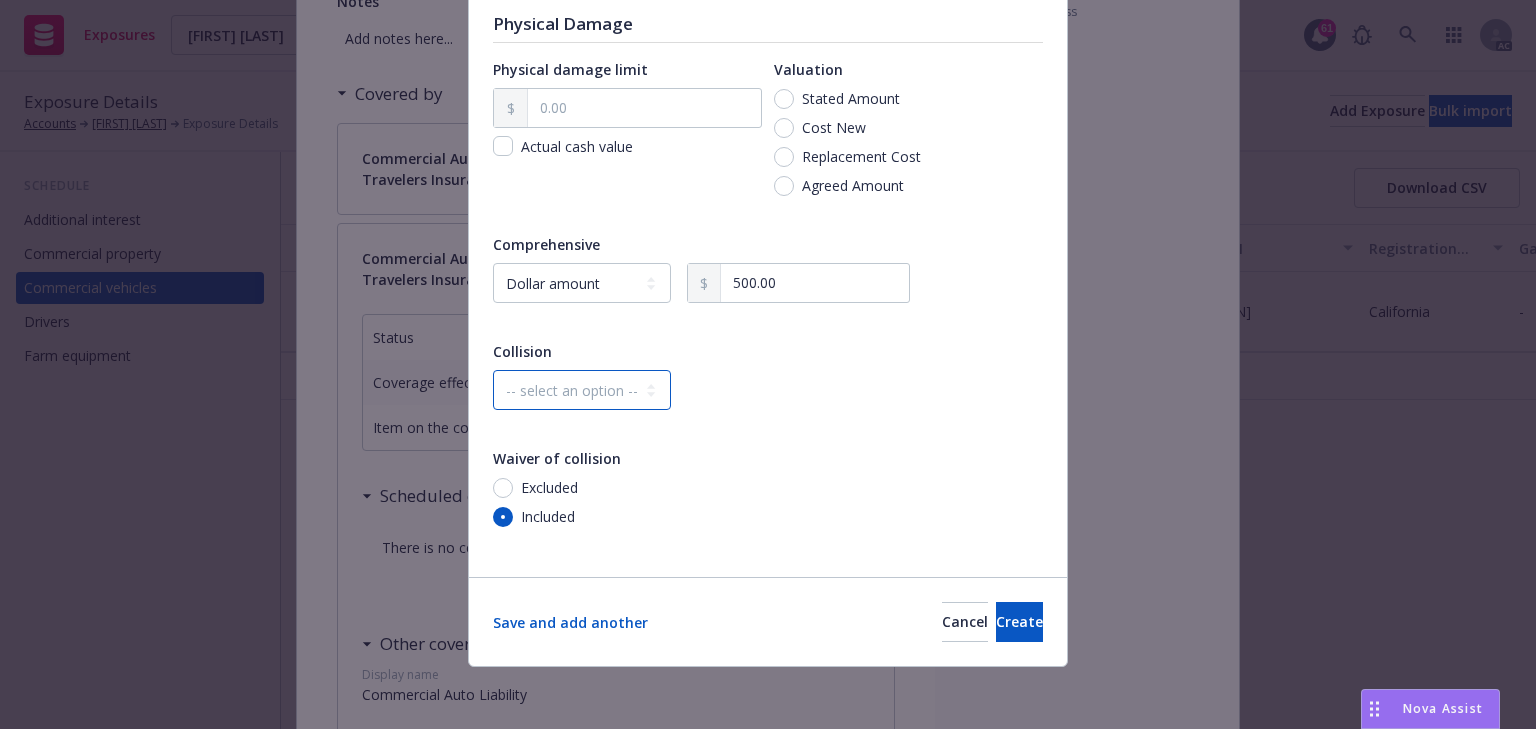 click on "-- select an option -- Dollar amount Percentage" at bounding box center (582, 390) 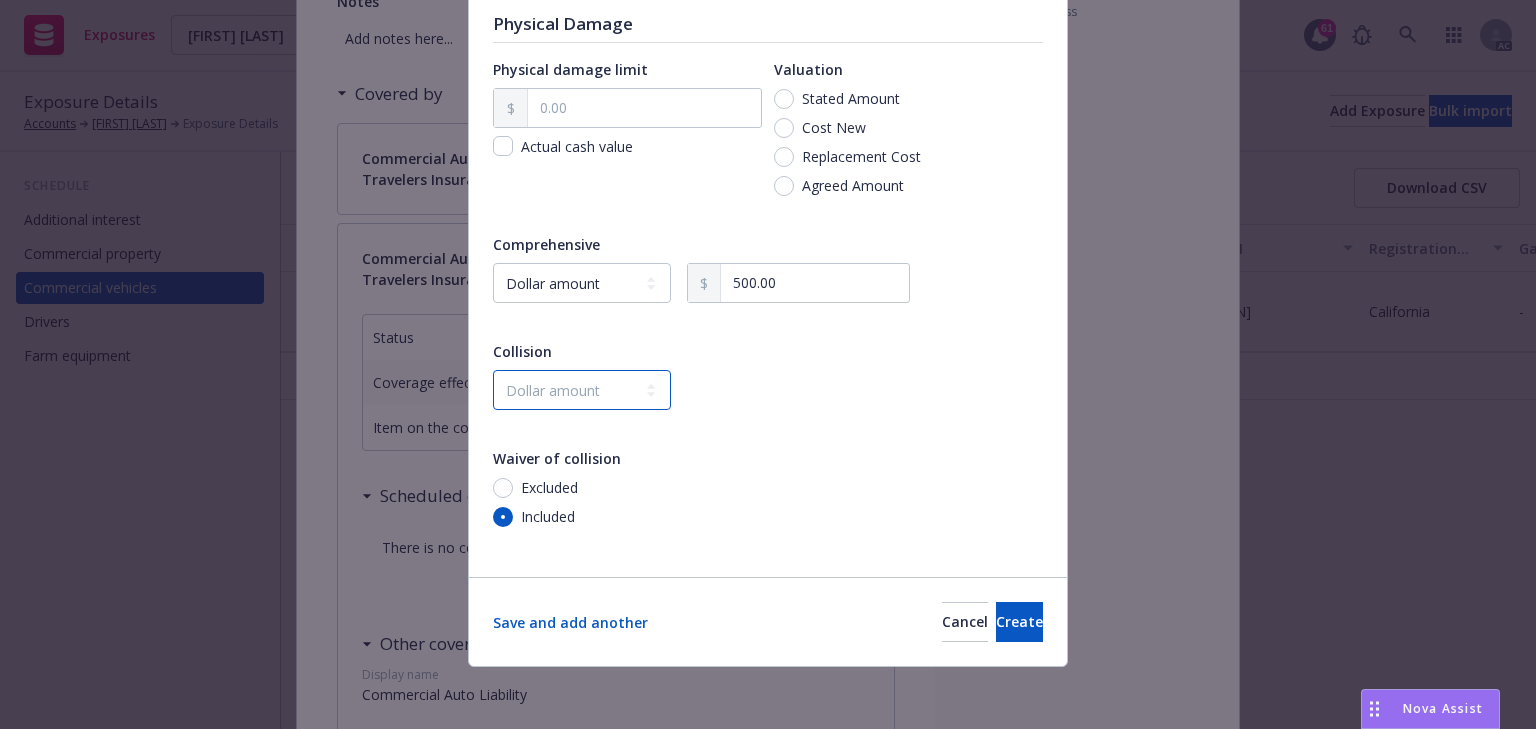 click on "-- select an option -- Dollar amount Percentage" at bounding box center [582, 390] 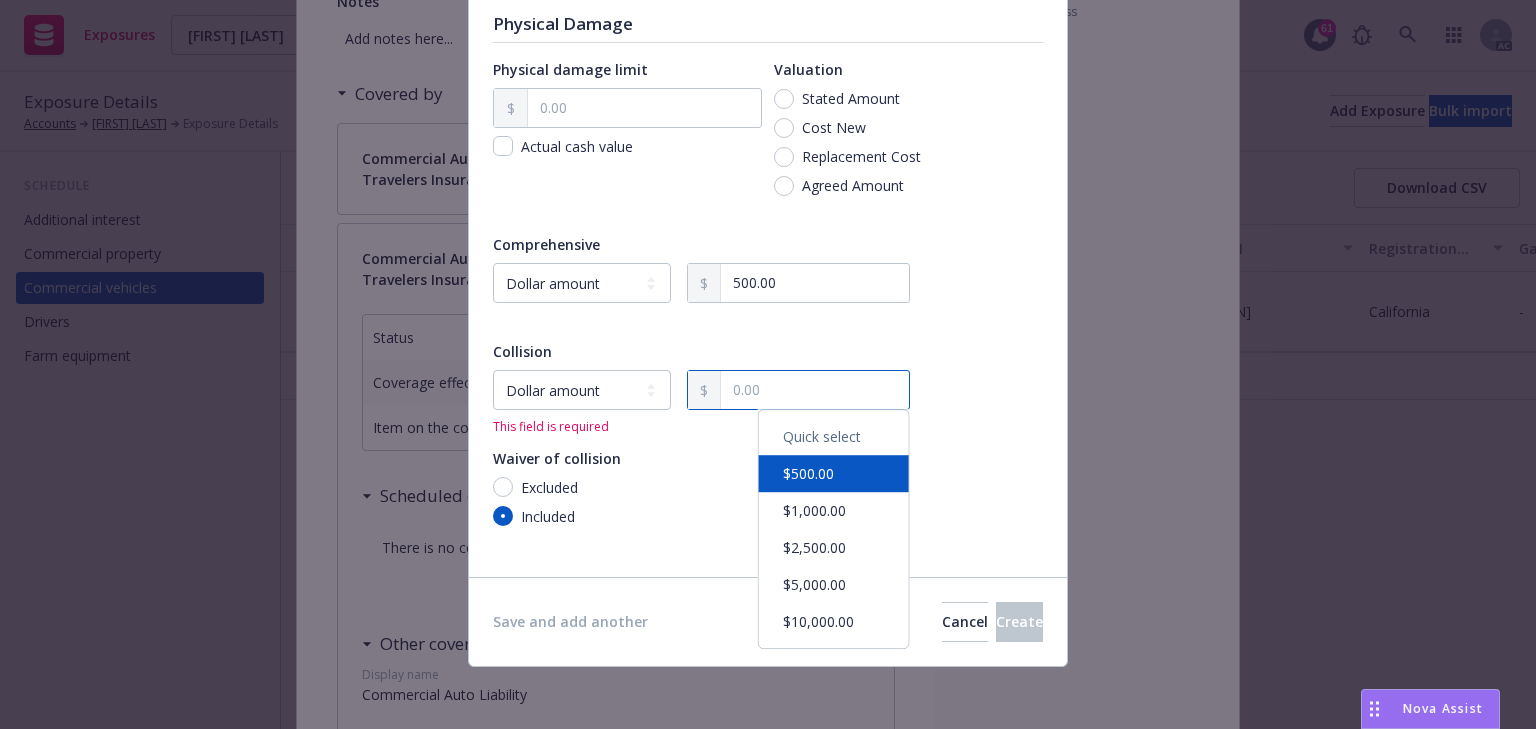 click at bounding box center [815, 390] 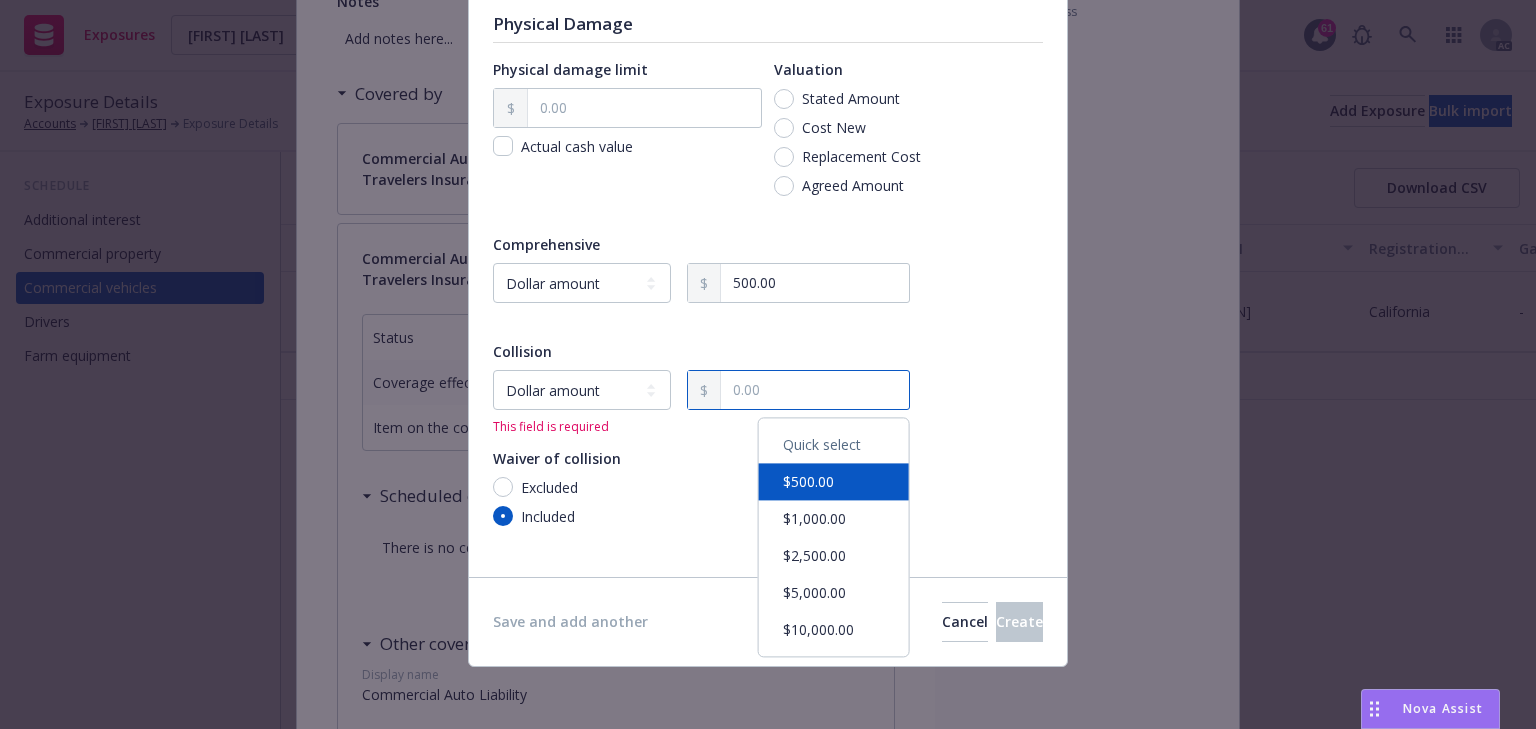 type on "1,000.00" 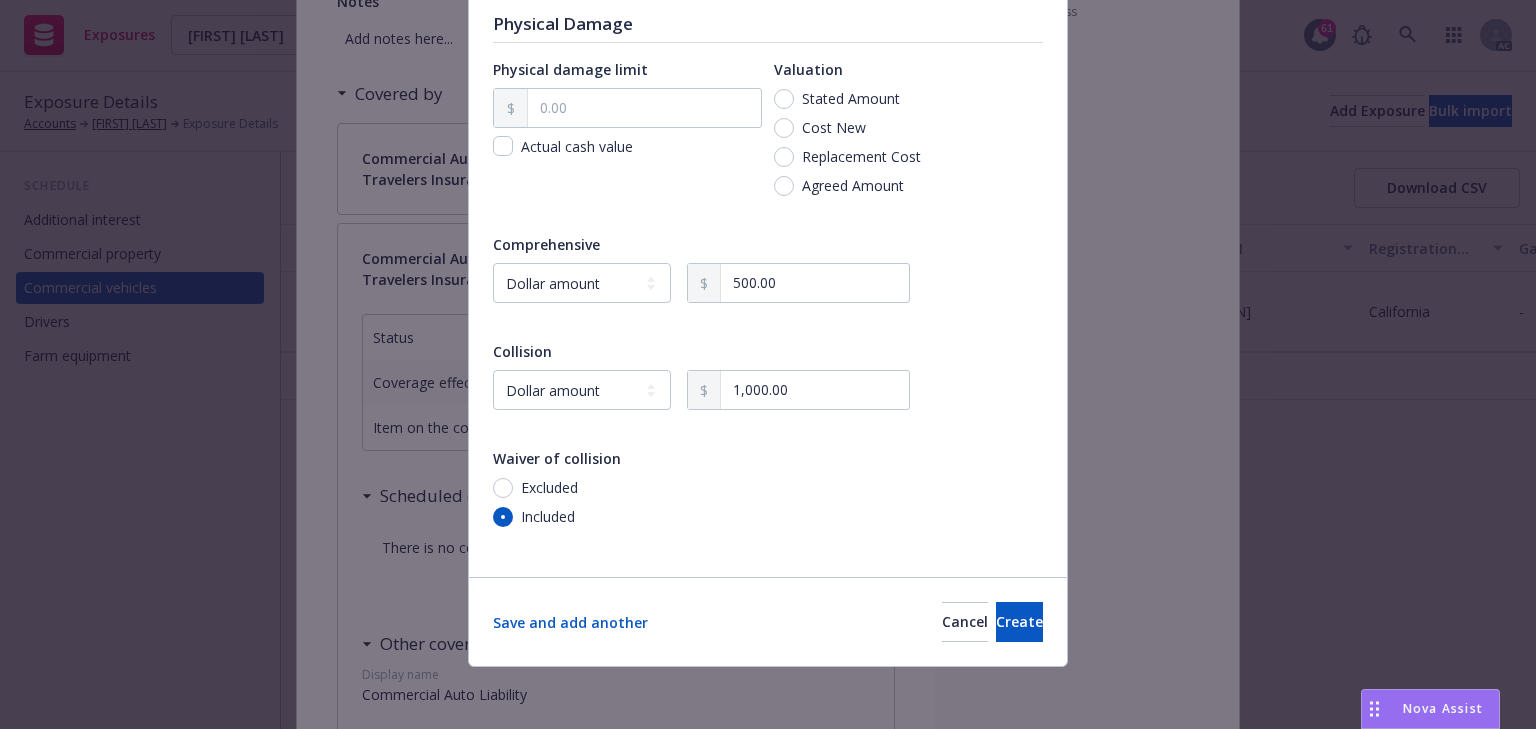 click on "-- select an option -- Dollar amount Percentage 1,000.00 Quick select $500.00 $1,000.00 $2,500.00 $5,000.00 $10,000.00" at bounding box center [768, 390] 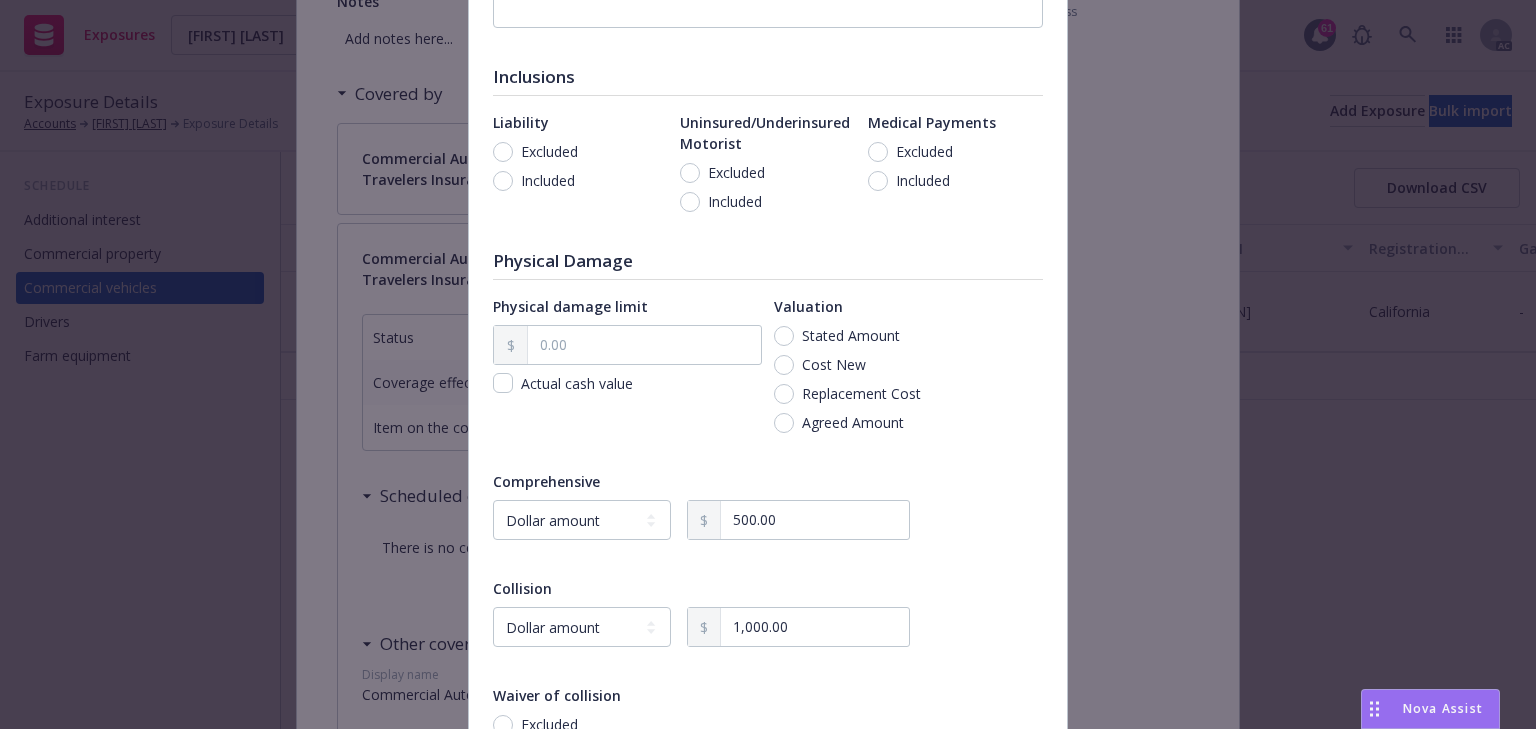 scroll, scrollTop: 393, scrollLeft: 0, axis: vertical 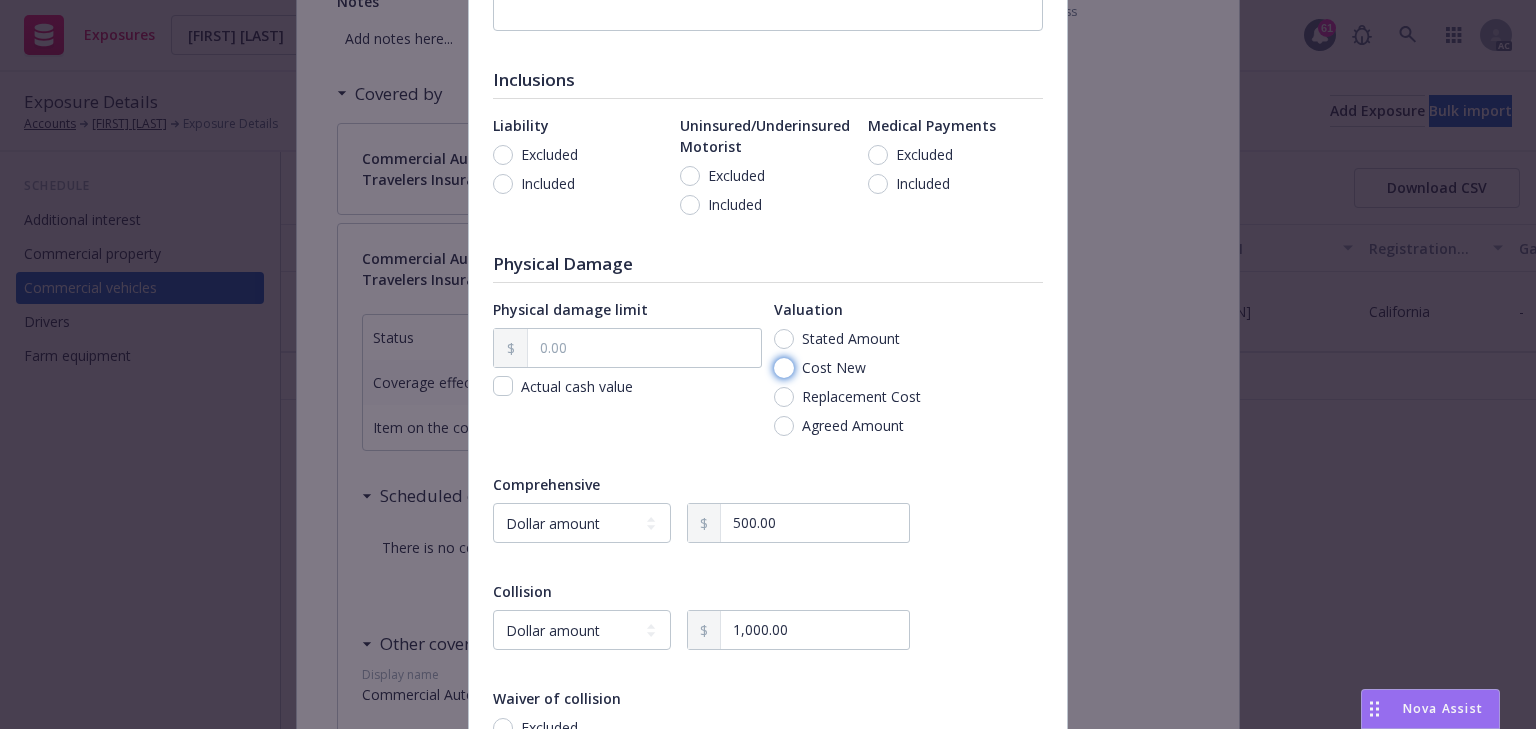 click on "Cost New" at bounding box center (784, 368) 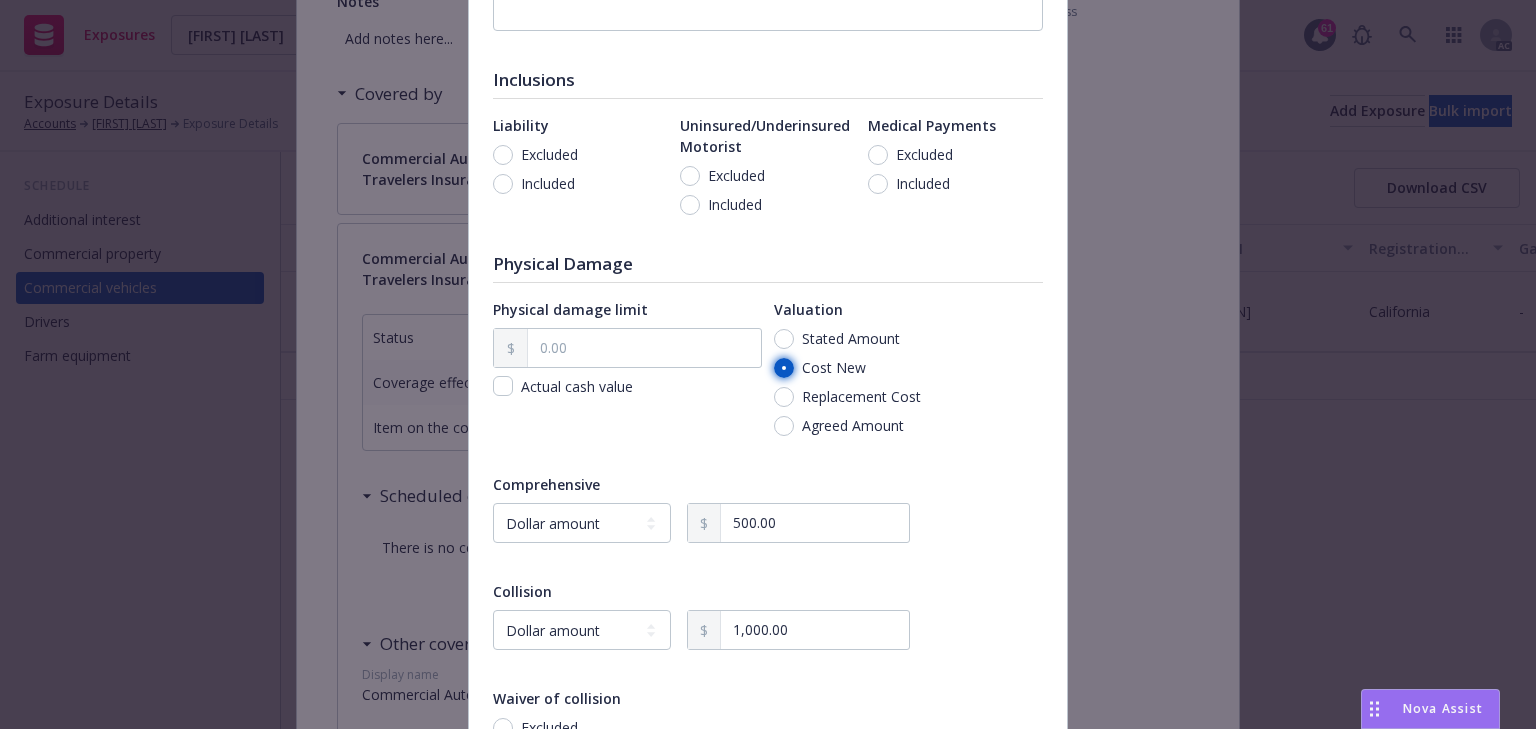 radio on "true" 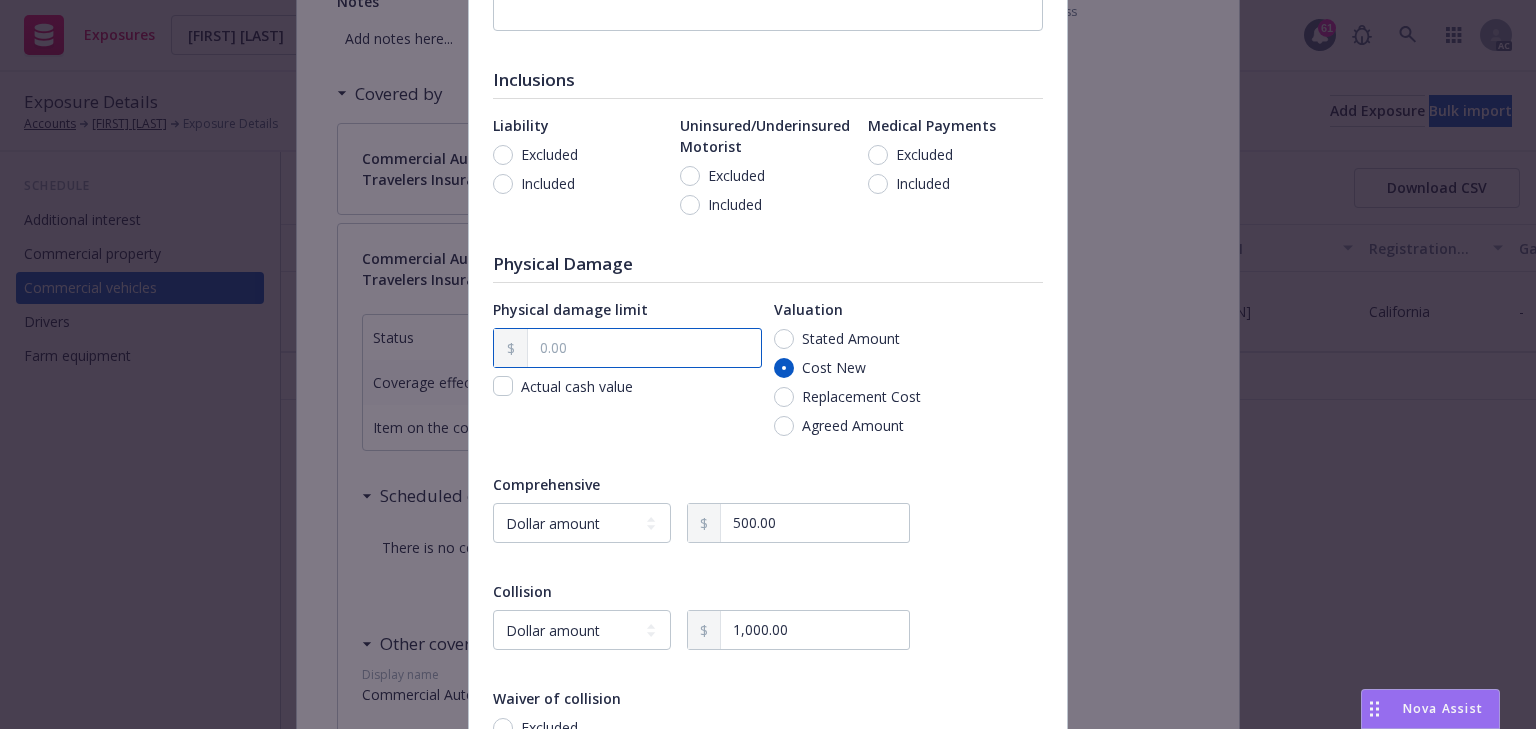 click at bounding box center (644, 348) 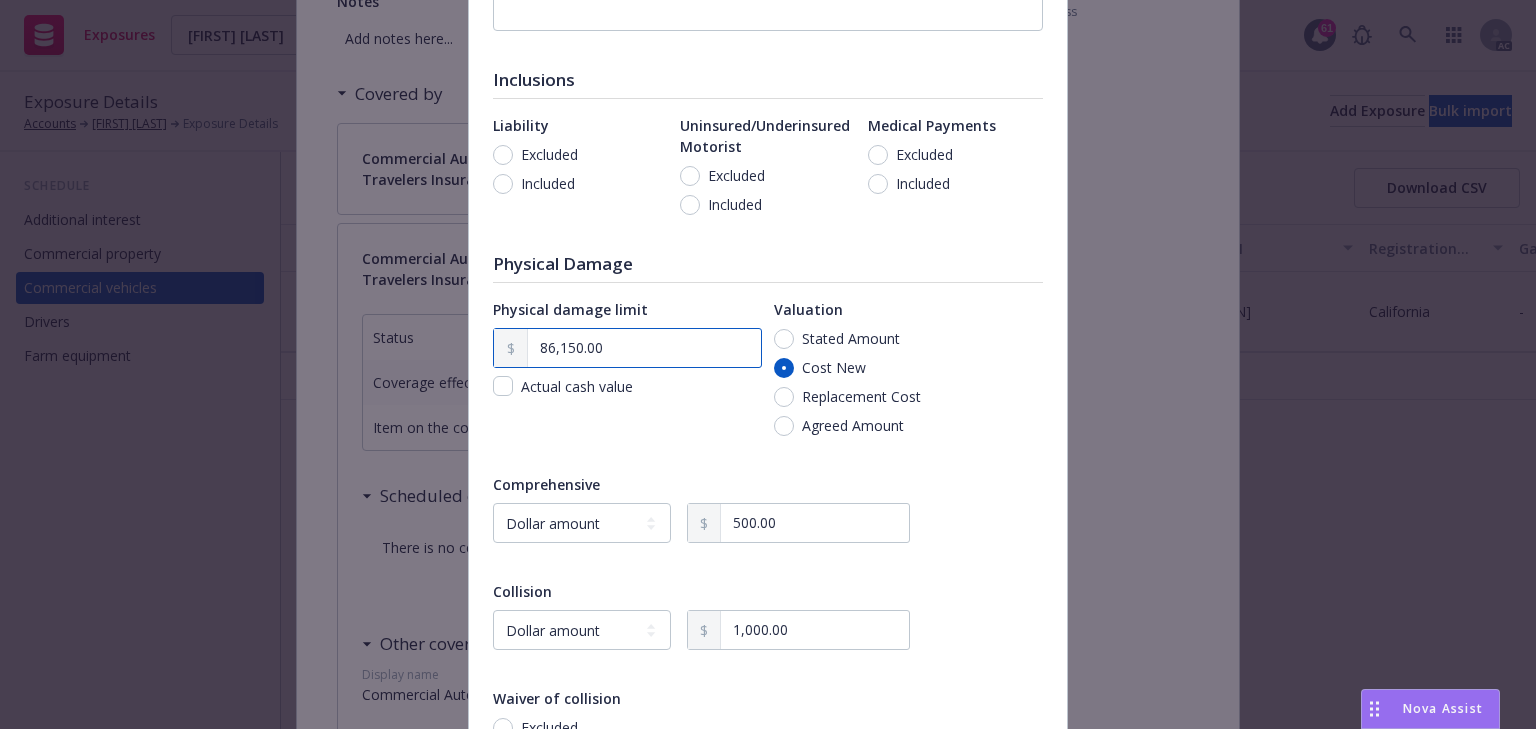 type on "86,150.00" 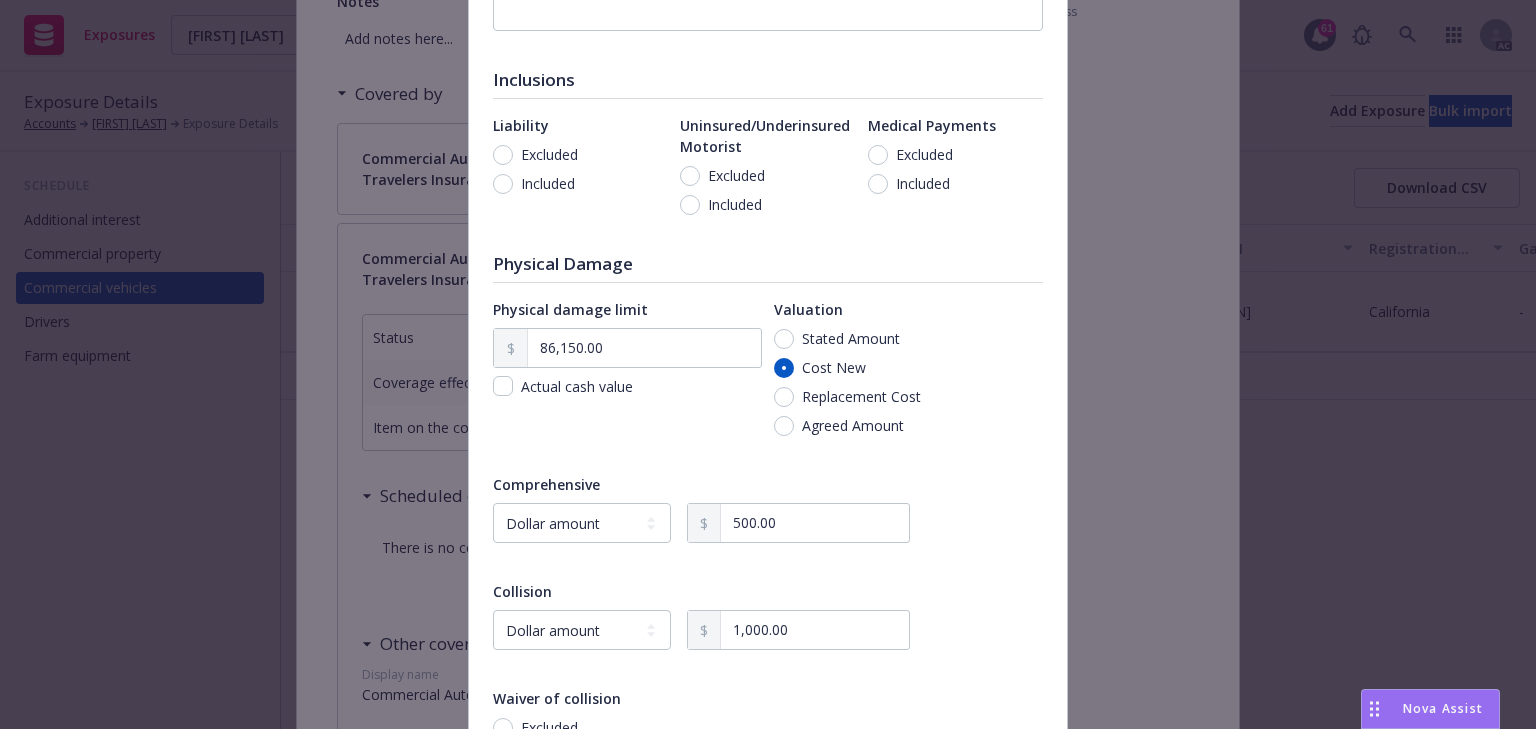 click on "Physical damage limit 86,150.00 Actual cash value Valuation Stated Amount Cost New Replacement Cost Agreed Amount Comprehensive -- select an option -- Dollar amount Percentage 500.00 Collision -- select an option -- Dollar amount Percentage 1,000.00 Waiver of collision Excluded Included" at bounding box center [768, 546] 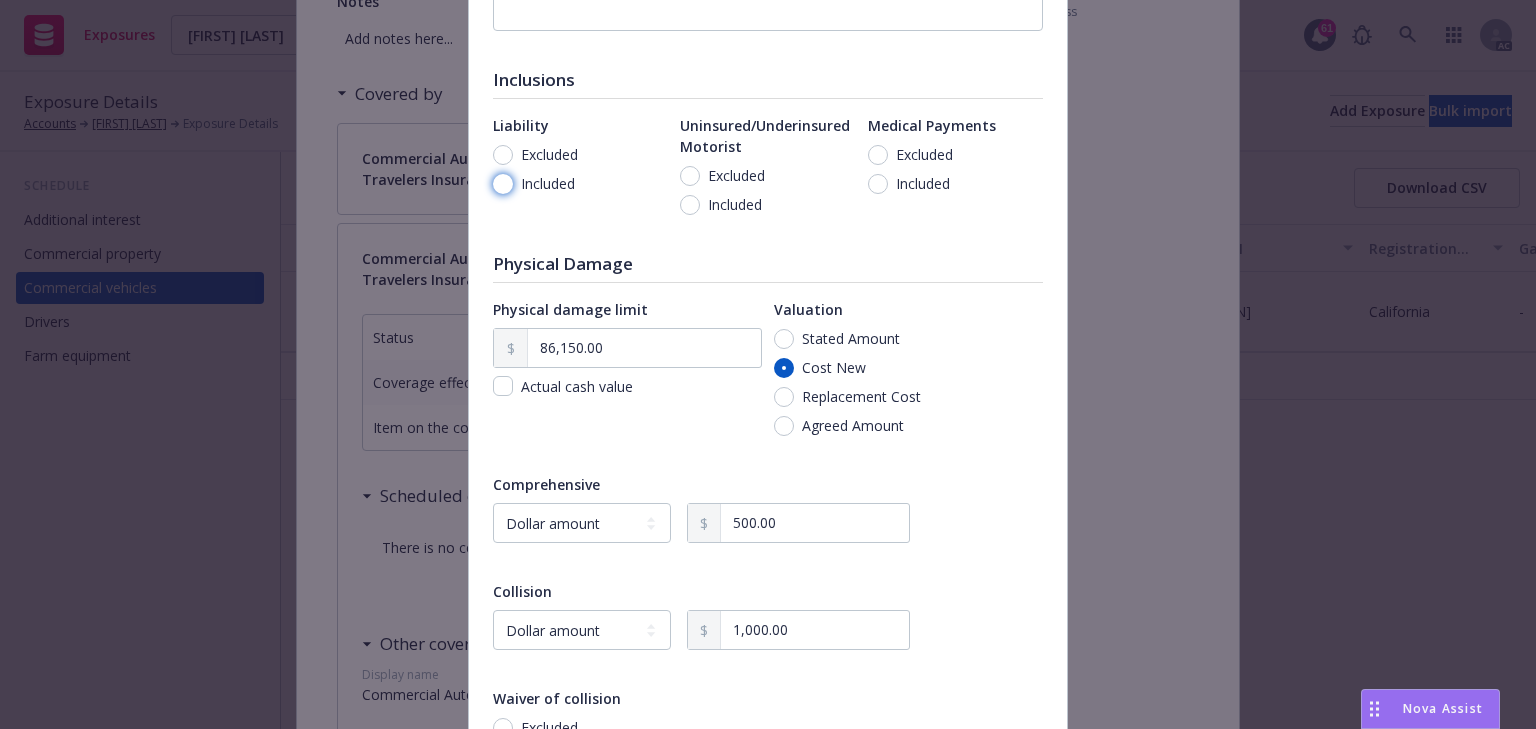 drag, startPoint x: 500, startPoint y: 181, endPoint x: 510, endPoint y: 185, distance: 10.770329 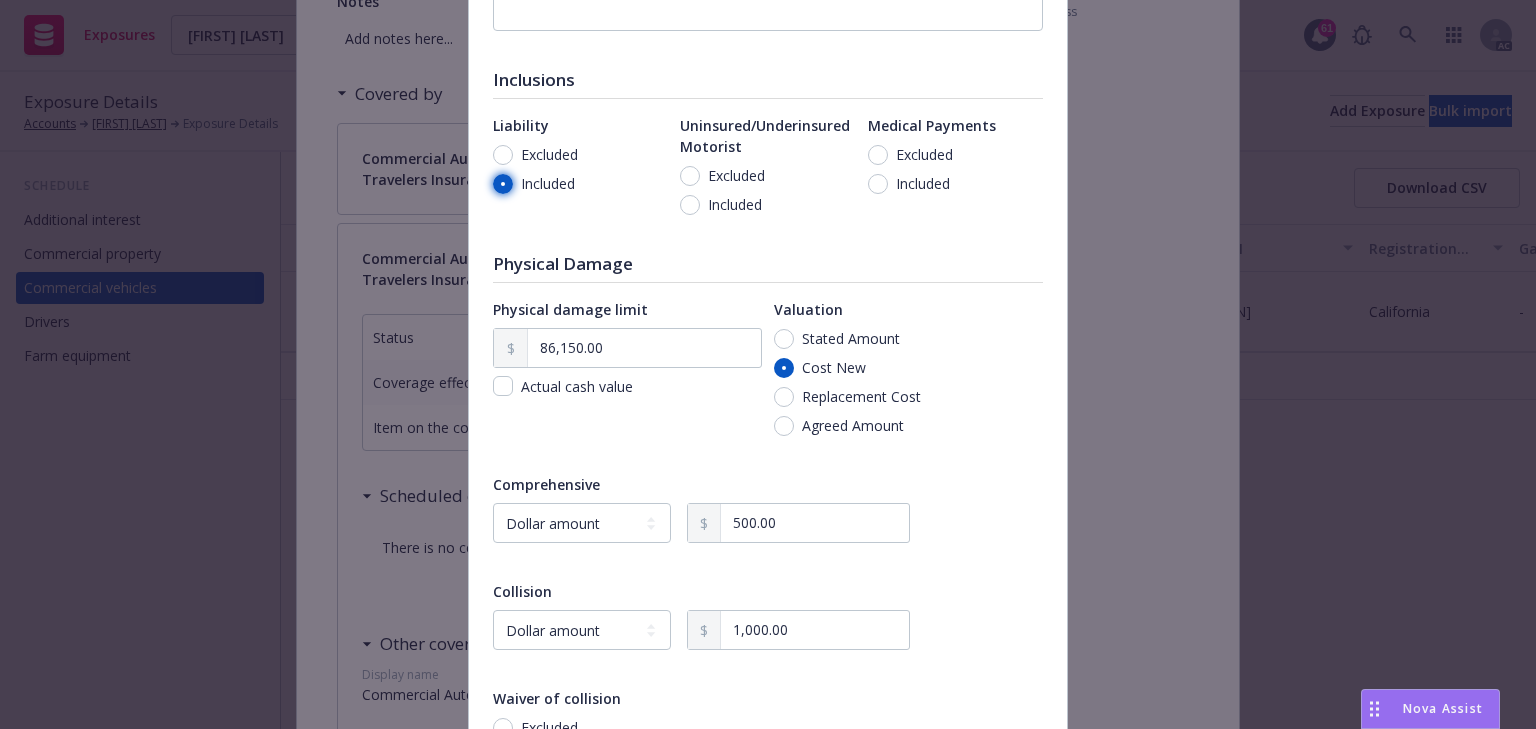 radio on "true" 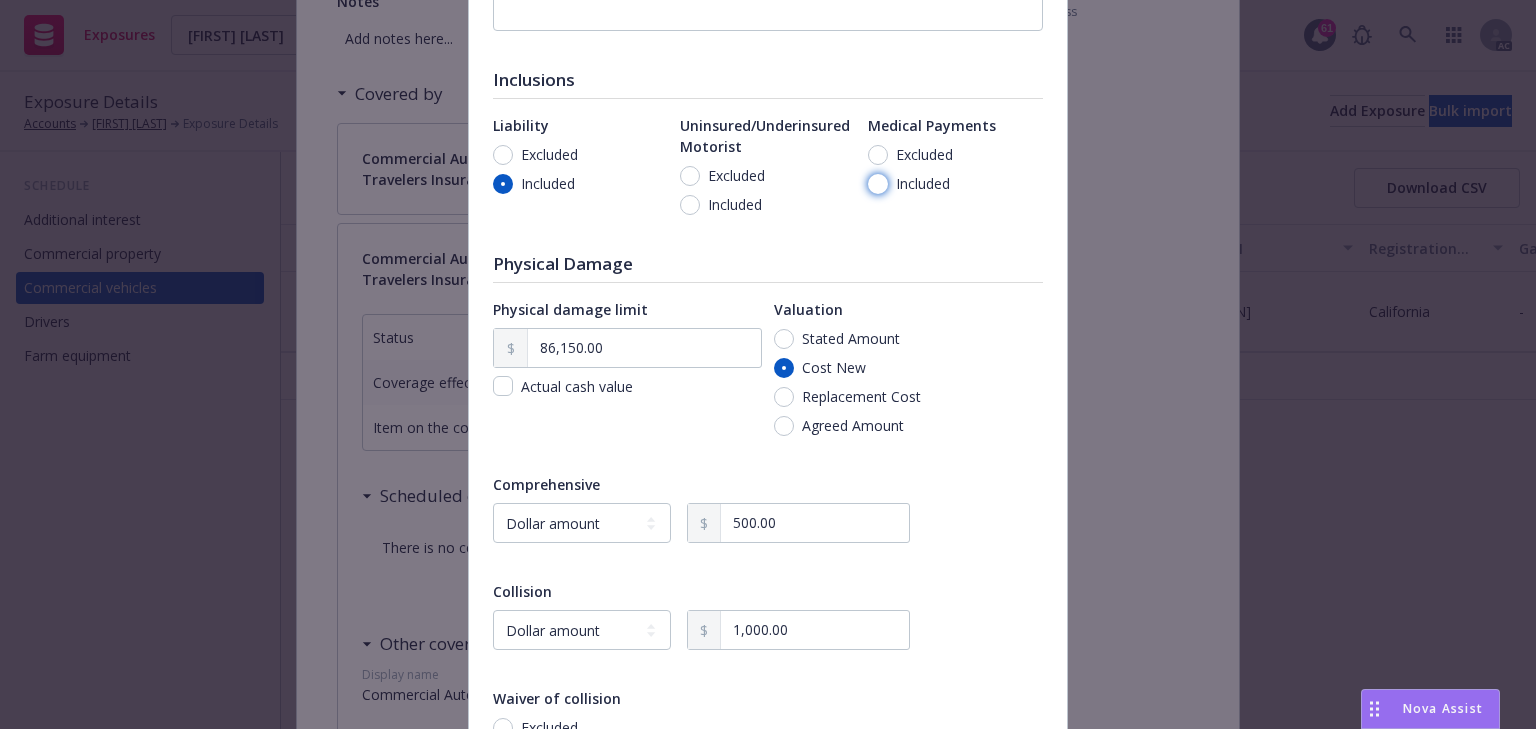 click on "Included" at bounding box center [878, 184] 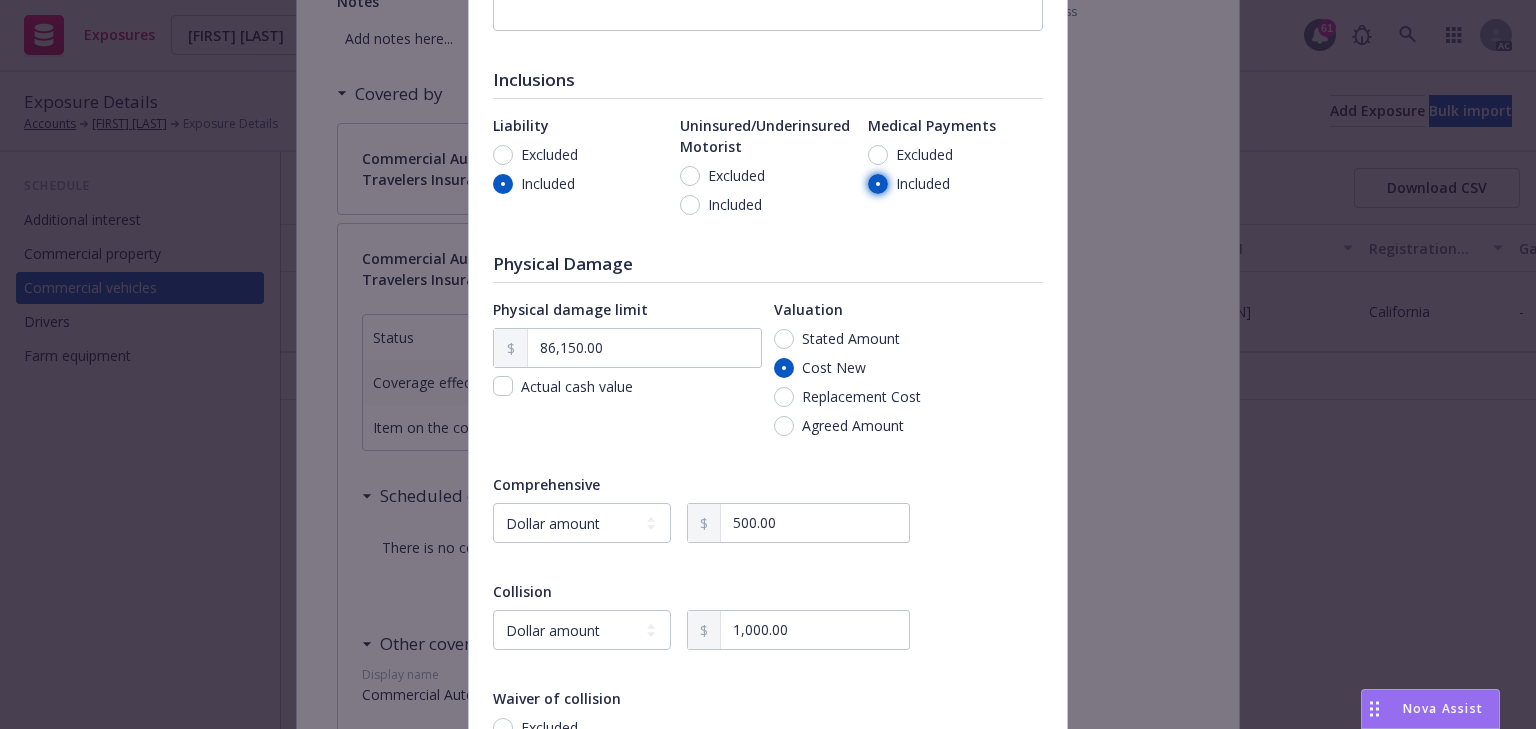 radio on "true" 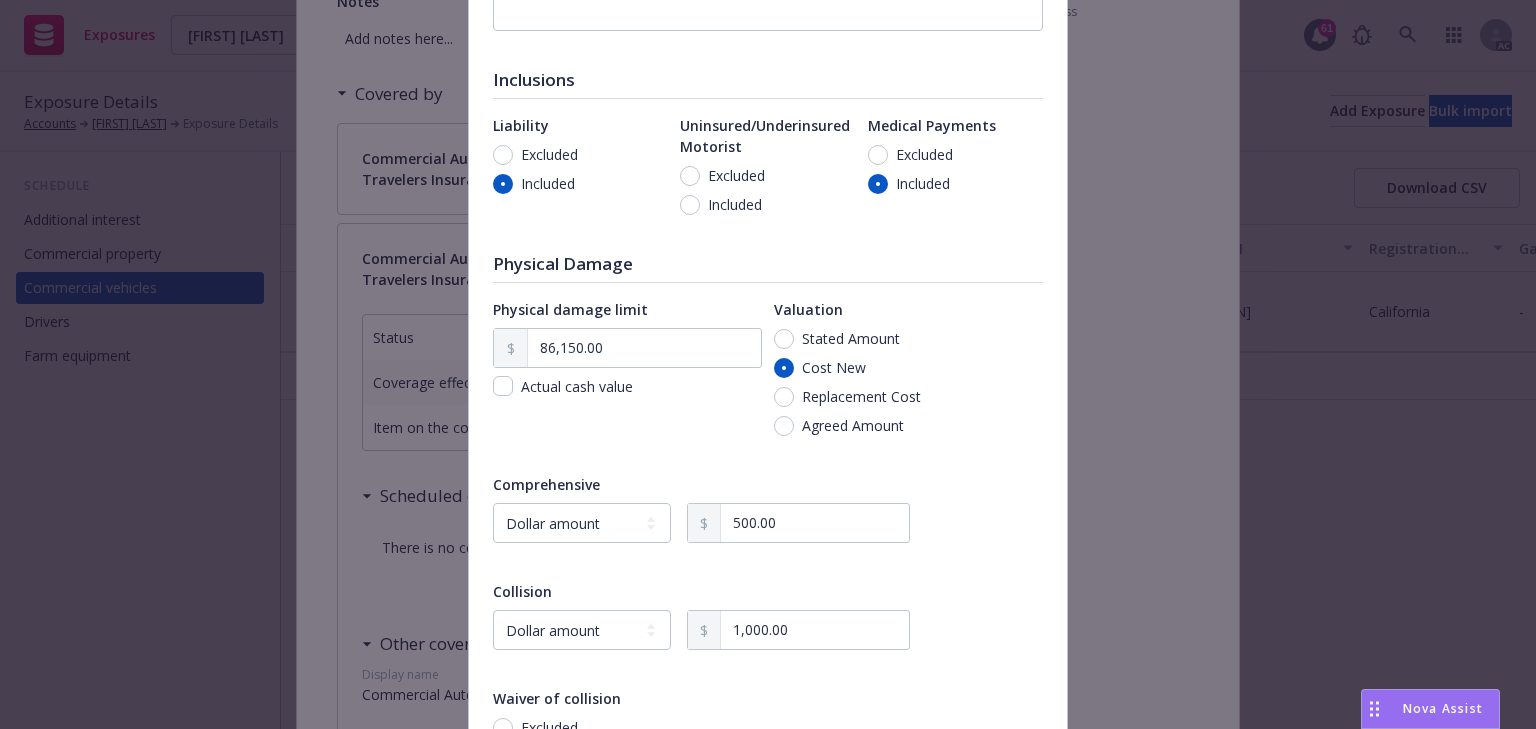 drag, startPoint x: 731, startPoint y: 206, endPoint x: 776, endPoint y: 269, distance: 77.42093 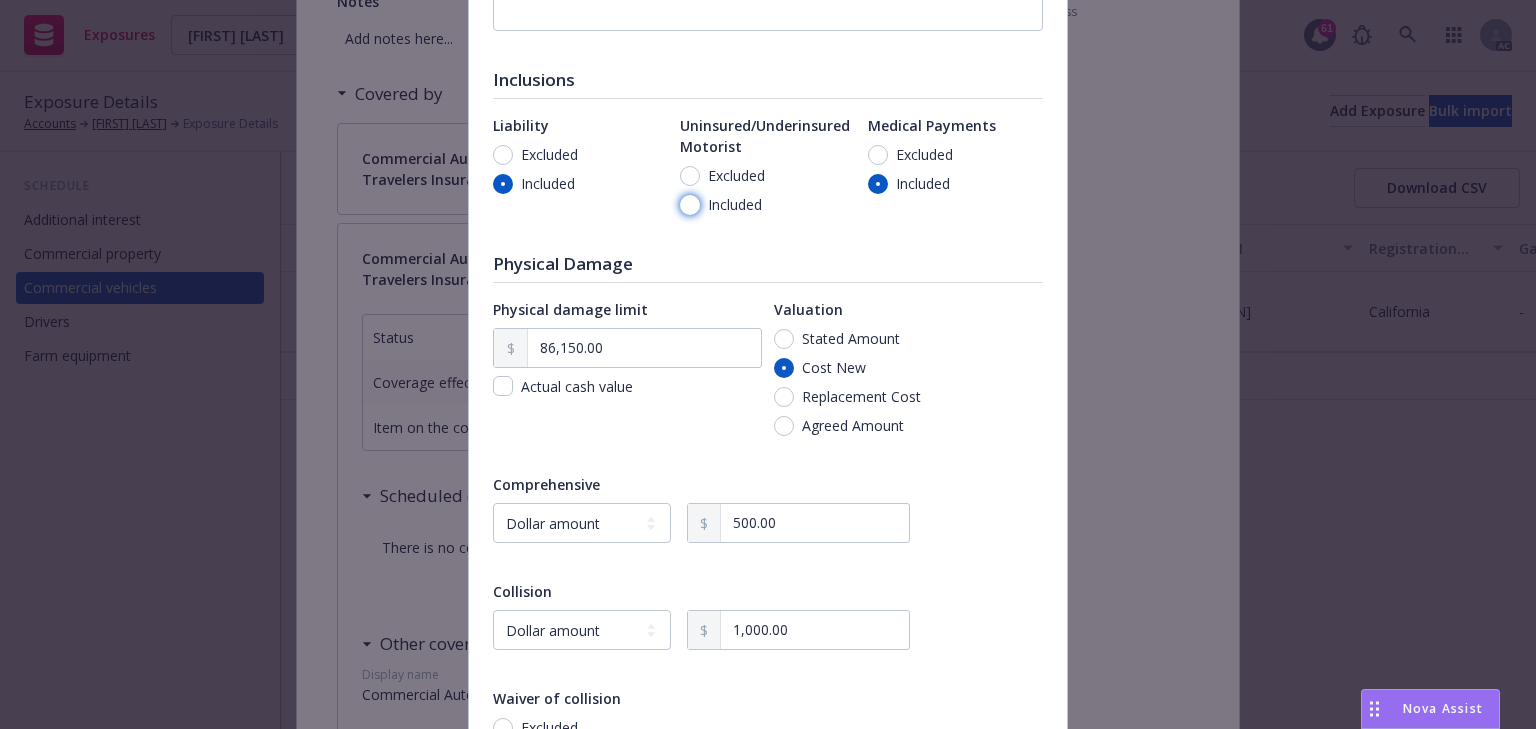 click on "Included" at bounding box center [690, 205] 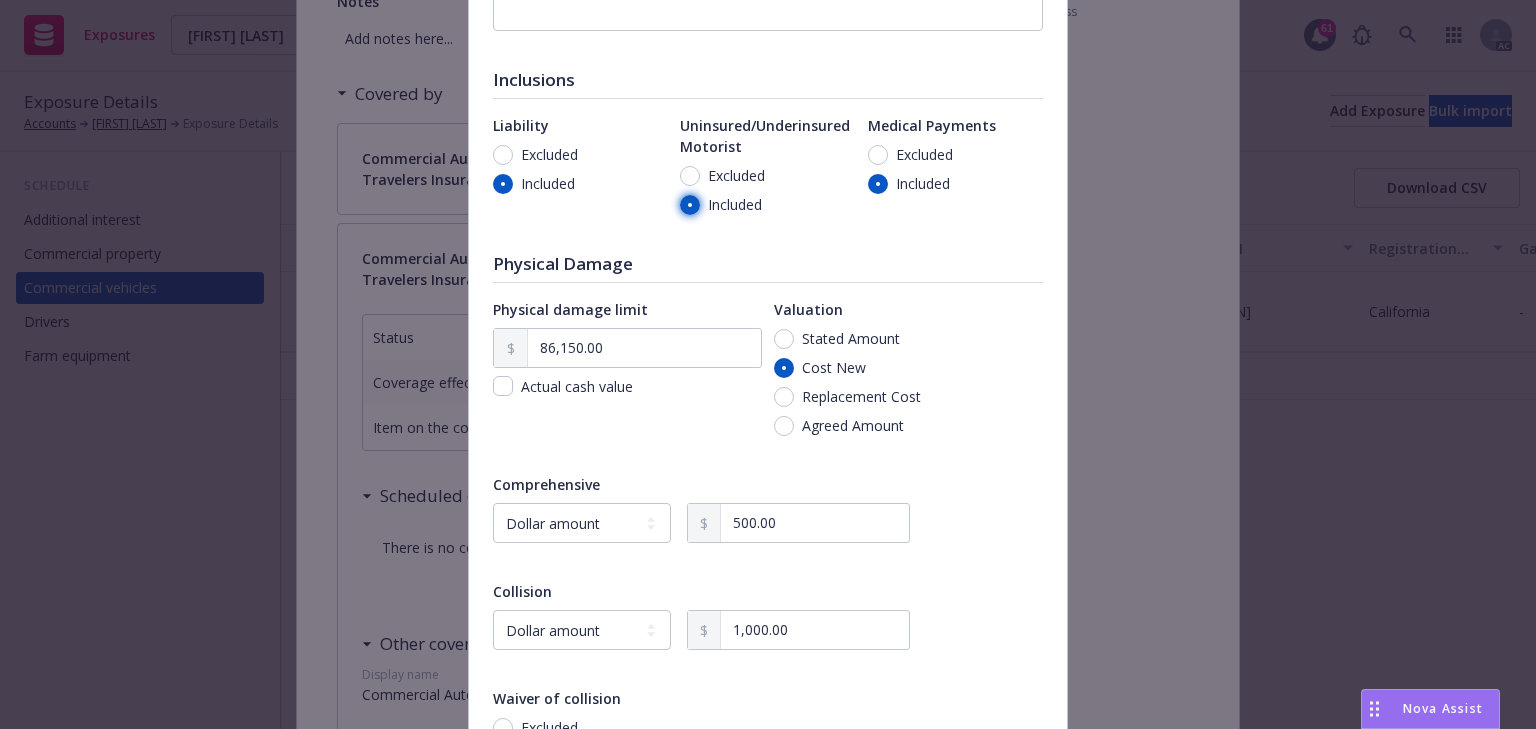 radio on "true" 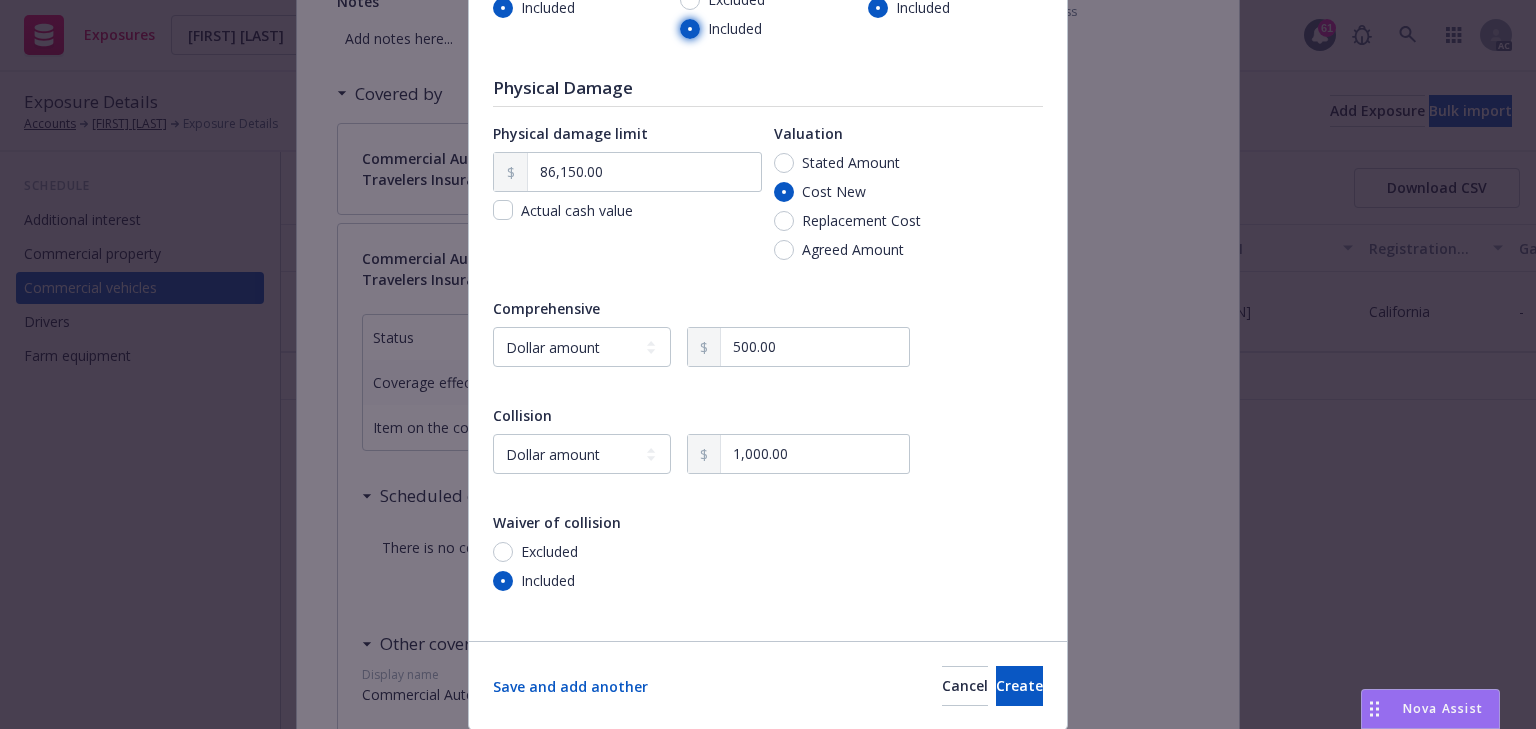 scroll, scrollTop: 634, scrollLeft: 0, axis: vertical 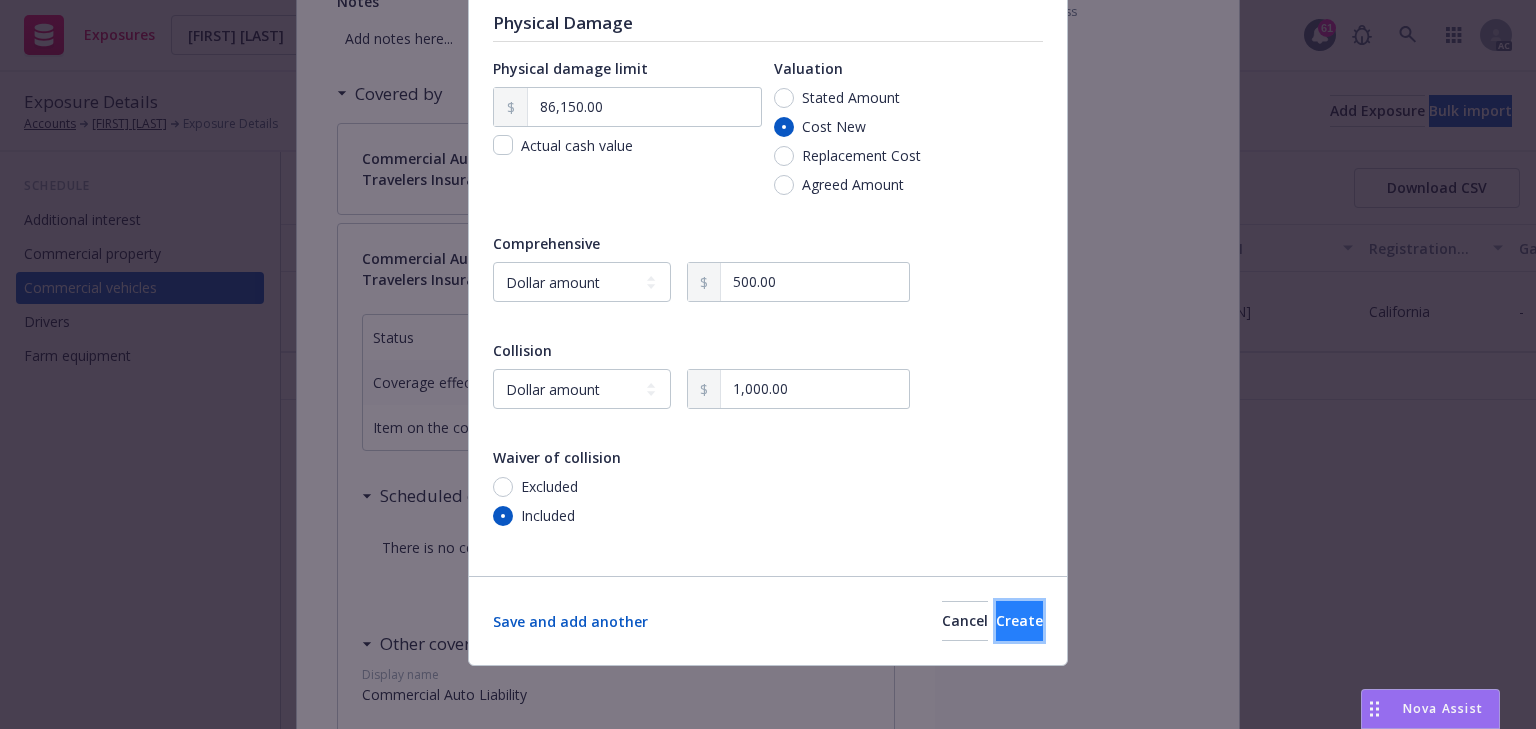 click on "Create" at bounding box center [1019, 620] 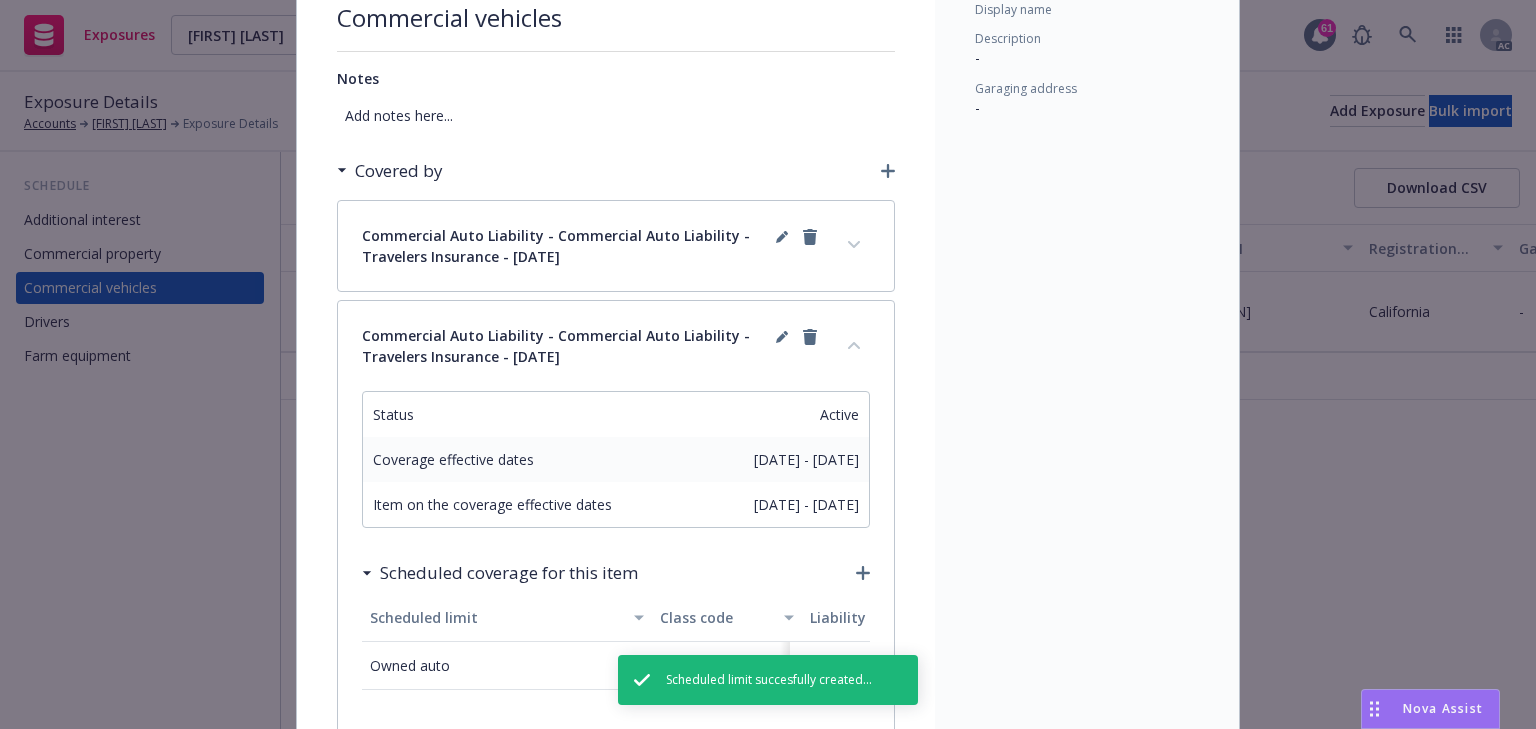 scroll, scrollTop: 0, scrollLeft: 0, axis: both 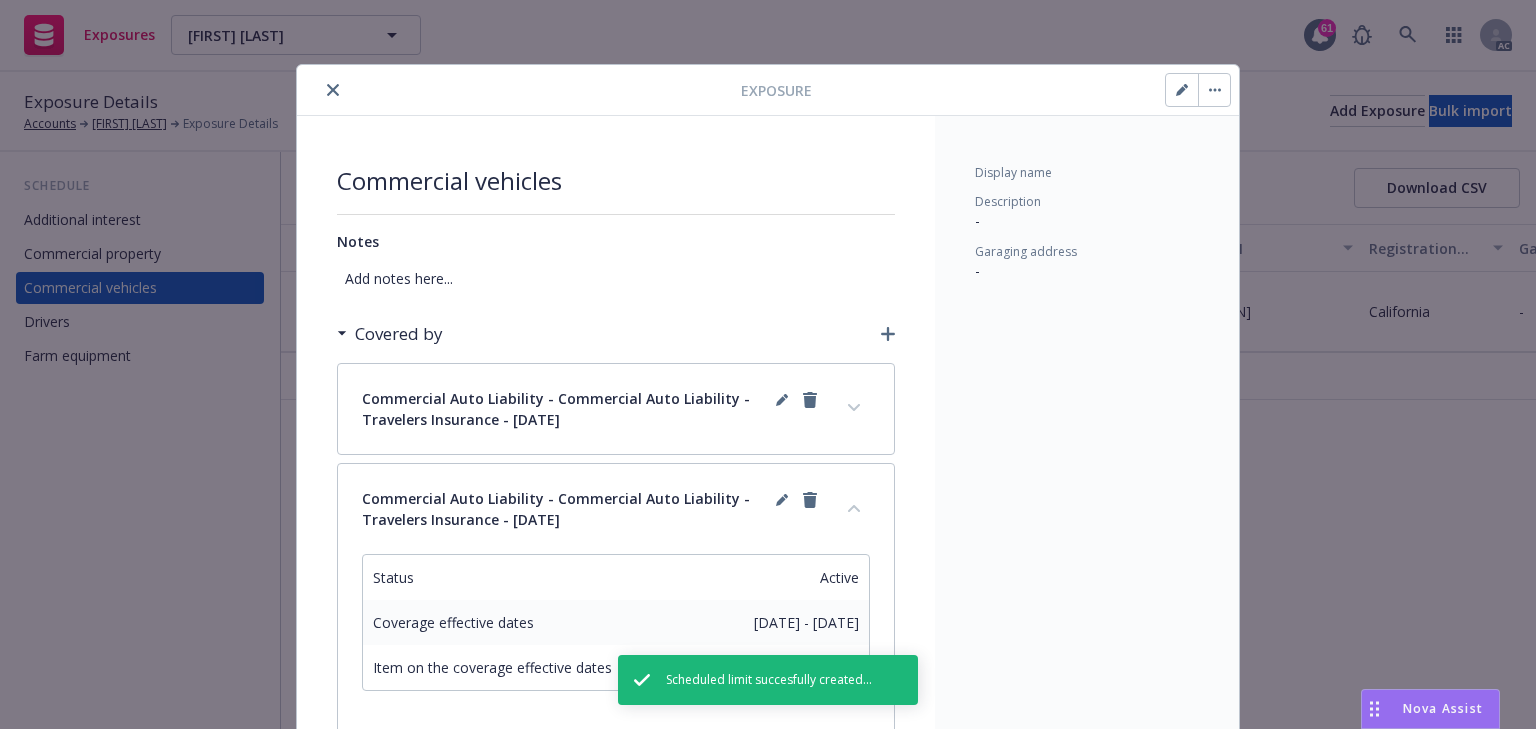 click at bounding box center [1198, 90] 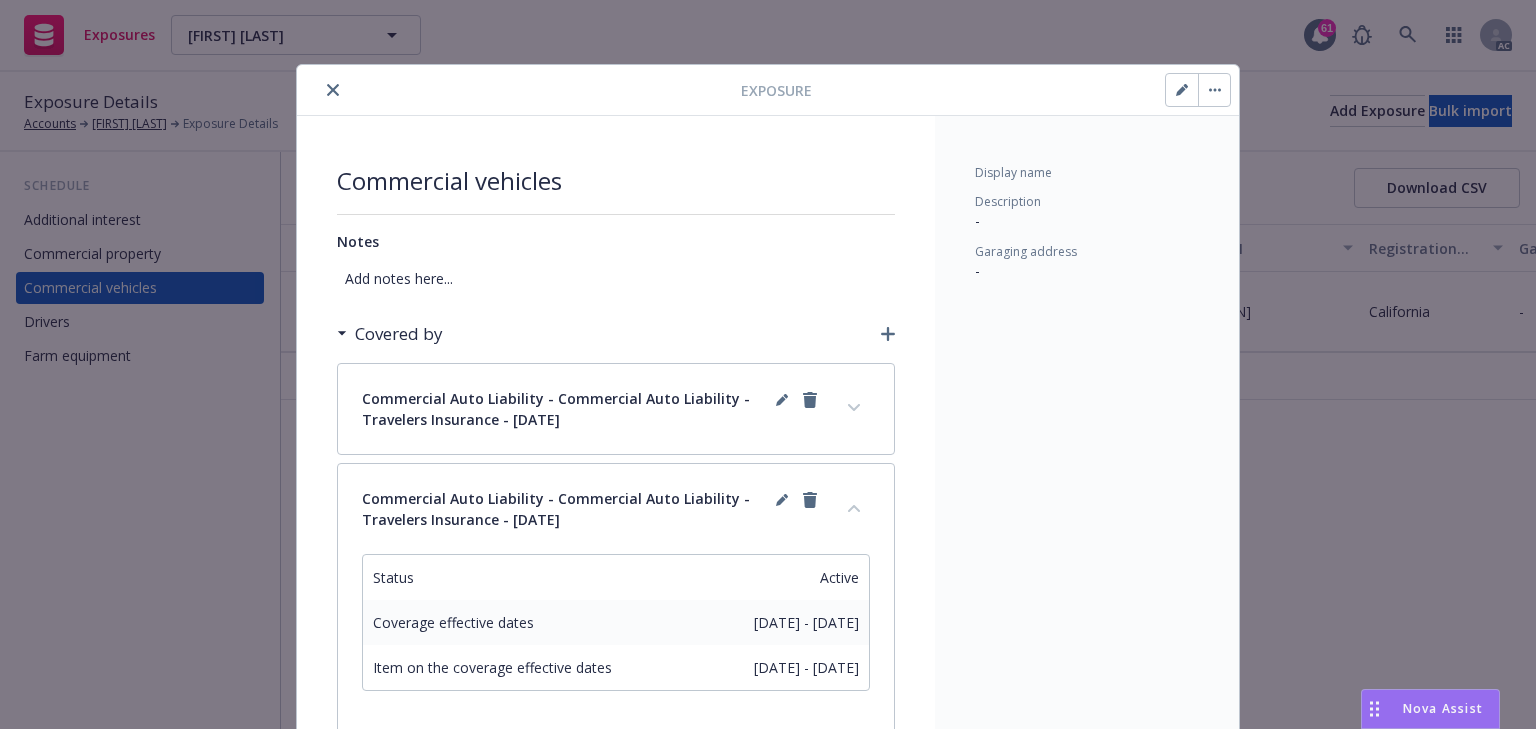 click 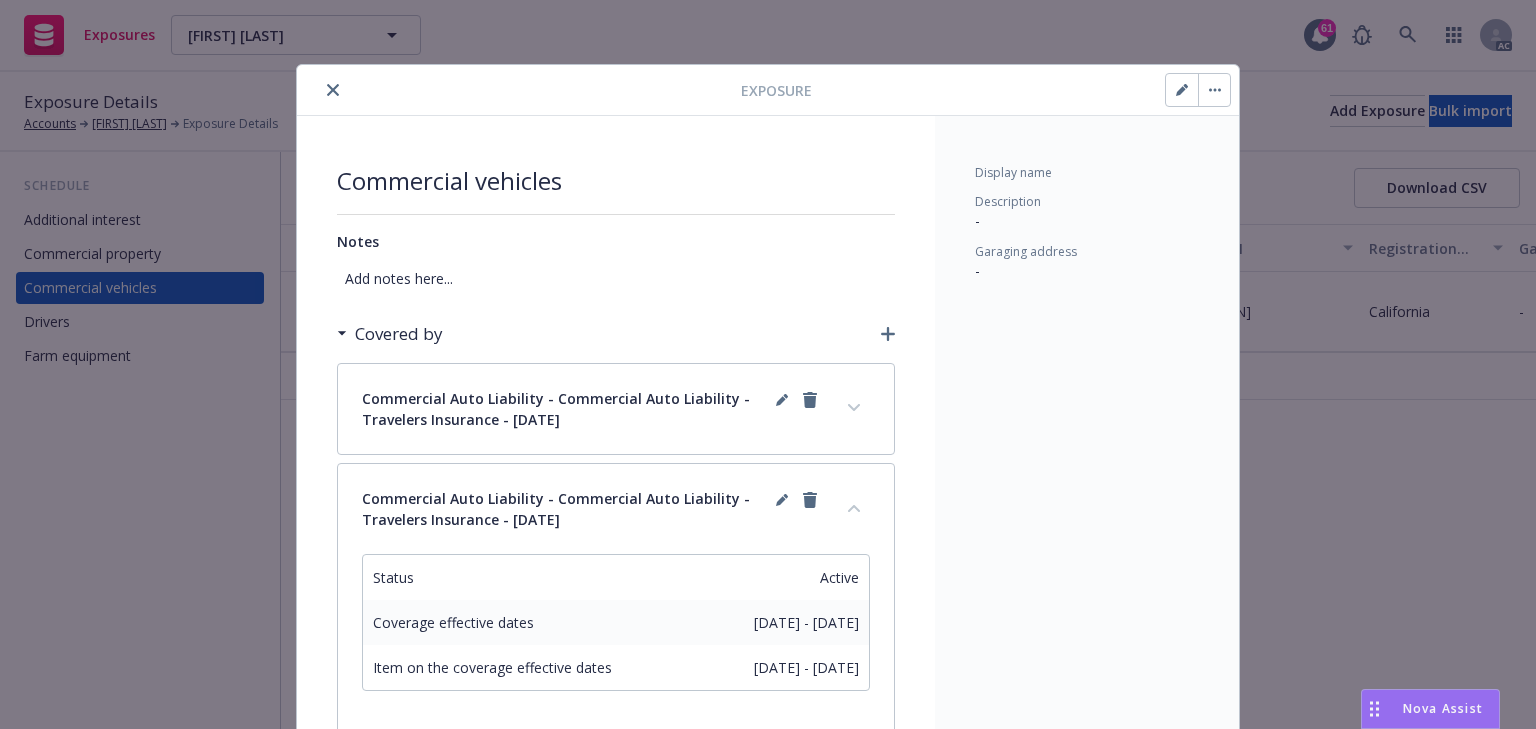select on "CA" 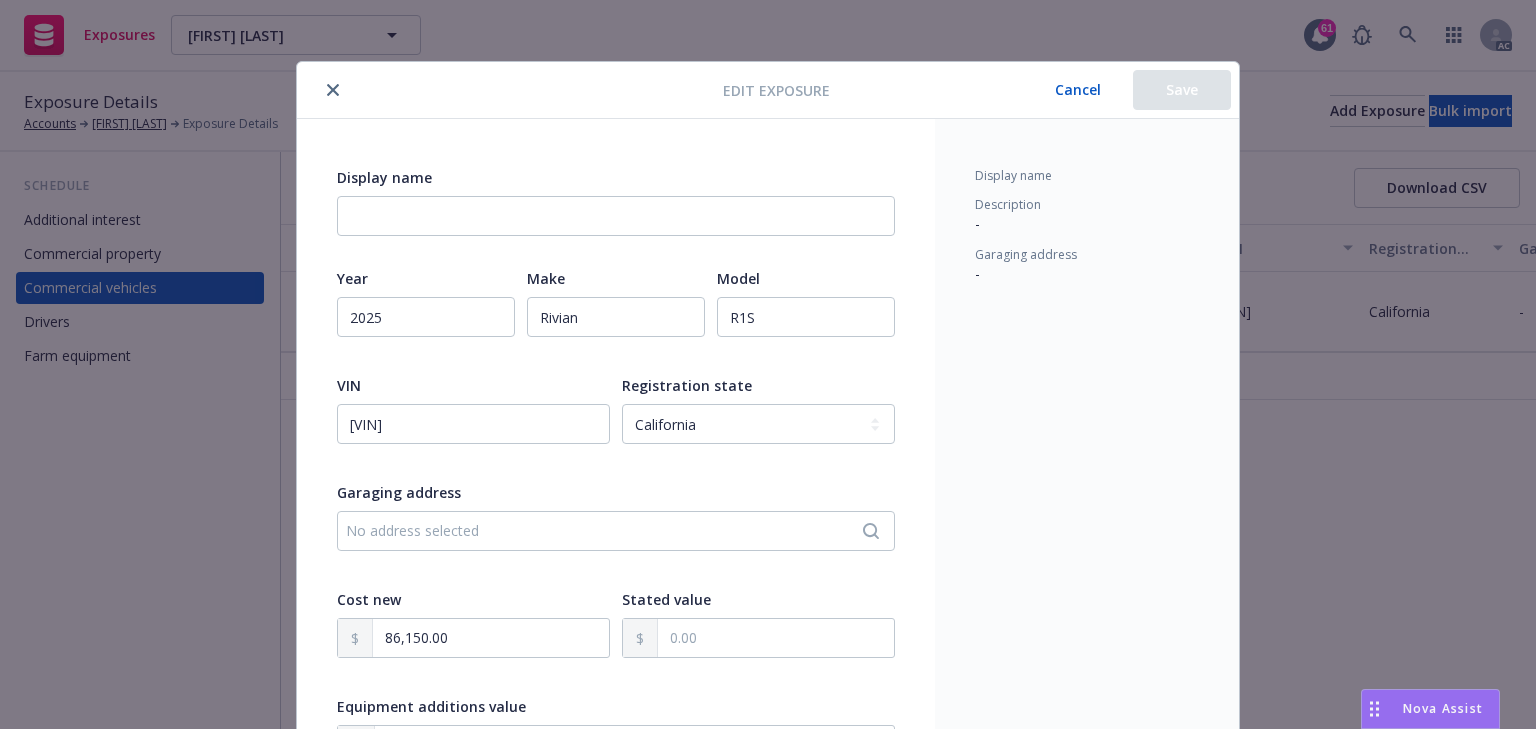 scroll, scrollTop: 0, scrollLeft: 0, axis: both 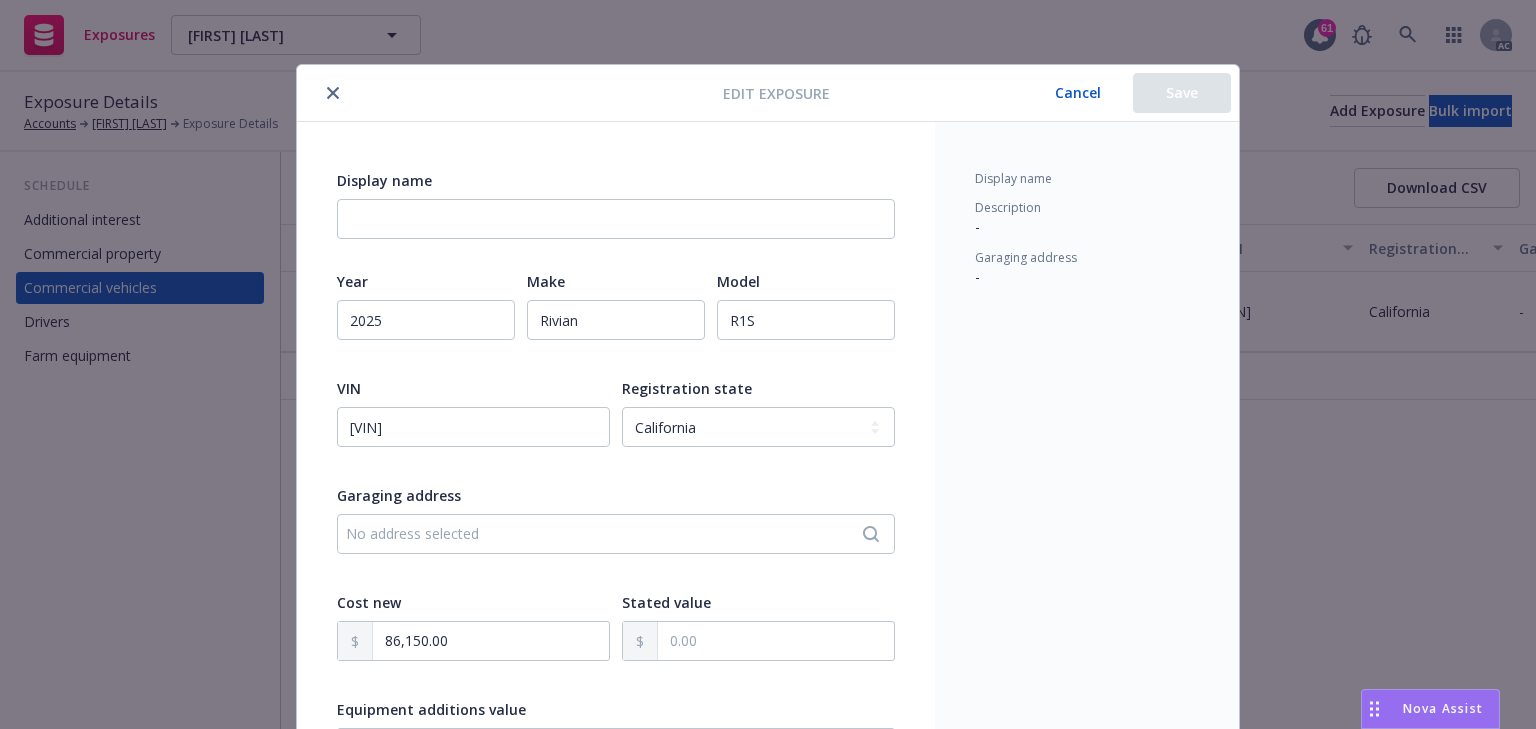 click at bounding box center (333, 93) 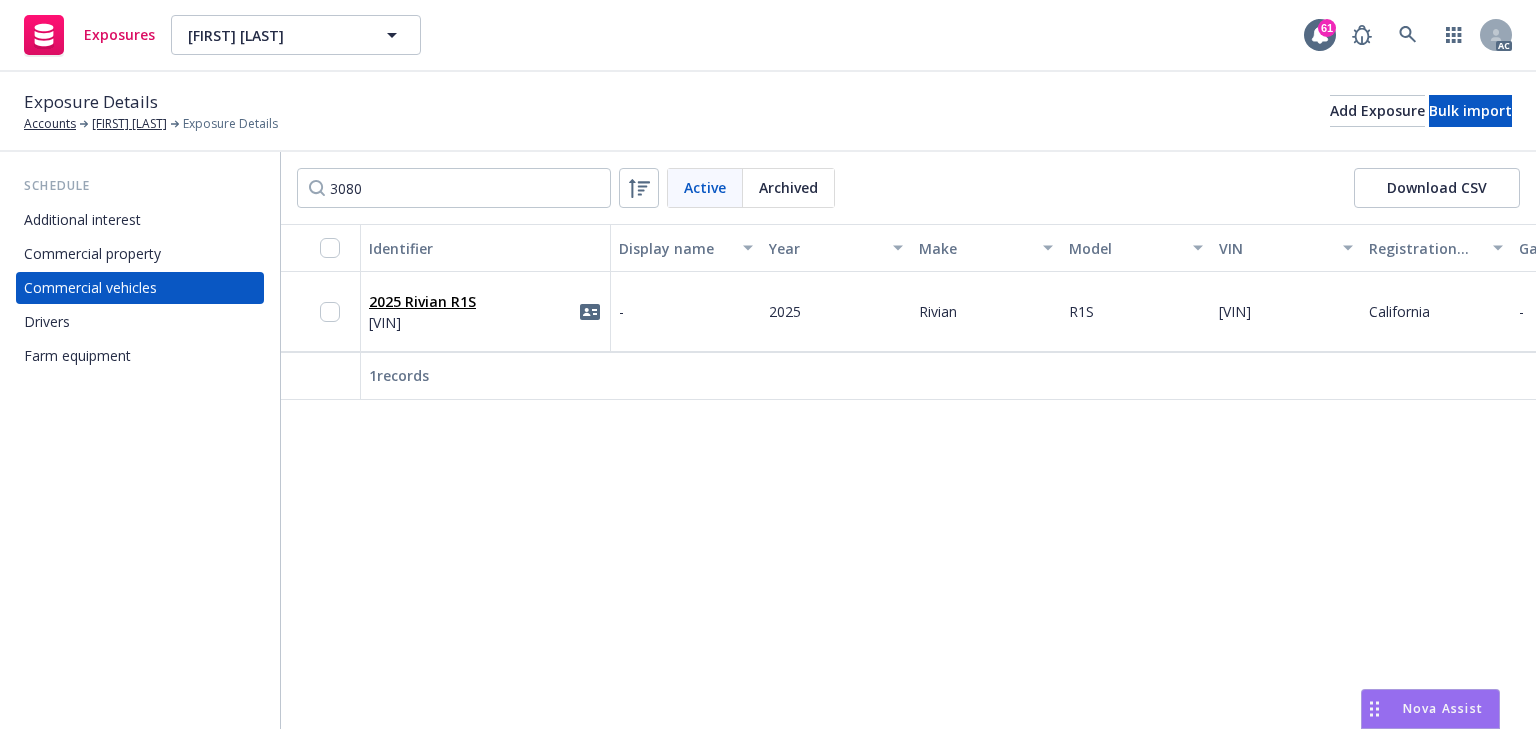 click on "Identifier Display name Year Make Model VIN Registration state Garaging address Cost new Stated value Equipment additions value Equipment additions description Average radius Maximum radius Size class Business use class 2025 Rivian  R1S 7PDSGBBA7SN073080 - 2025 Rivian  R1S 7PDSGBBA7SN073080 California - $86,150.00 - - - - - - -   1  records" at bounding box center (908, 476) 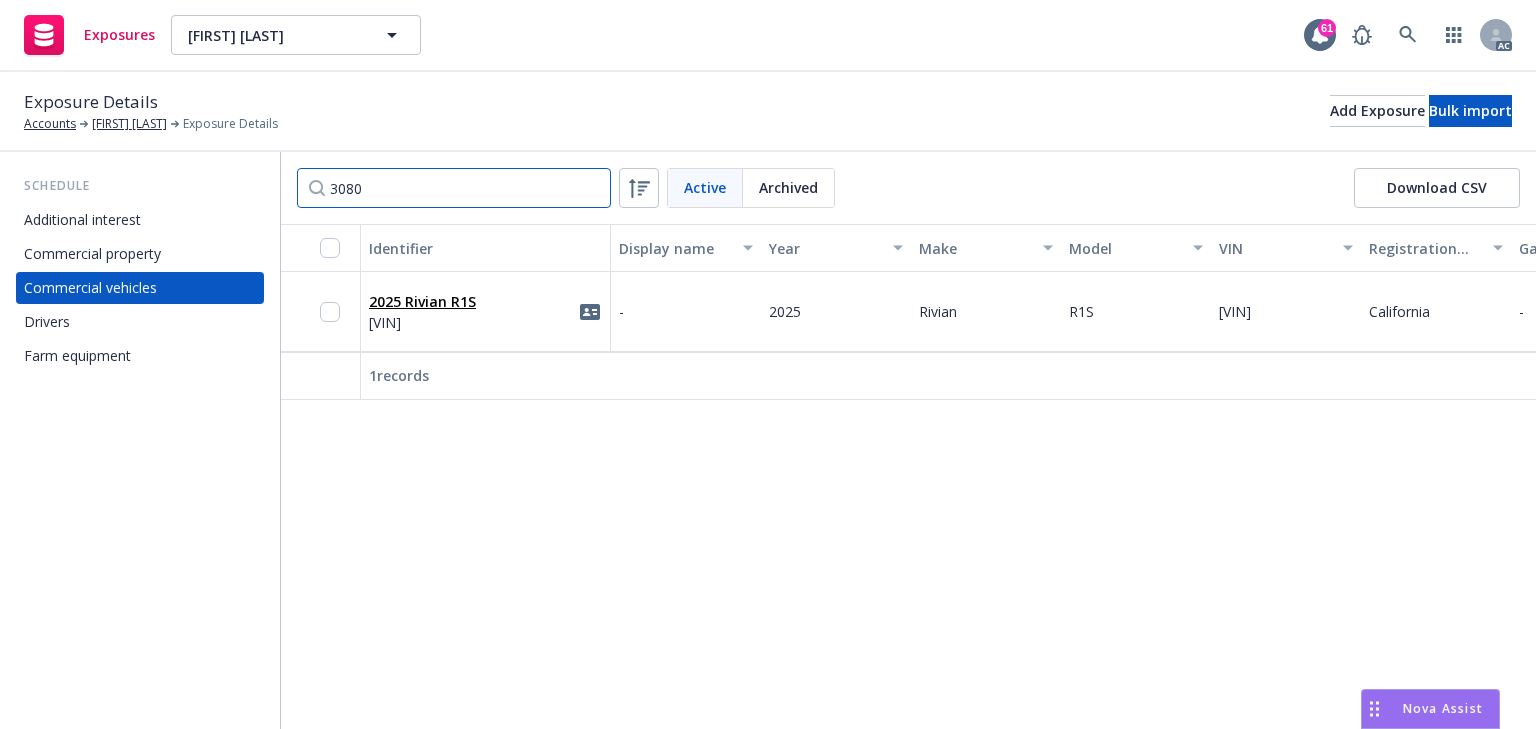 click on "3080" at bounding box center (454, 188) 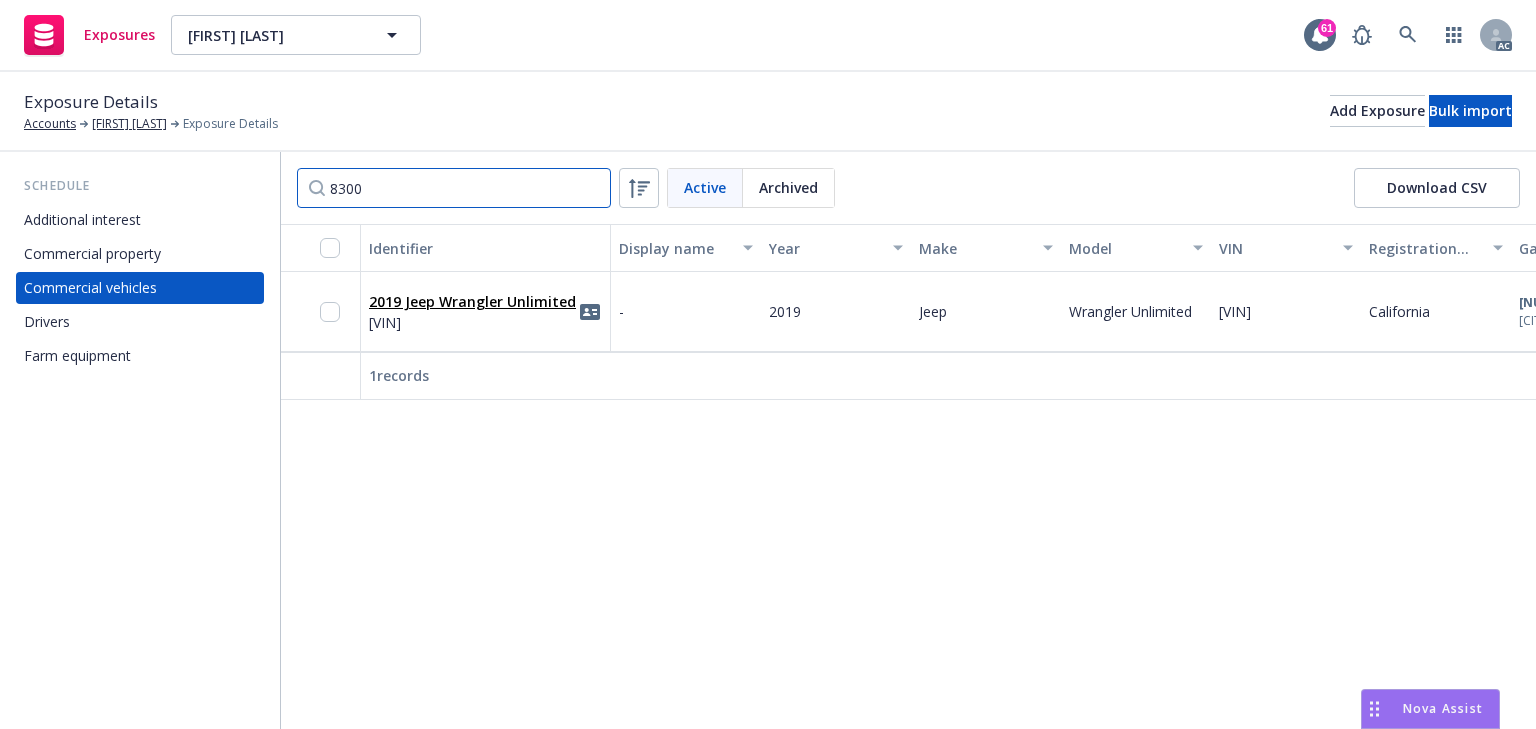 type on "8300" 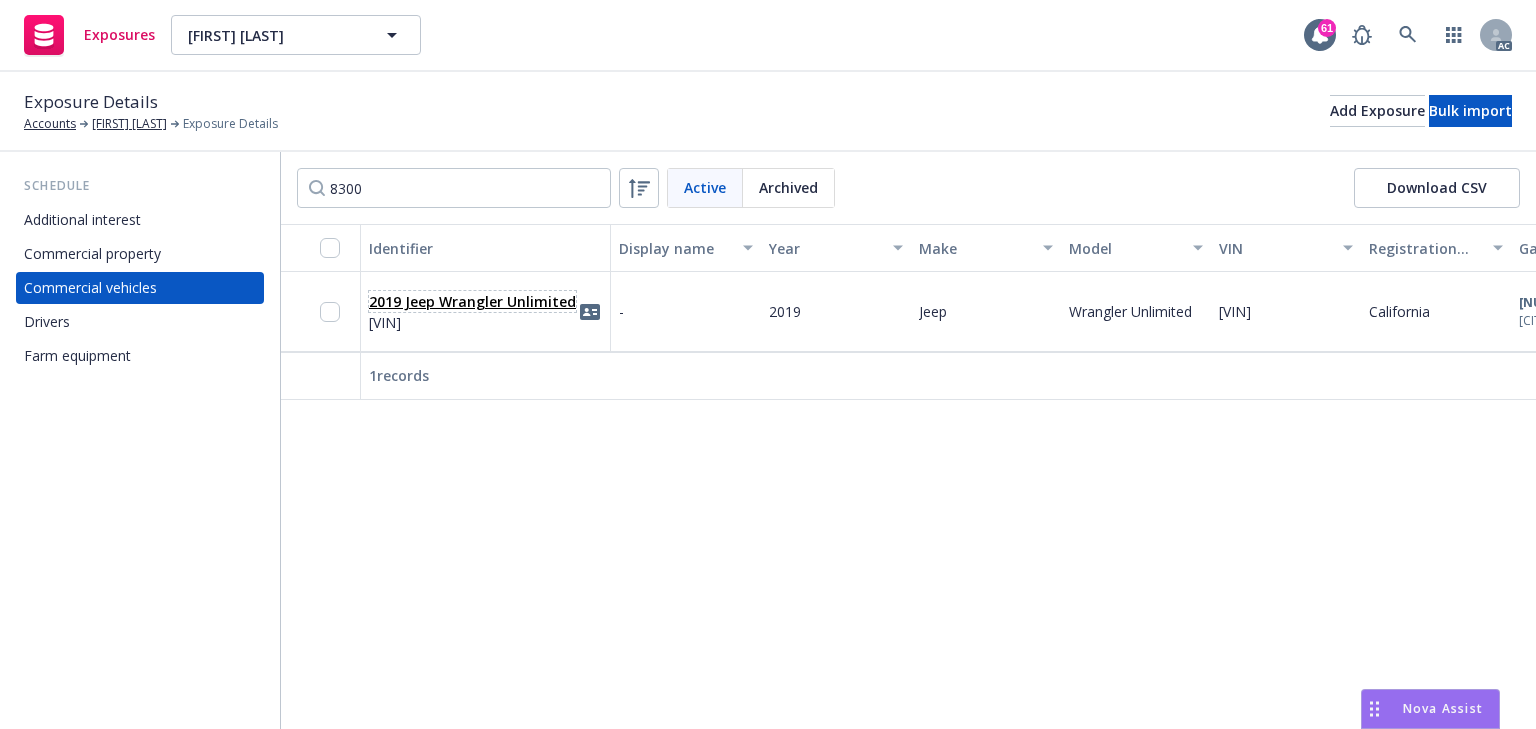 click on "2019 Jeep Wrangler Unlimited" at bounding box center (472, 301) 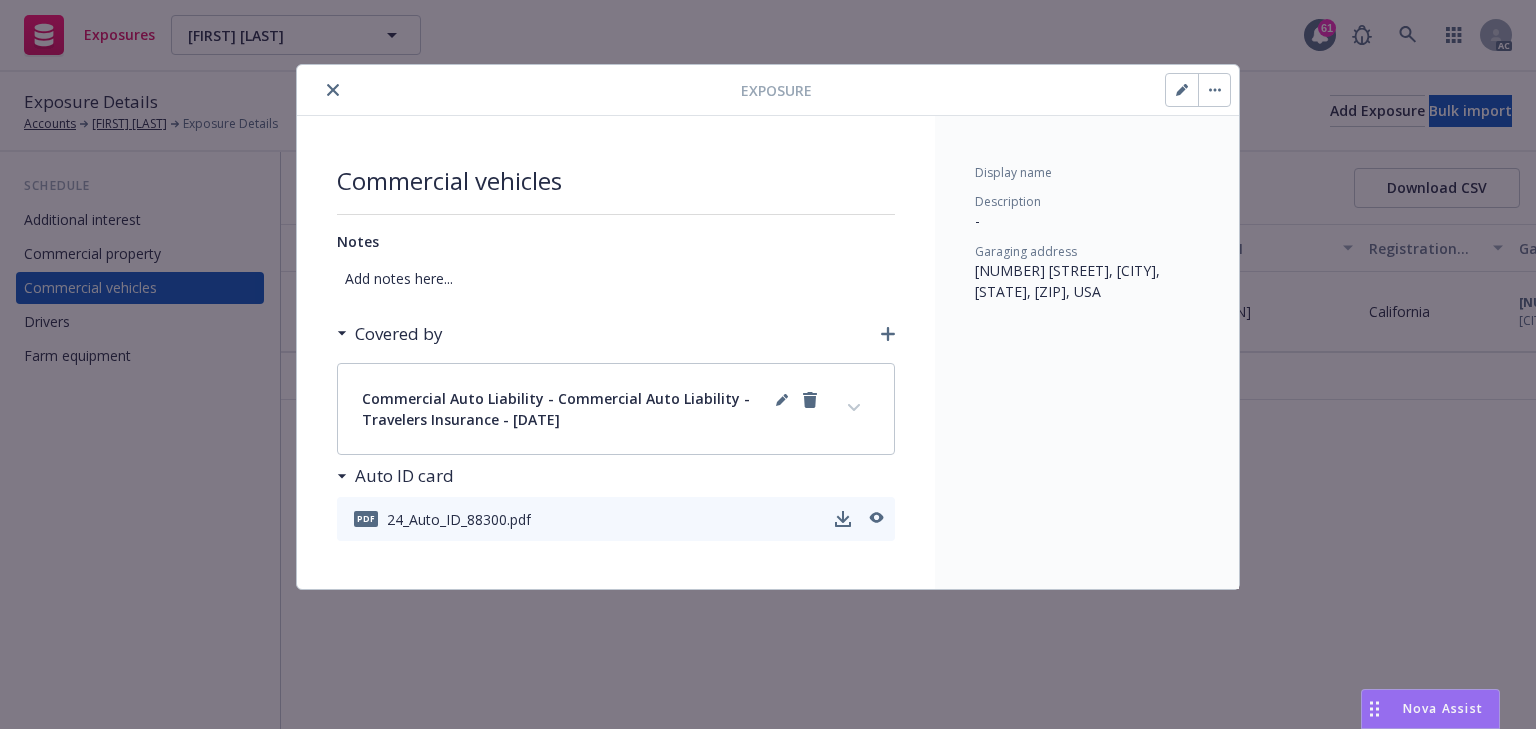 click 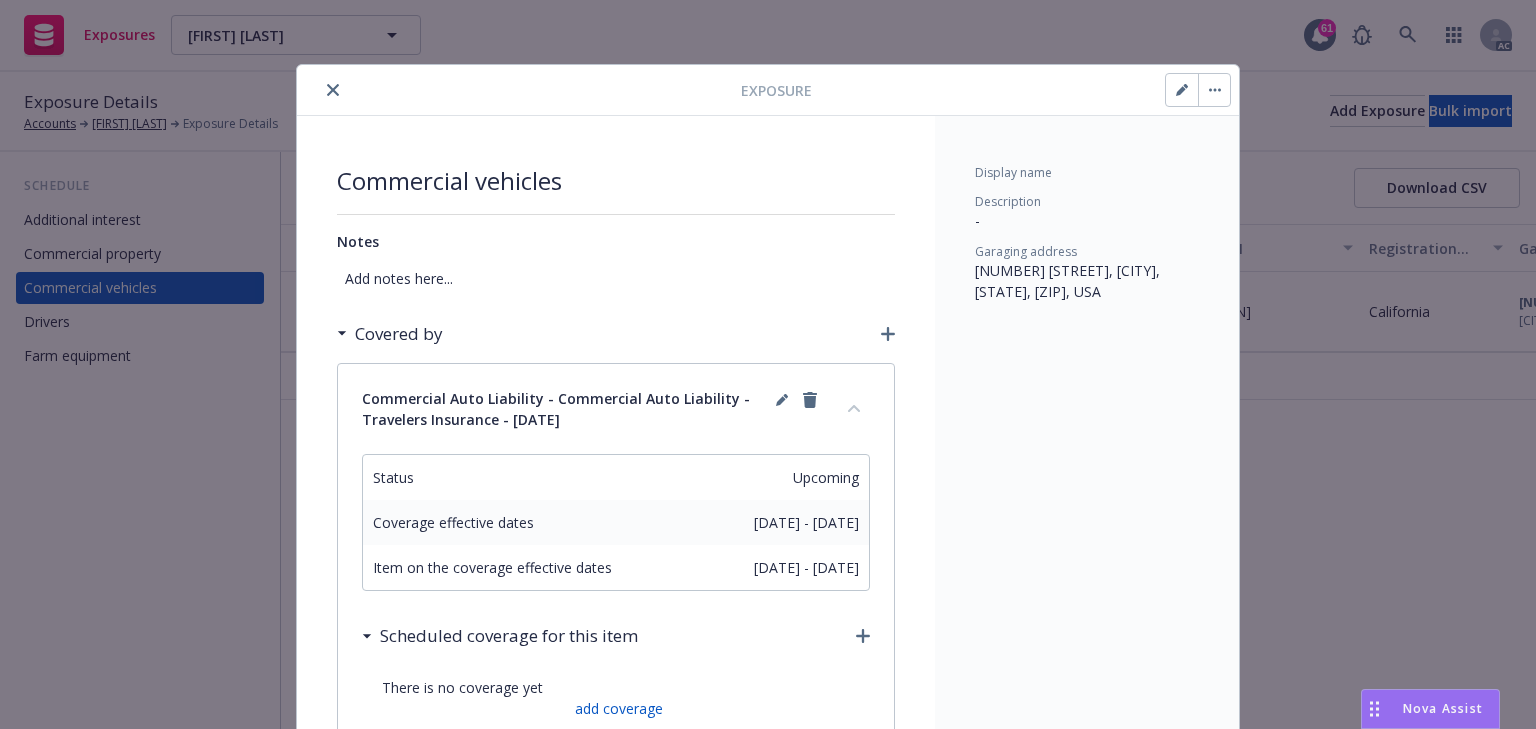 click at bounding box center (1214, 90) 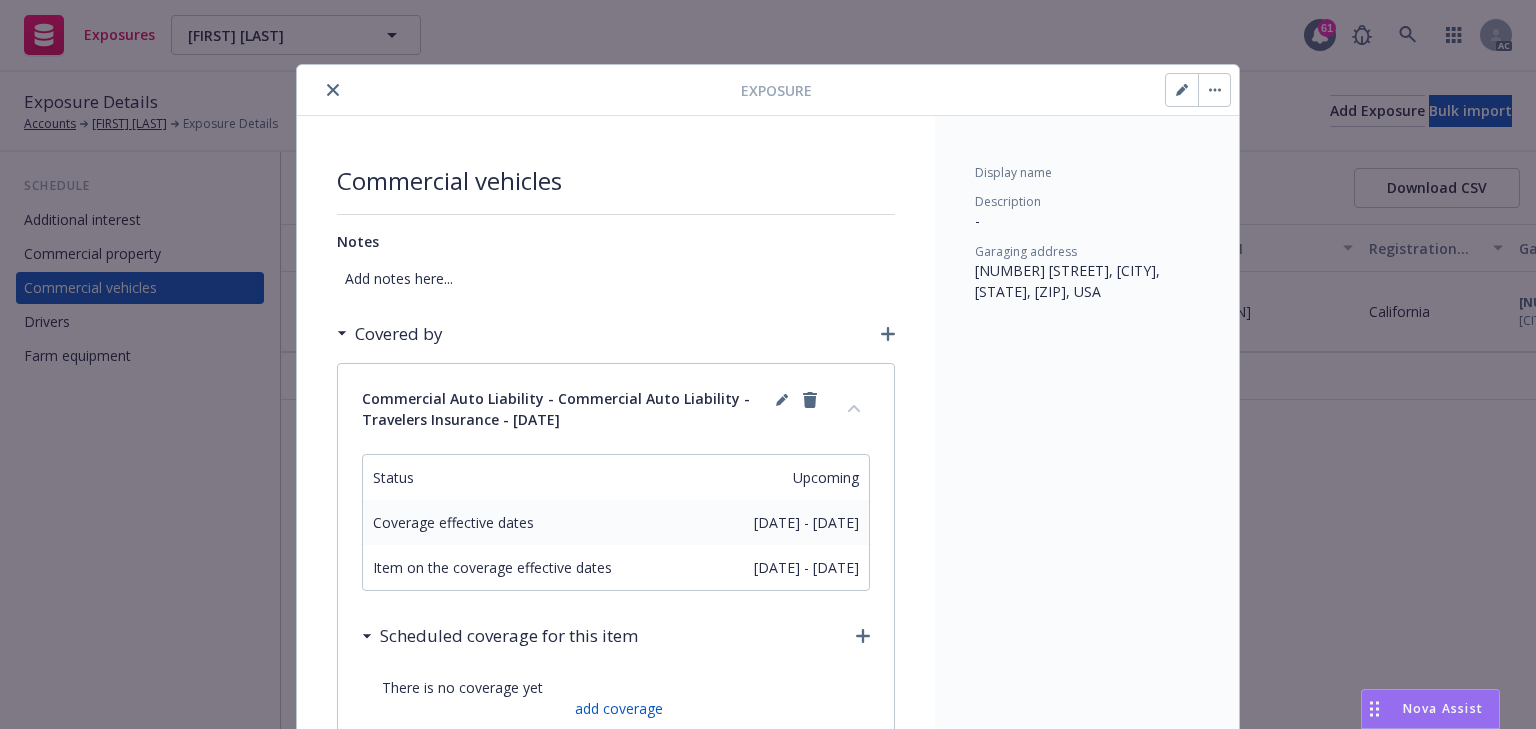 click on "Archive" at bounding box center [1248, 145] 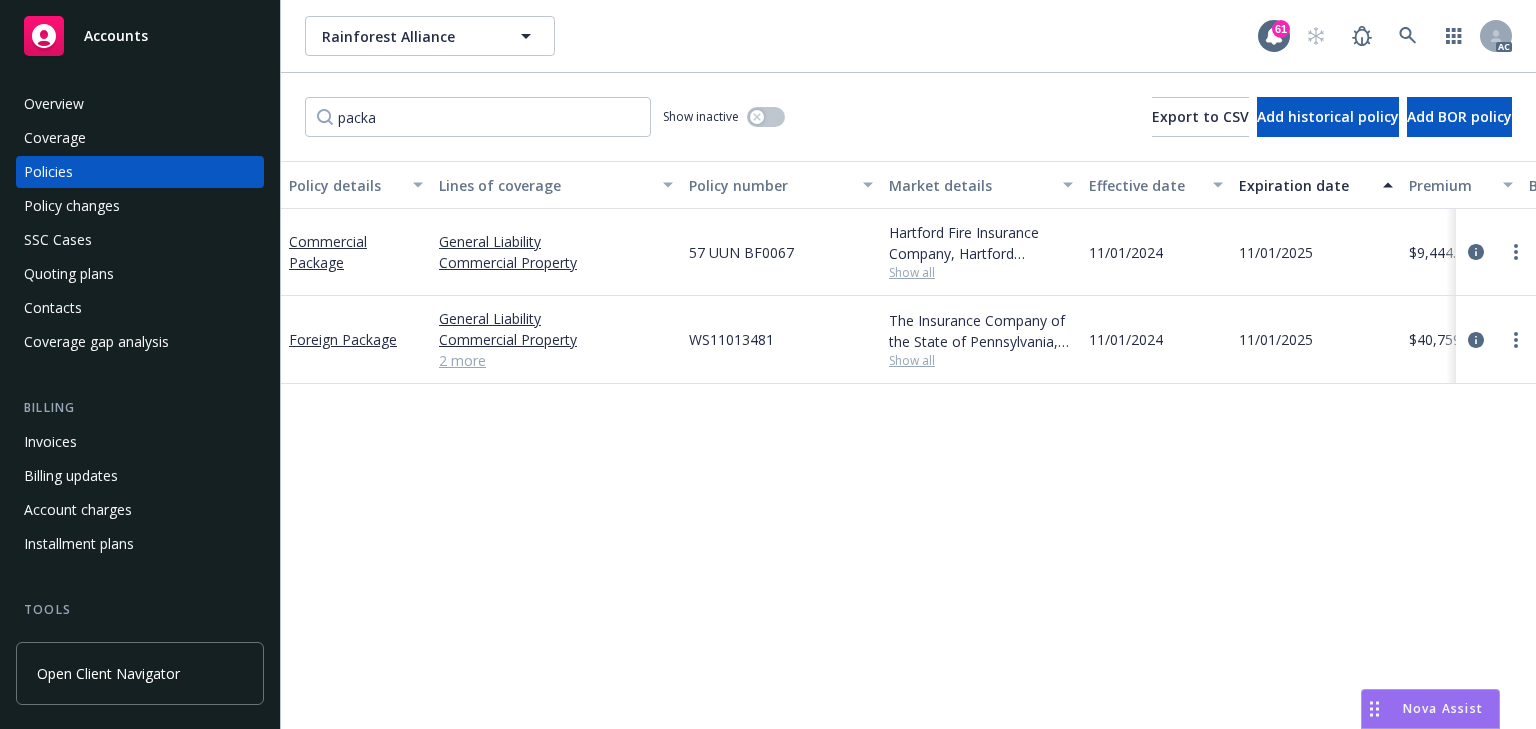 scroll, scrollTop: 0, scrollLeft: 0, axis: both 